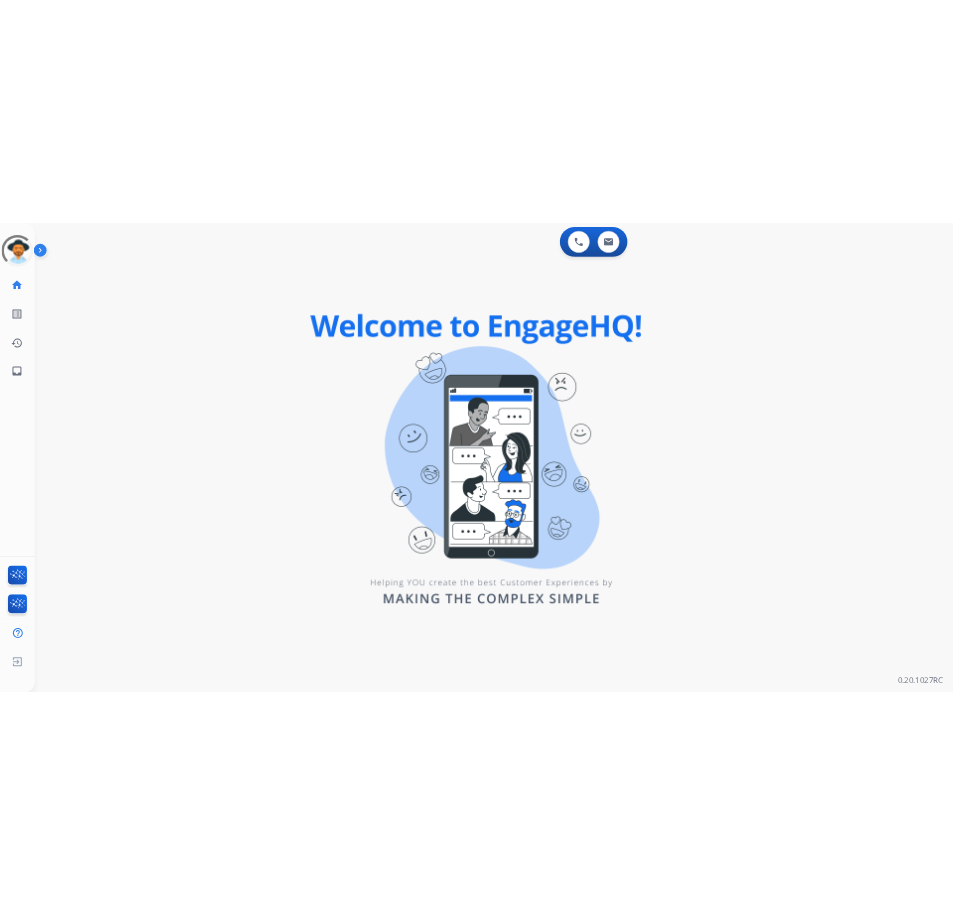 scroll, scrollTop: 0, scrollLeft: 0, axis: both 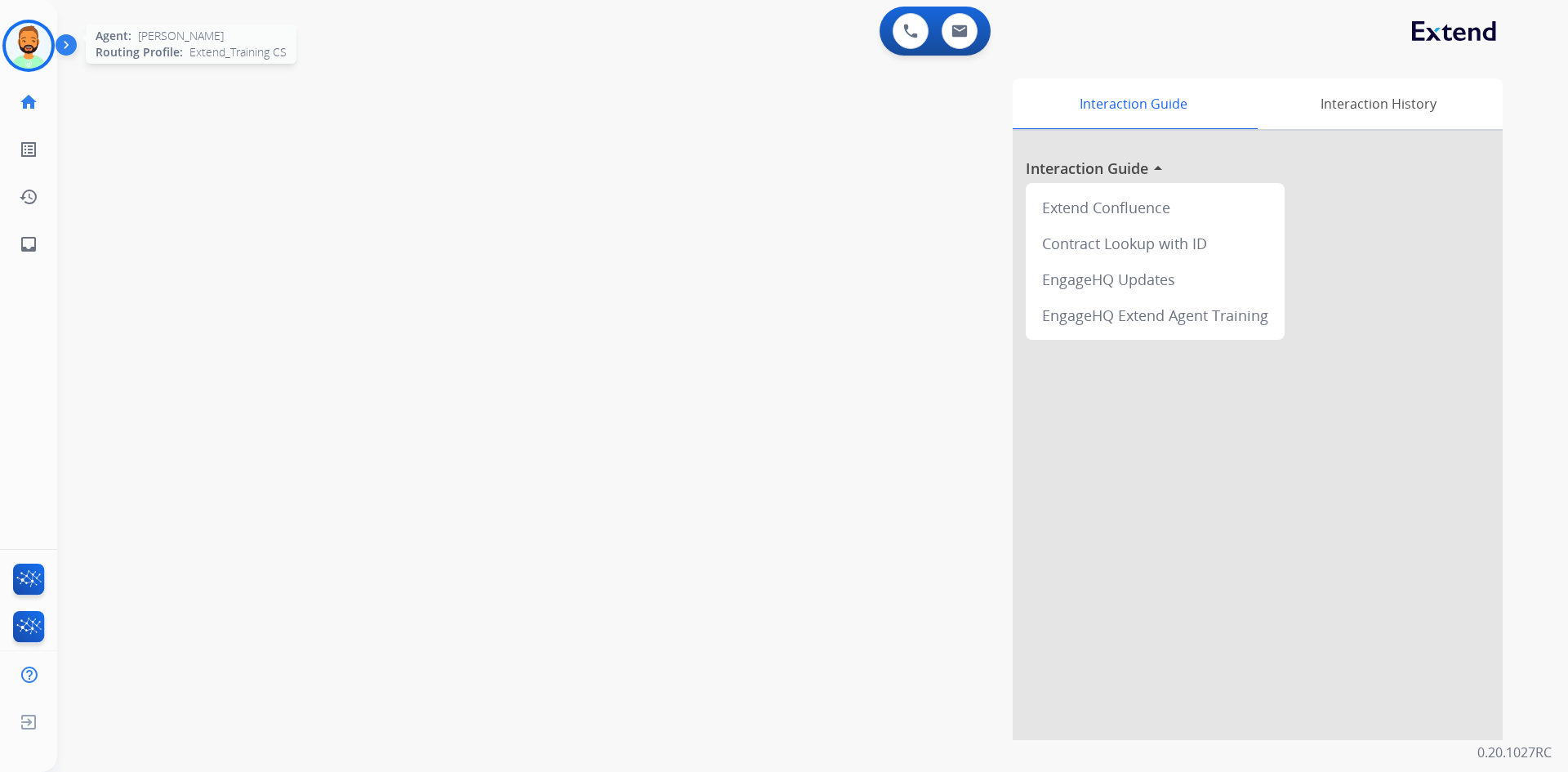 click at bounding box center (29, 46) 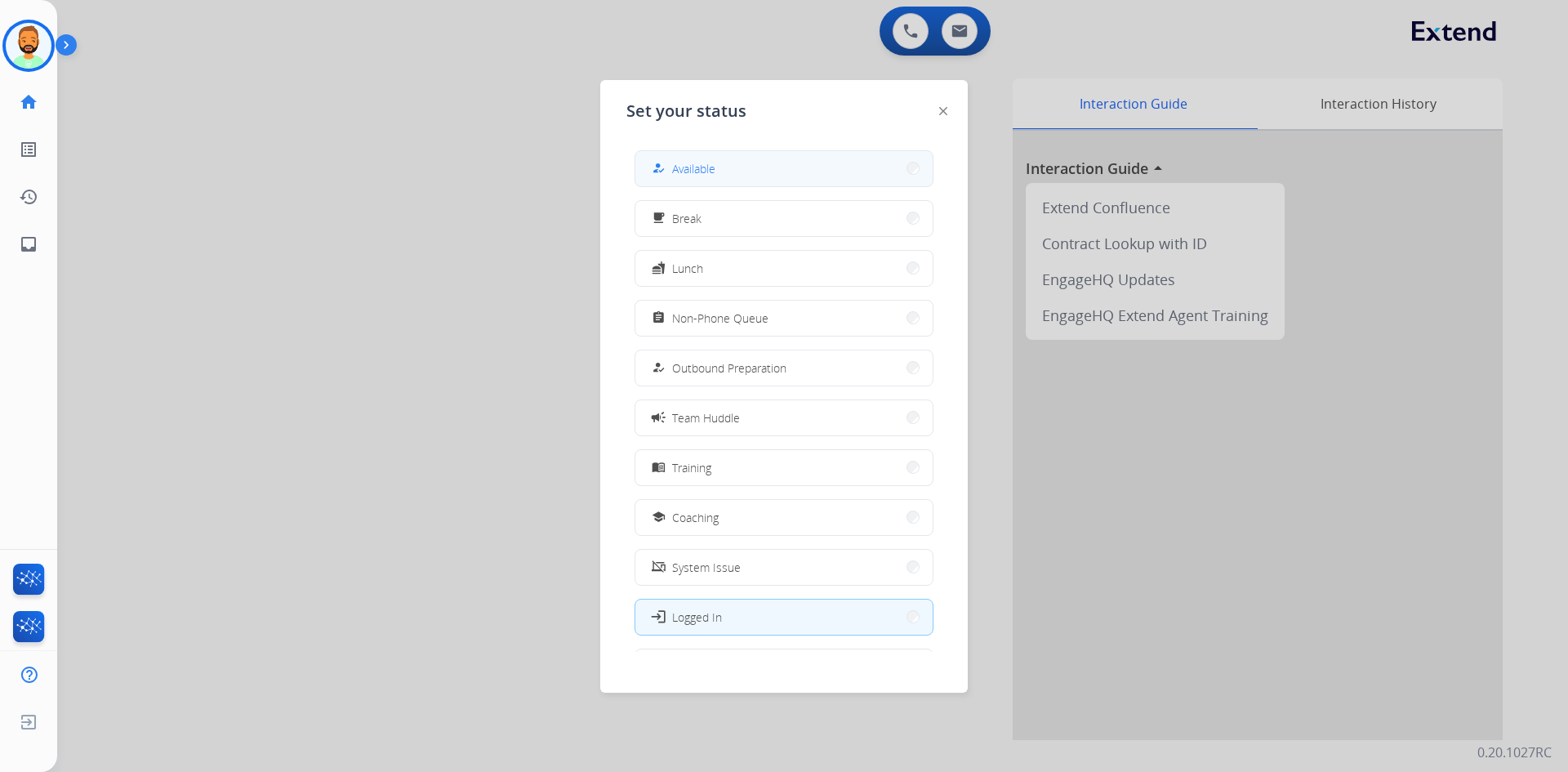 click on "how_to_reg Available" at bounding box center [784, 168] 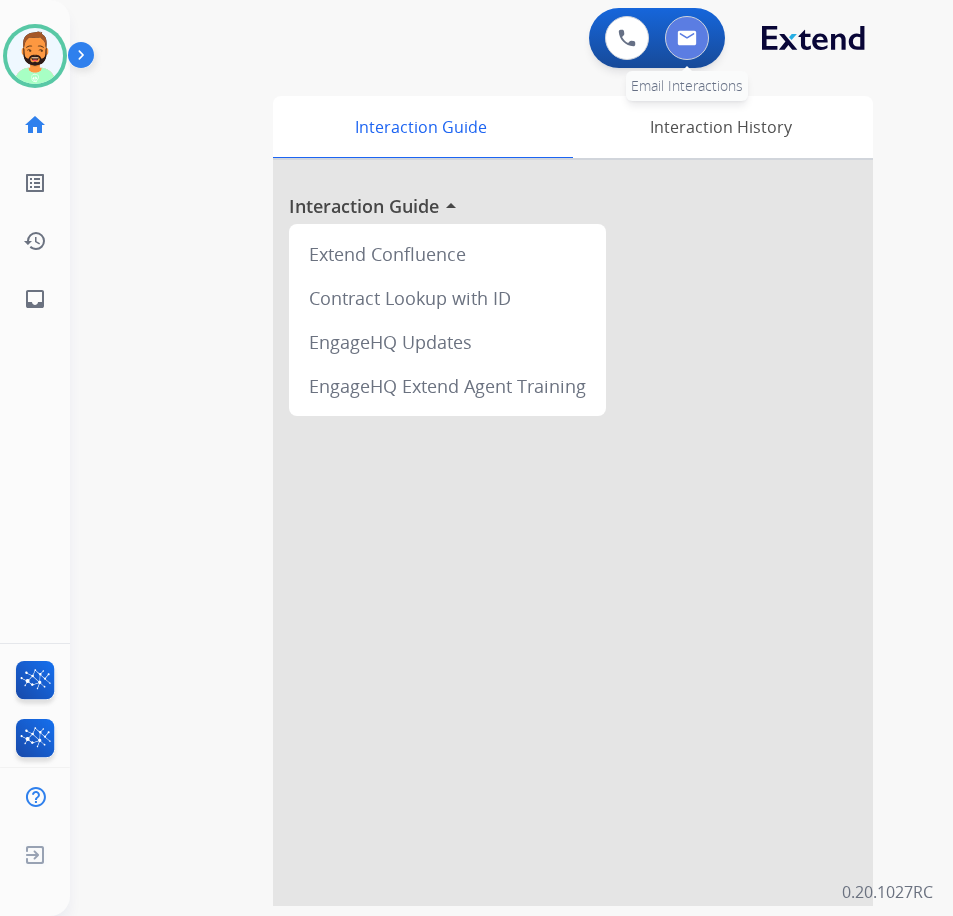 click at bounding box center (687, 38) 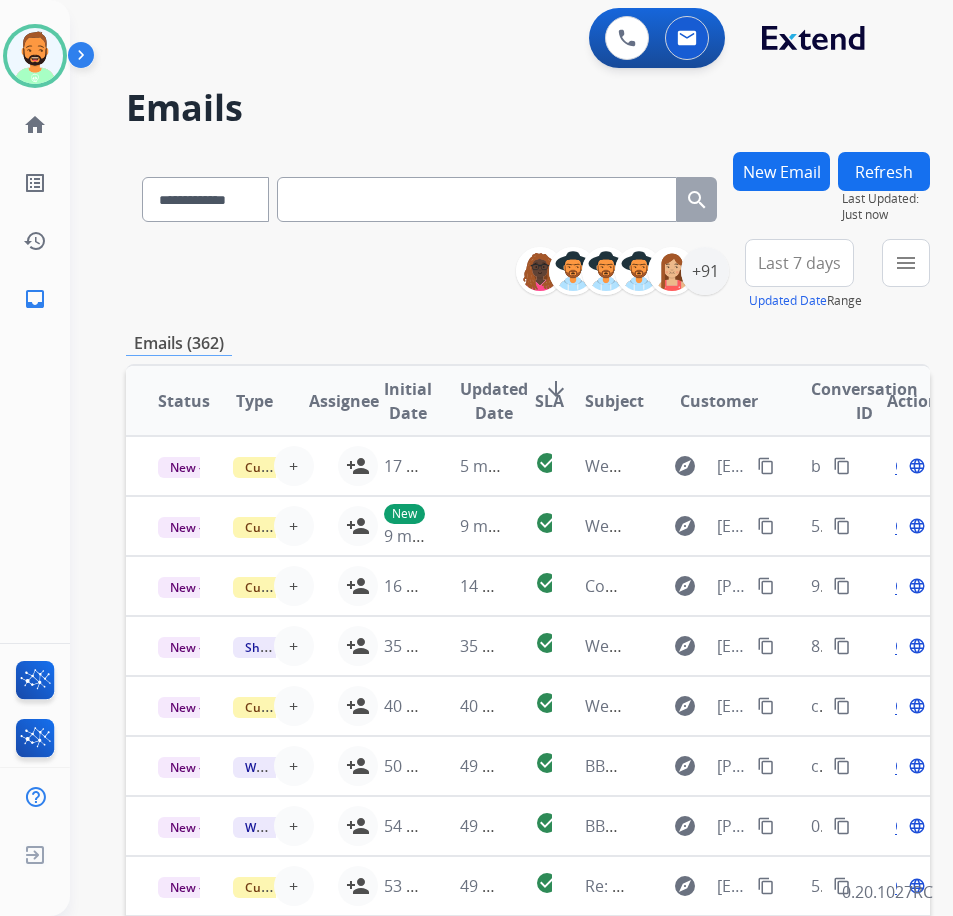 click on "Last 7 days" at bounding box center (799, 263) 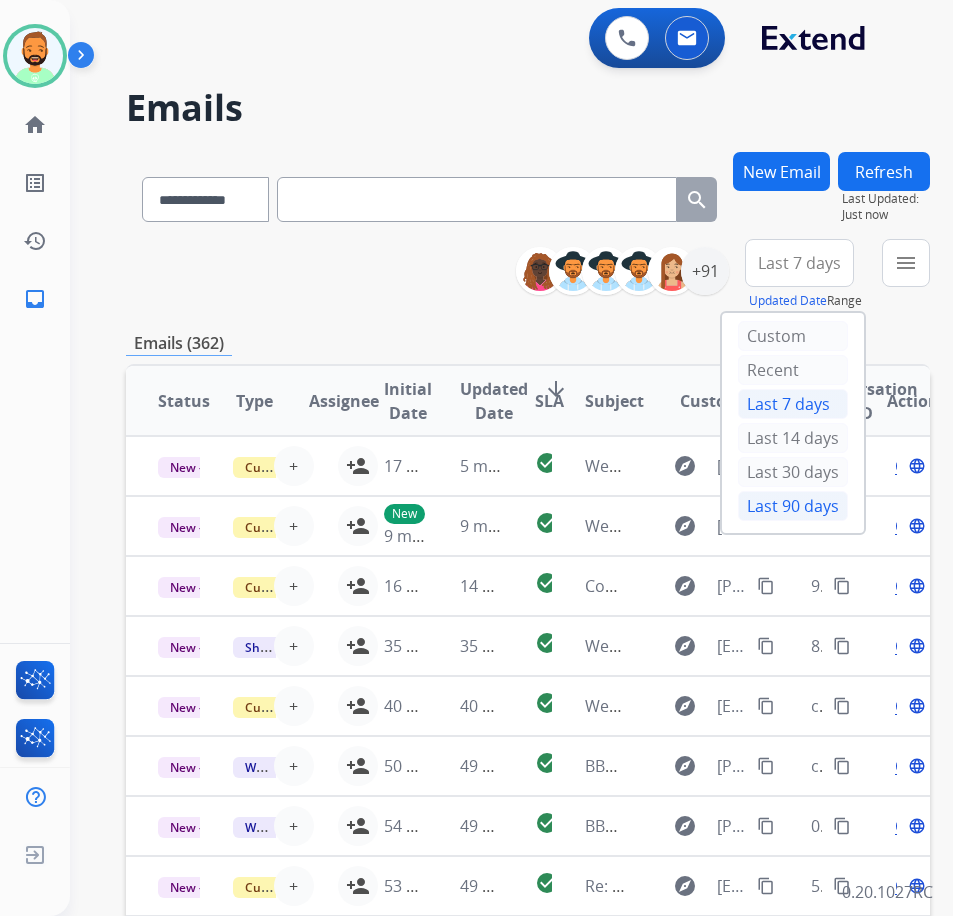 click on "Last 90 days" at bounding box center [793, 506] 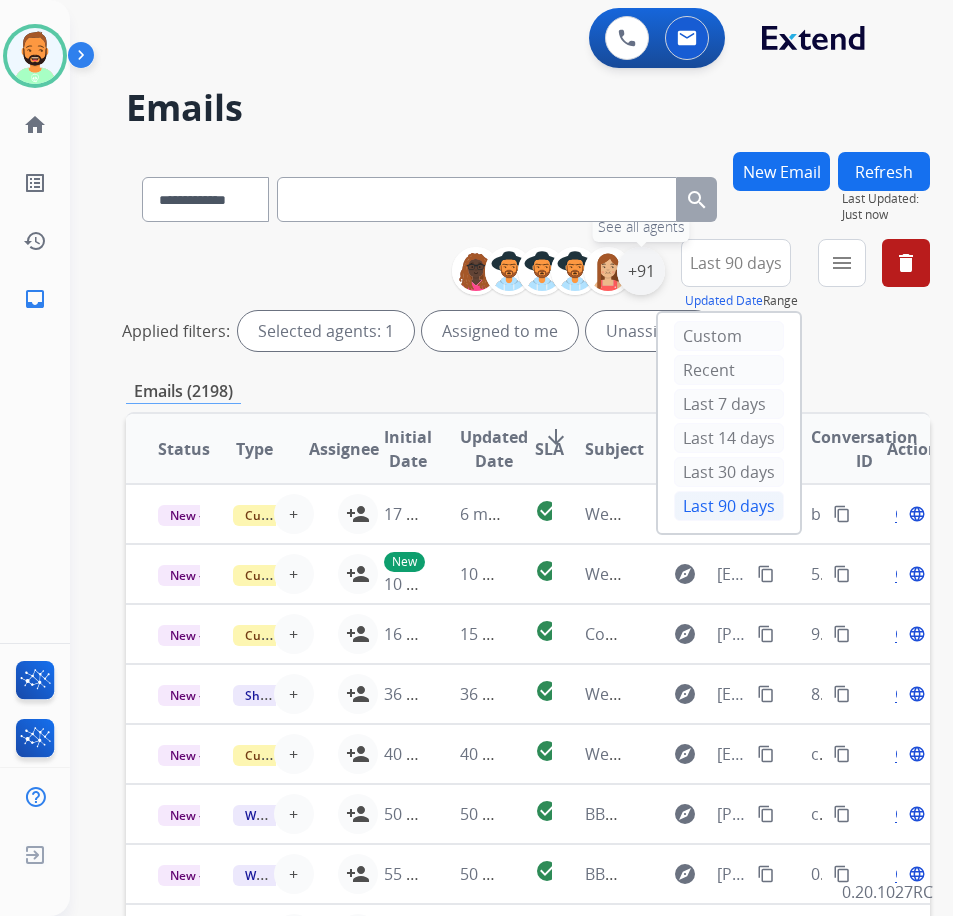 click on "+91" at bounding box center [641, 271] 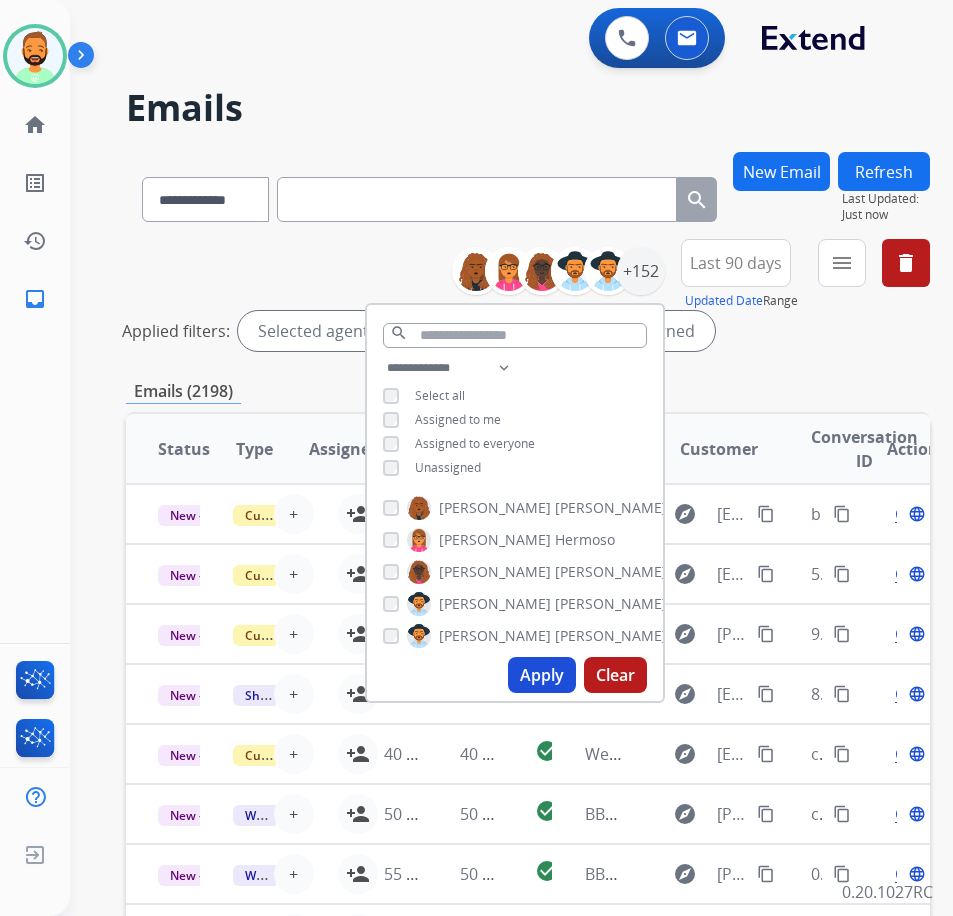 click on "Unassigned" at bounding box center (448, 467) 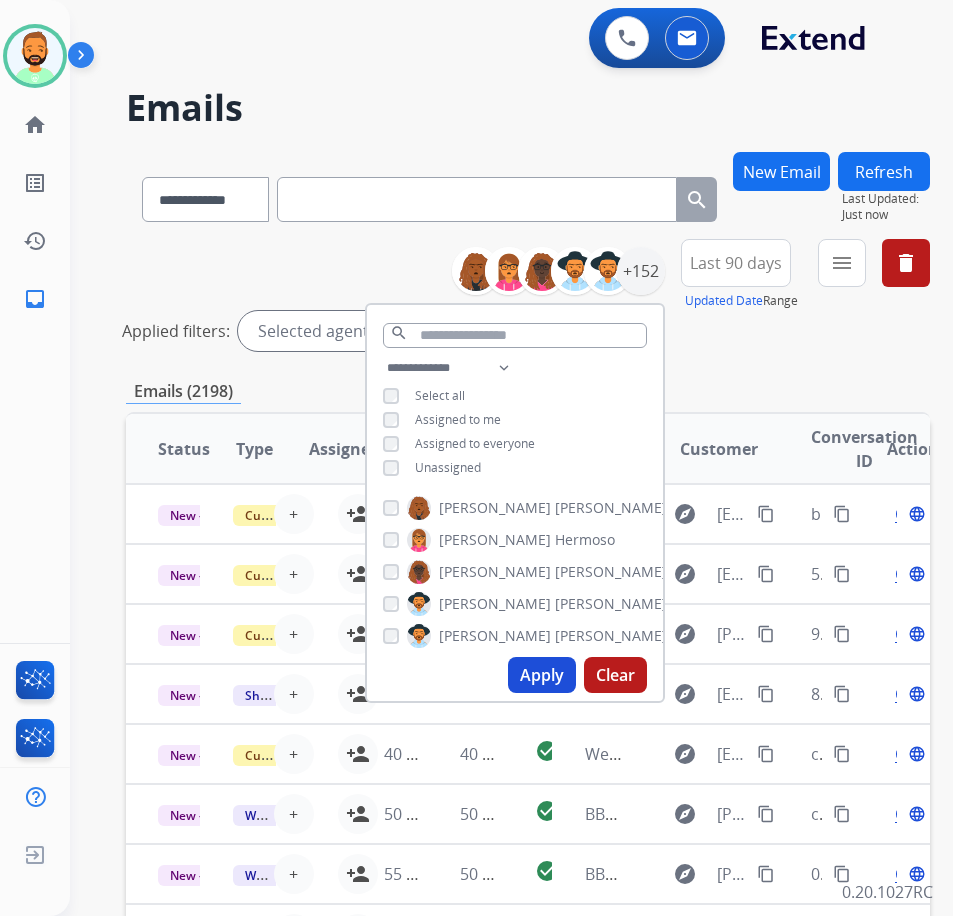 click on "Apply" at bounding box center (542, 675) 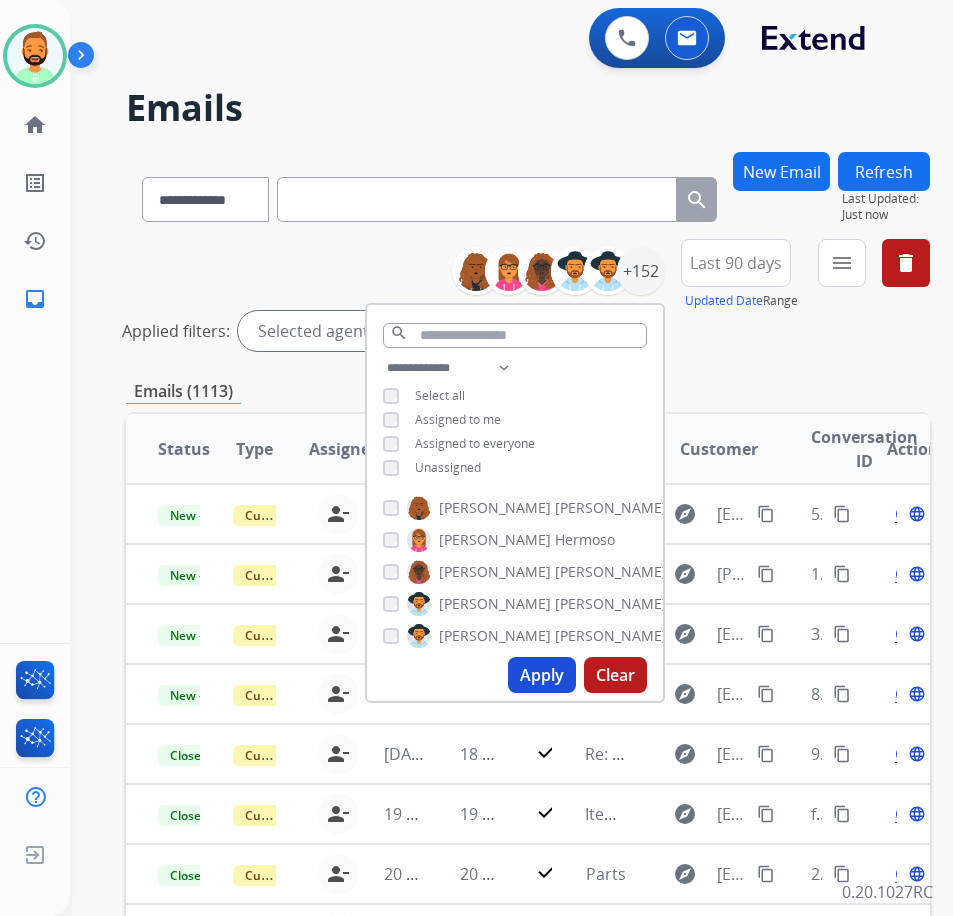 click on "Refresh" at bounding box center [884, 171] 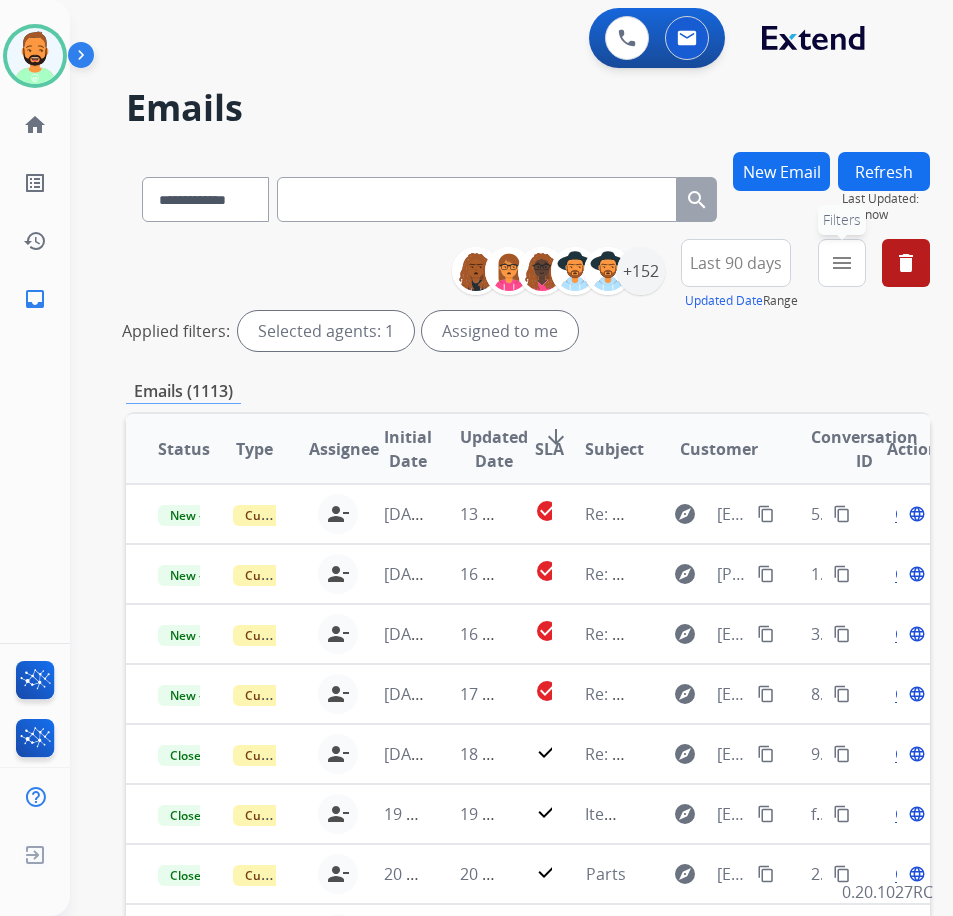click on "menu" at bounding box center (842, 263) 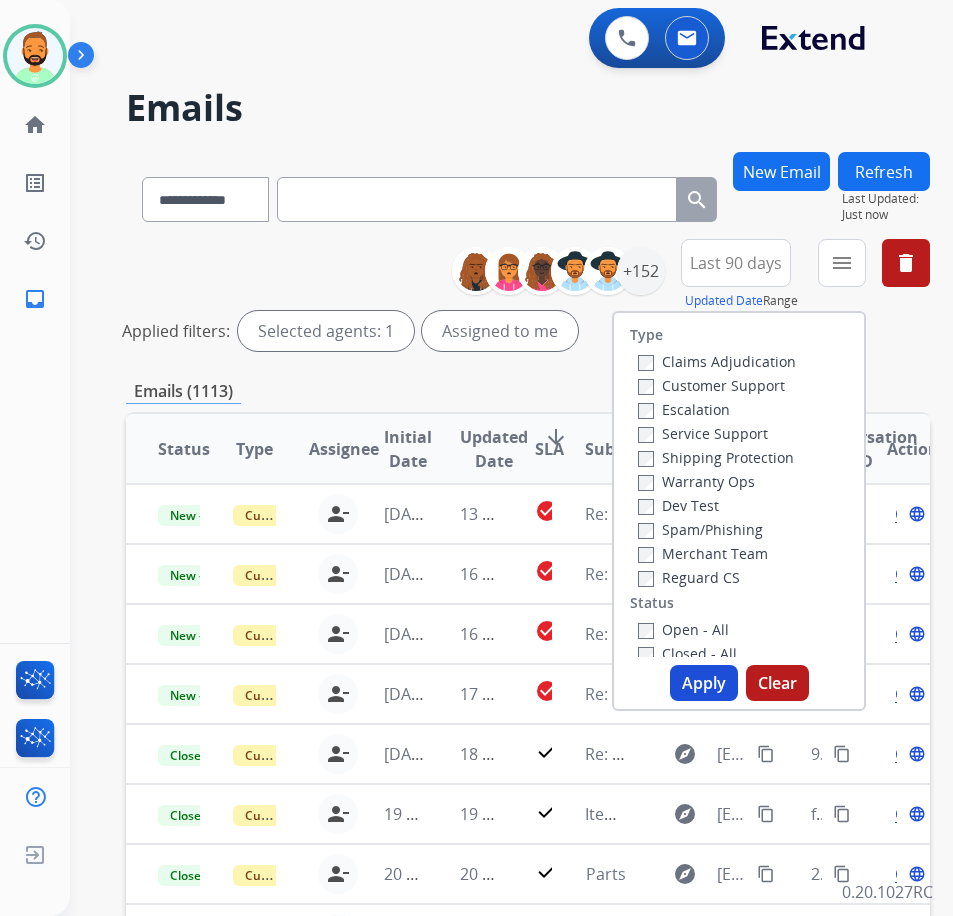 click on "Customer Support" at bounding box center [711, 385] 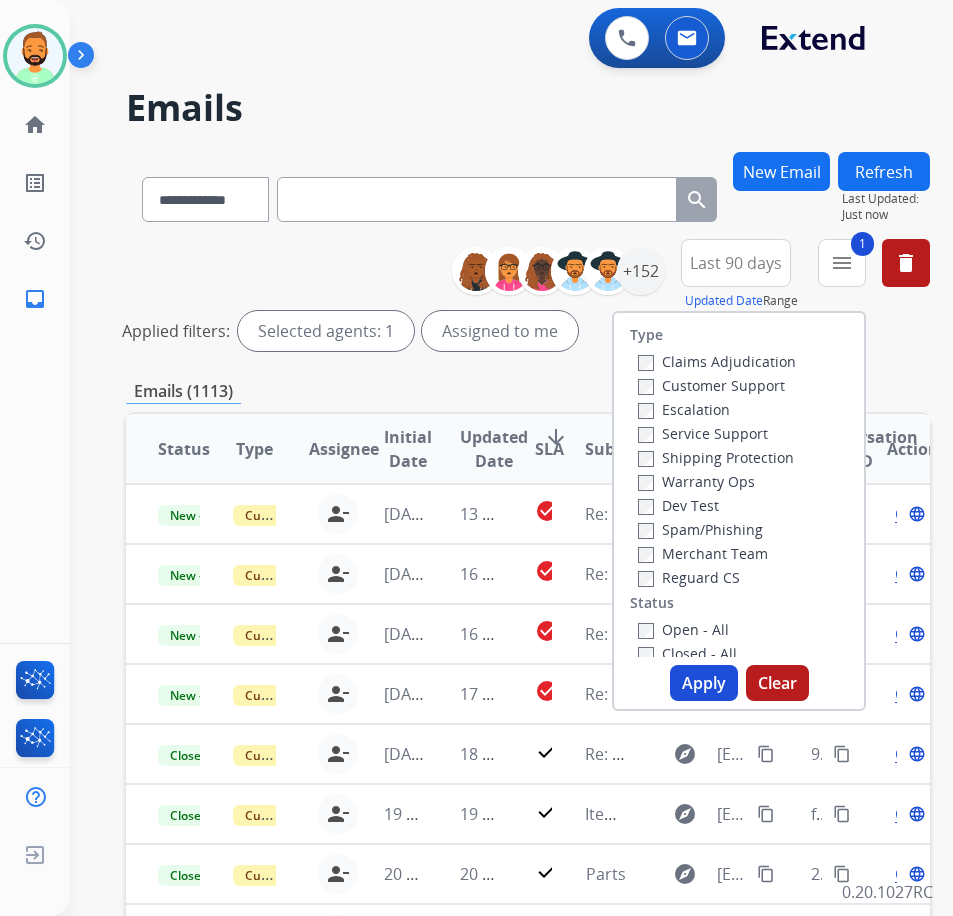 click on "Shipping Protection" at bounding box center [716, 457] 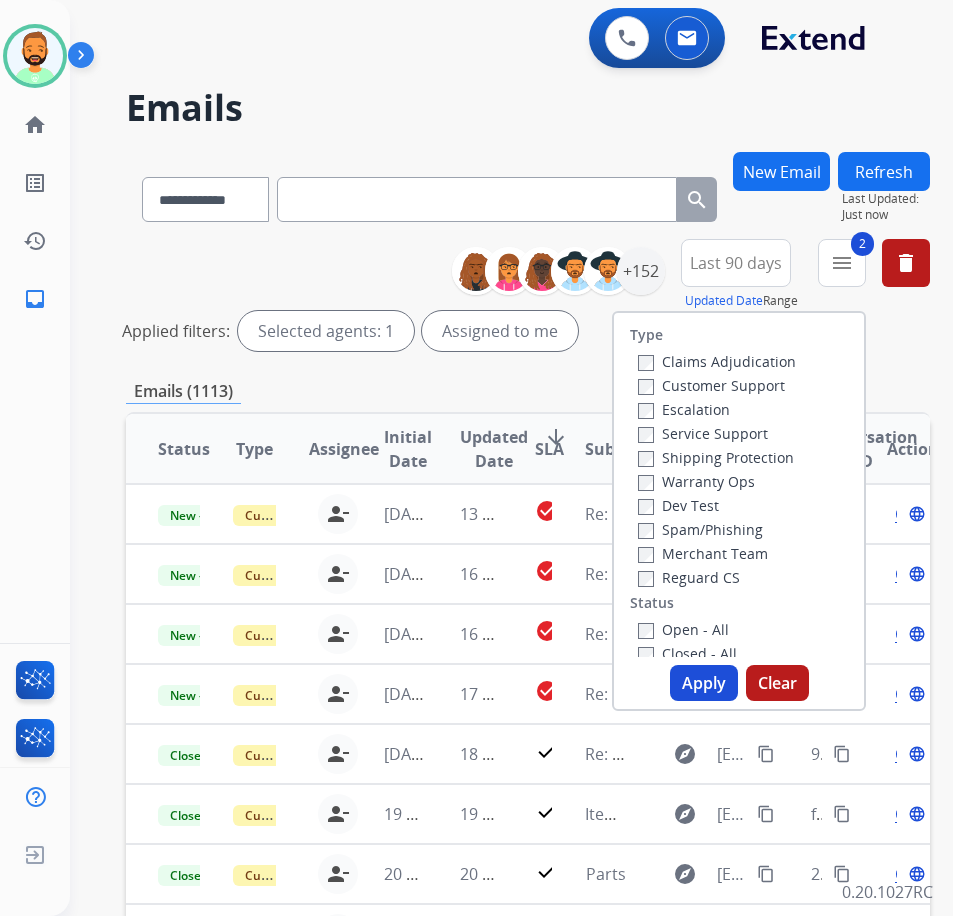 click on "Open - All" at bounding box center (683, 629) 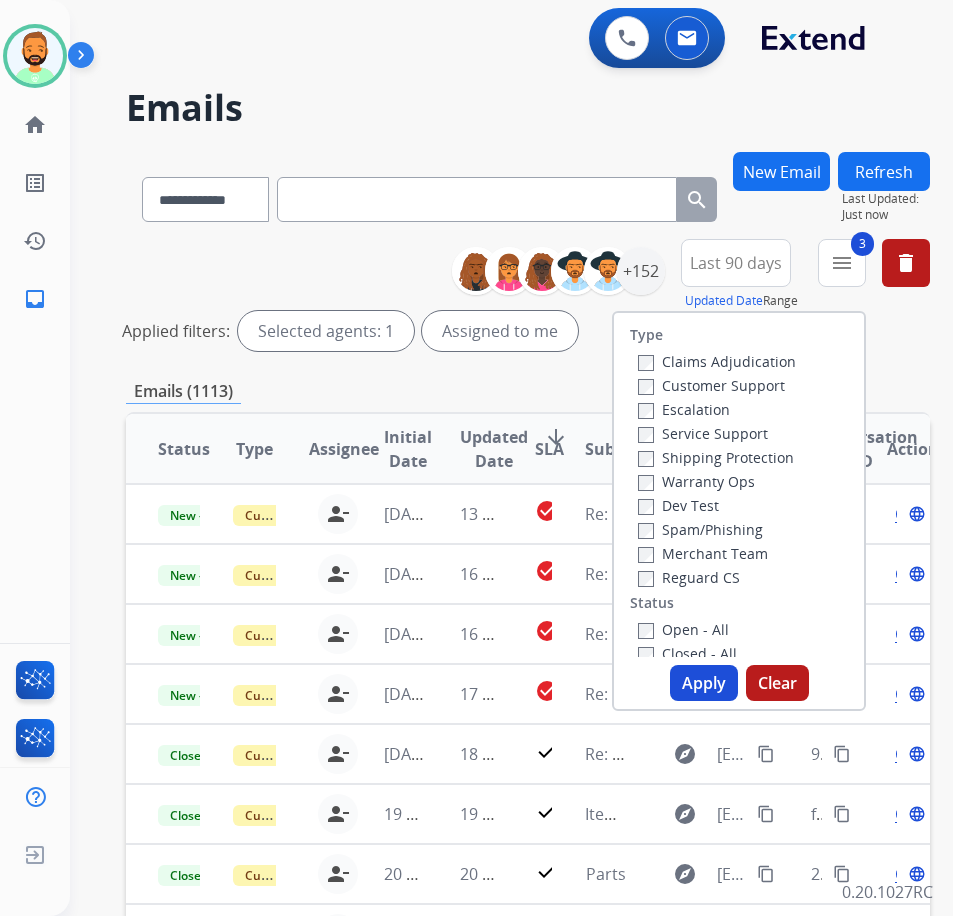 click on "Apply" at bounding box center [704, 683] 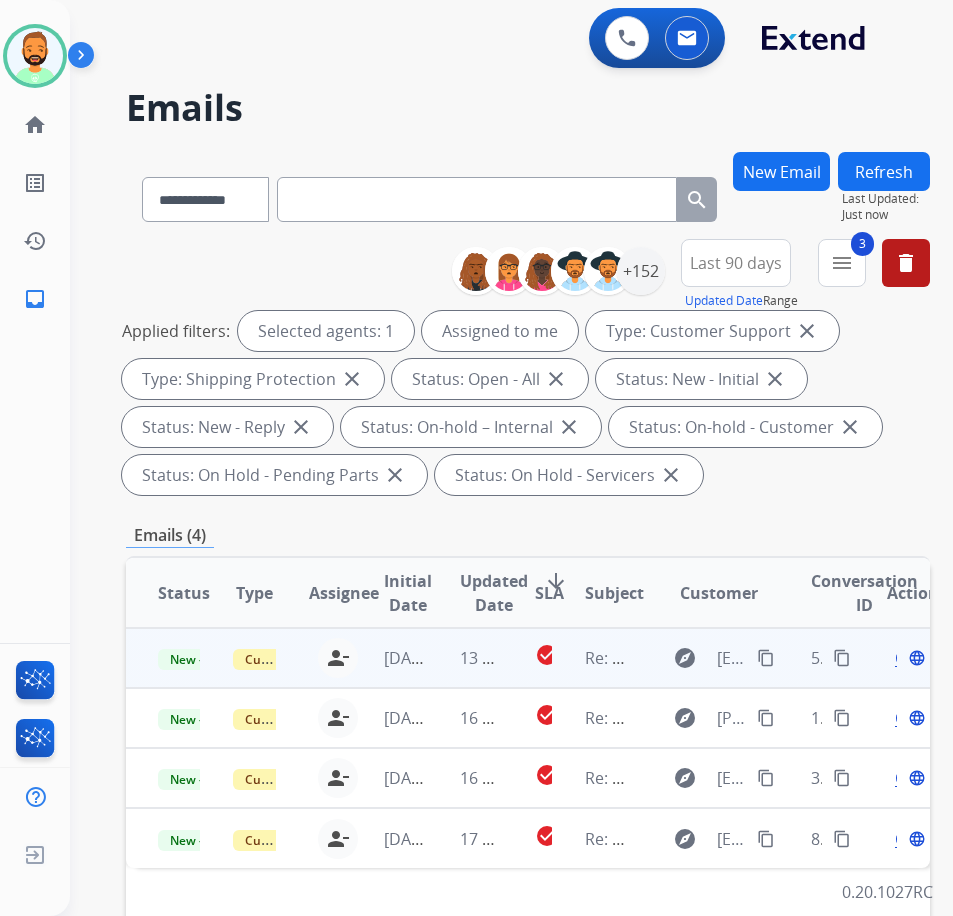 click on "13 hours ago" at bounding box center (465, 658) 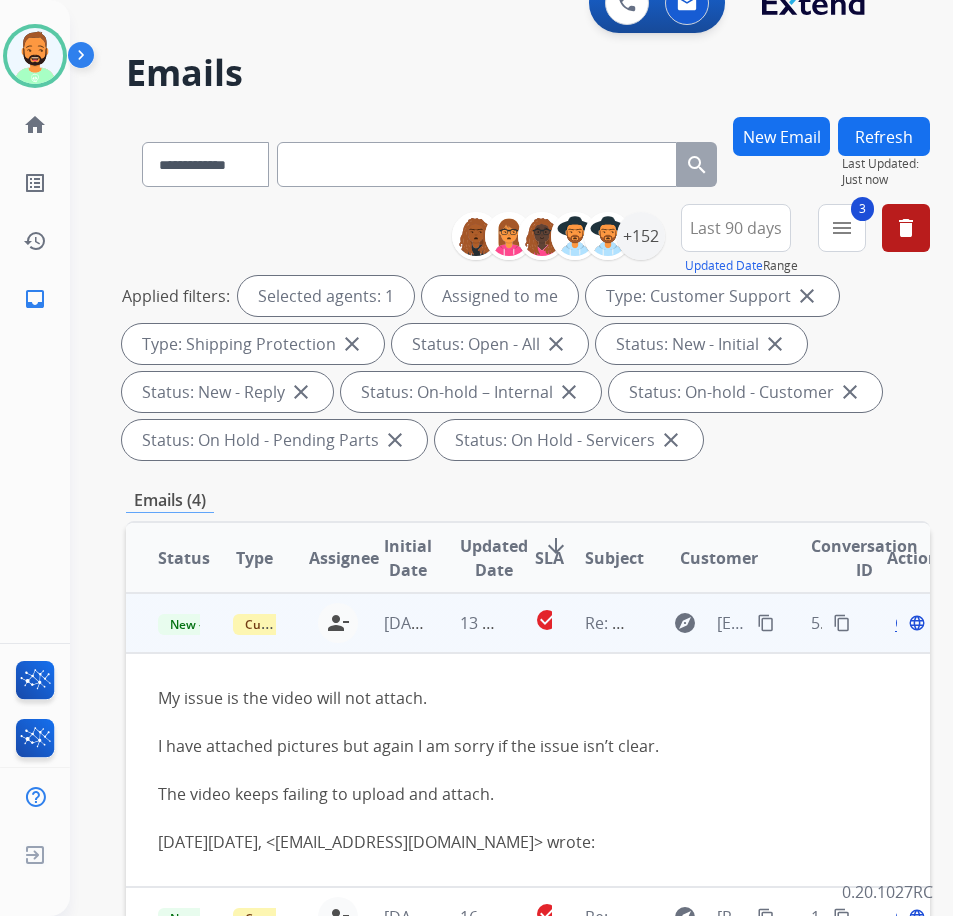 scroll, scrollTop: 0, scrollLeft: 0, axis: both 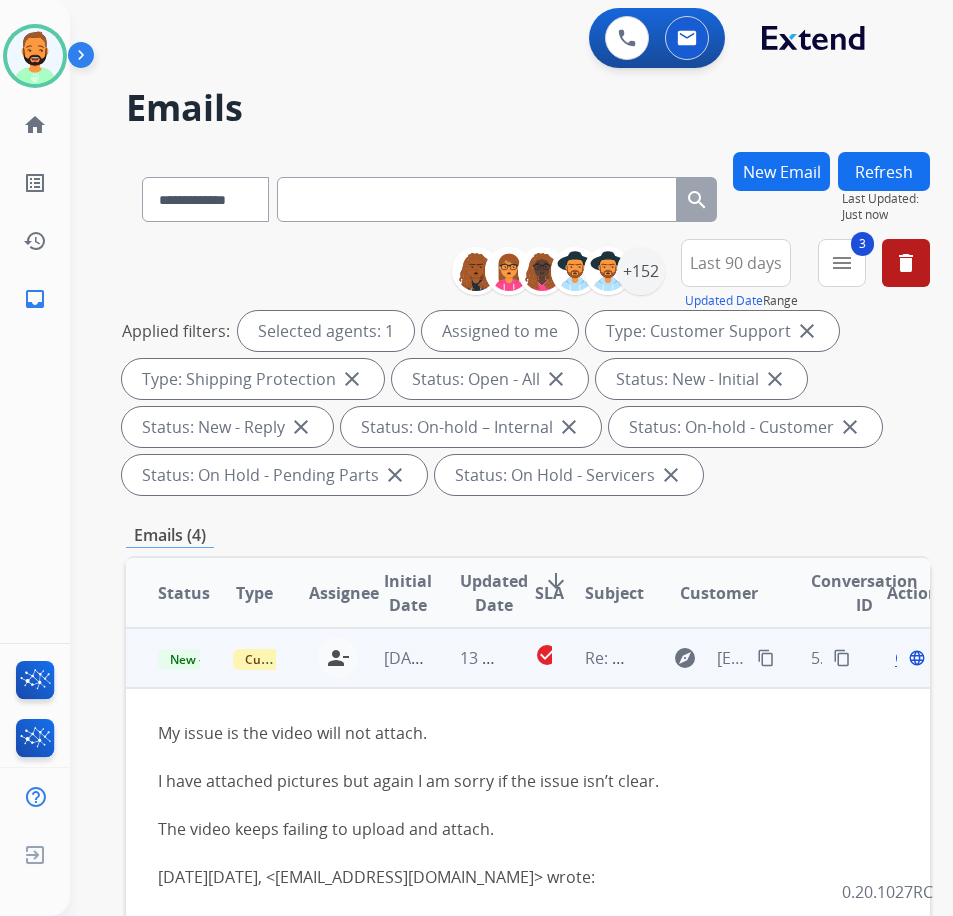 click on "Open" at bounding box center (915, 658) 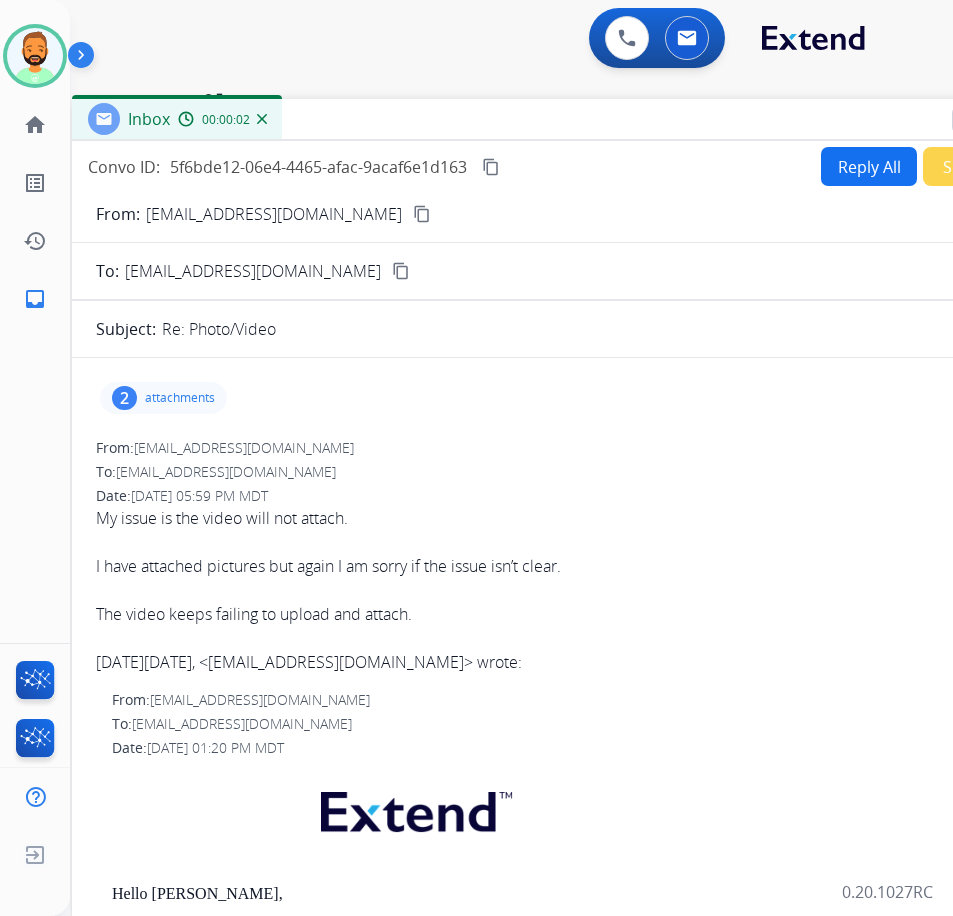 drag, startPoint x: 211, startPoint y: 143, endPoint x: 378, endPoint y: 119, distance: 168.71574 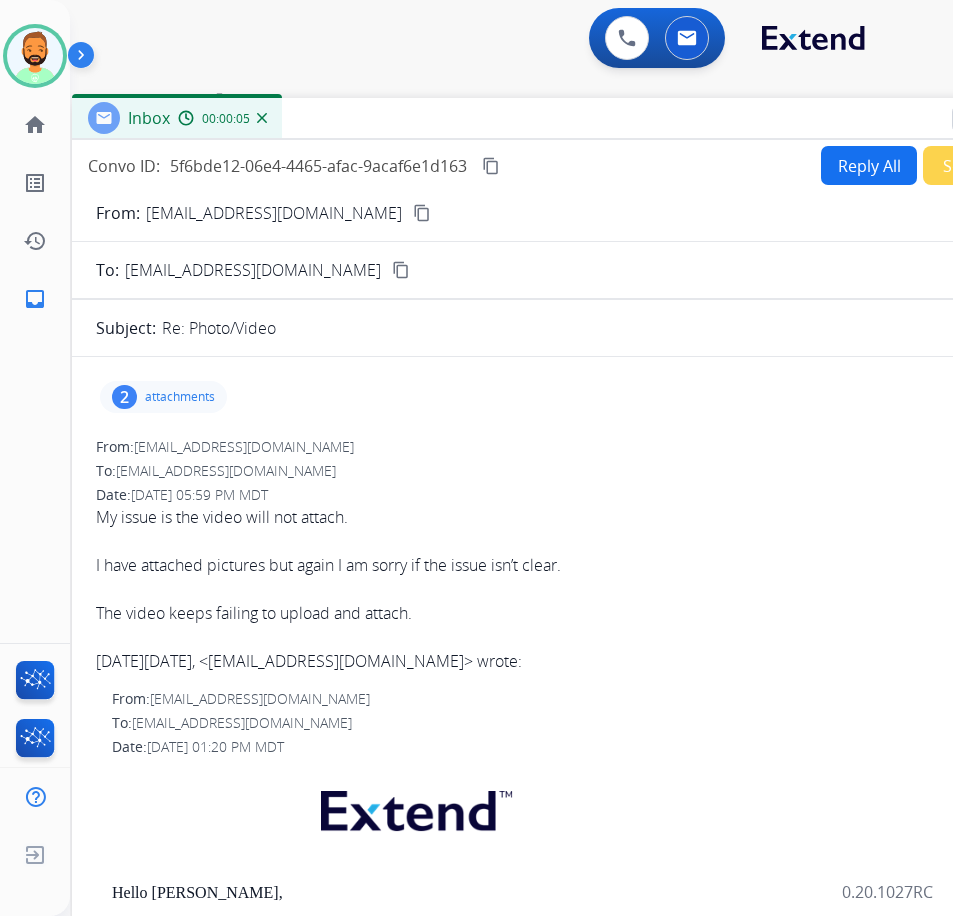 click on "attachments" at bounding box center [180, 397] 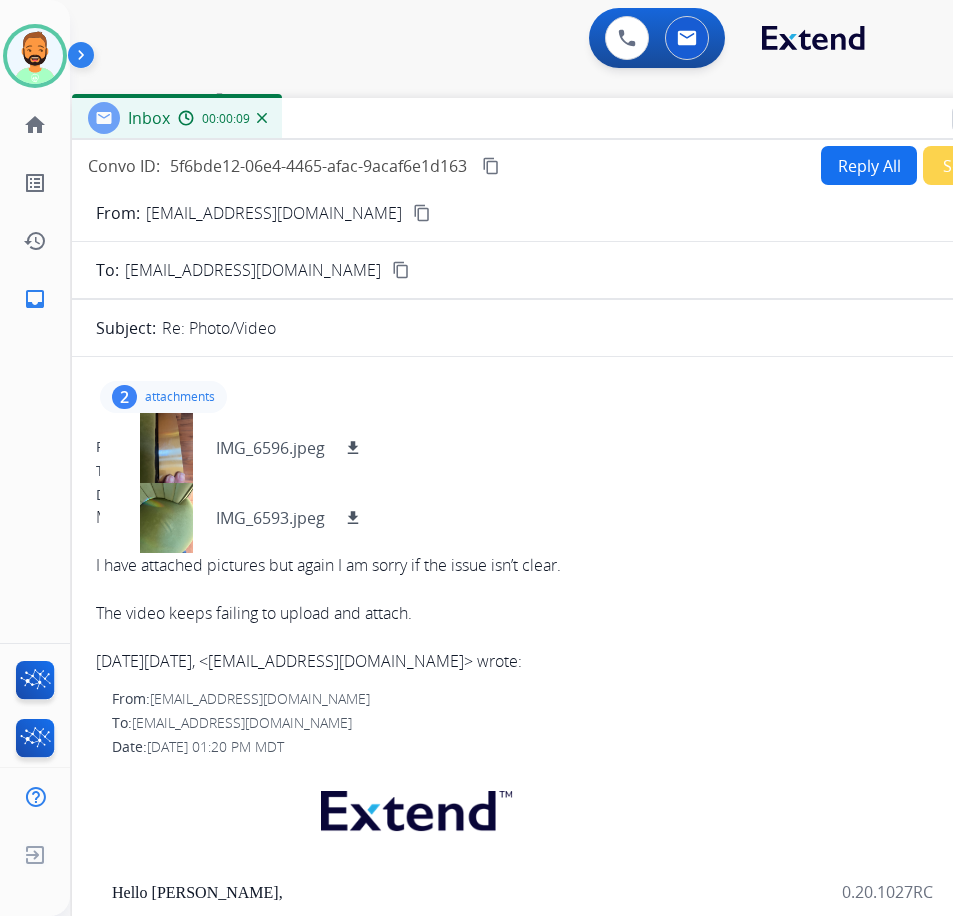 click on "attachments" at bounding box center (180, 397) 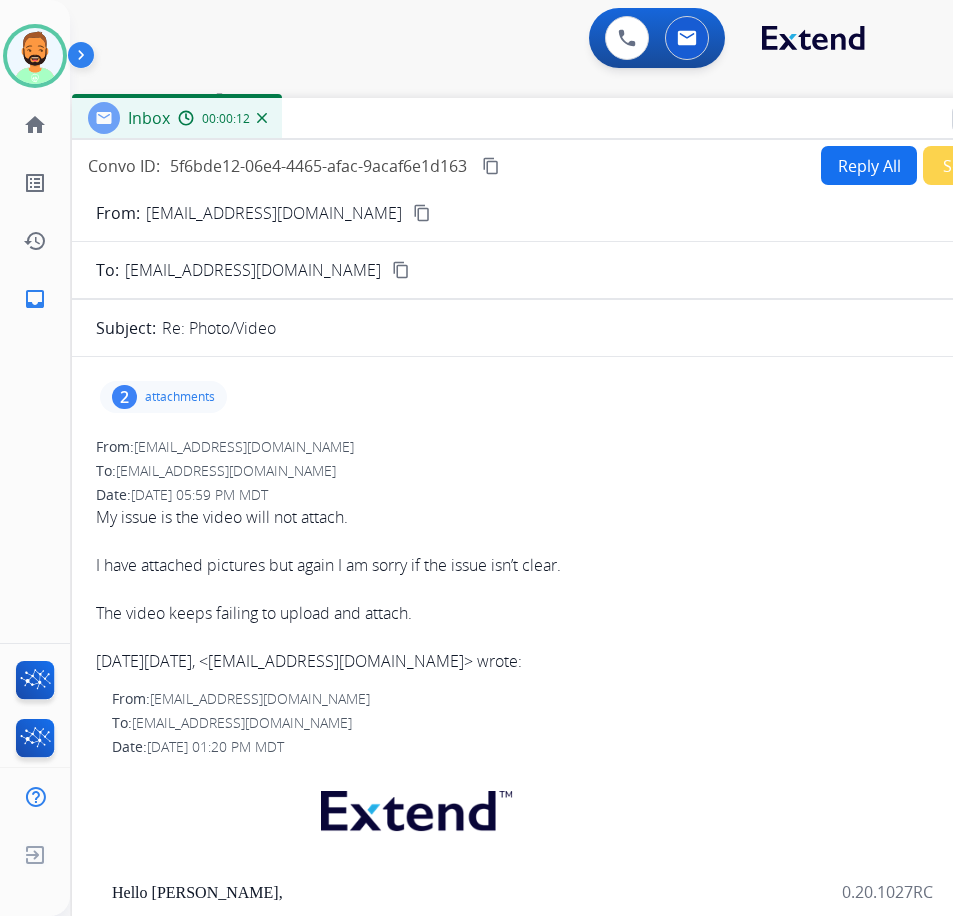 click on "Reply All" at bounding box center (869, 165) 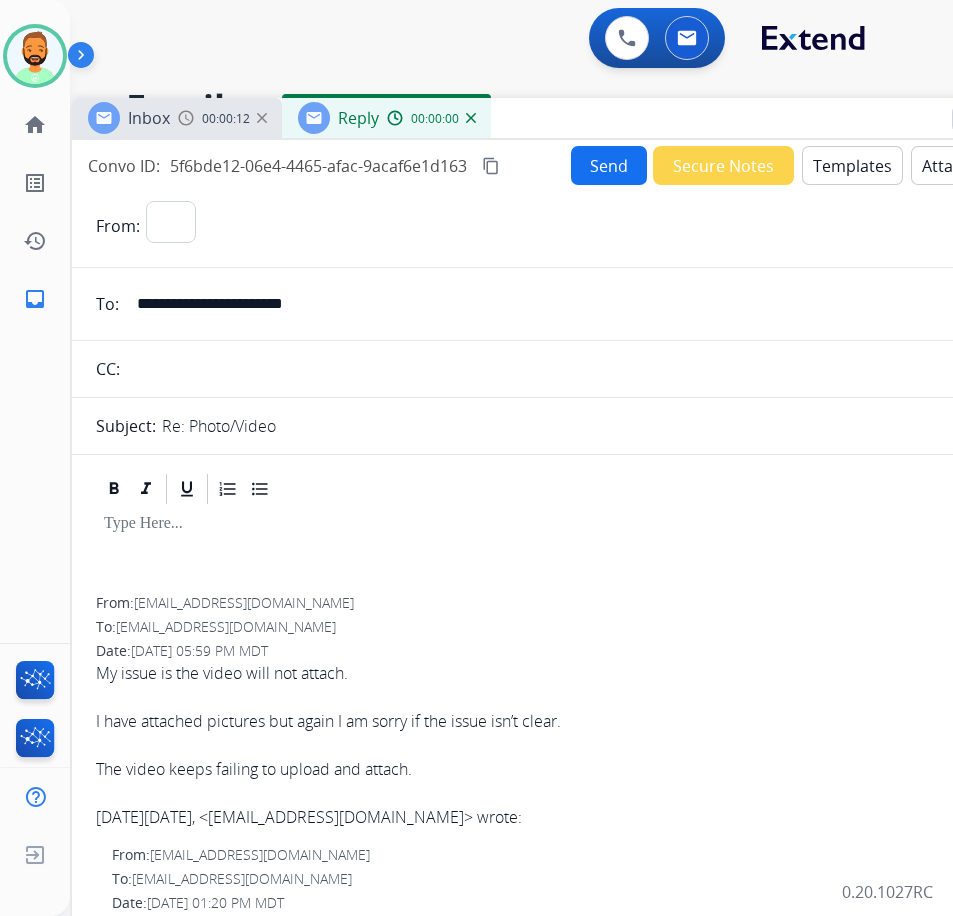 select on "**********" 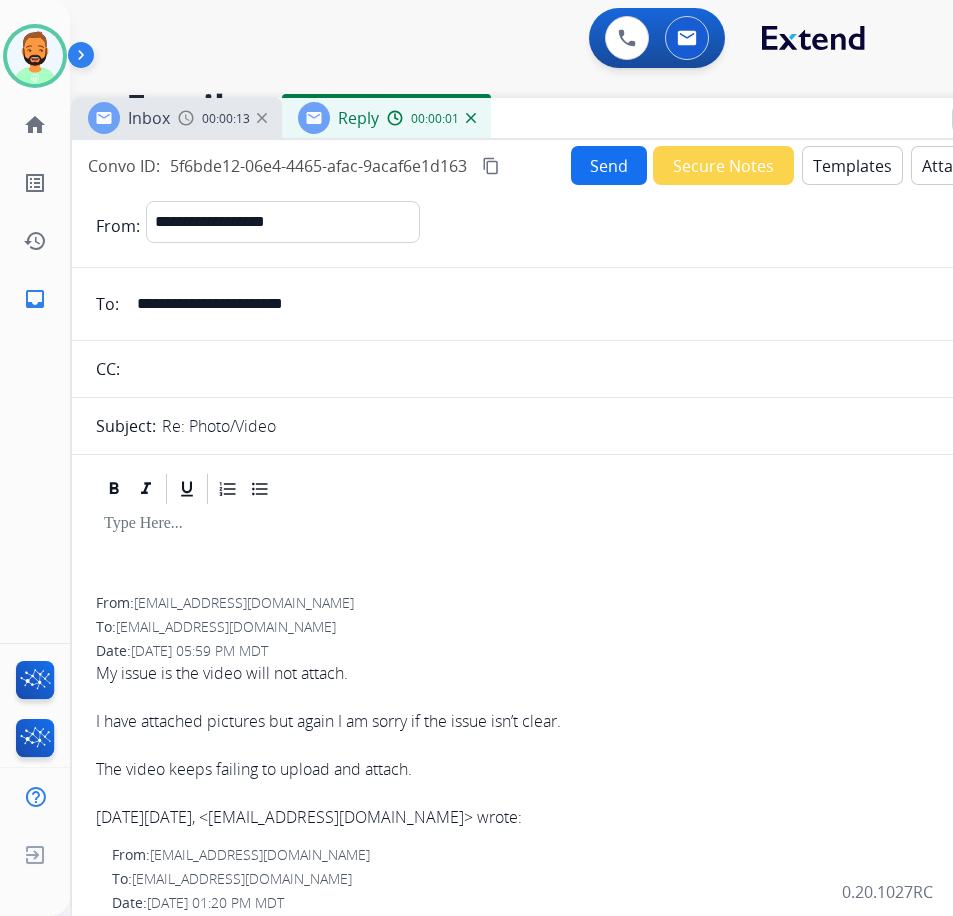 click at bounding box center (572, 552) 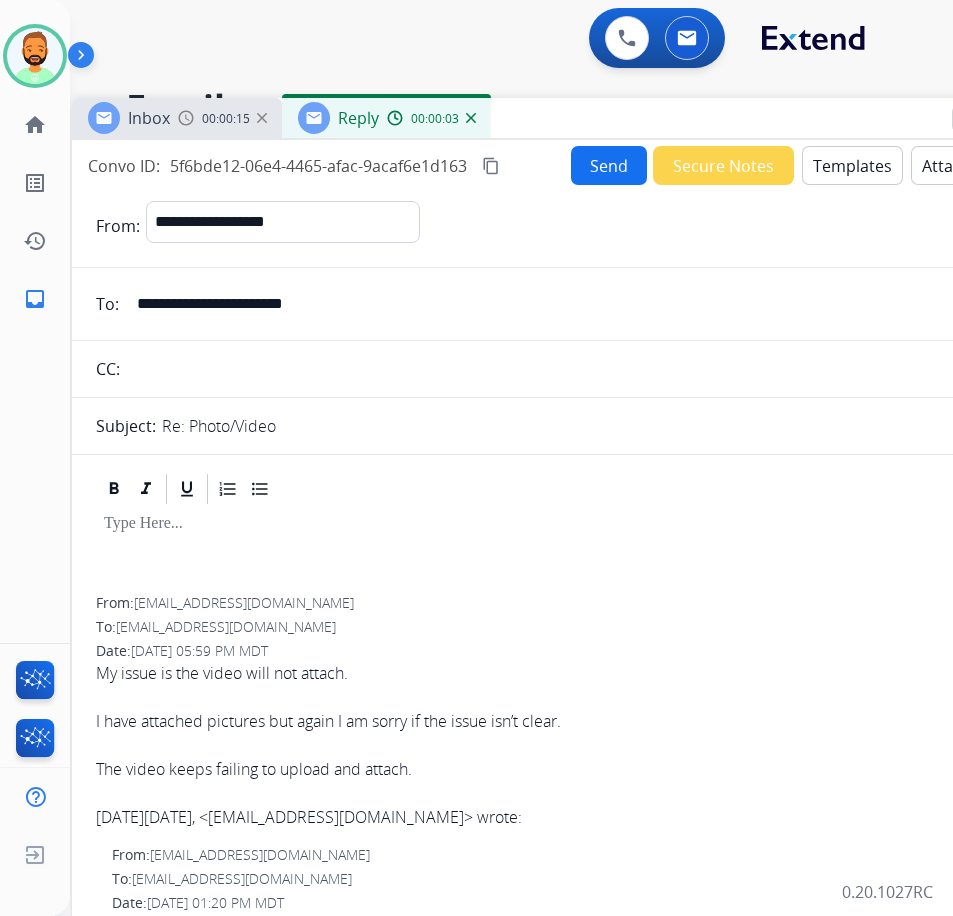 click on "Templates" at bounding box center [852, 165] 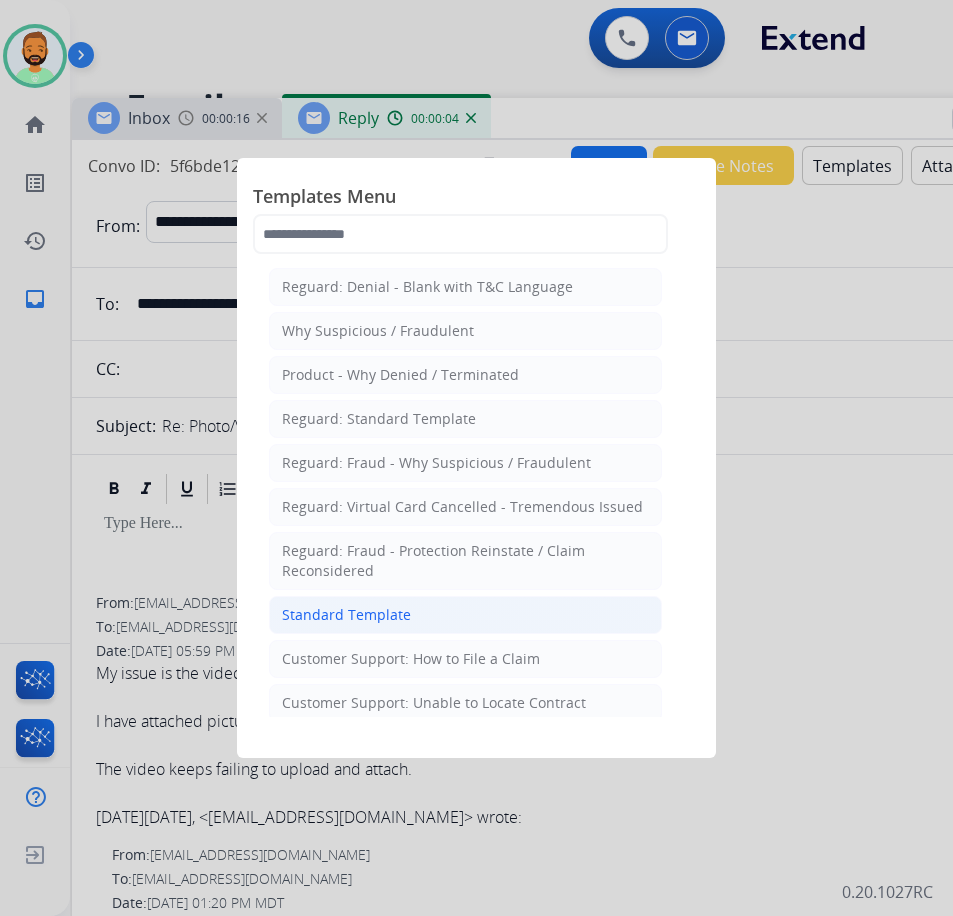 click on "Standard Template" 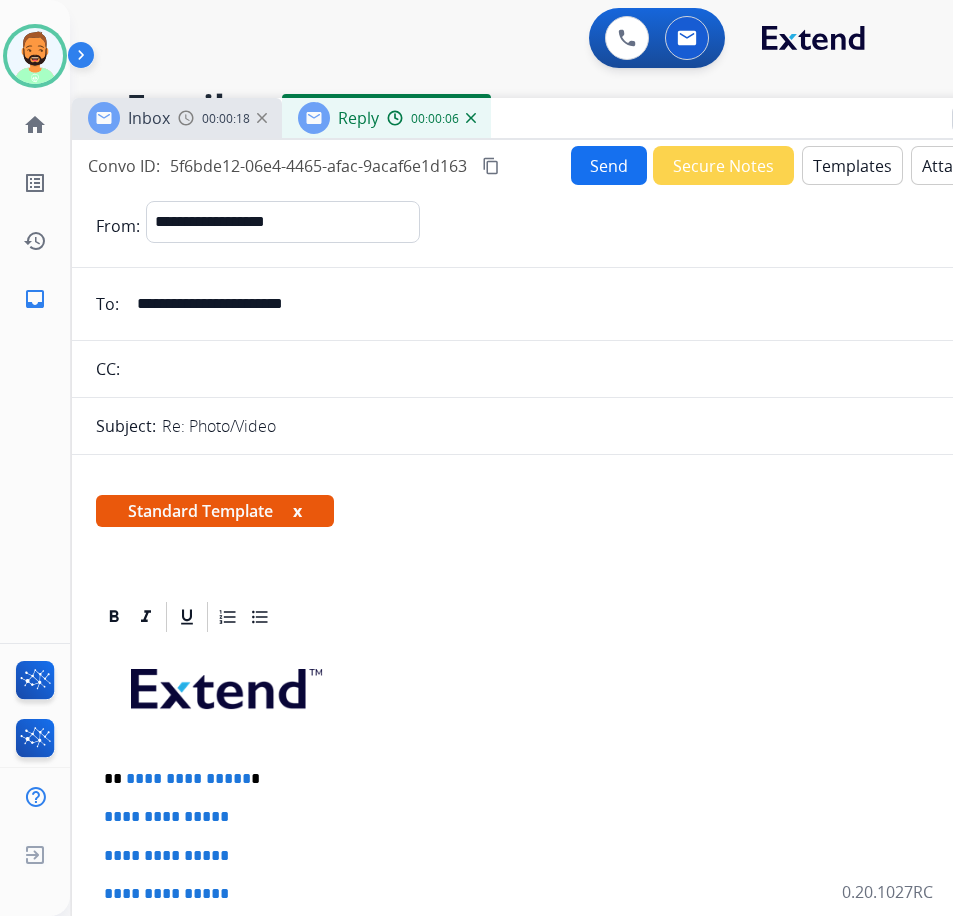 click on "**********" at bounding box center [572, 979] 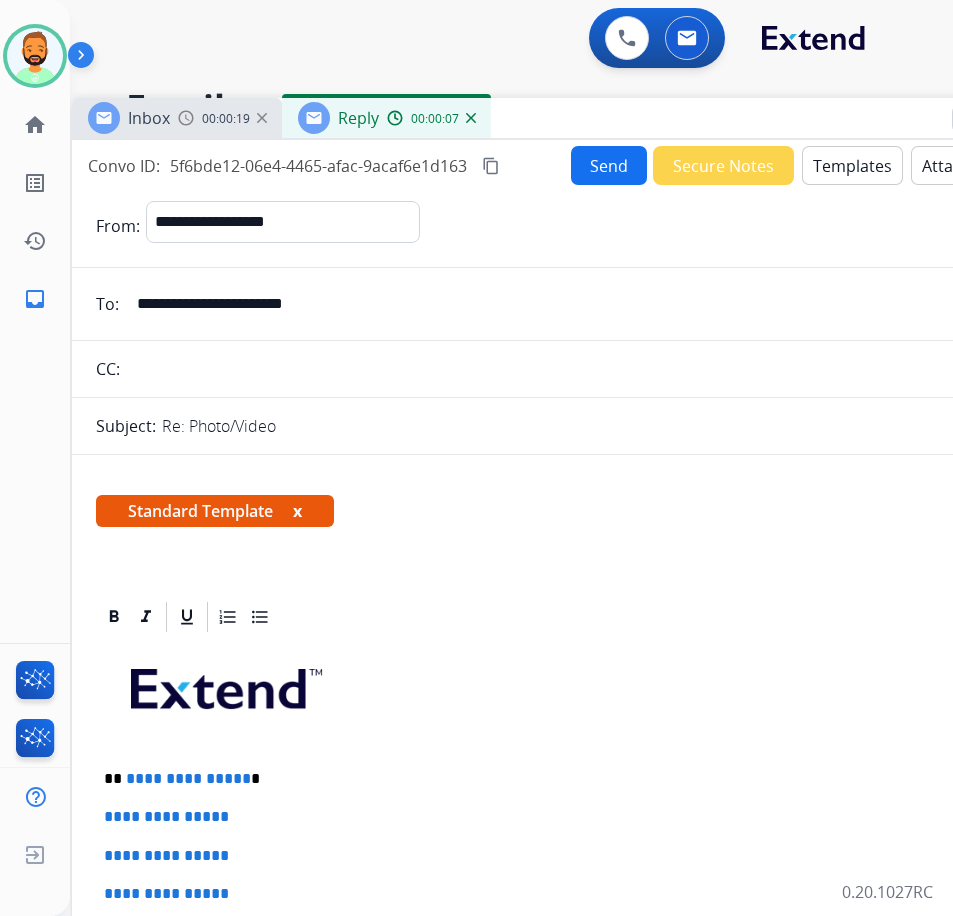 type 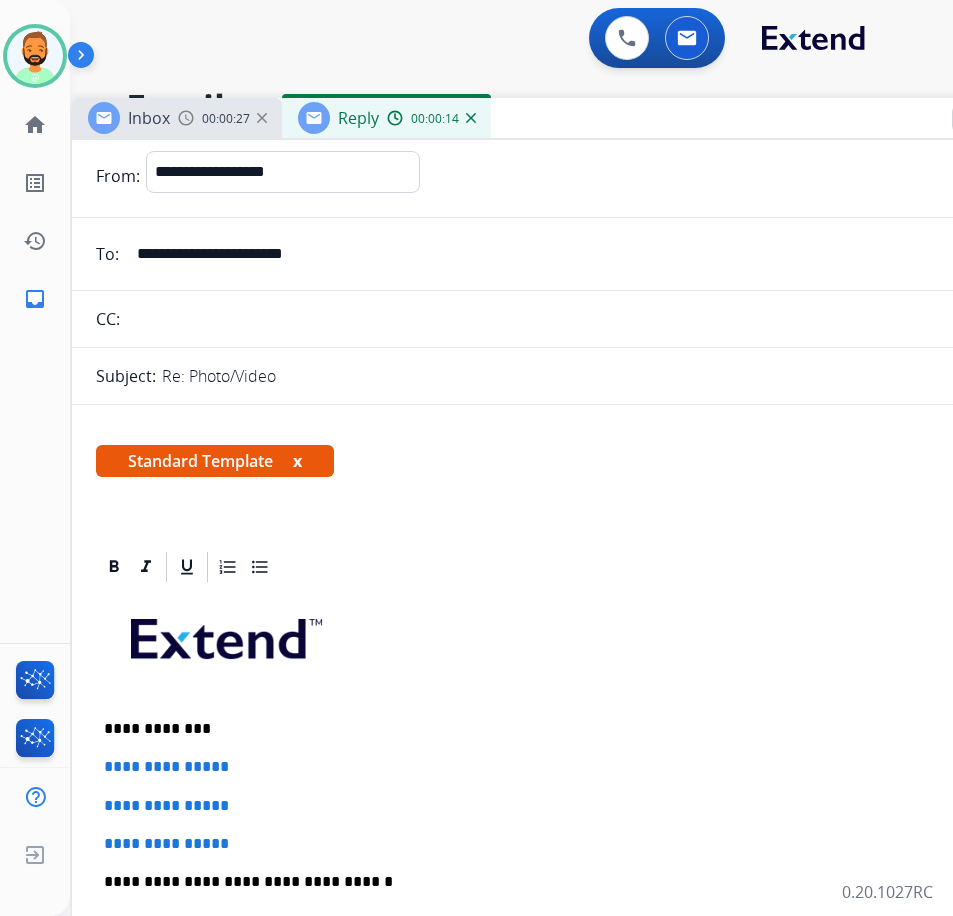 scroll, scrollTop: 100, scrollLeft: 0, axis: vertical 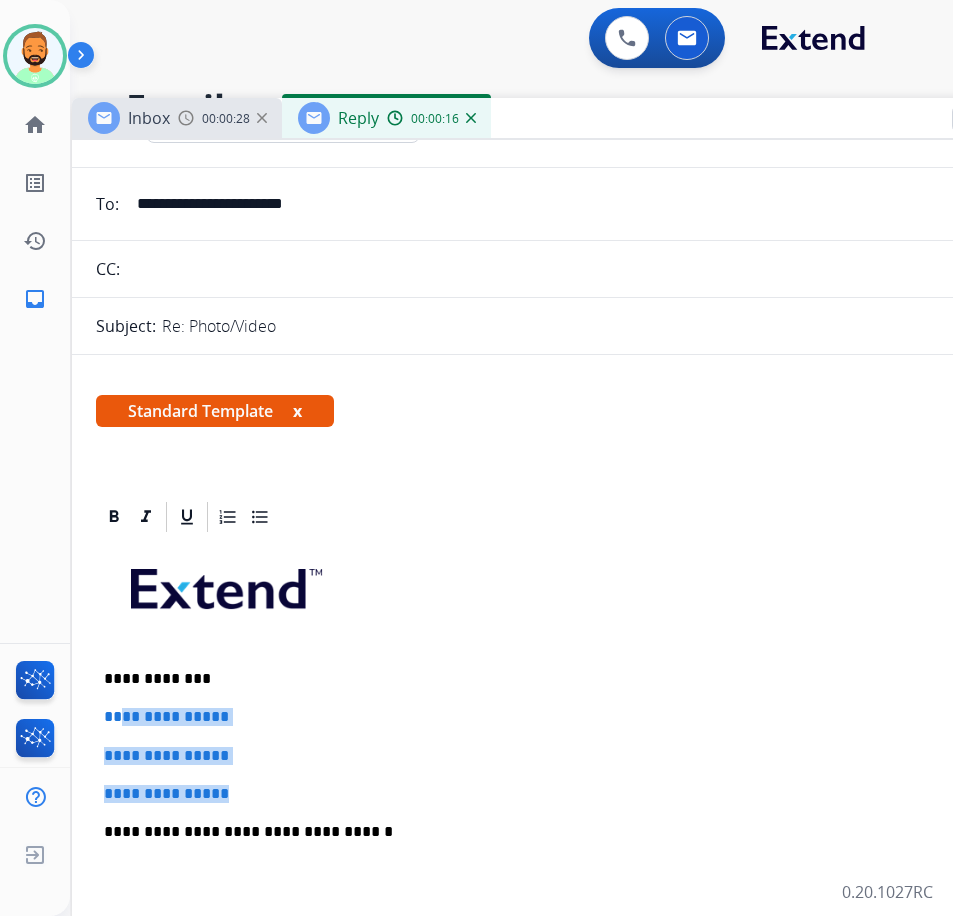 drag, startPoint x: 252, startPoint y: 790, endPoint x: 124, endPoint y: 716, distance: 147.85127 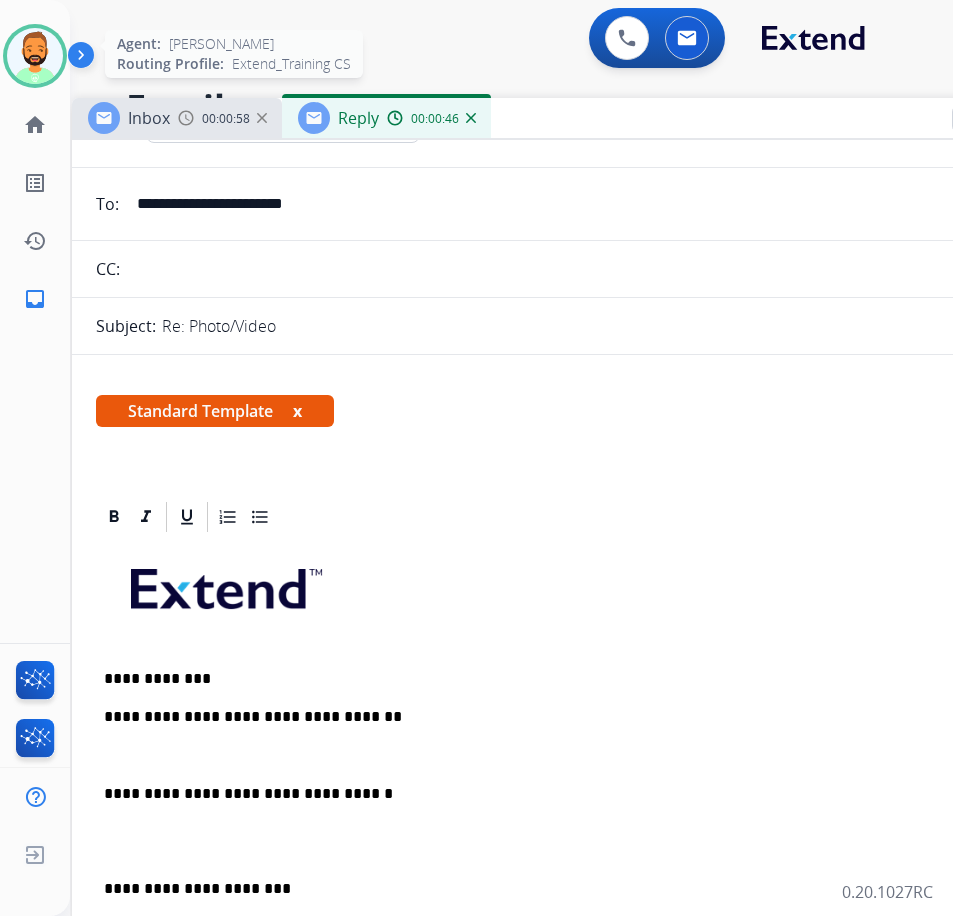 click at bounding box center [35, 56] 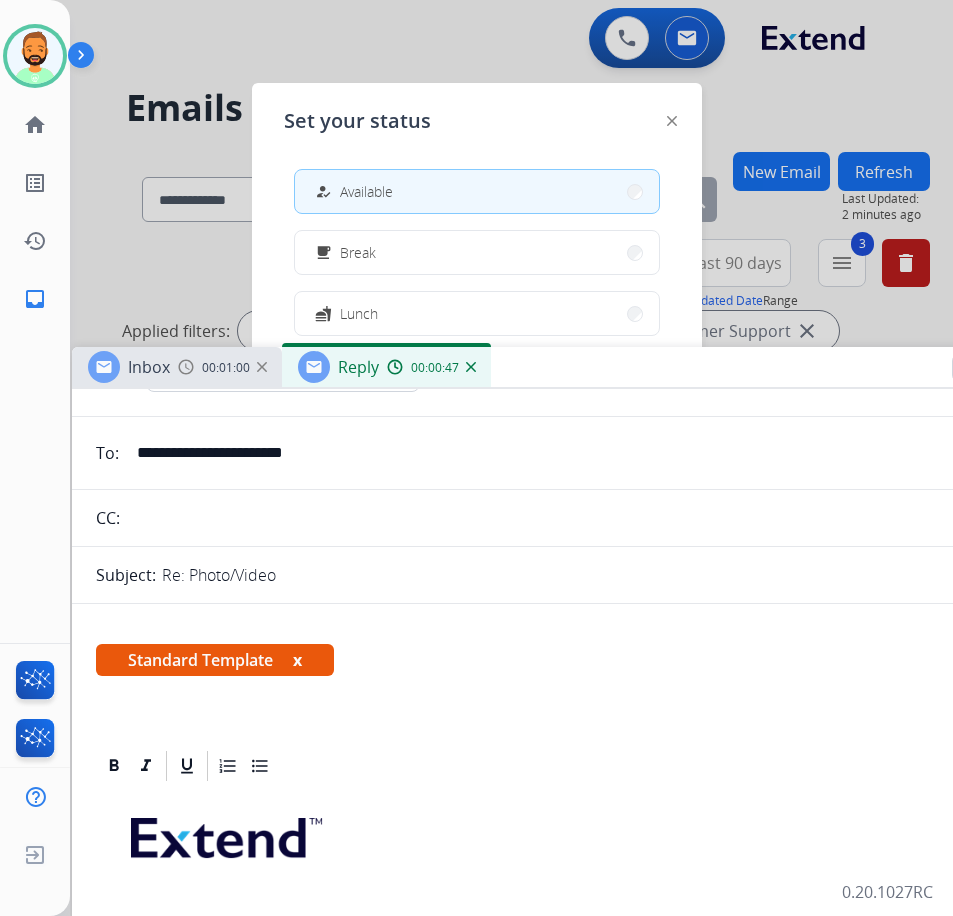 drag, startPoint x: 691, startPoint y: 112, endPoint x: 691, endPoint y: 363, distance: 251 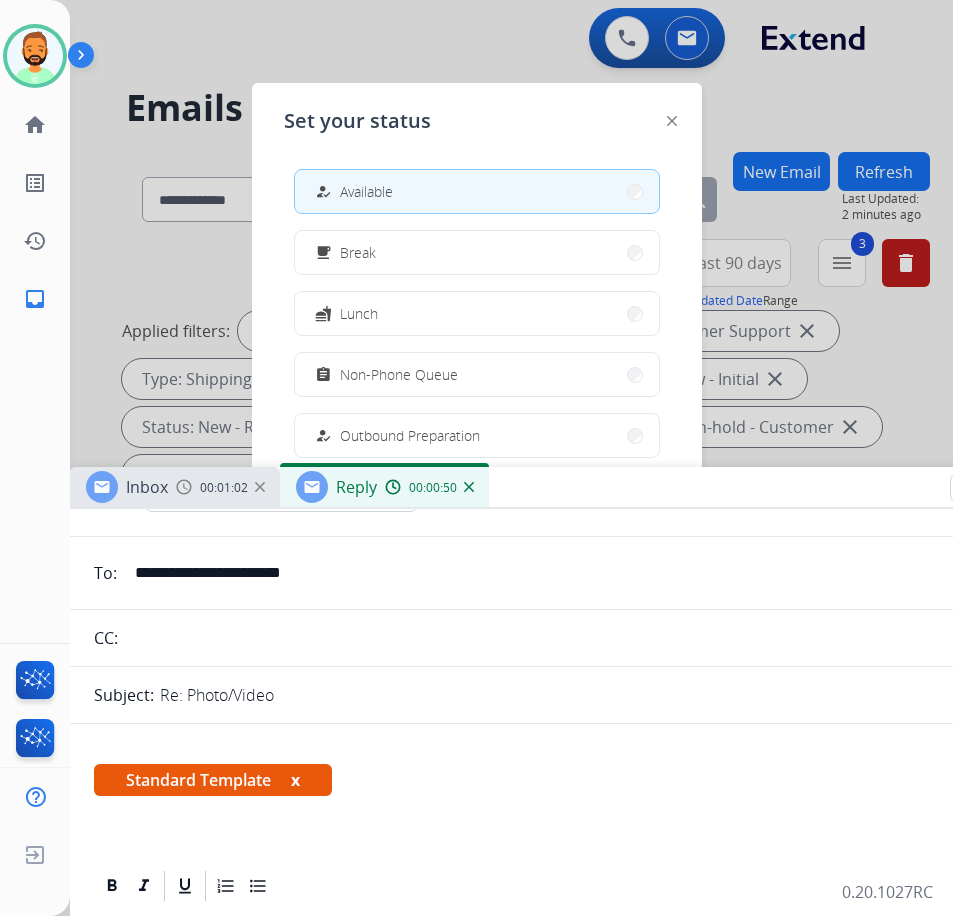 drag, startPoint x: 633, startPoint y: 371, endPoint x: 613, endPoint y: 436, distance: 68.007355 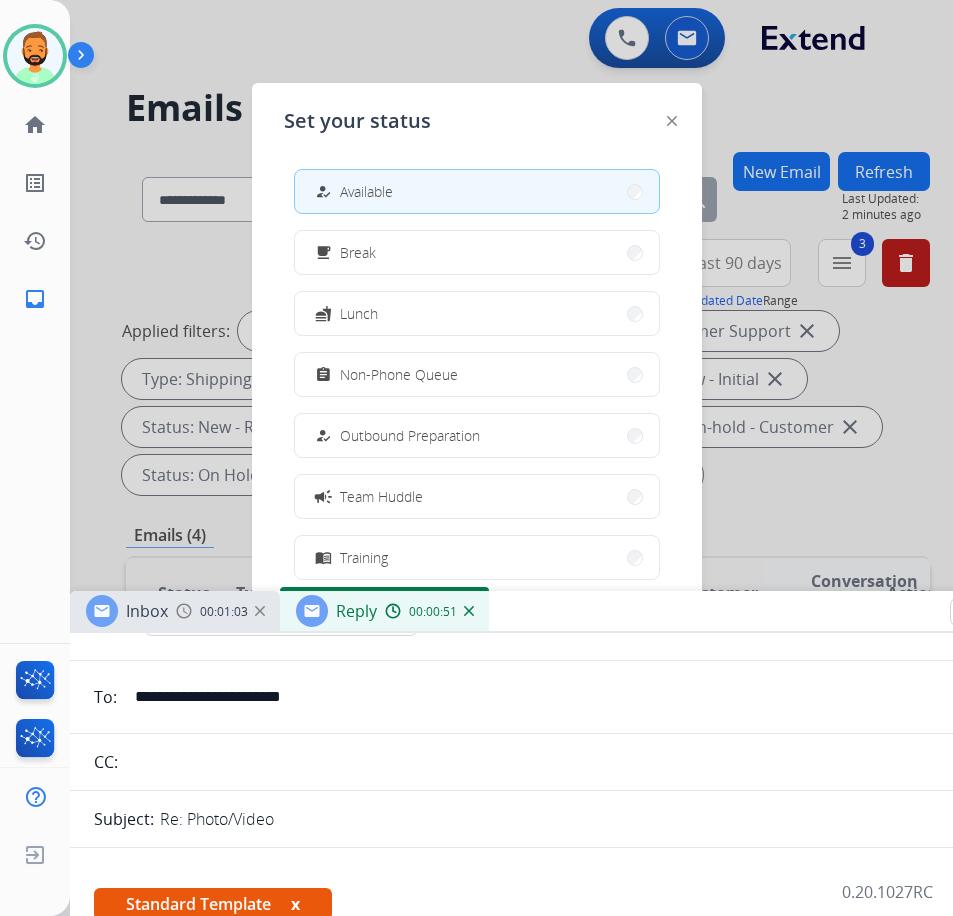 drag, startPoint x: 611, startPoint y: 455, endPoint x: 628, endPoint y: 626, distance: 171.84296 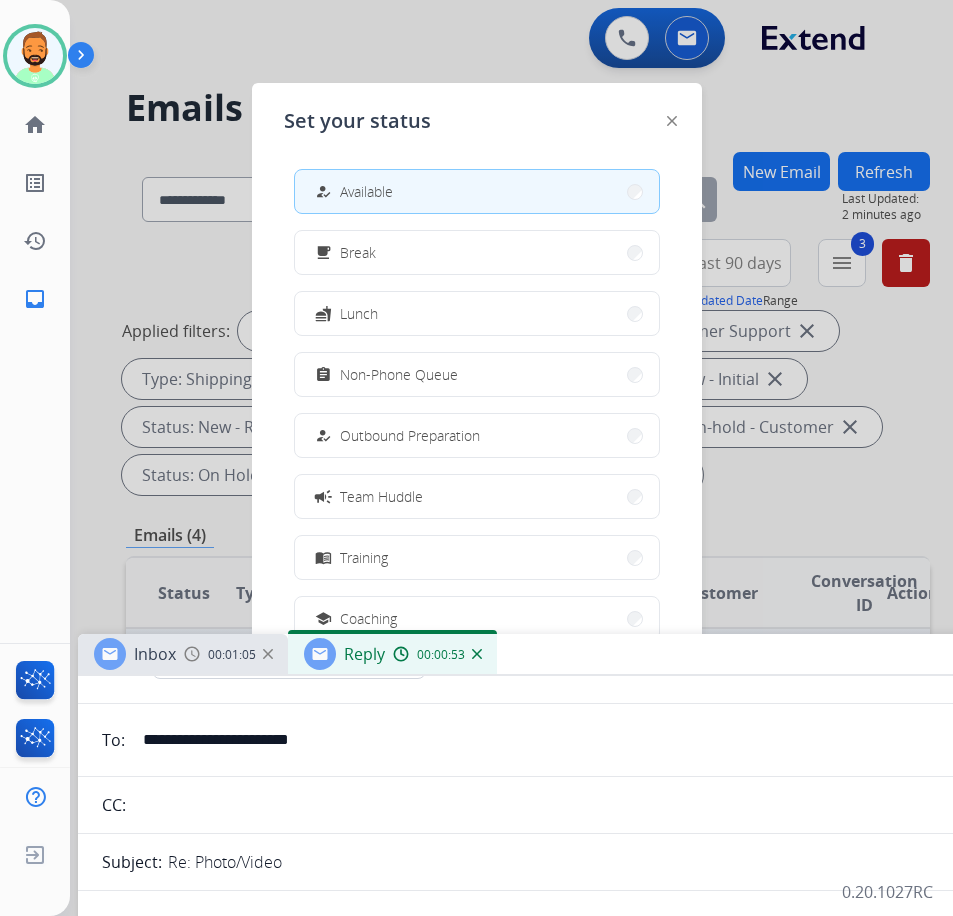 drag, startPoint x: 628, startPoint y: 613, endPoint x: 635, endPoint y: 680, distance: 67.36468 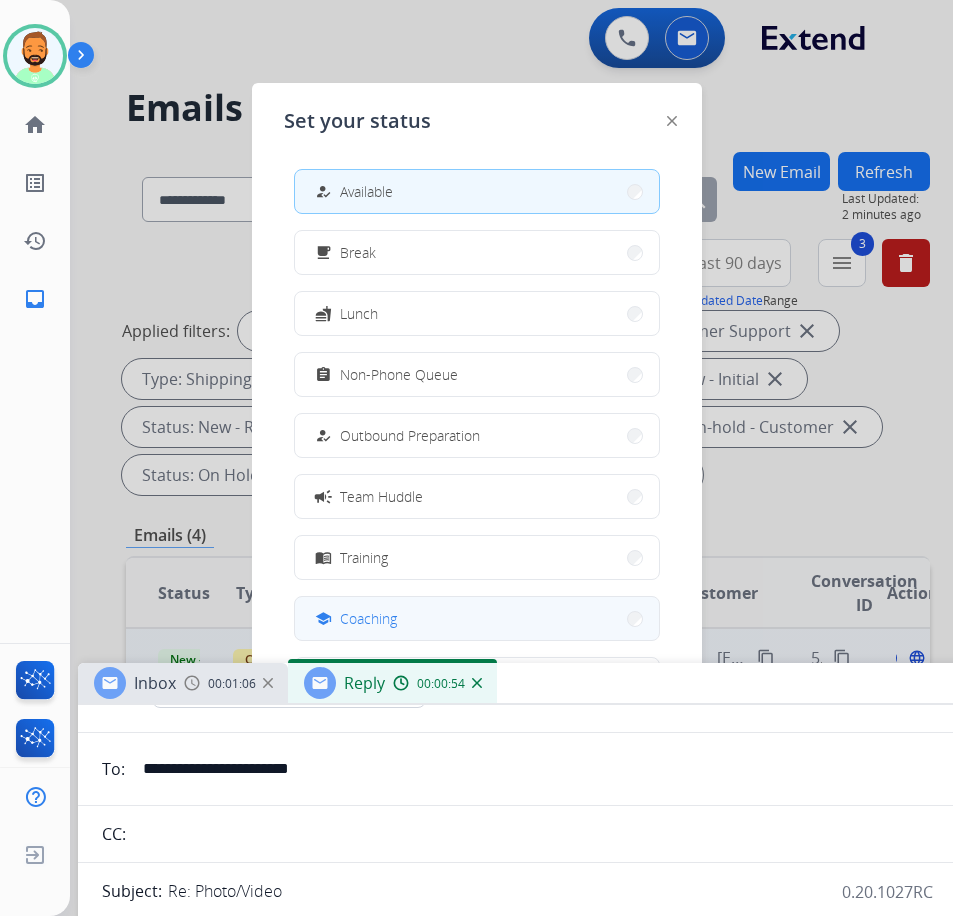 click on "school Coaching" at bounding box center [477, 618] 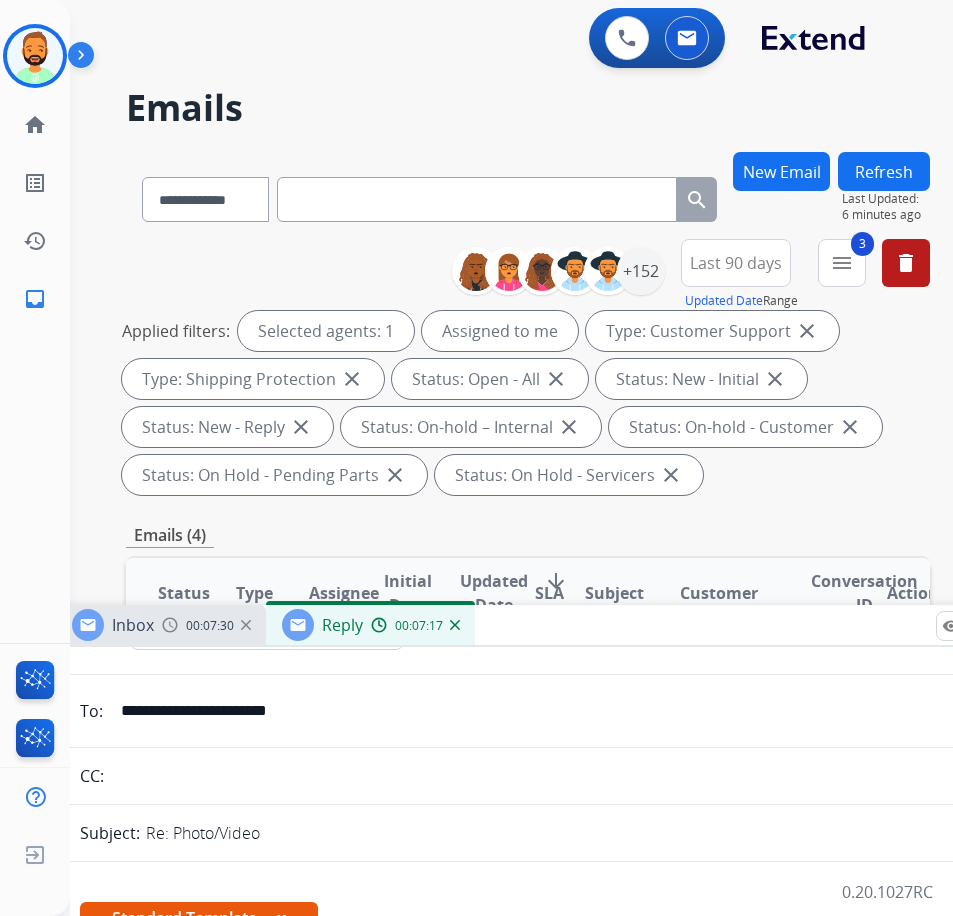 drag, startPoint x: 614, startPoint y: 685, endPoint x: 520, endPoint y: 588, distance: 135.07405 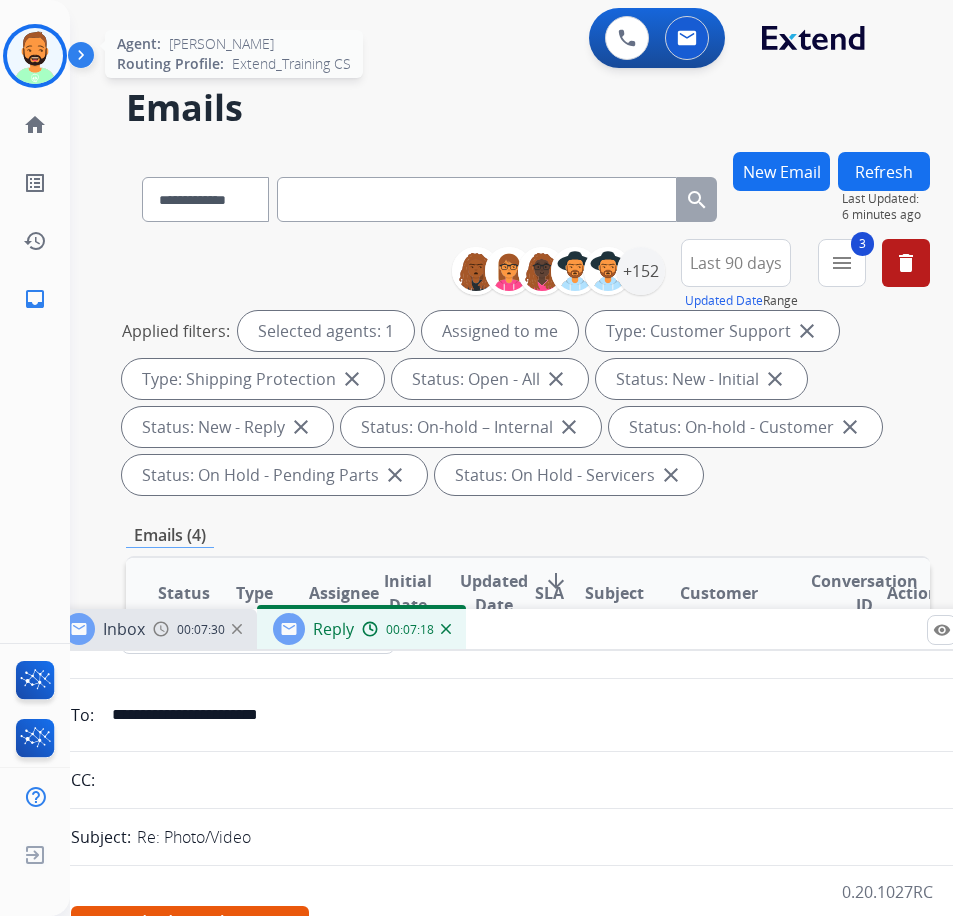 click at bounding box center [35, 56] 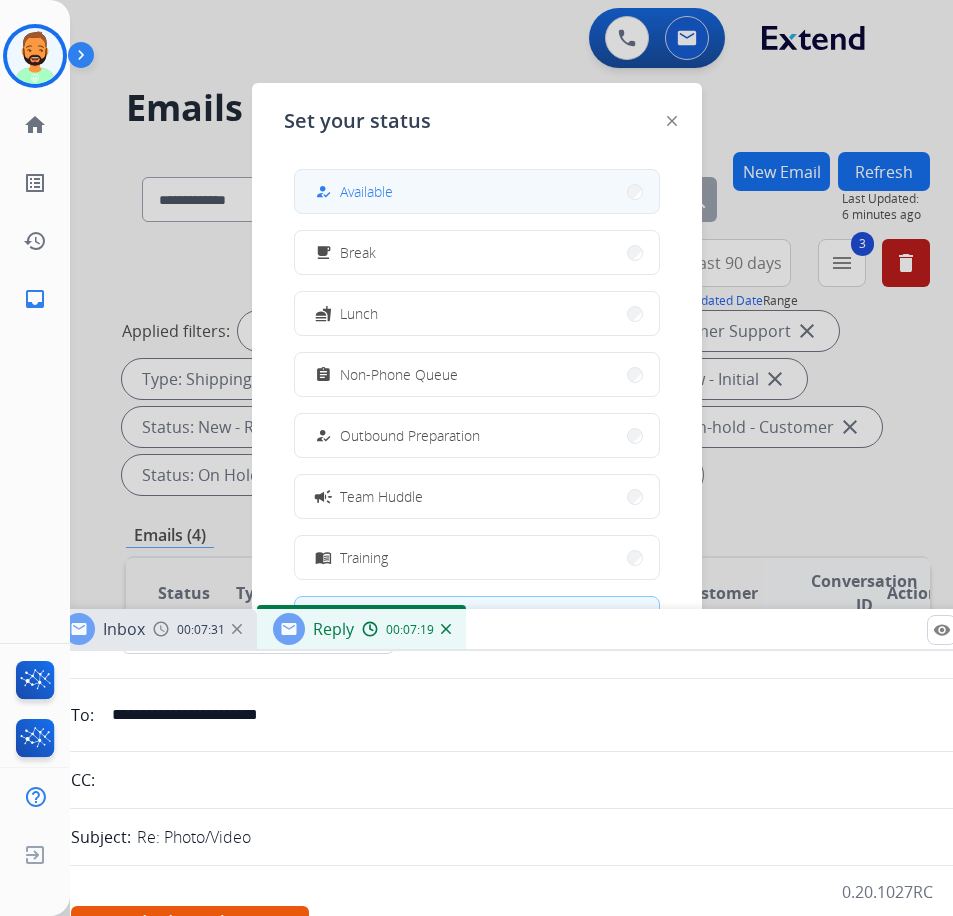 click on "how_to_reg Available" at bounding box center (477, 191) 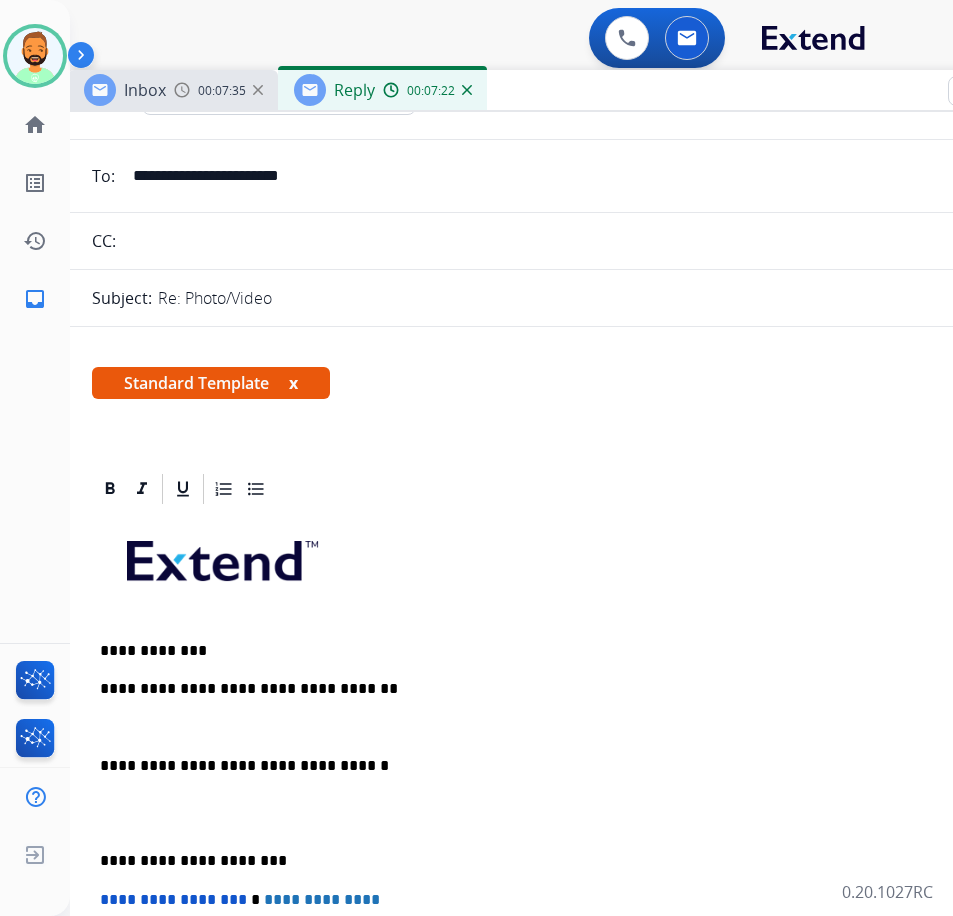 drag, startPoint x: 626, startPoint y: 623, endPoint x: 647, endPoint y: 84, distance: 539.40894 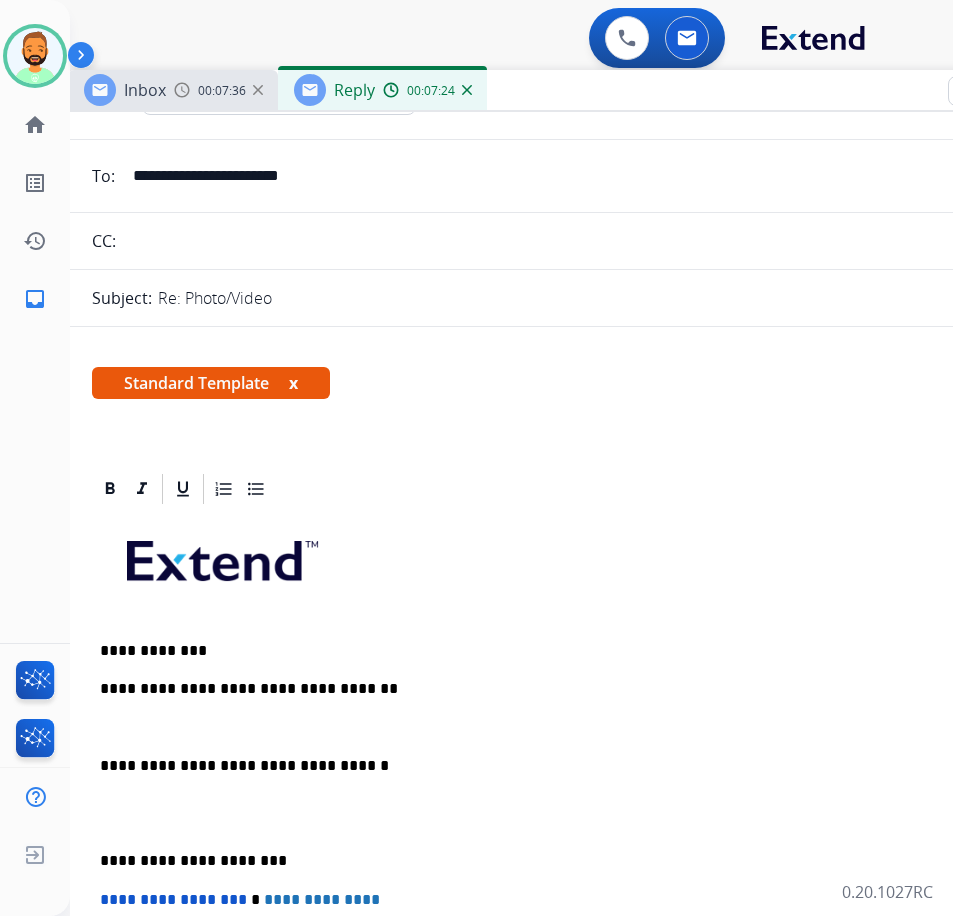 click at bounding box center [568, 728] 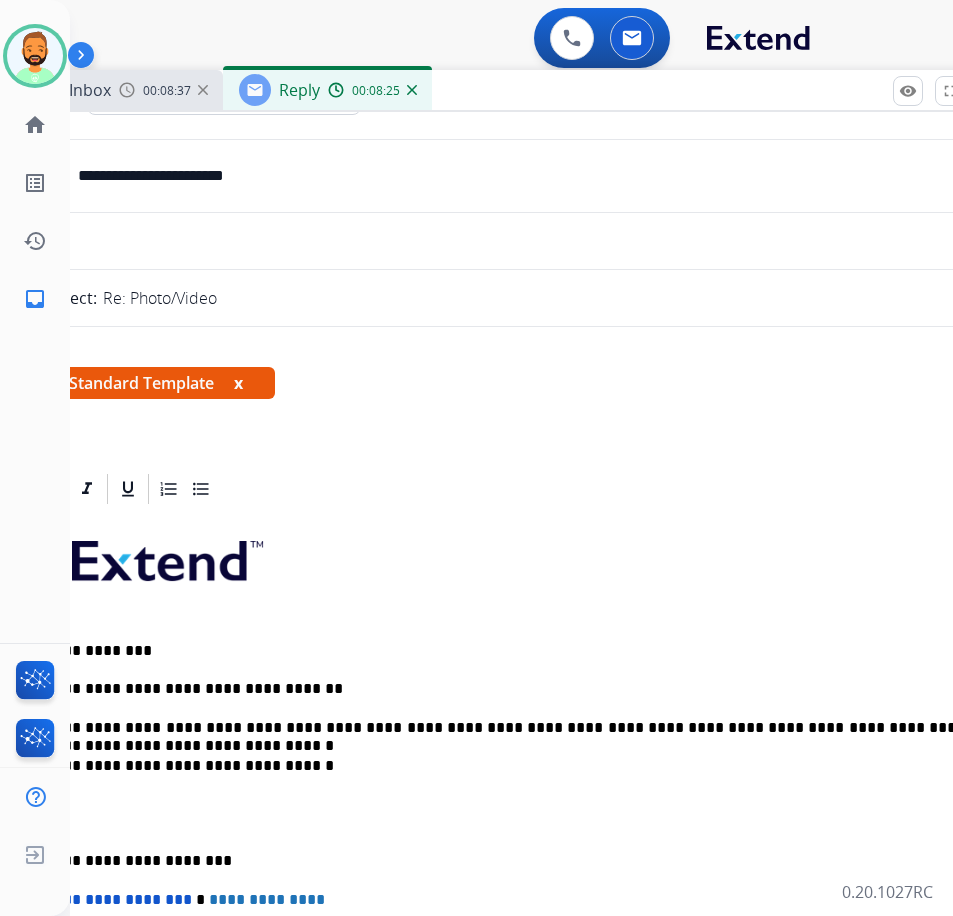 scroll, scrollTop: 0, scrollLeft: 63, axis: horizontal 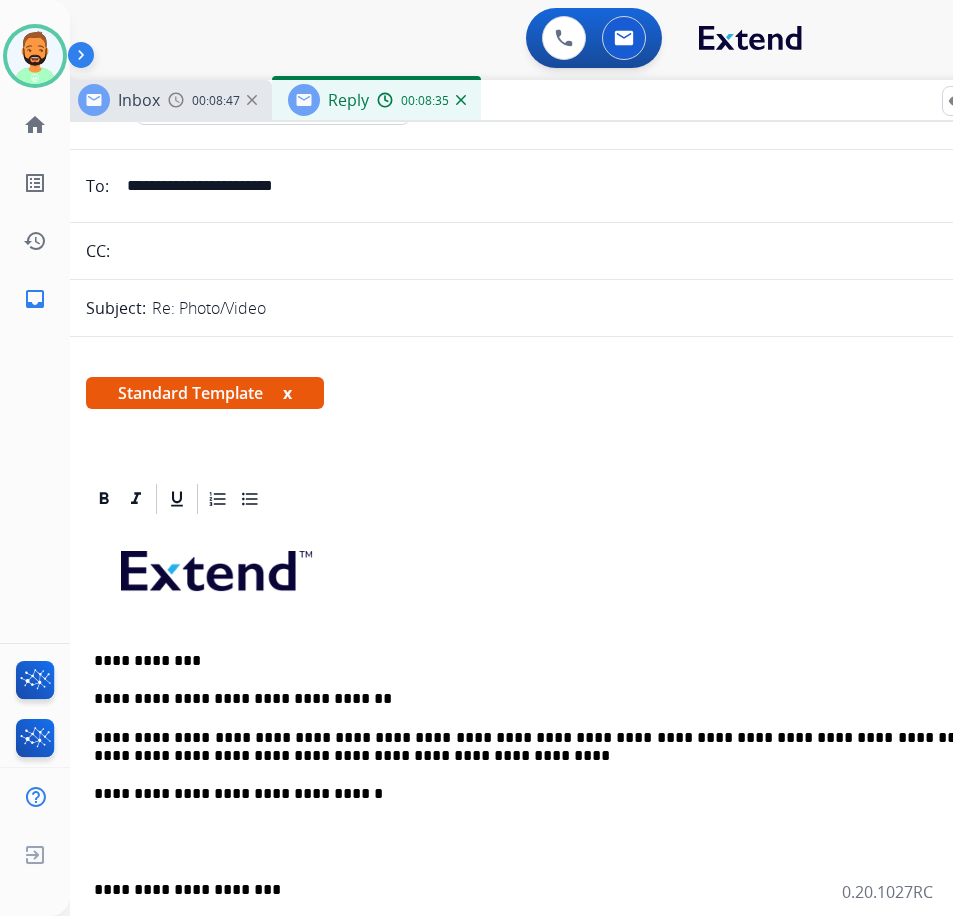 drag, startPoint x: 484, startPoint y: 97, endPoint x: 541, endPoint y: 107, distance: 57.870544 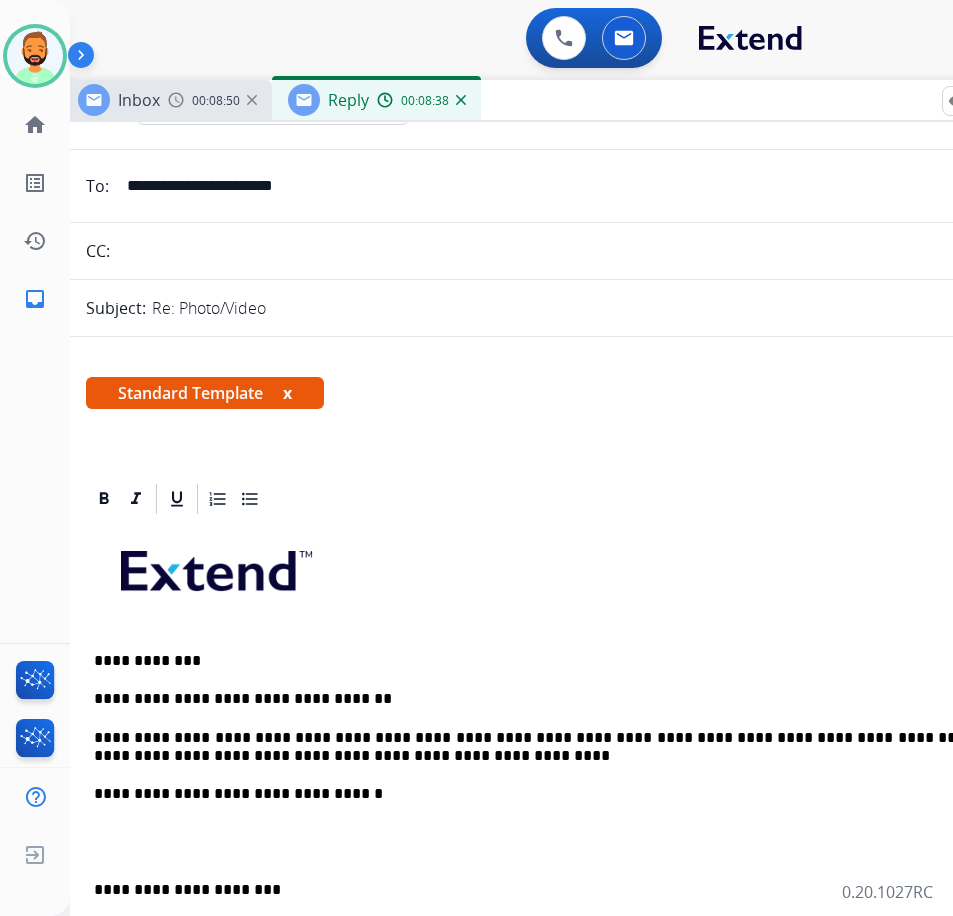 click on "**********" at bounding box center [554, 747] 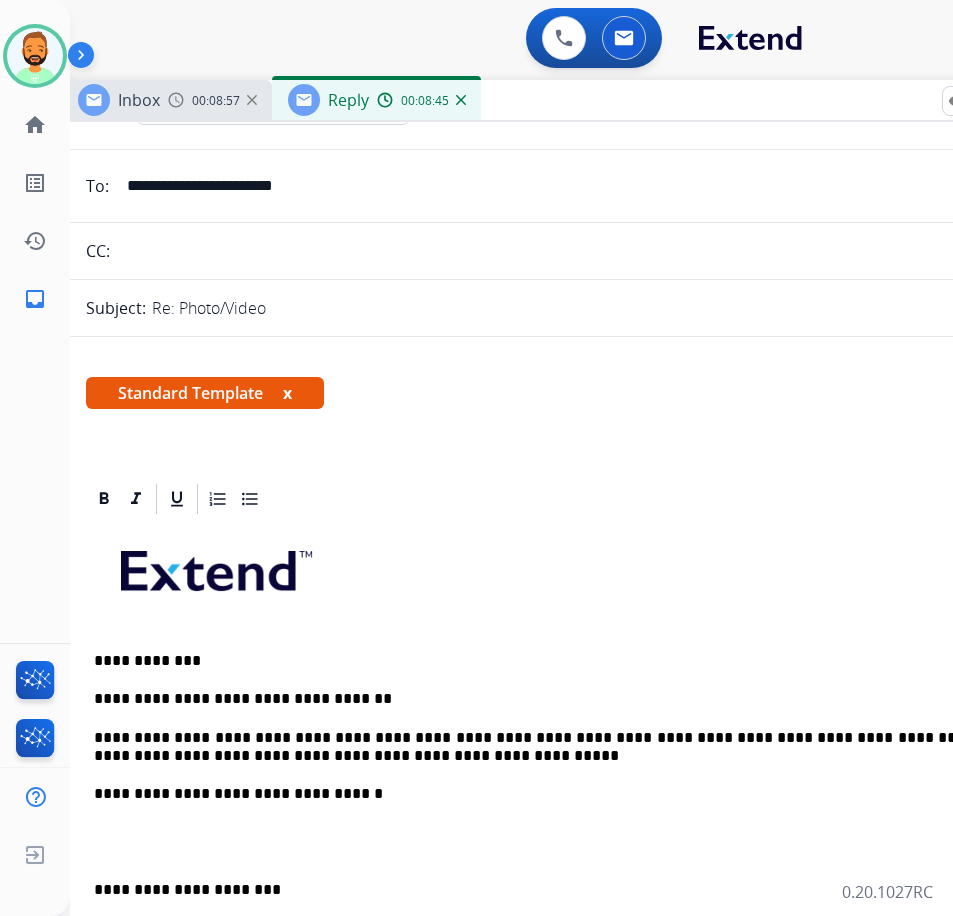 click on "**********" at bounding box center [554, 747] 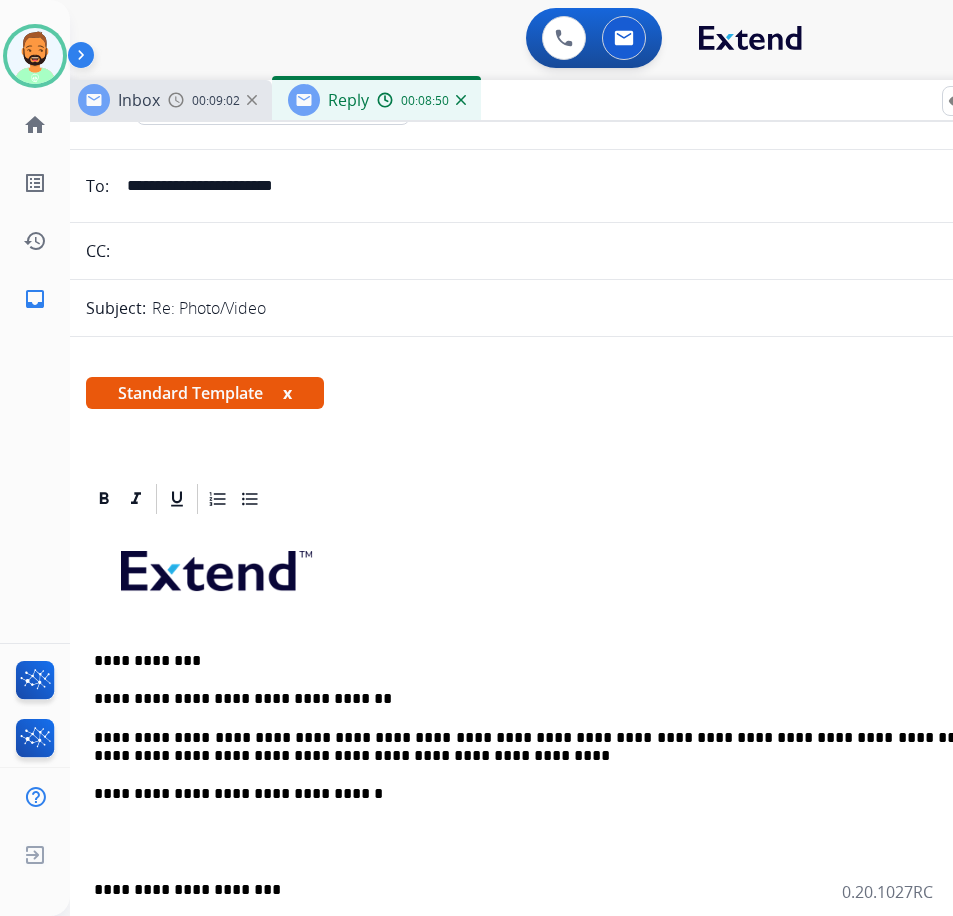 click on "**********" at bounding box center (554, 890) 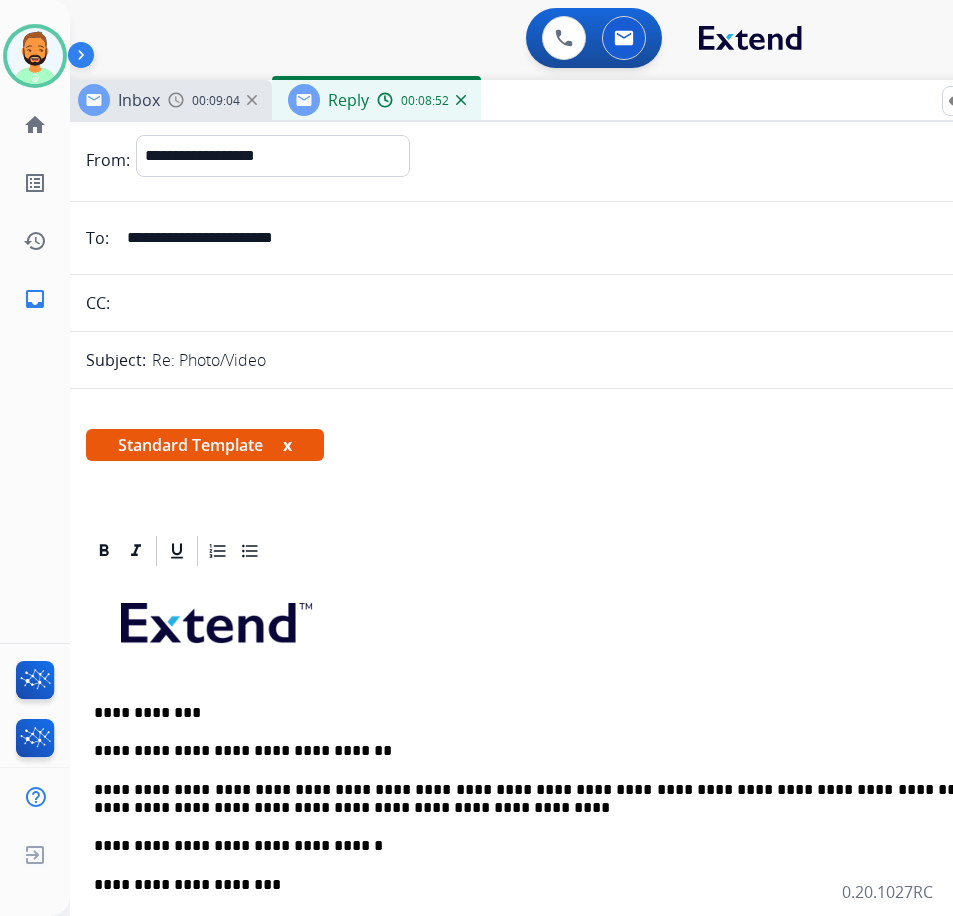 scroll, scrollTop: 0, scrollLeft: 0, axis: both 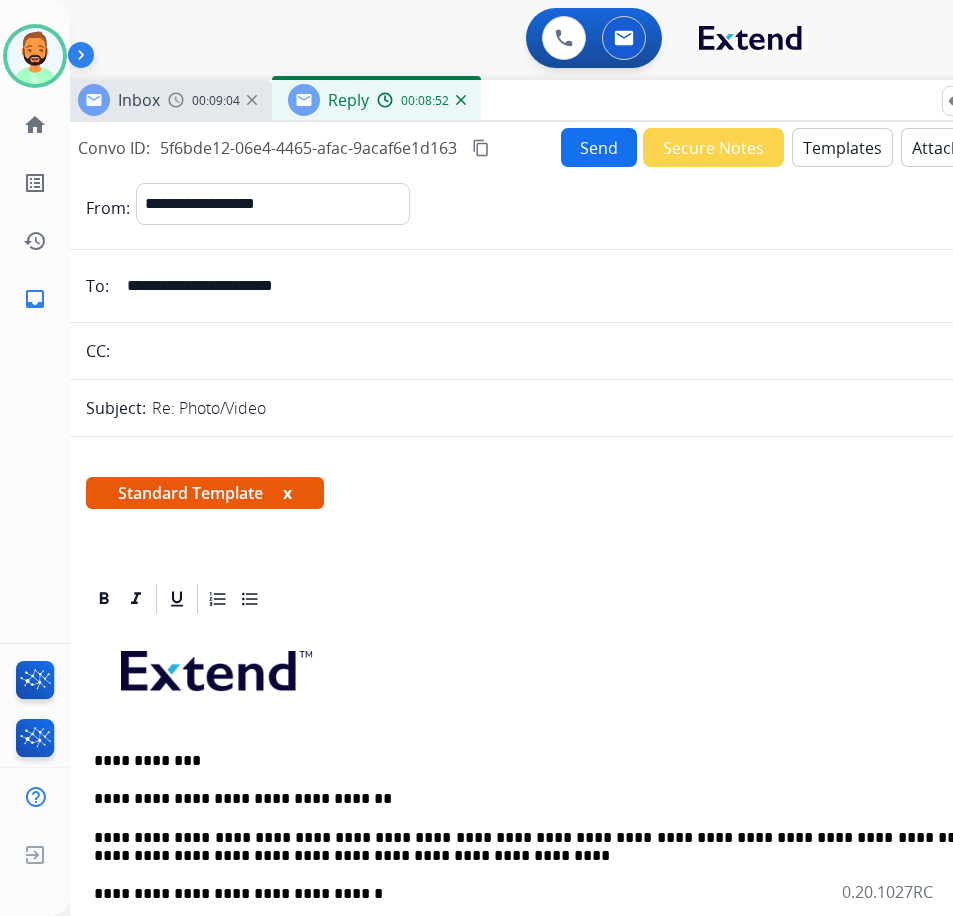 click on "Inbox  00:09:04  Reply  00:08:52" at bounding box center (562, 101) 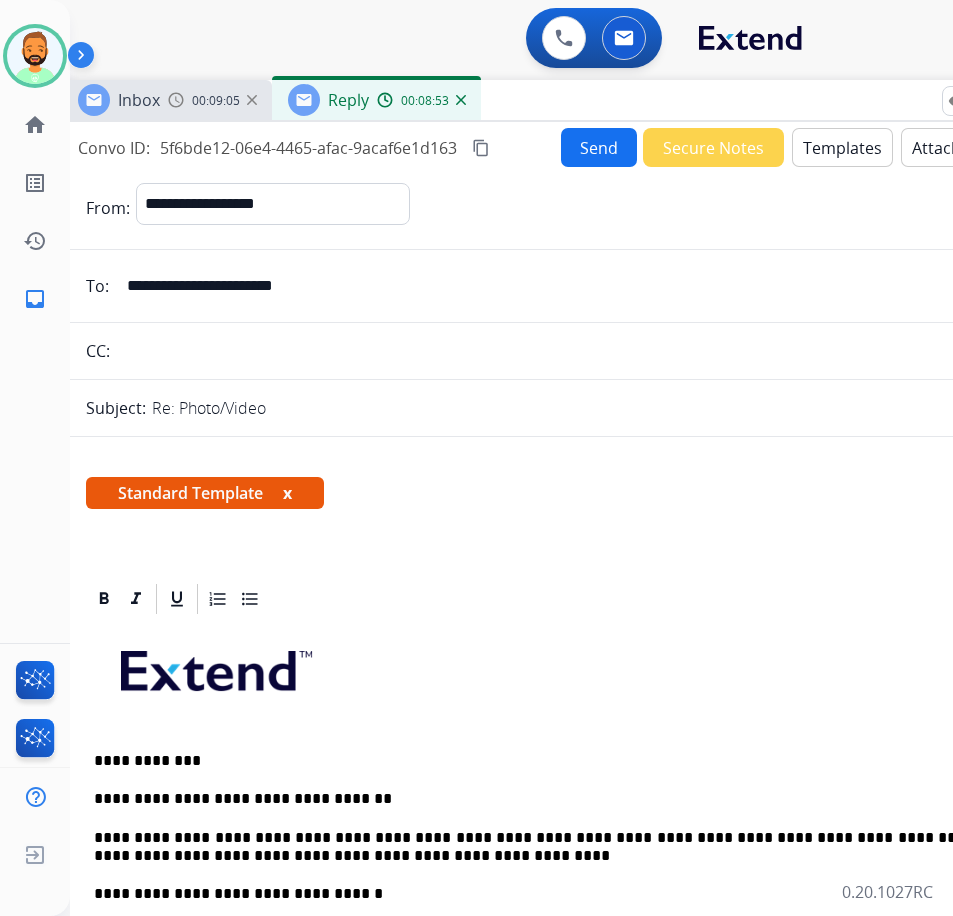 click on "Send" at bounding box center (599, 147) 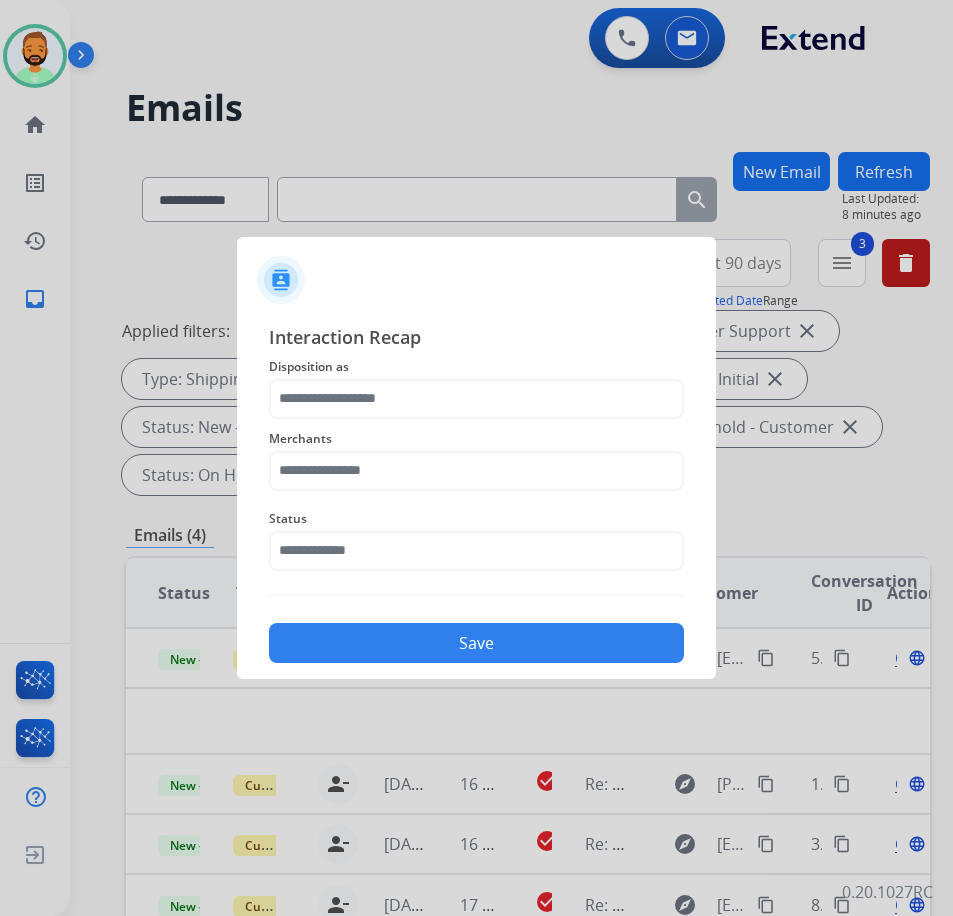 click on "Save" 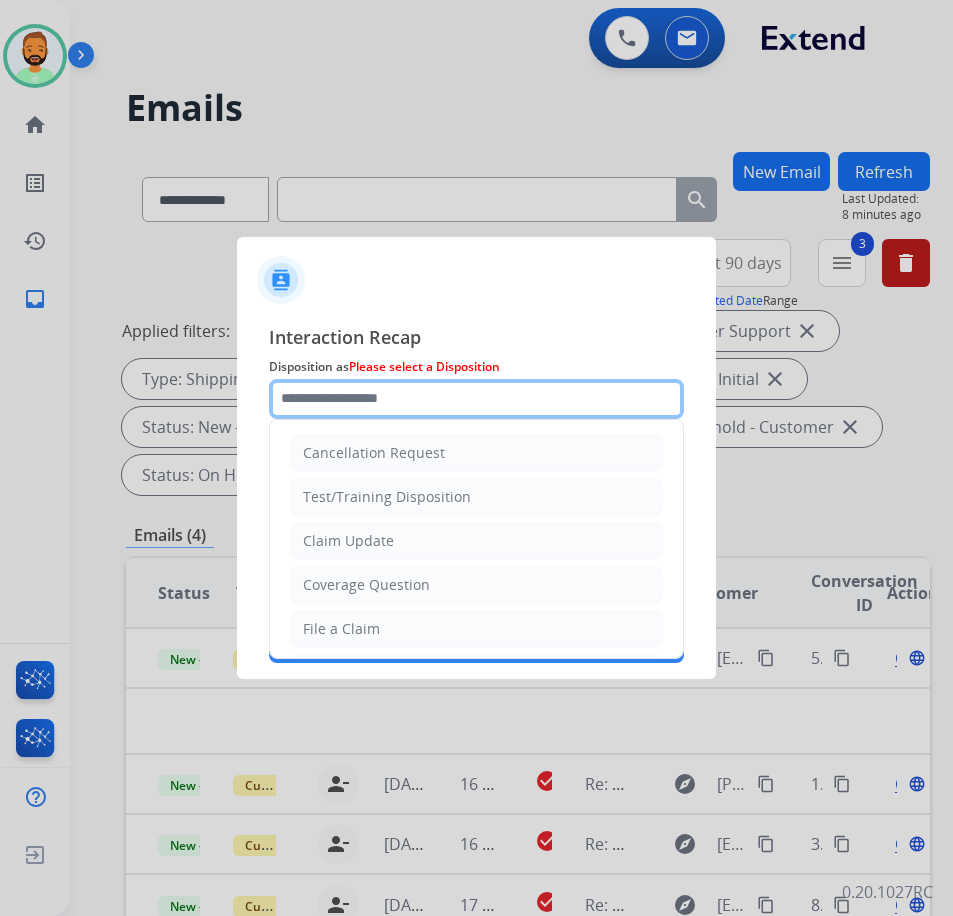 click 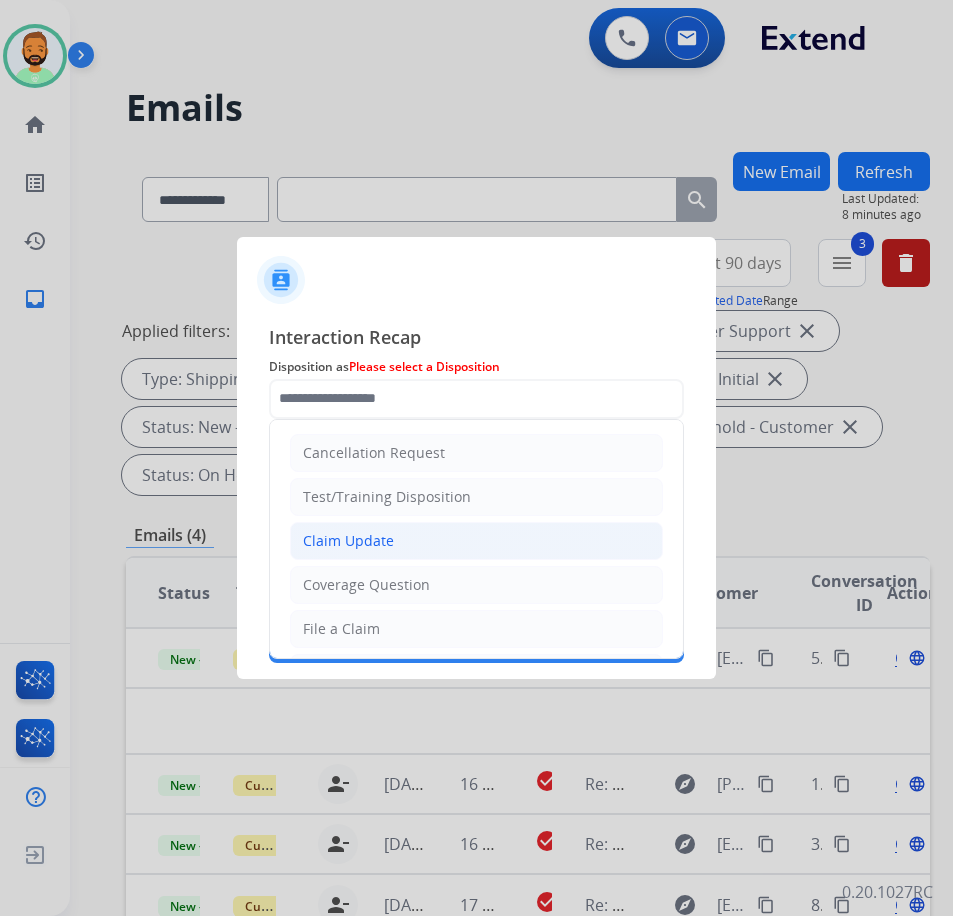click on "Claim Update" 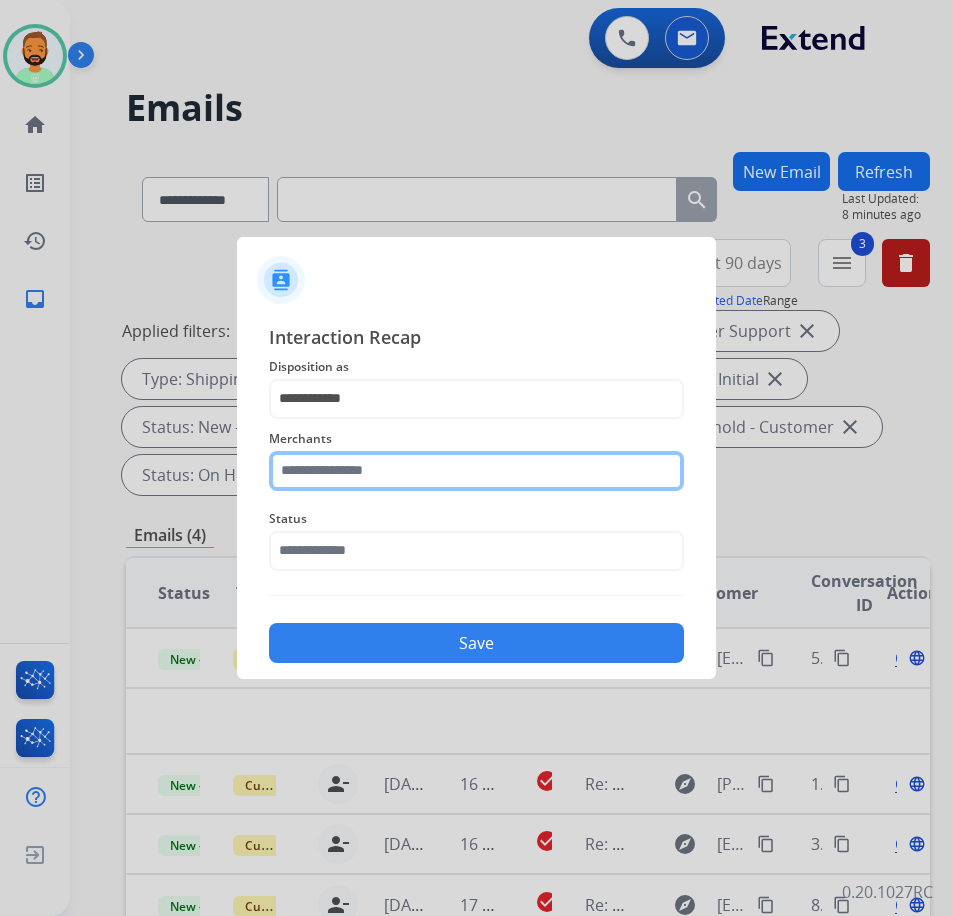 click 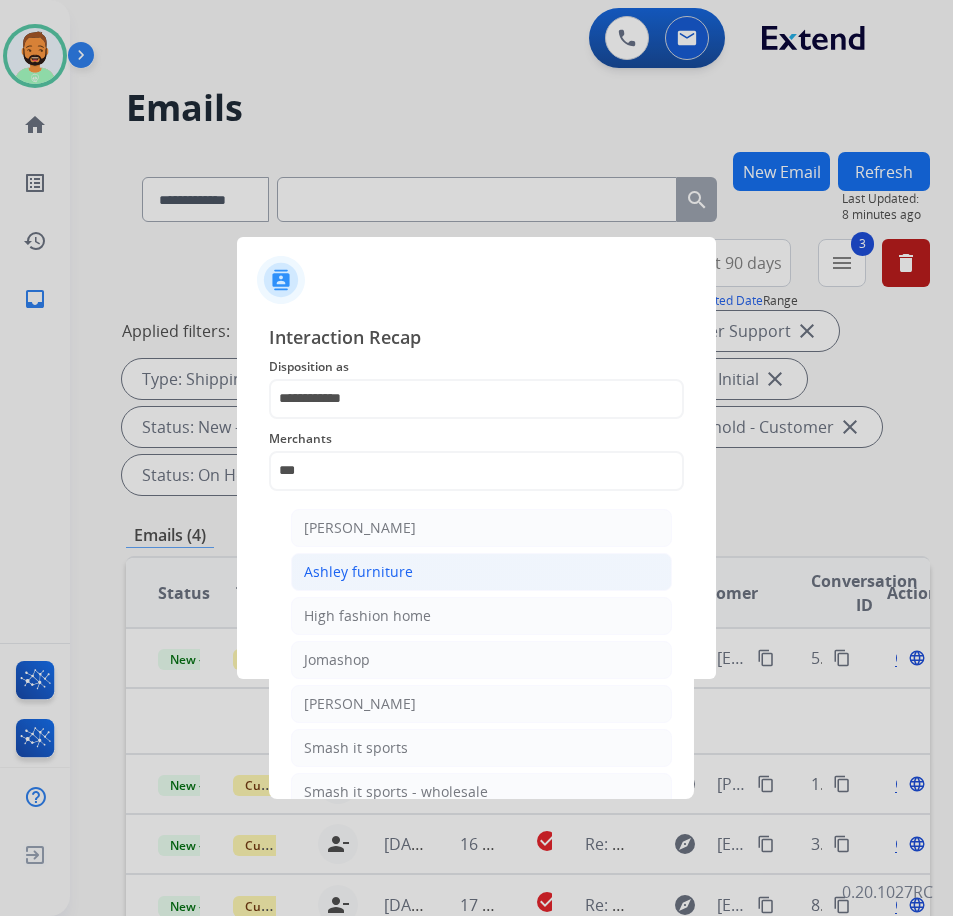 click on "Ashley furniture" 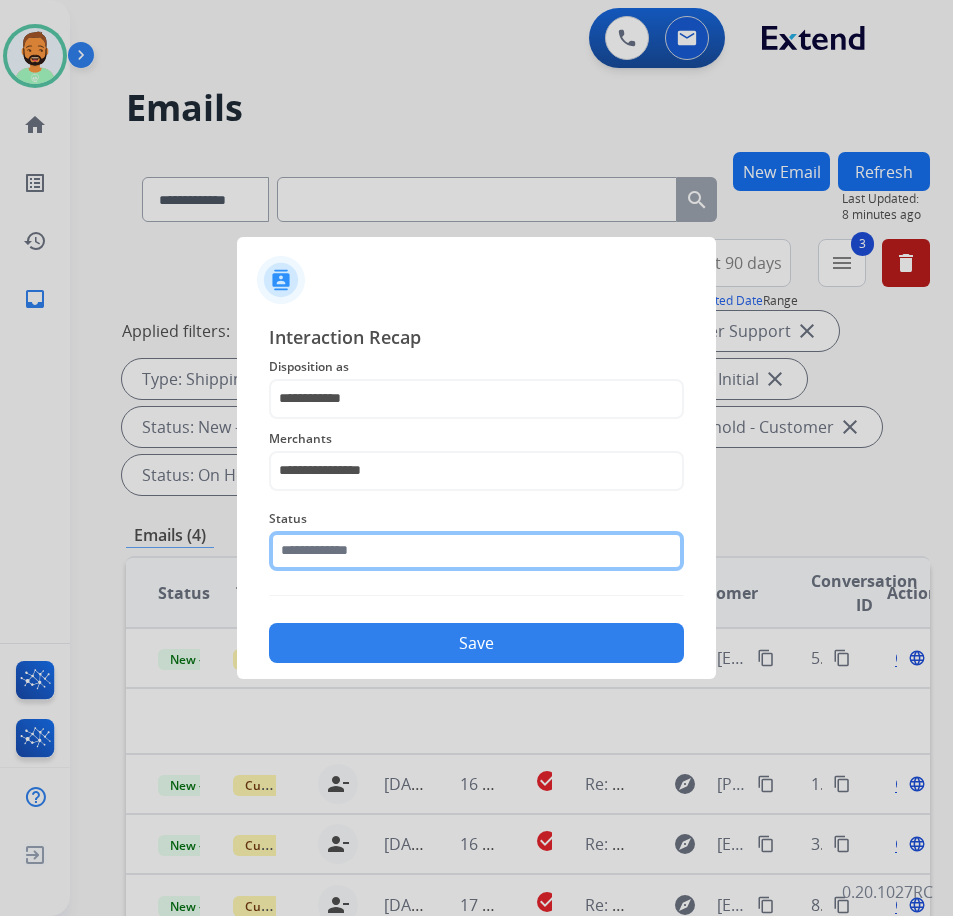 click 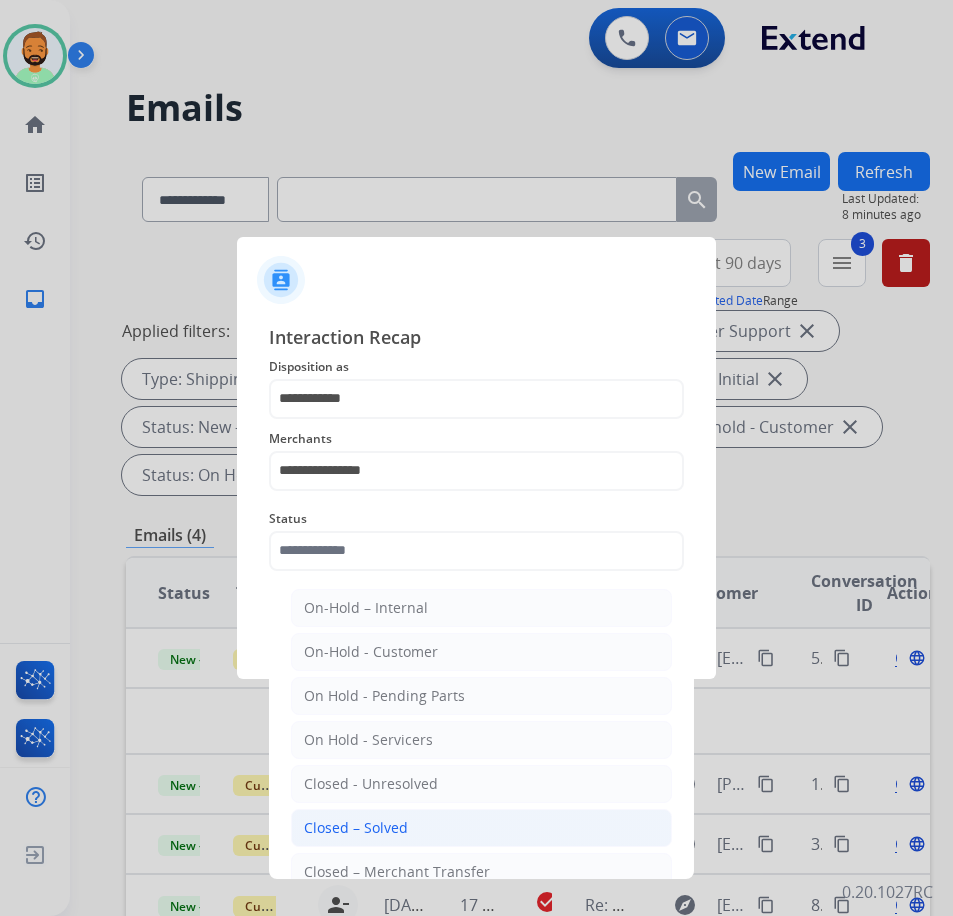 click on "Closed – Solved" 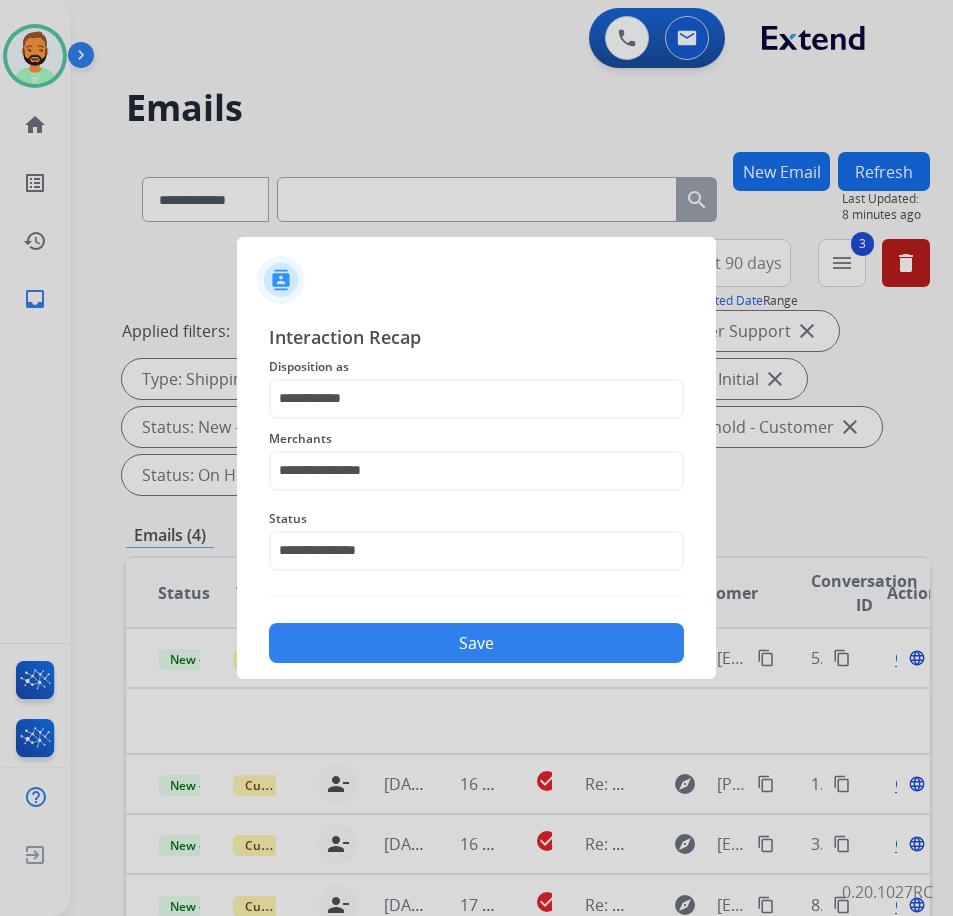 click on "Save" 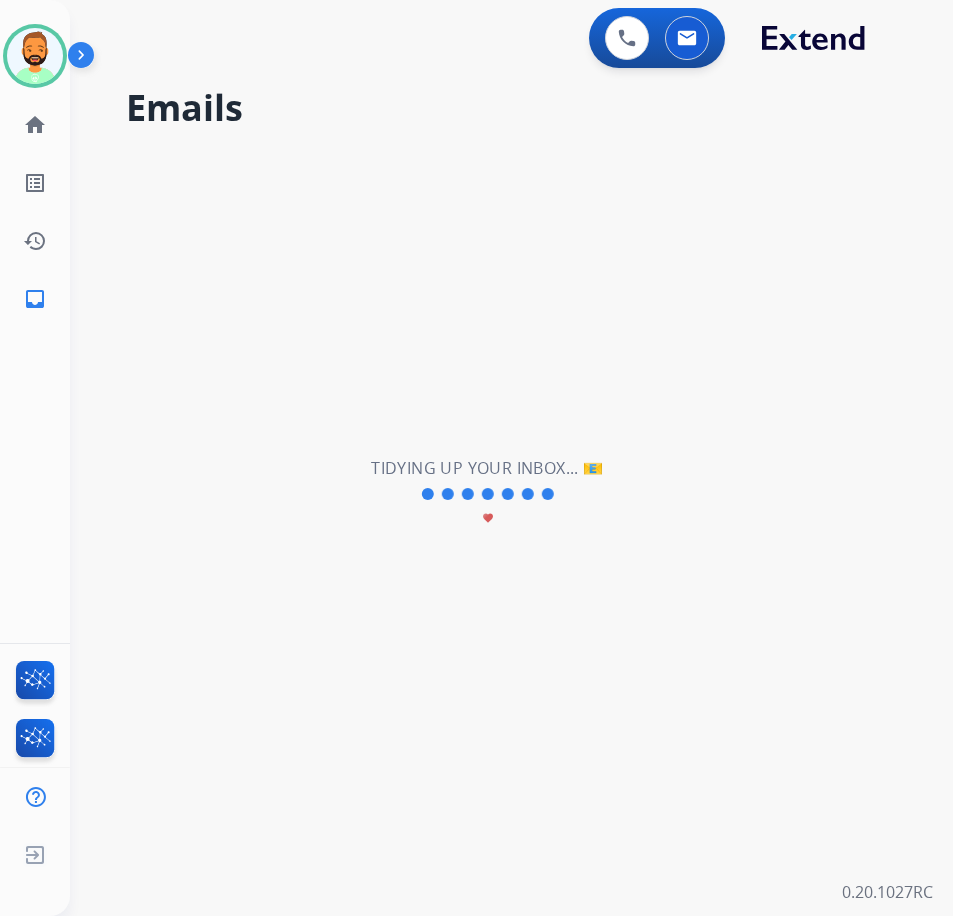 scroll, scrollTop: 0, scrollLeft: 0, axis: both 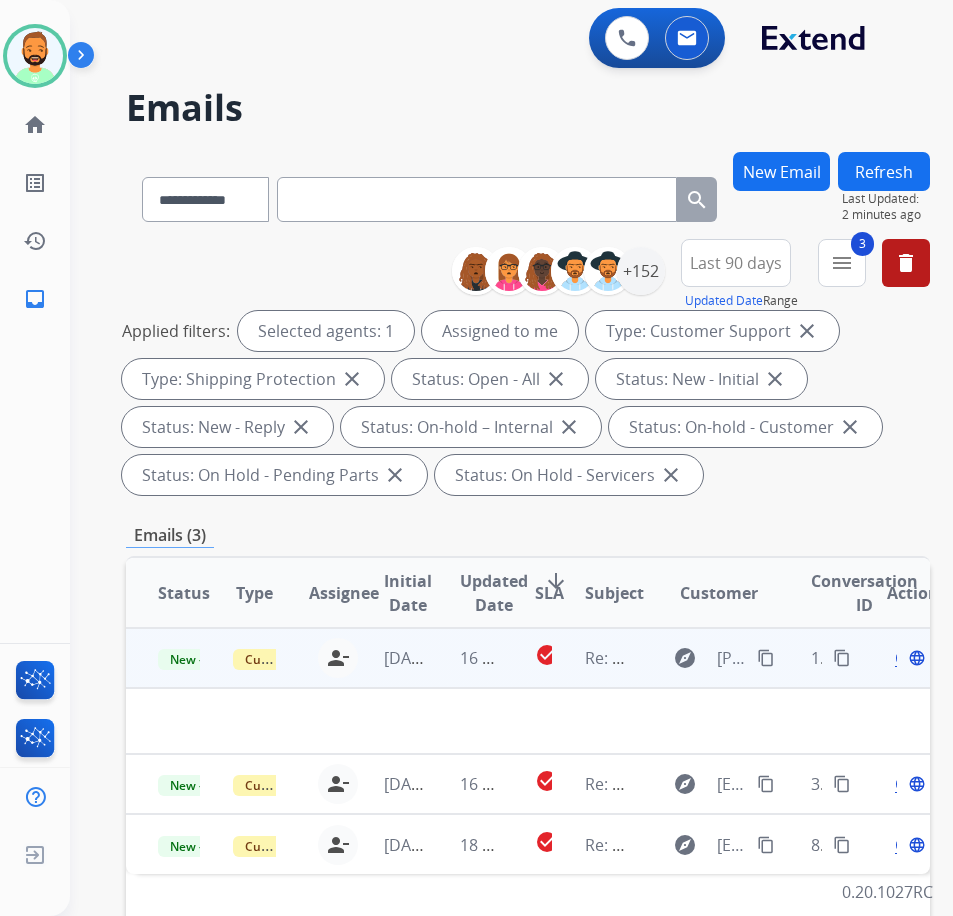 click on "16 hours ago" at bounding box center (465, 658) 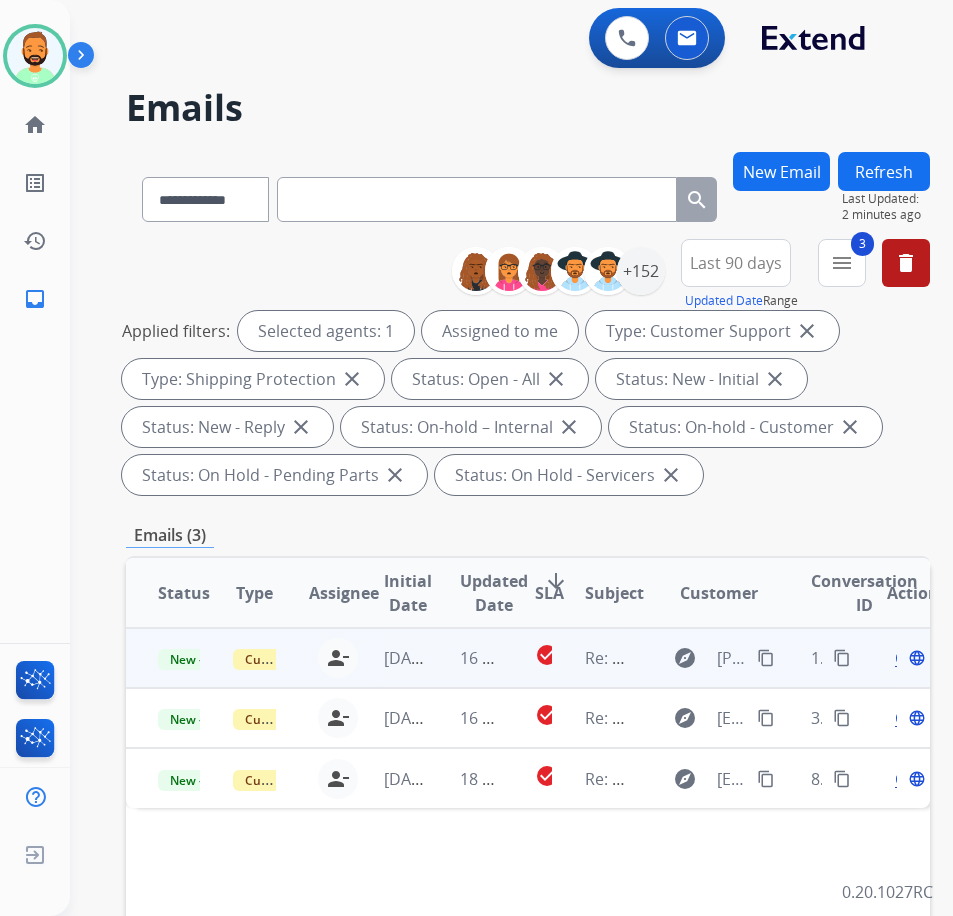 click on "16 hours ago" at bounding box center (465, 658) 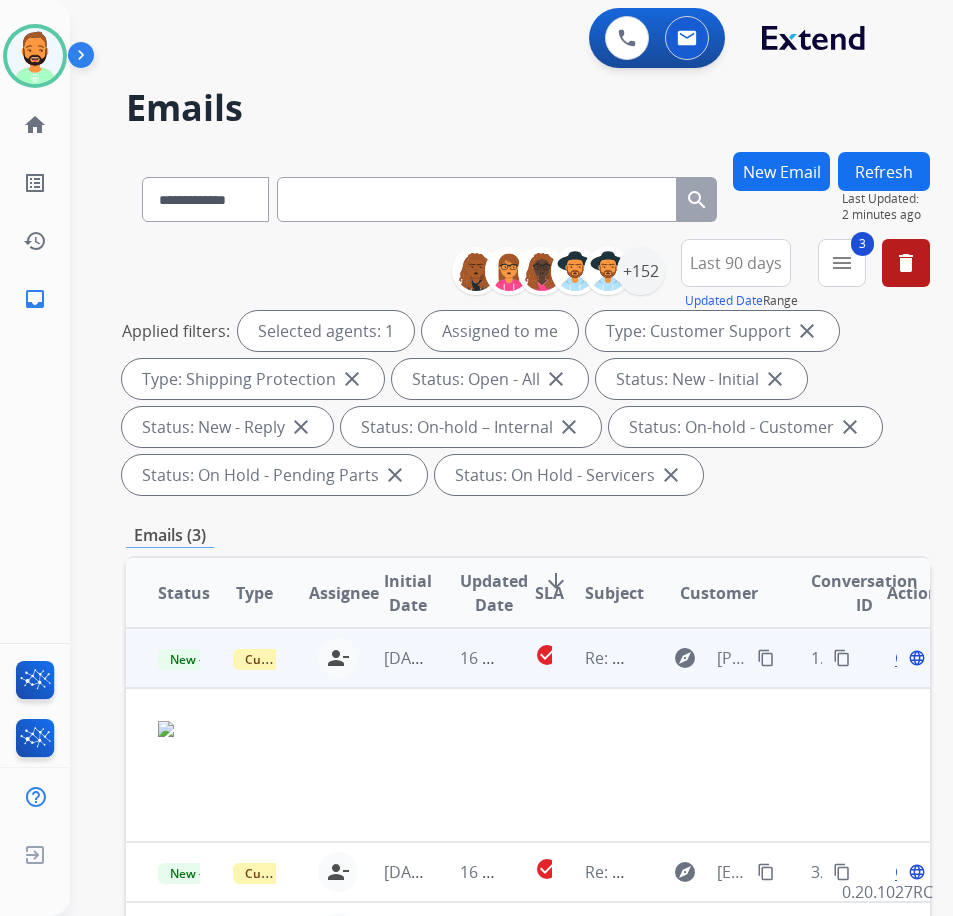 click at bounding box center [452, 729] 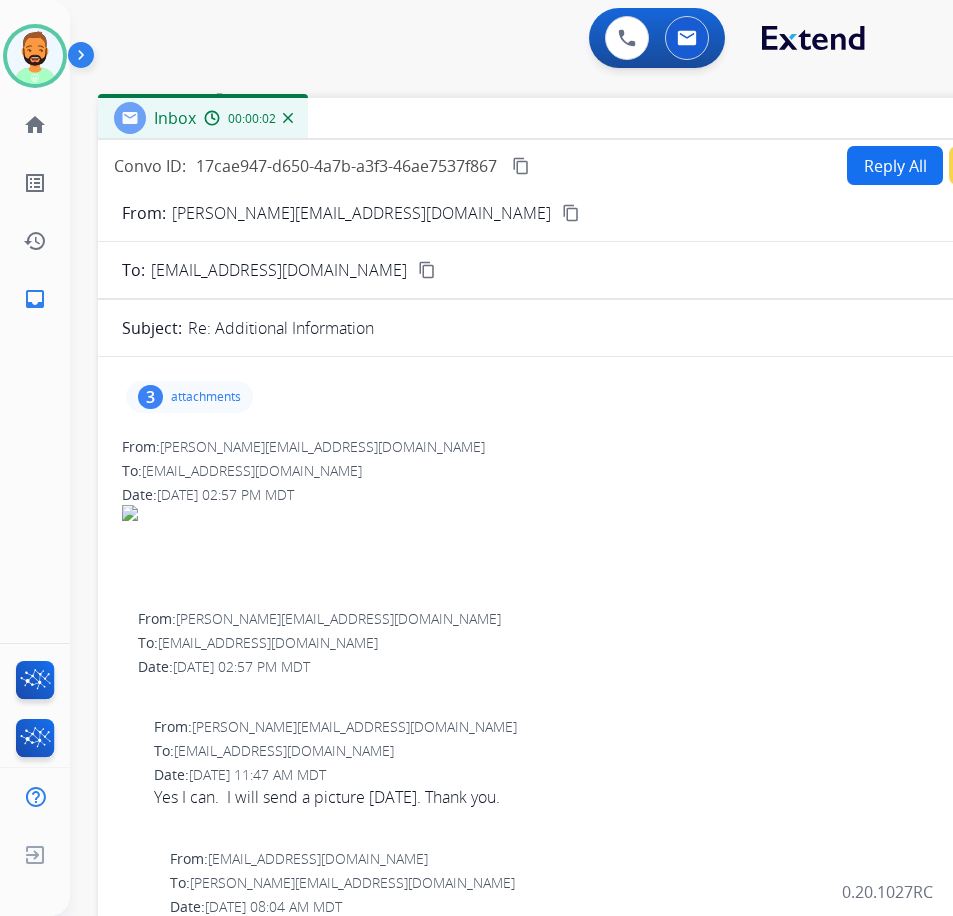 drag, startPoint x: 341, startPoint y: 140, endPoint x: 483, endPoint y: 106, distance: 146.0137 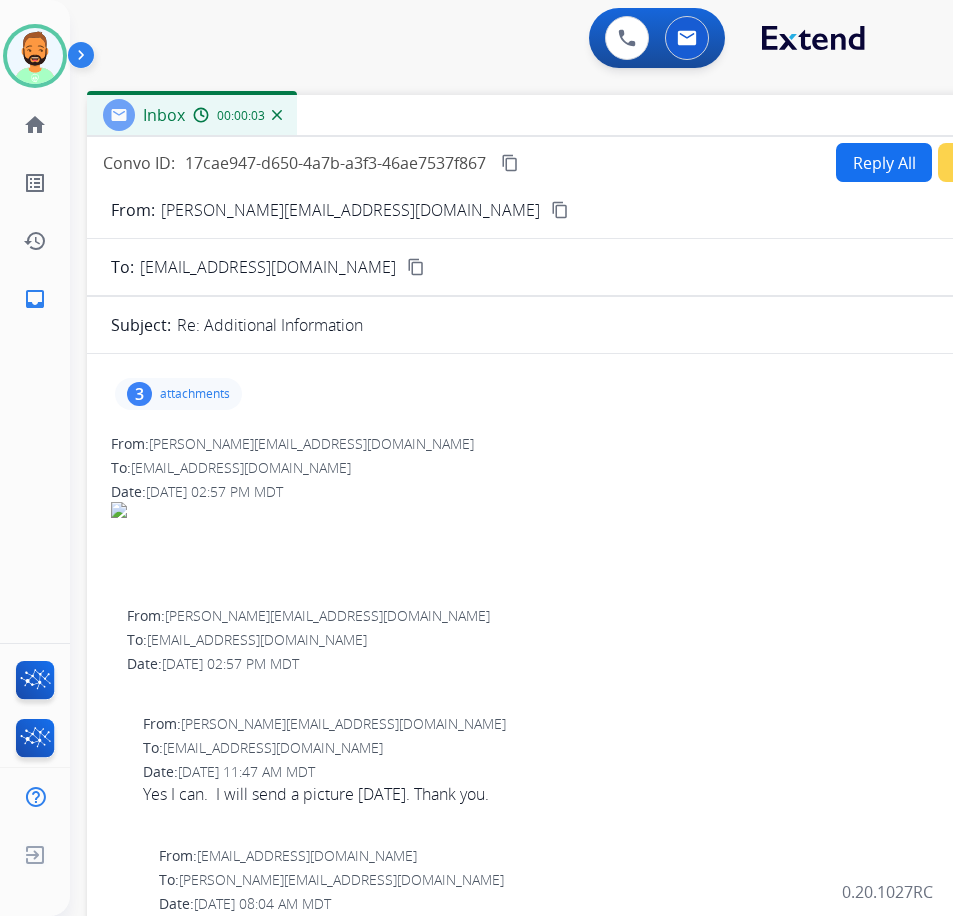 click on "attachments" at bounding box center (195, 394) 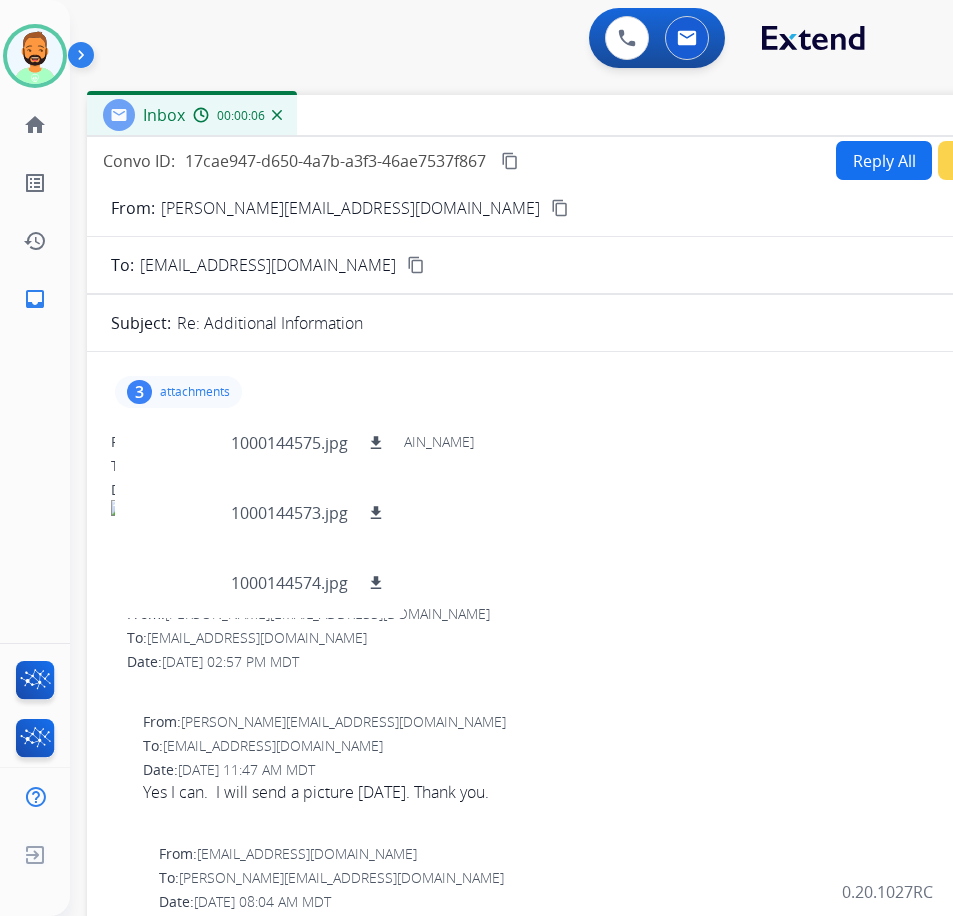 scroll, scrollTop: 0, scrollLeft: 0, axis: both 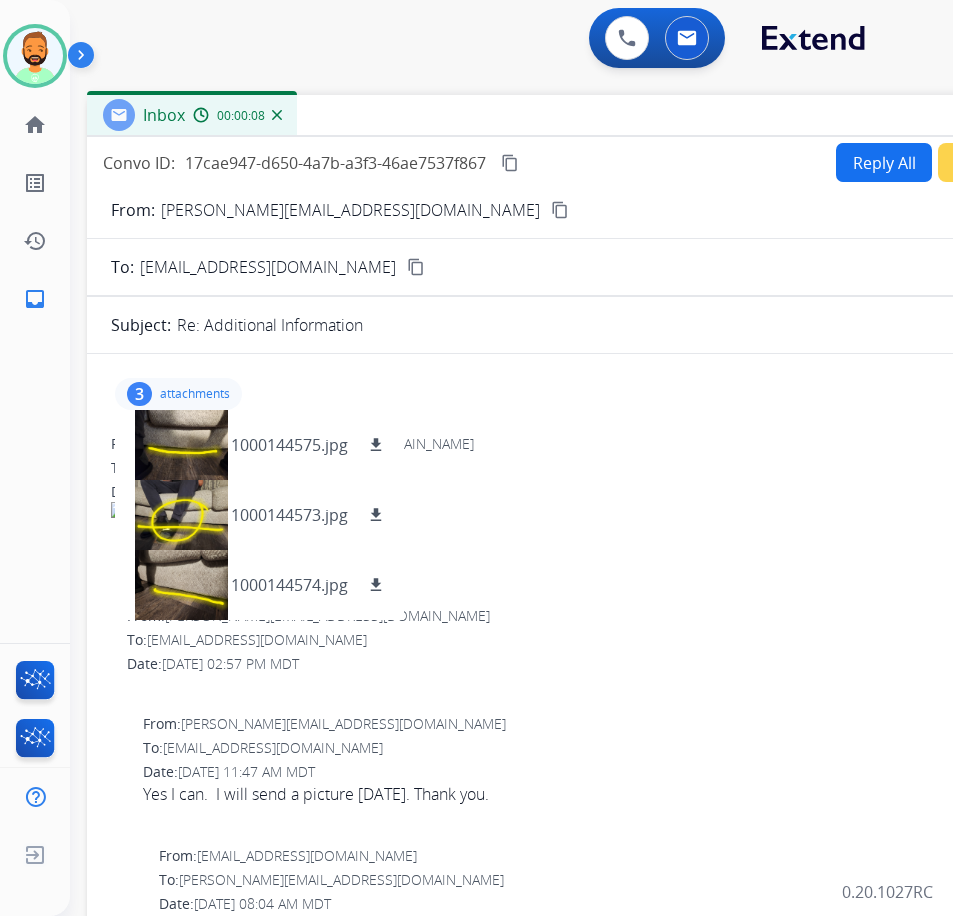 click on "content_copy" at bounding box center [560, 210] 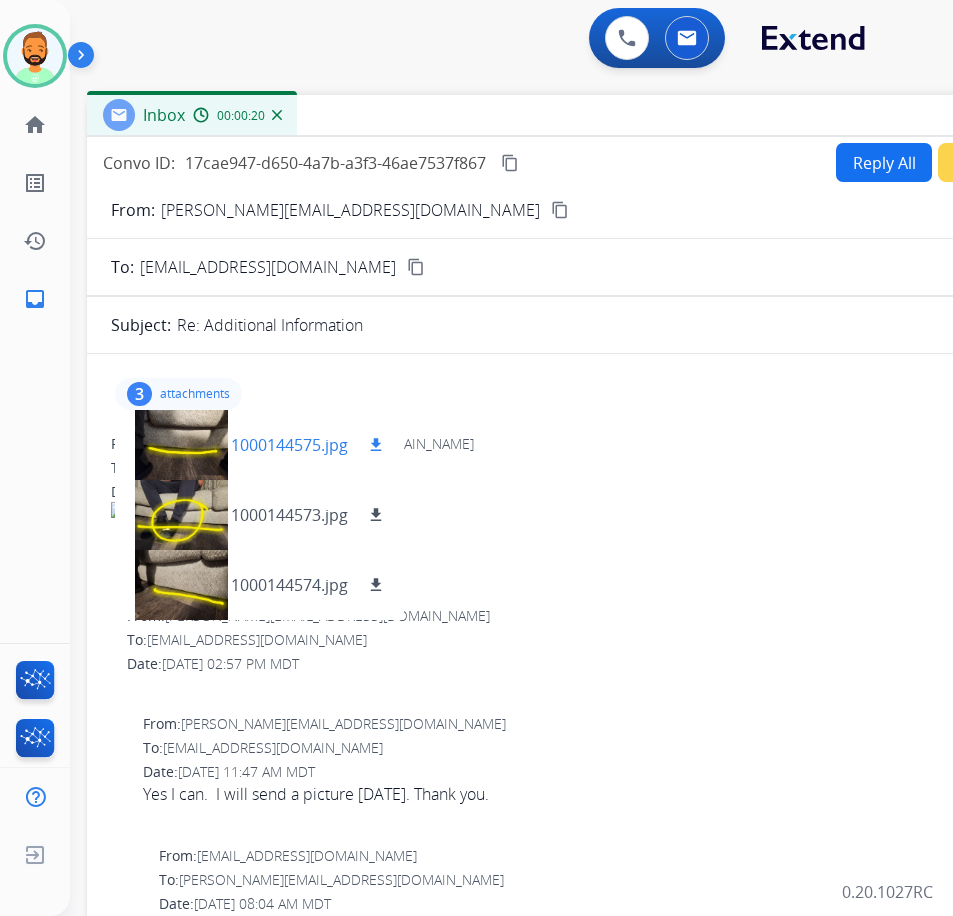 click at bounding box center (181, 445) 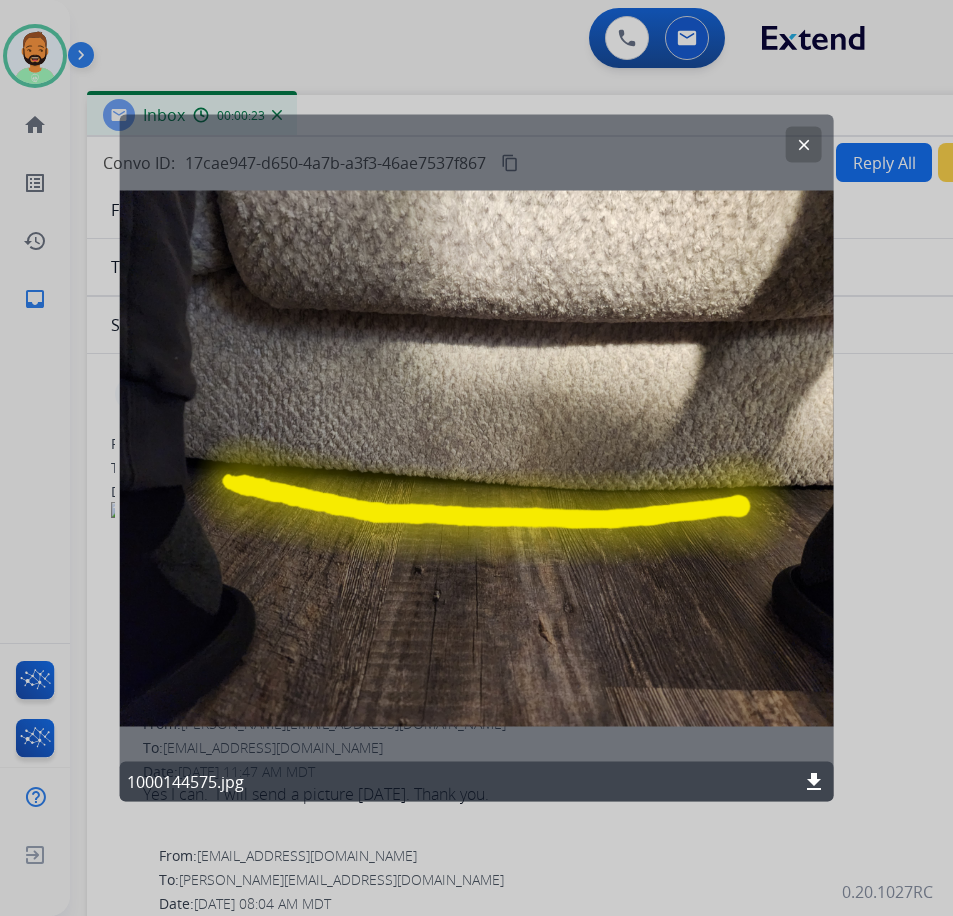 click on "clear" 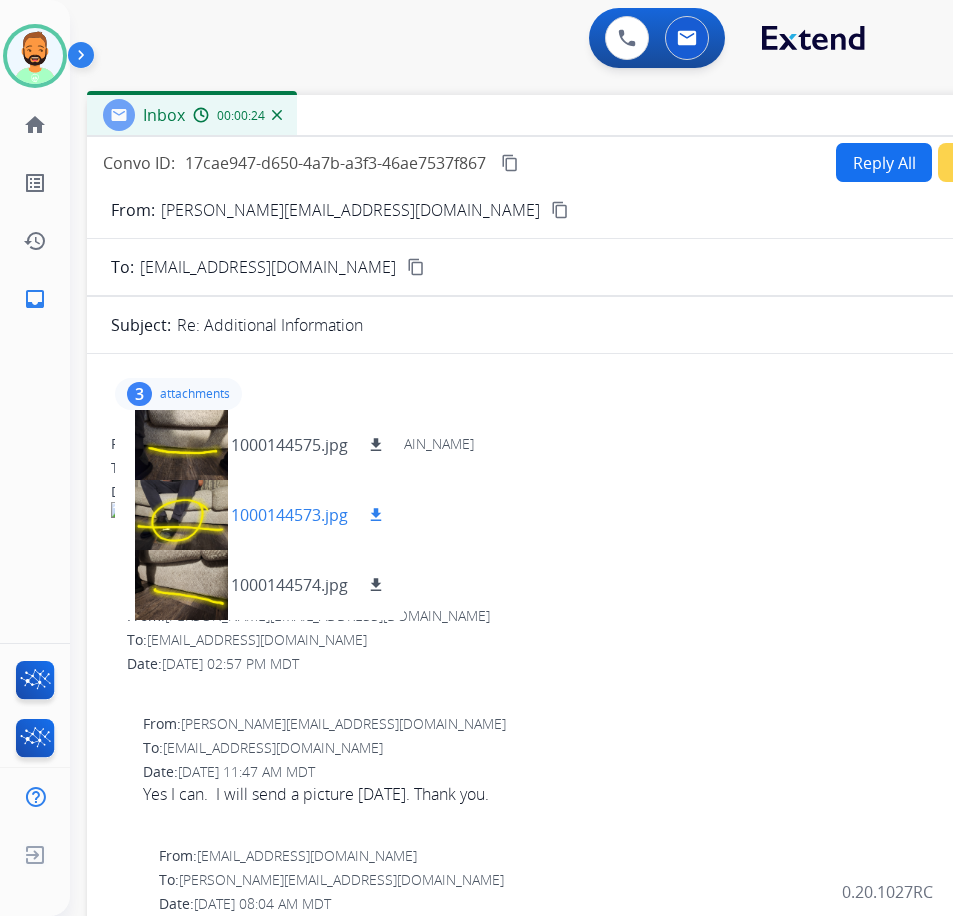 click at bounding box center [181, 515] 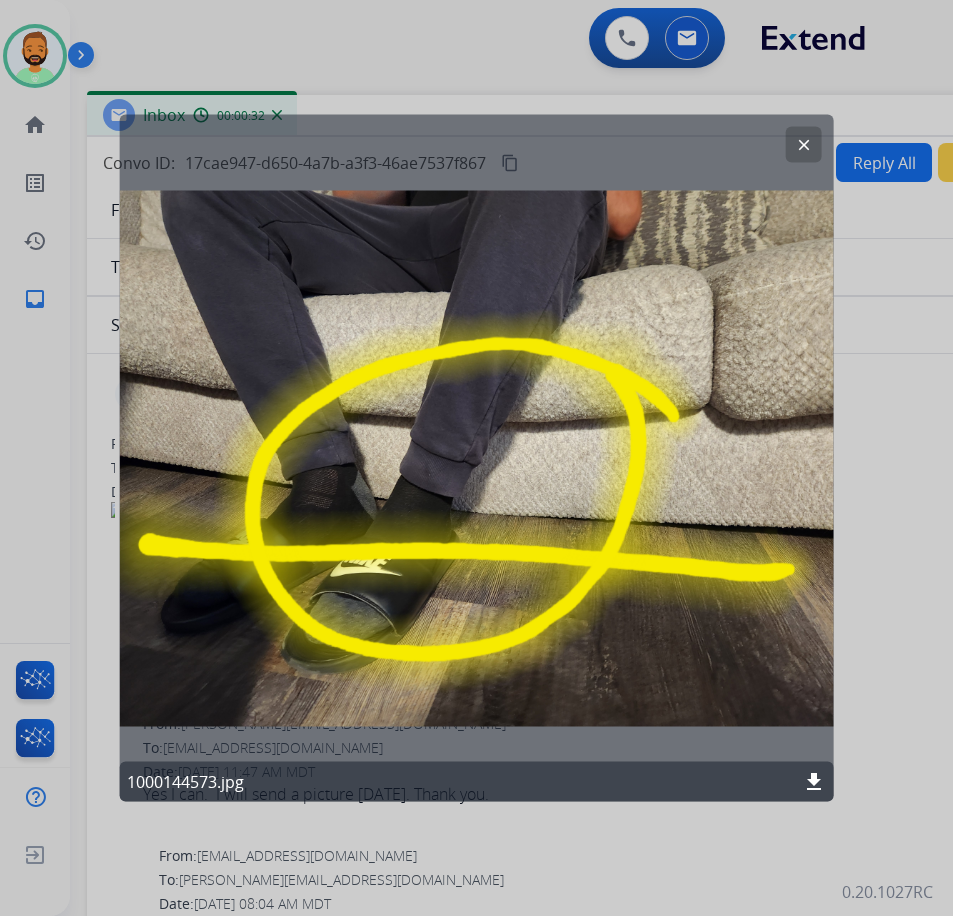 click on "clear" 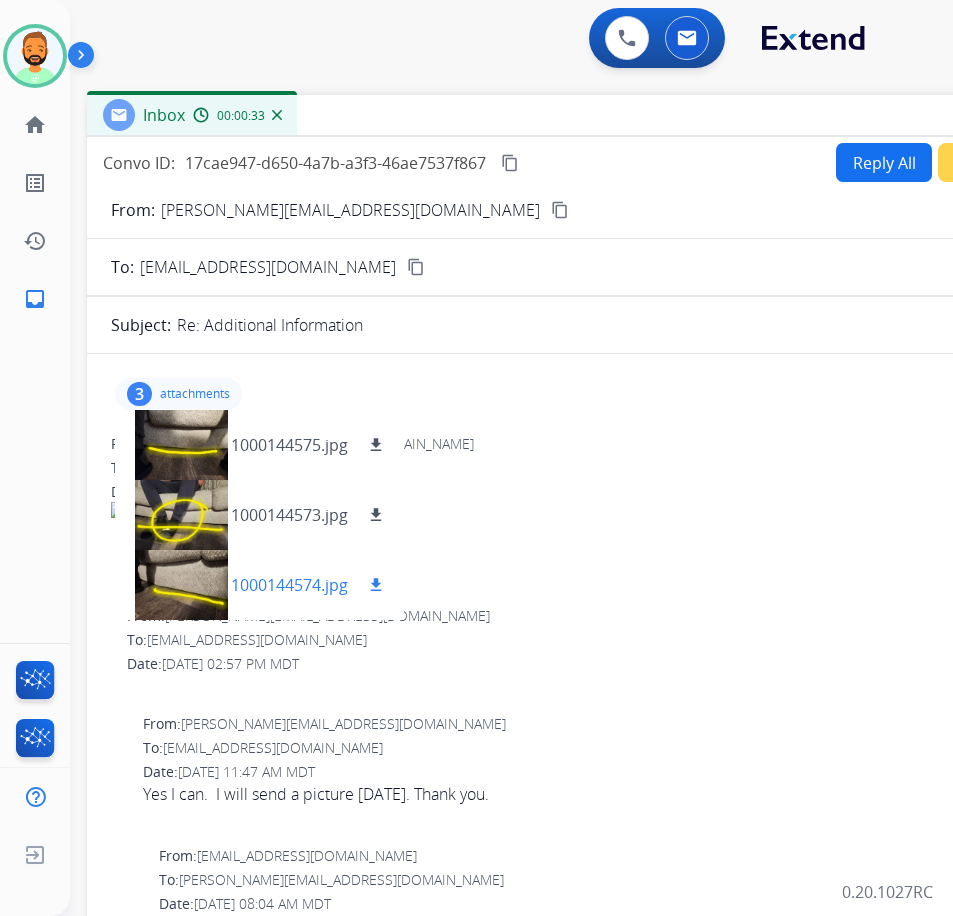 click at bounding box center [181, 585] 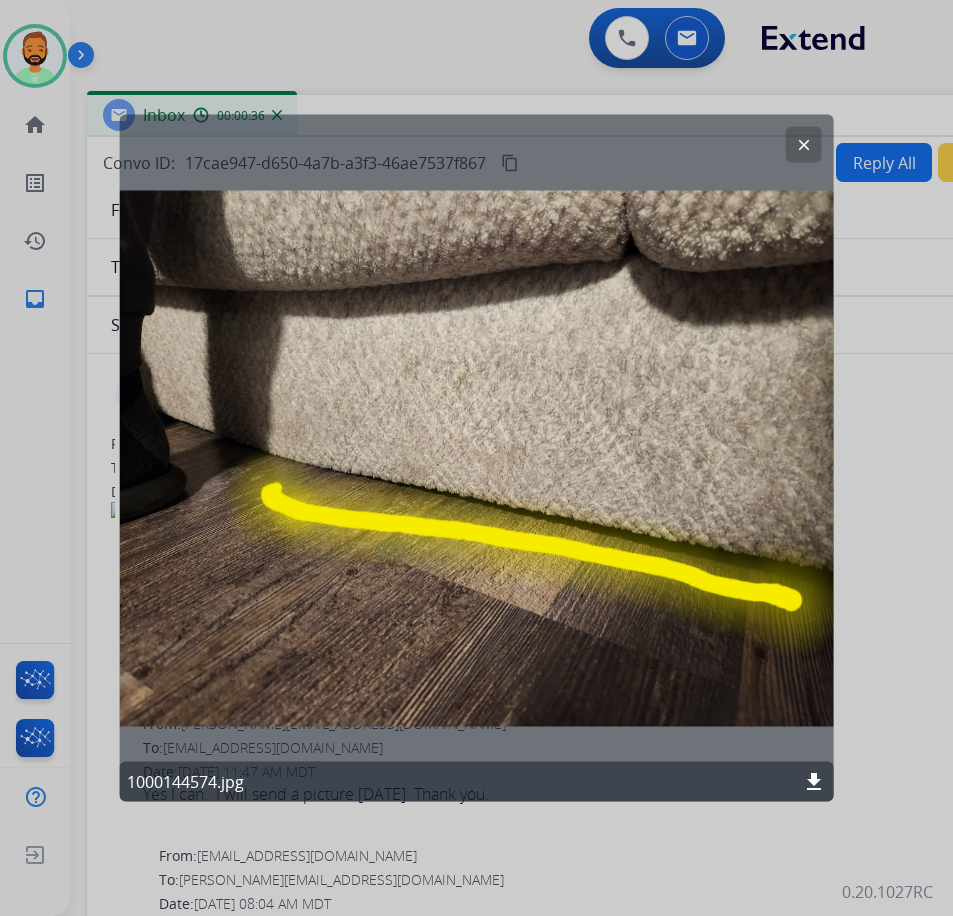 click on "clear" 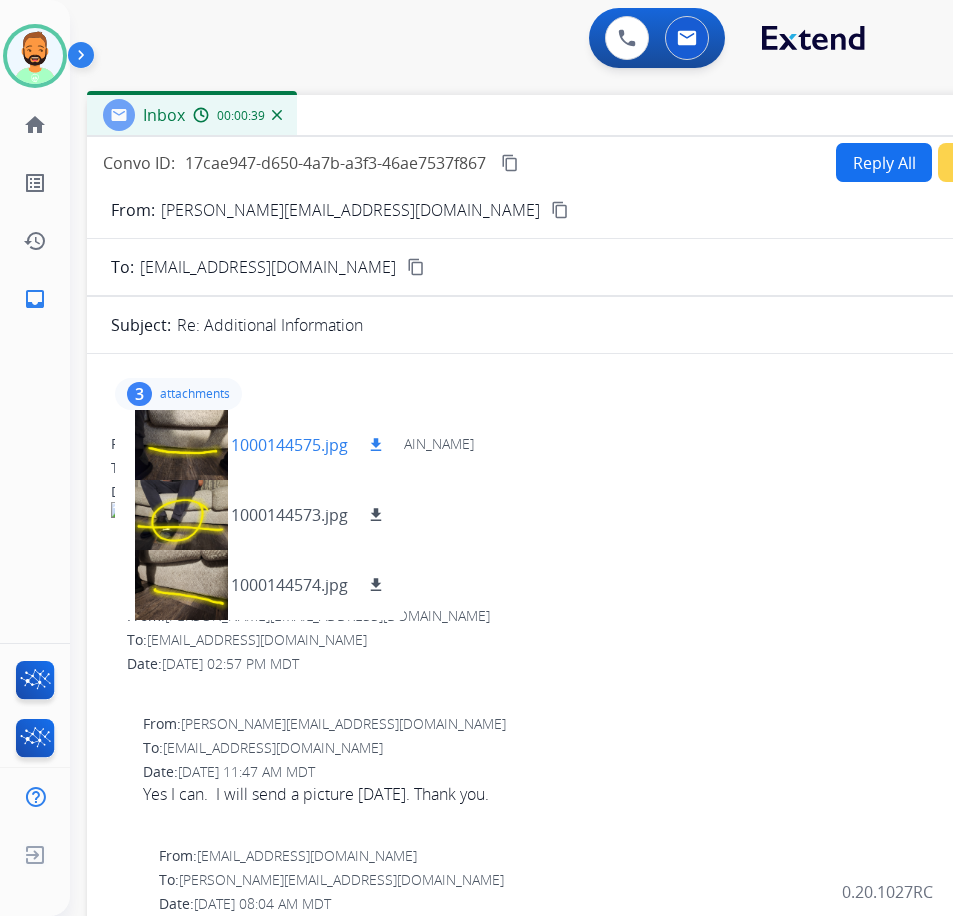 click on "download" at bounding box center (376, 445) 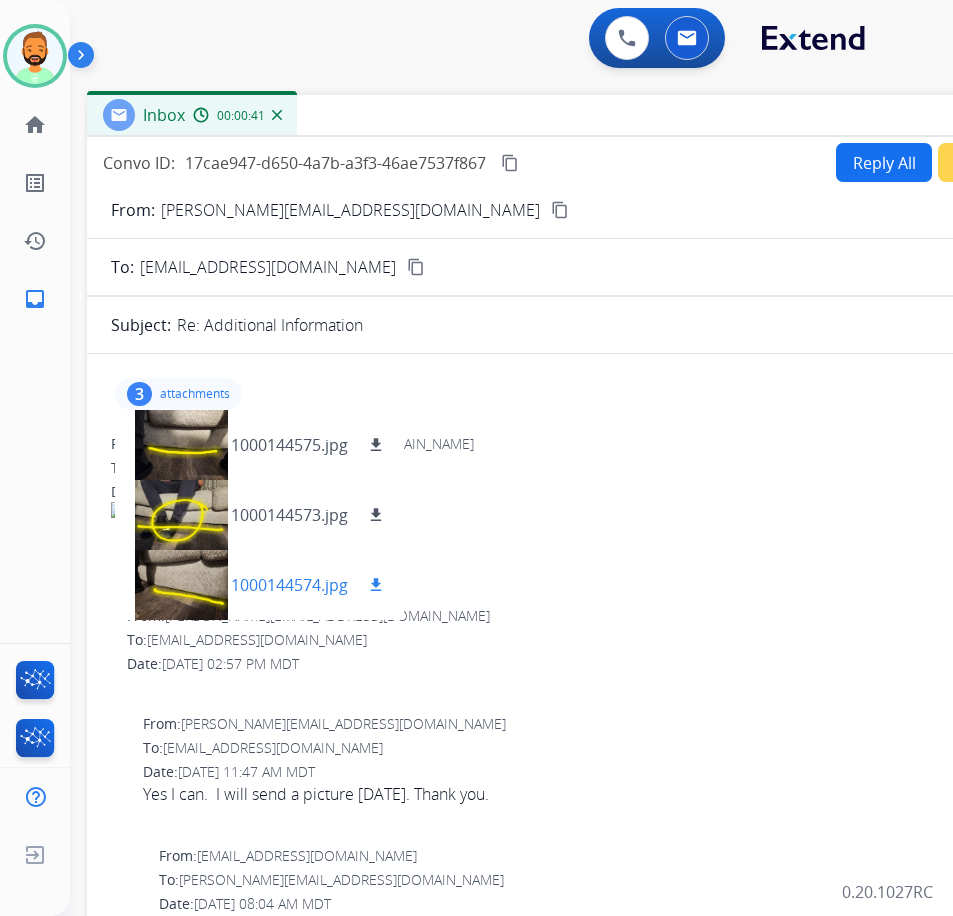 click on "download" at bounding box center [376, 585] 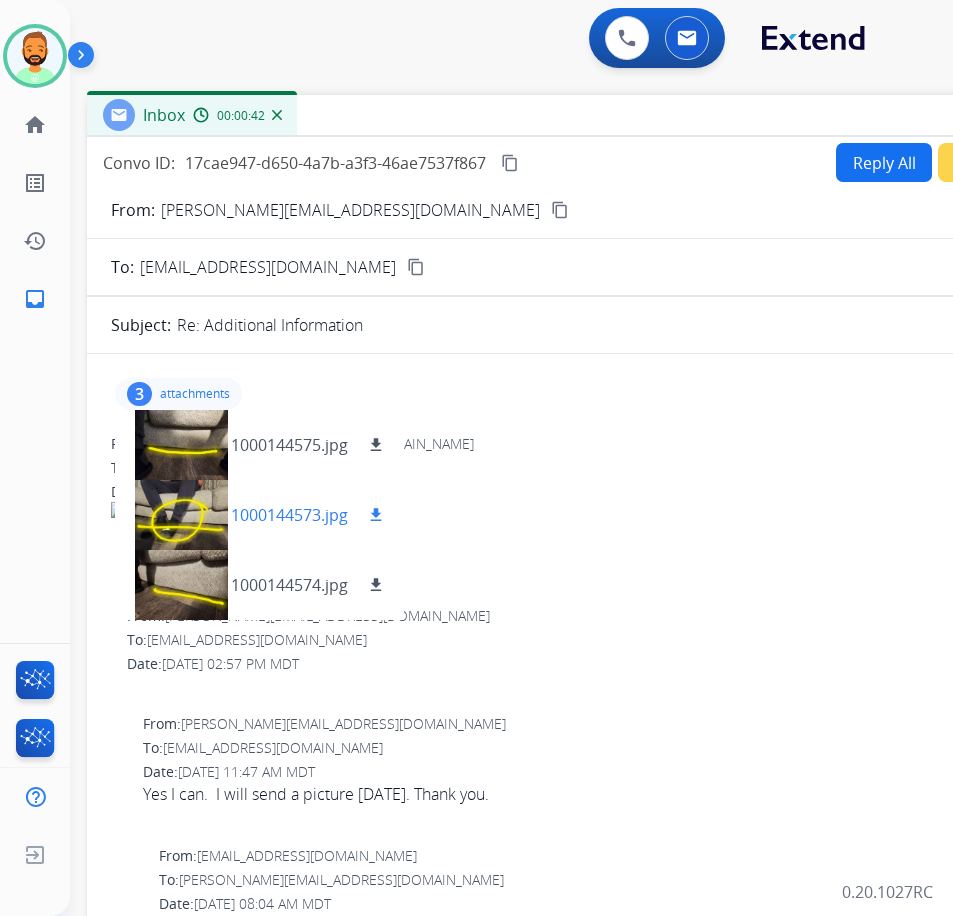 click on "download" at bounding box center (376, 515) 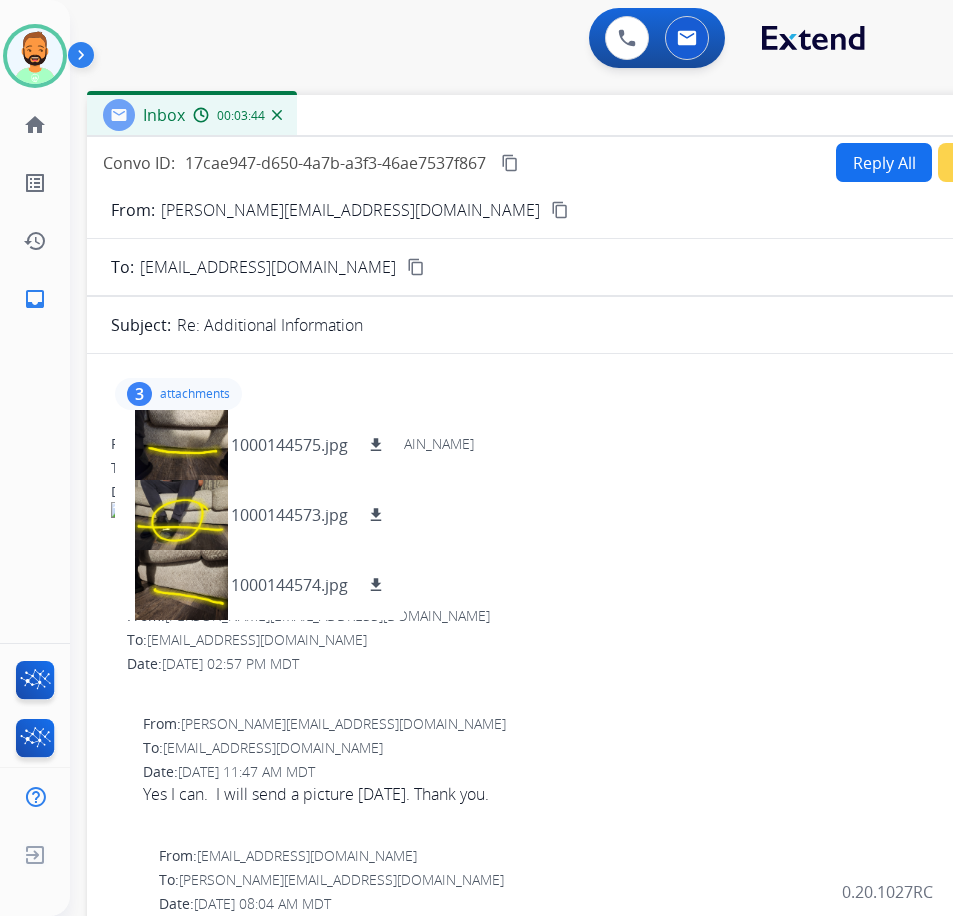 click on "attachments" at bounding box center (195, 394) 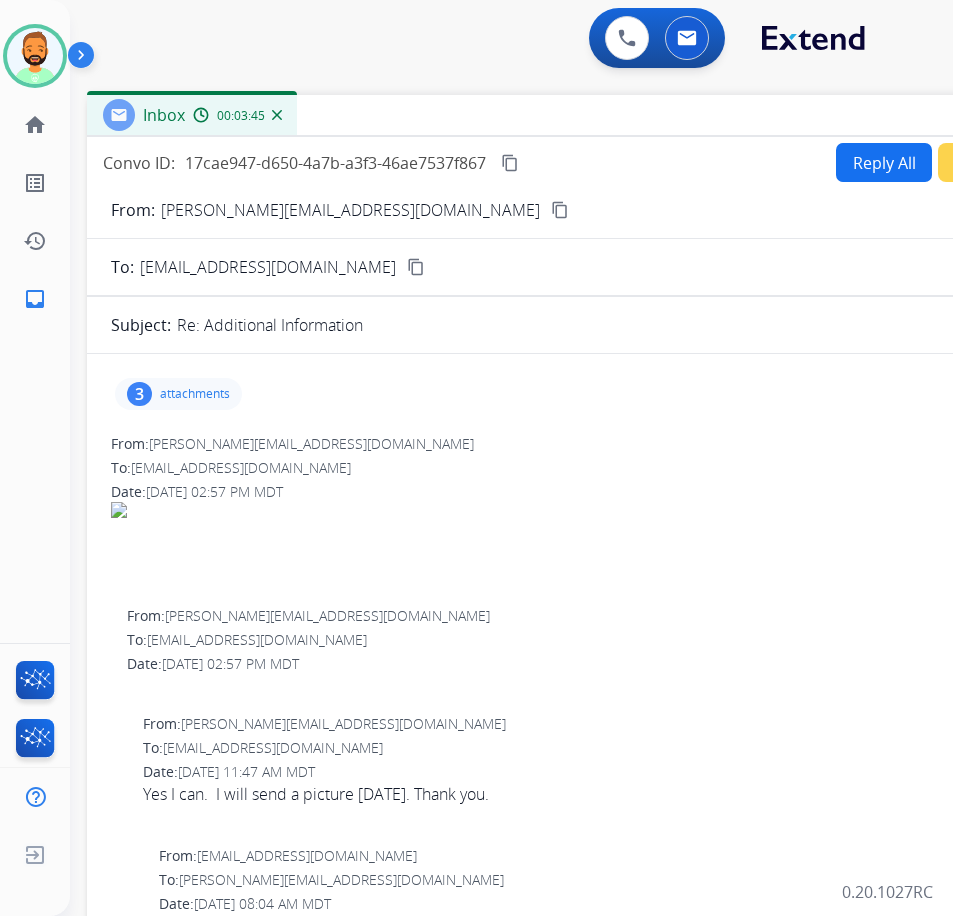 click on "Reply All" at bounding box center [884, 162] 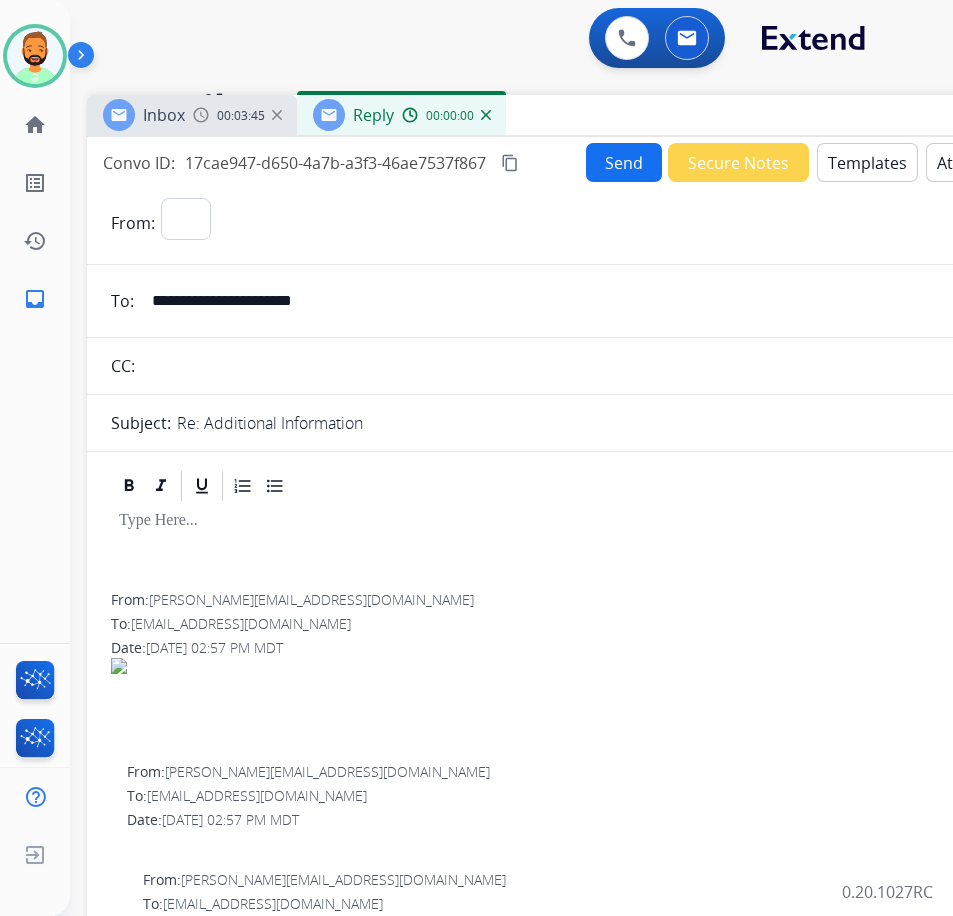 select on "**********" 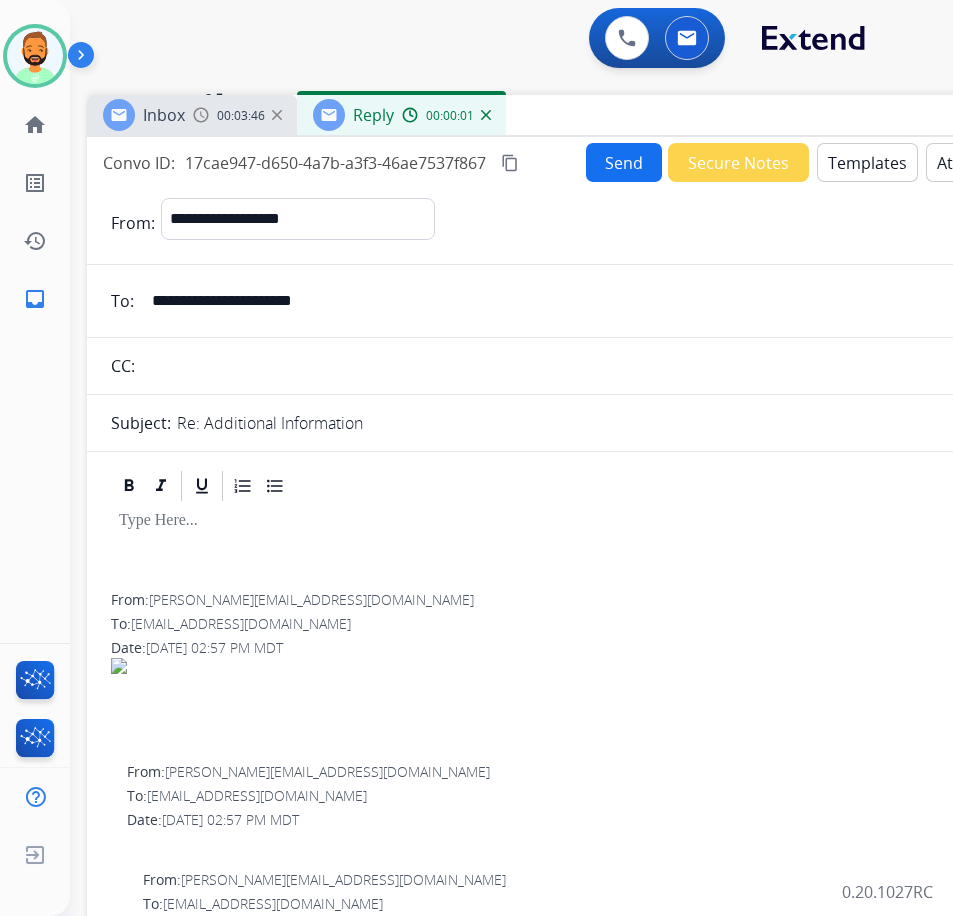 click on "Templates" at bounding box center (867, 162) 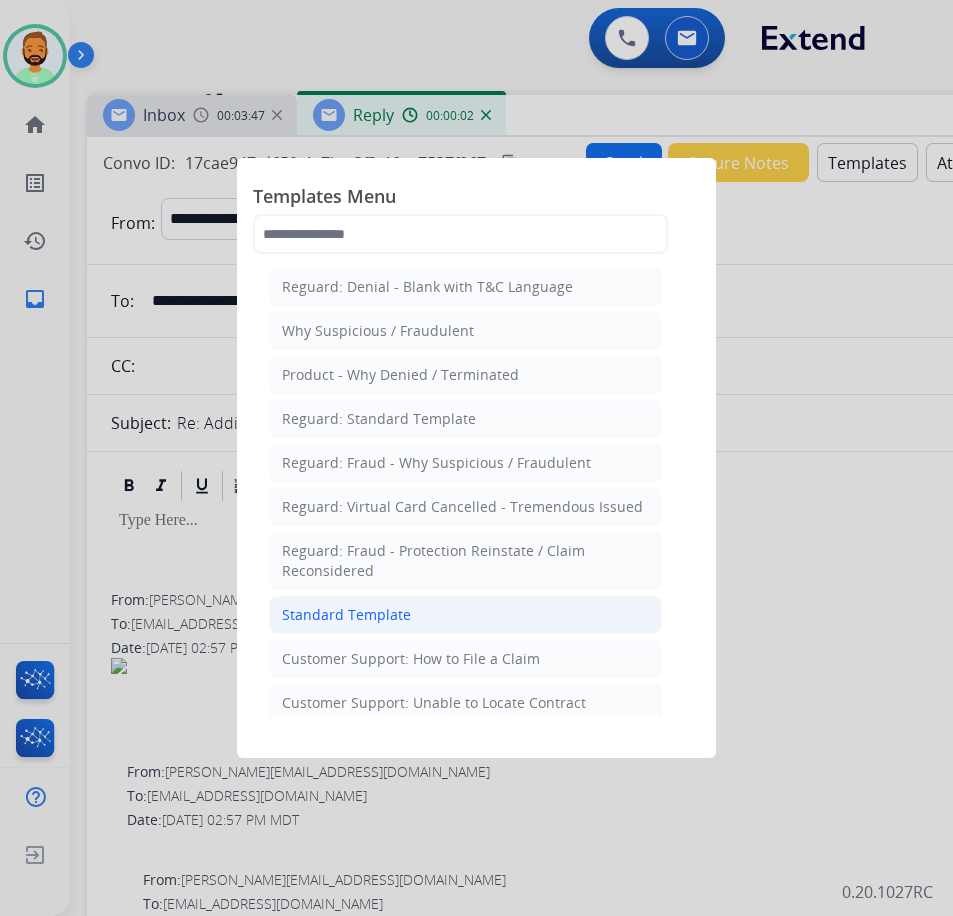 click on "Standard Template" 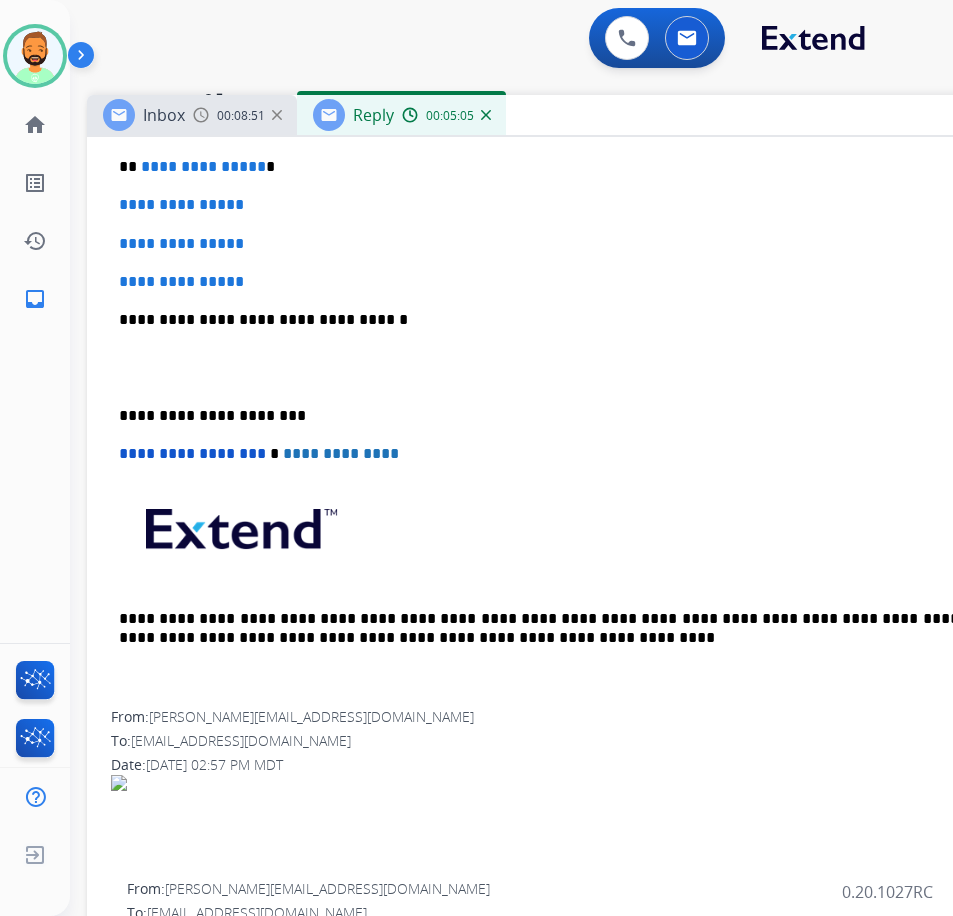 scroll, scrollTop: 500, scrollLeft: 0, axis: vertical 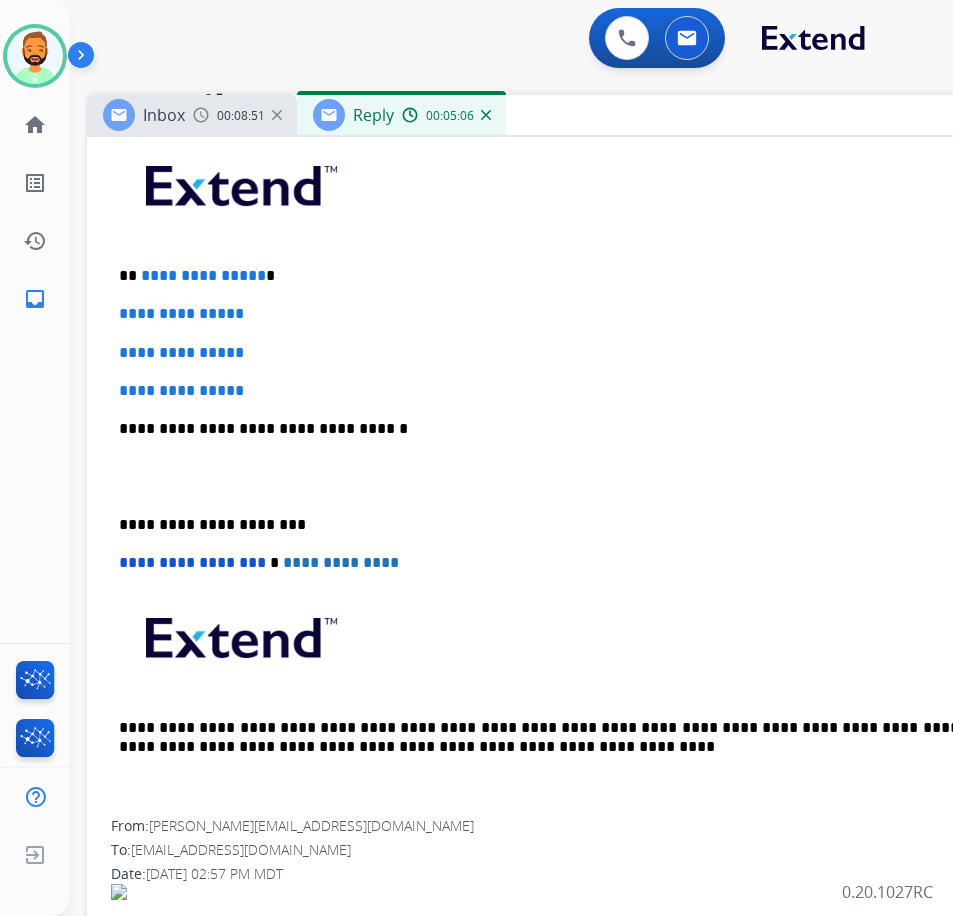 click on "**********" at bounding box center [587, 476] 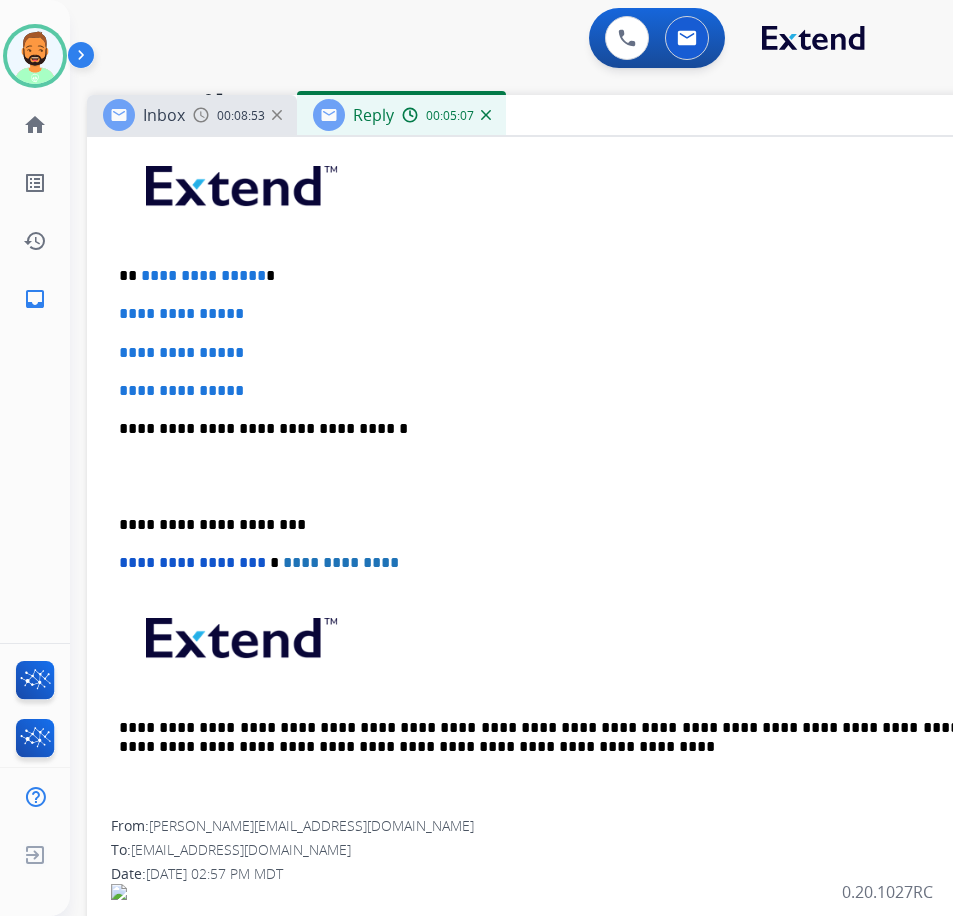 type 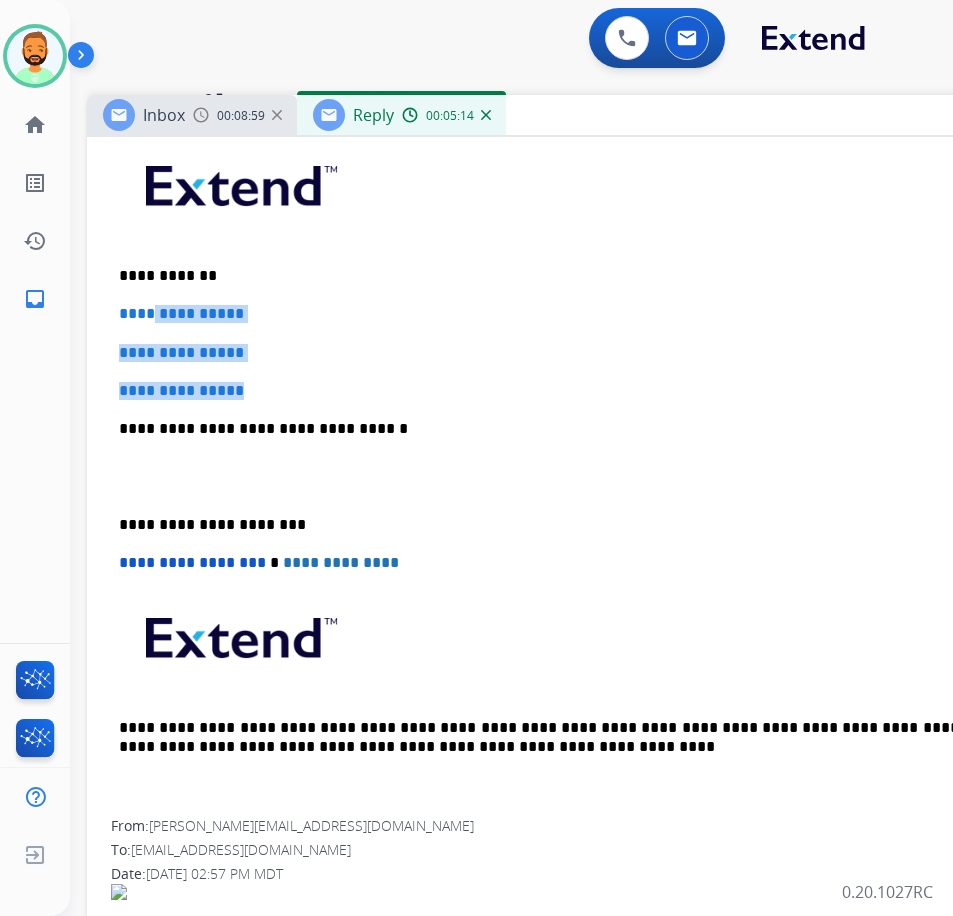 drag, startPoint x: 277, startPoint y: 382, endPoint x: 153, endPoint y: 307, distance: 144.91722 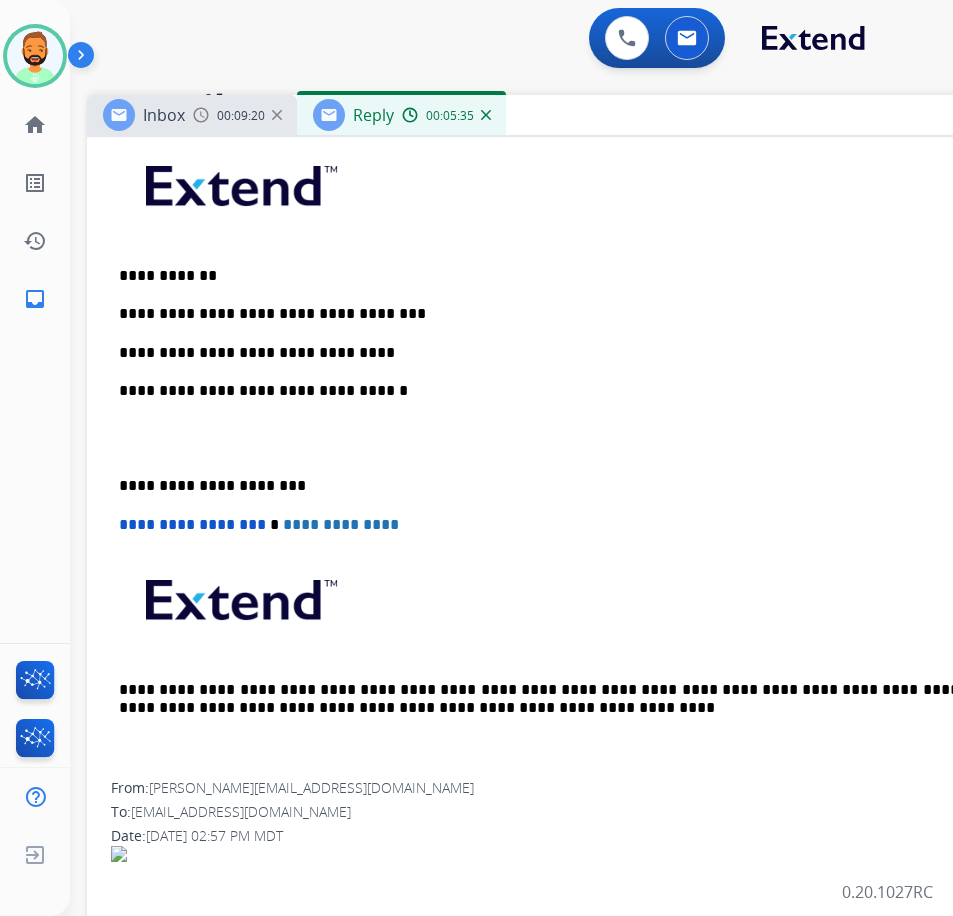 click on "**********" at bounding box center (579, 314) 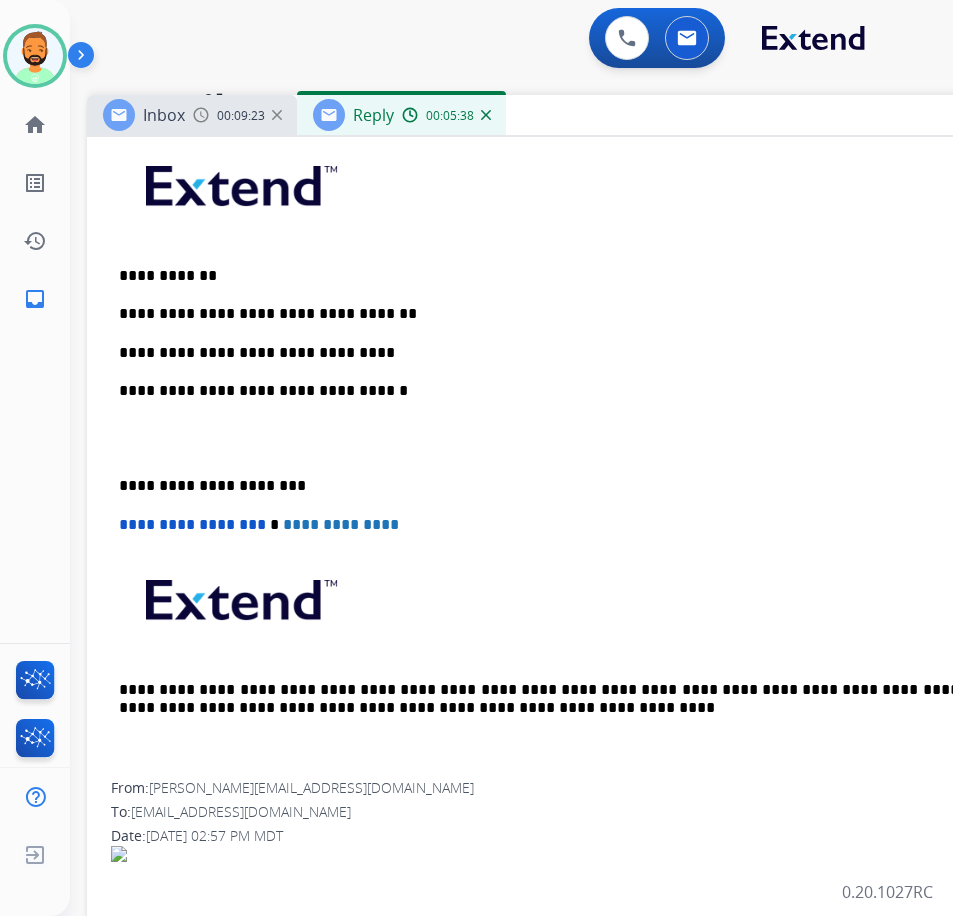 click on "**********" at bounding box center (587, 457) 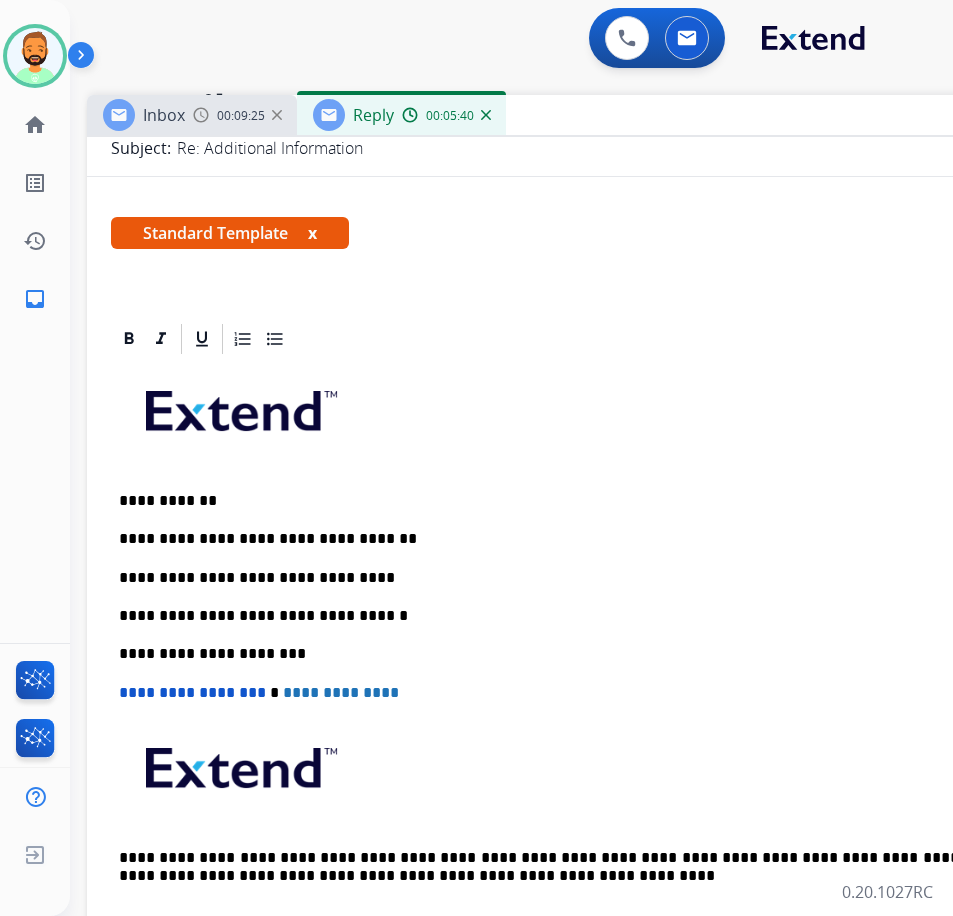 scroll, scrollTop: 0, scrollLeft: 0, axis: both 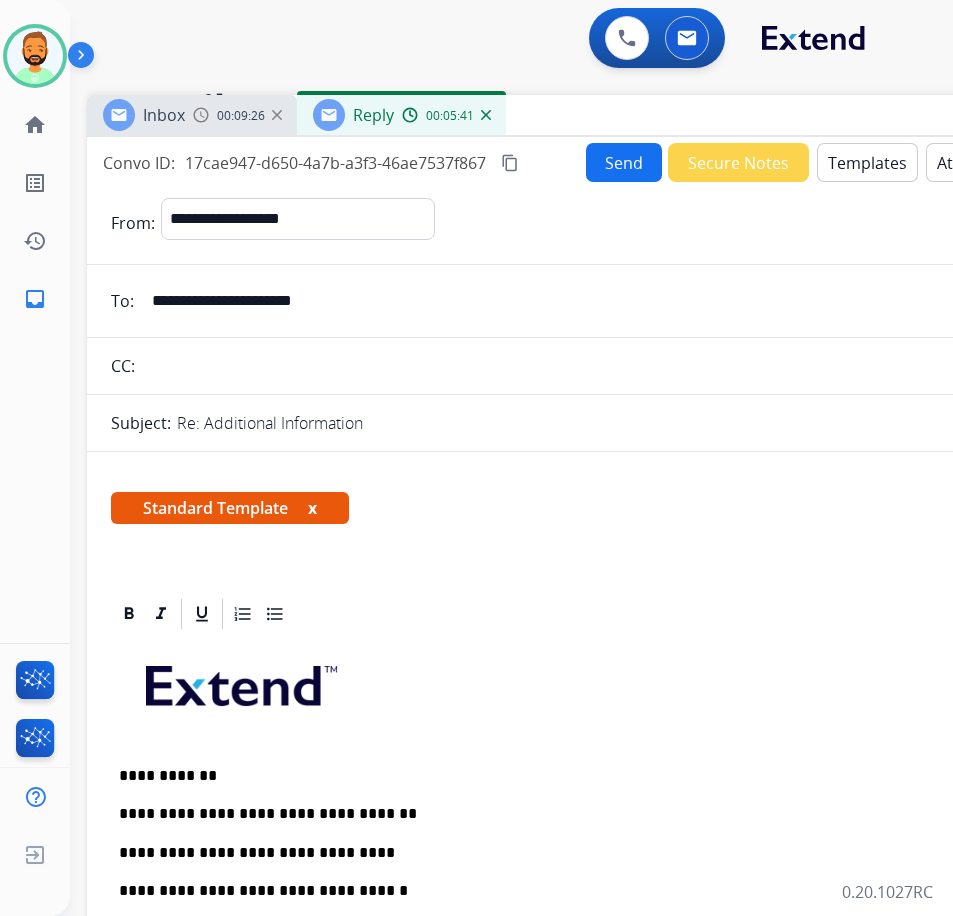 click on "Send" at bounding box center [624, 162] 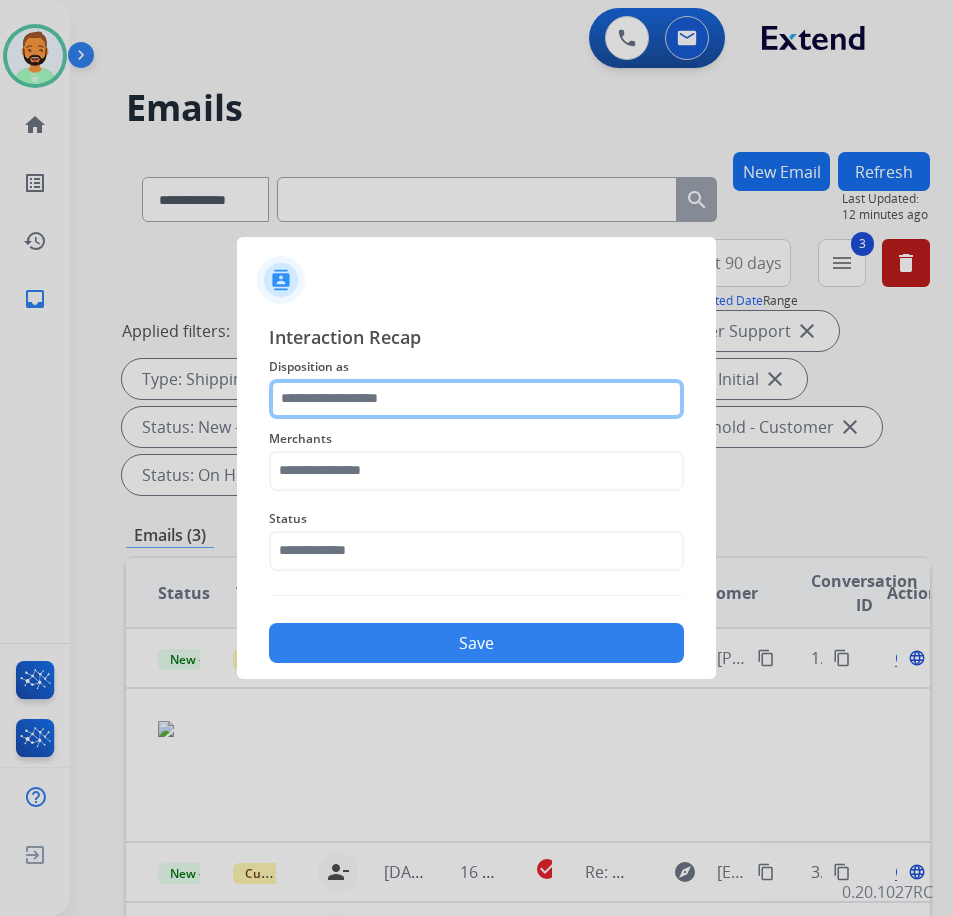click 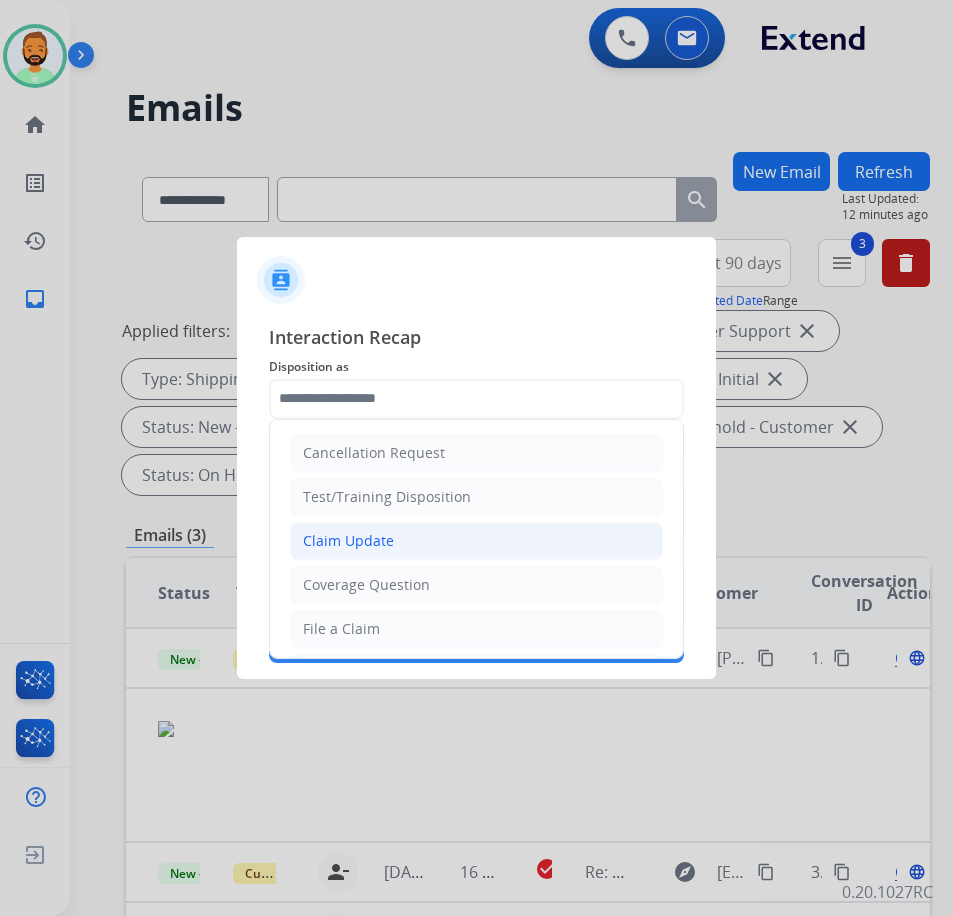 click on "Claim Update" 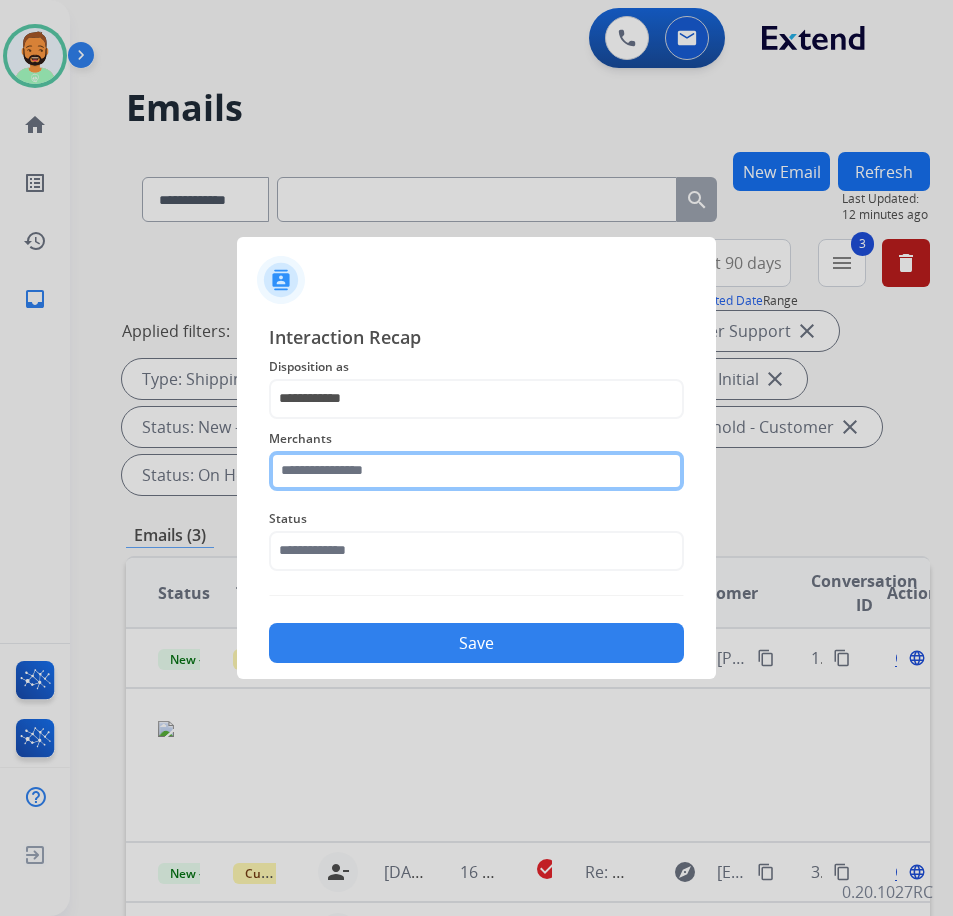 click 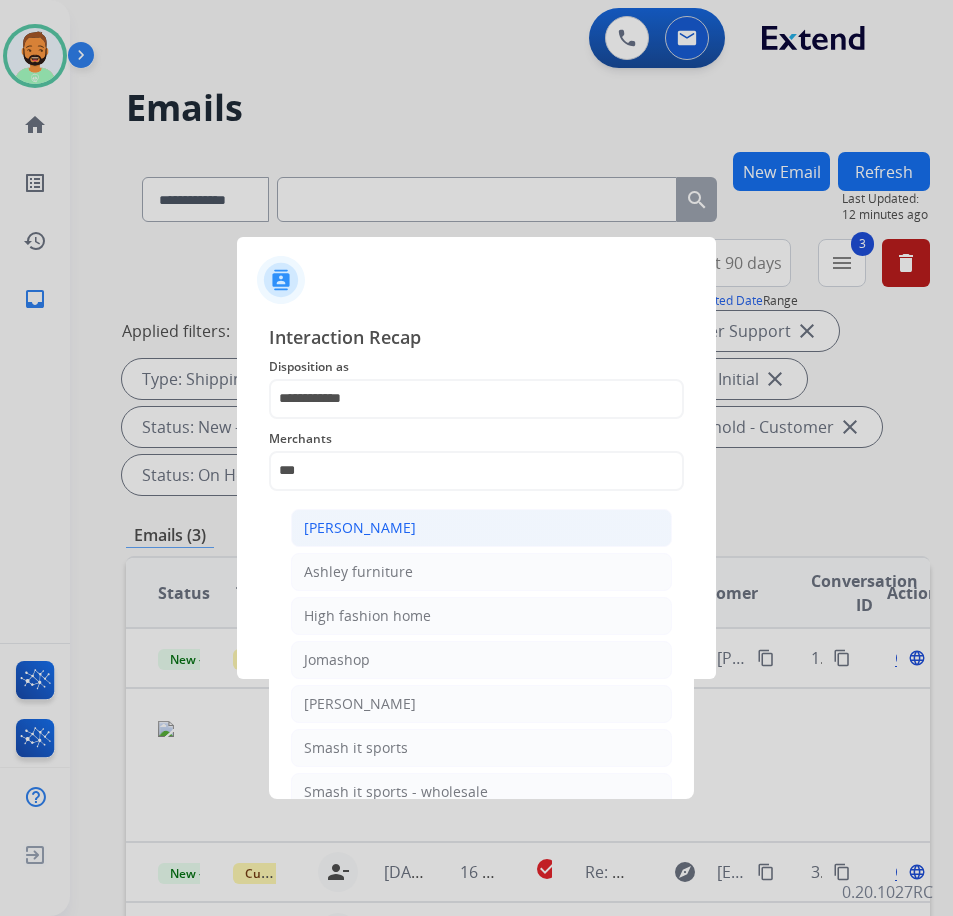 click on "[PERSON_NAME]" 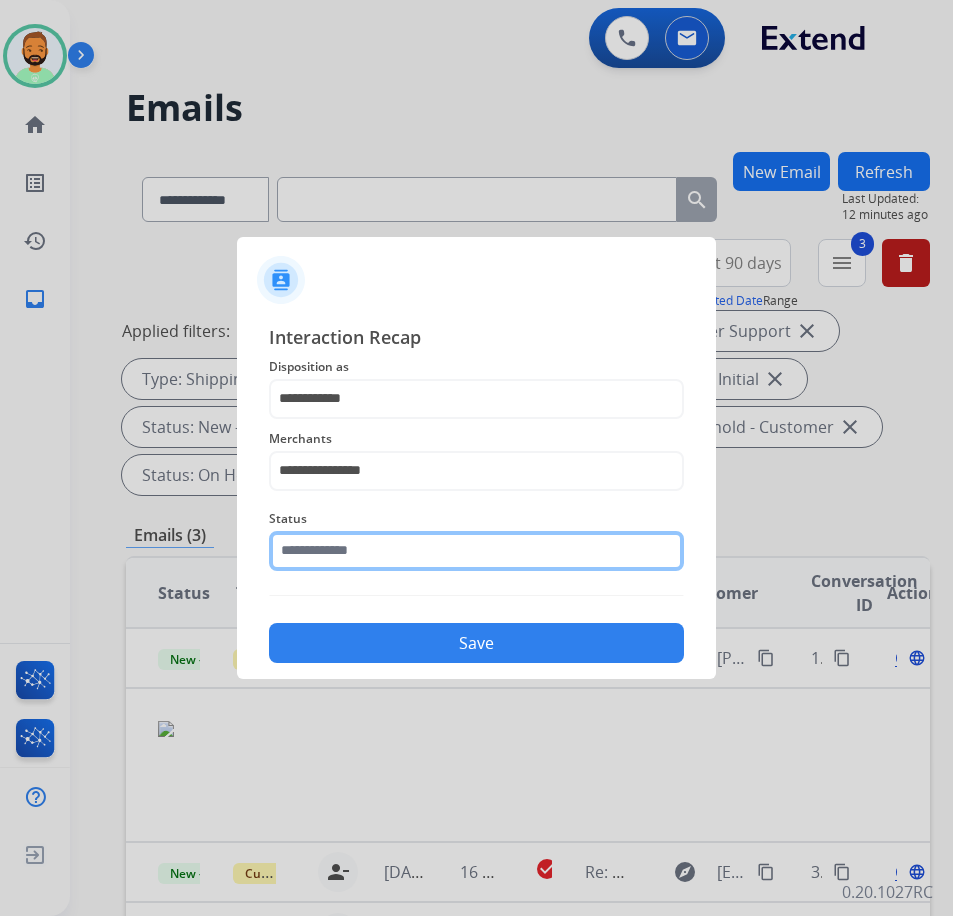 click 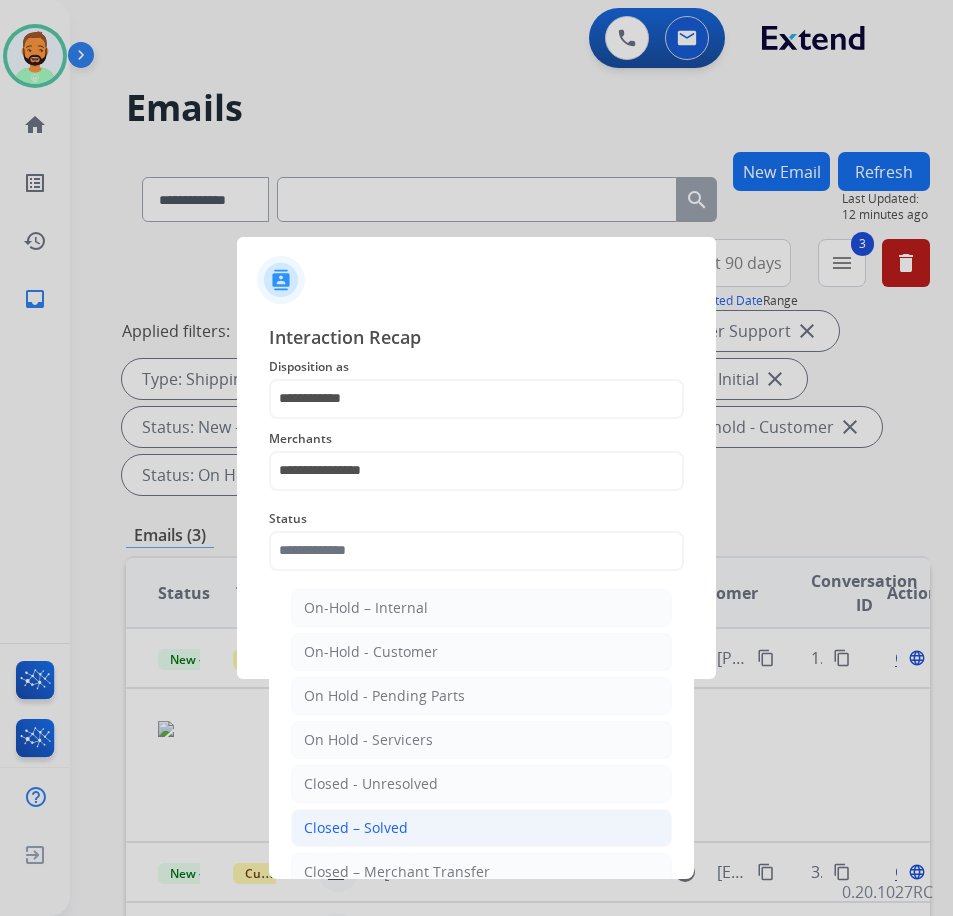click on "Closed – Solved" 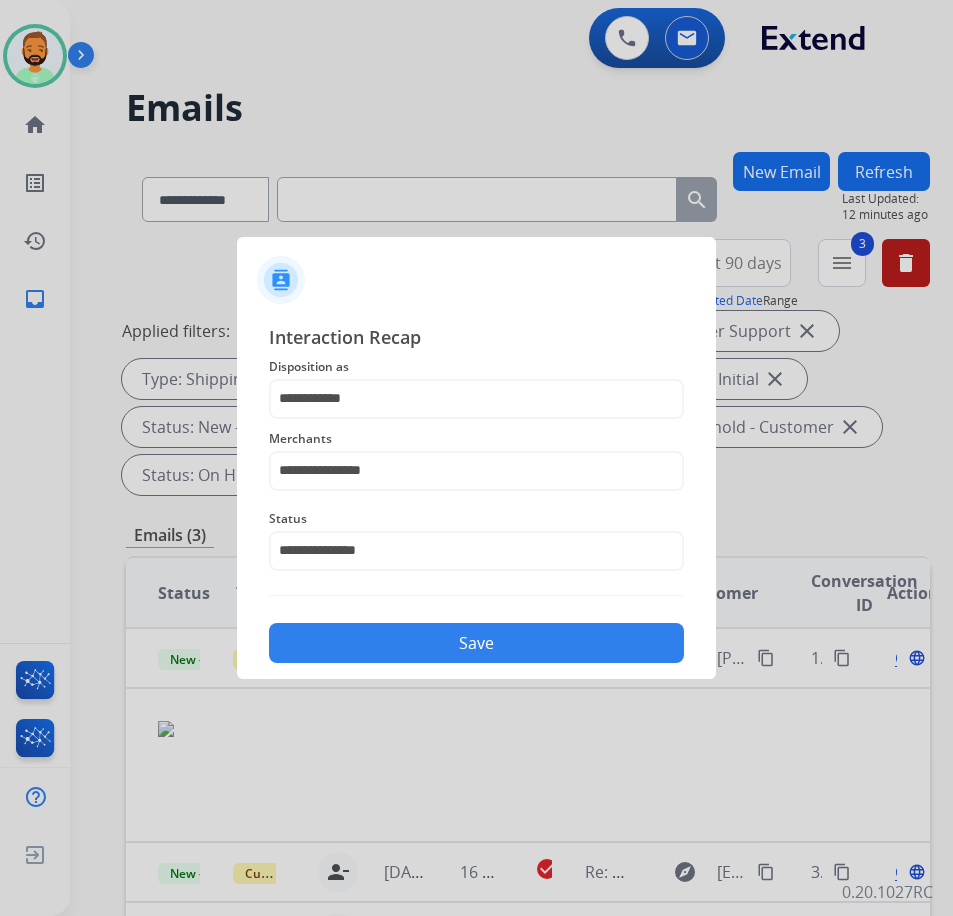 click on "Save" 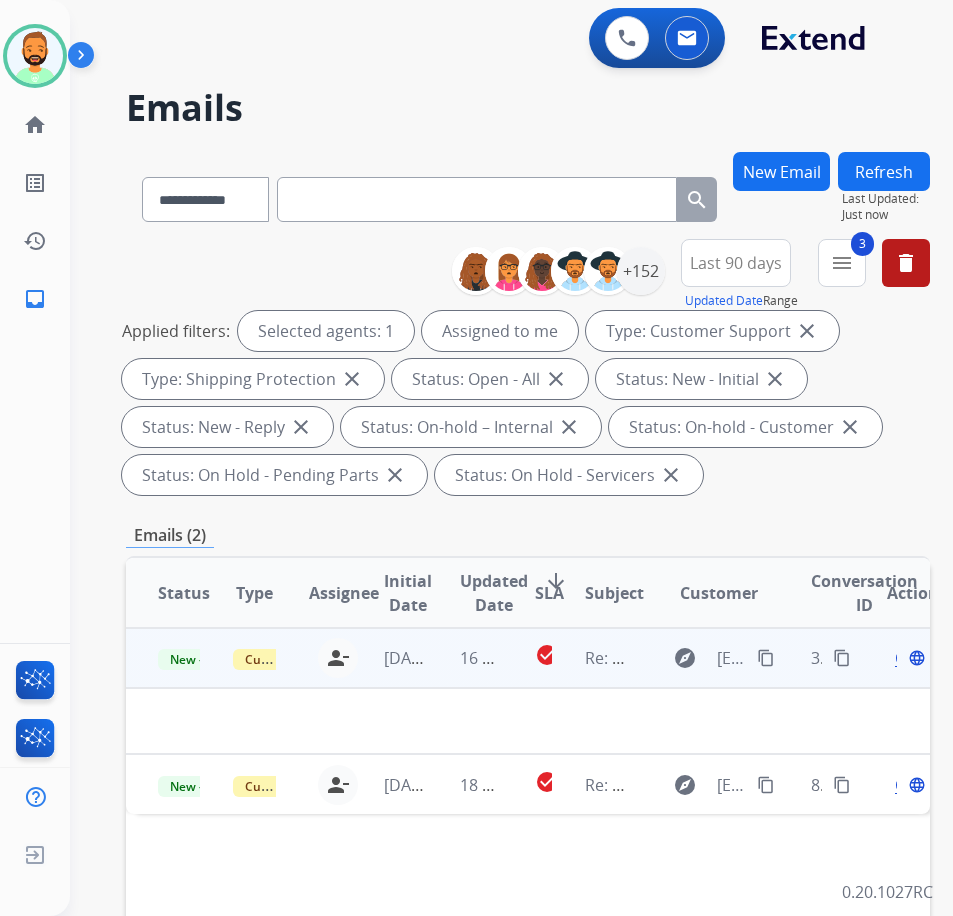 click on "16 hours ago" at bounding box center (465, 658) 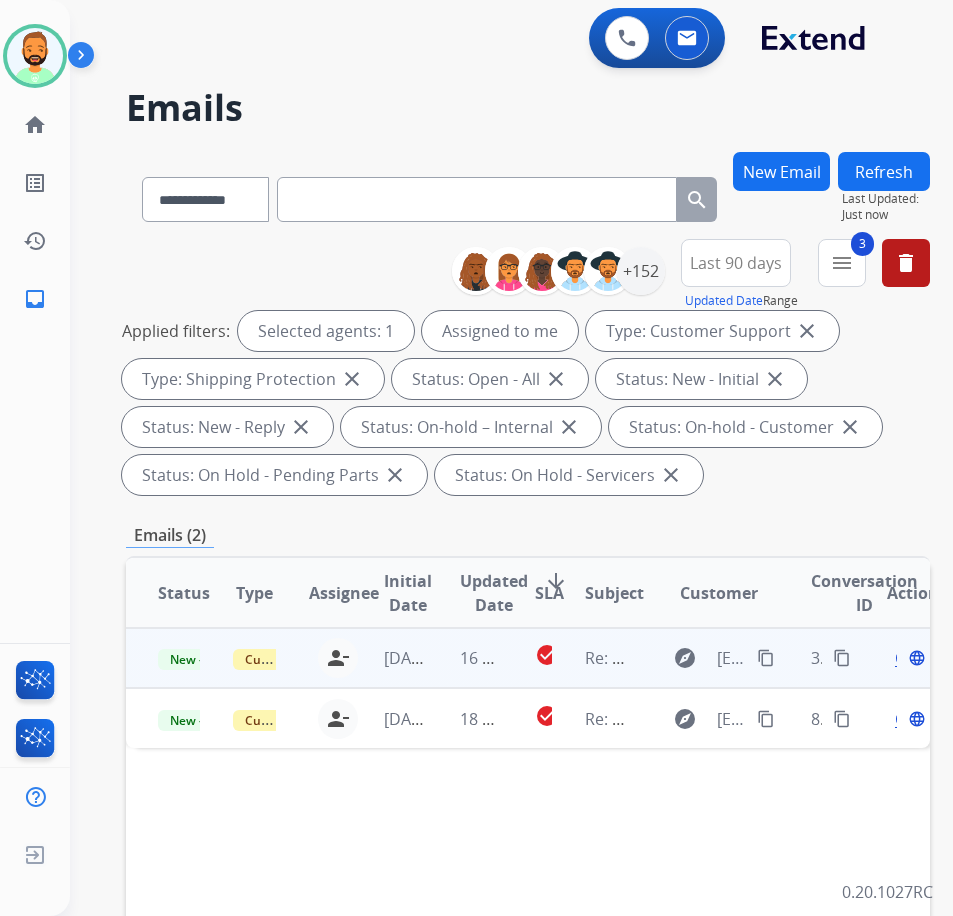 click on "16 hours ago" at bounding box center [465, 658] 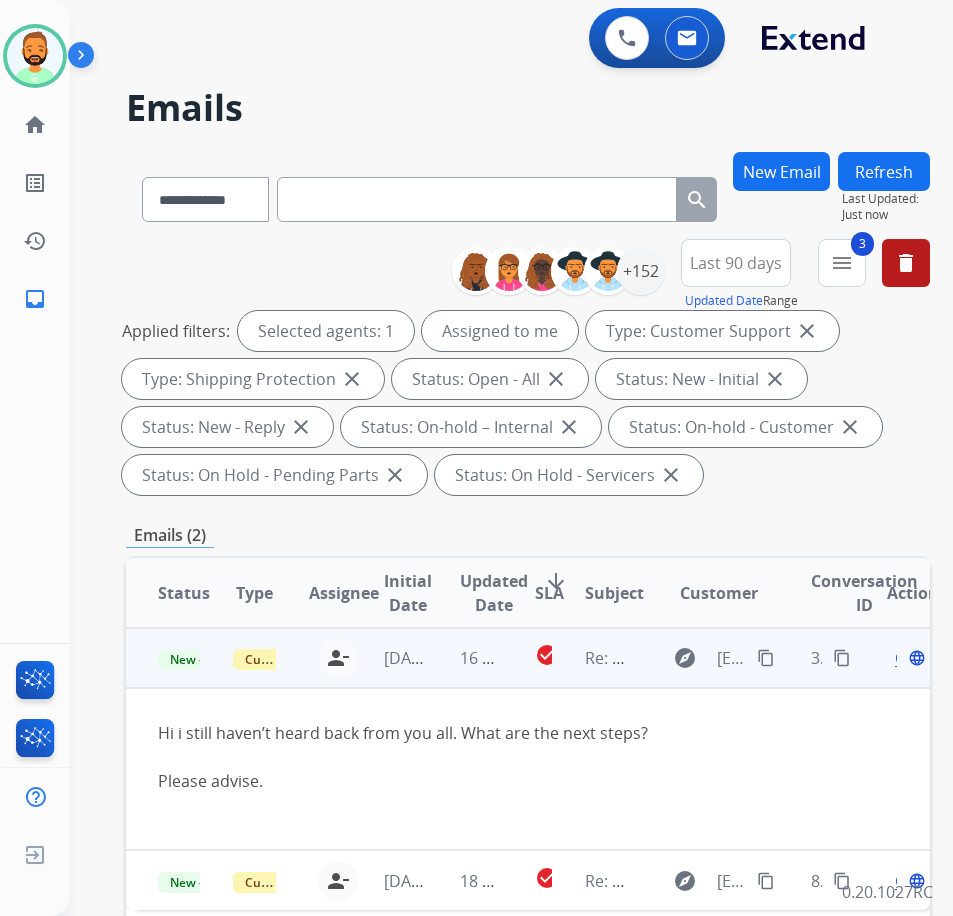 click on "content_copy" at bounding box center [766, 658] 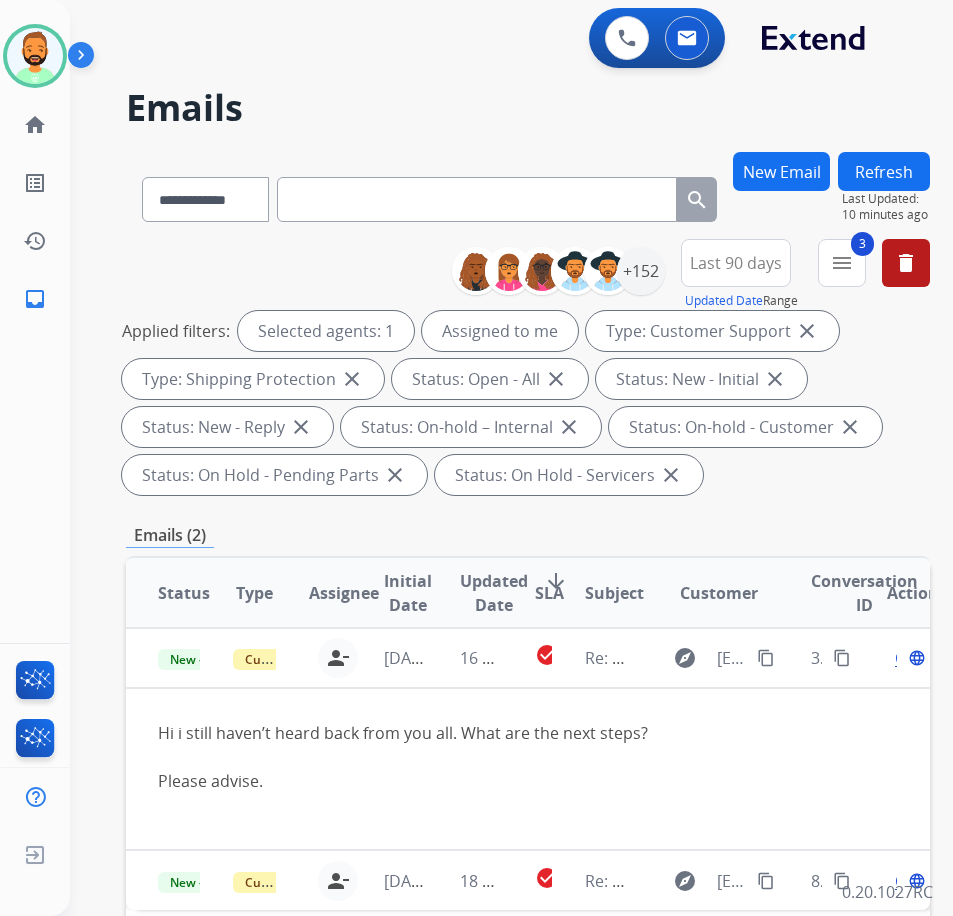 click on "Emails (2)" at bounding box center [528, 535] 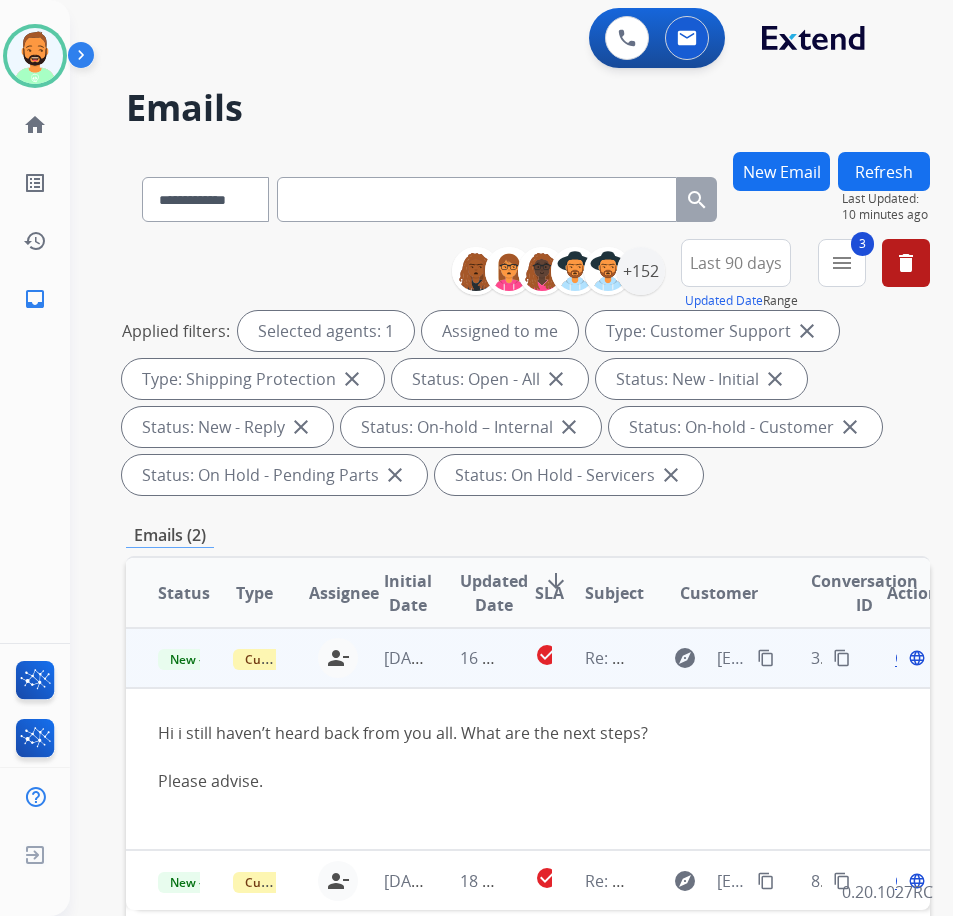 click on "content_copy" at bounding box center [766, 658] 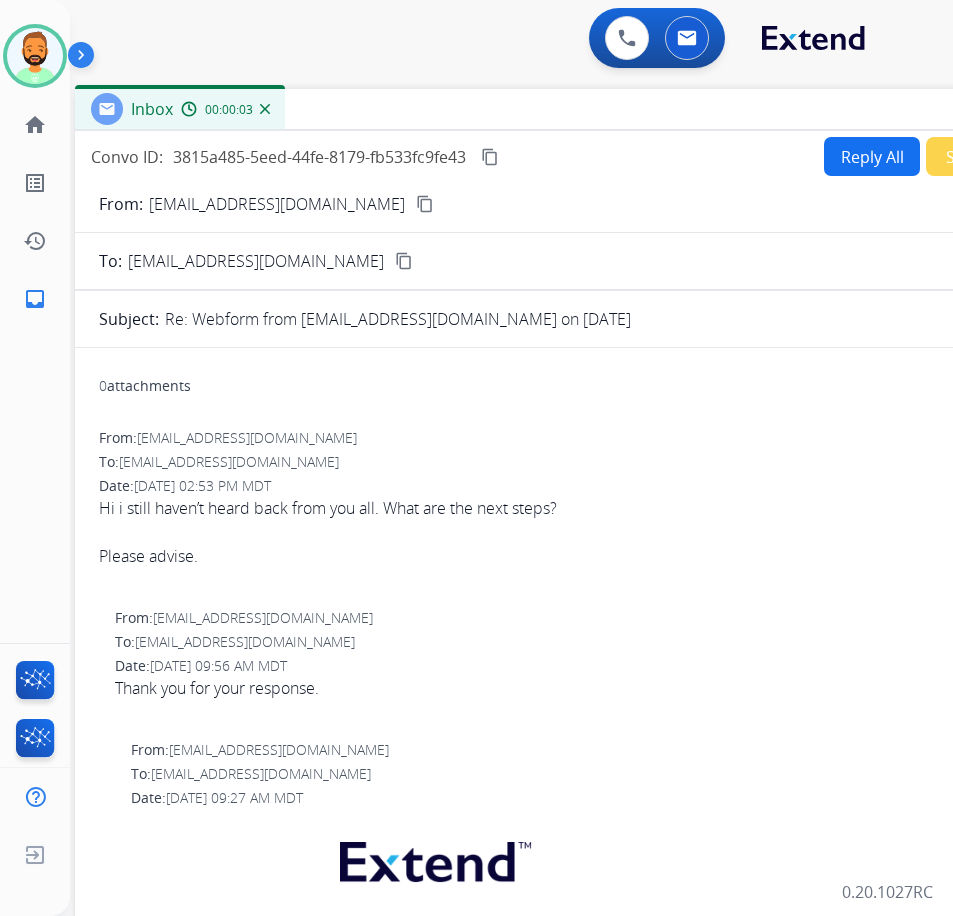 drag, startPoint x: 419, startPoint y: 150, endPoint x: 585, endPoint y: 120, distance: 168.68906 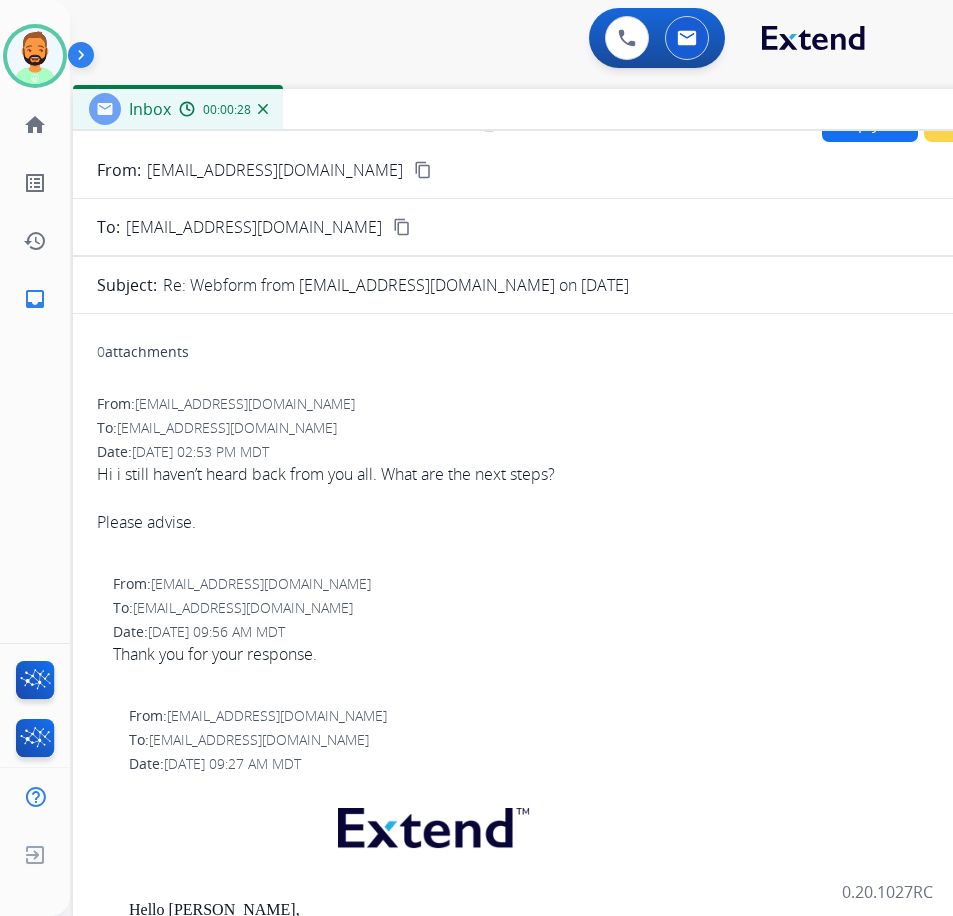 scroll, scrollTop: 0, scrollLeft: 0, axis: both 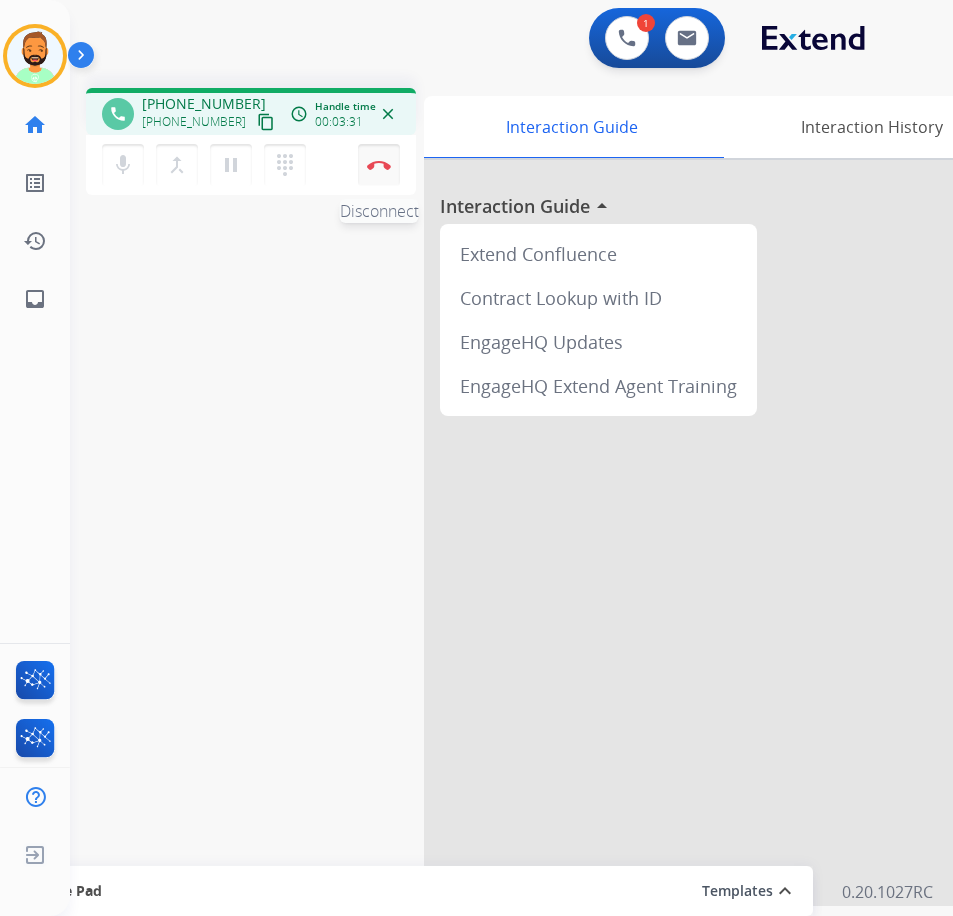 click at bounding box center (379, 165) 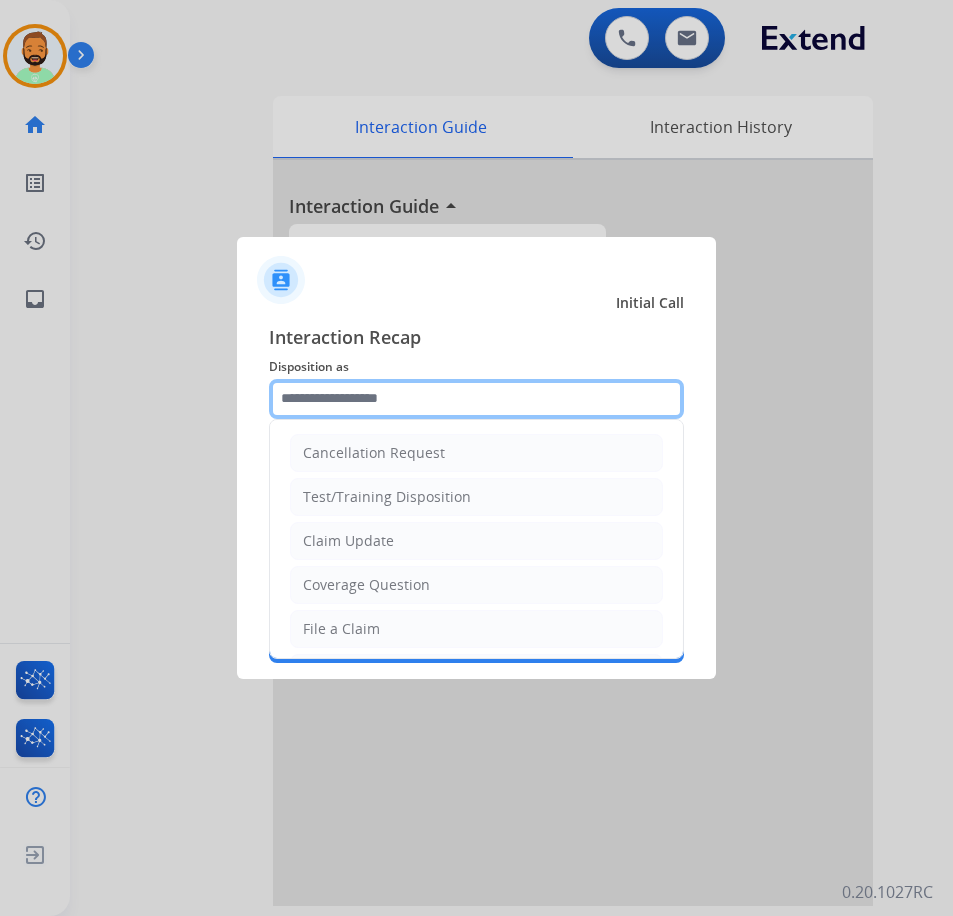 click 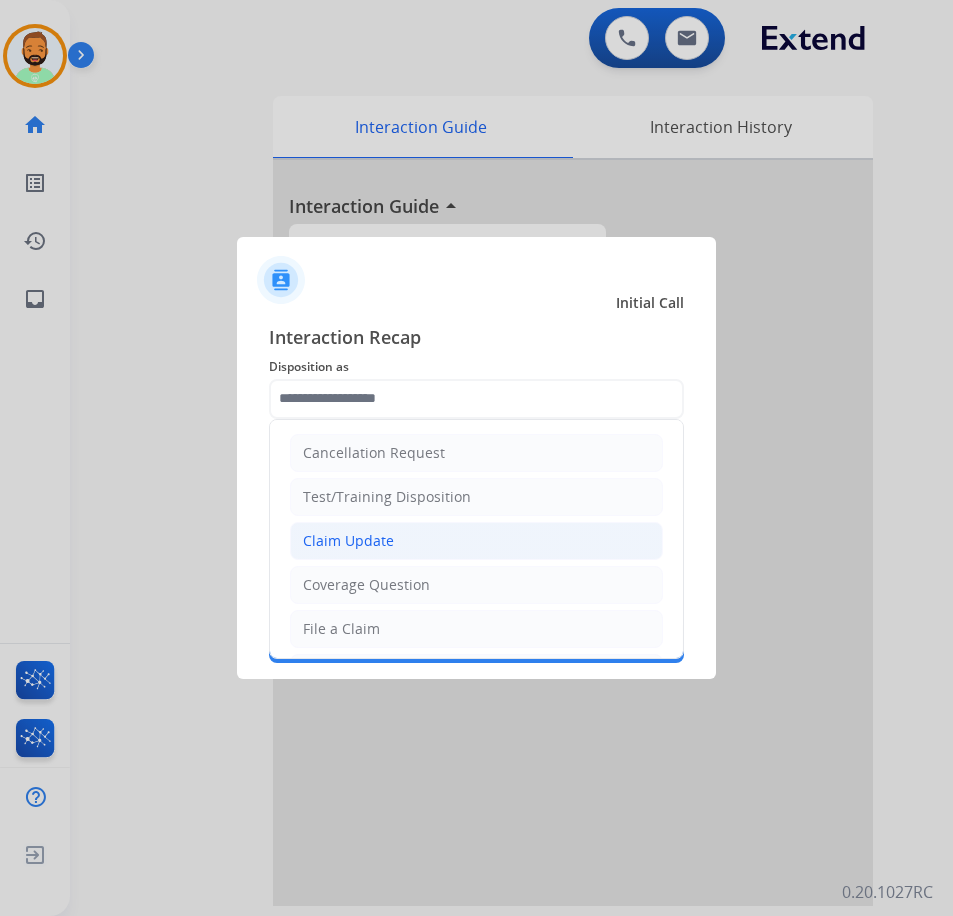 click on "Claim Update" 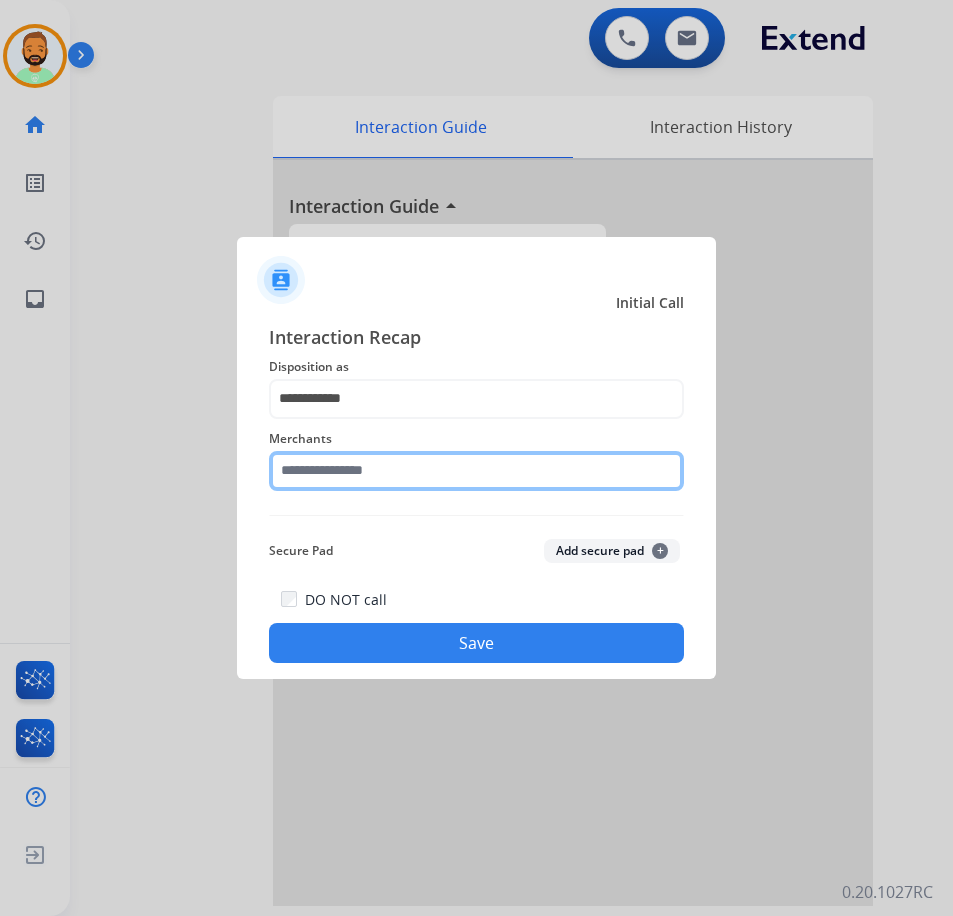 click 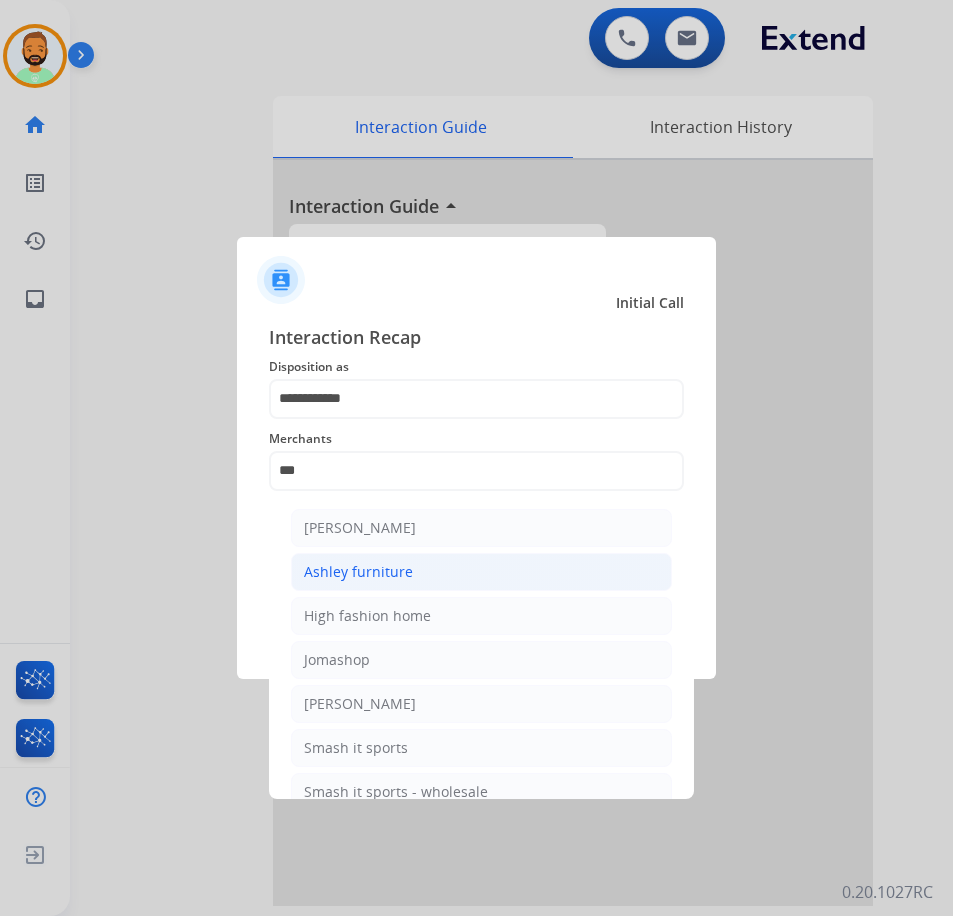 click on "Ashley furniture" 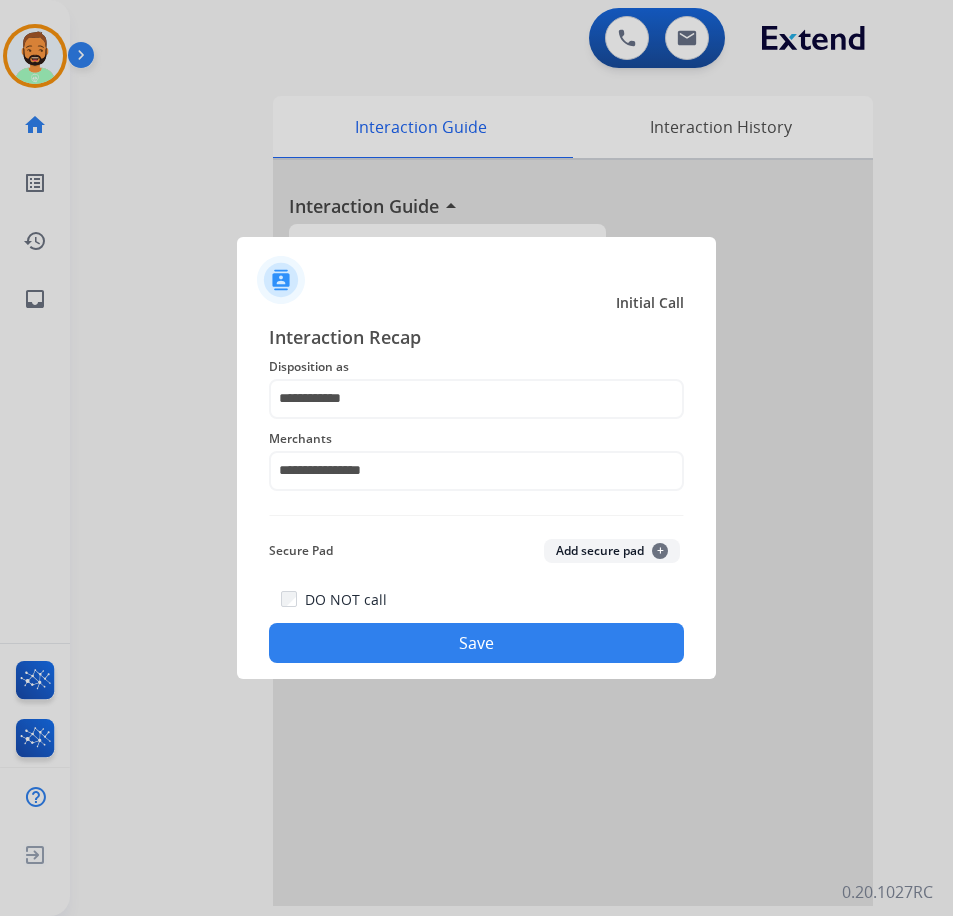 click on "Save" 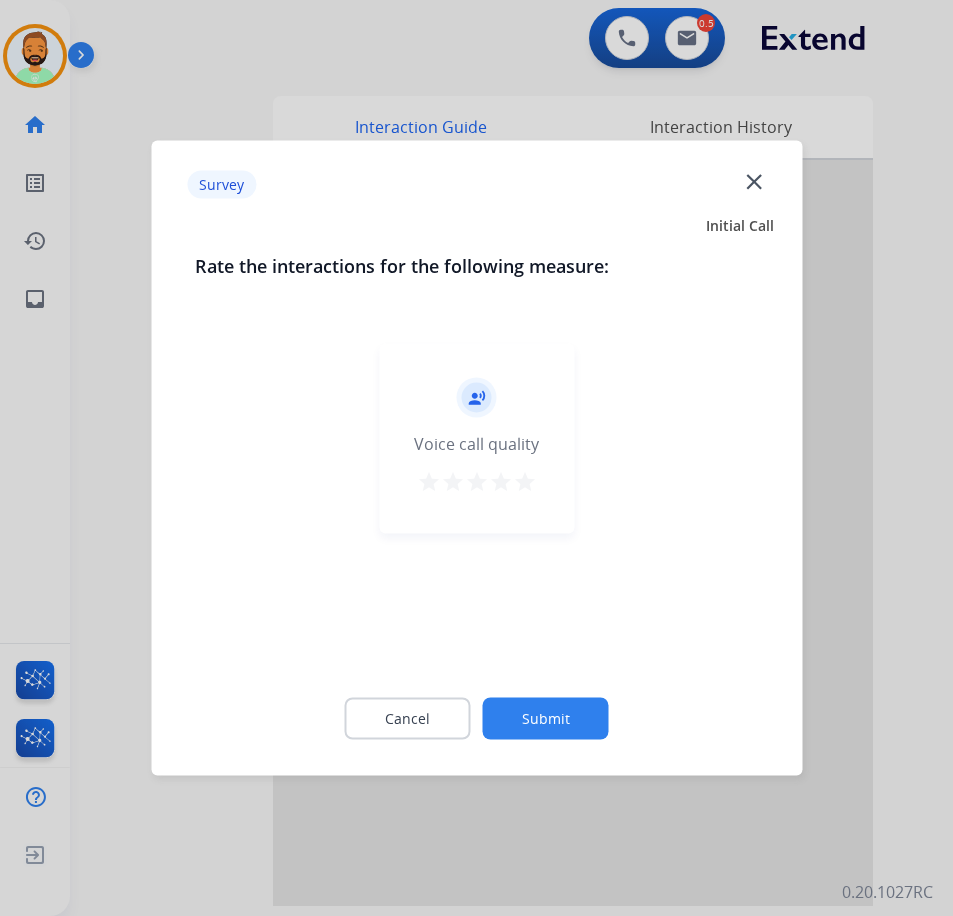 click on "Submit" 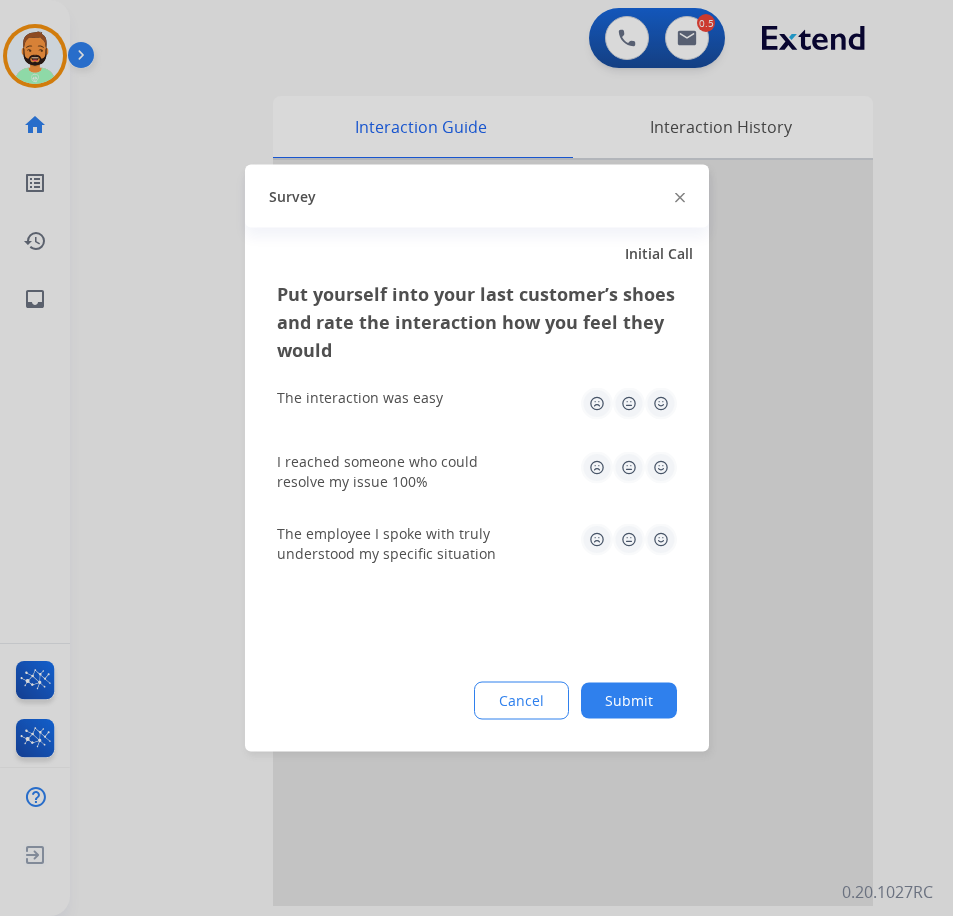 click on "Submit" 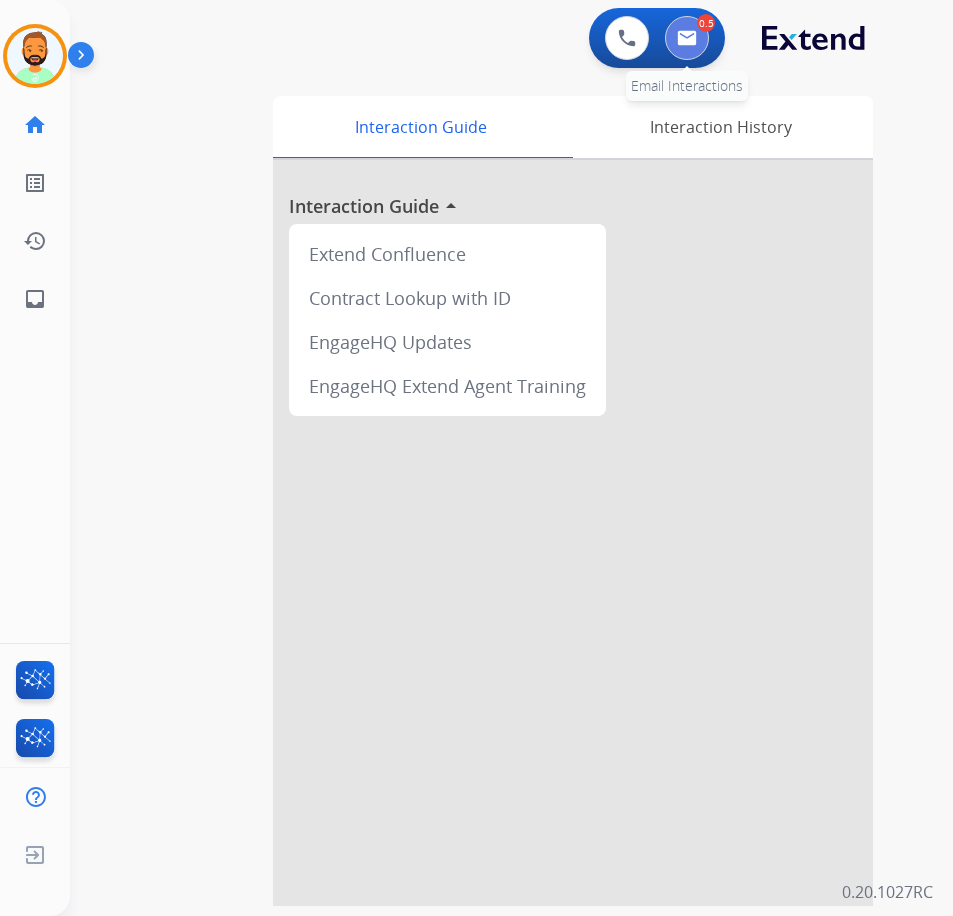 click at bounding box center (687, 38) 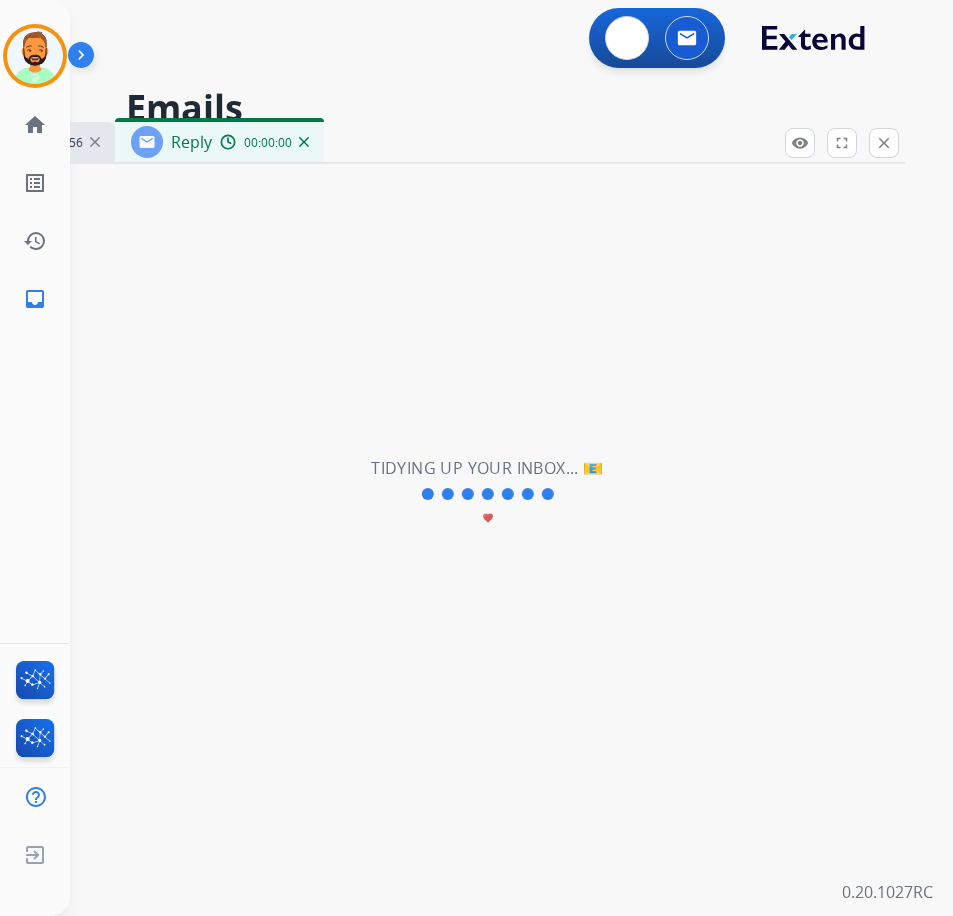 select on "**********" 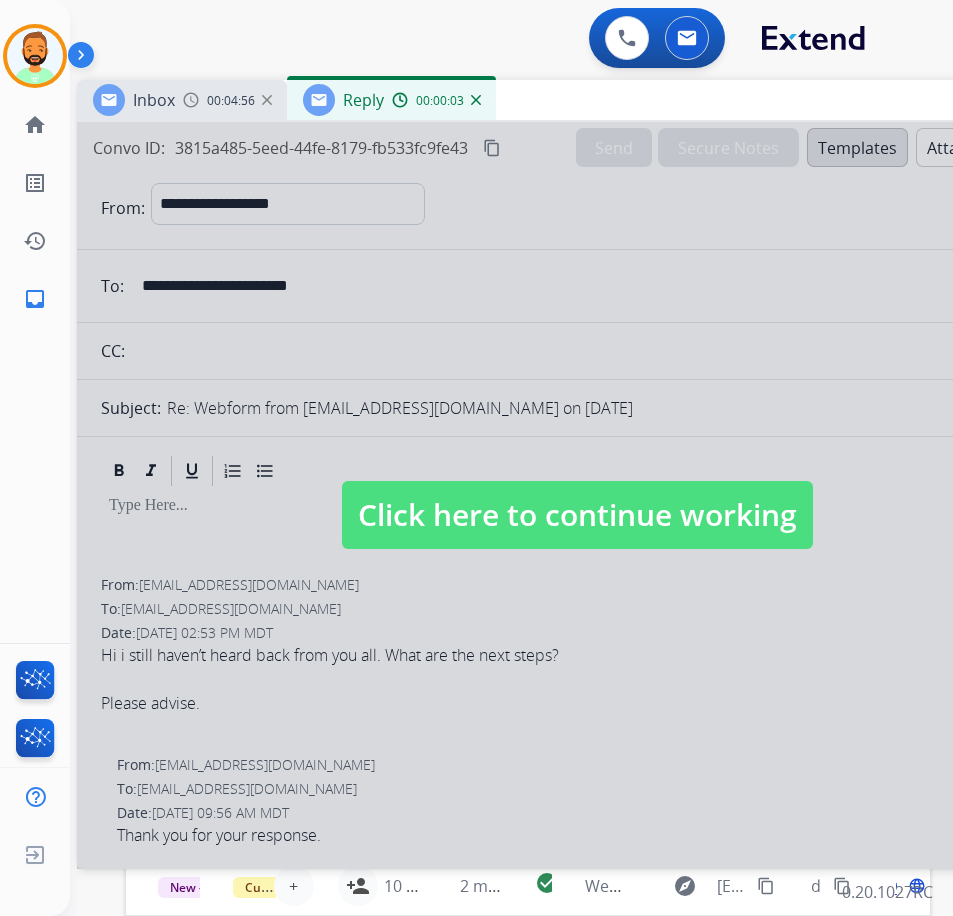 drag, startPoint x: 505, startPoint y: 141, endPoint x: 639, endPoint y: 126, distance: 134.83694 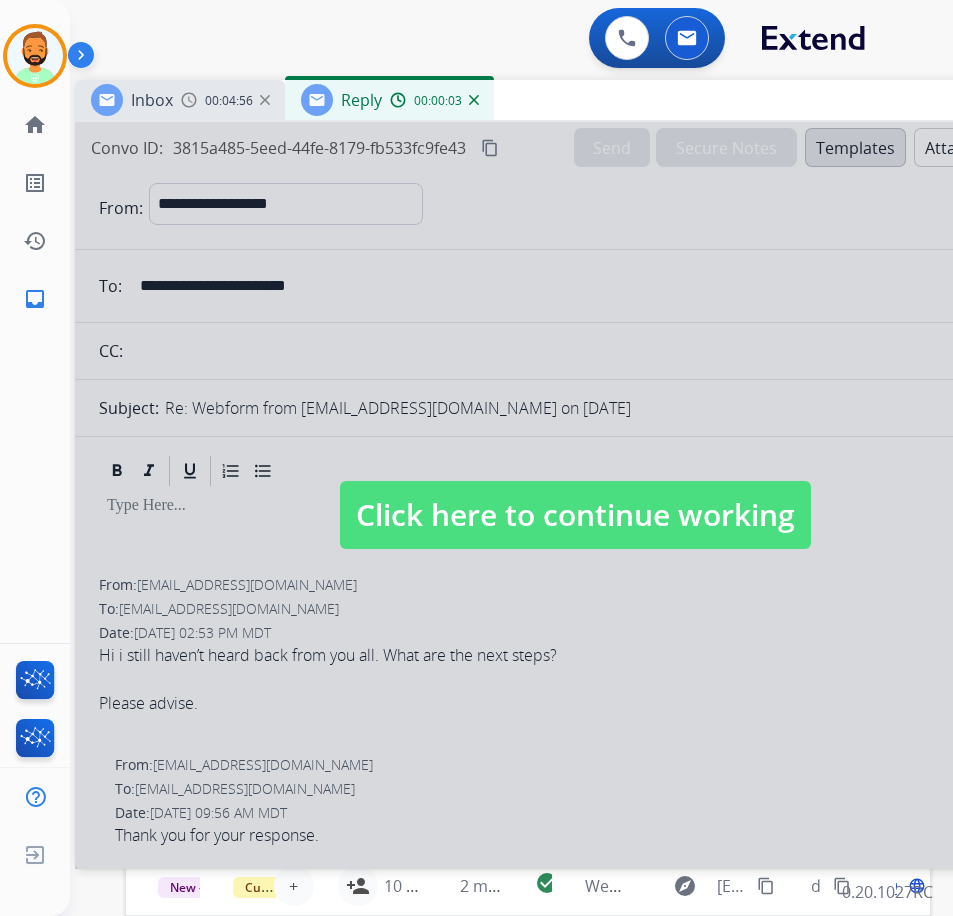 click on "Click here to continue working" at bounding box center (575, 515) 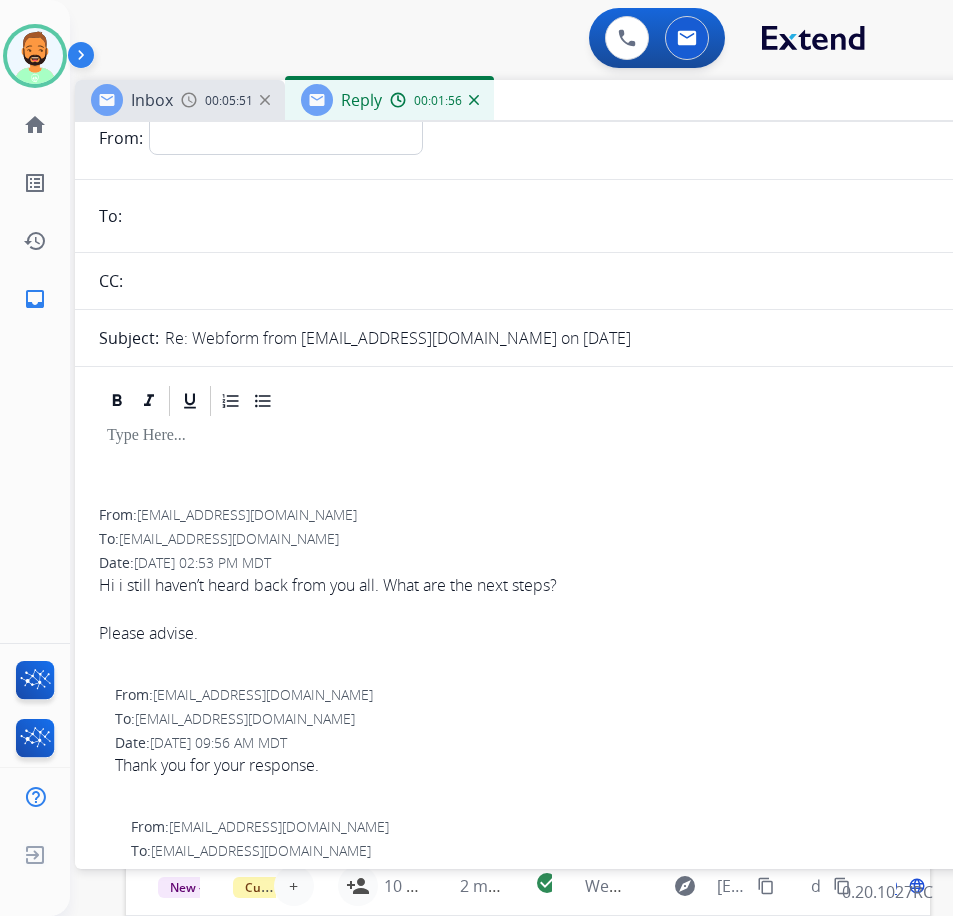 scroll, scrollTop: 100, scrollLeft: 0, axis: vertical 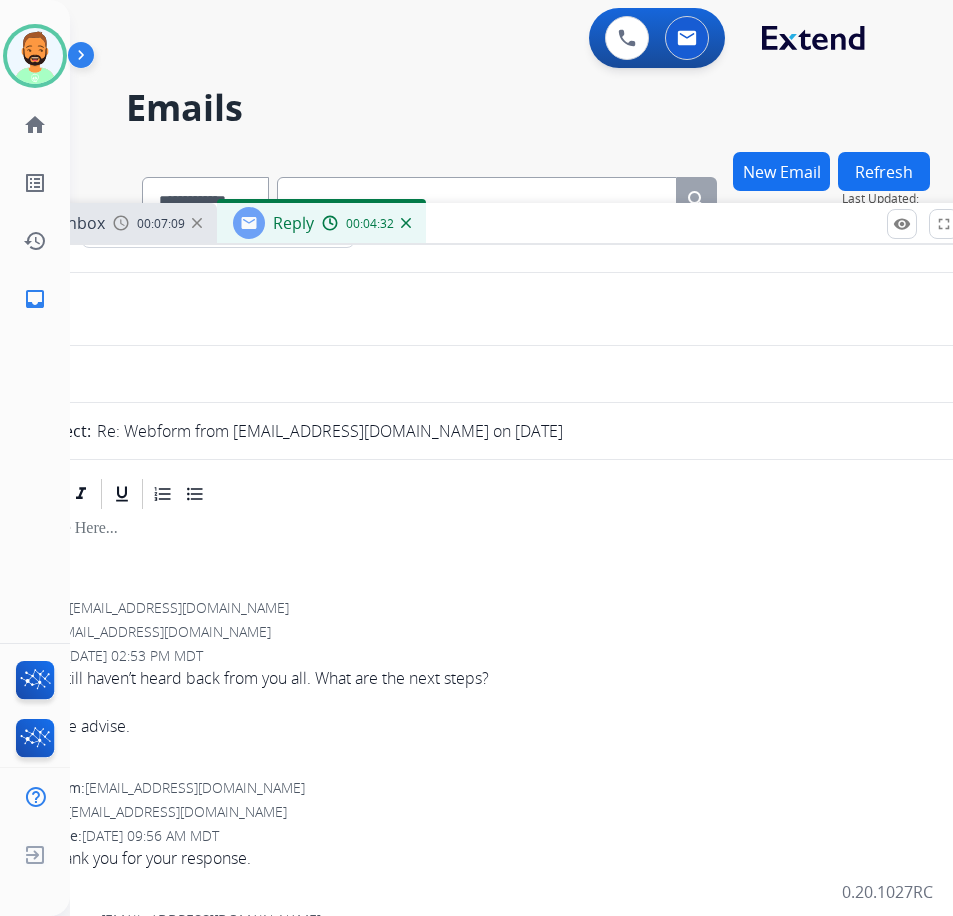 drag, startPoint x: 588, startPoint y: 98, endPoint x: 590, endPoint y: 223, distance: 125.016 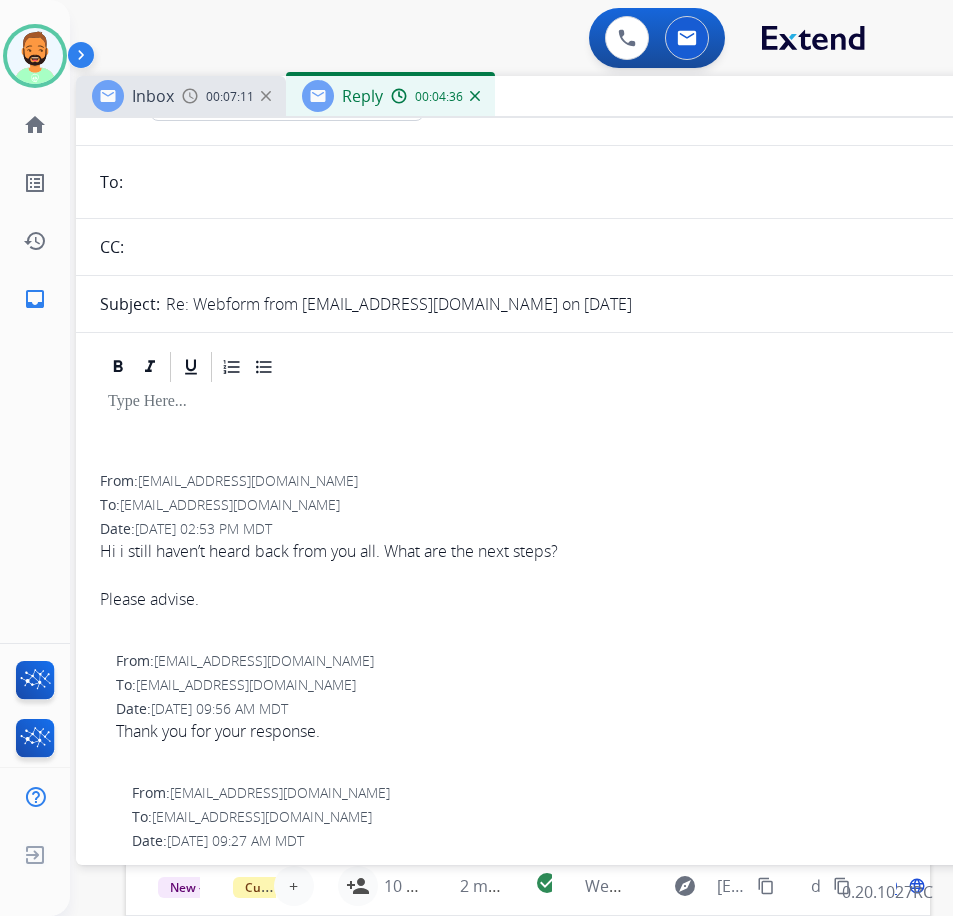 drag, startPoint x: 758, startPoint y: 223, endPoint x: 807, endPoint y: 113, distance: 120.4201 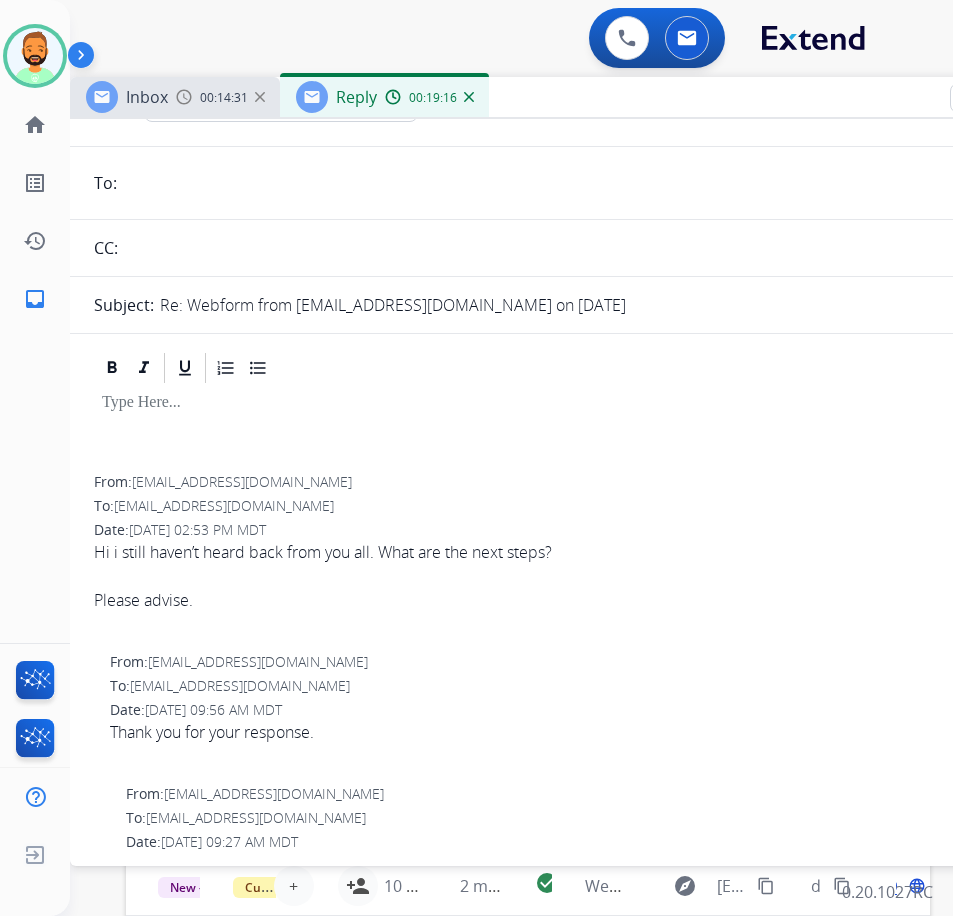click on "From:  [EMAIL_ADDRESS][DOMAIN_NAME]   To:  [EMAIL_ADDRESS][DOMAIN_NAME]  Date:  [DATE] 02:53 PM MDT Hi i still haven’t heard back from you all. What are the next steps? Please advise.  From:  [EMAIL_ADDRESS][DOMAIN_NAME]   To:  [EMAIL_ADDRESS][DOMAIN_NAME]  Date:  [DATE] 09:56 AM MDT Thank you for your response.  From:  [EMAIL_ADDRESS][DOMAIN_NAME]   To:  [EMAIL_ADDRESS][DOMAIN_NAME]  Date:  [DATE] 09:27 AM MDT Hello [PERSON_NAME], Thank you for reaching out to Extend! We have sent the information to our claims specialist team. We are waiting for the report from the technician for the next steps with the claim. Thanks for being an Extend customer. Extend Customer Support [EMAIL_ADDRESS][DOMAIN_NAME] | [DOMAIN_NAME] If you have any questions or need further assistance, reply to this email or give us a call at [PHONE_NUMBER] [DATE]-[DATE] 9:00AM - 8:00PM EST or Saturdays and Sundays 9:00AM - 2:00PM EST.  From:  [EMAIL_ADDRESS][DOMAIN_NAME]   To:  [EMAIL_ADDRESS][DOMAIN_NAME]  Date:  [DATE] 06:59 PM MDT Hi.  Please advise.  From:  [EMAIL_ADDRESS][DOMAIN_NAME]   To:" at bounding box center [570, 1428] 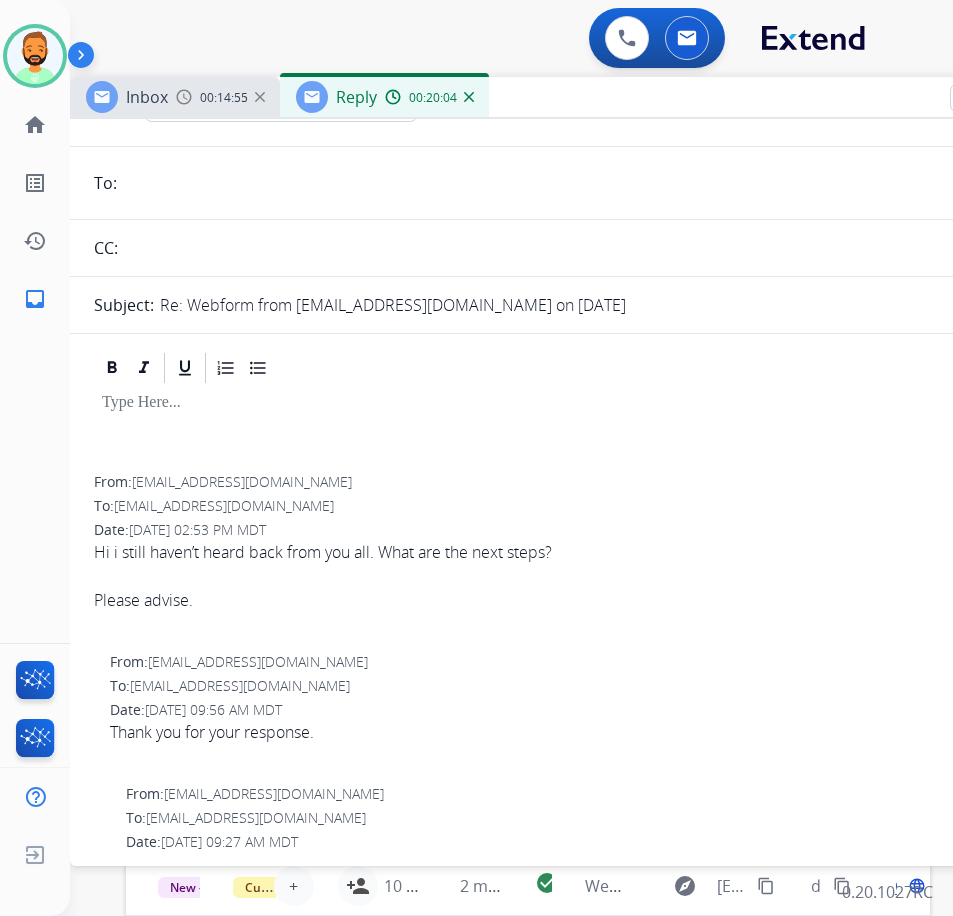 click at bounding box center (570, 431) 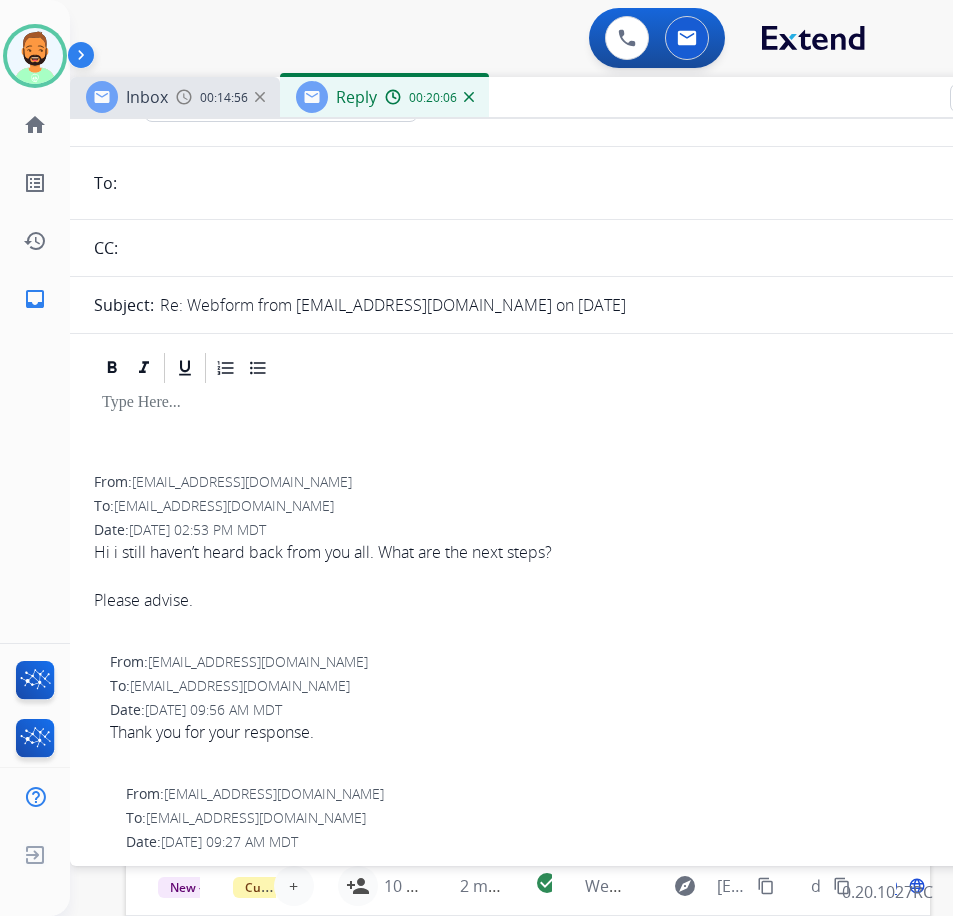 scroll, scrollTop: 0, scrollLeft: 0, axis: both 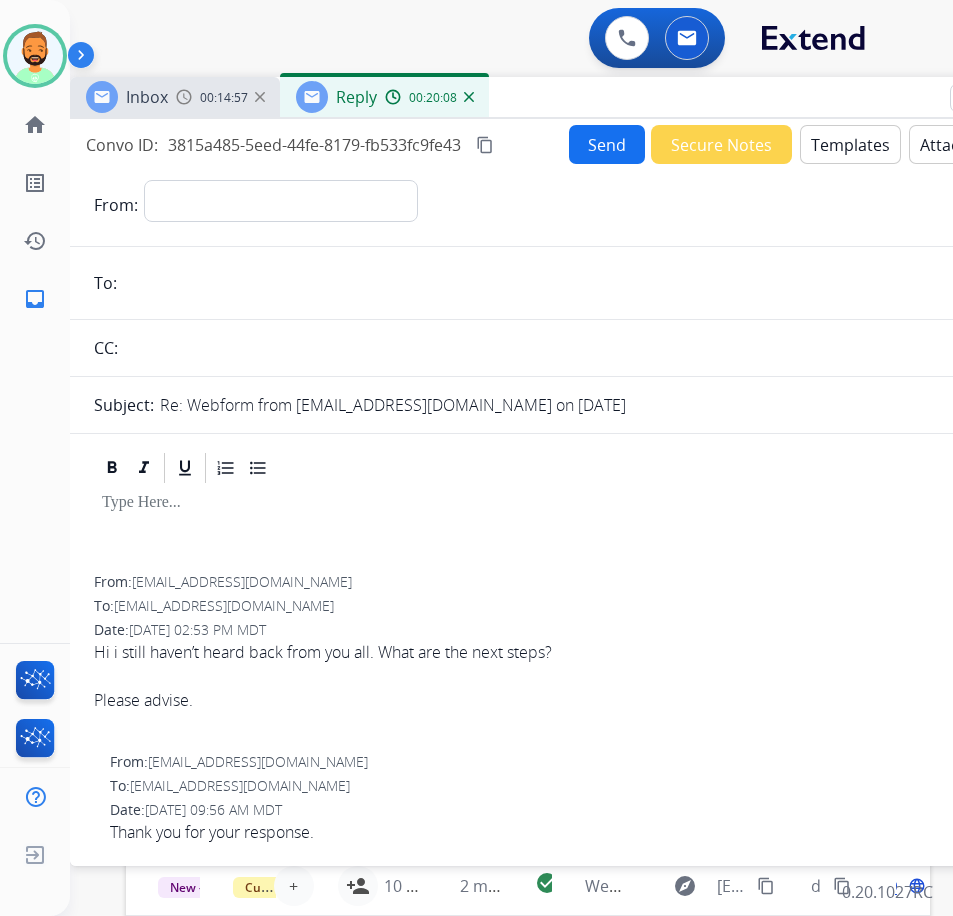 click on "Templates" at bounding box center [850, 144] 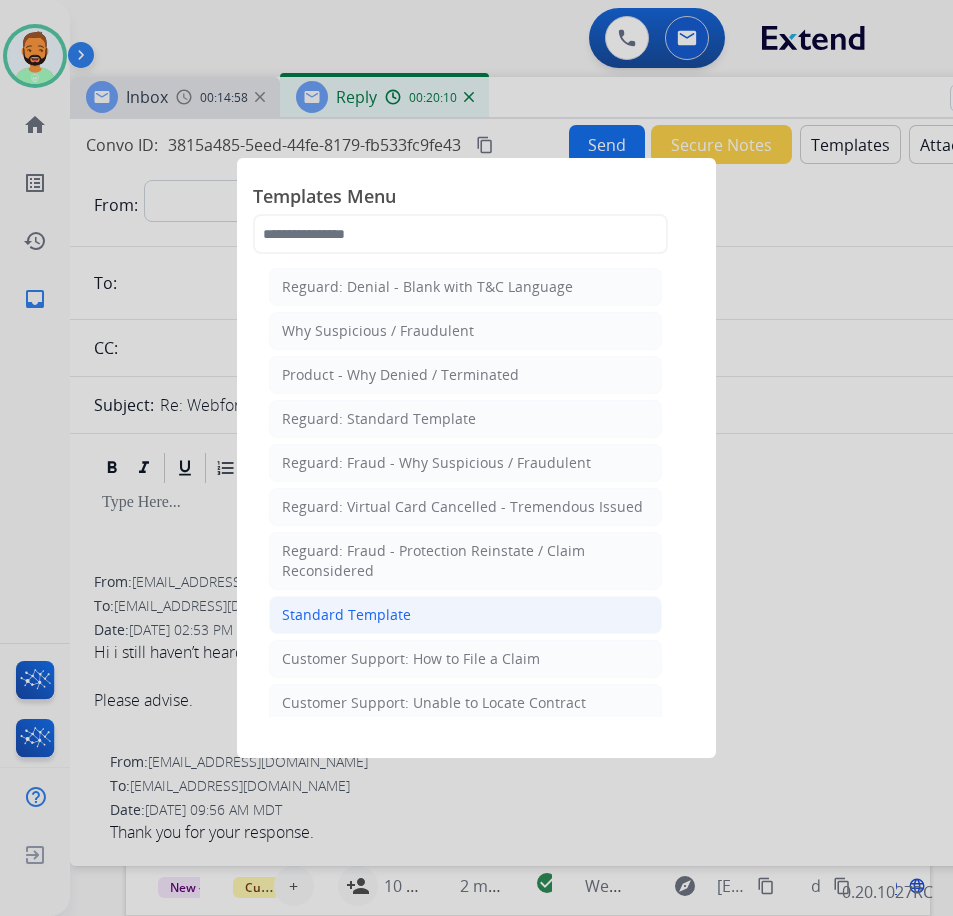 click on "Standard Template" 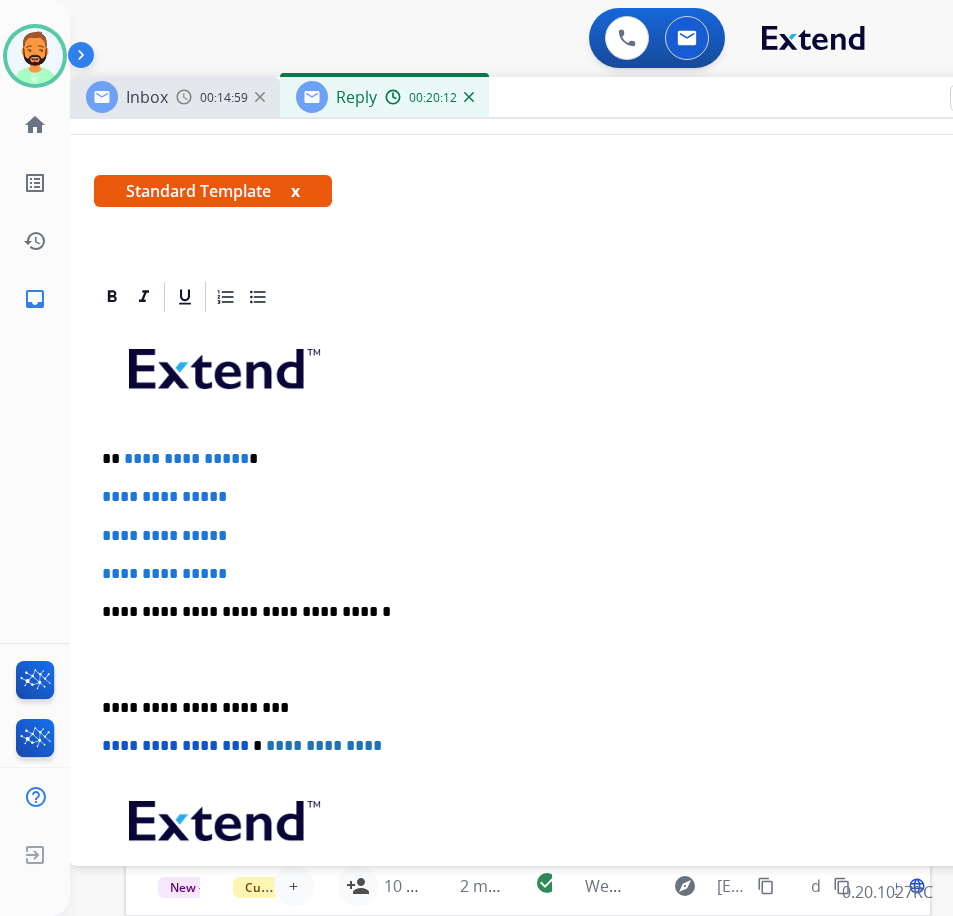 scroll, scrollTop: 300, scrollLeft: 0, axis: vertical 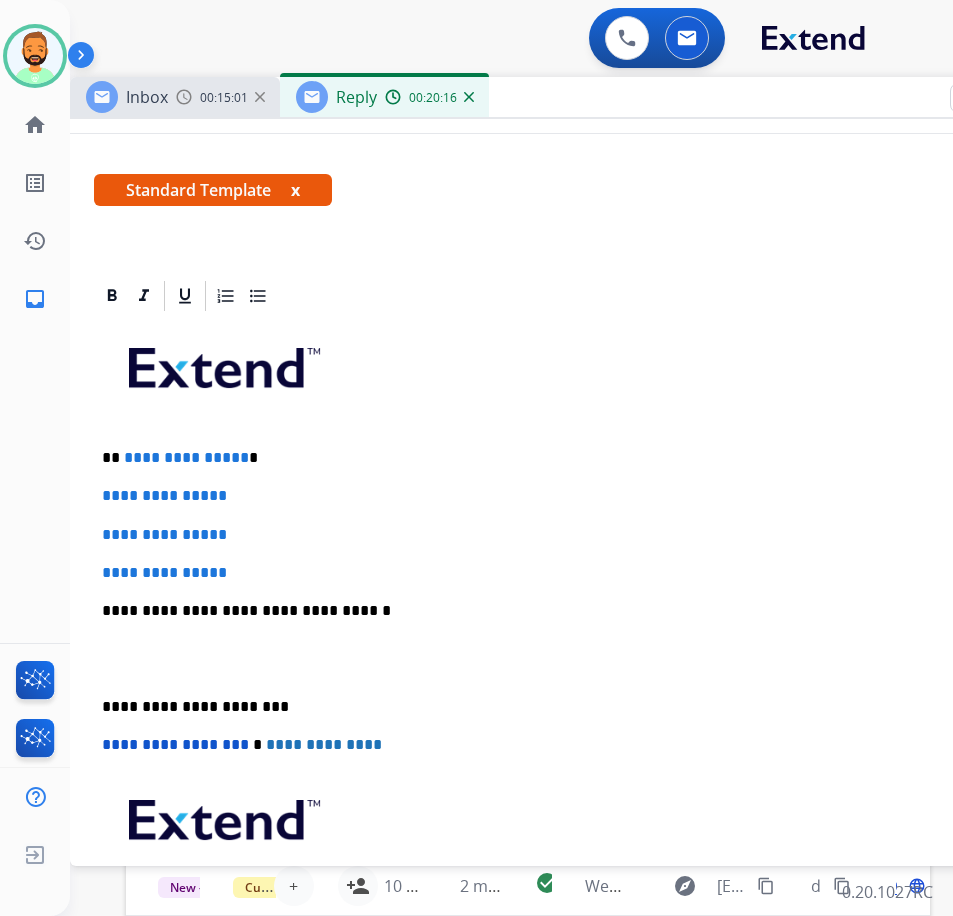 click on "**********" at bounding box center [562, 458] 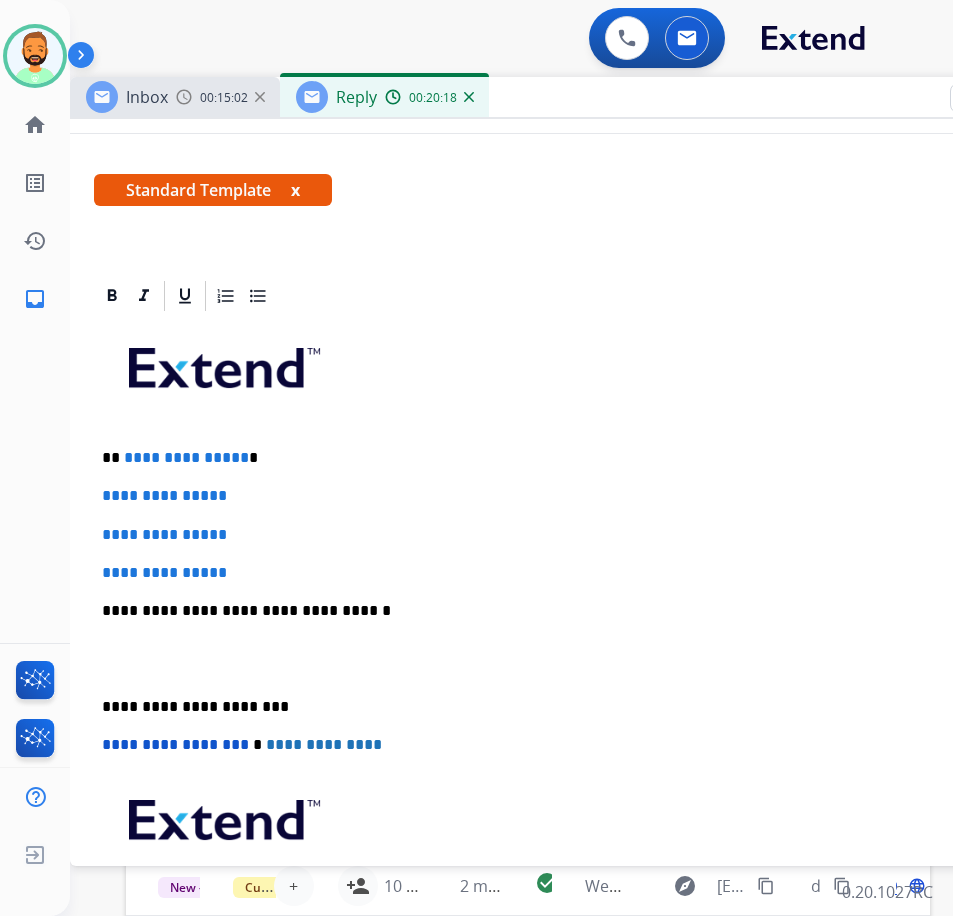type 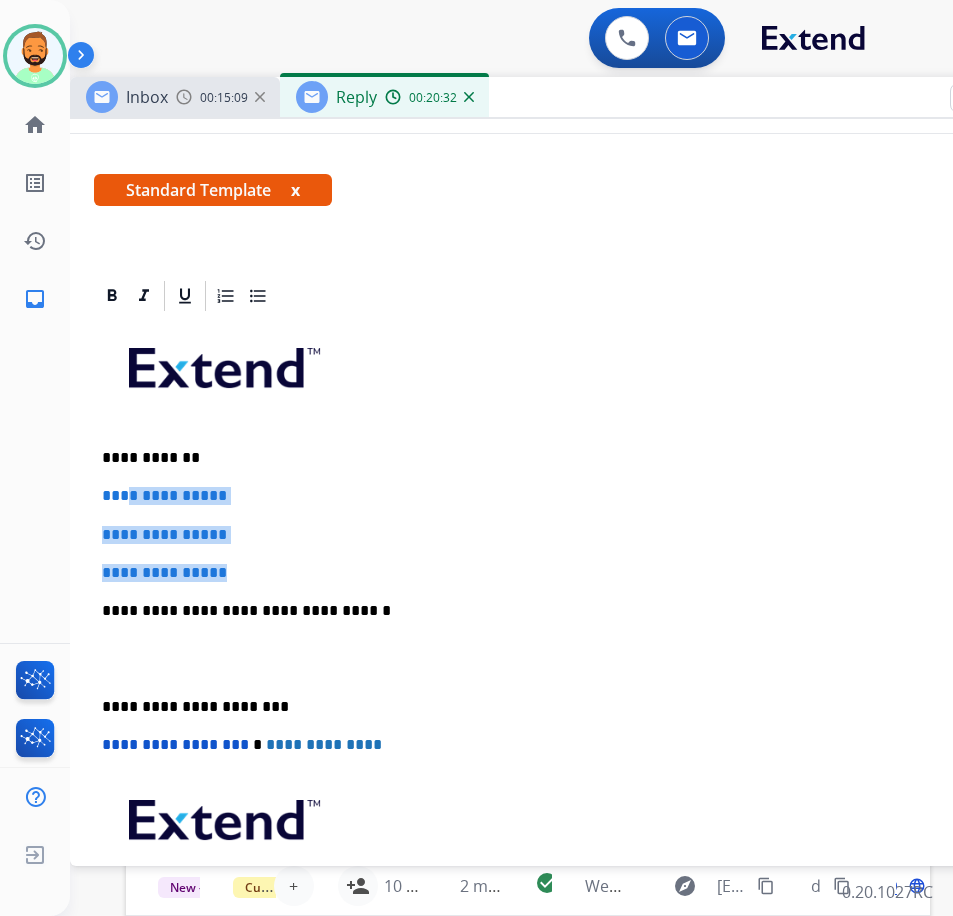 drag, startPoint x: 268, startPoint y: 560, endPoint x: 135, endPoint y: 482, distance: 154.18495 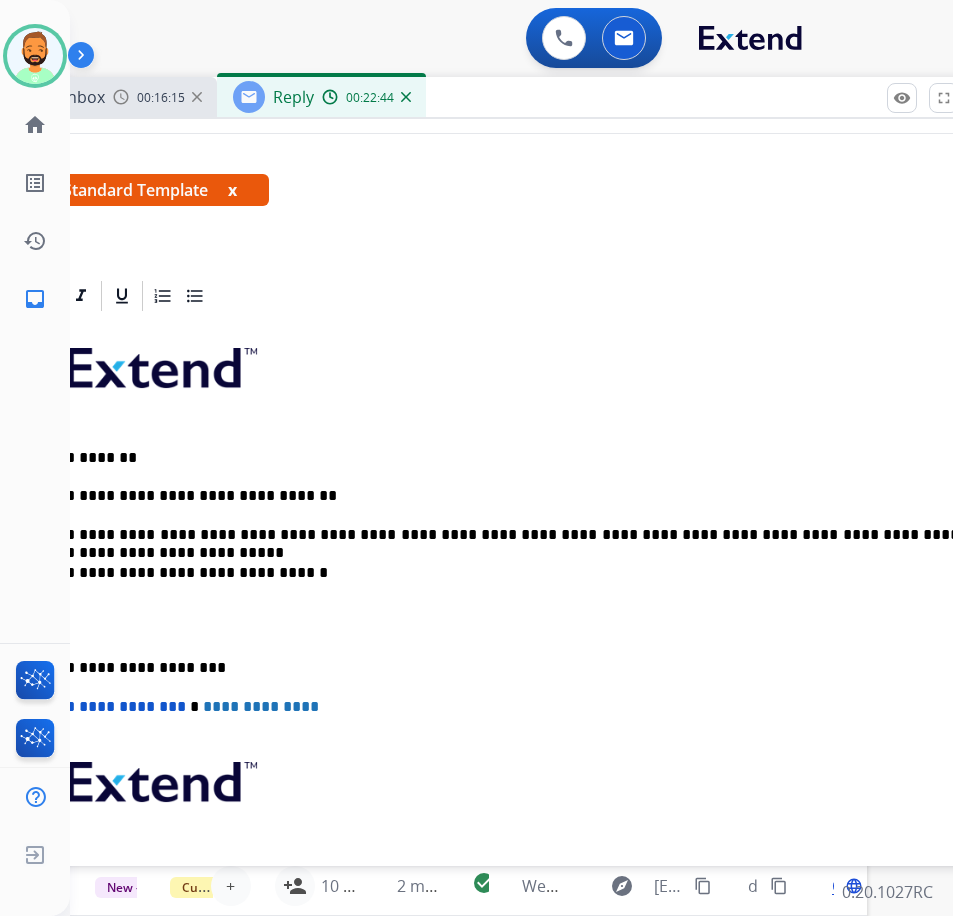 scroll, scrollTop: 0, scrollLeft: 67, axis: horizontal 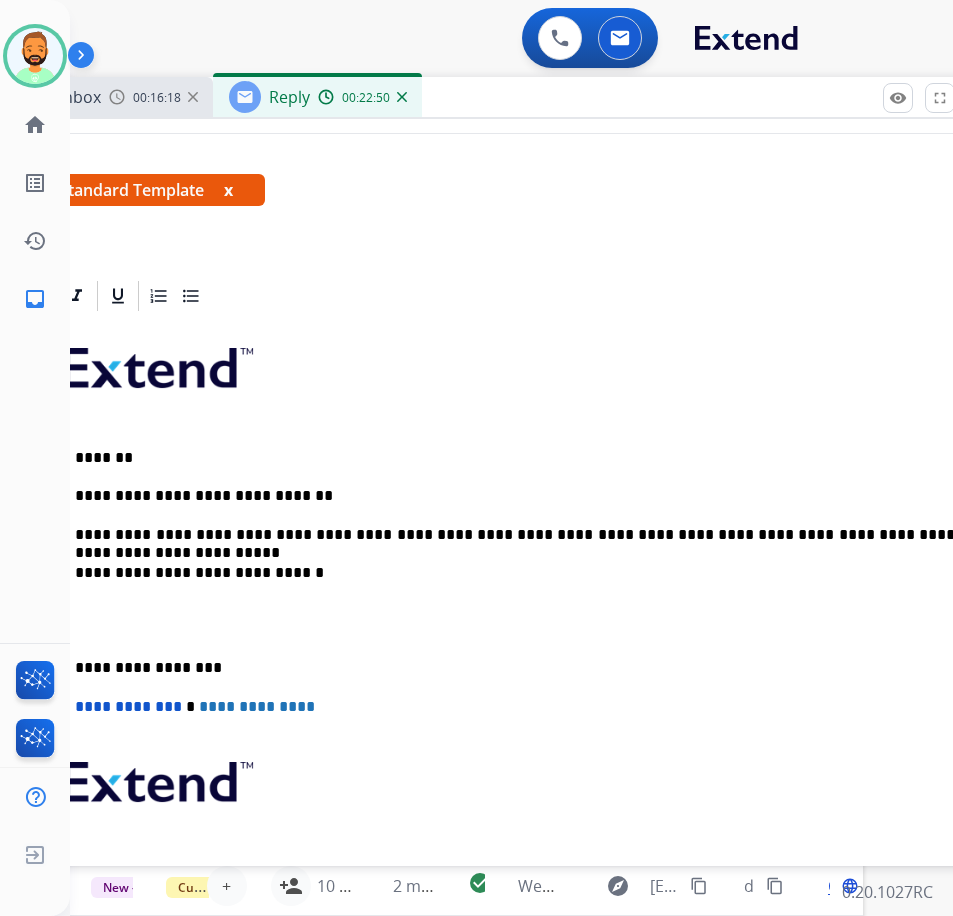 click on "**********" at bounding box center (495, 668) 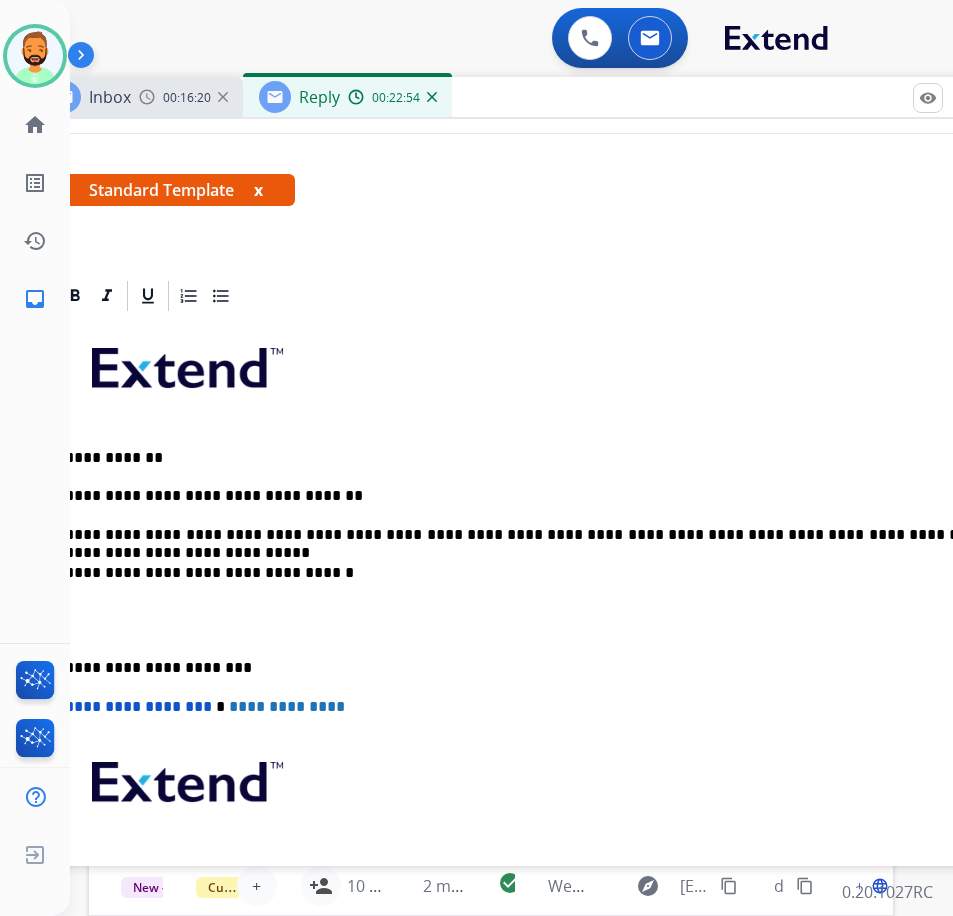 scroll, scrollTop: 0, scrollLeft: 27, axis: horizontal 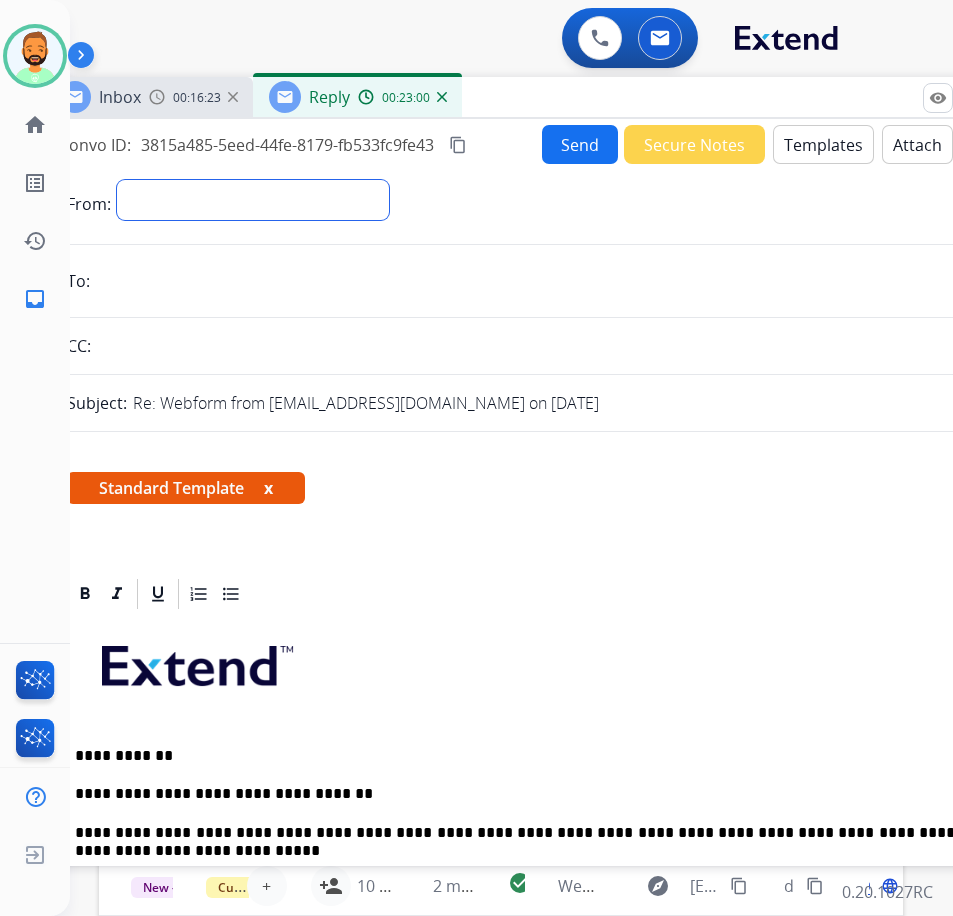 click on "**********" at bounding box center [253, 200] 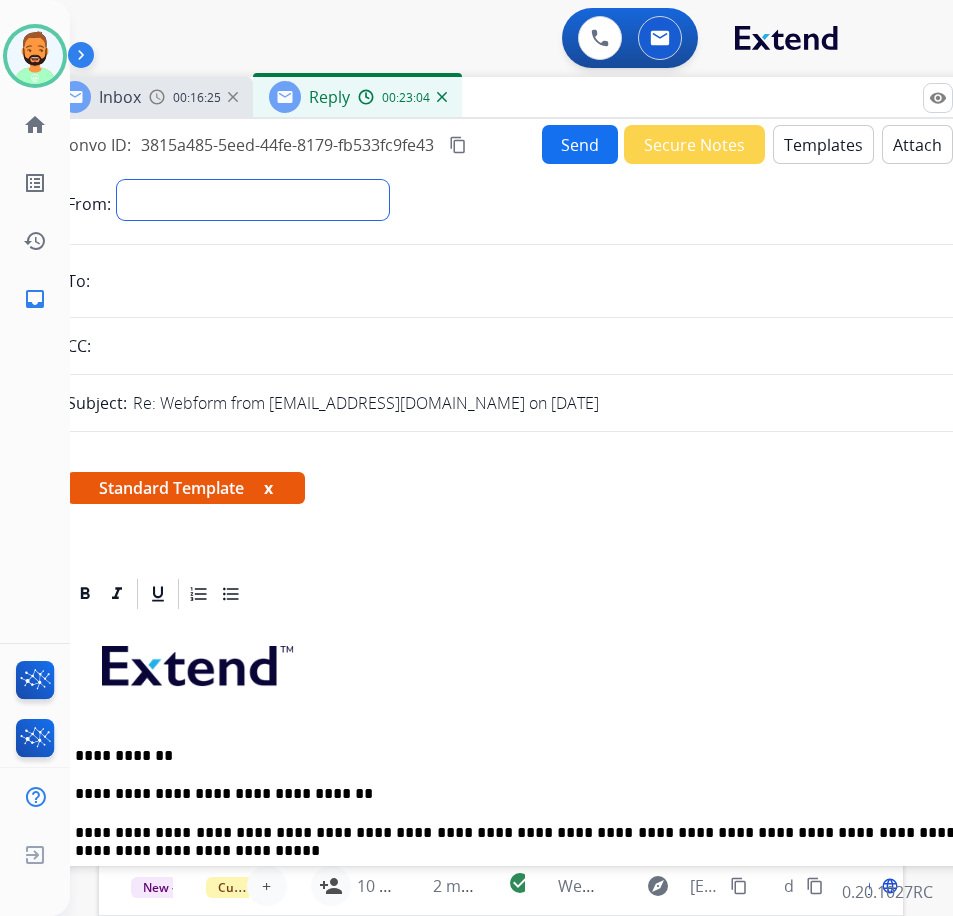 select on "**********" 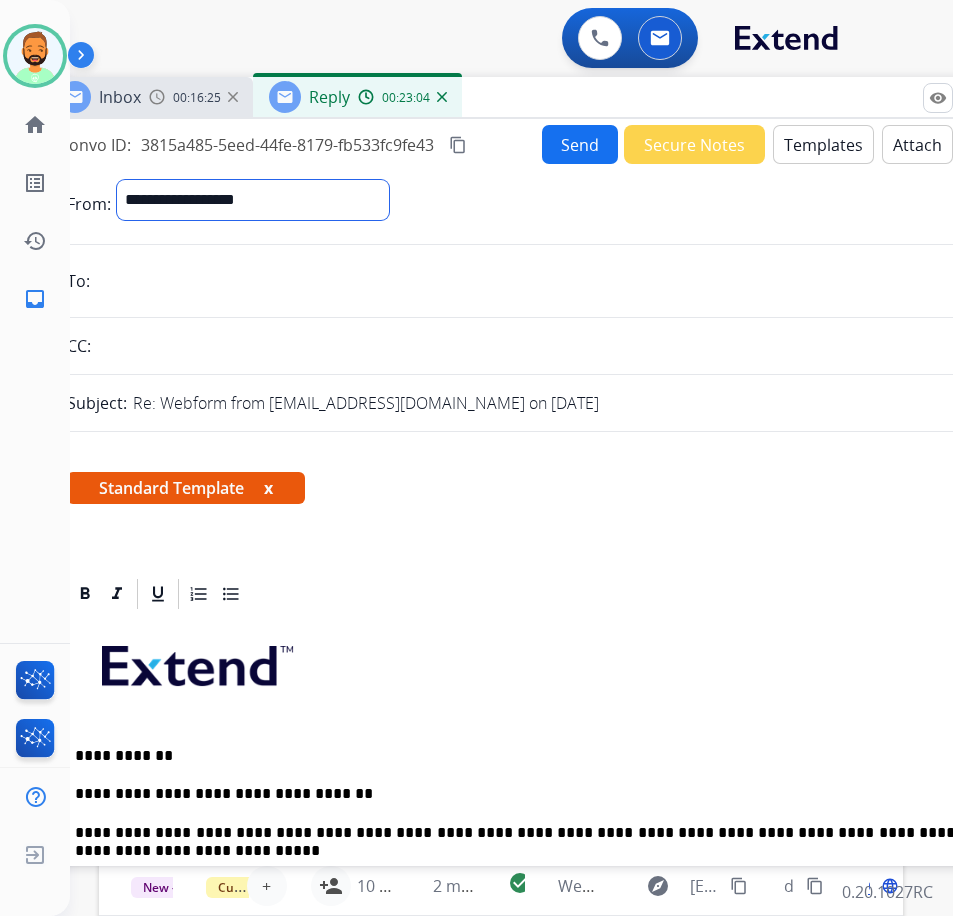 click on "**********" at bounding box center [253, 200] 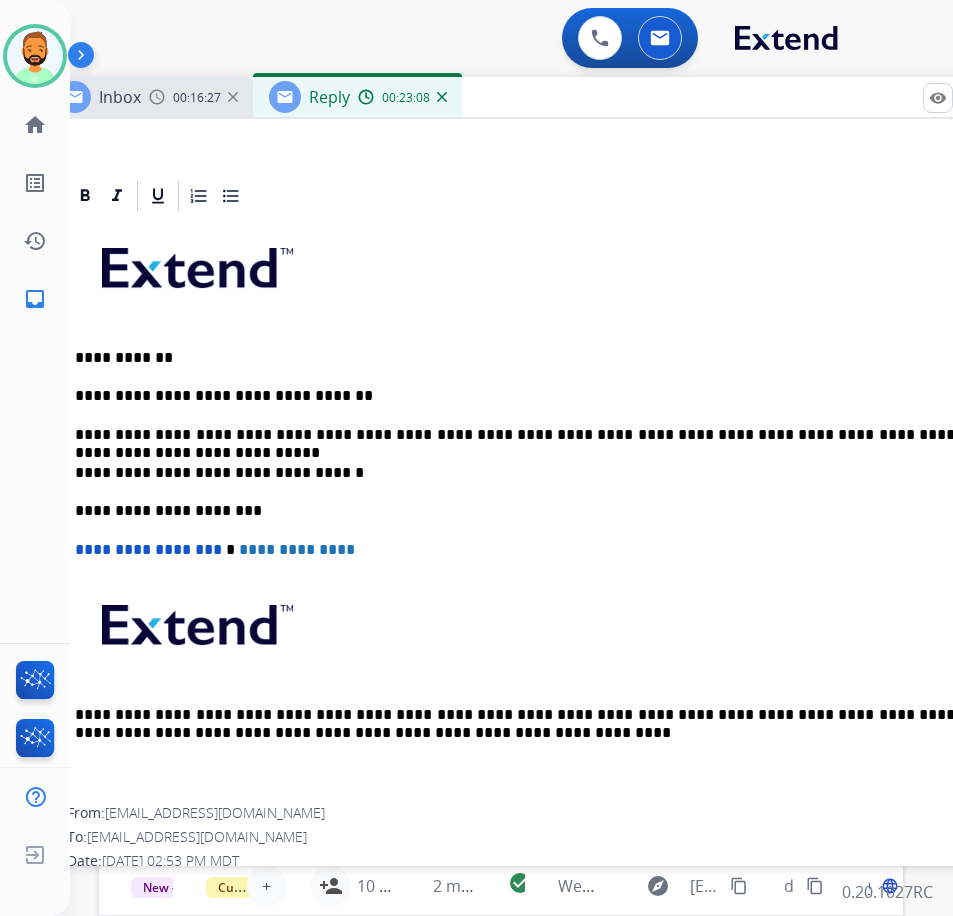 scroll, scrollTop: 402, scrollLeft: 0, axis: vertical 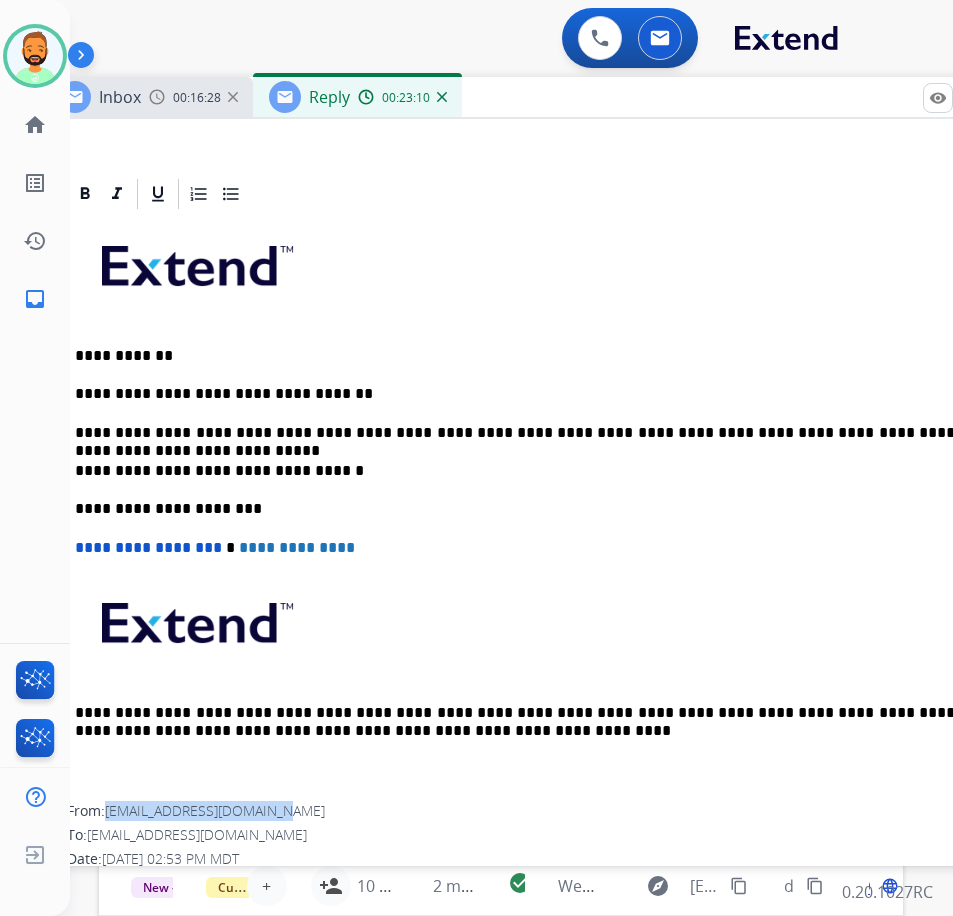 drag, startPoint x: 108, startPoint y: 806, endPoint x: 315, endPoint y: 804, distance: 207.00966 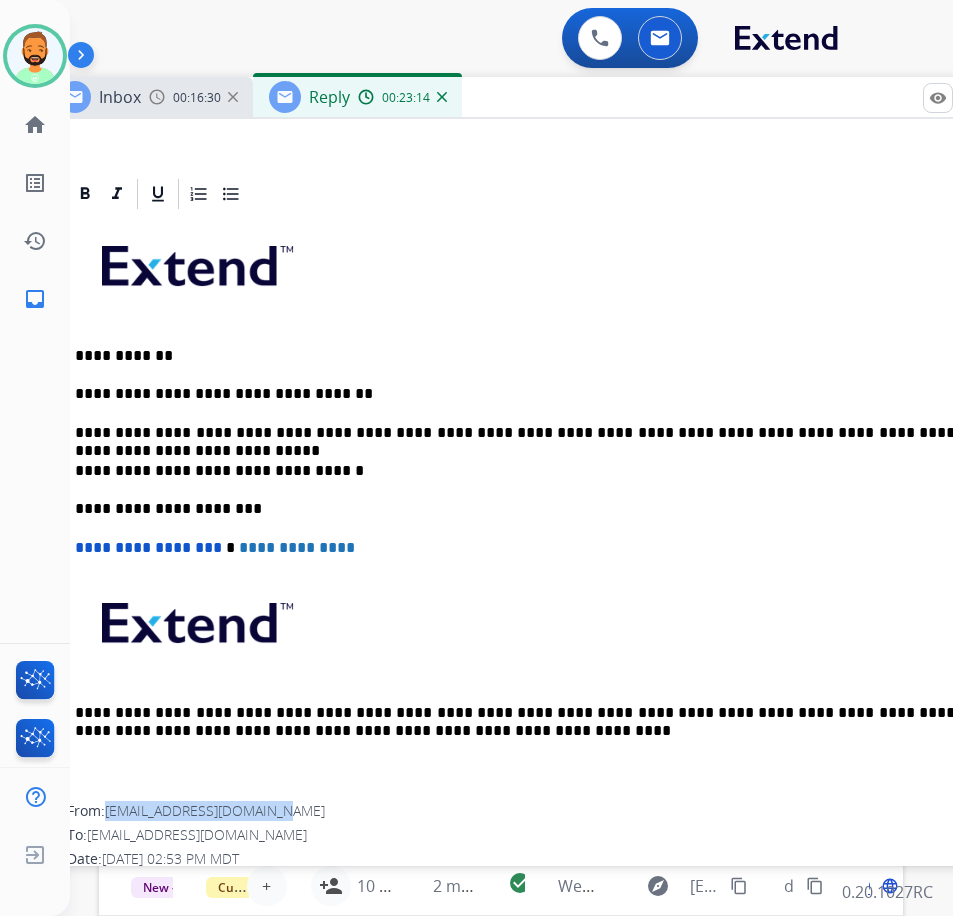 copy on "[EMAIL_ADDRESS][DOMAIN_NAME]" 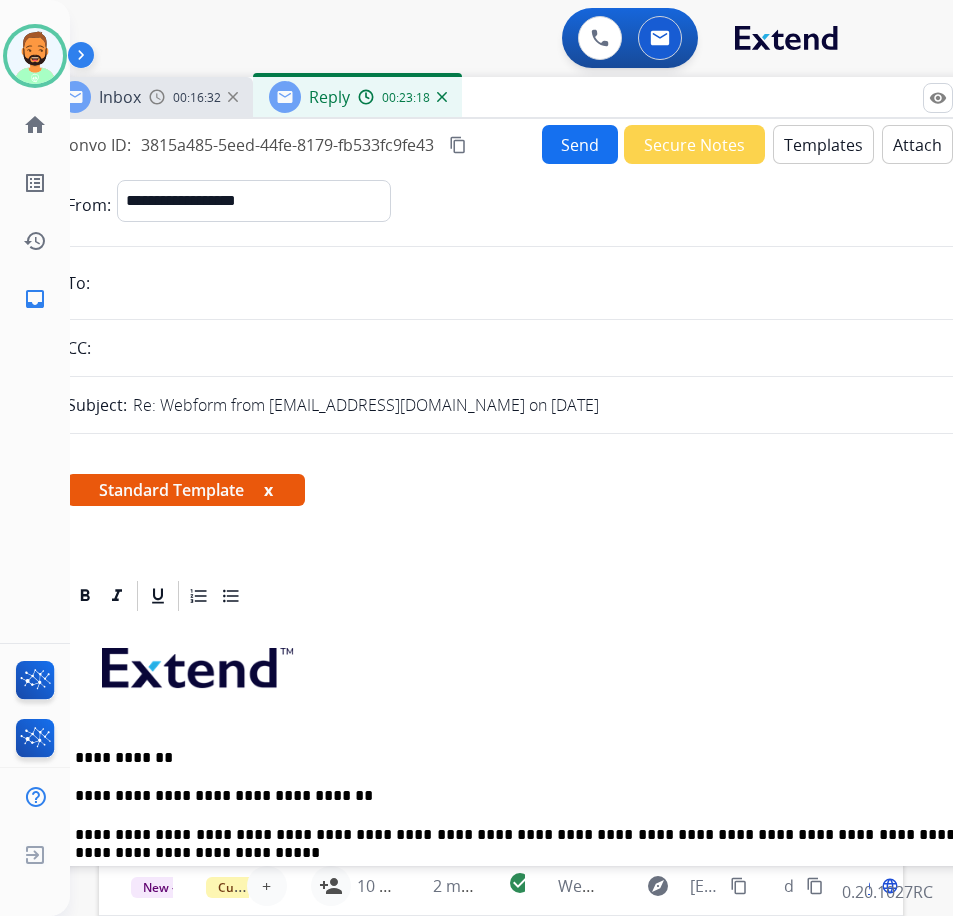 paste on "**********" 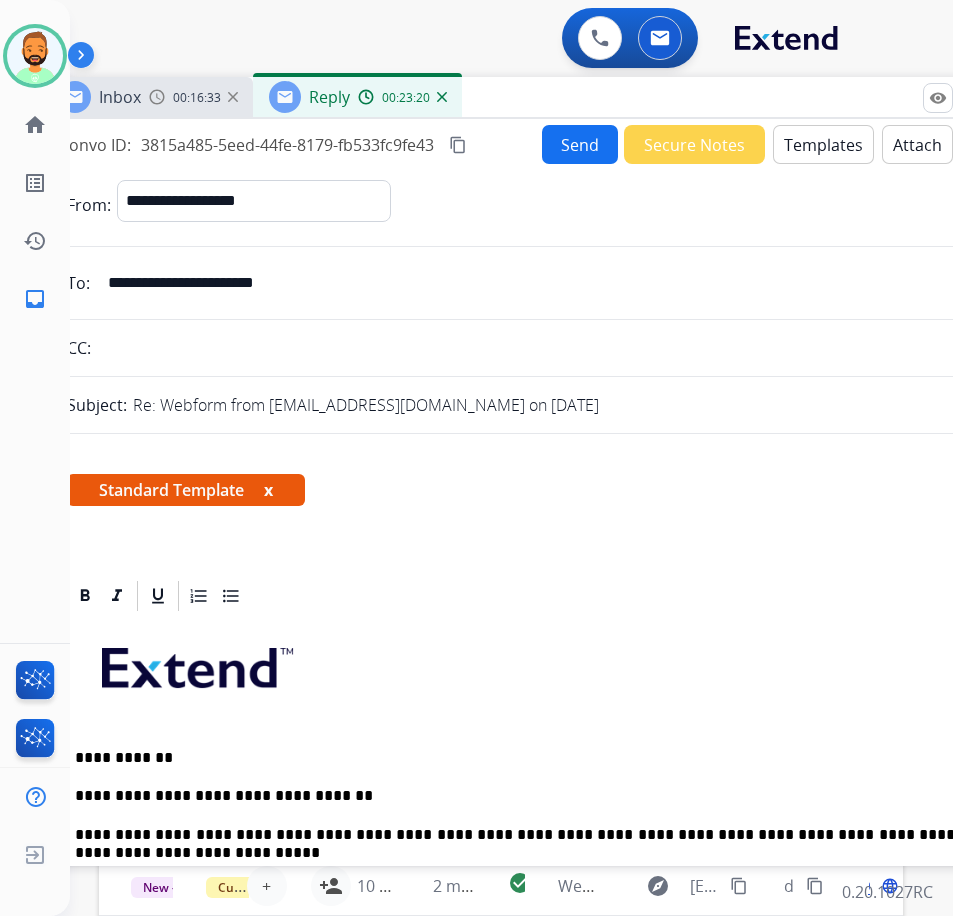 type on "**********" 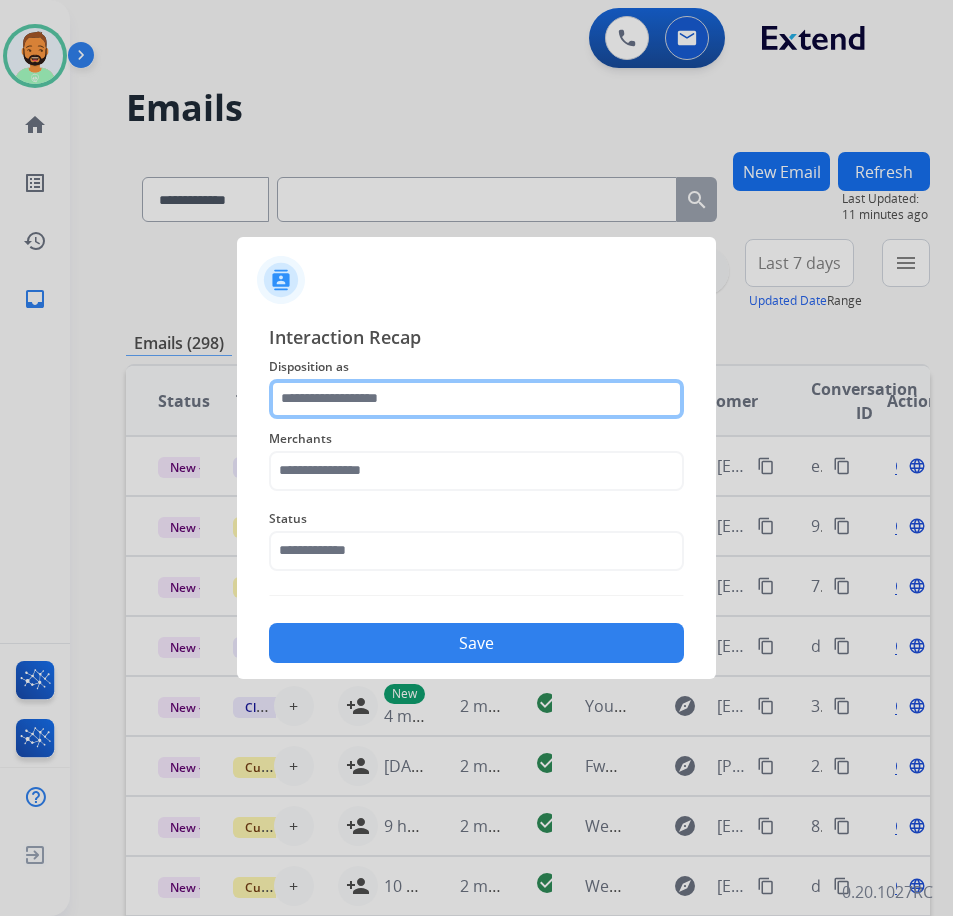click 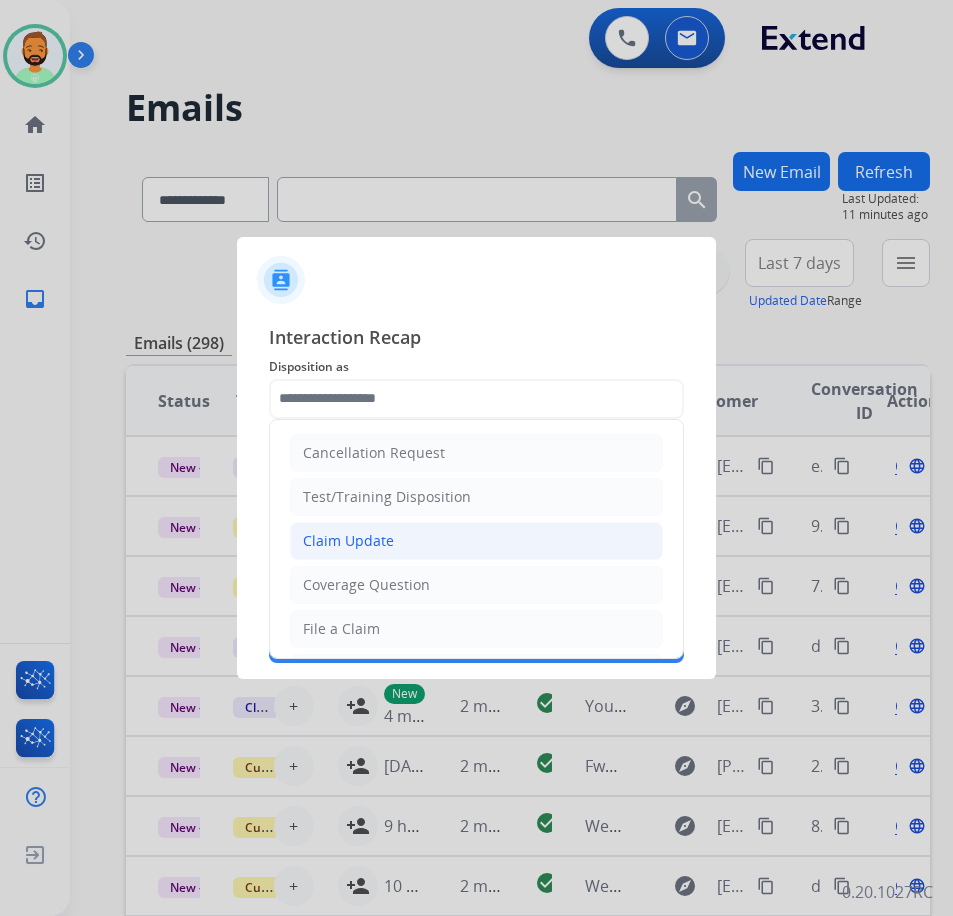 click on "Claim Update" 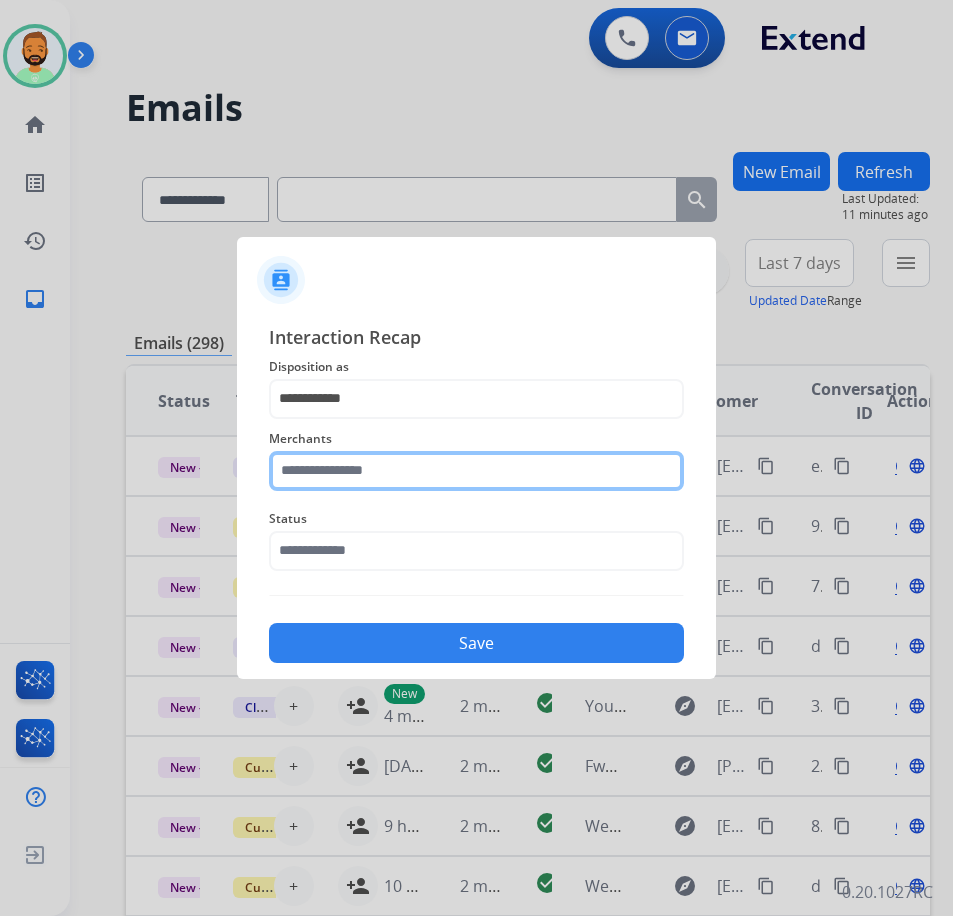 click 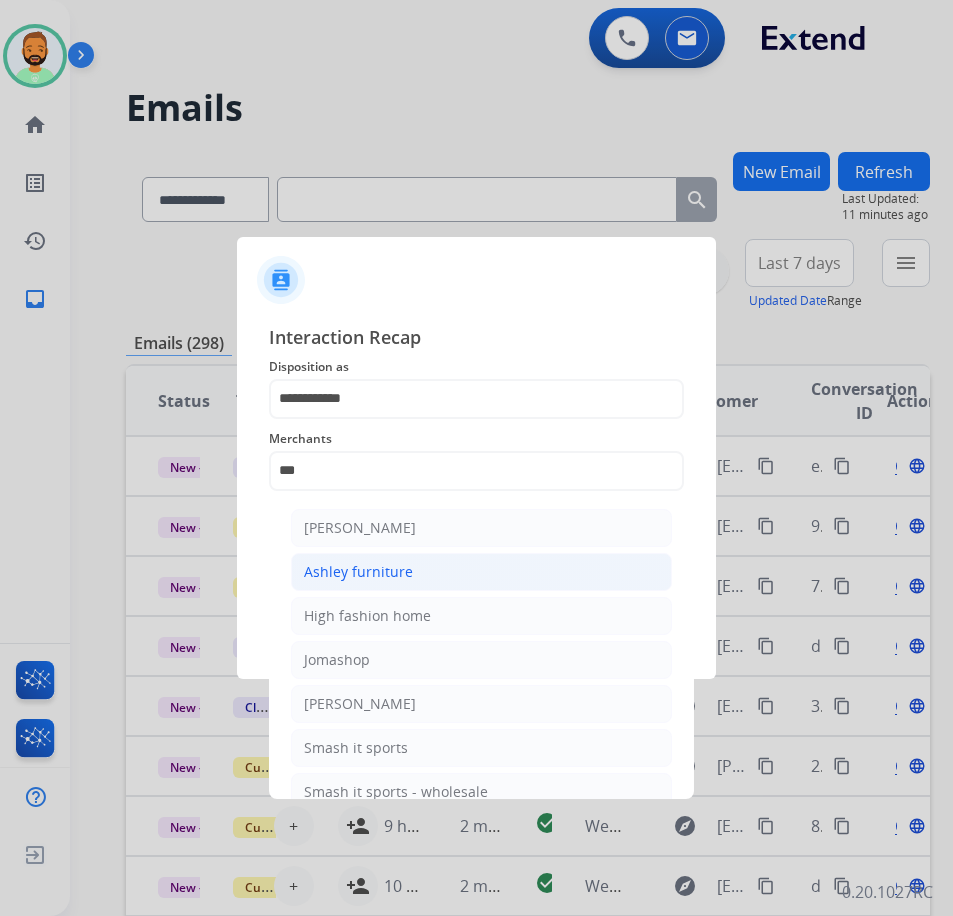 click on "Ashley furniture" 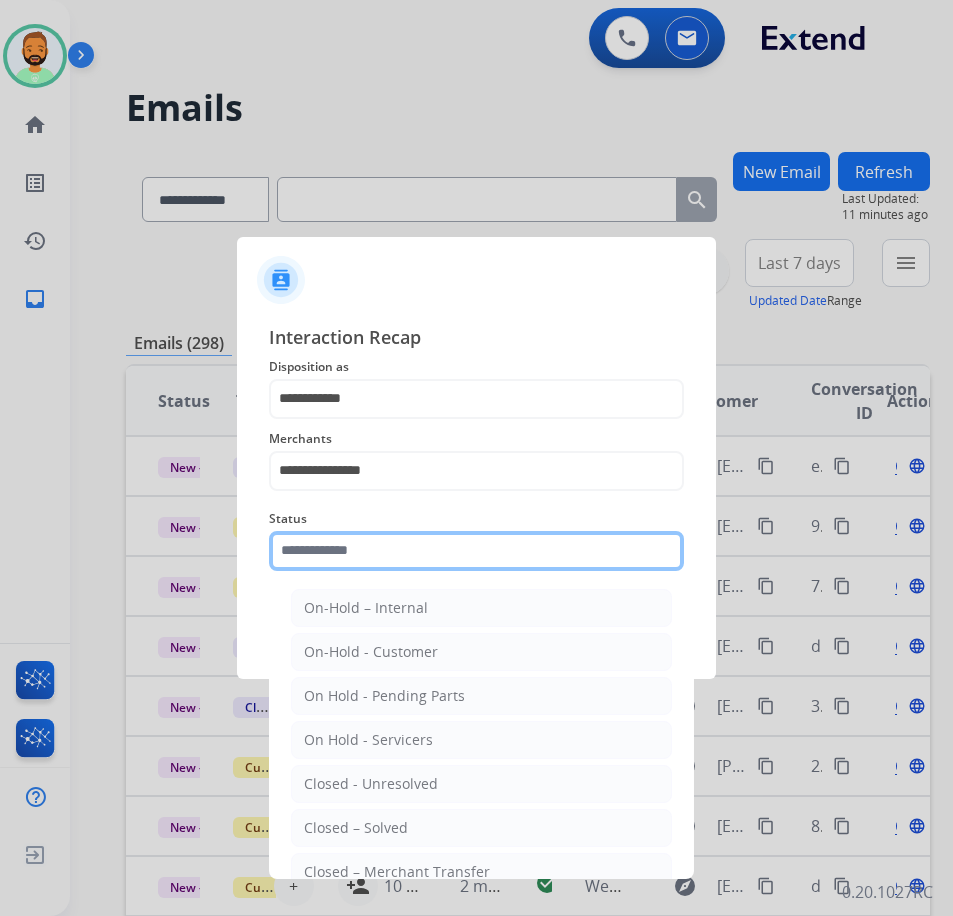 click 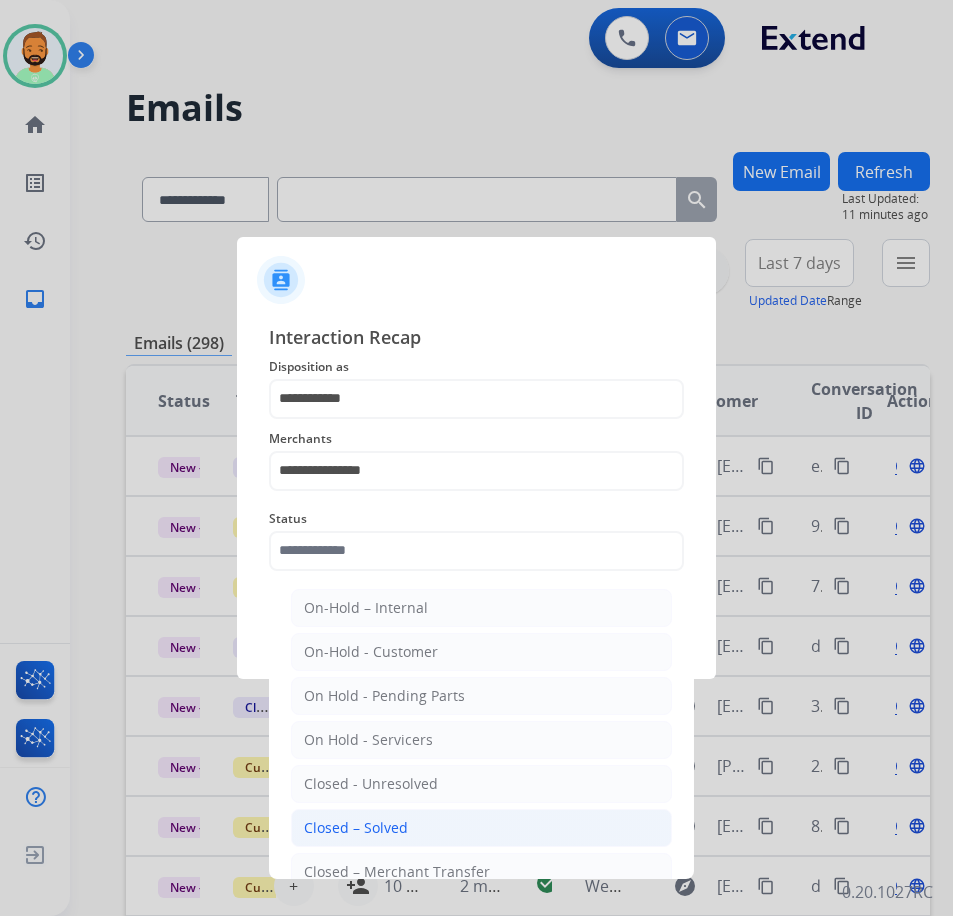 click on "Closed – Solved" 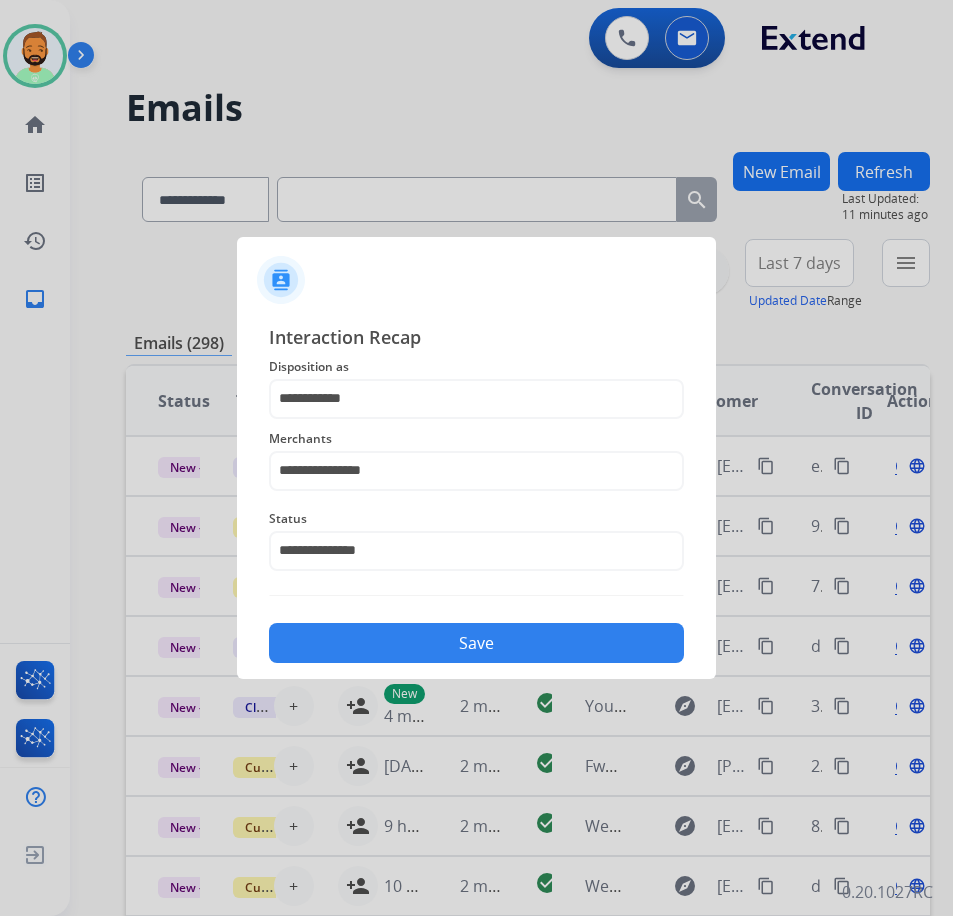 click on "Save" 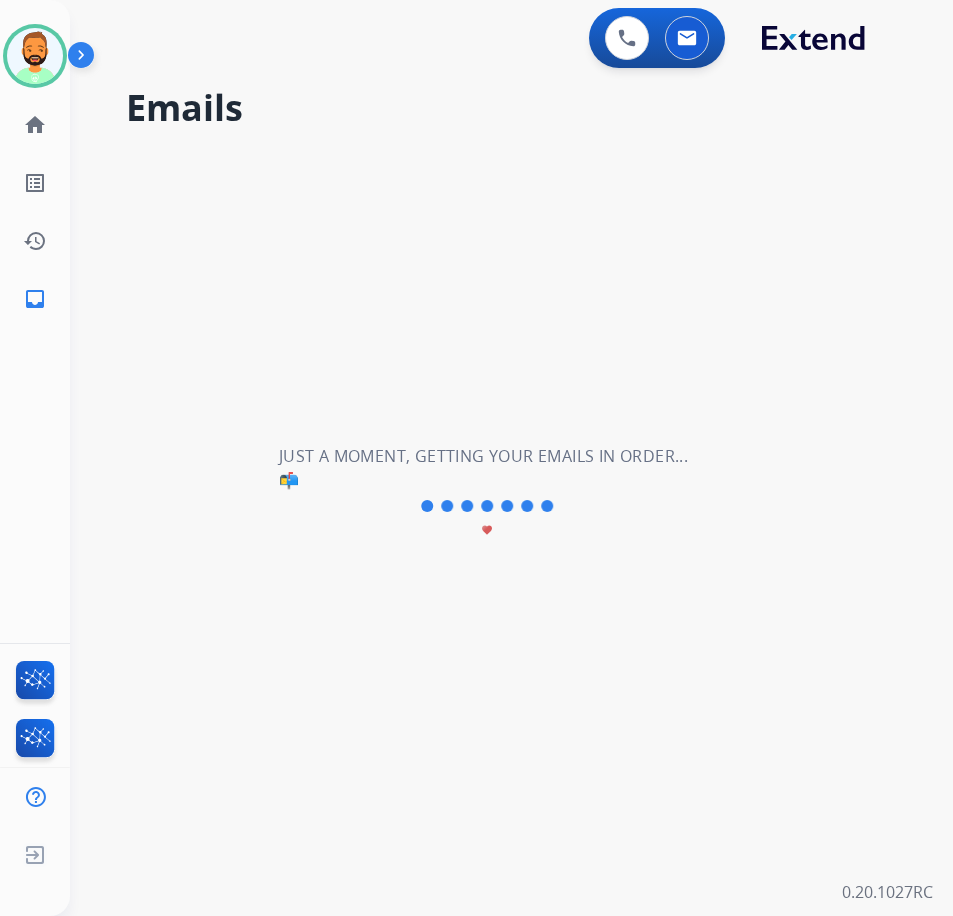 scroll, scrollTop: 0, scrollLeft: 0, axis: both 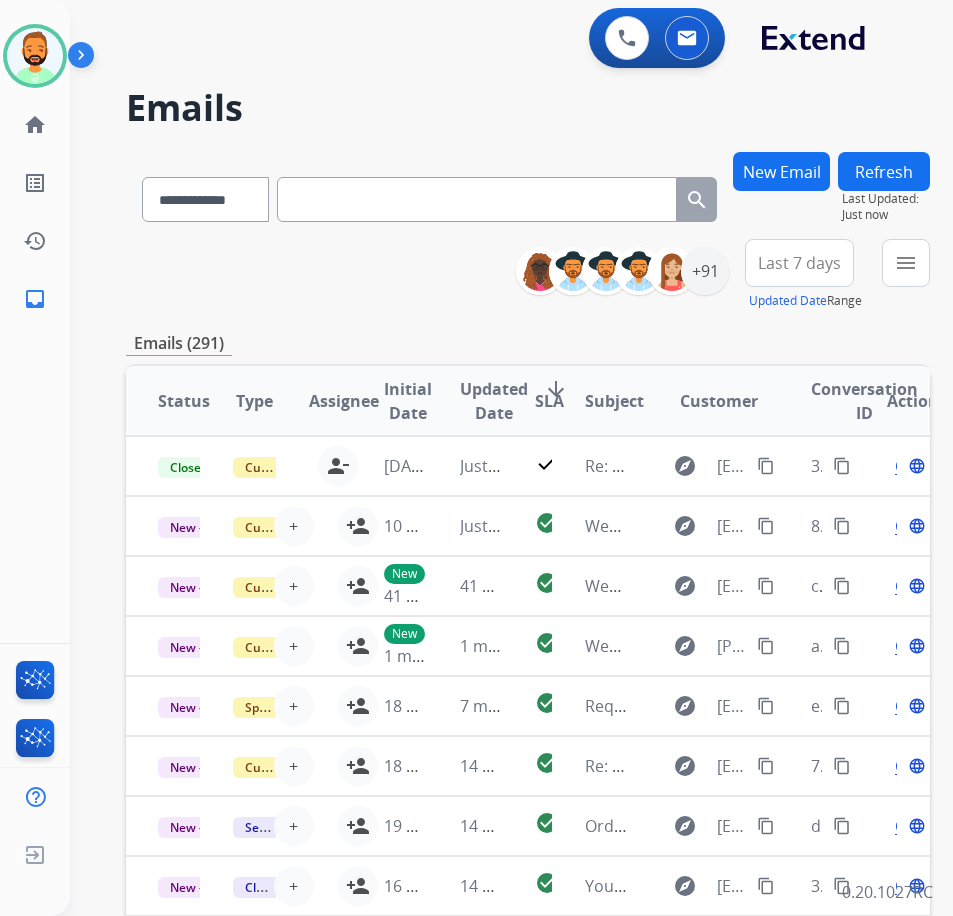 click on "Last 7 days" at bounding box center (799, 263) 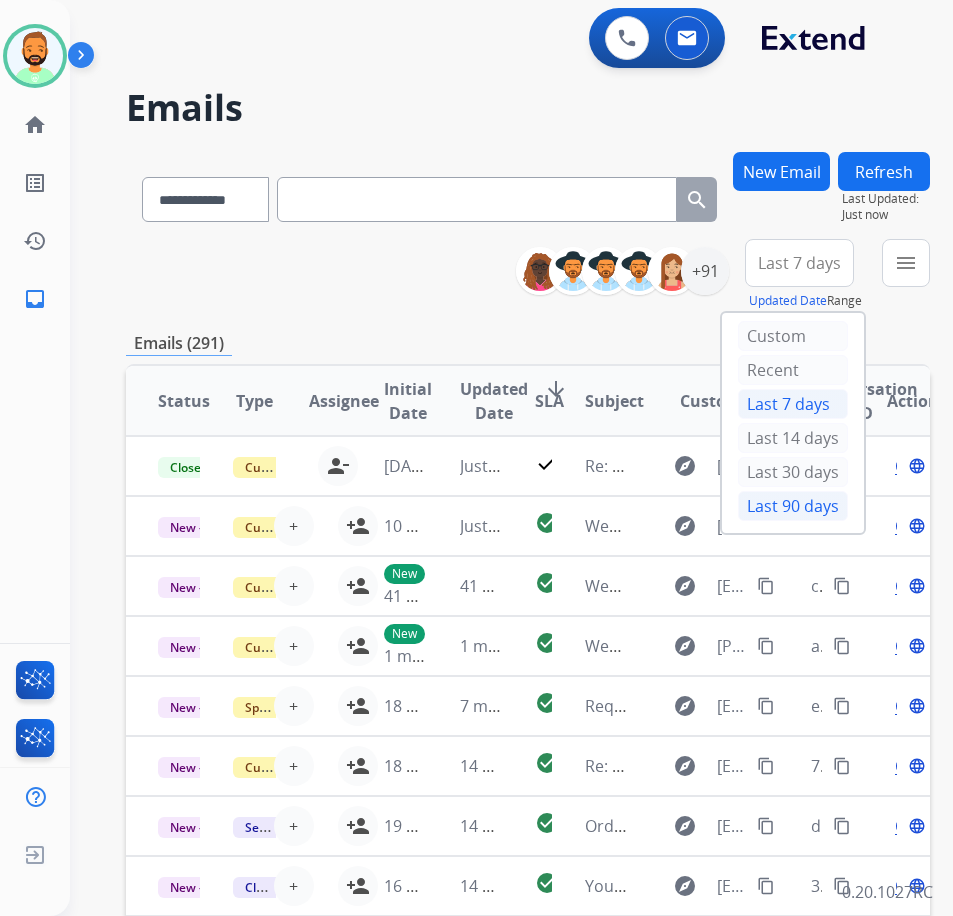 click on "Last 90 days" at bounding box center [793, 506] 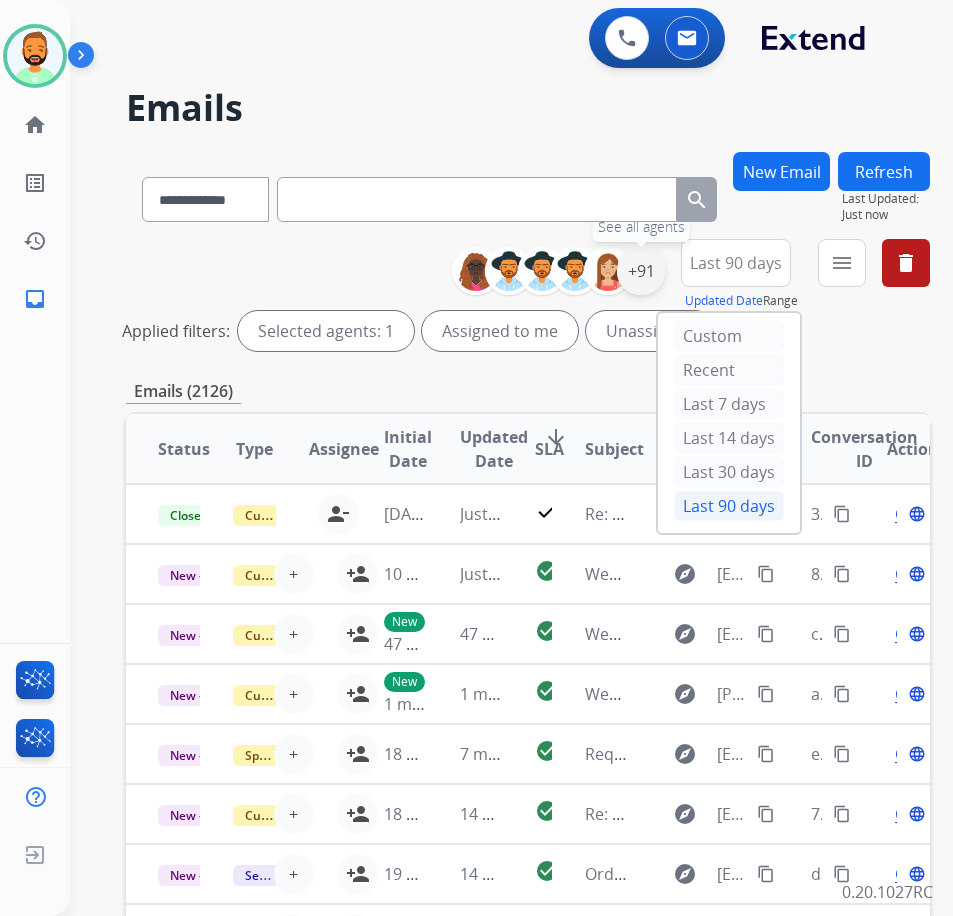 click on "+91" at bounding box center (641, 271) 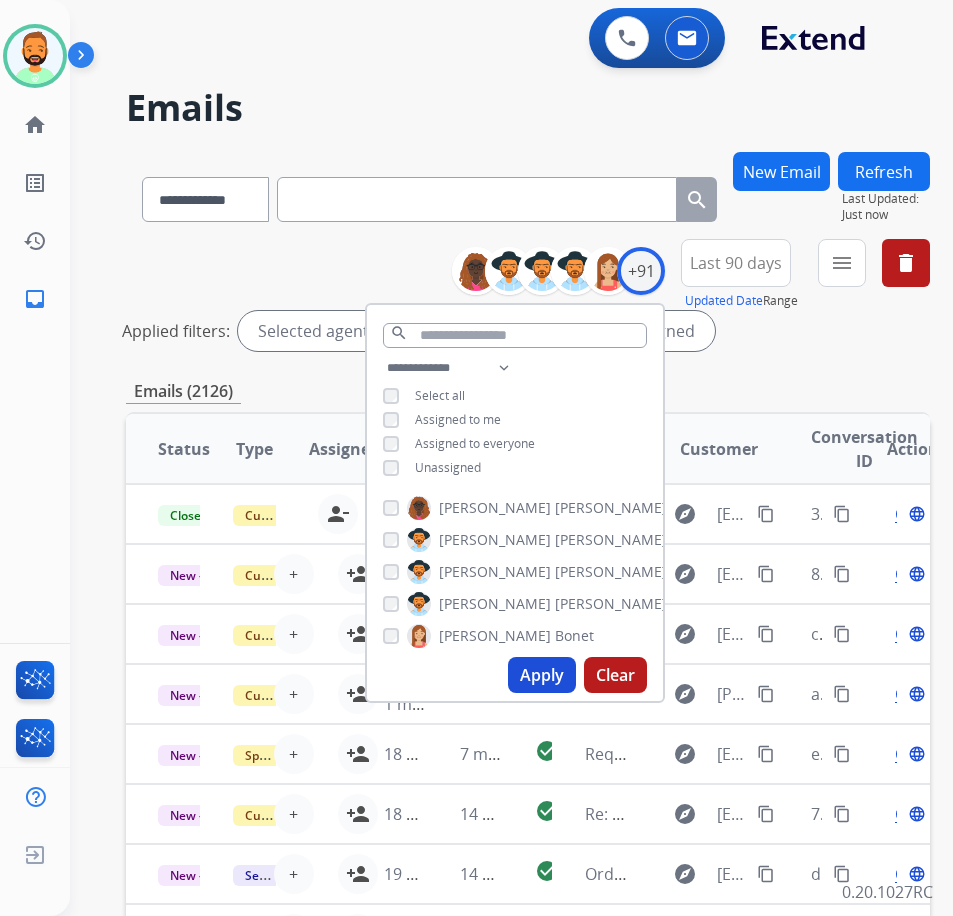 click on "Unassigned" at bounding box center [448, 467] 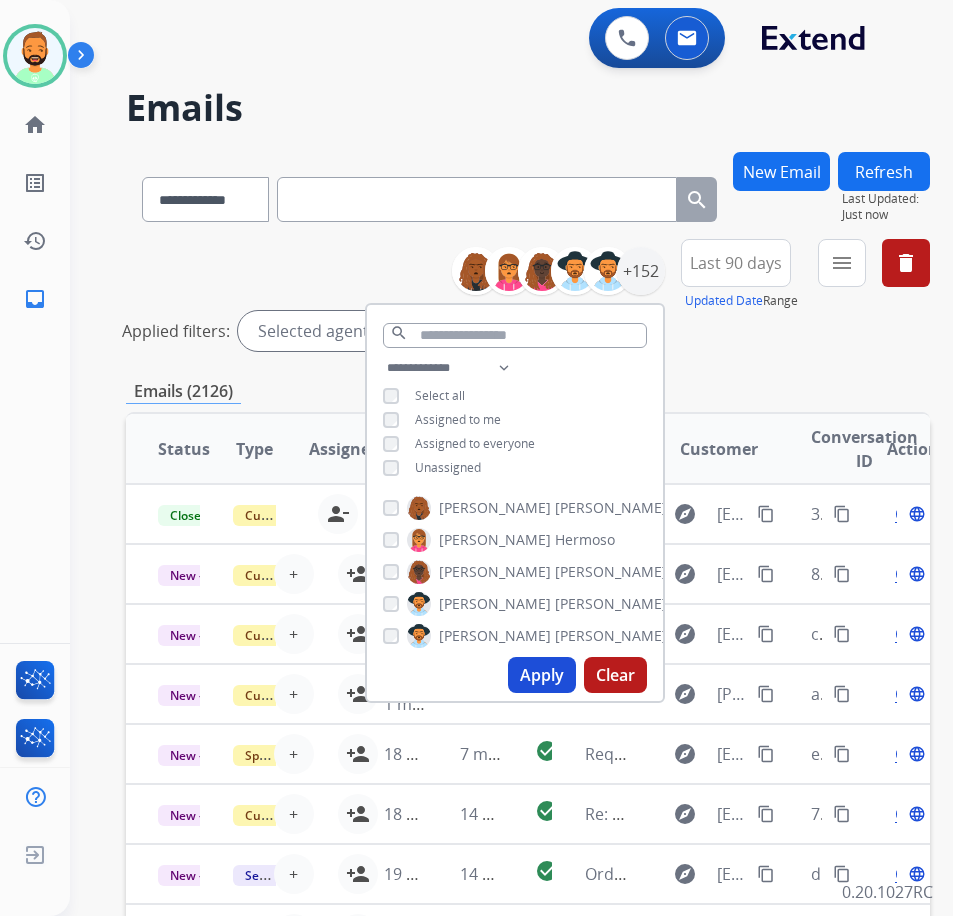 click on "Apply" at bounding box center (542, 675) 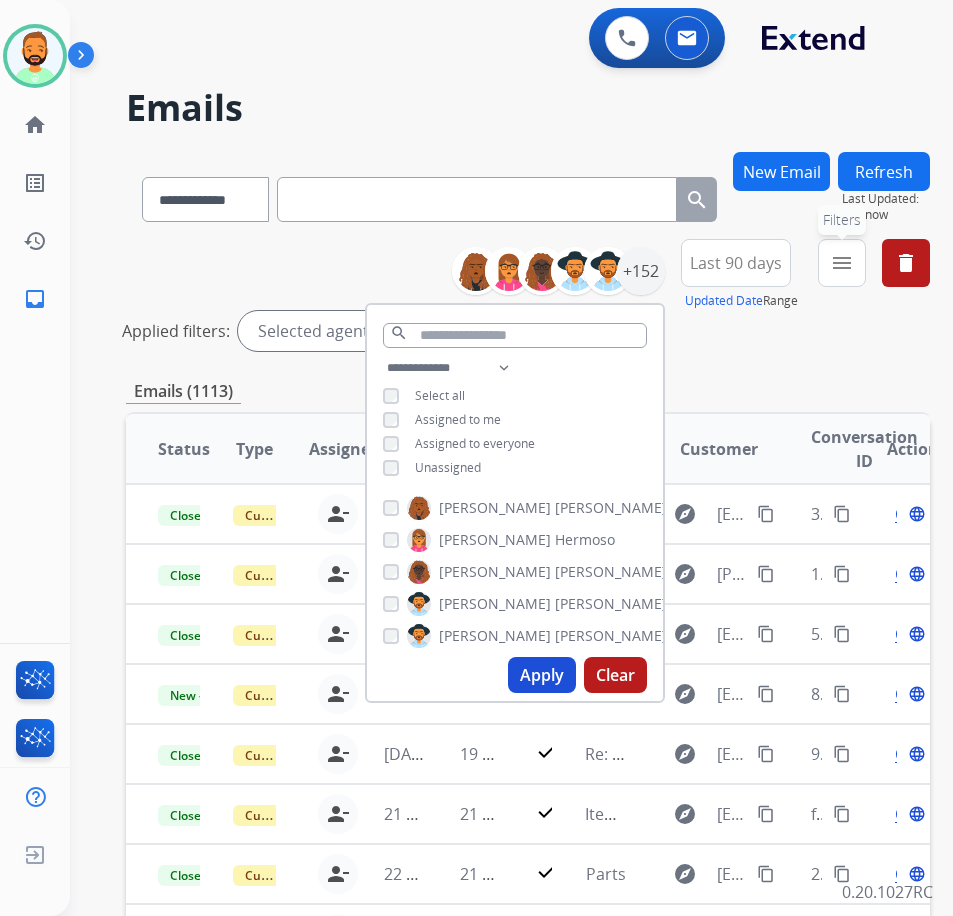 click on "menu  Filters" at bounding box center (842, 263) 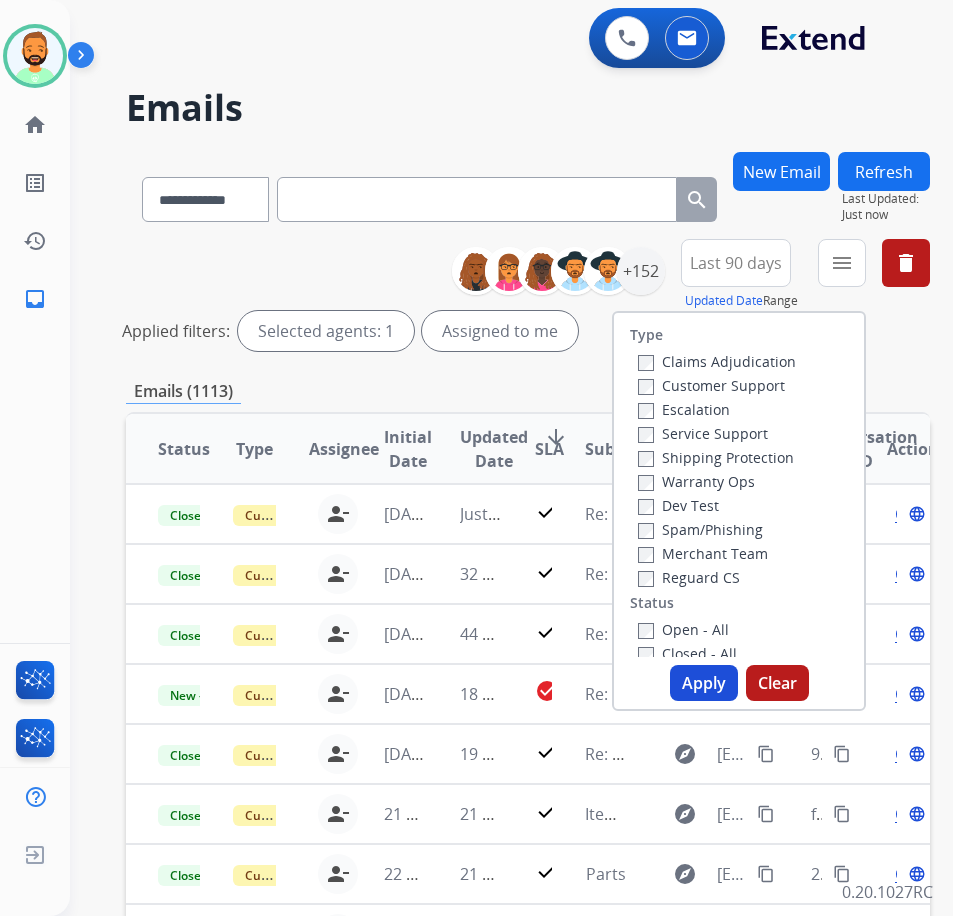 click on "Customer Support" at bounding box center [711, 385] 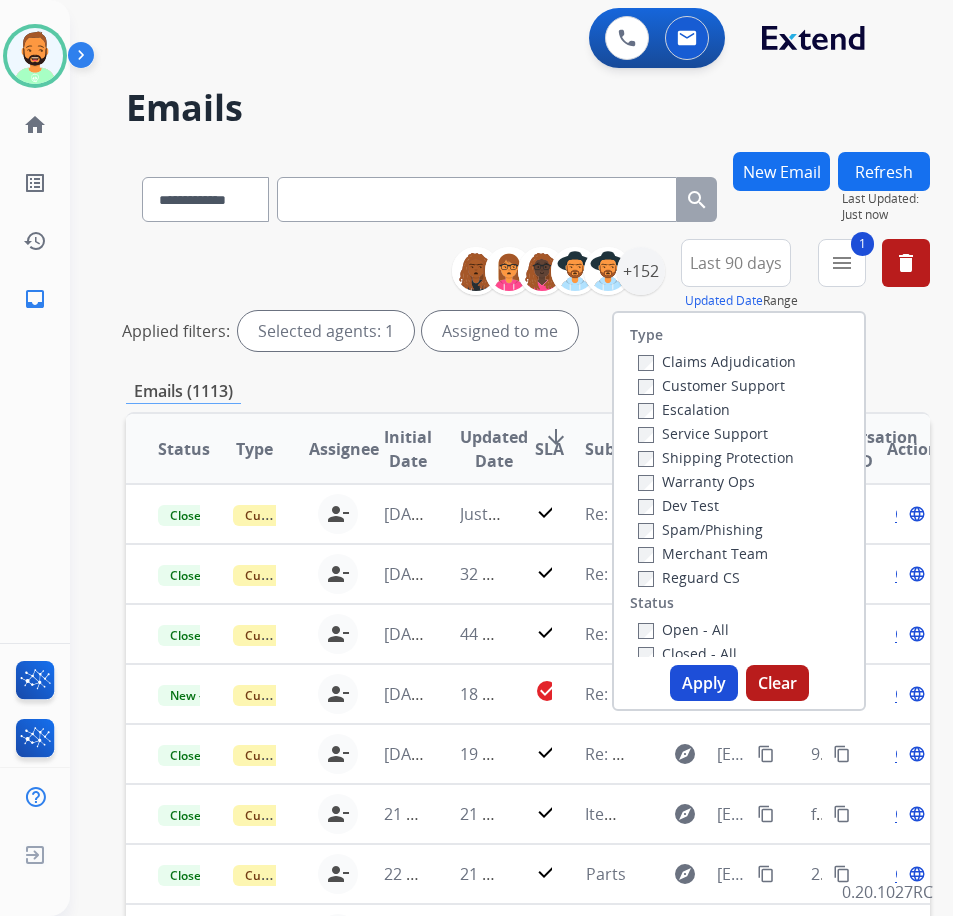 click on "Shipping Protection" at bounding box center (716, 457) 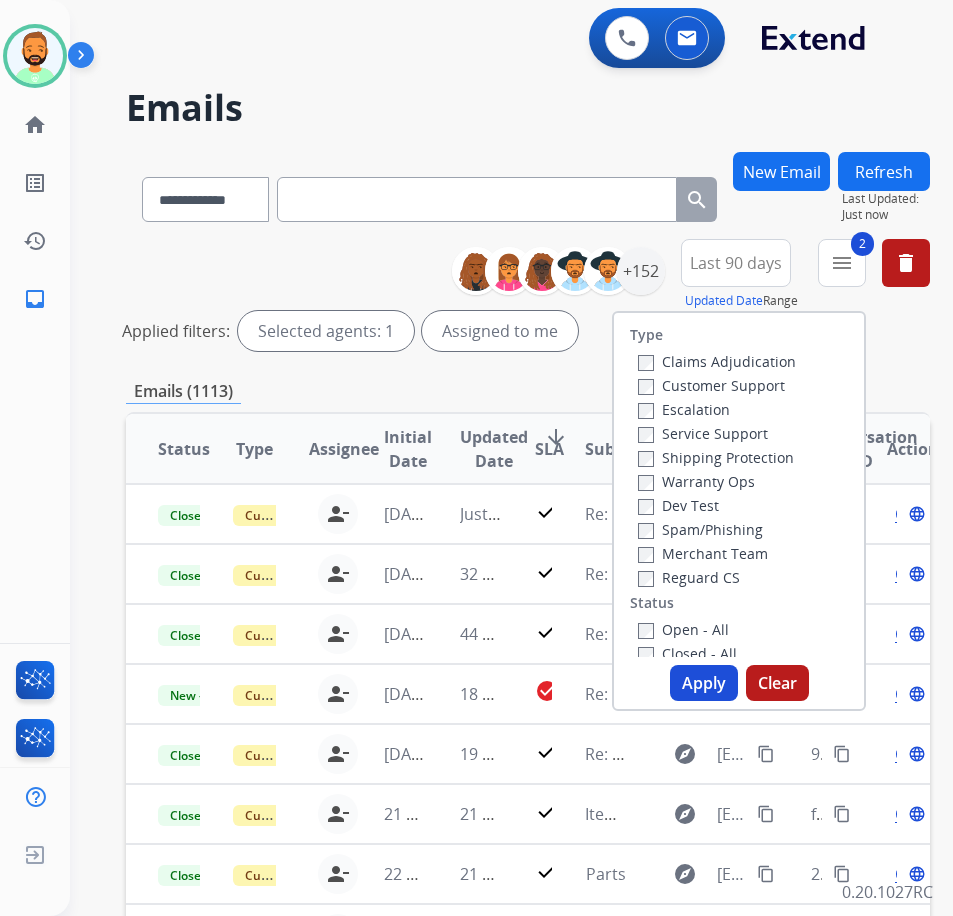 click on "Open - All" at bounding box center [683, 629] 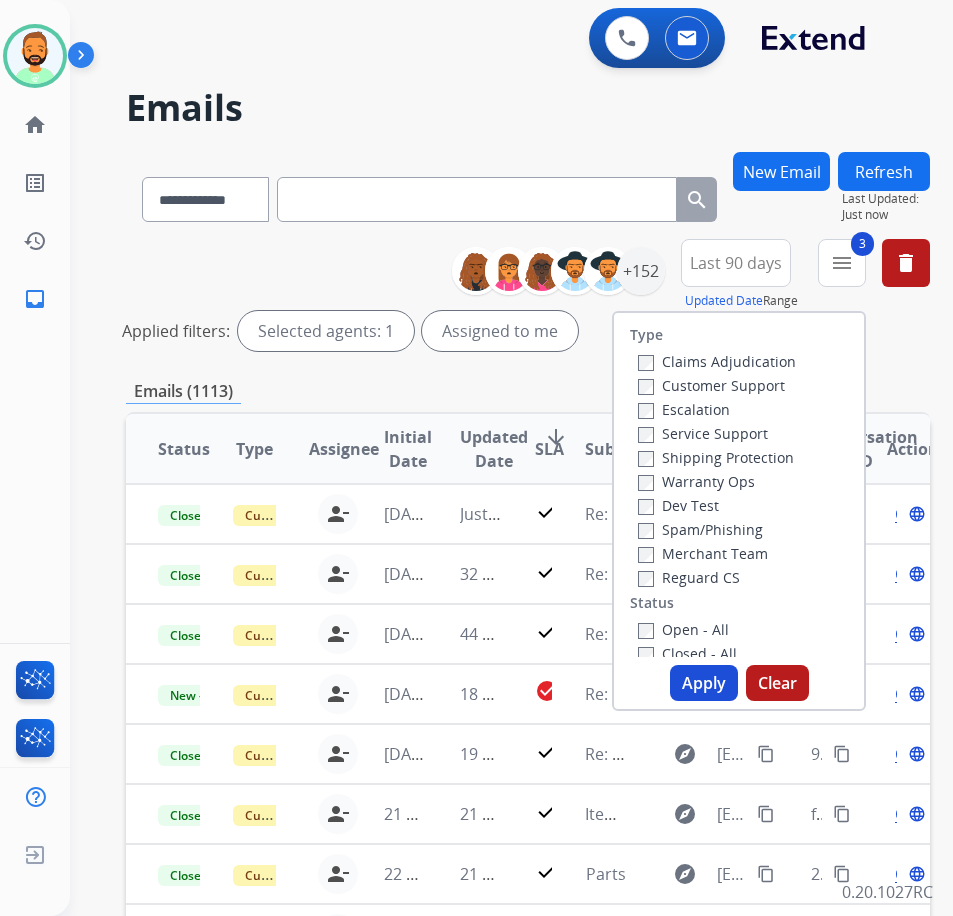 click on "Apply" at bounding box center [704, 683] 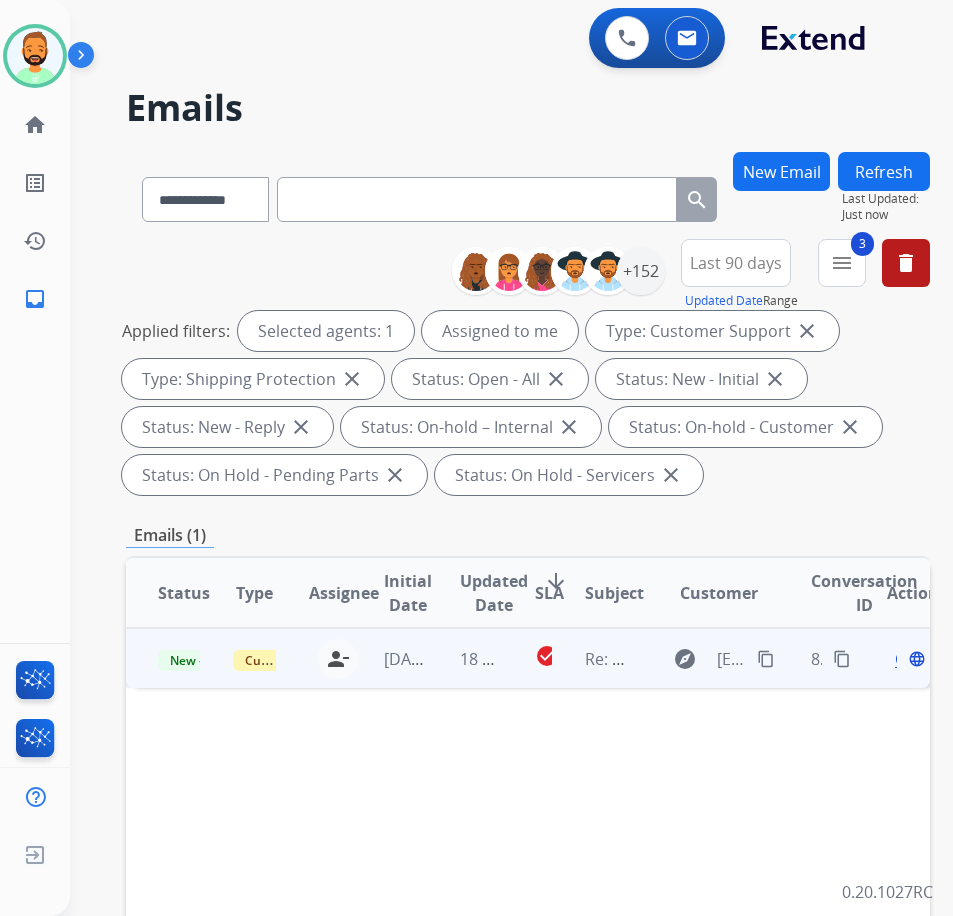 click on "check_circle" at bounding box center (528, 658) 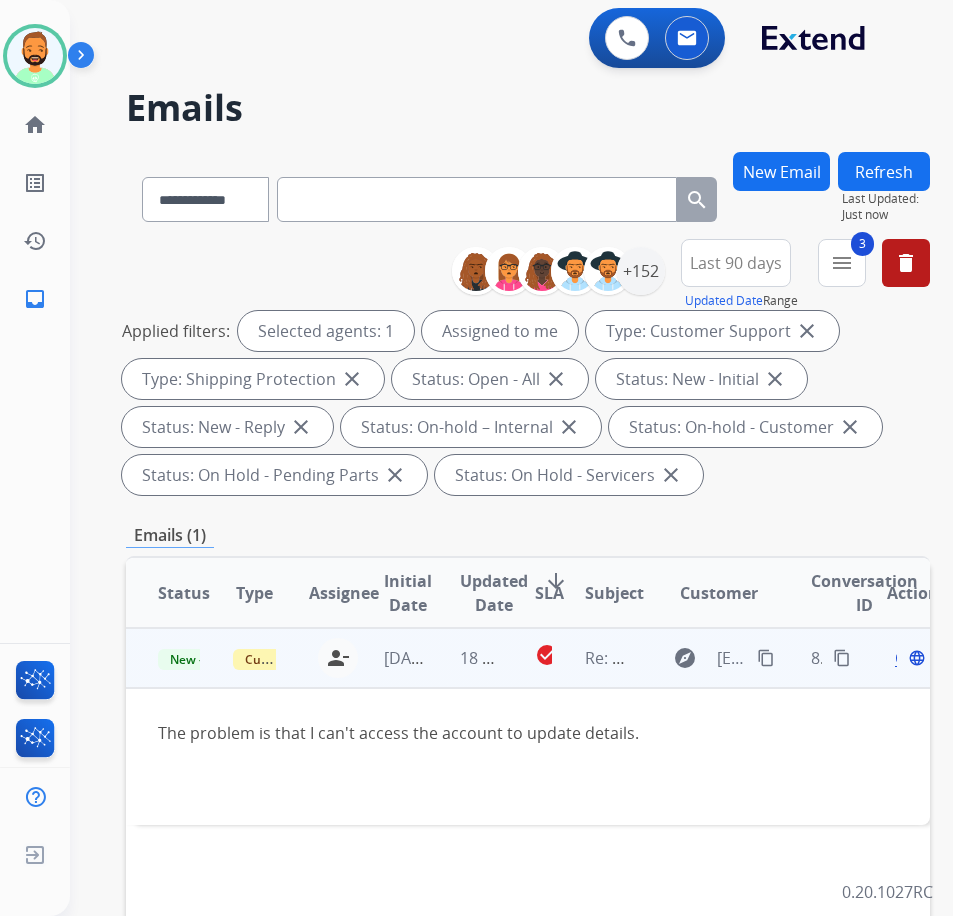 click on "Open" at bounding box center (915, 658) 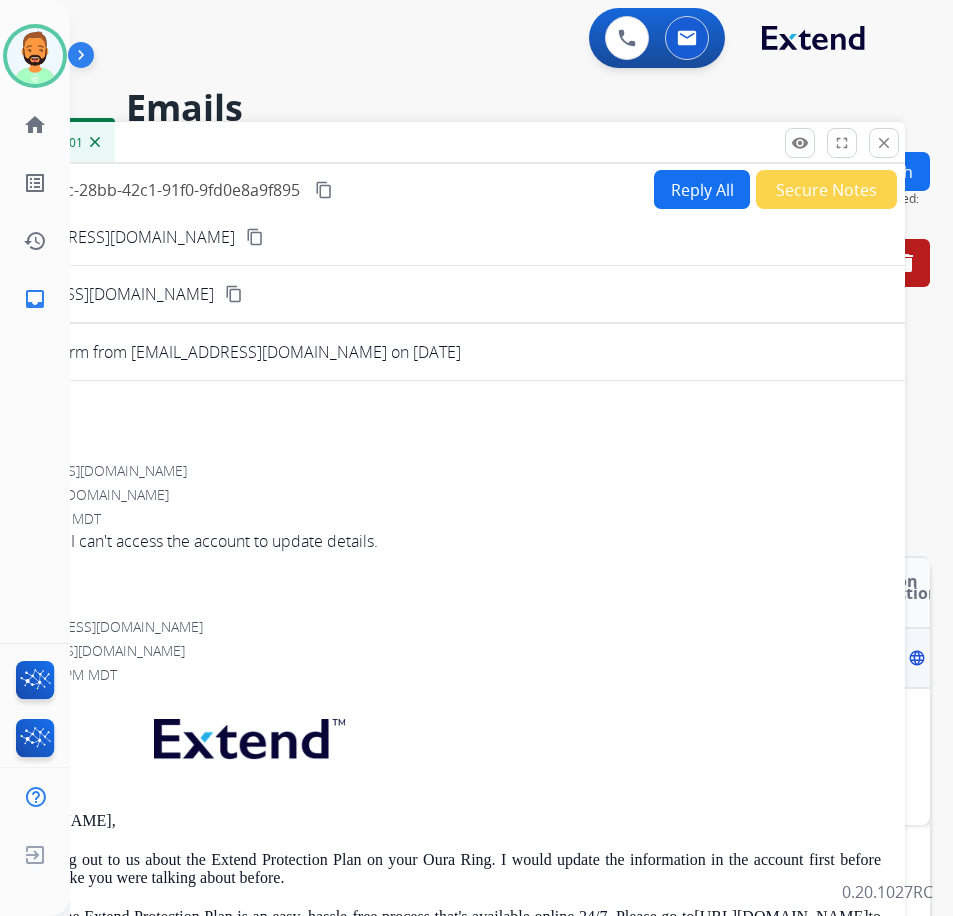 click on "Secure Notes" at bounding box center [826, 189] 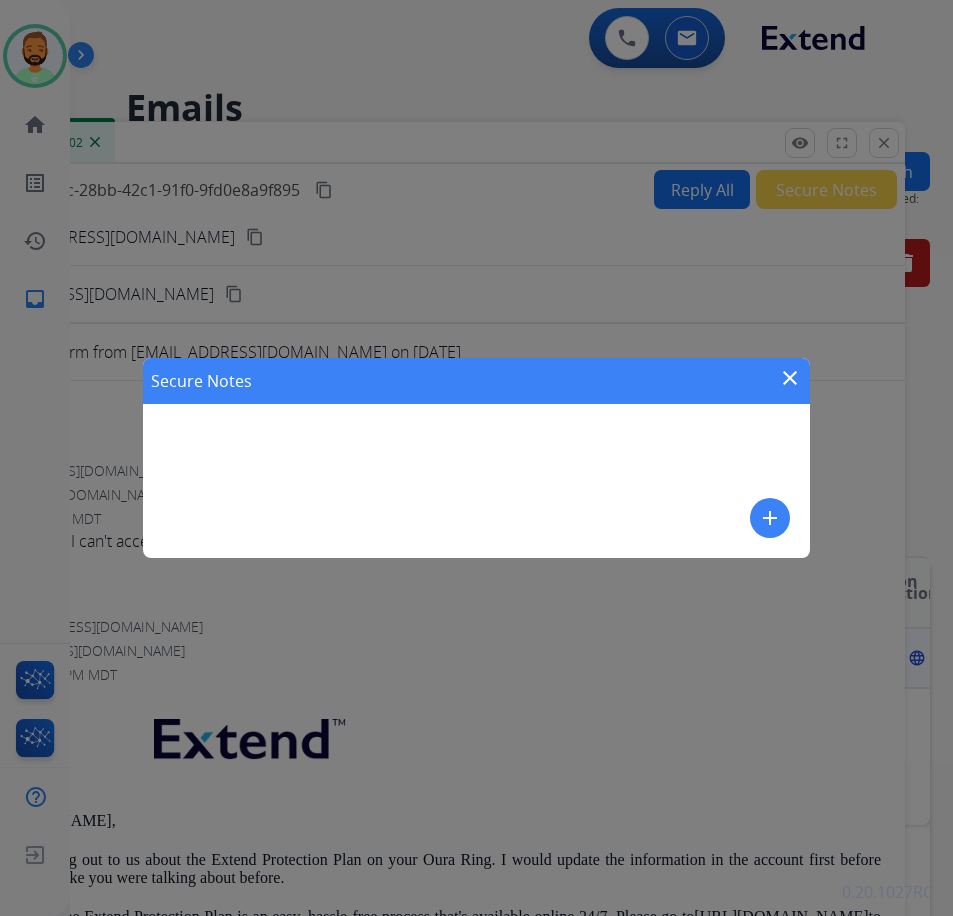 click on "add" at bounding box center [770, 518] 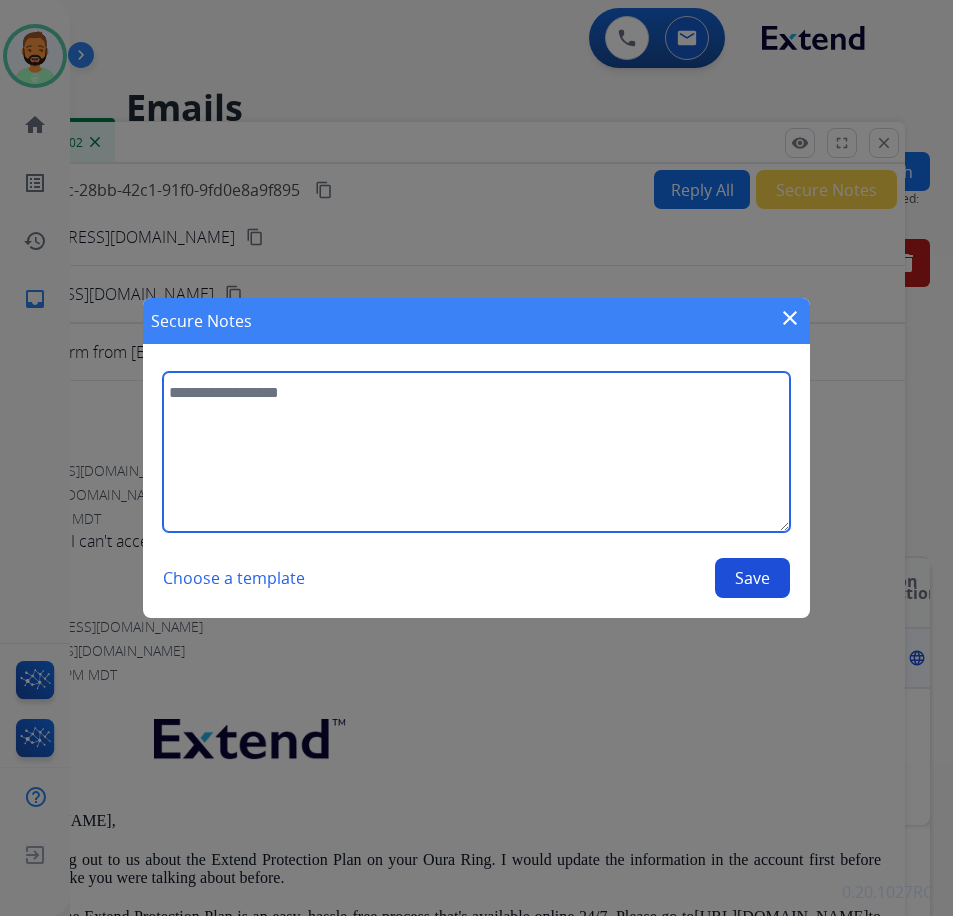 click at bounding box center (476, 452) 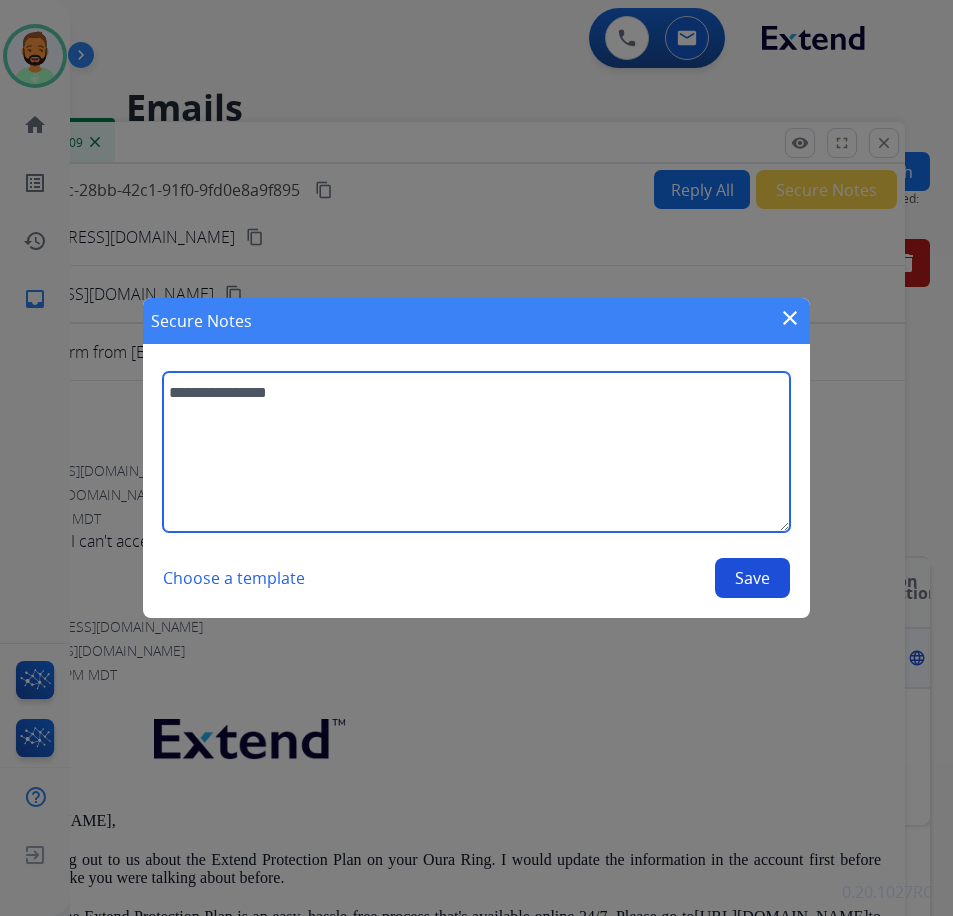 type on "**********" 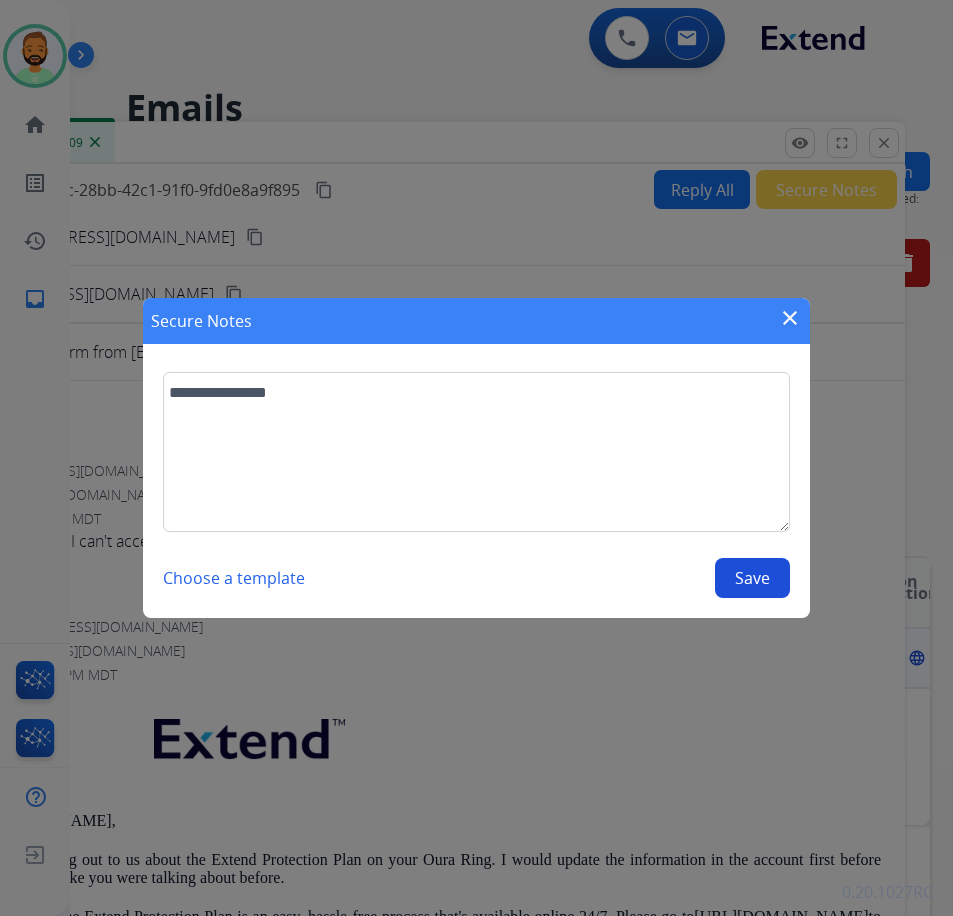 click on "Save" at bounding box center (752, 578) 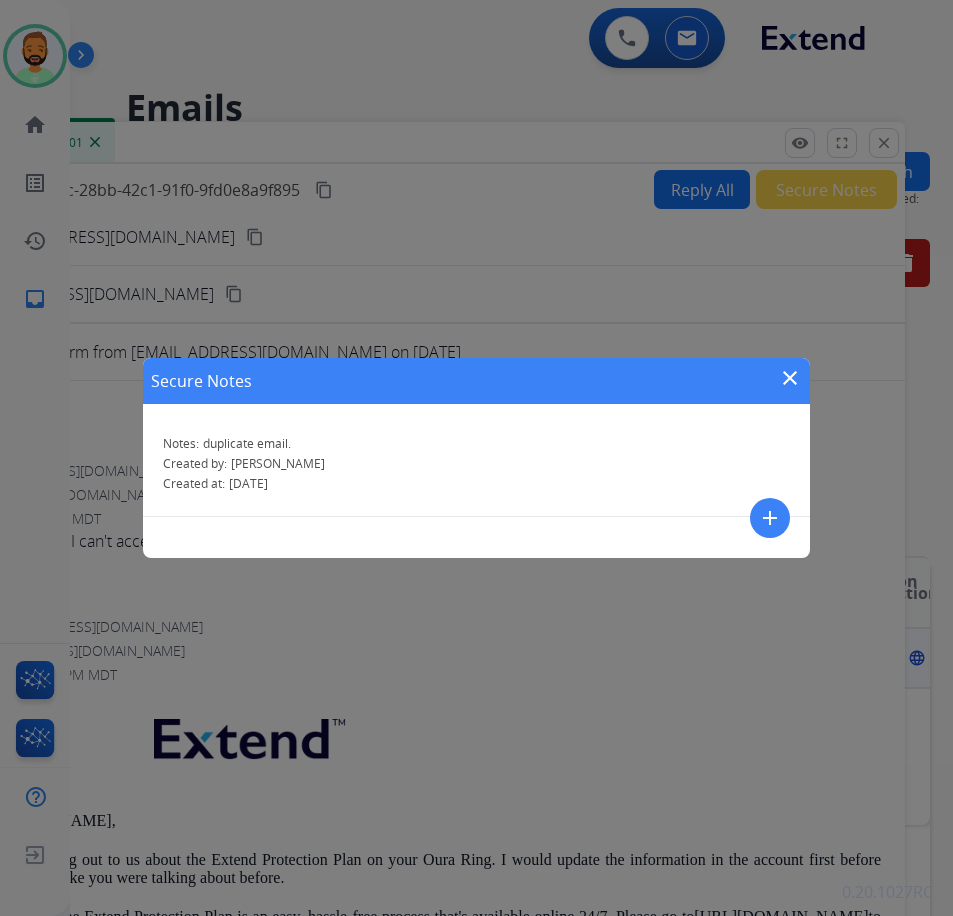 click on "close" at bounding box center [790, 378] 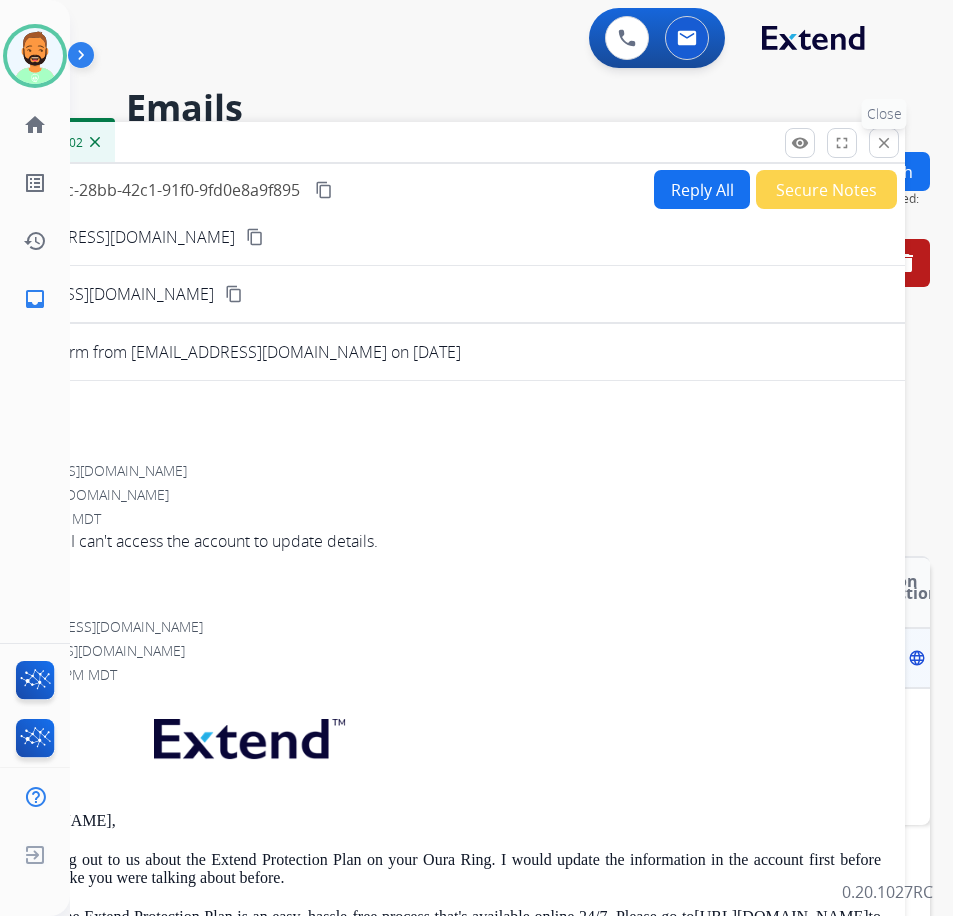 click on "close Close" at bounding box center [884, 143] 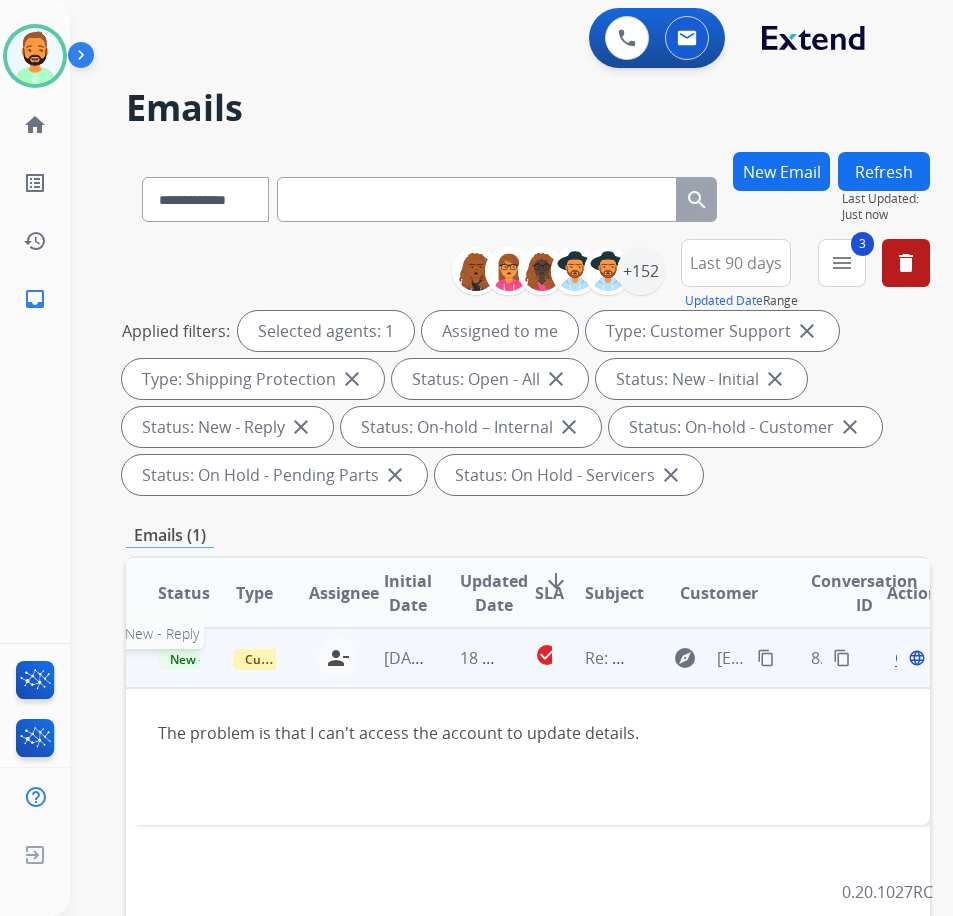 click on "New - Reply" at bounding box center (203, 659) 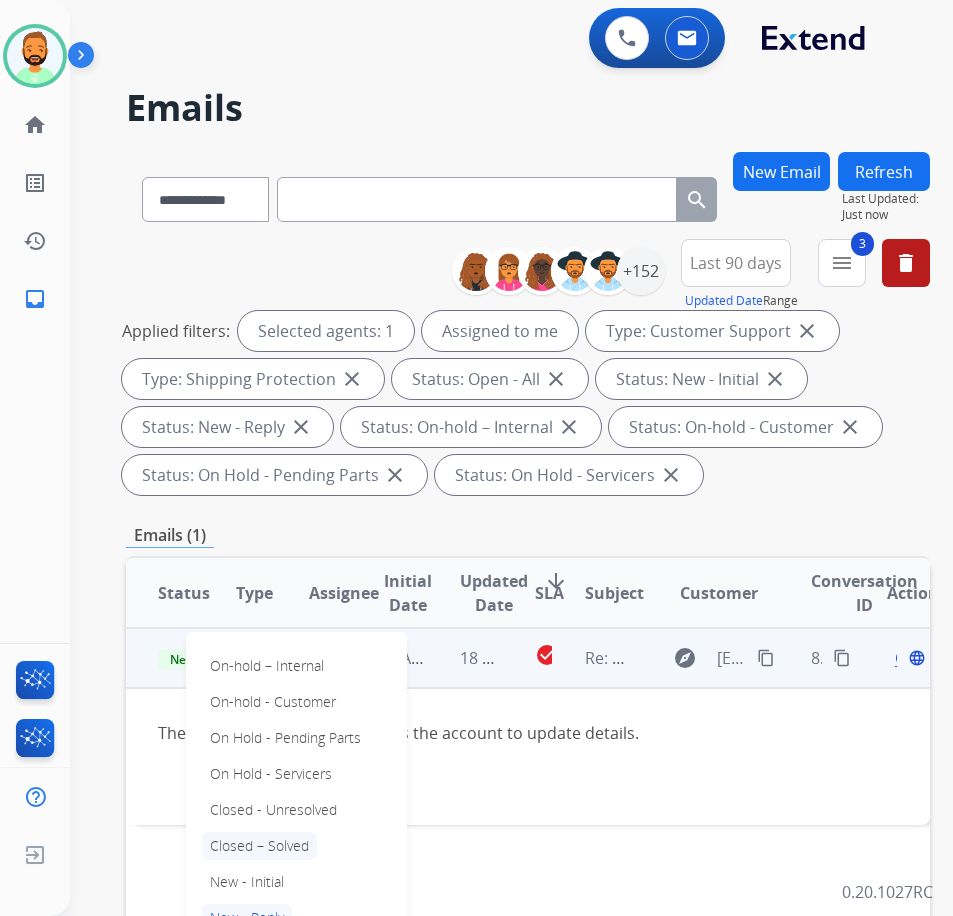 click on "Closed – Solved" at bounding box center [259, 846] 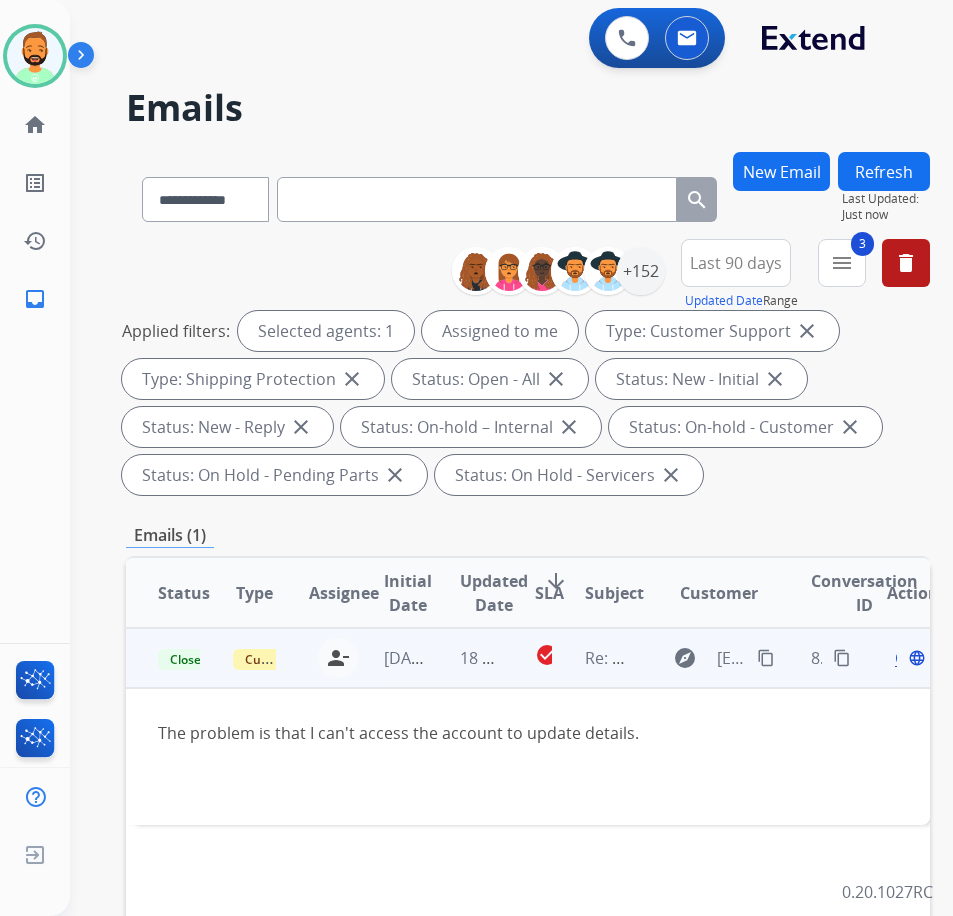 click on "Refresh" at bounding box center (884, 171) 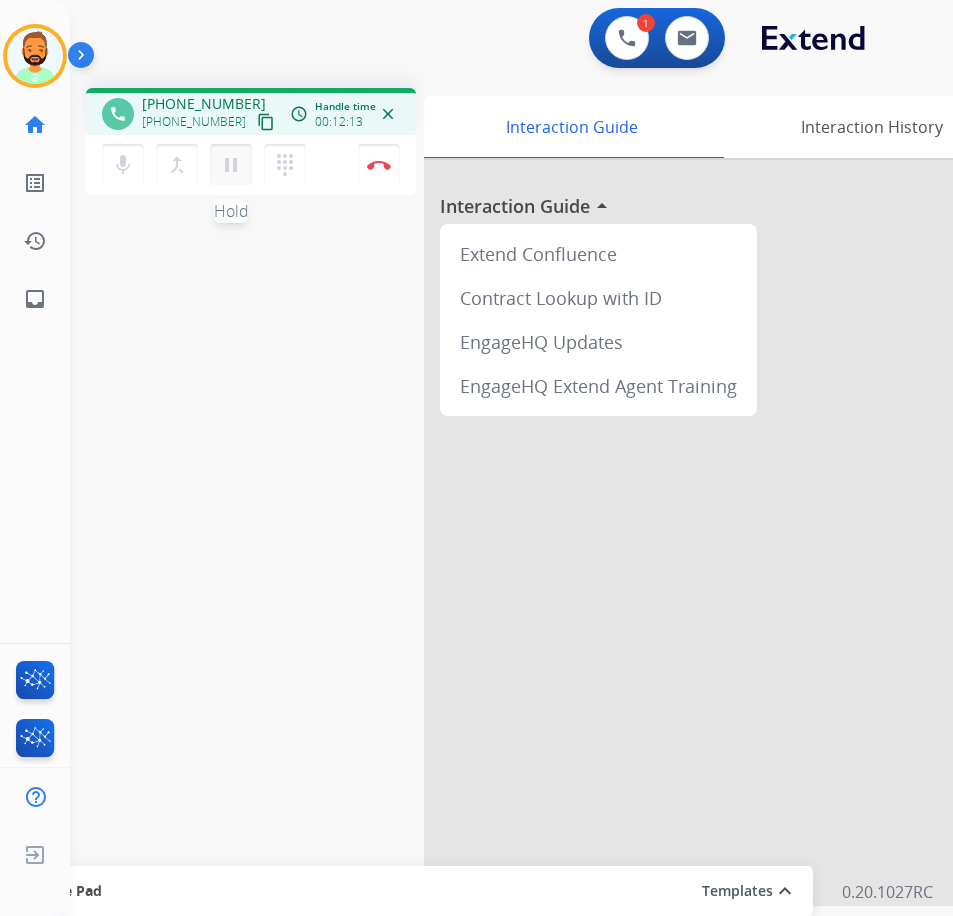click on "pause" at bounding box center [231, 165] 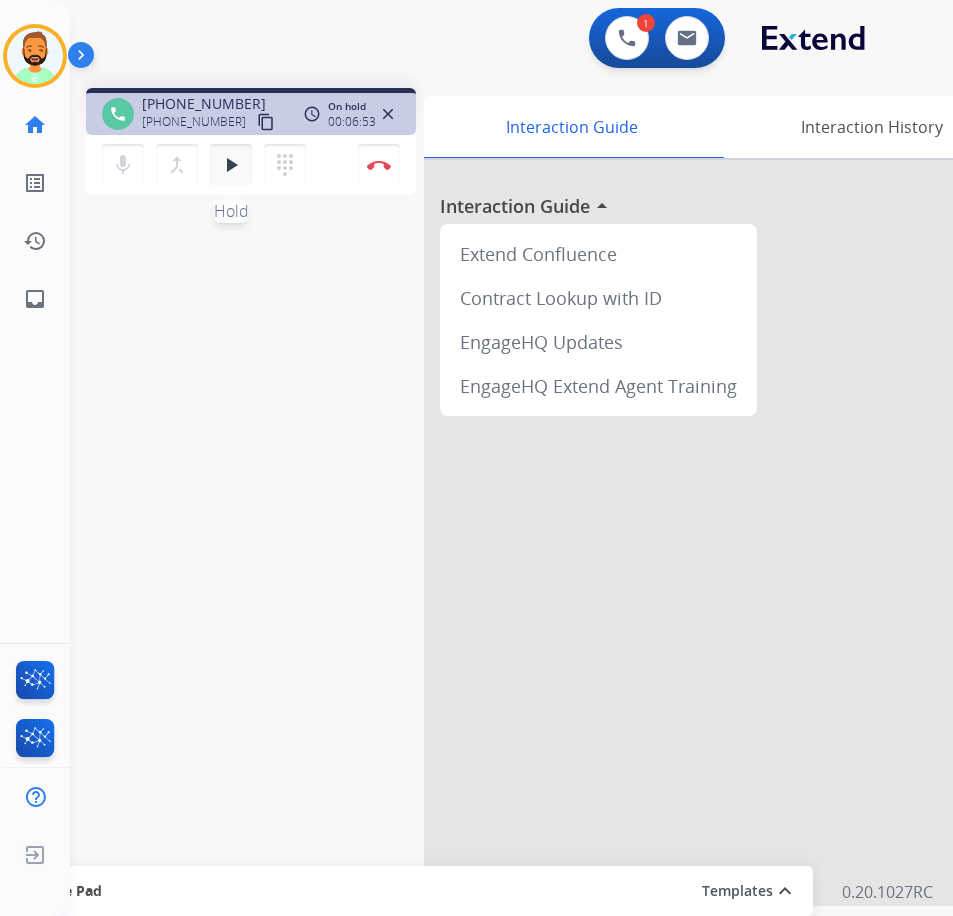 click on "play_arrow Hold" at bounding box center [231, 165] 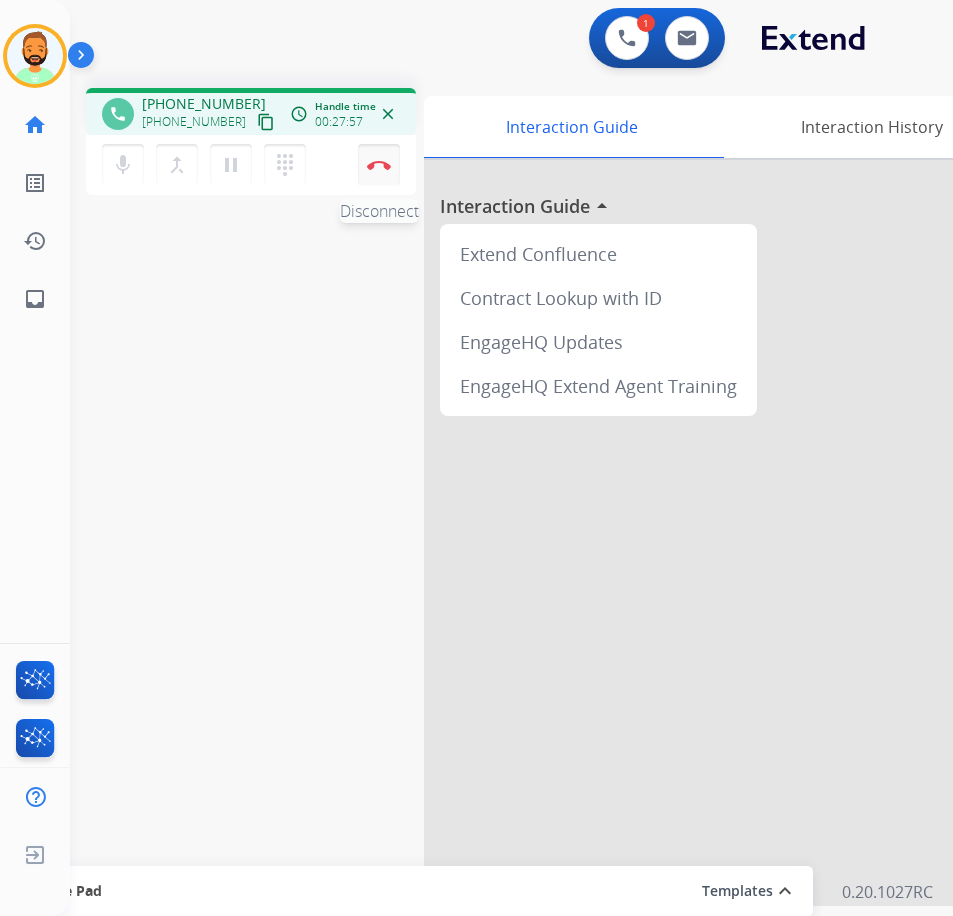 click at bounding box center [379, 165] 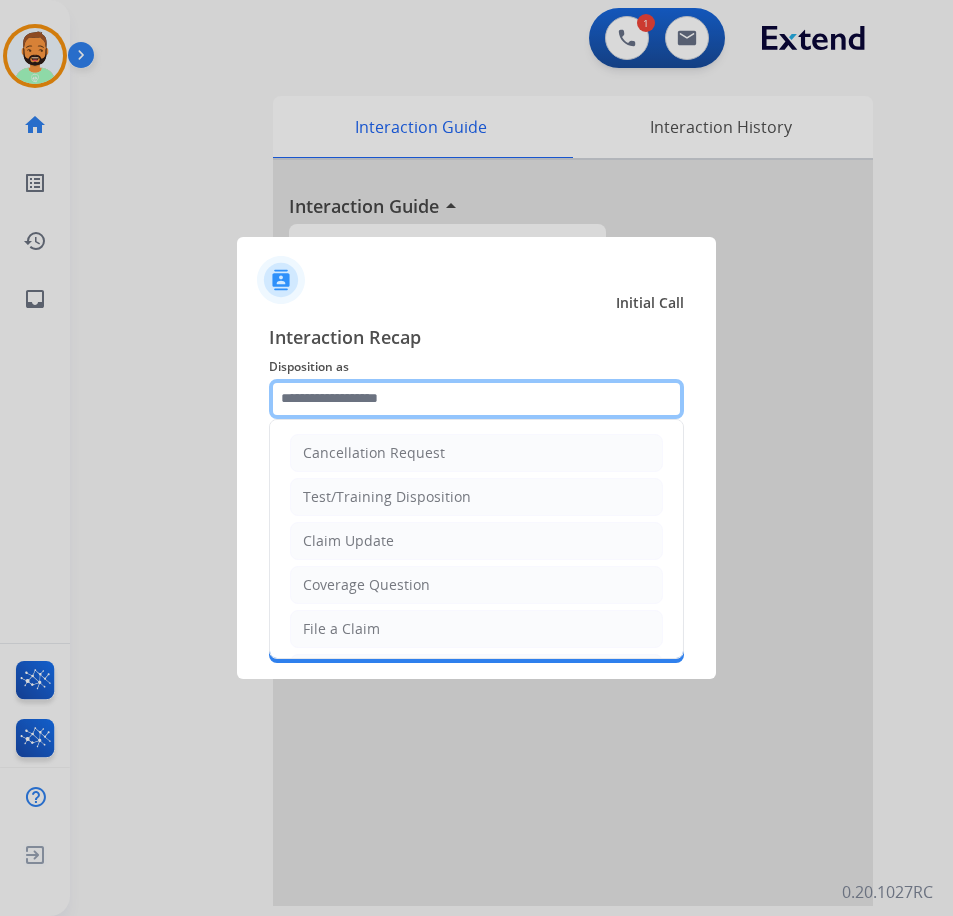 click 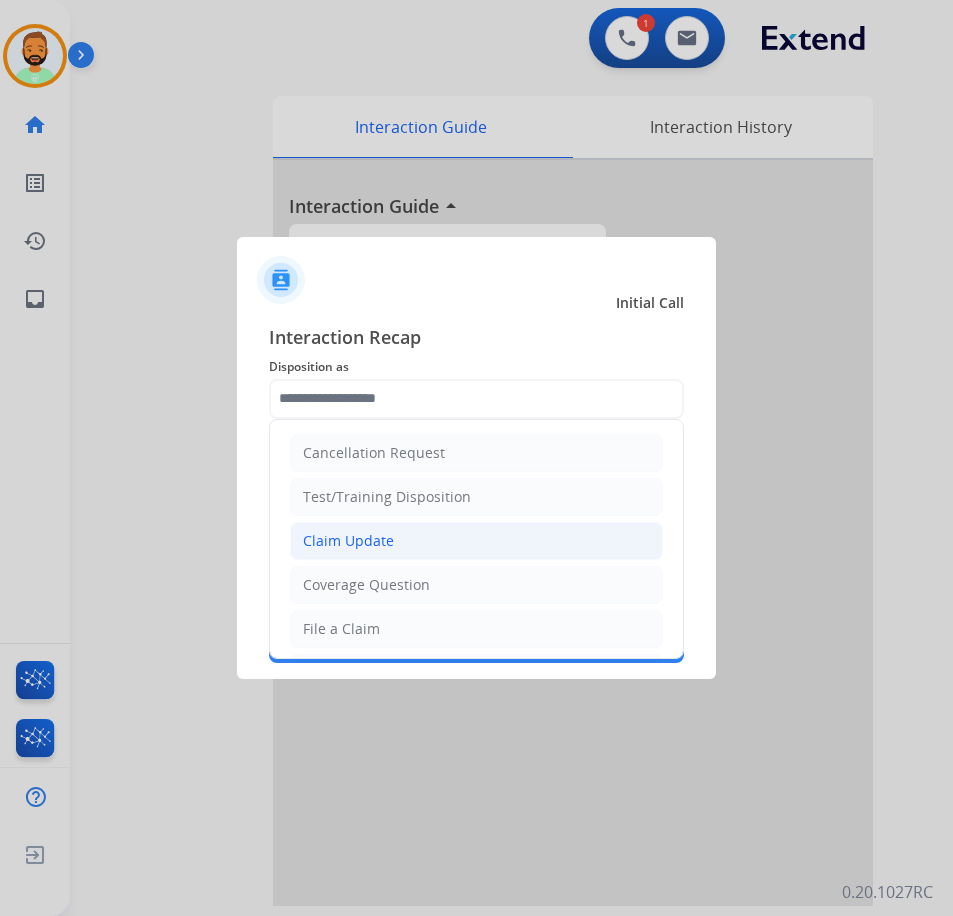 click on "Claim Update" 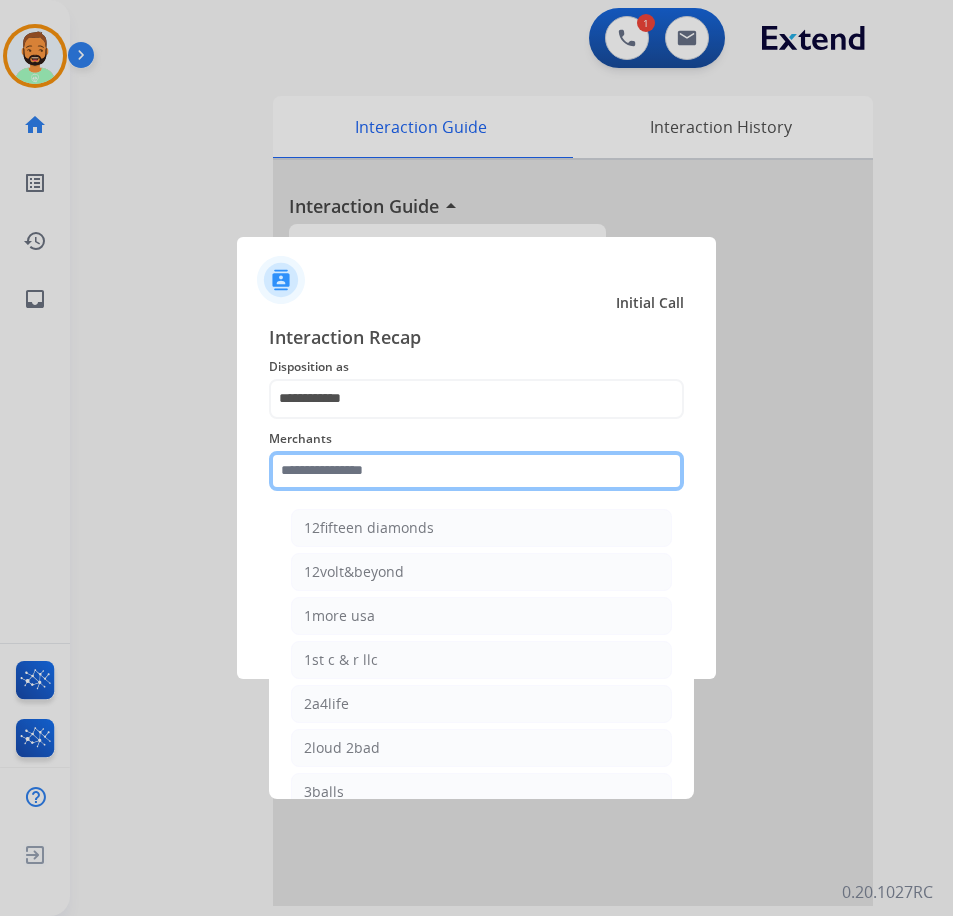 click 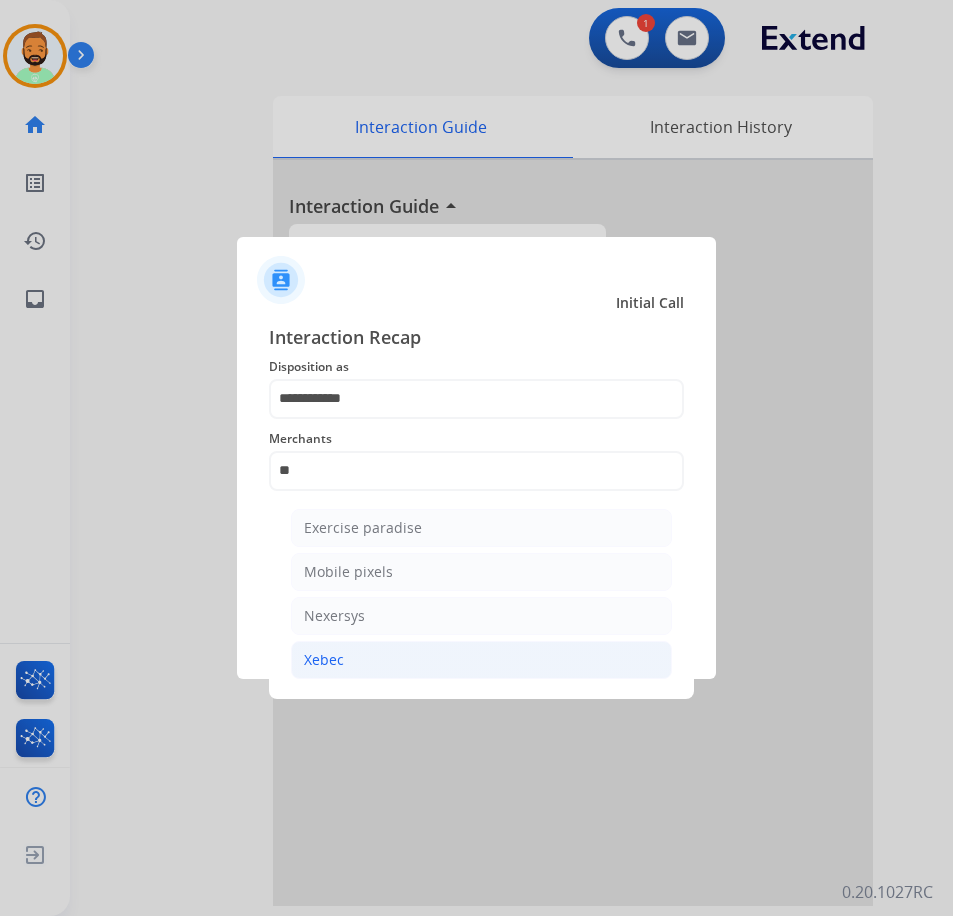 click on "Xebec" 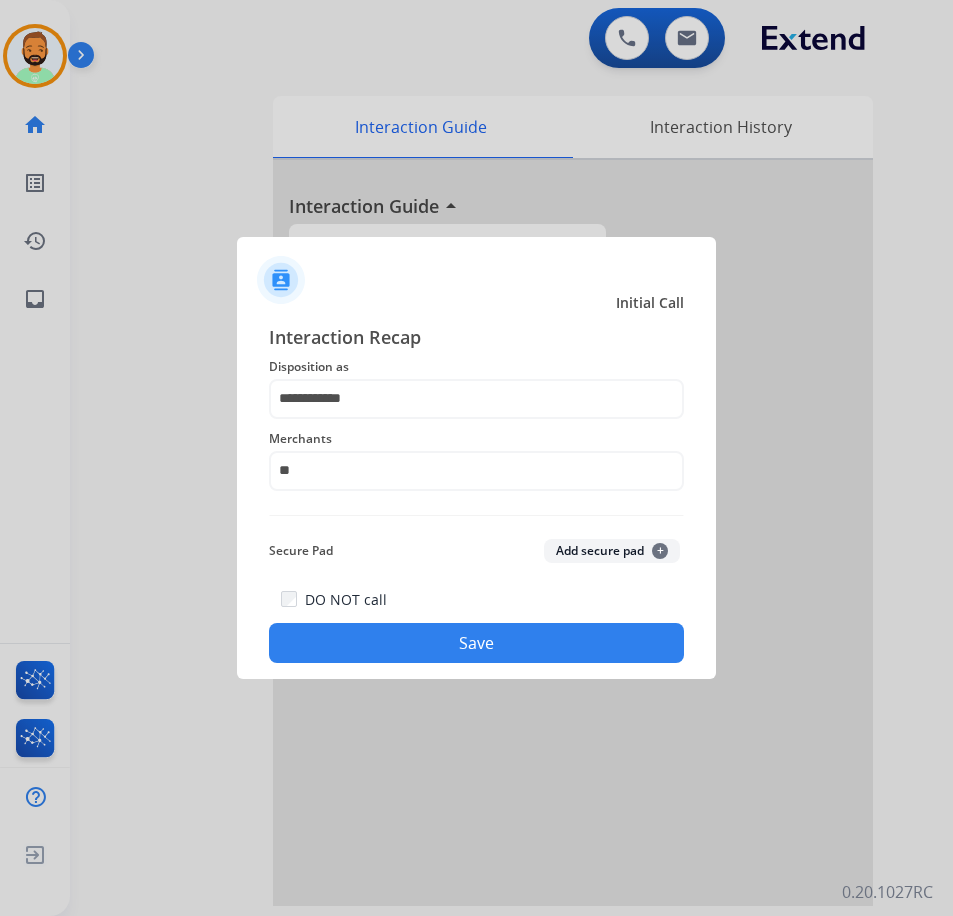 type on "*****" 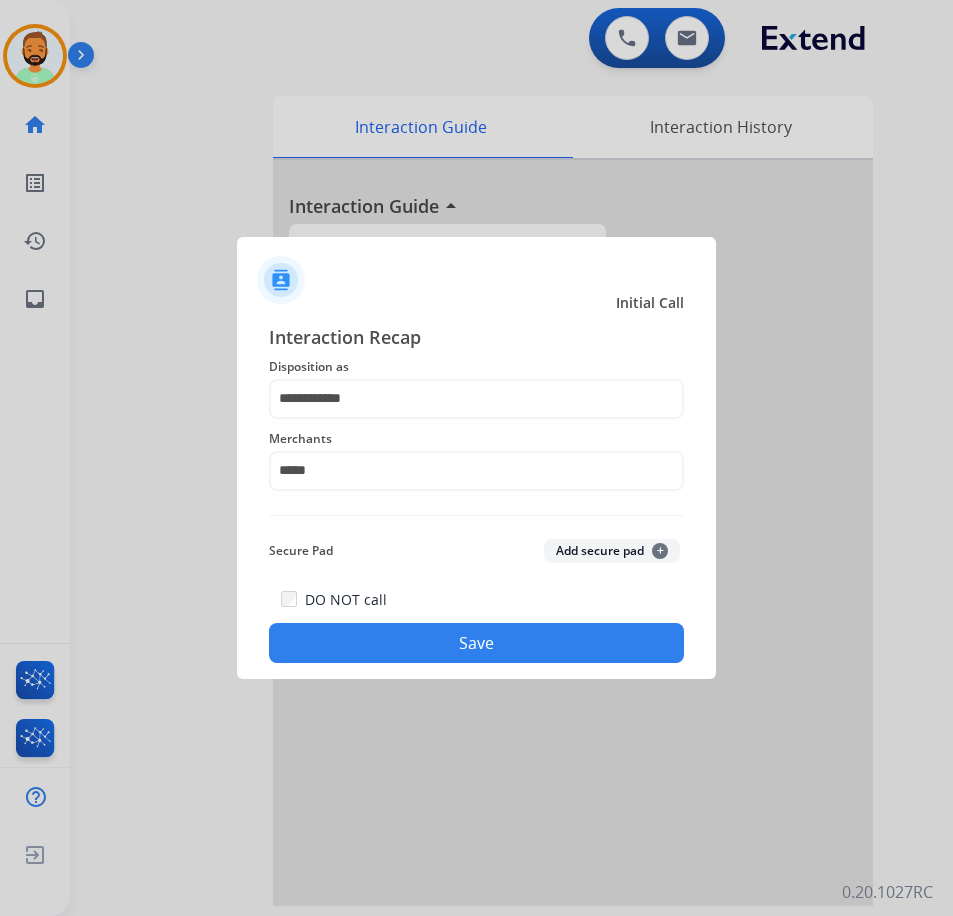 click on "Save" 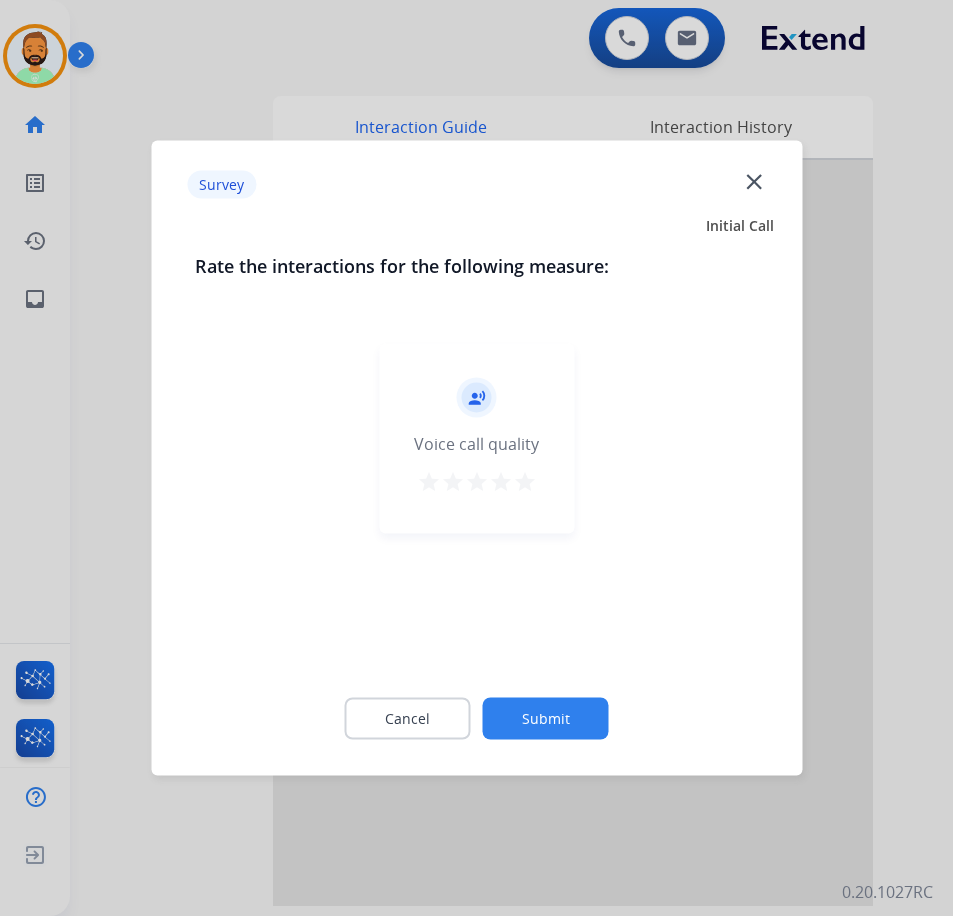click on "Submit" 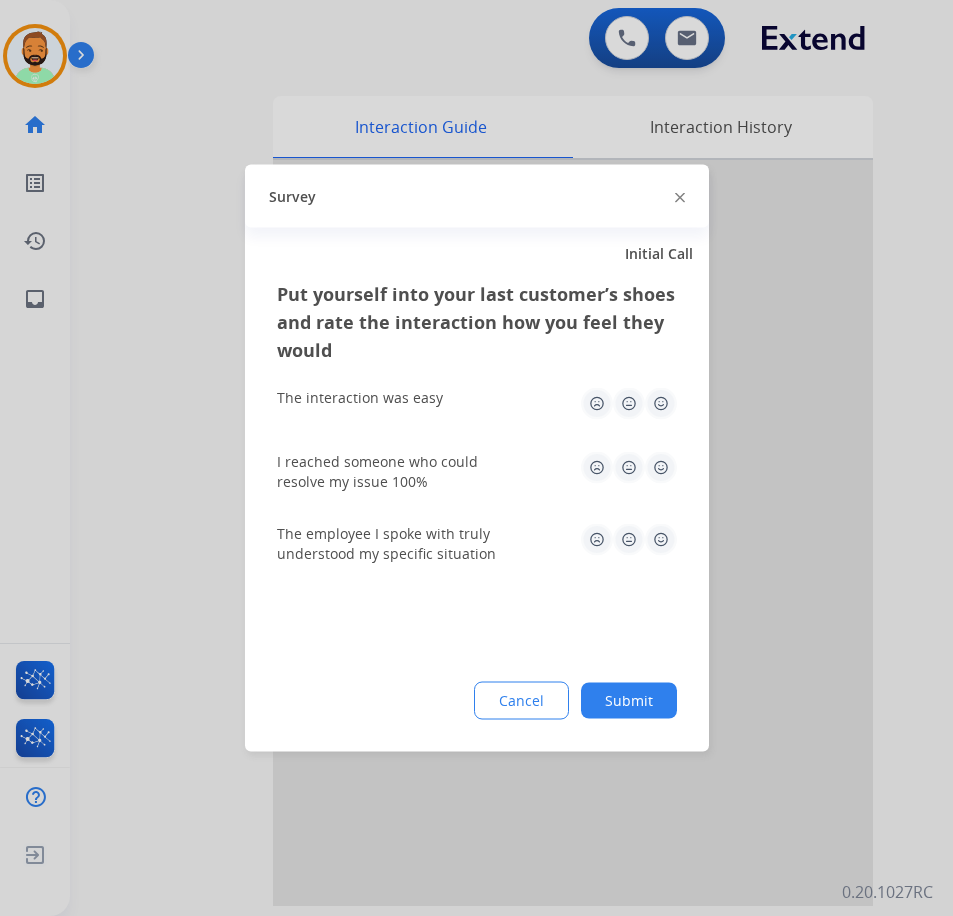 click on "Submit" 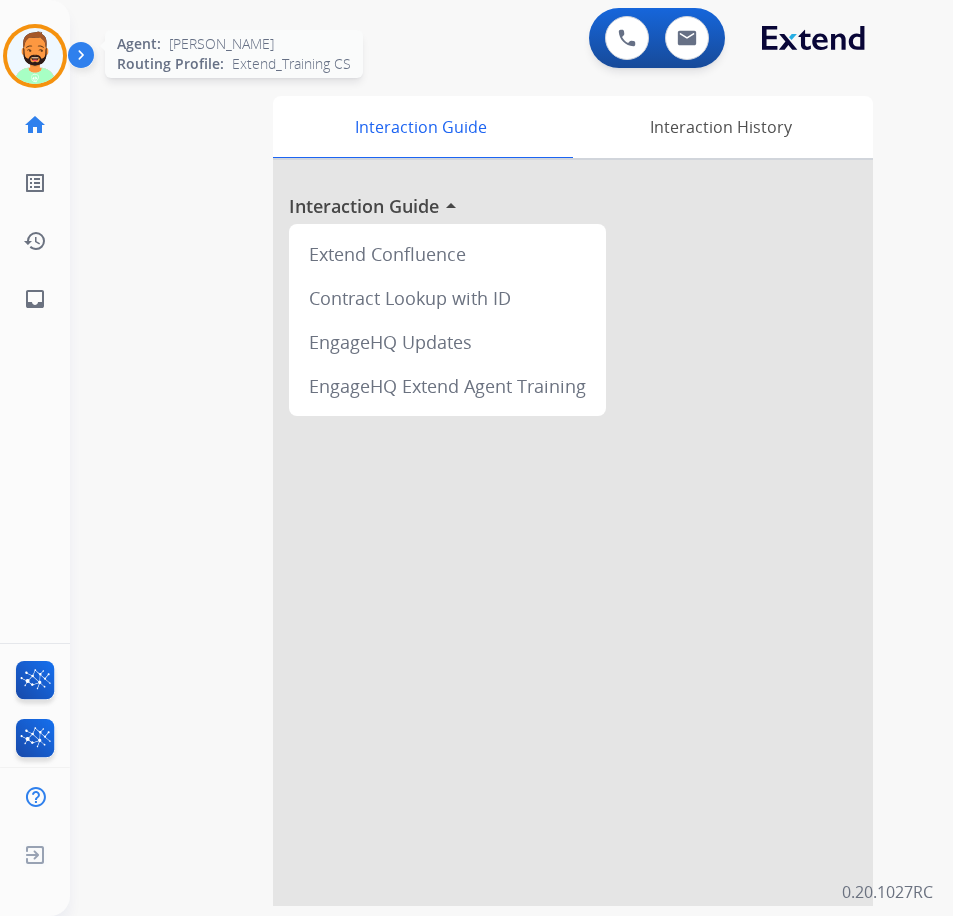 click at bounding box center [35, 56] 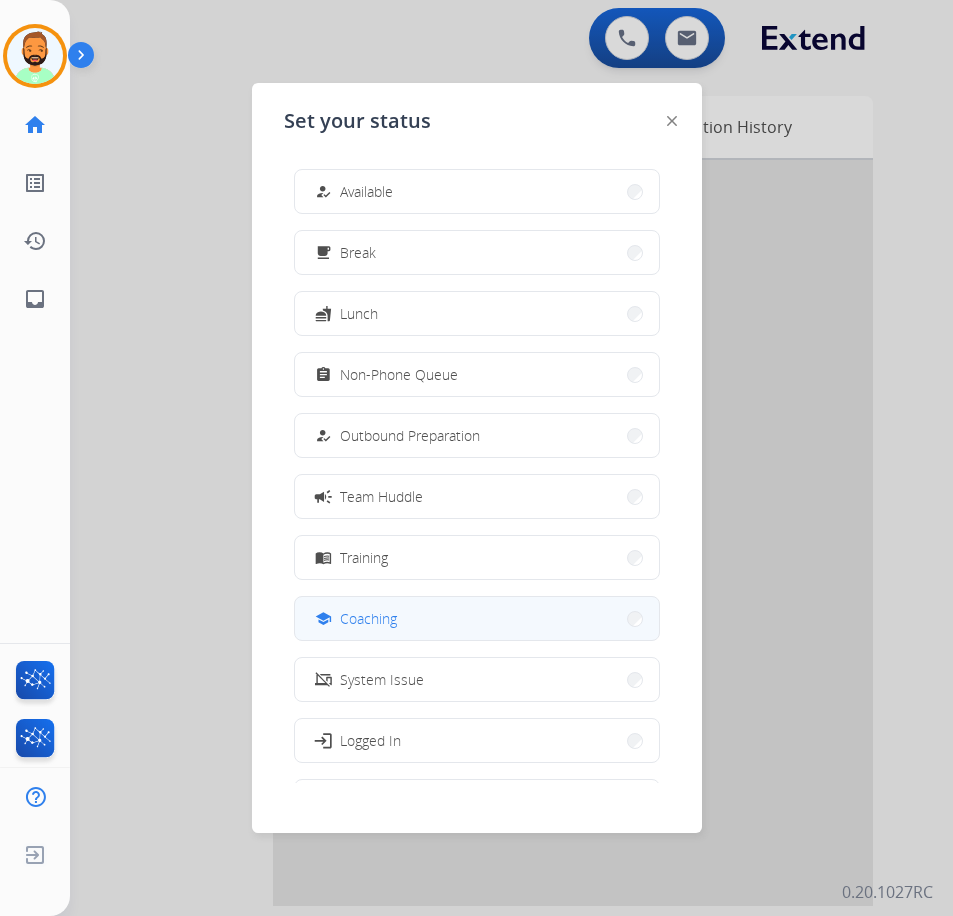 click on "school Coaching" at bounding box center (477, 618) 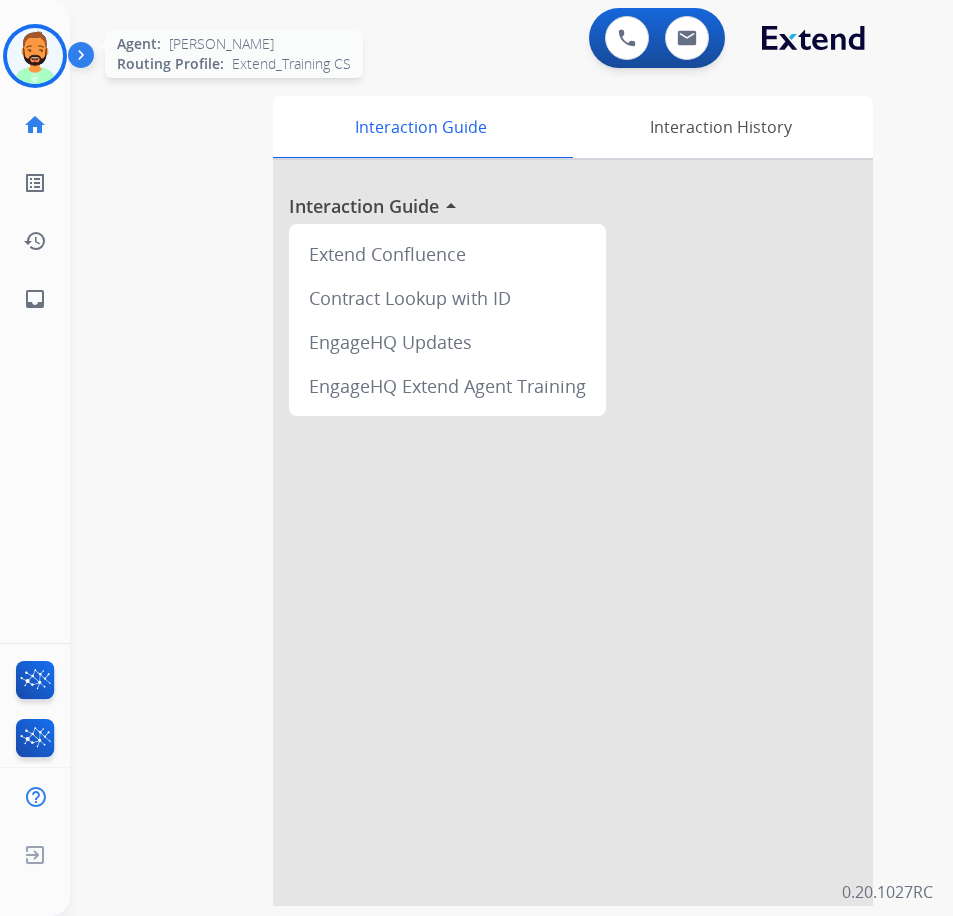 click at bounding box center [35, 56] 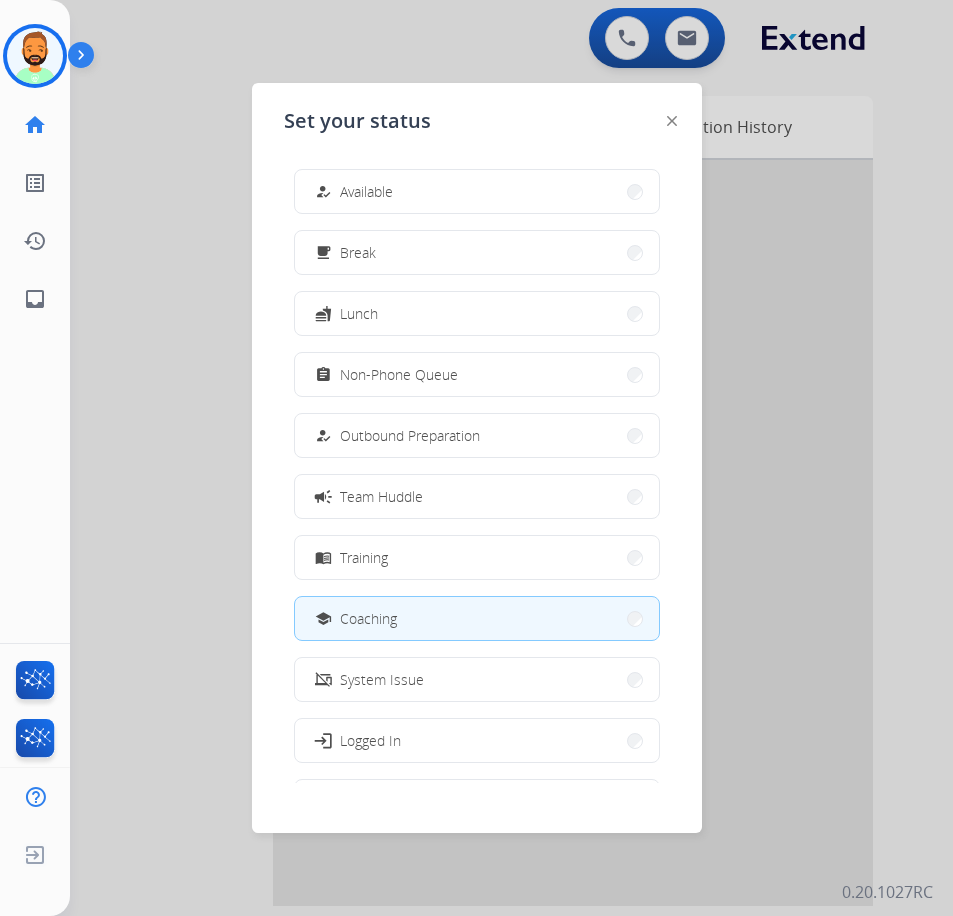click on "Available" at bounding box center [366, 191] 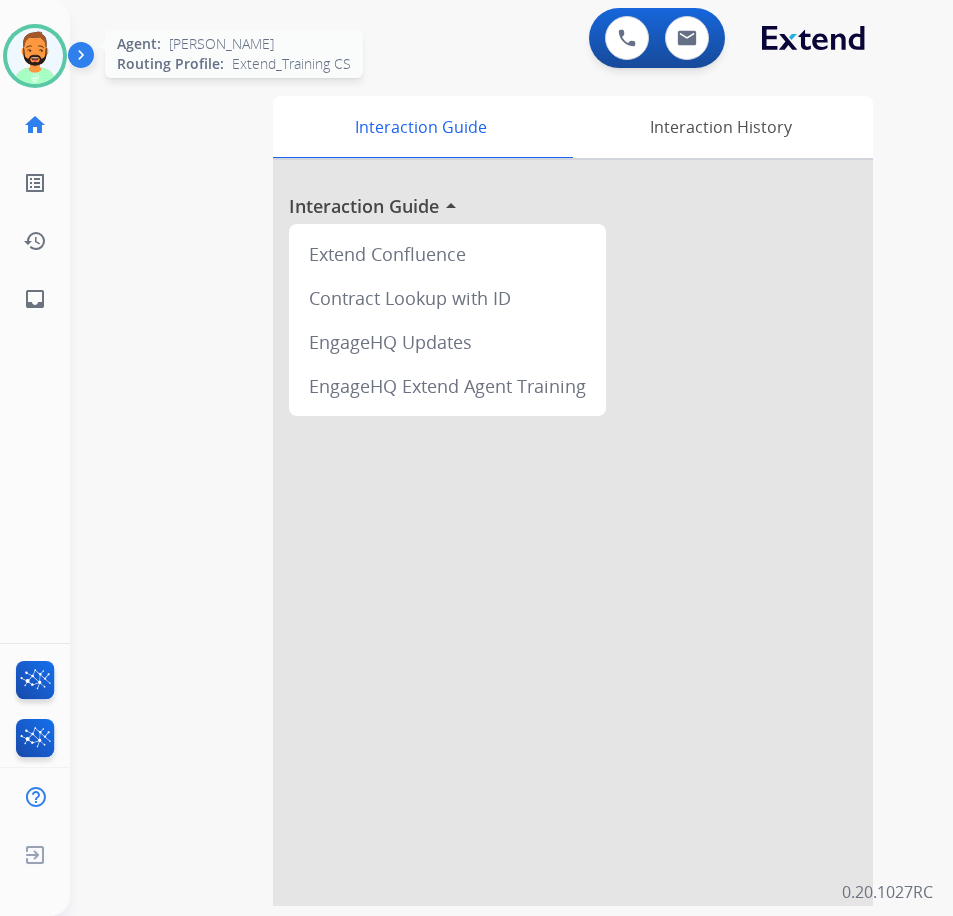 click at bounding box center [35, 56] 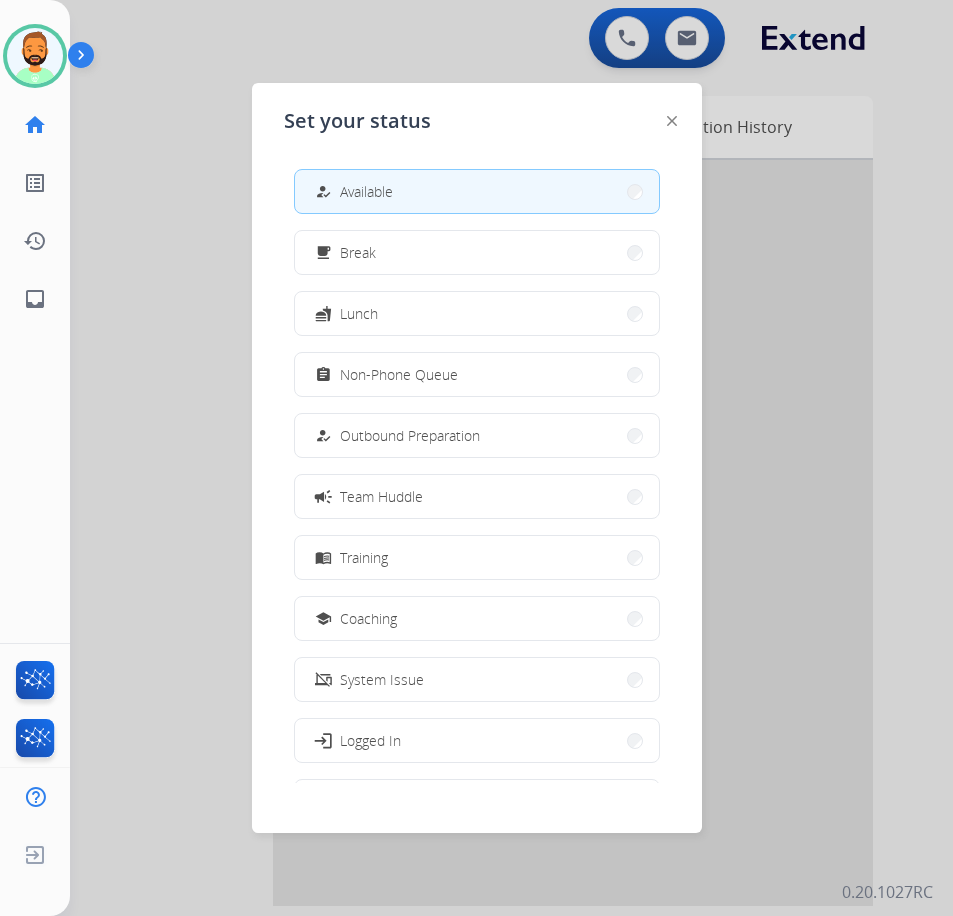 click on "school Coaching" at bounding box center (477, 618) 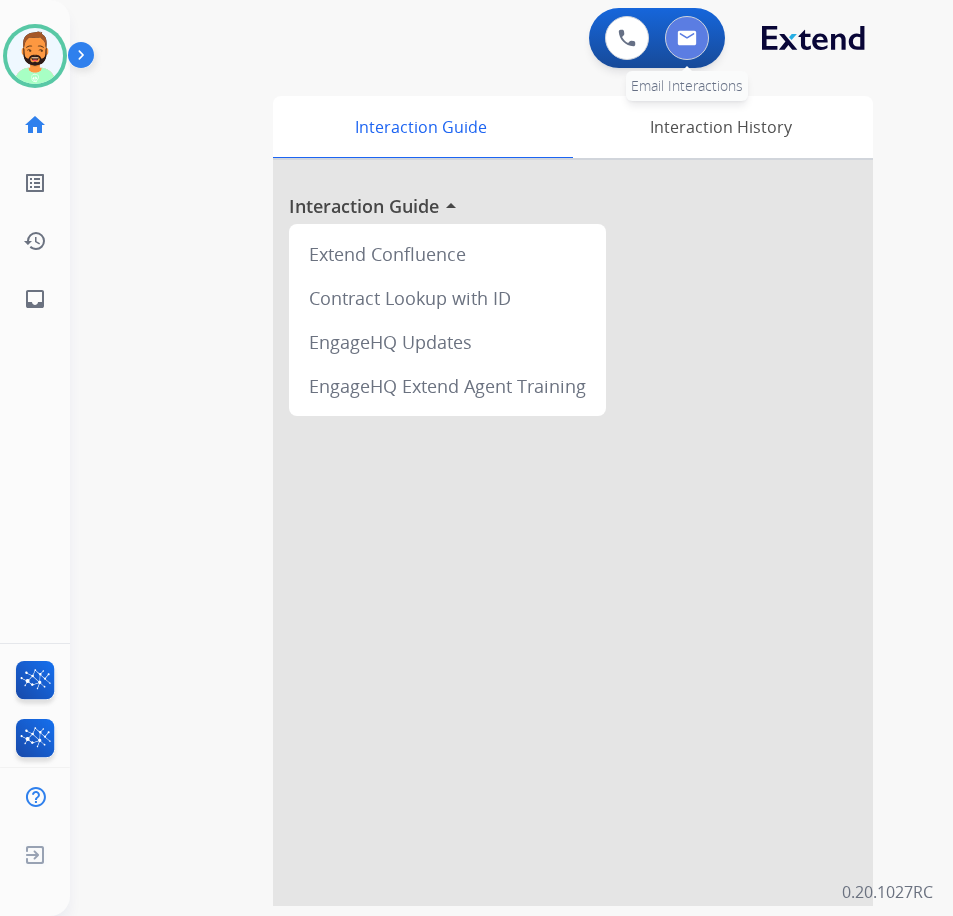 click at bounding box center [687, 38] 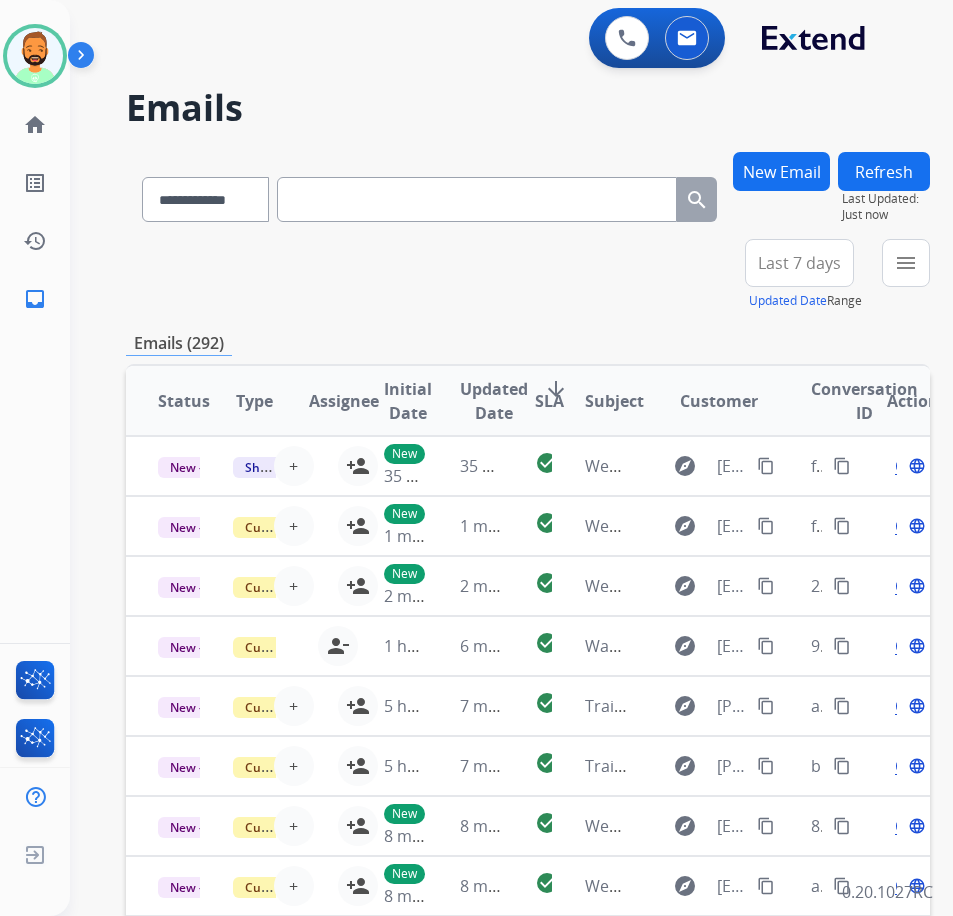 click on "Last 7 days" at bounding box center (799, 263) 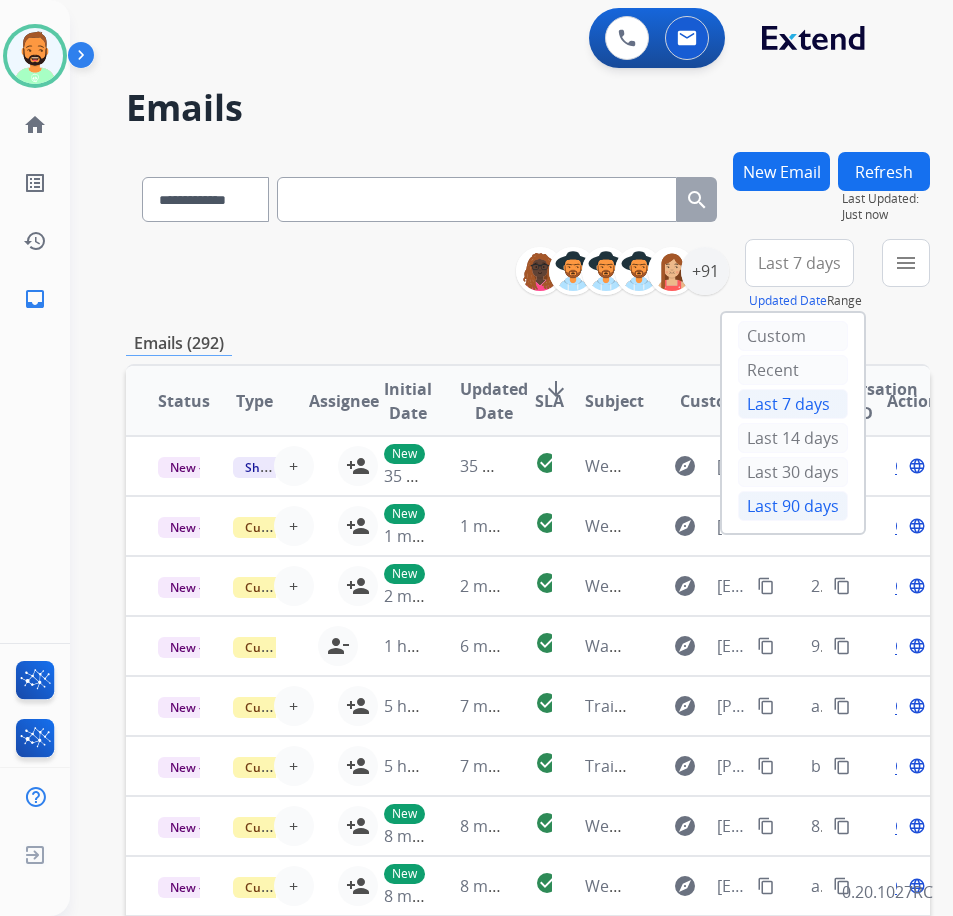 click on "Last 90 days" at bounding box center [793, 506] 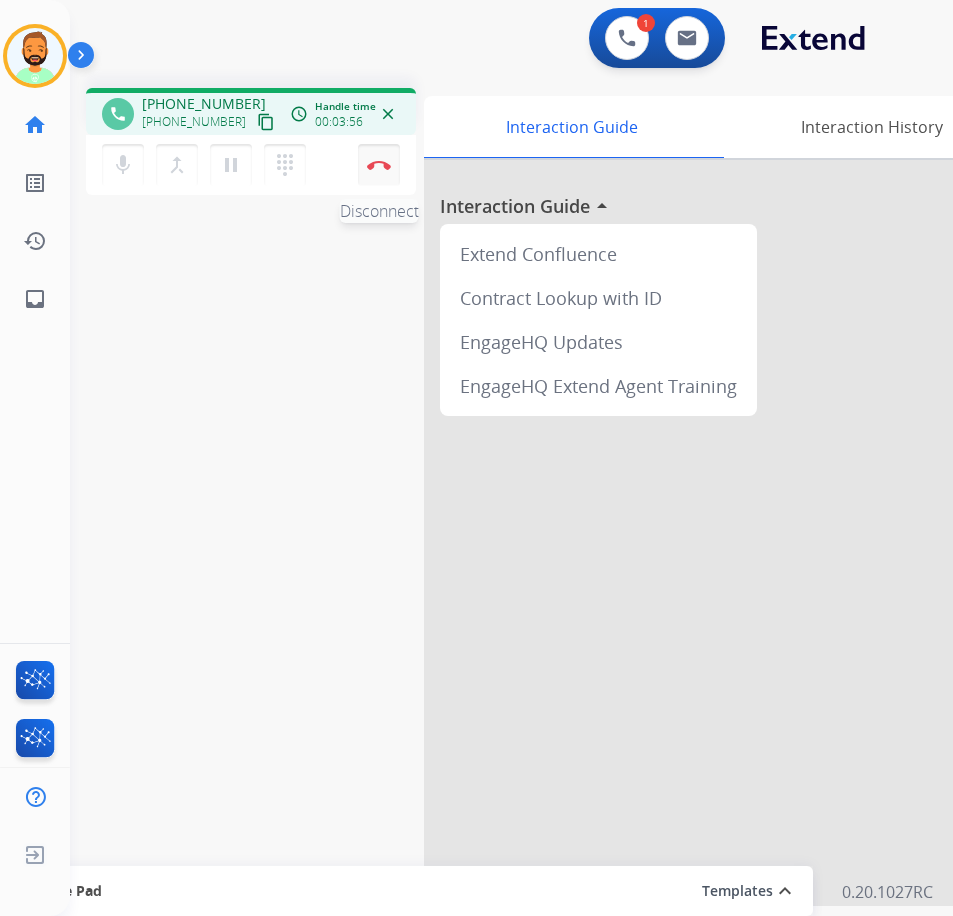 click at bounding box center (379, 165) 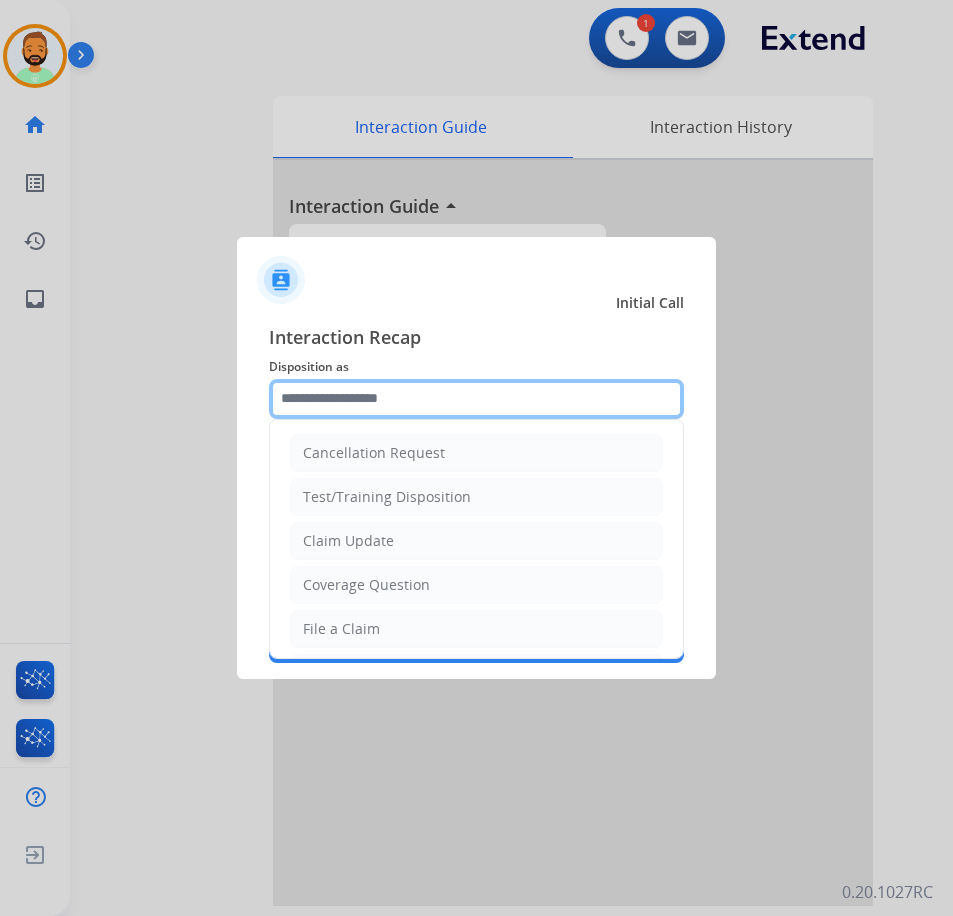 click 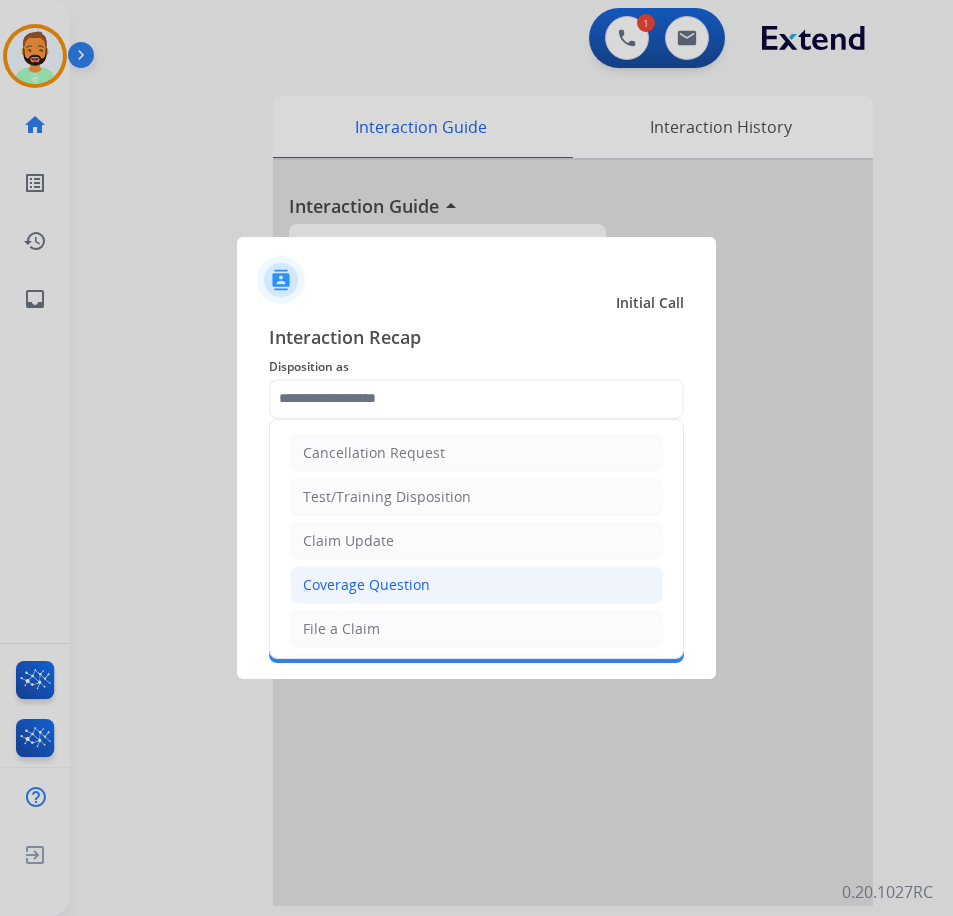 click on "Coverage Question" 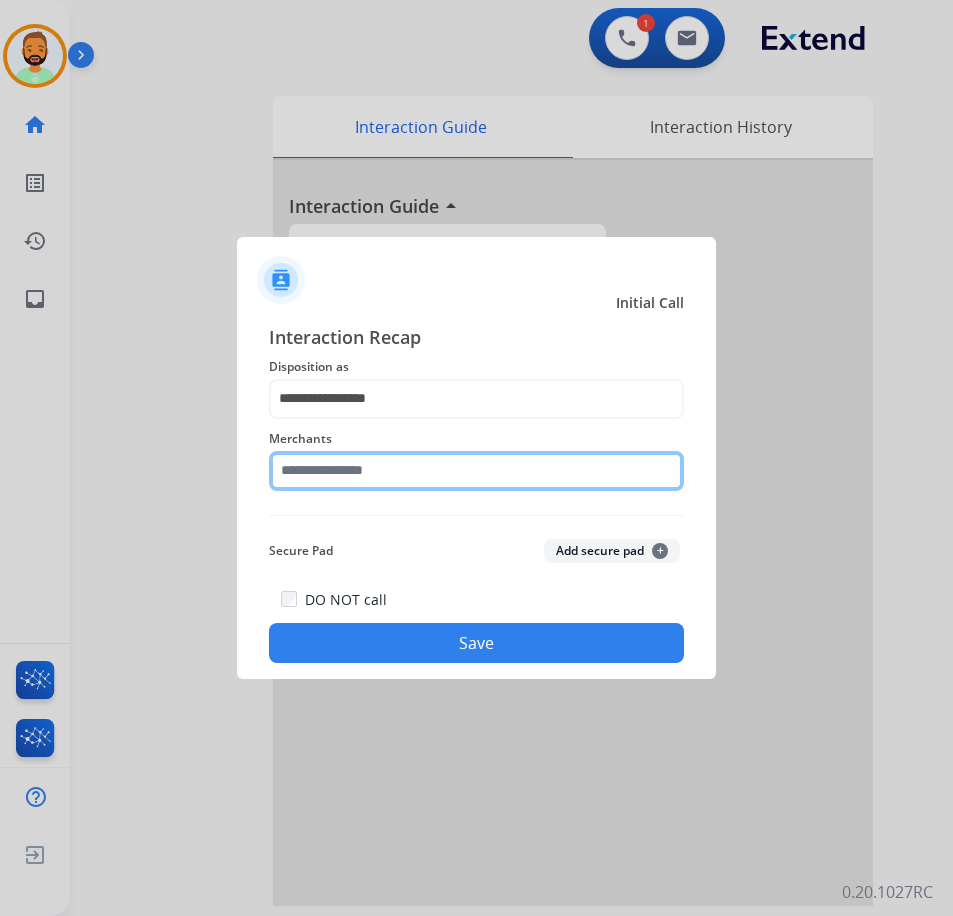 click 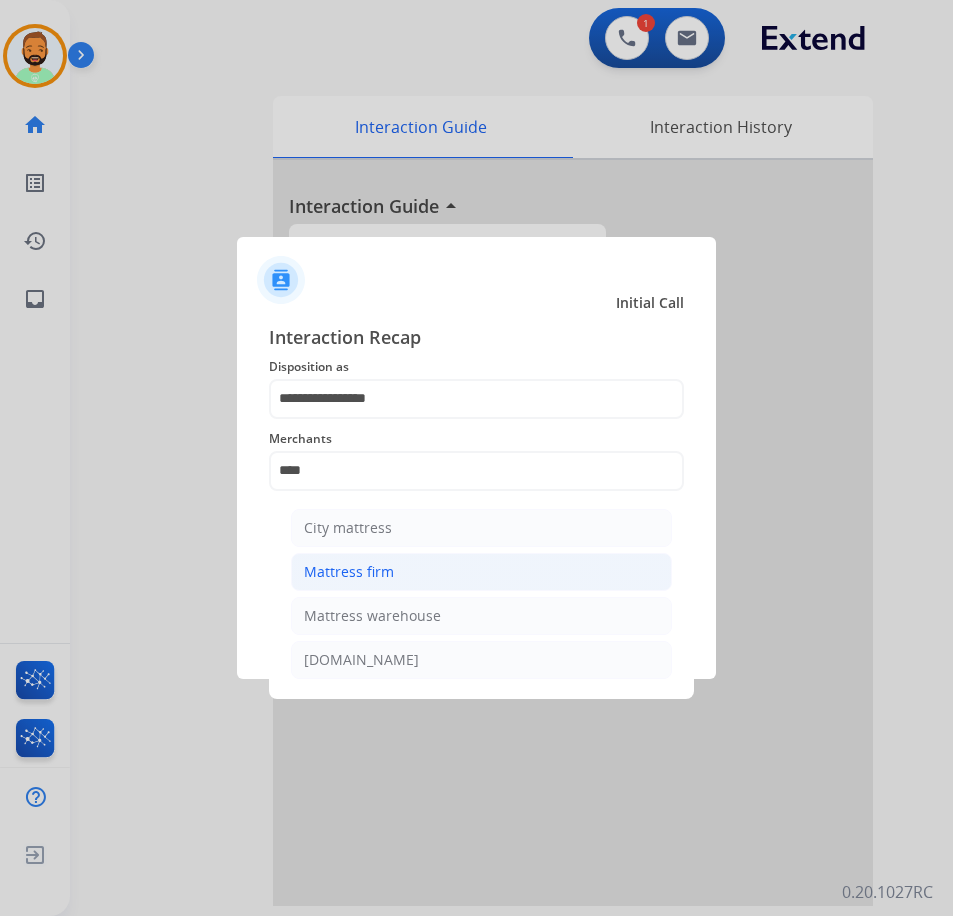 click on "Mattress firm" 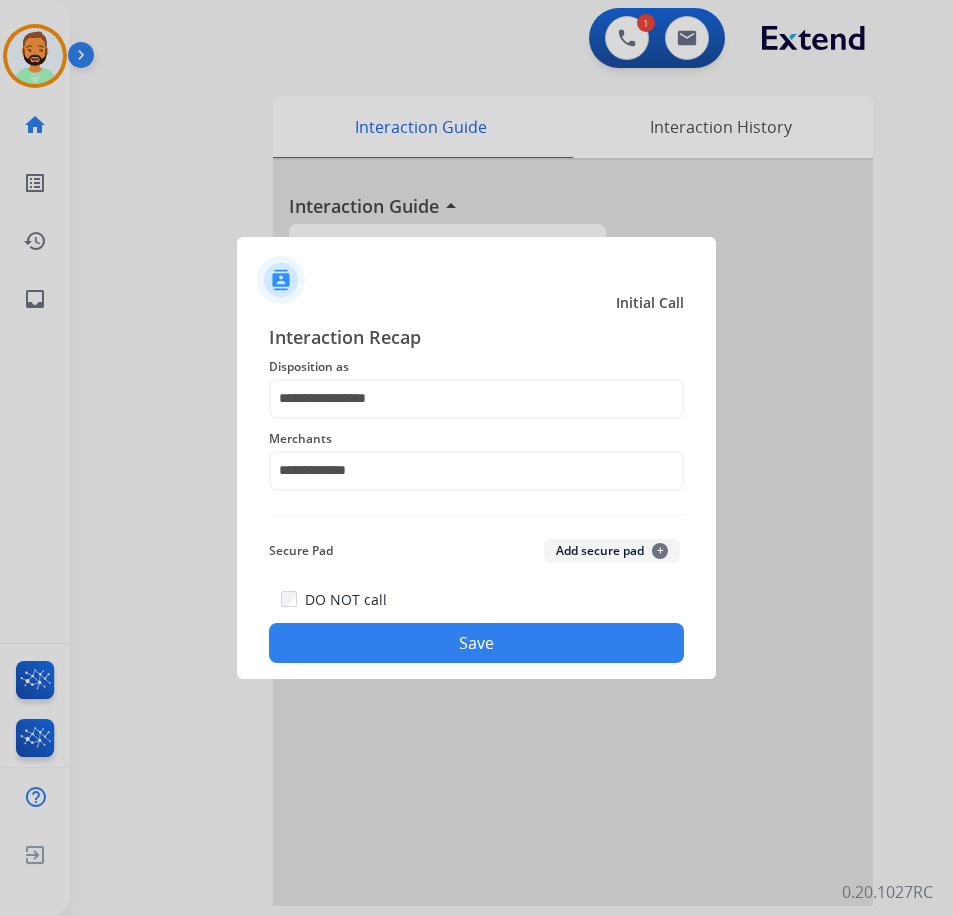 click on "Save" 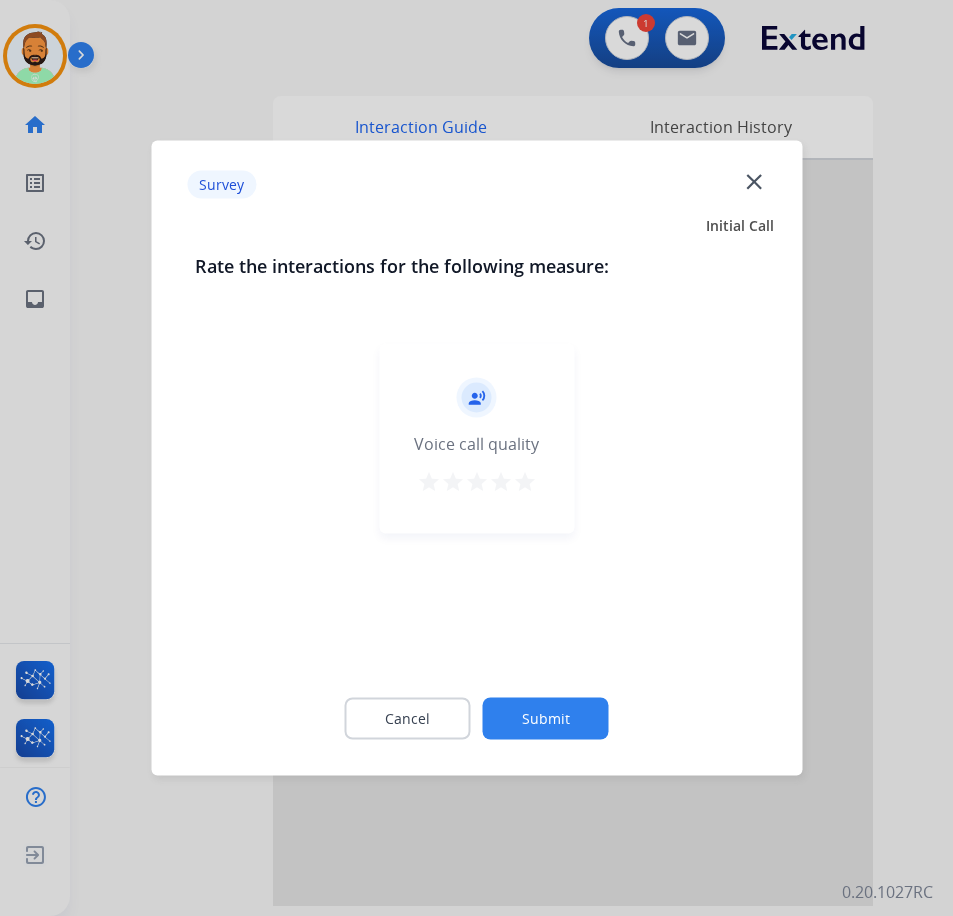 click on "Submit" 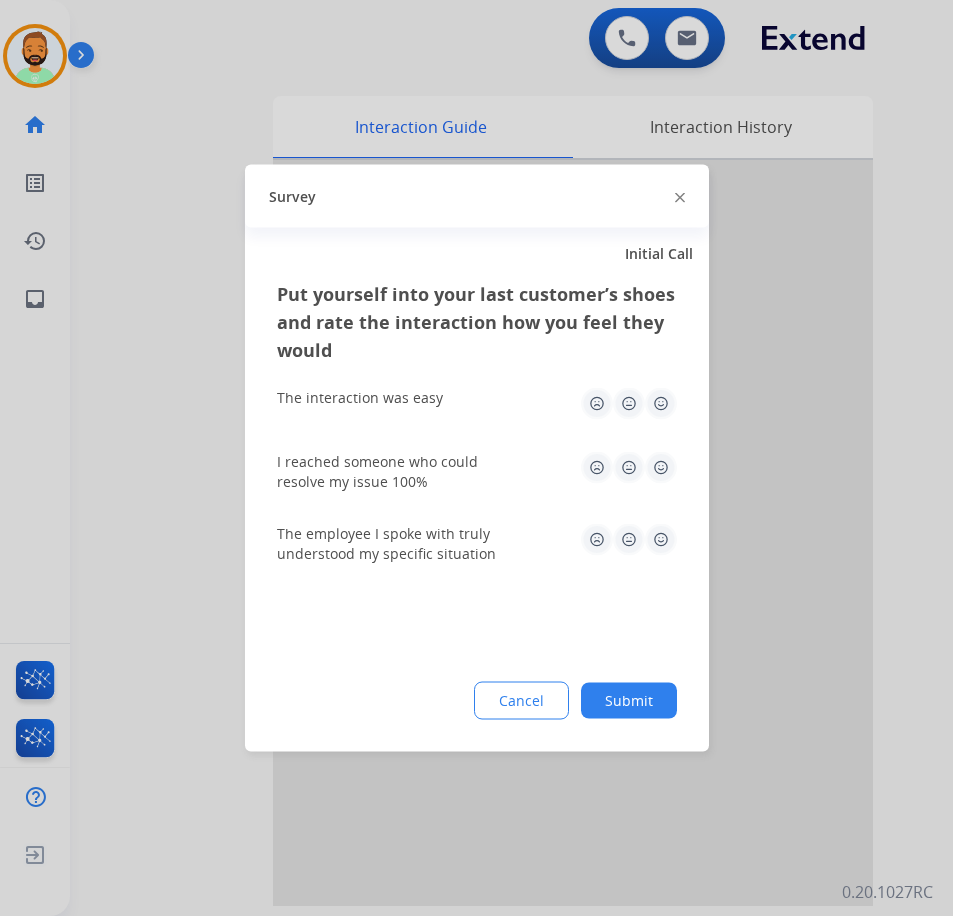 click on "Submit" 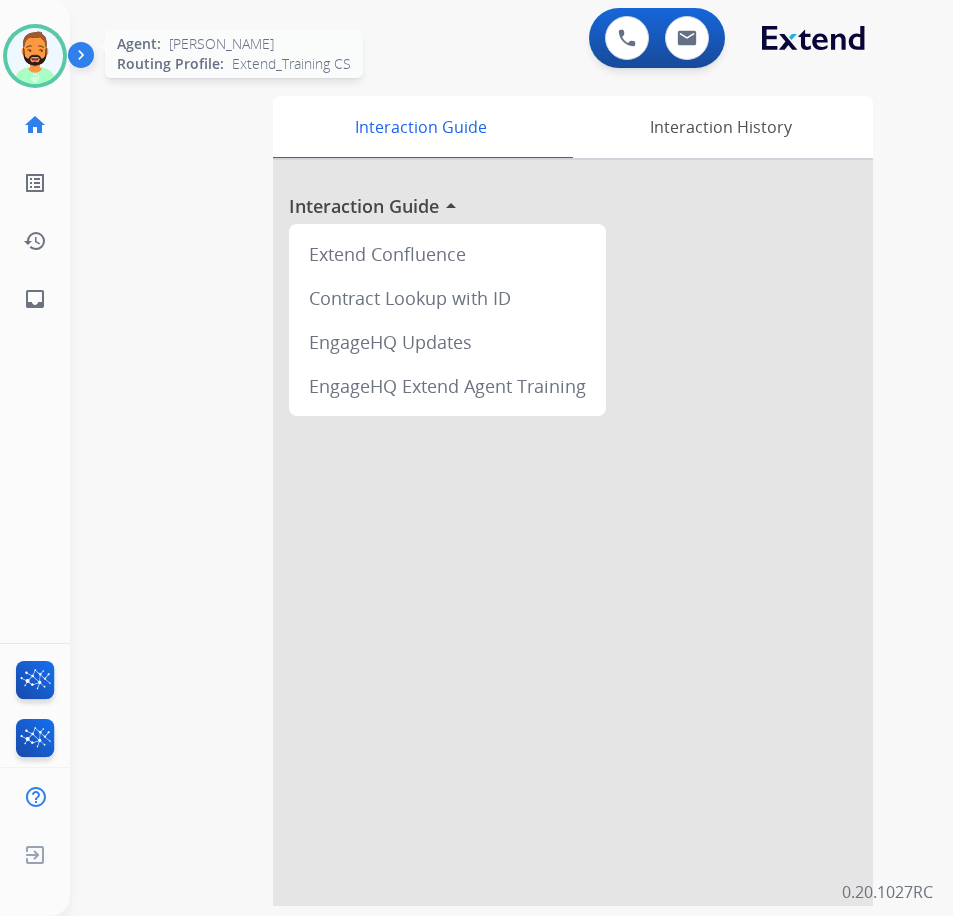 click at bounding box center (35, 56) 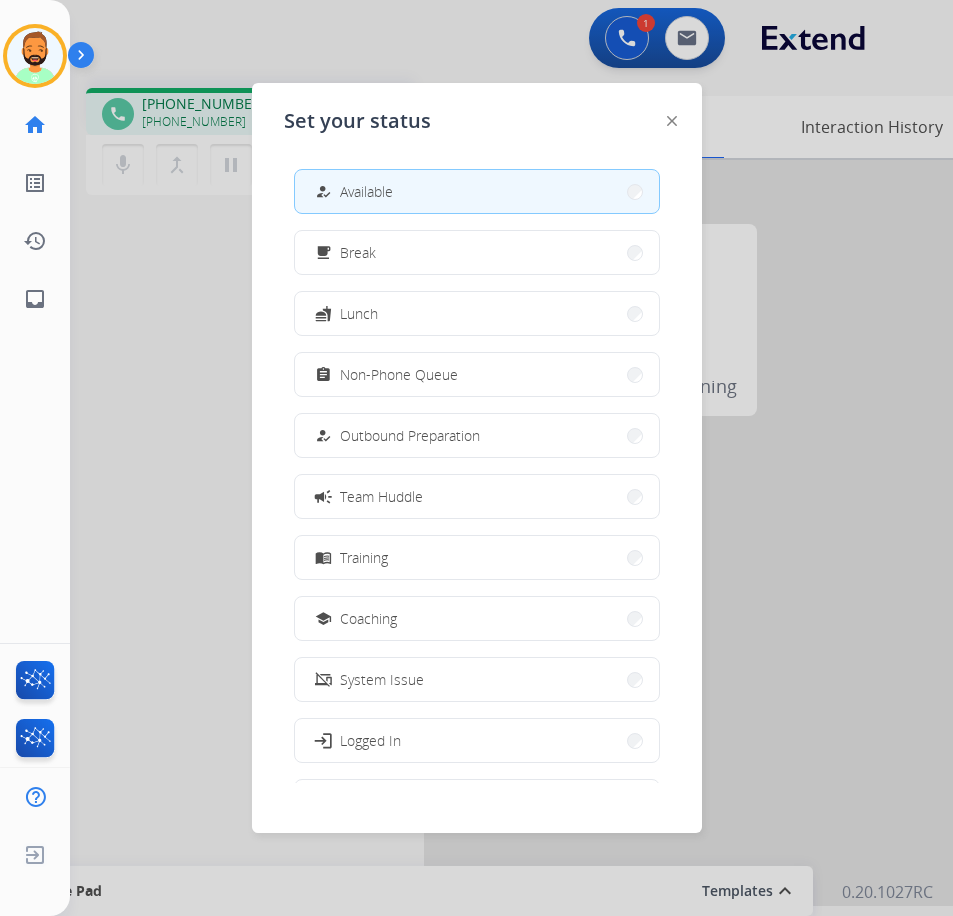 drag, startPoint x: 826, startPoint y: 572, endPoint x: 841, endPoint y: 856, distance: 284.39584 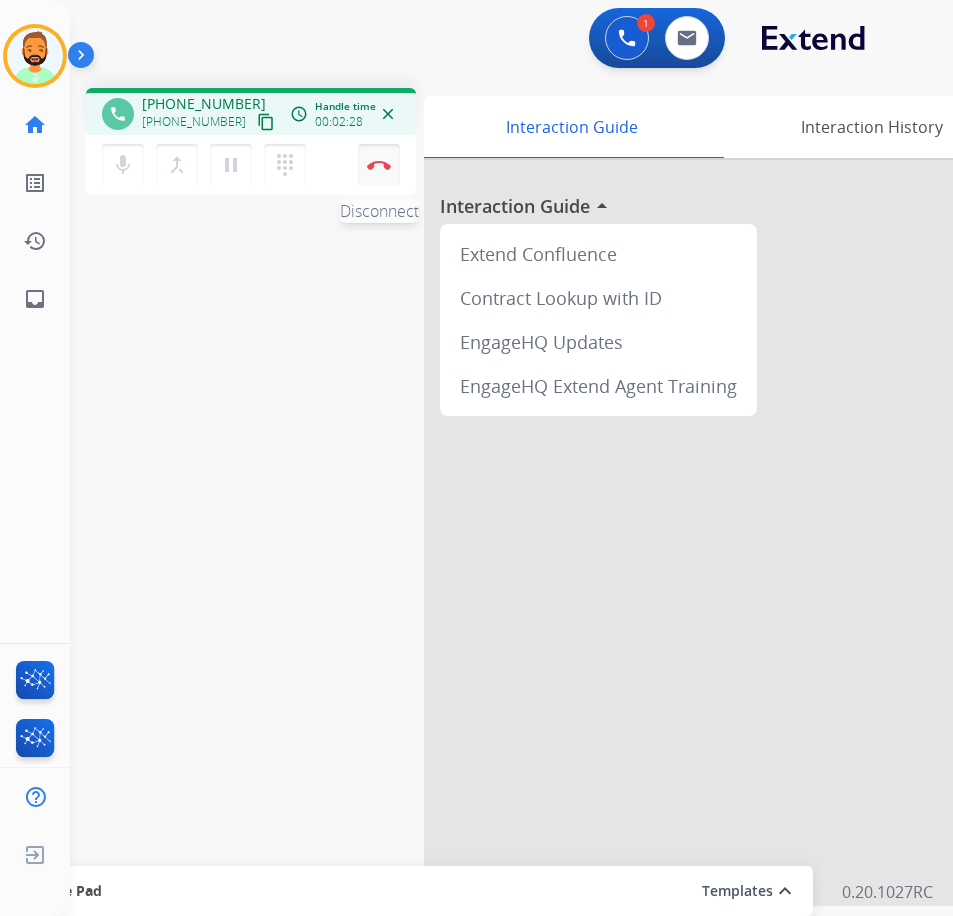 click at bounding box center (379, 165) 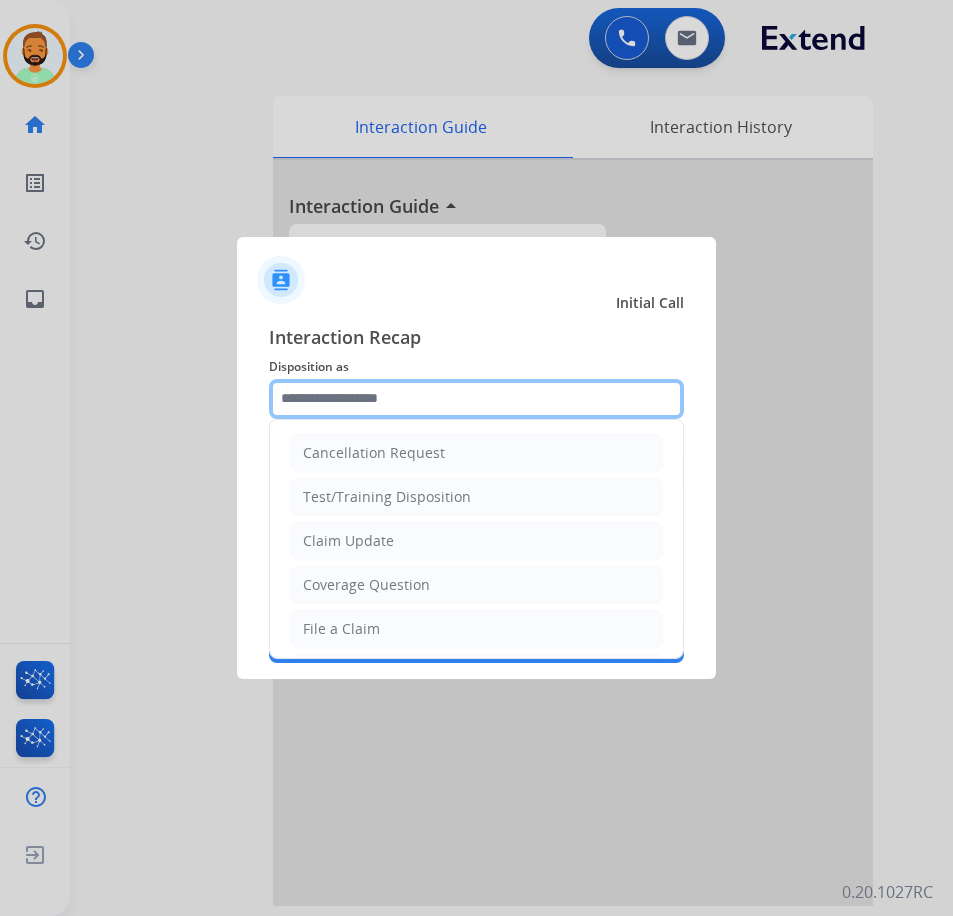 click 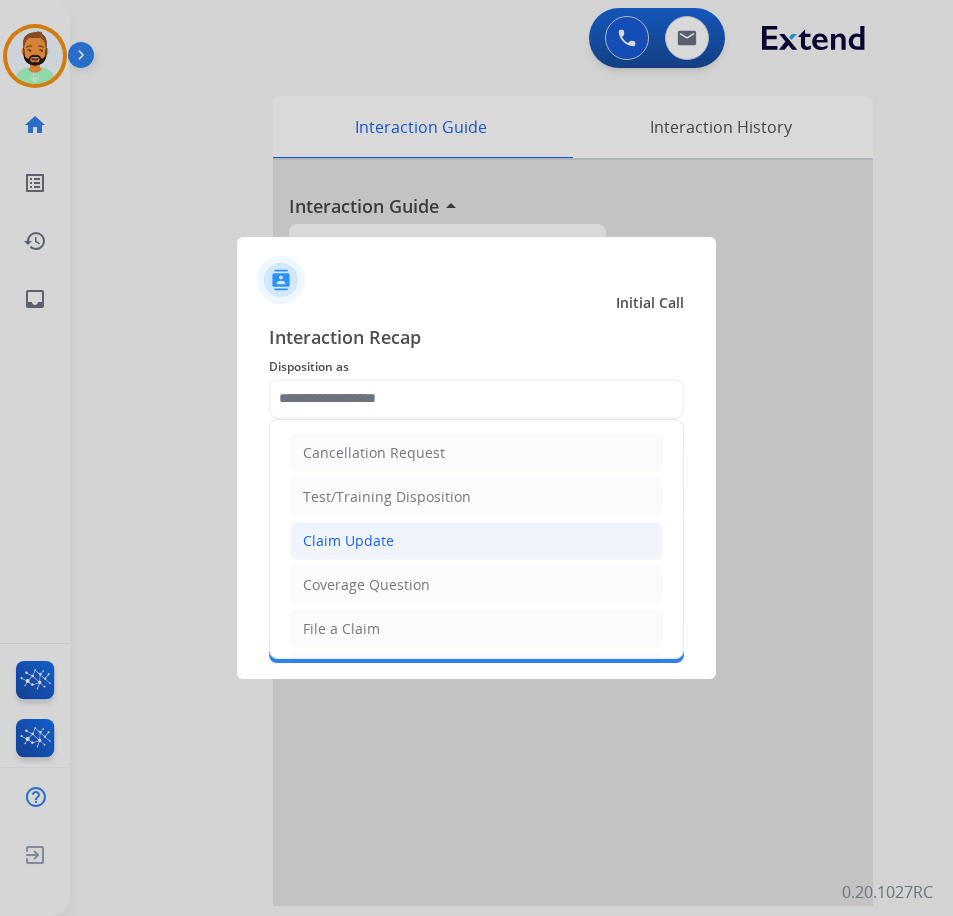 click on "Claim Update" 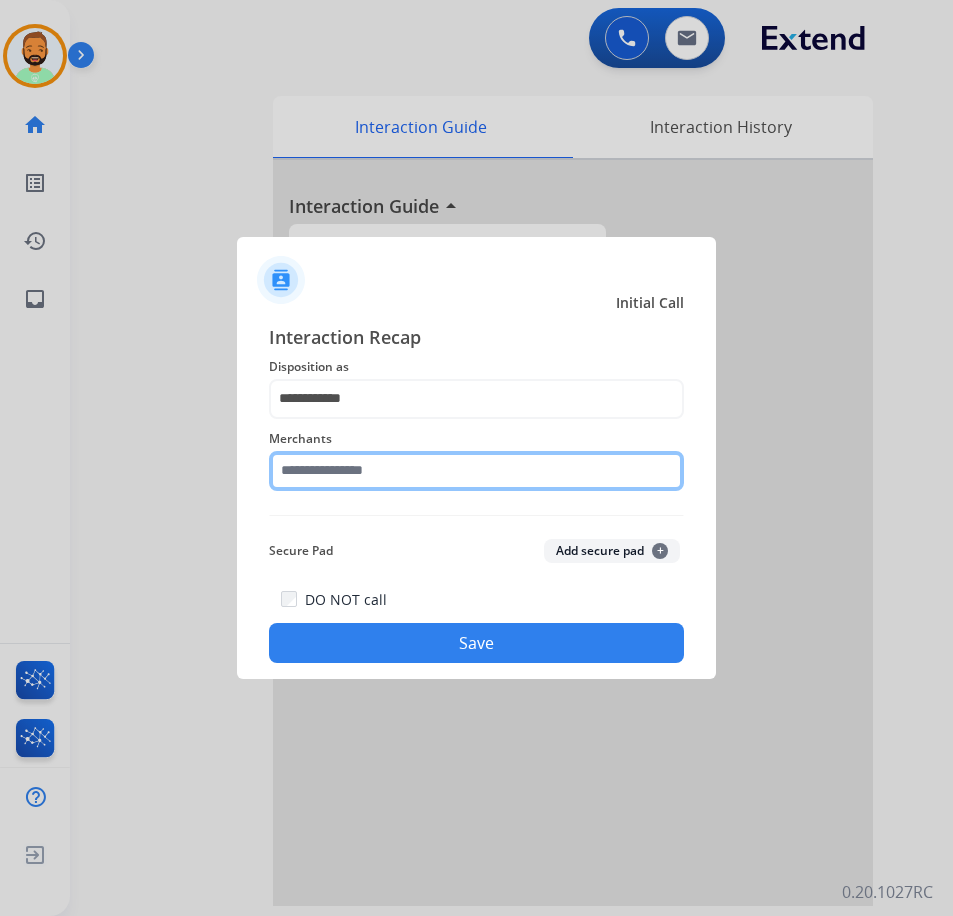 click 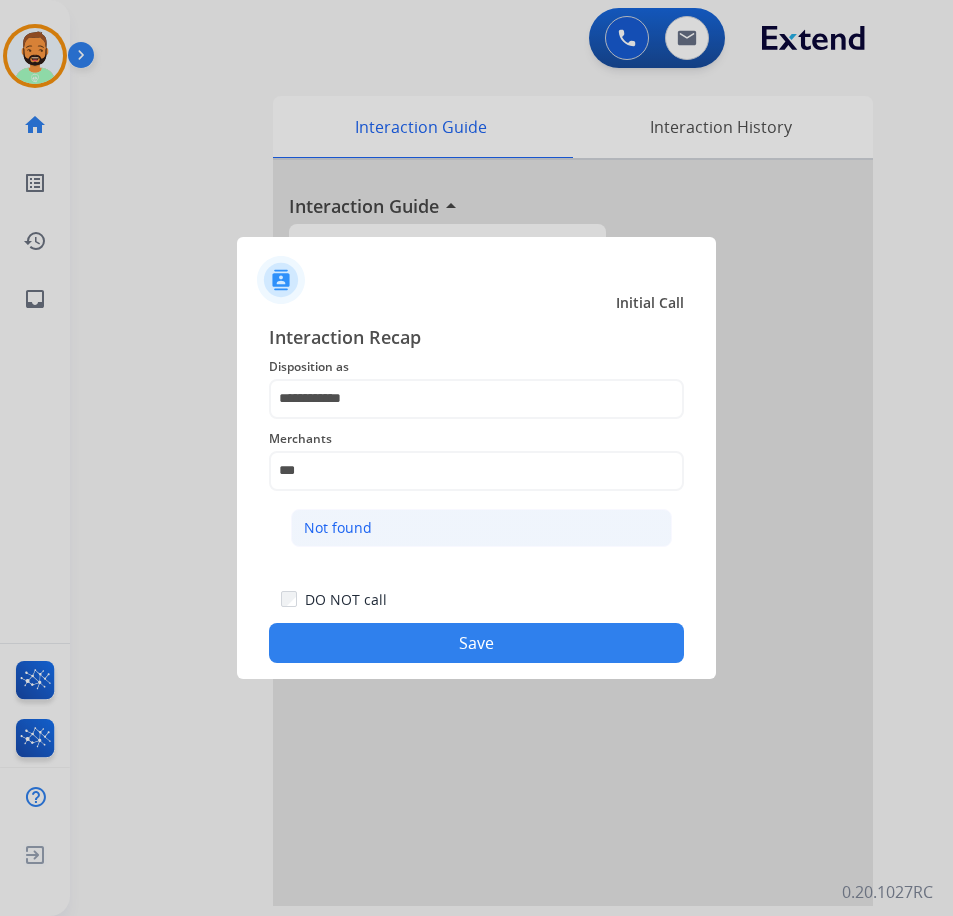 click on "Not found" 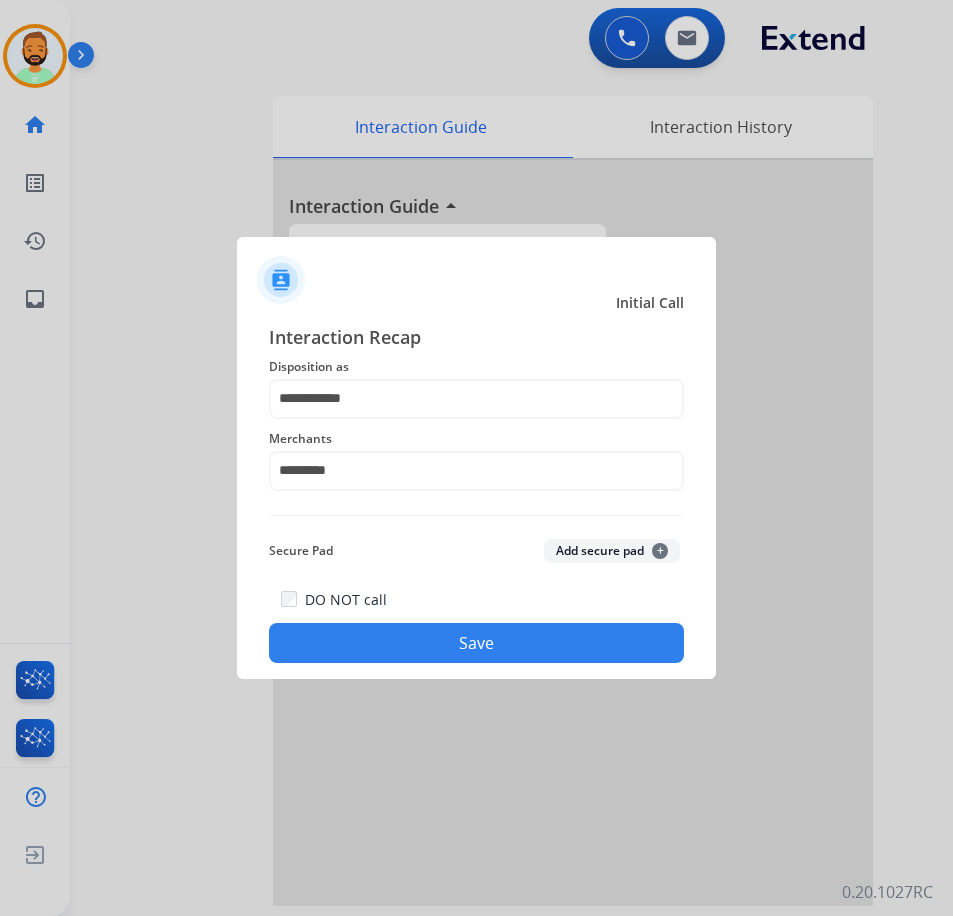 click on "Save" 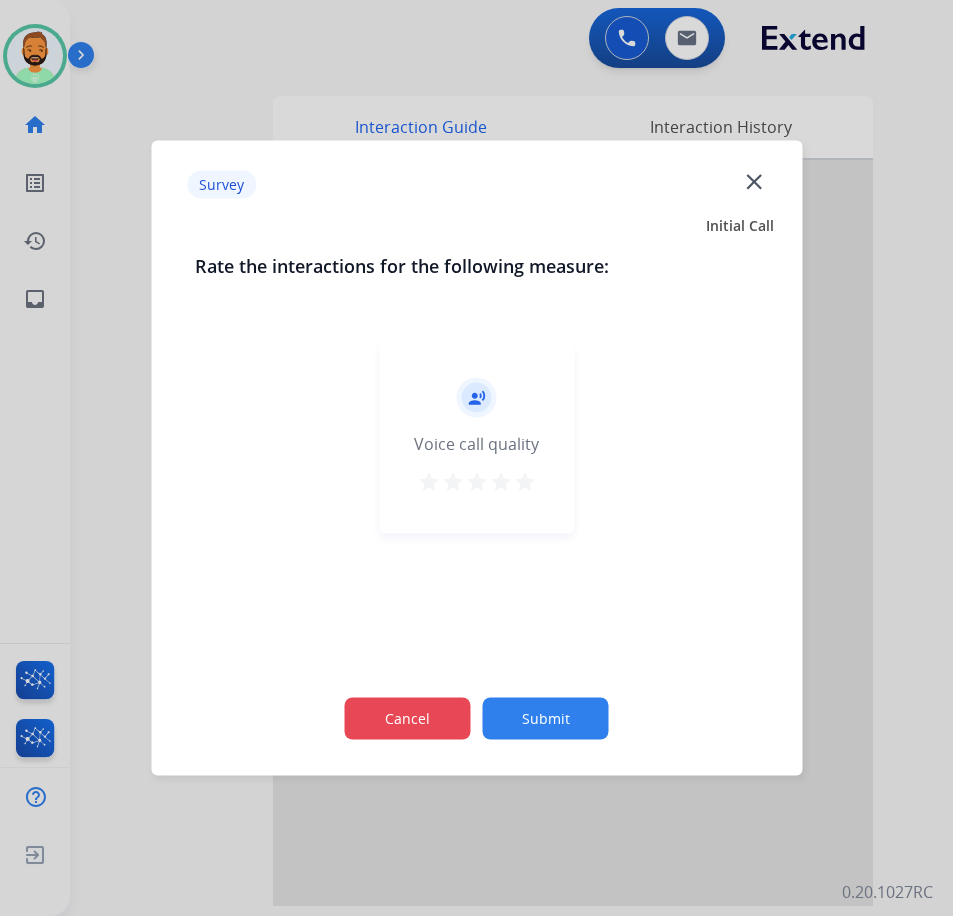 click on "Cancel" 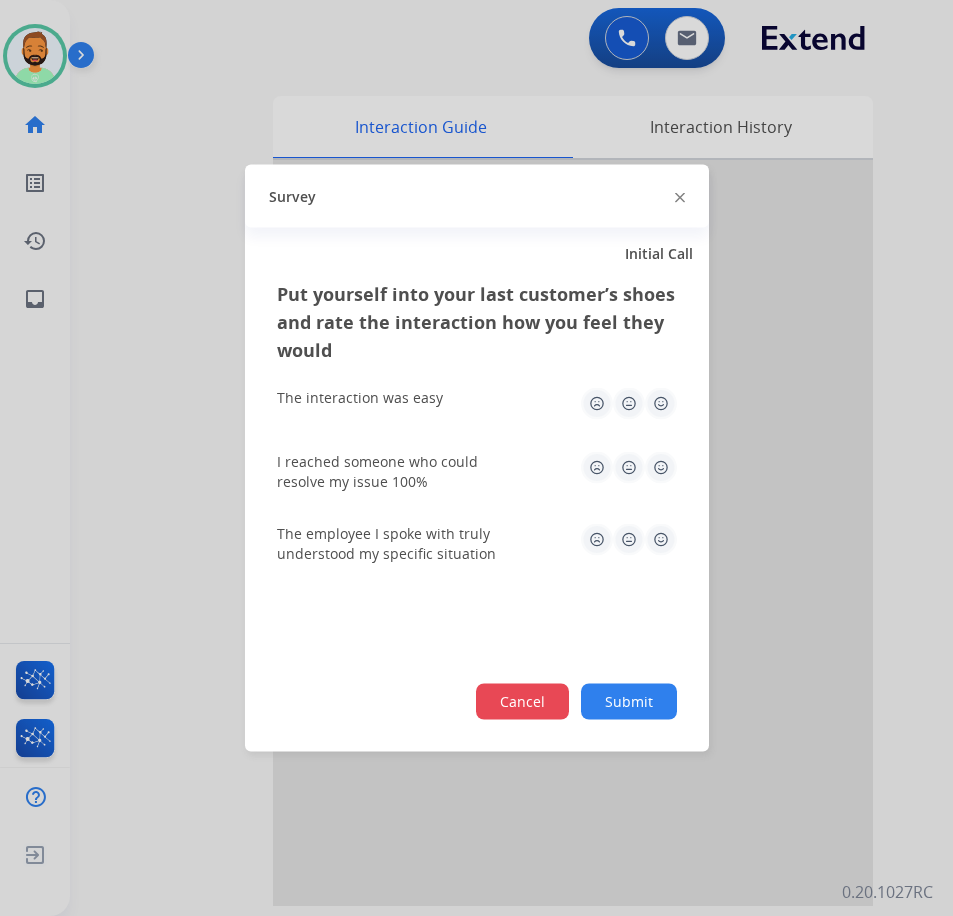 click on "Cancel" 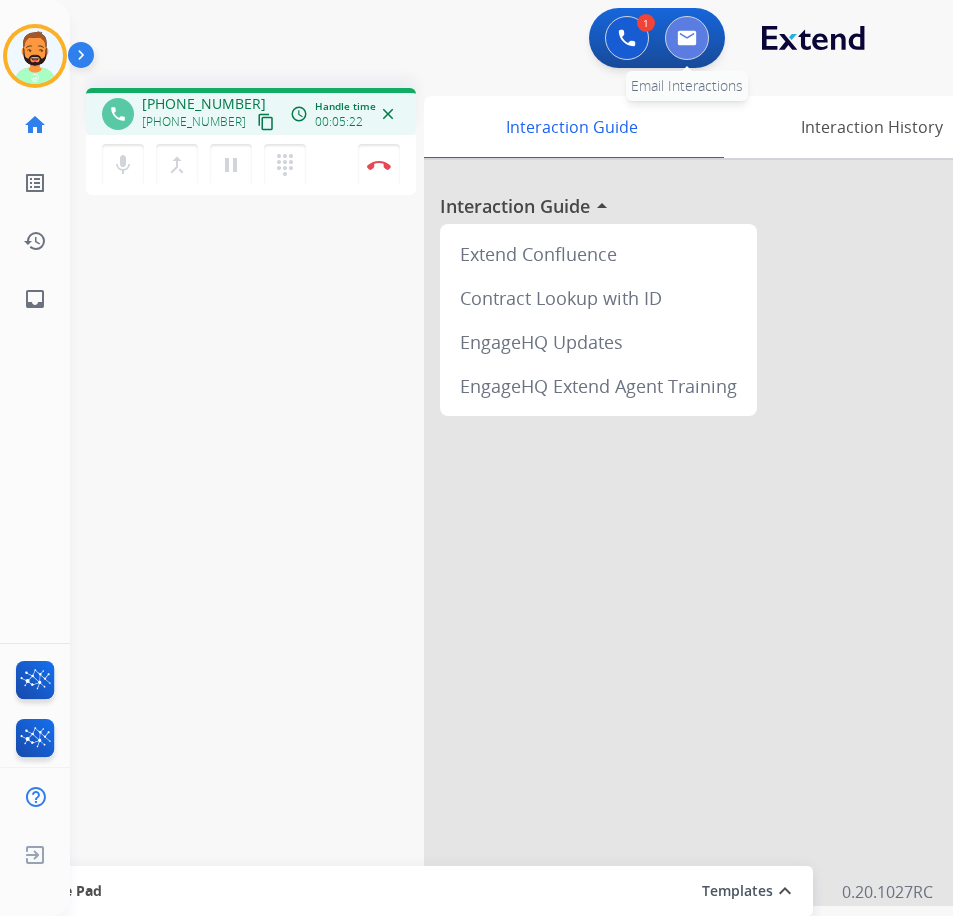 click at bounding box center [687, 38] 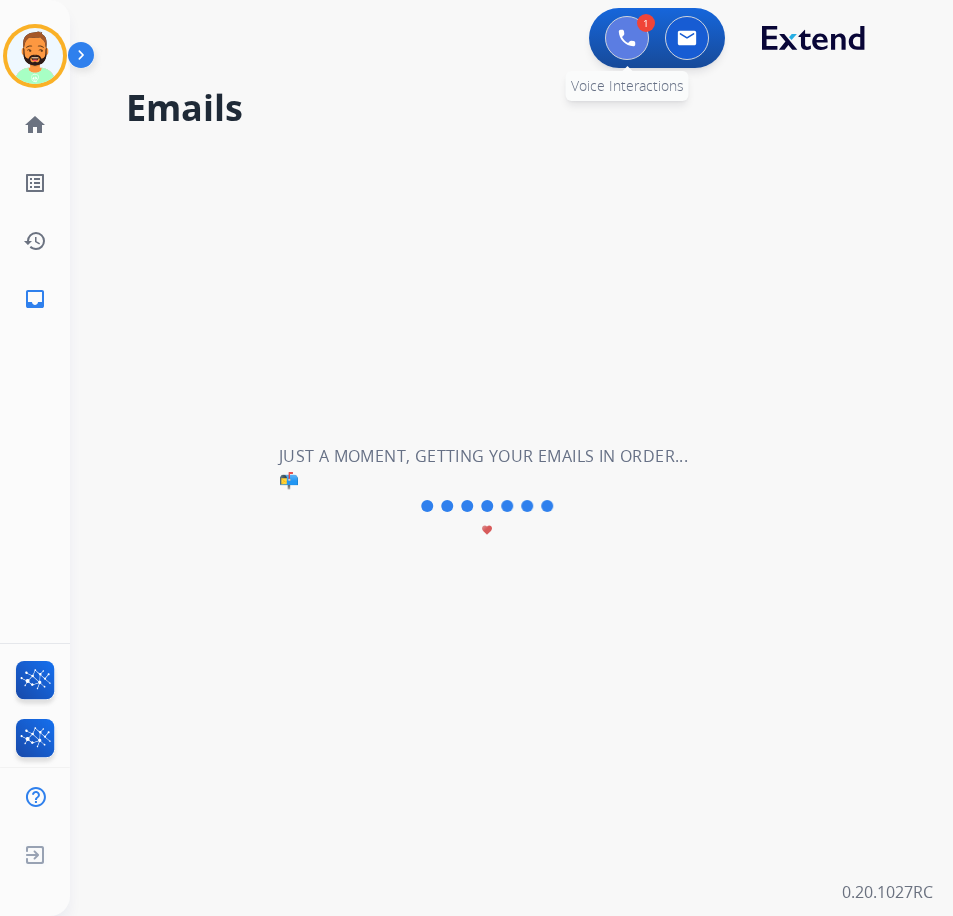 click at bounding box center (627, 38) 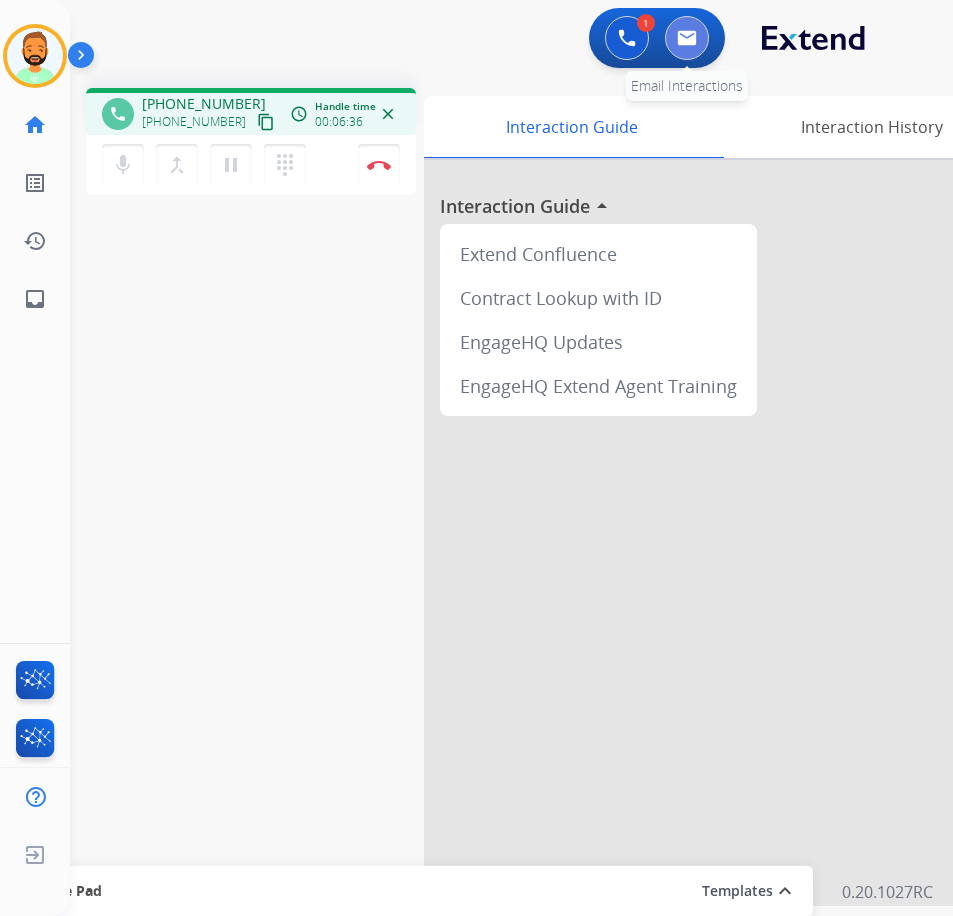 click at bounding box center [687, 38] 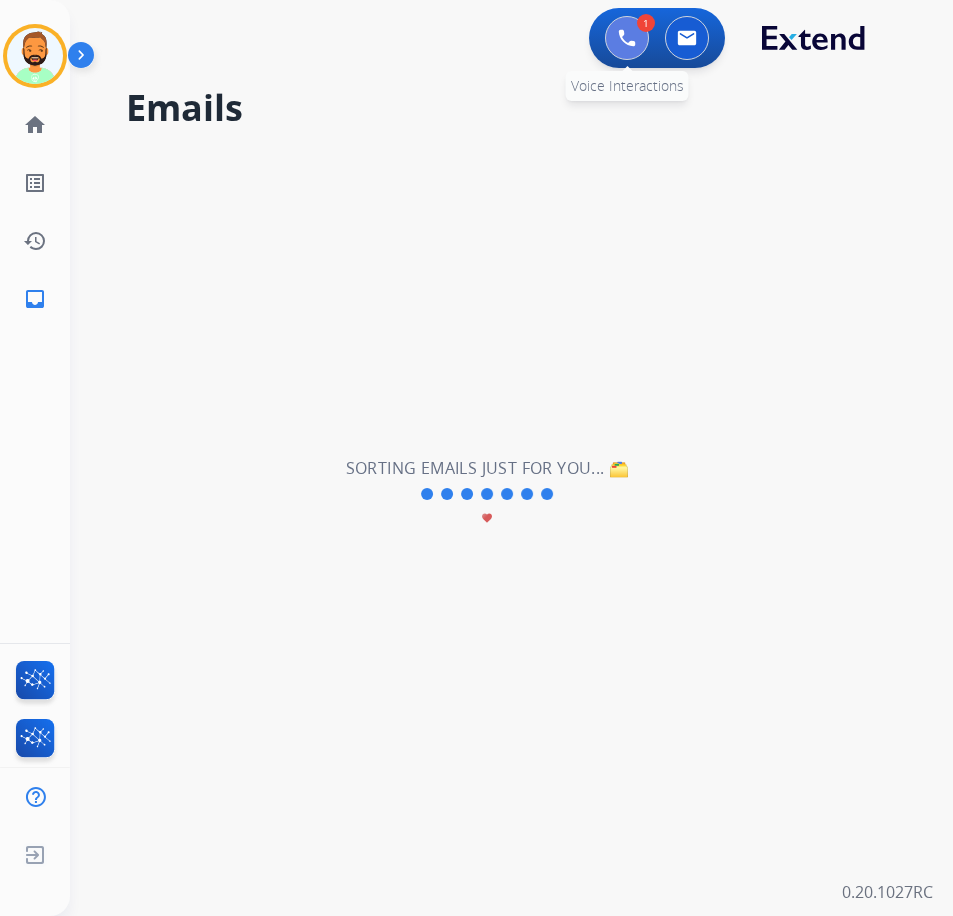 click at bounding box center [627, 38] 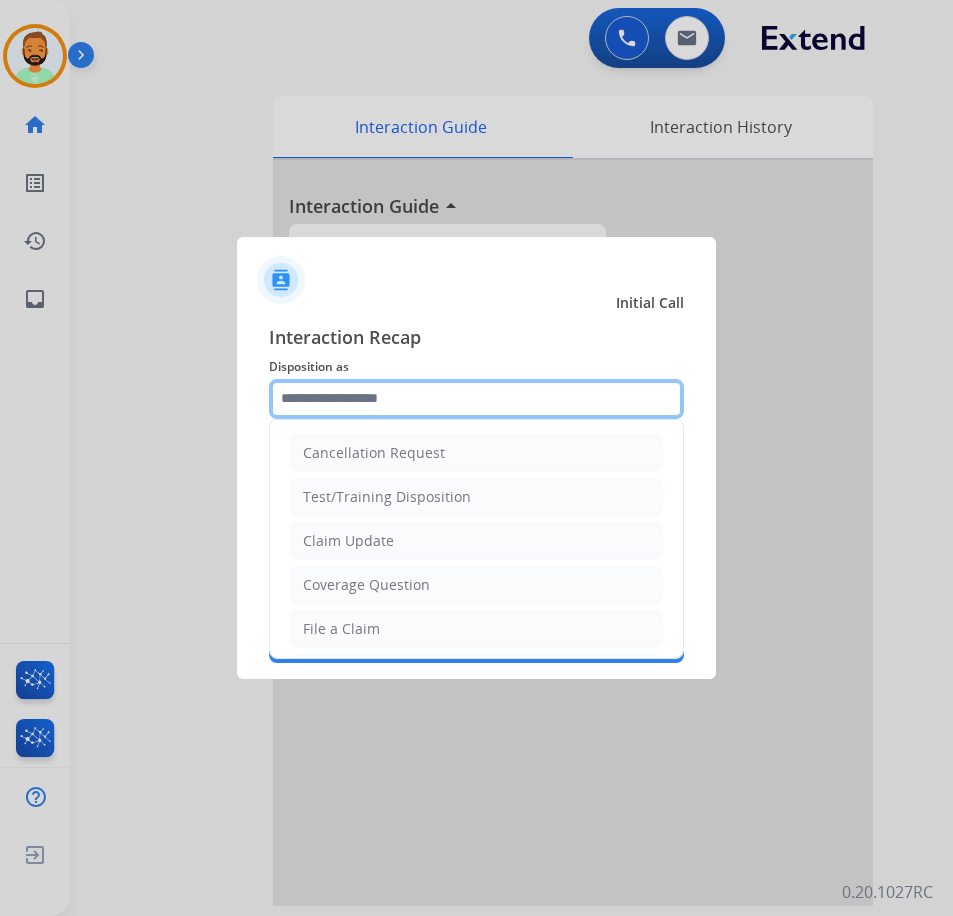 click 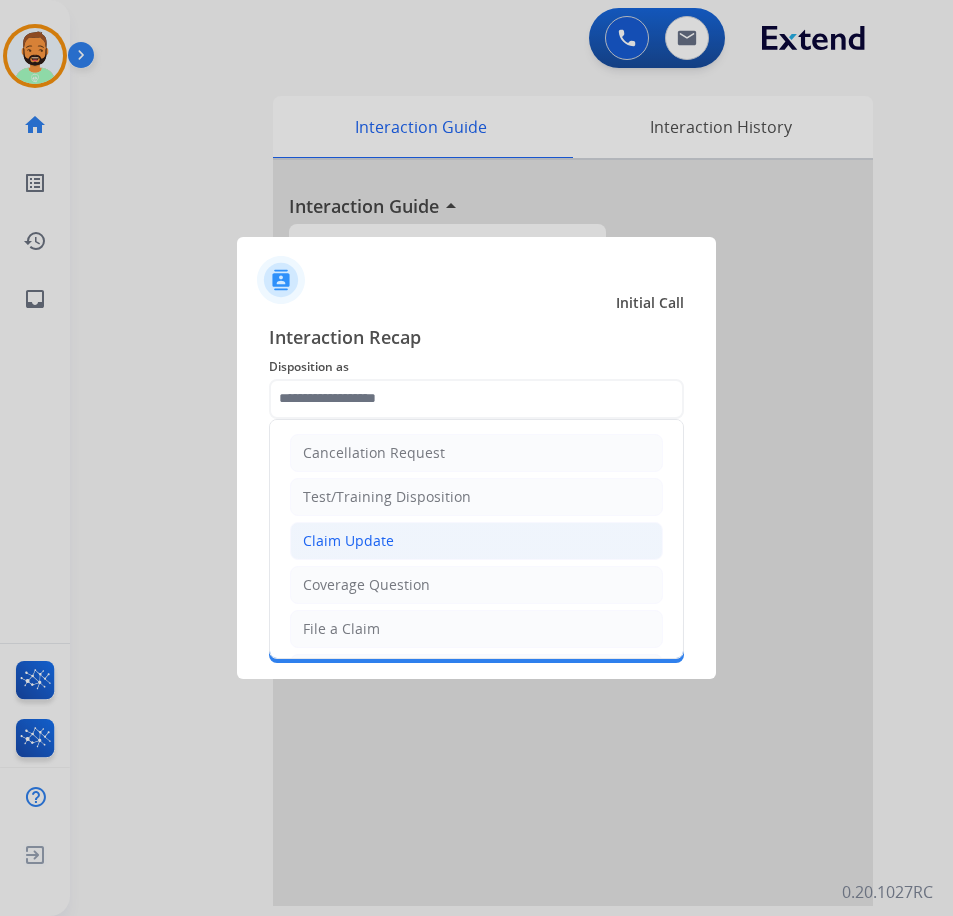 click on "Claim Update" 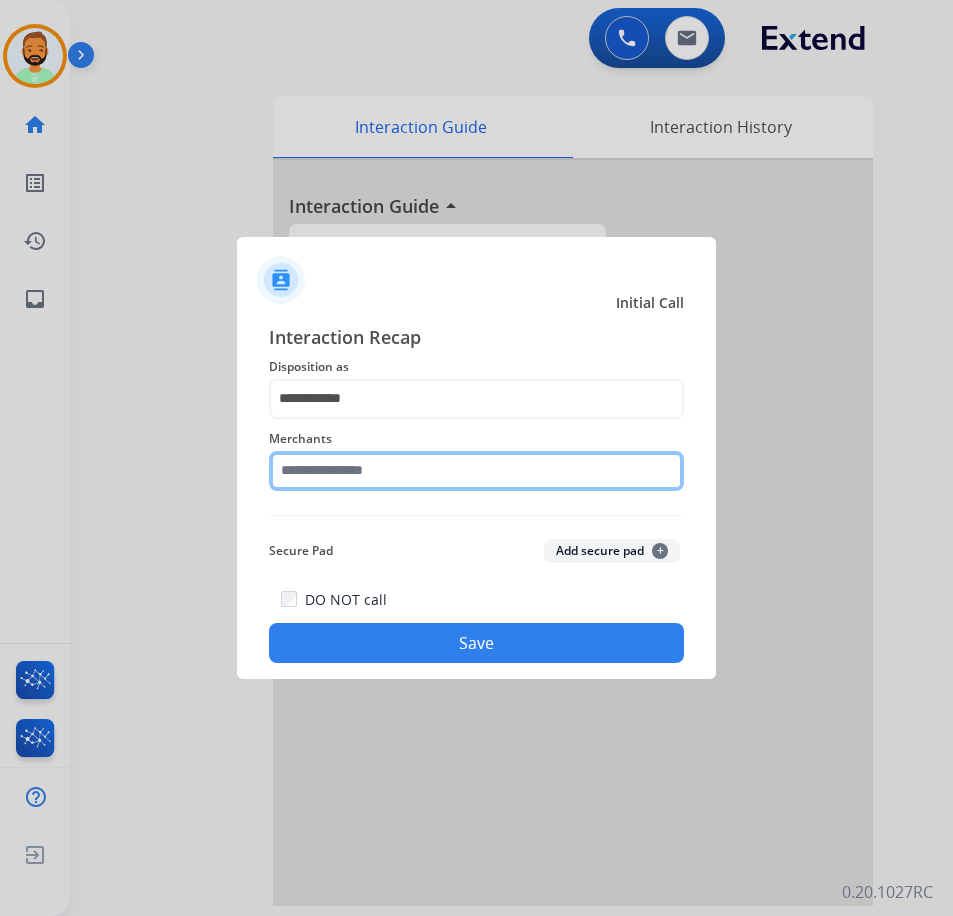 click 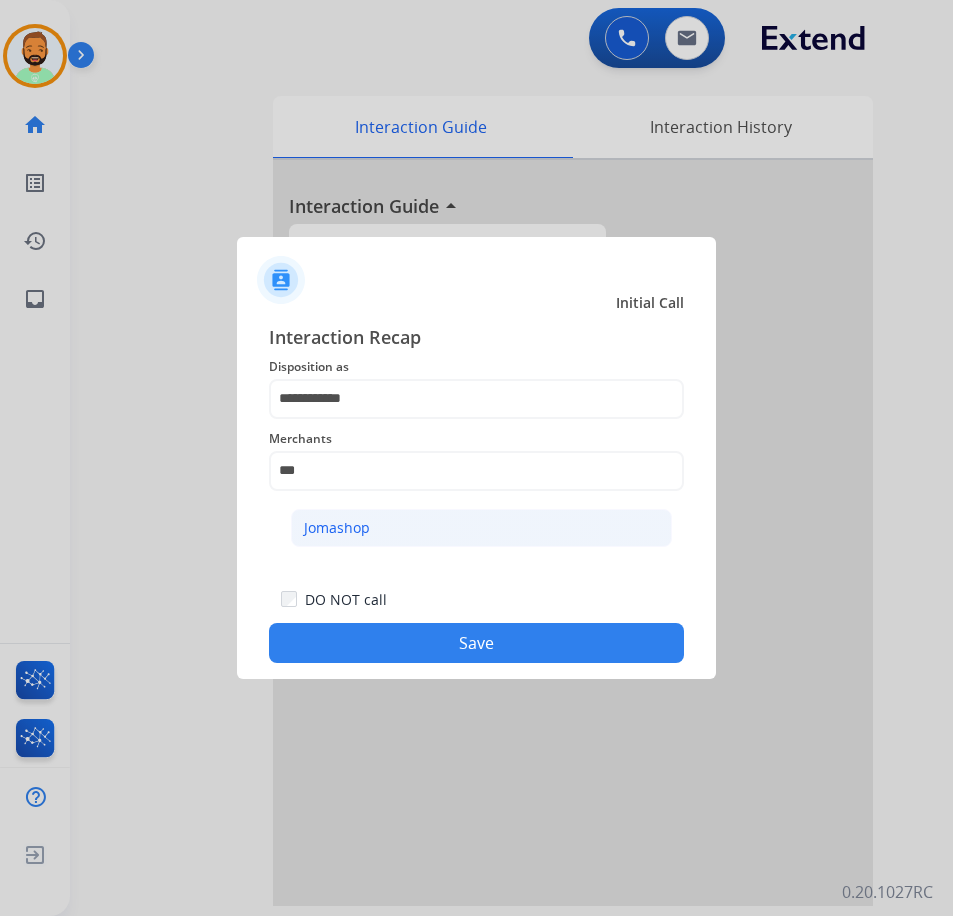 click on "Jomashop" 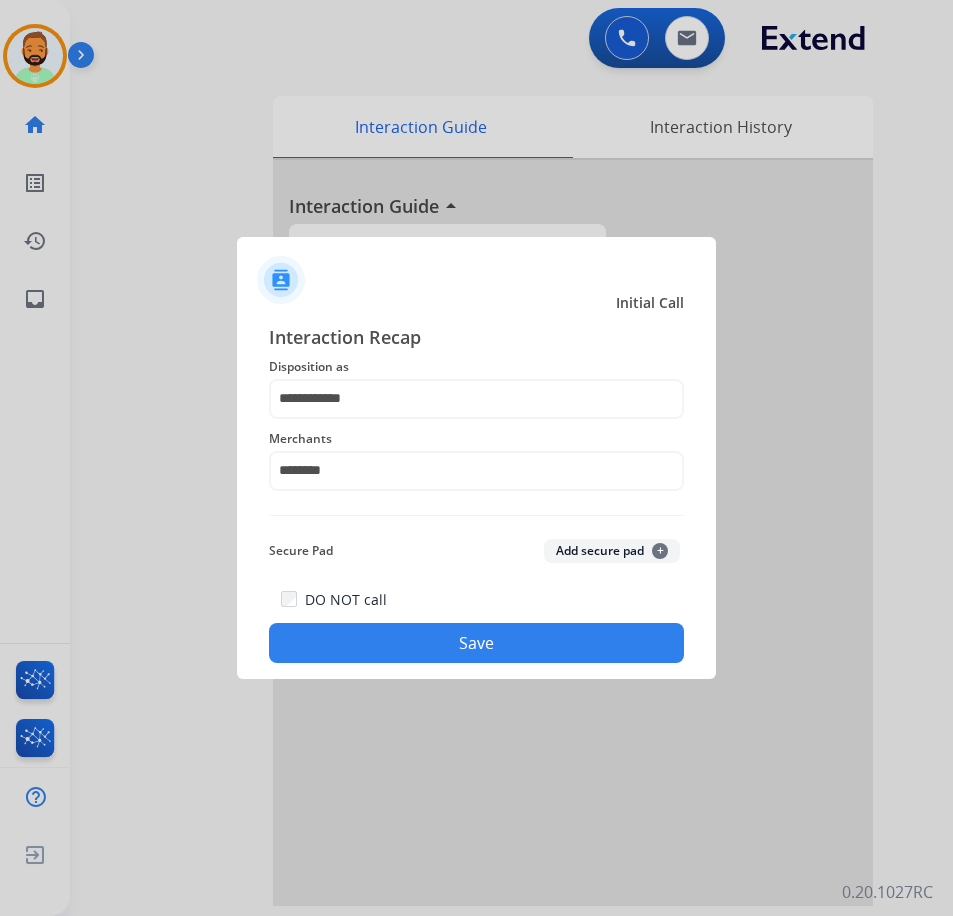 click on "DO NOT call   Save" 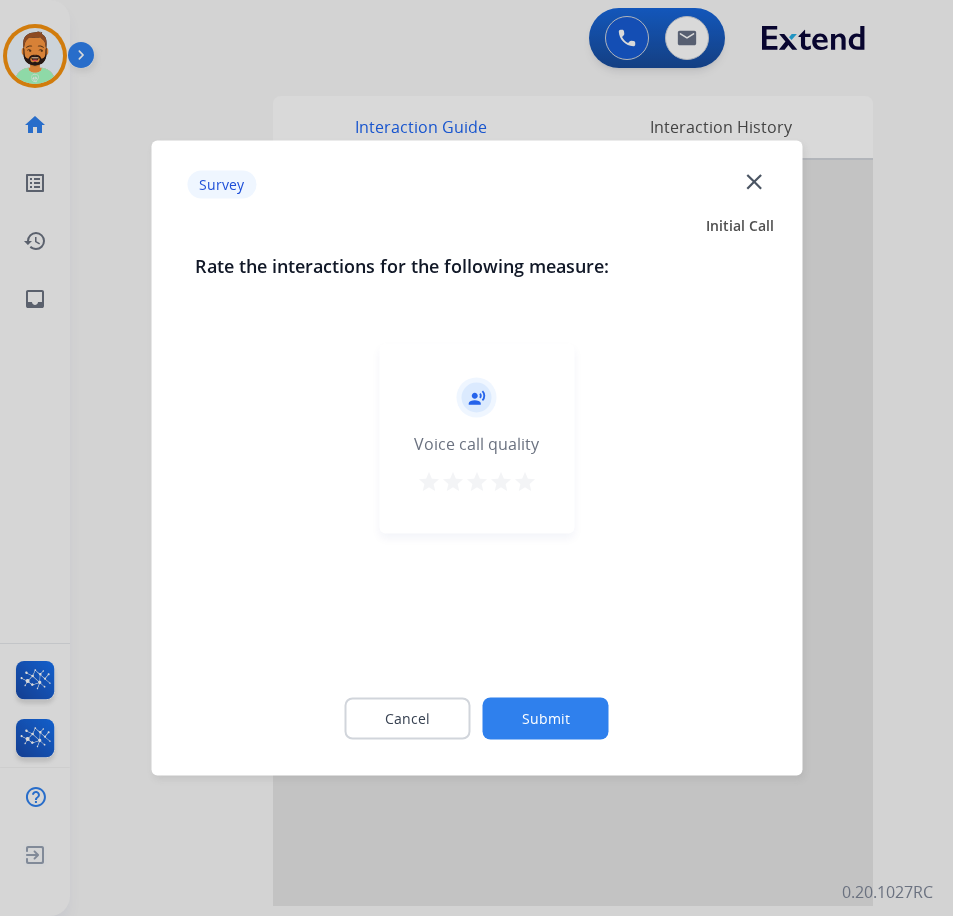 click on "Submit" 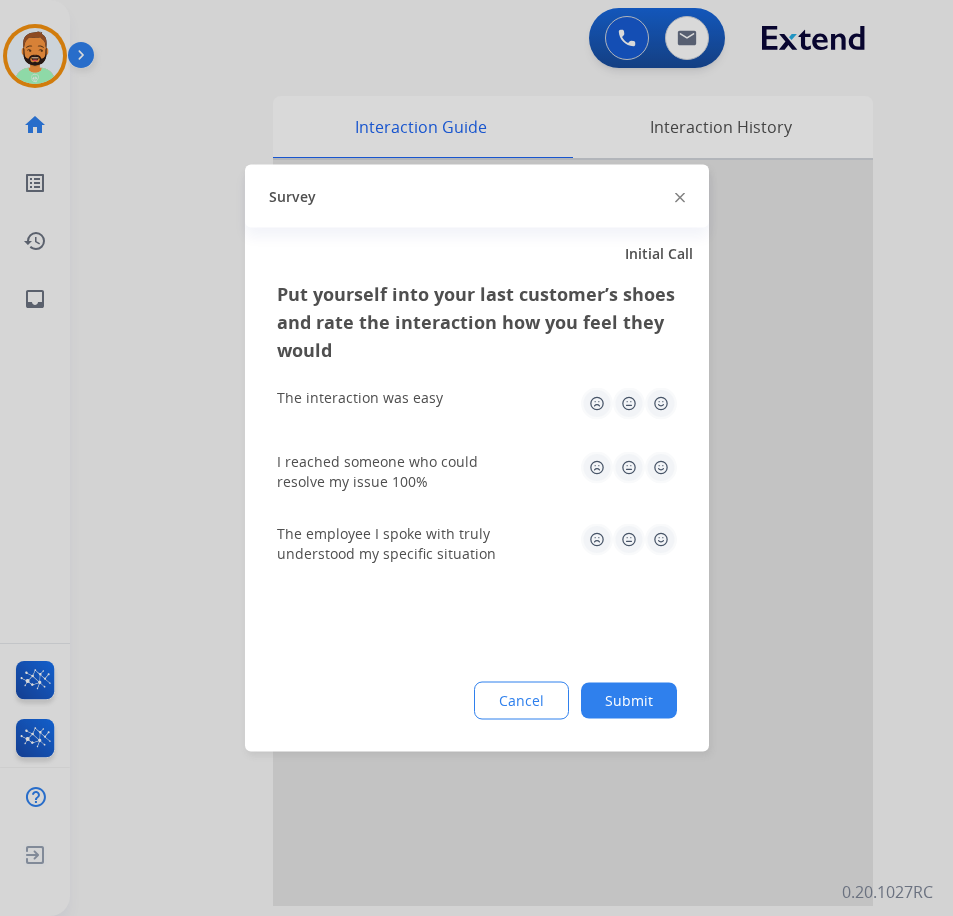 click on "Submit" 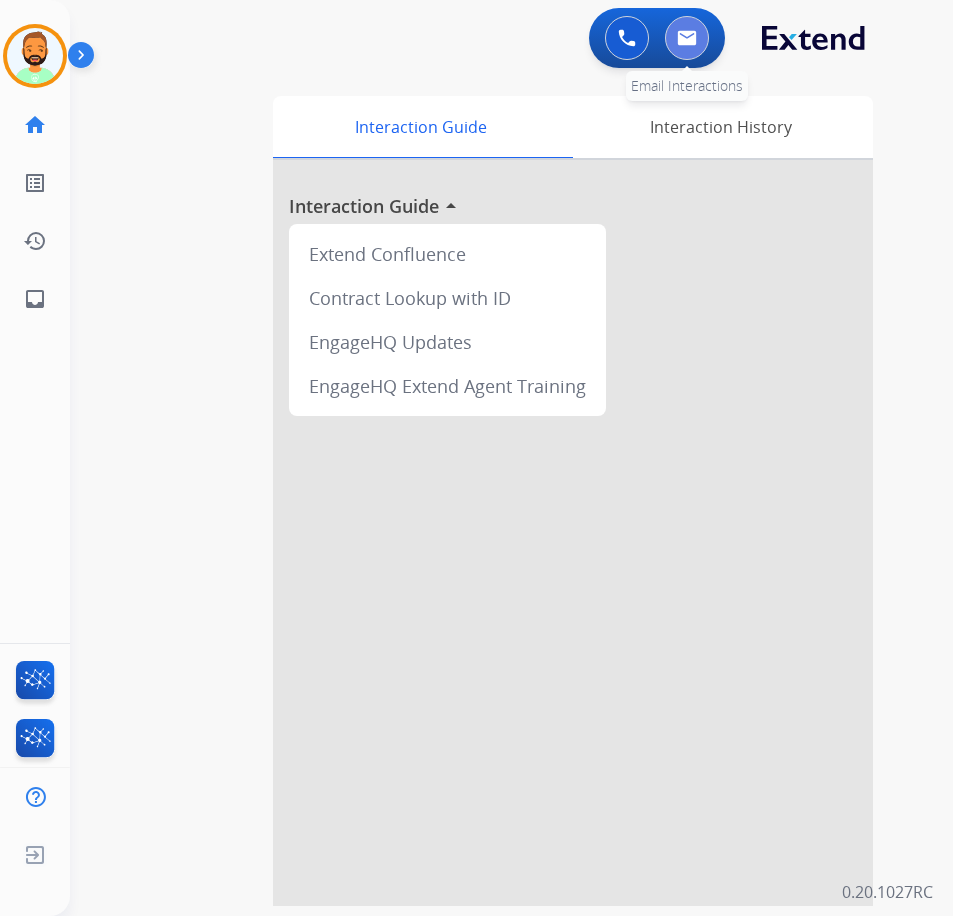 click at bounding box center (687, 38) 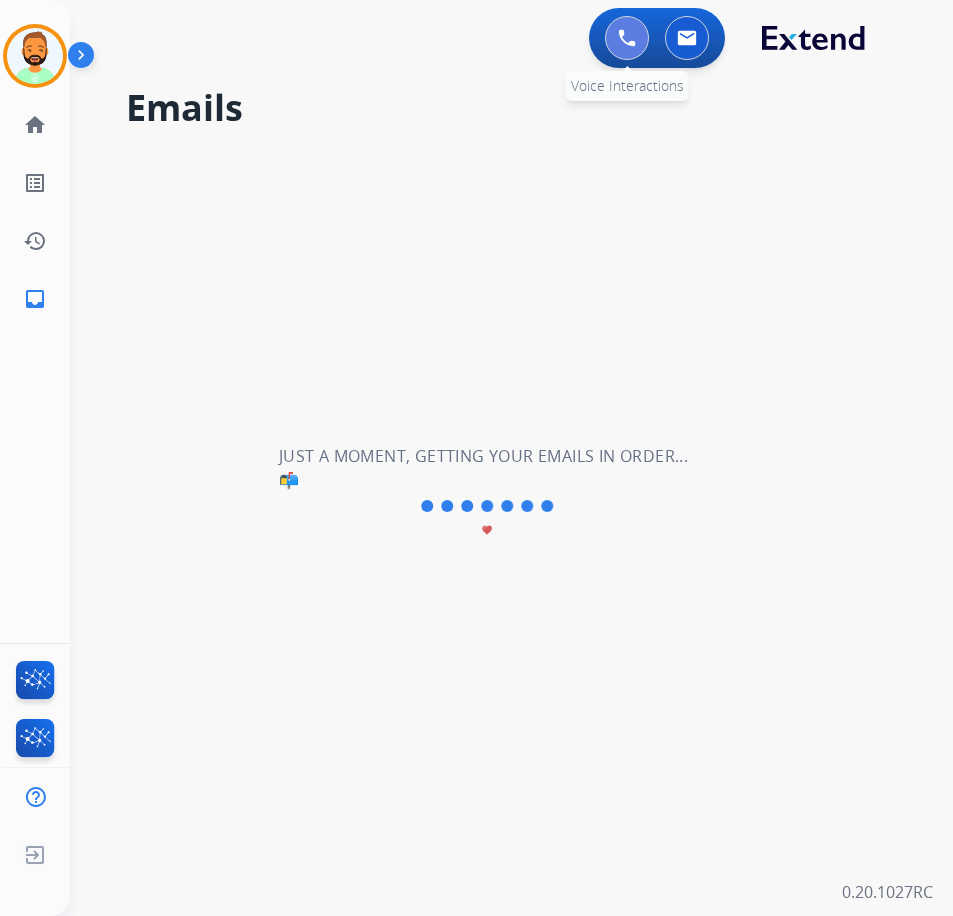 click at bounding box center [627, 38] 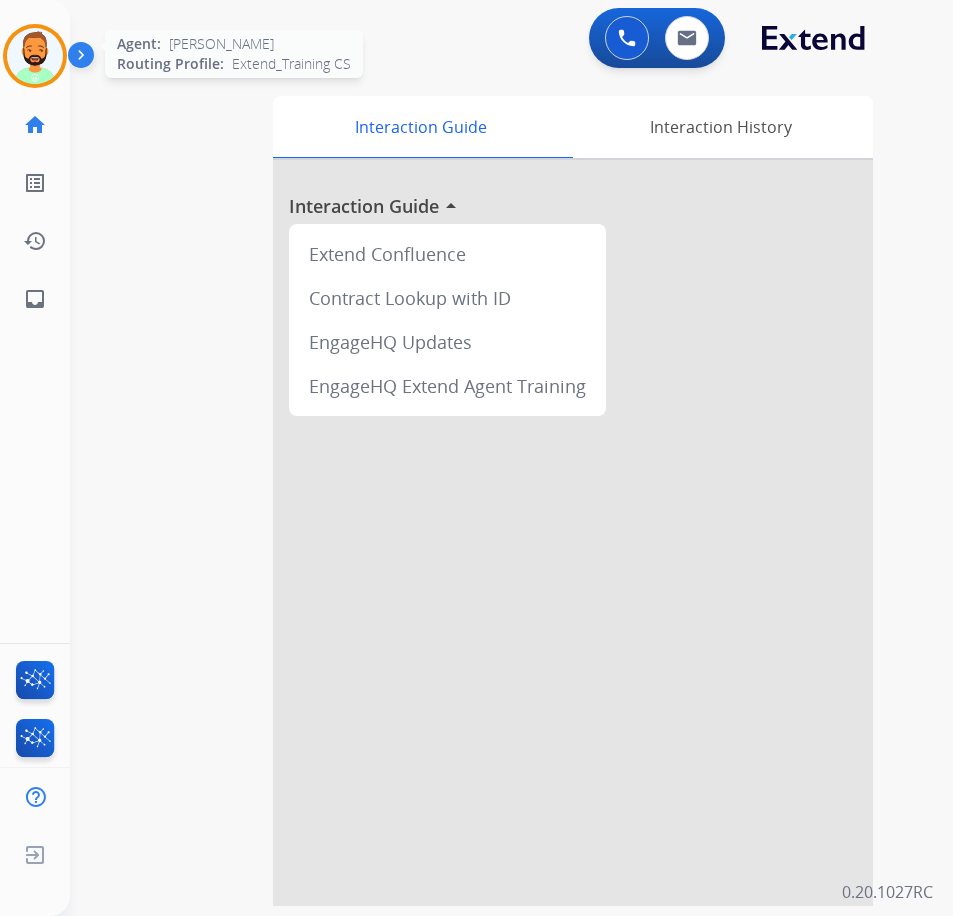 click at bounding box center (35, 56) 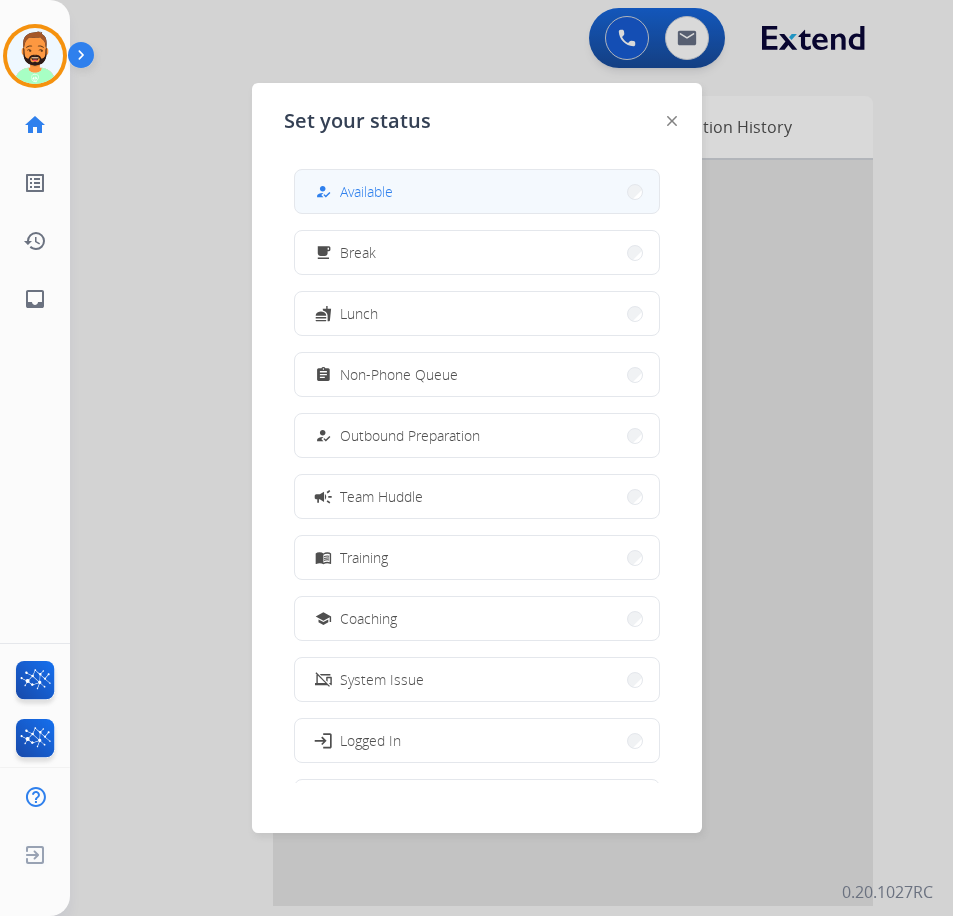 click on "how_to_reg Available" at bounding box center (477, 191) 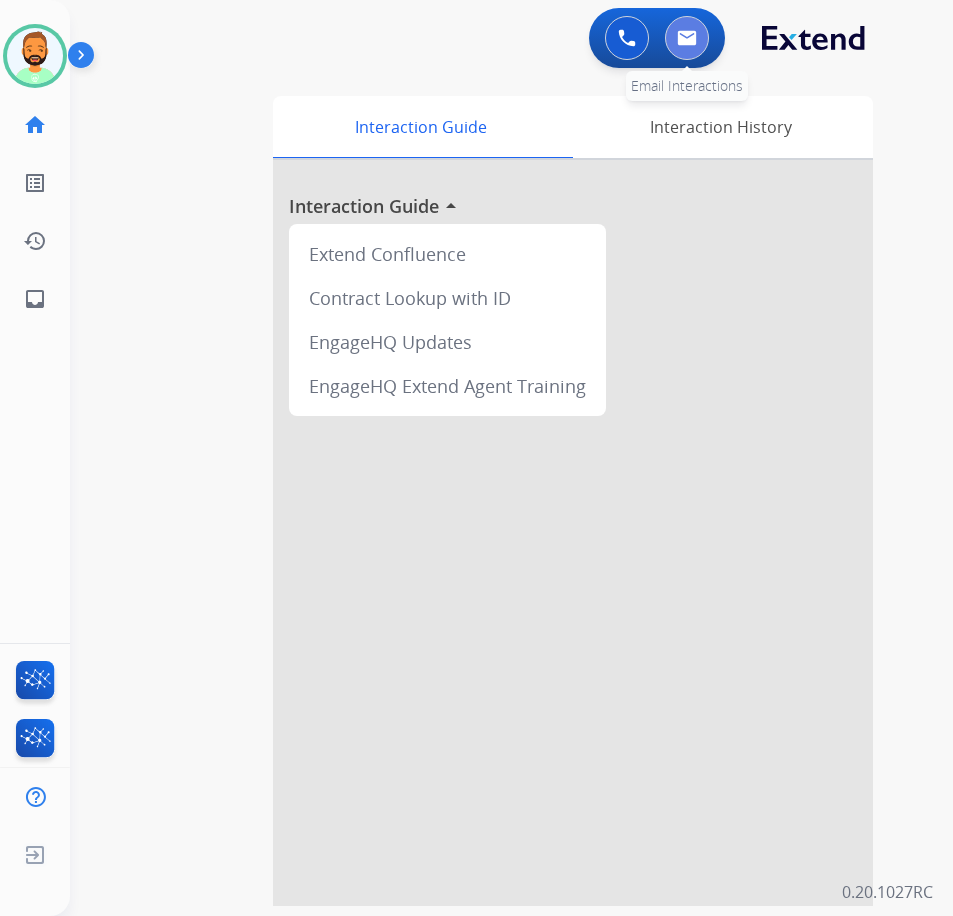 click at bounding box center [687, 38] 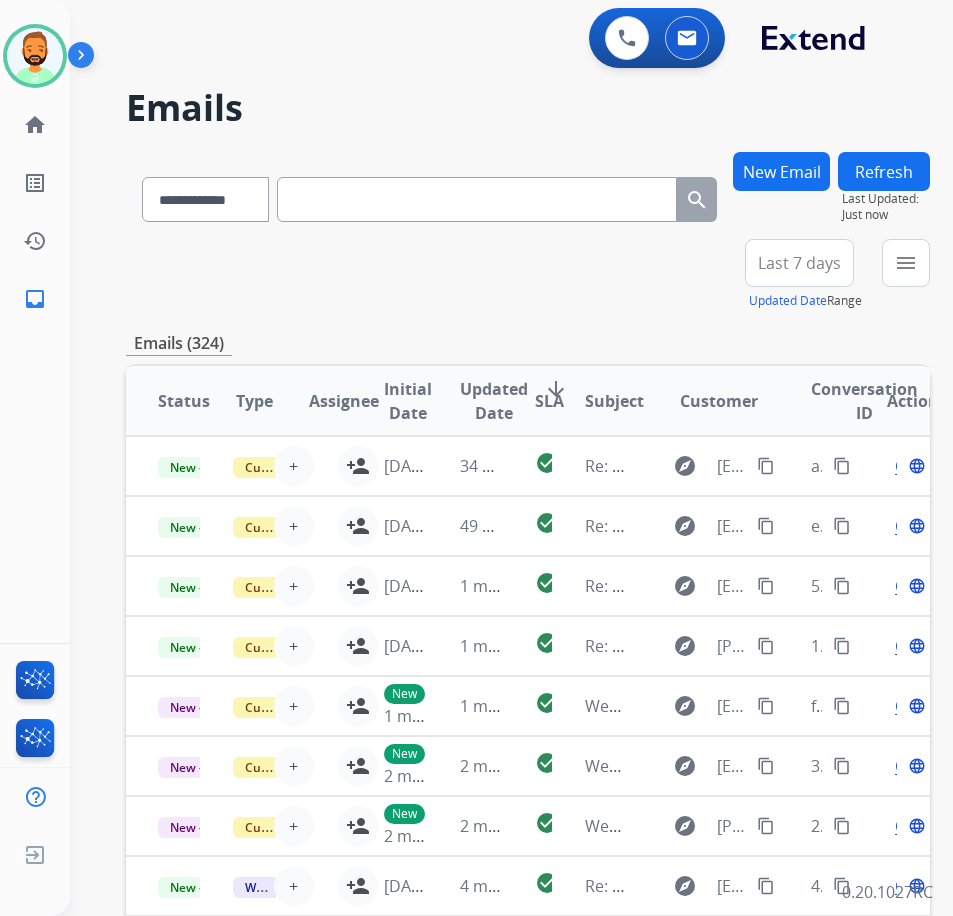 click on "New Email" at bounding box center [781, 171] 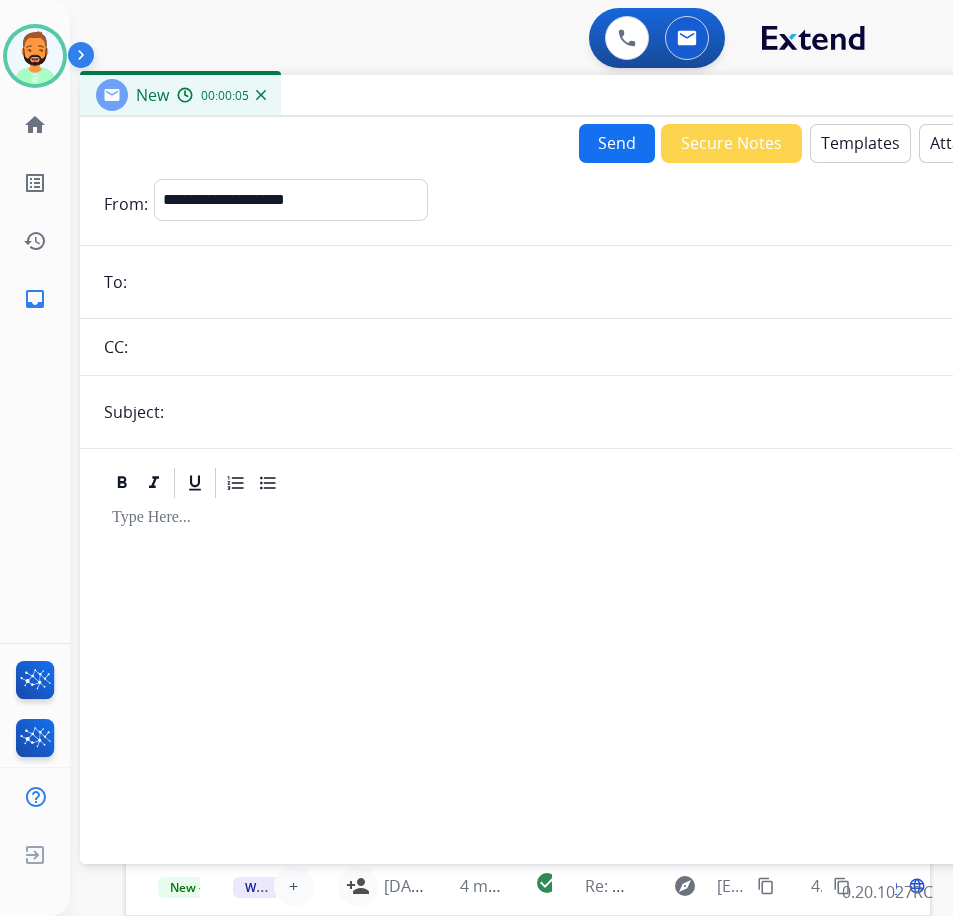drag, startPoint x: 260, startPoint y: 140, endPoint x: 434, endPoint y: 94, distance: 179.97778 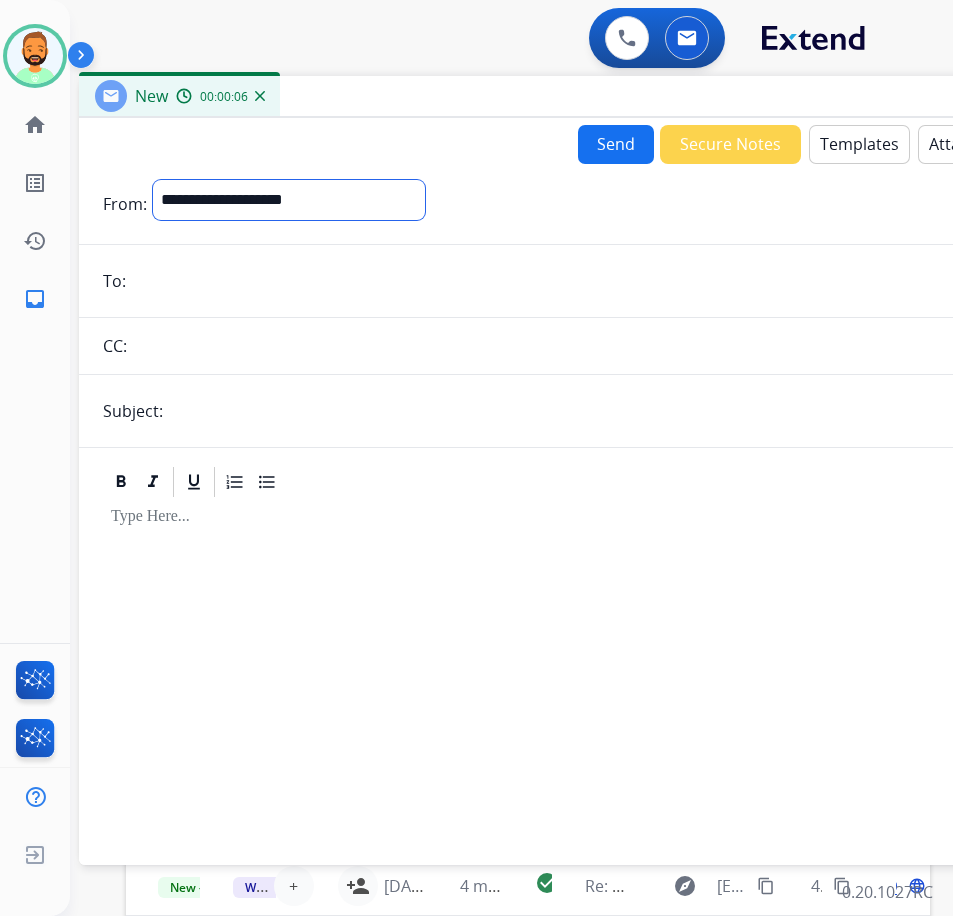 click on "**********" at bounding box center [289, 200] 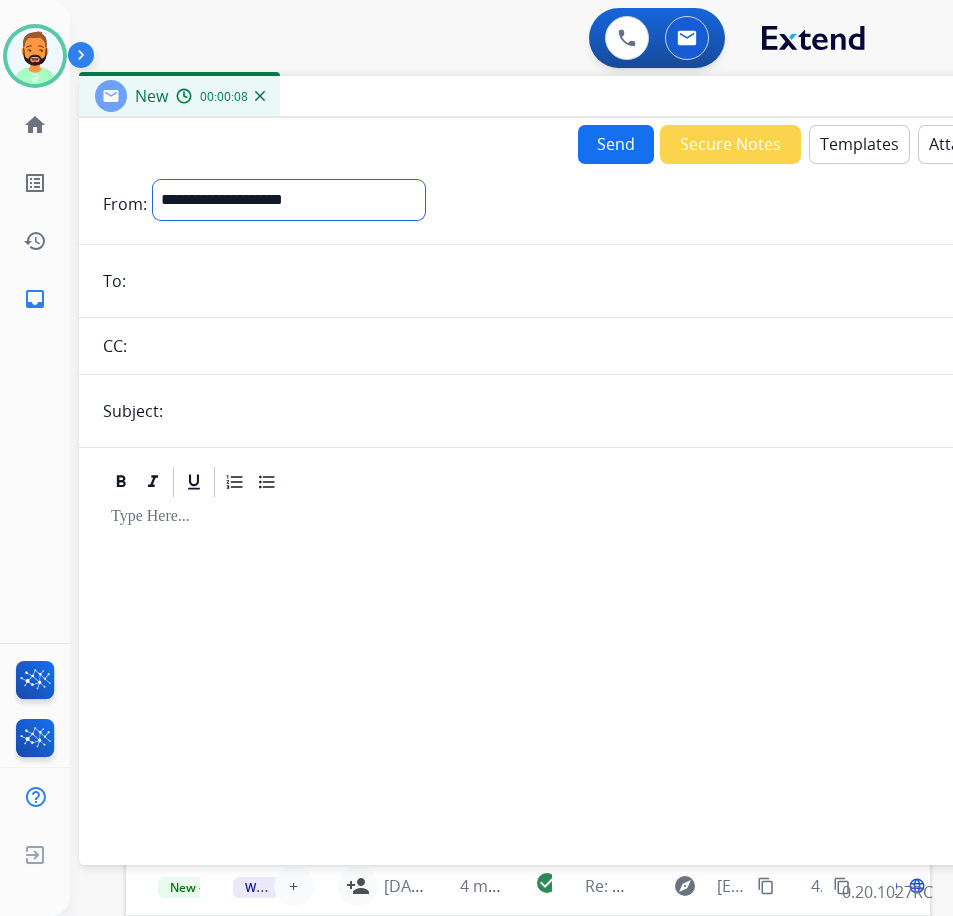 select on "**********" 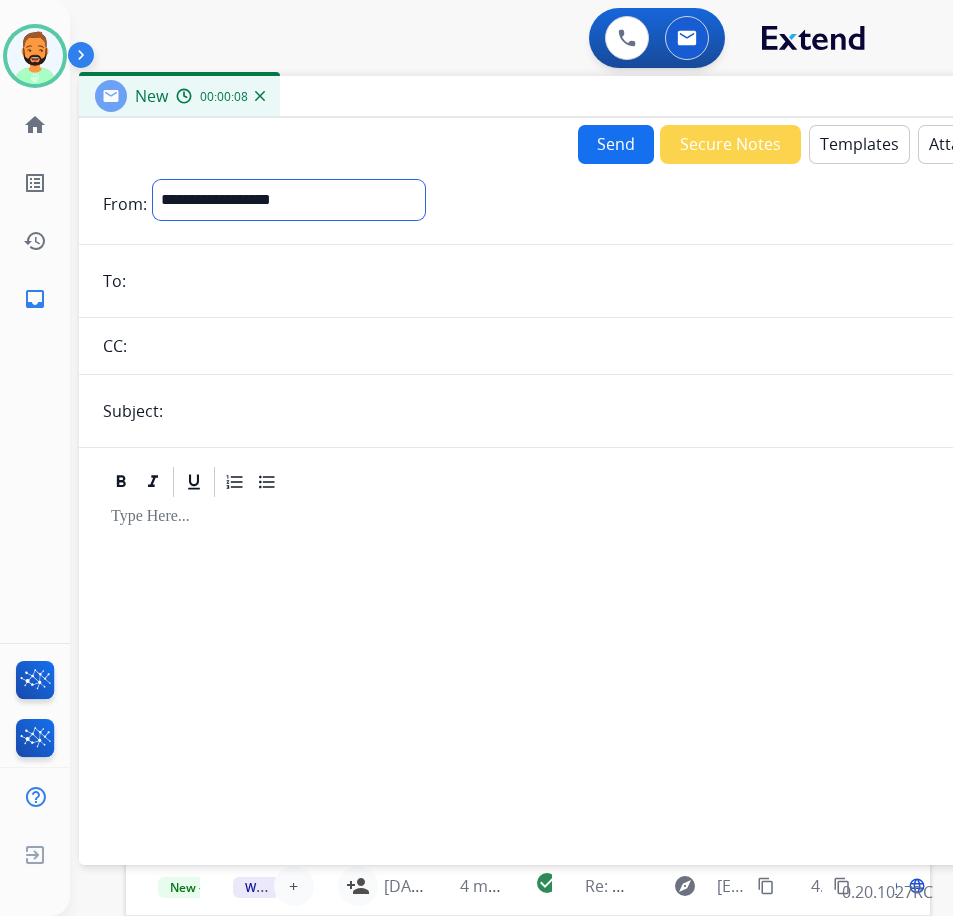 click on "**********" at bounding box center [289, 200] 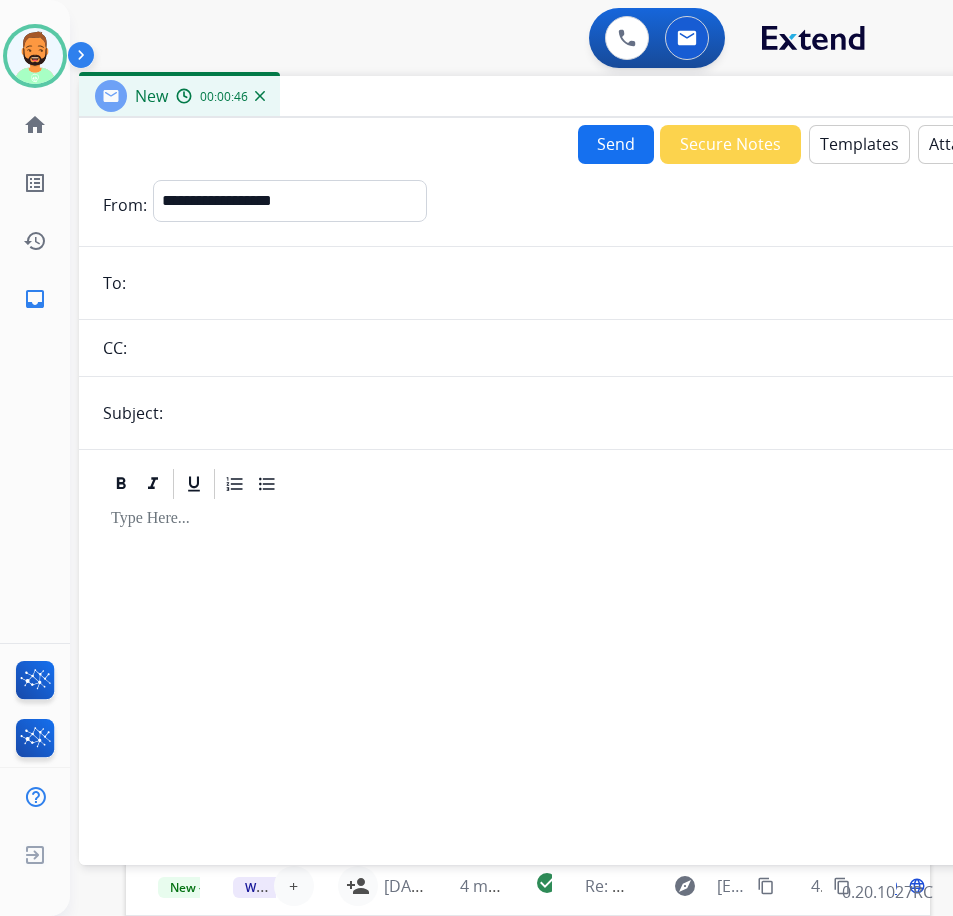 paste on "**********" 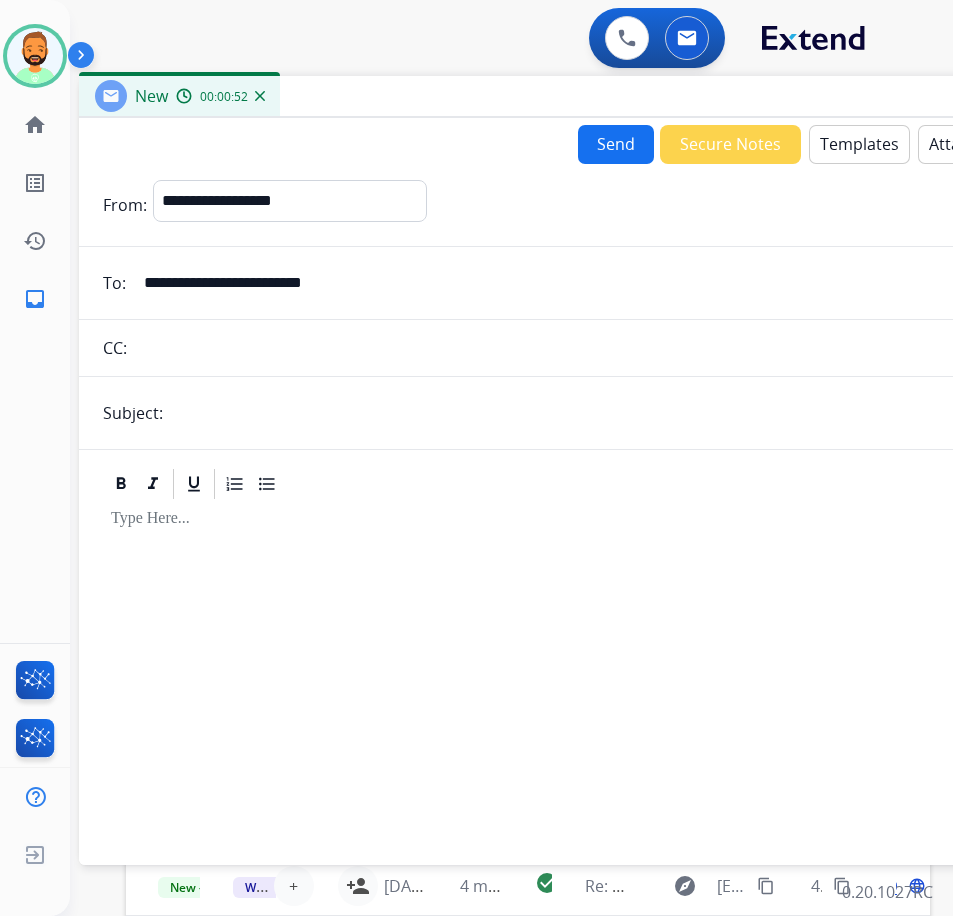 type on "**********" 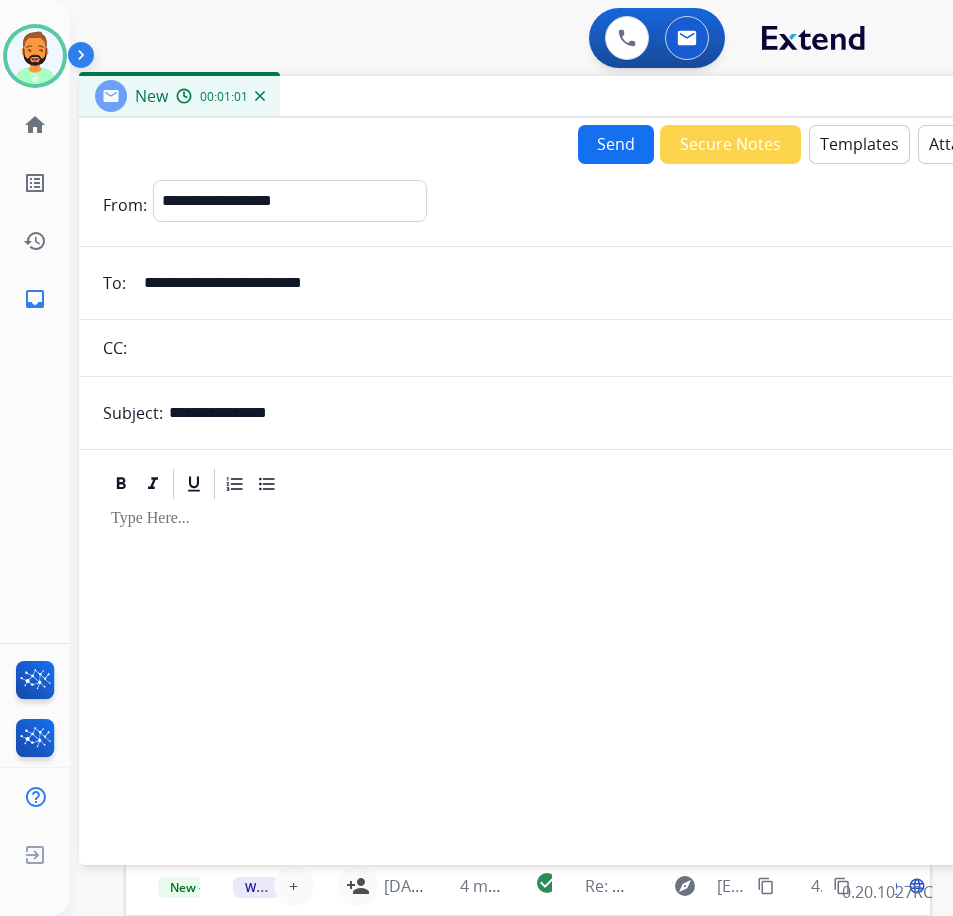 type on "**********" 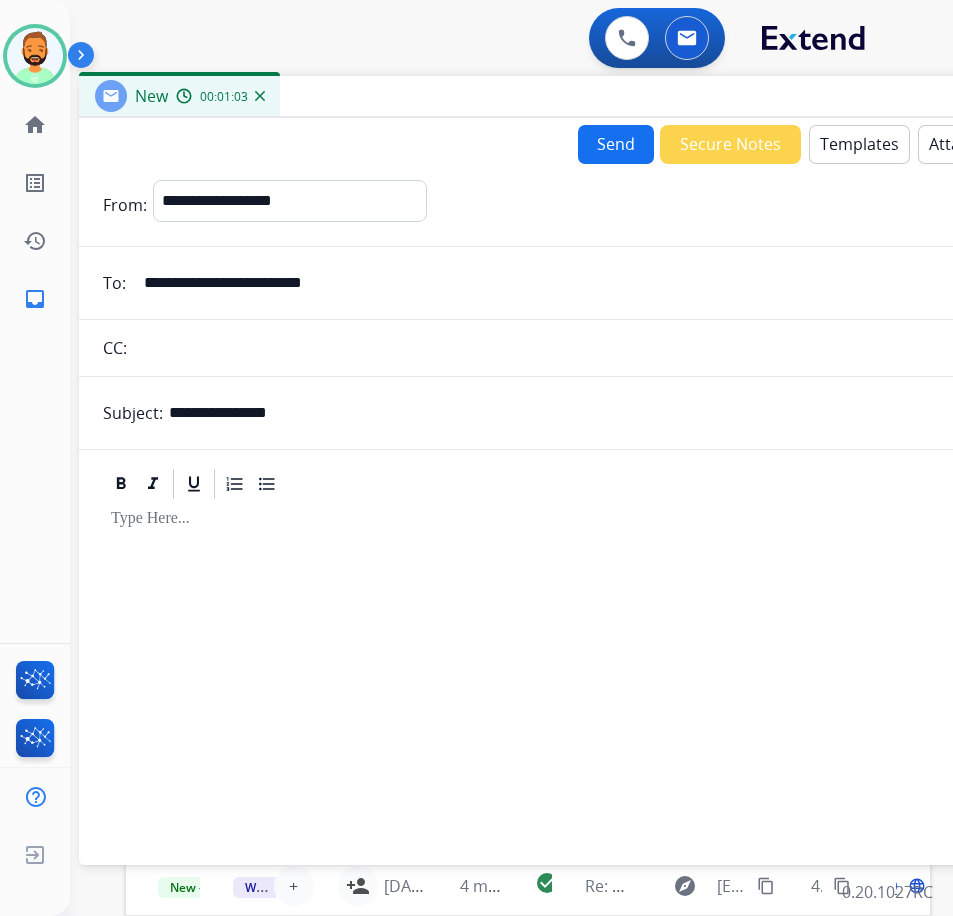 click on "Templates" at bounding box center (859, 144) 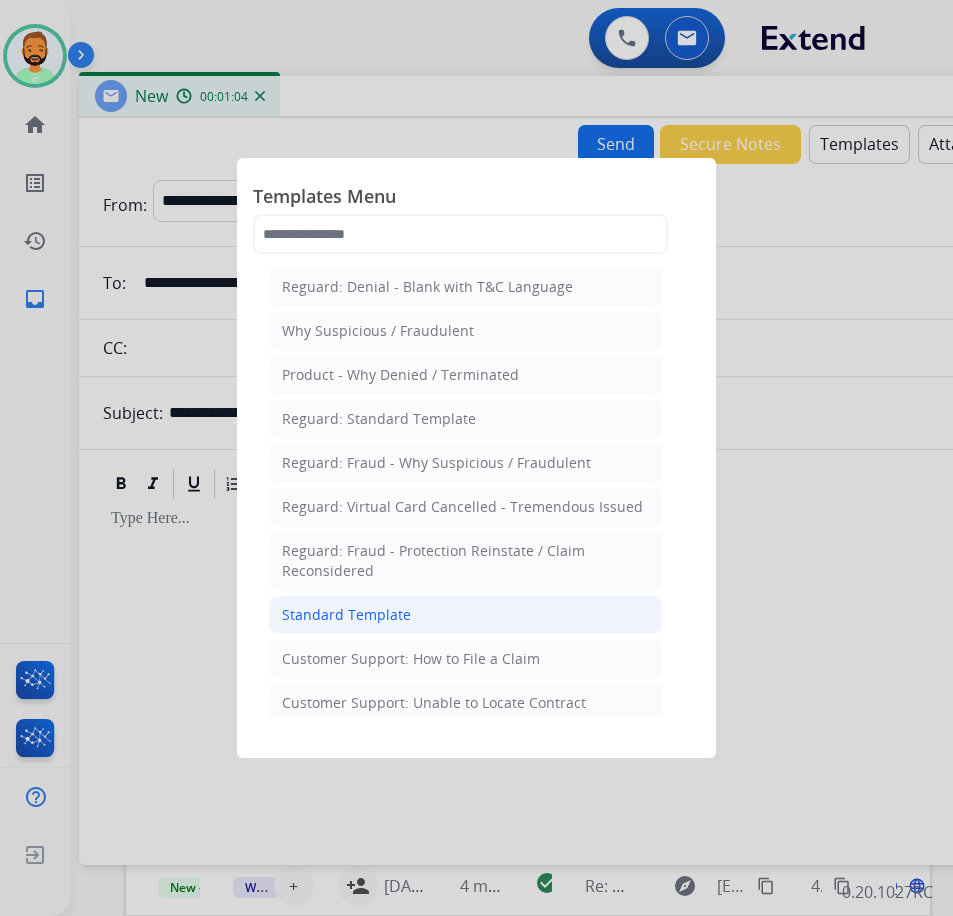click on "Standard Template" 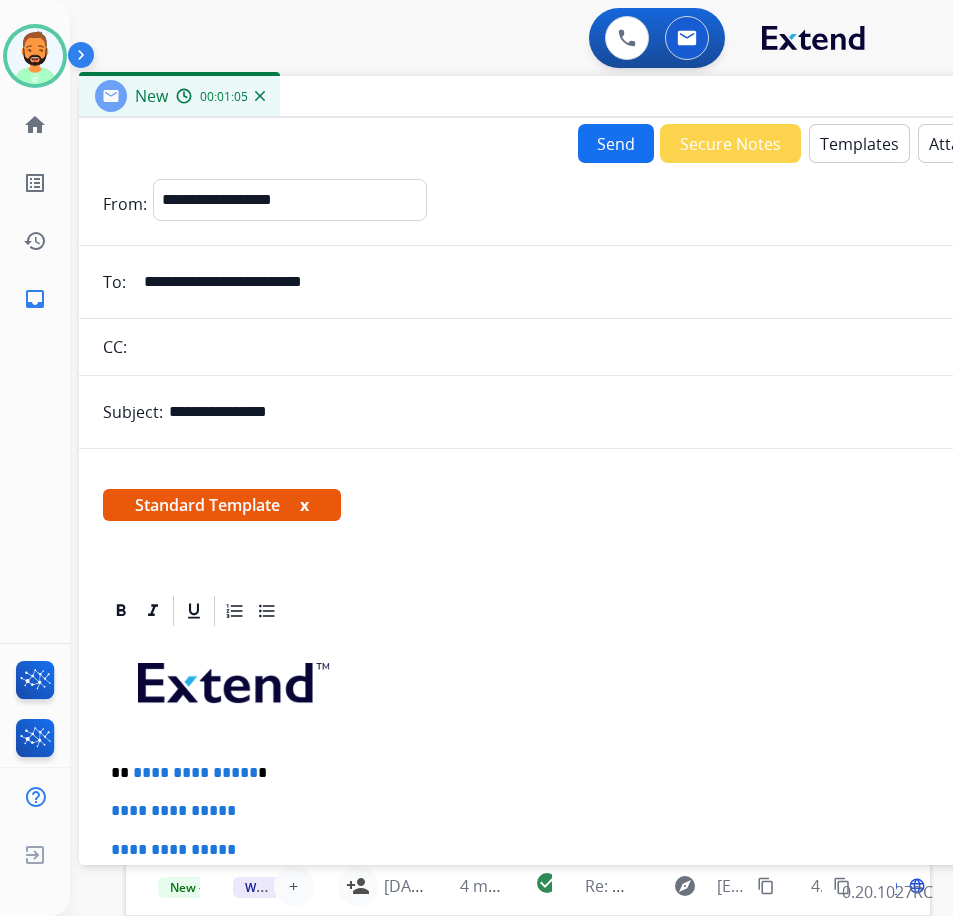 scroll, scrollTop: 300, scrollLeft: 0, axis: vertical 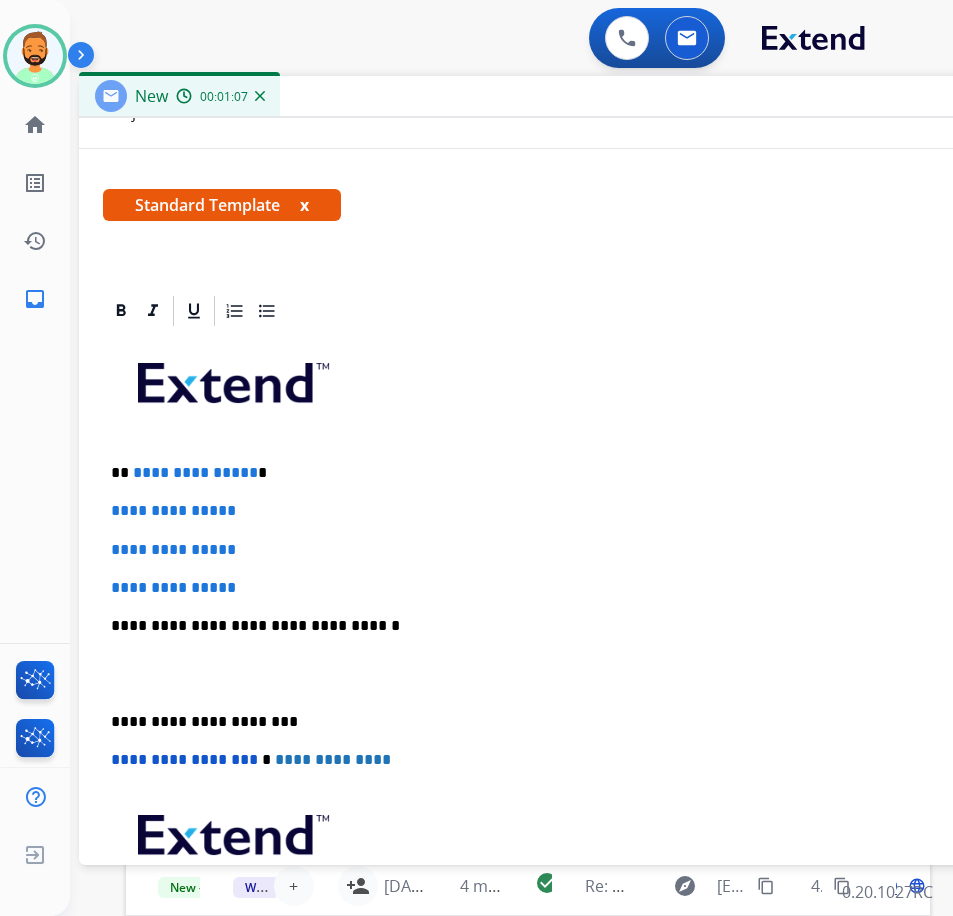 click on "**********" at bounding box center (571, 473) 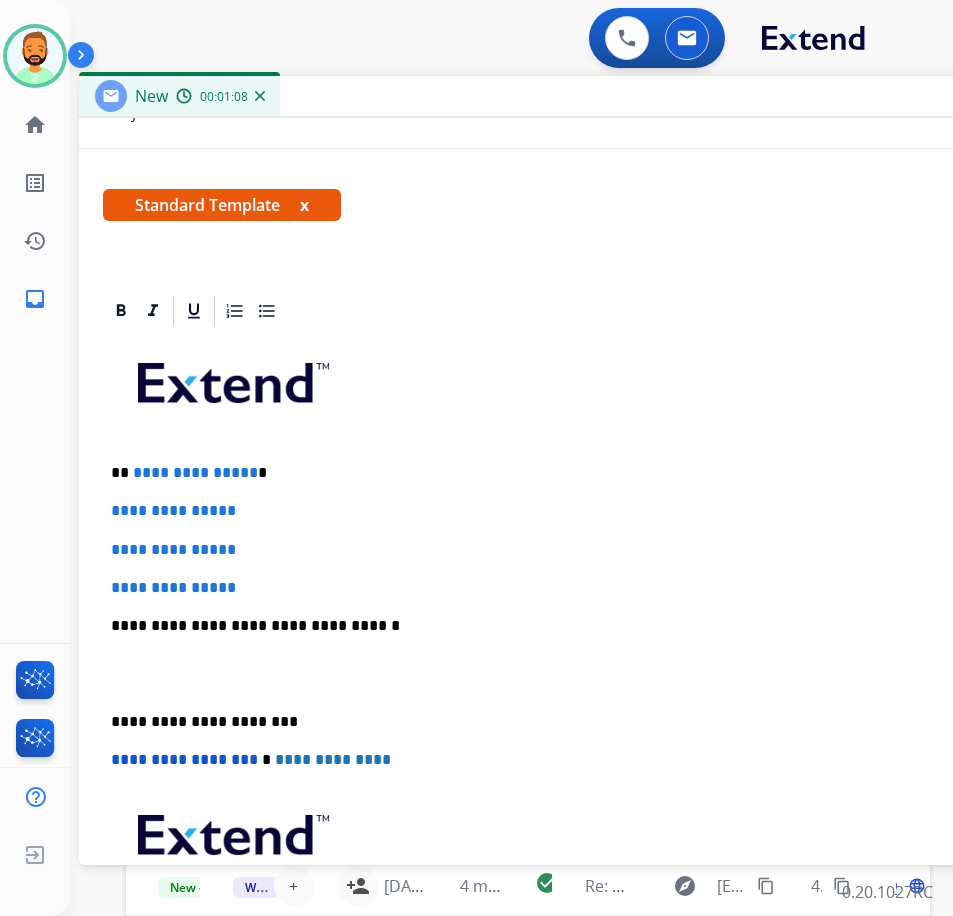type 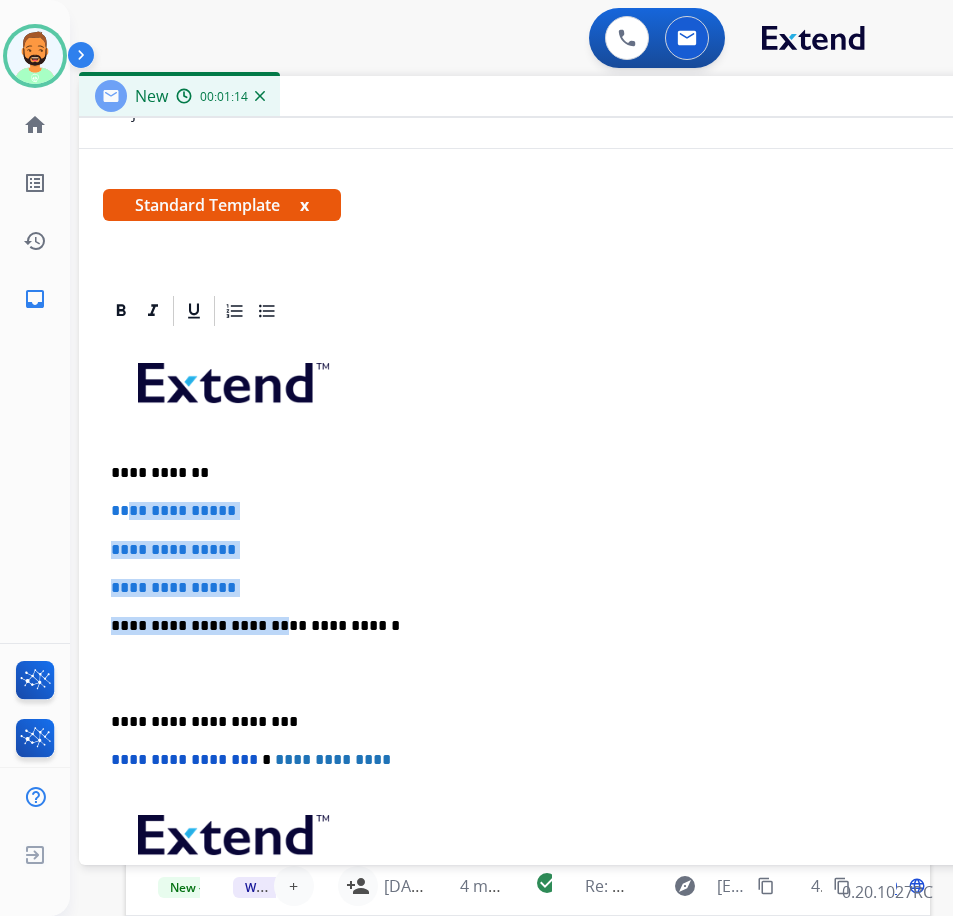 drag, startPoint x: 260, startPoint y: 598, endPoint x: 131, endPoint y: 482, distance: 173.48486 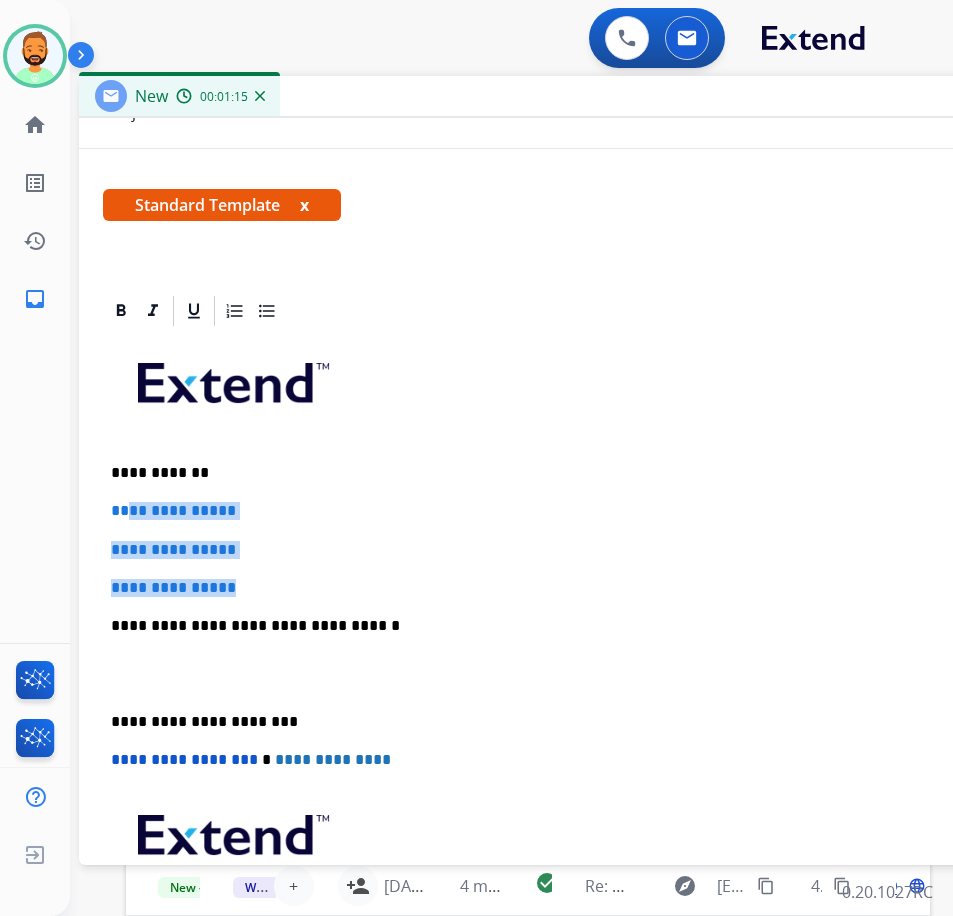drag, startPoint x: 253, startPoint y: 584, endPoint x: 126, endPoint y: 507, distance: 148.51936 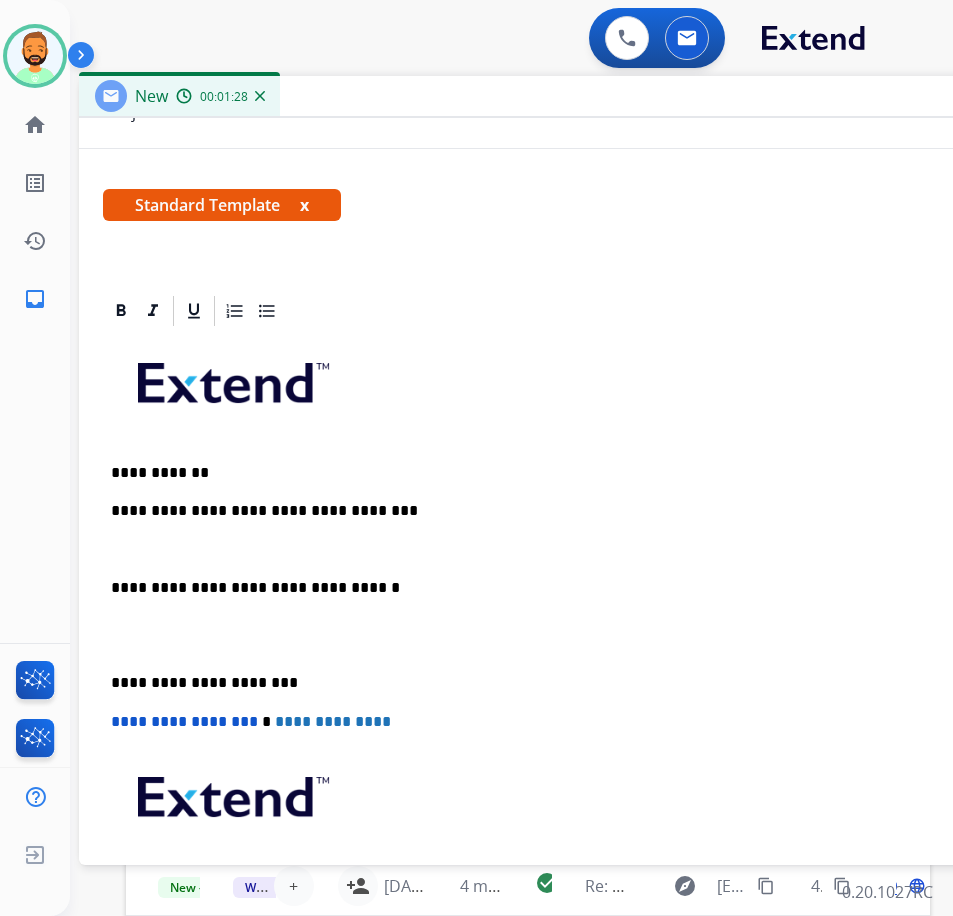 click on "**********" at bounding box center (571, 511) 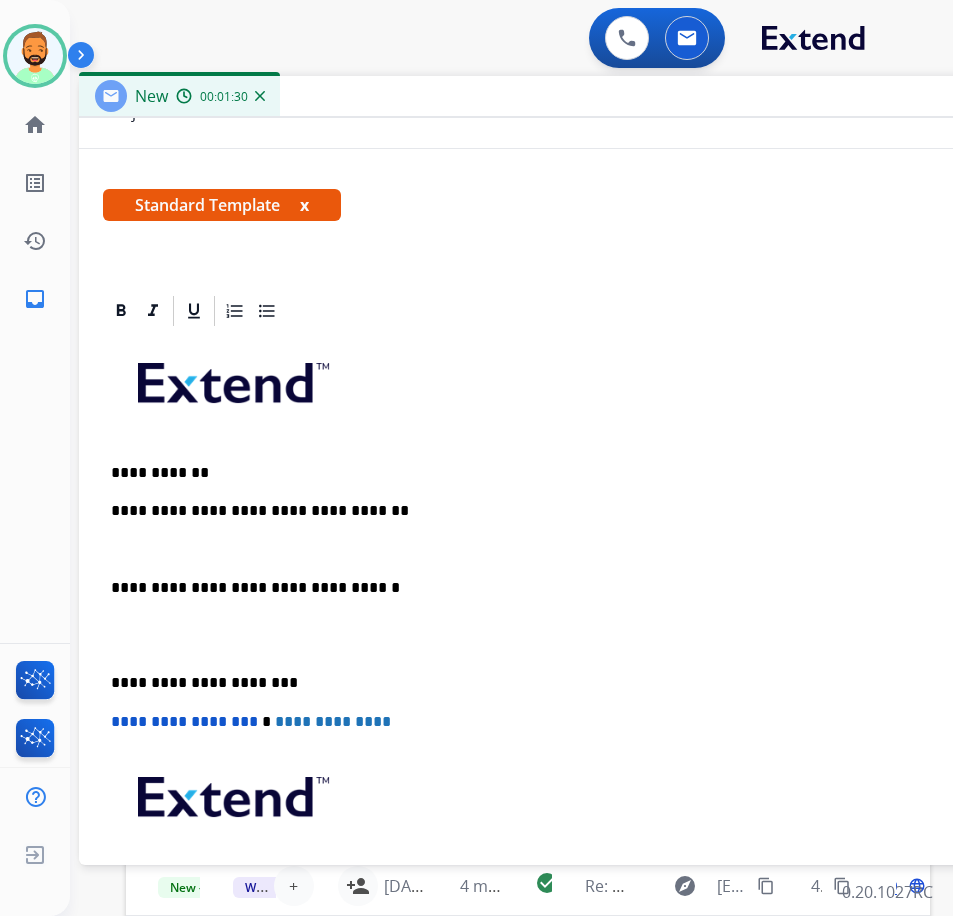 click on "**********" at bounding box center (579, 654) 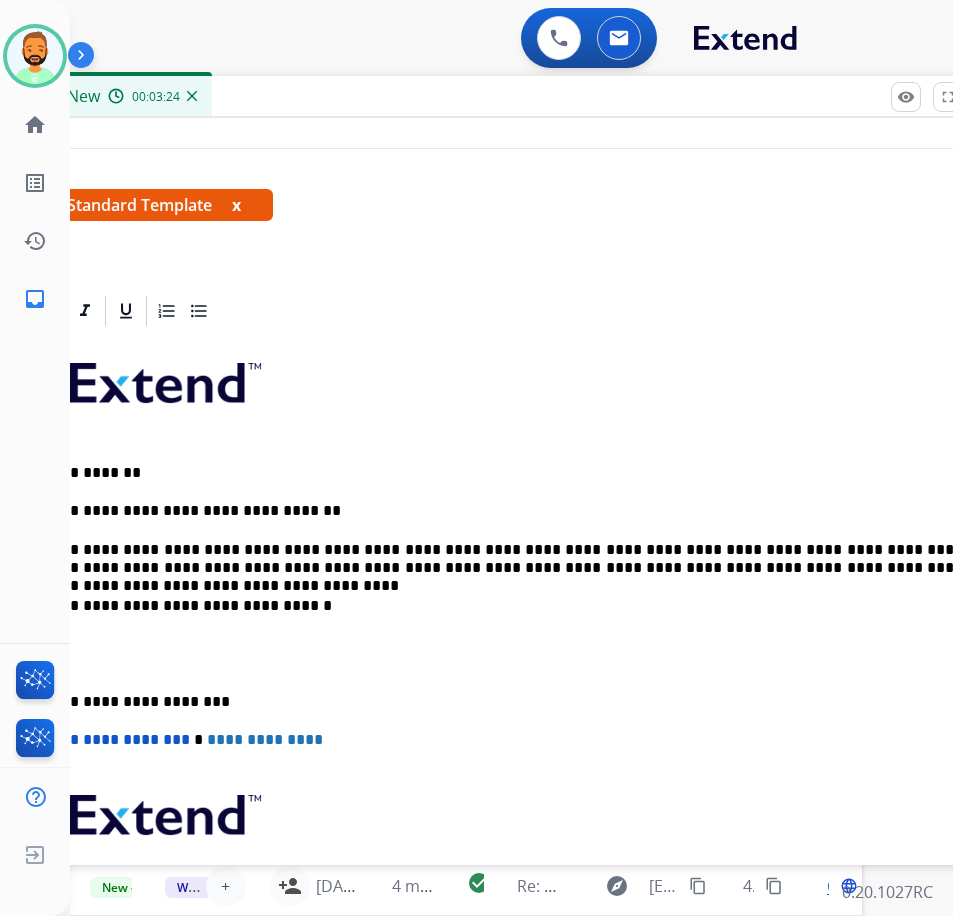 scroll, scrollTop: 0, scrollLeft: 75, axis: horizontal 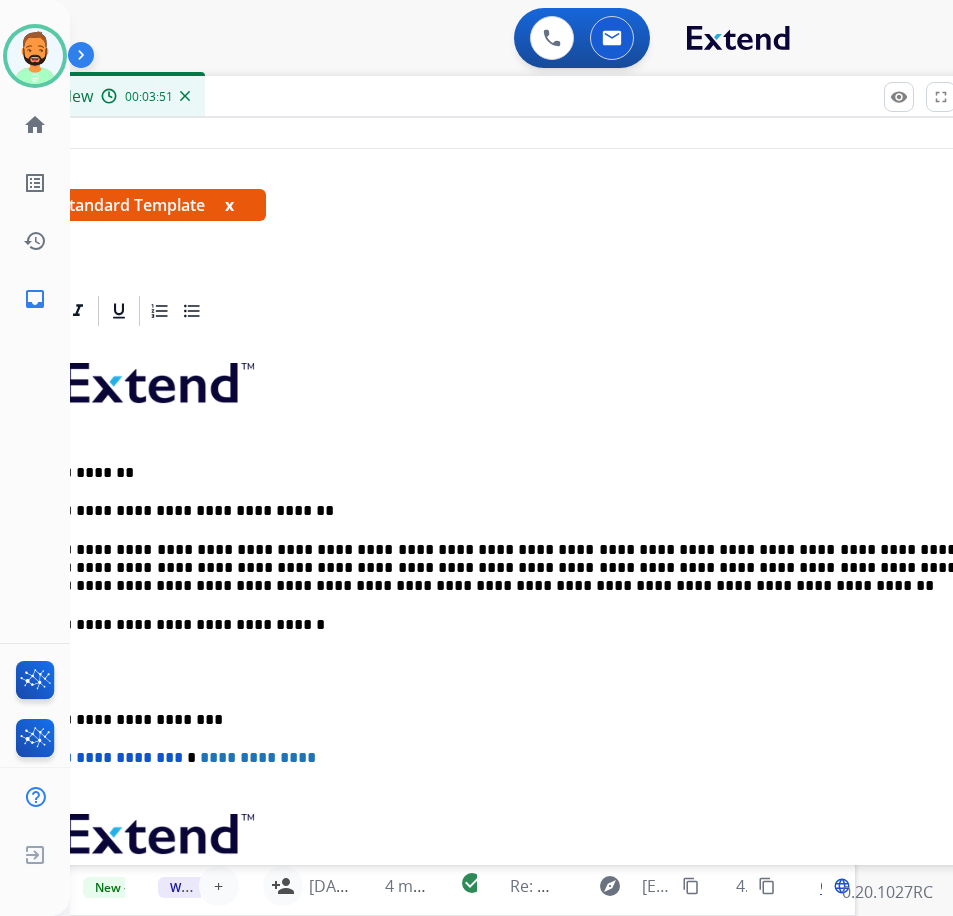 click on "**********" at bounding box center (496, 568) 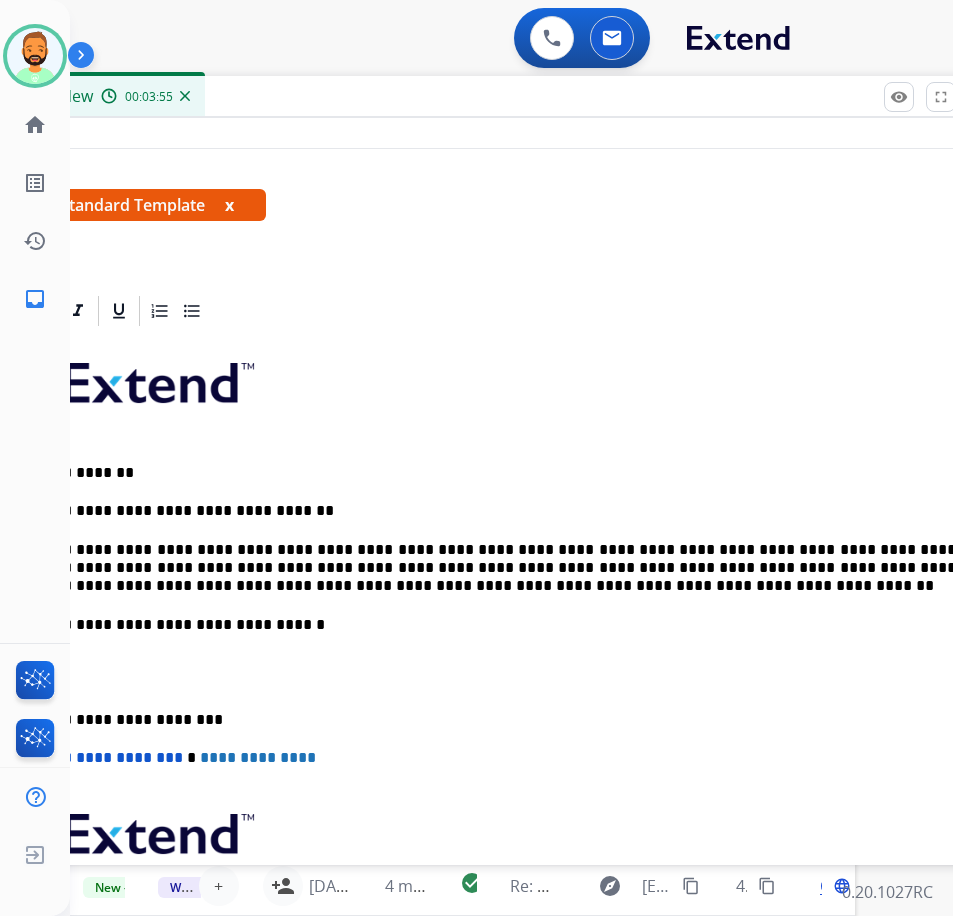 click on "**********" at bounding box center (496, 568) 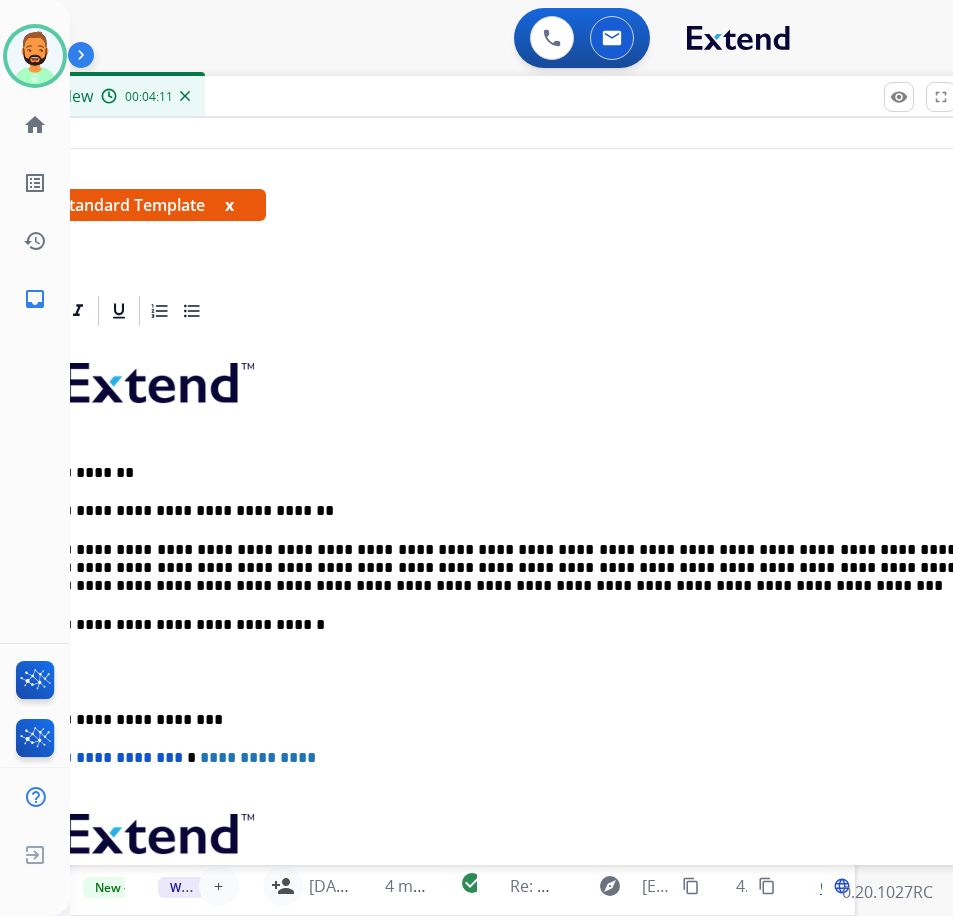 click on "**********" at bounding box center [496, 720] 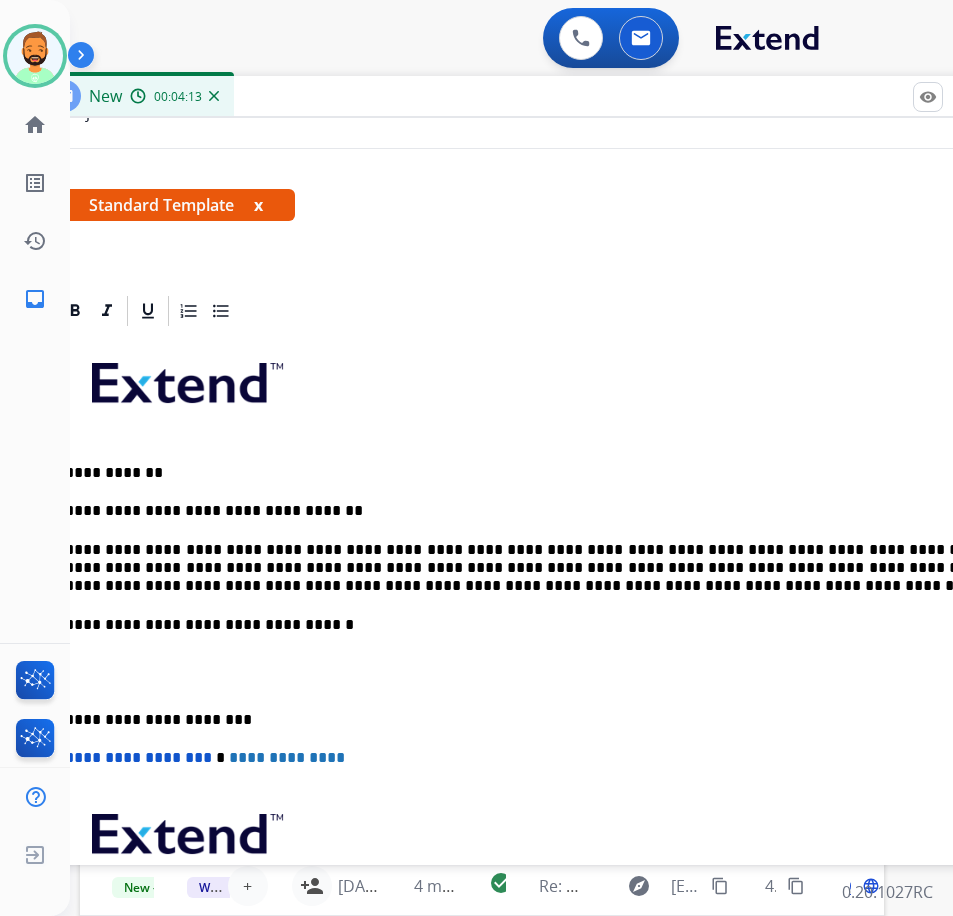 scroll, scrollTop: 0, scrollLeft: 36, axis: horizontal 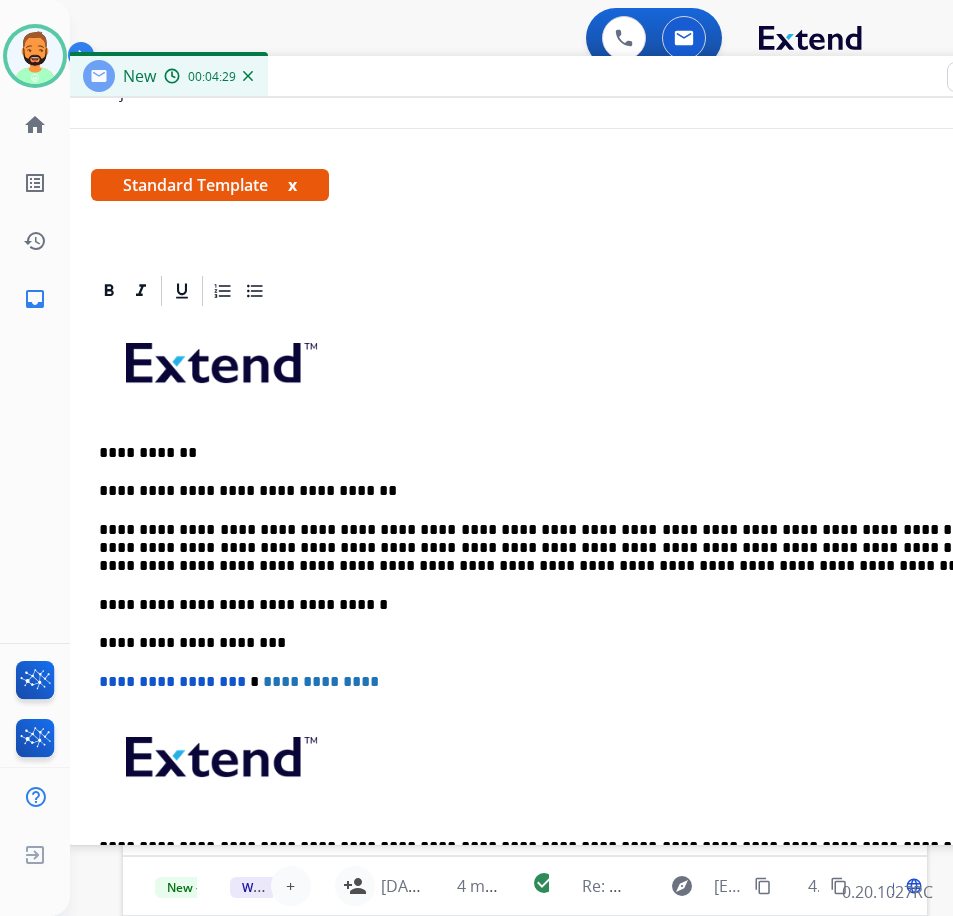 drag, startPoint x: 738, startPoint y: 82, endPoint x: 729, endPoint y: 62, distance: 21.931713 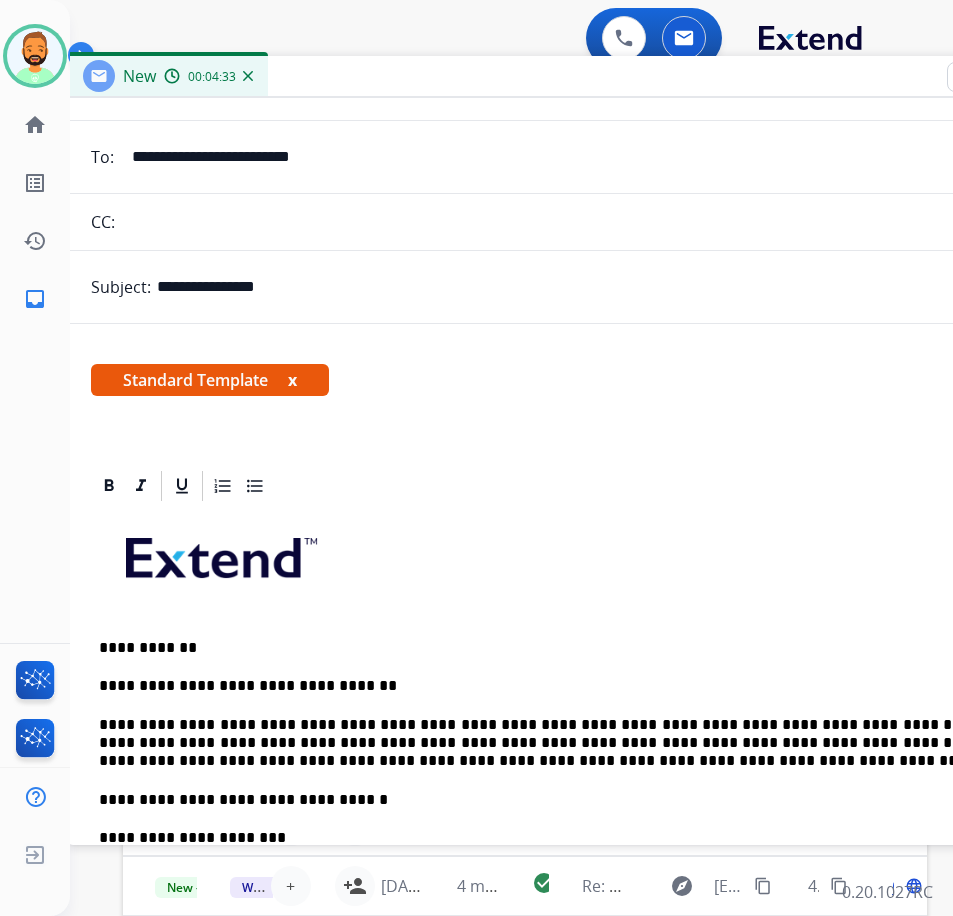 scroll, scrollTop: 0, scrollLeft: 0, axis: both 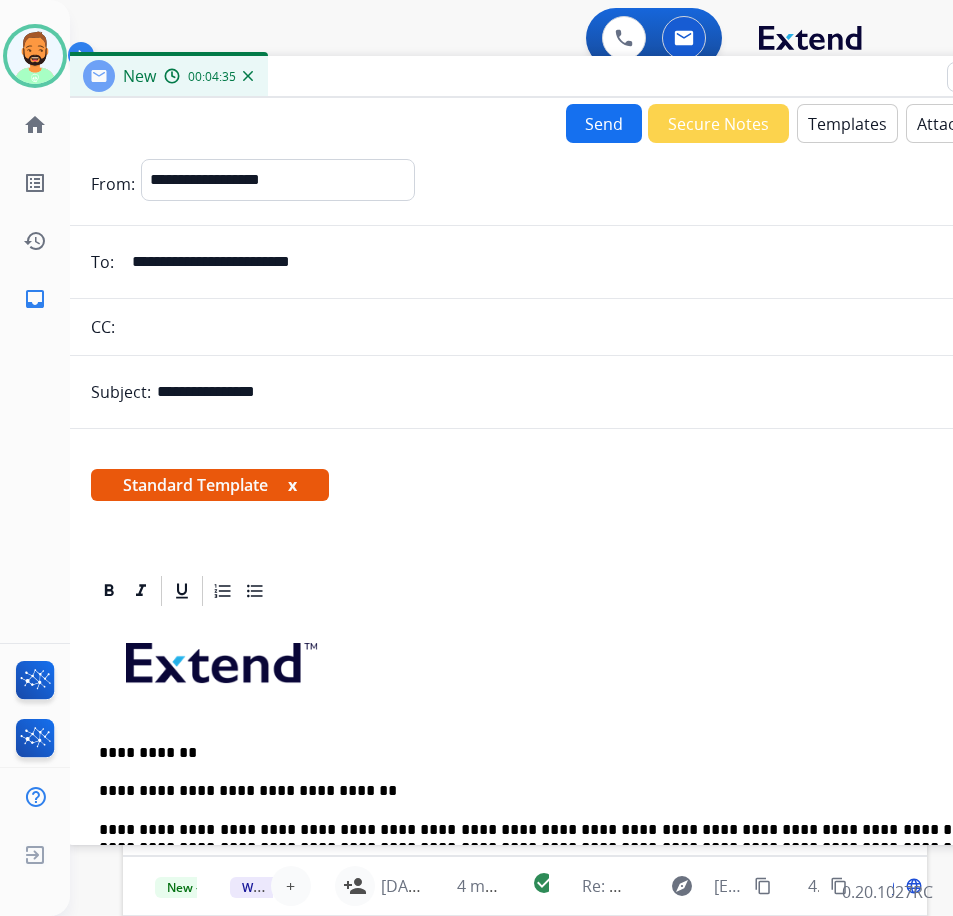 click on "Send" at bounding box center [604, 123] 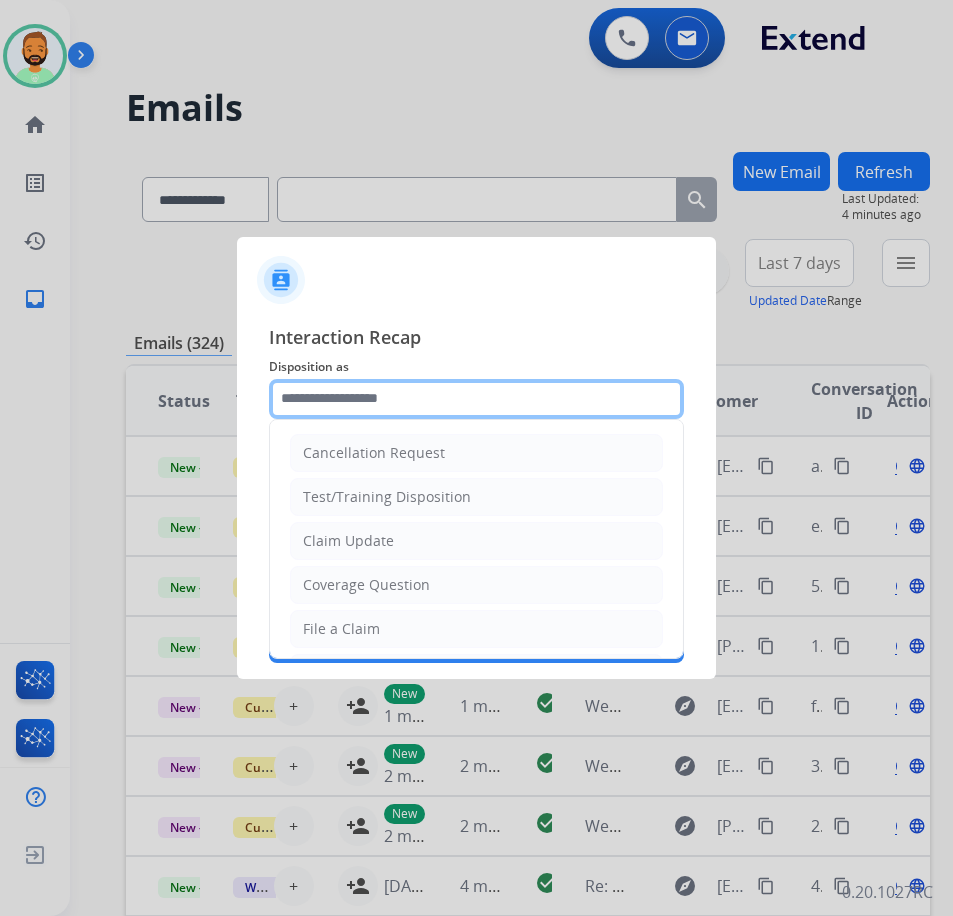 click 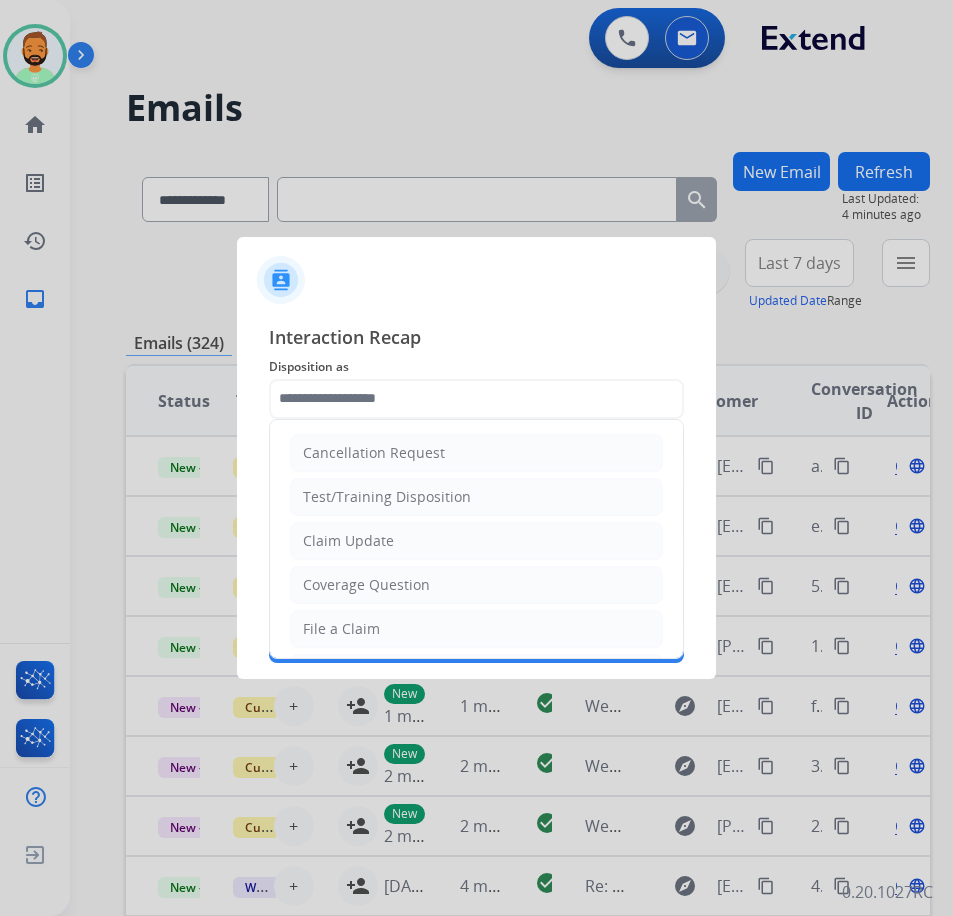 click on "Claim Update" 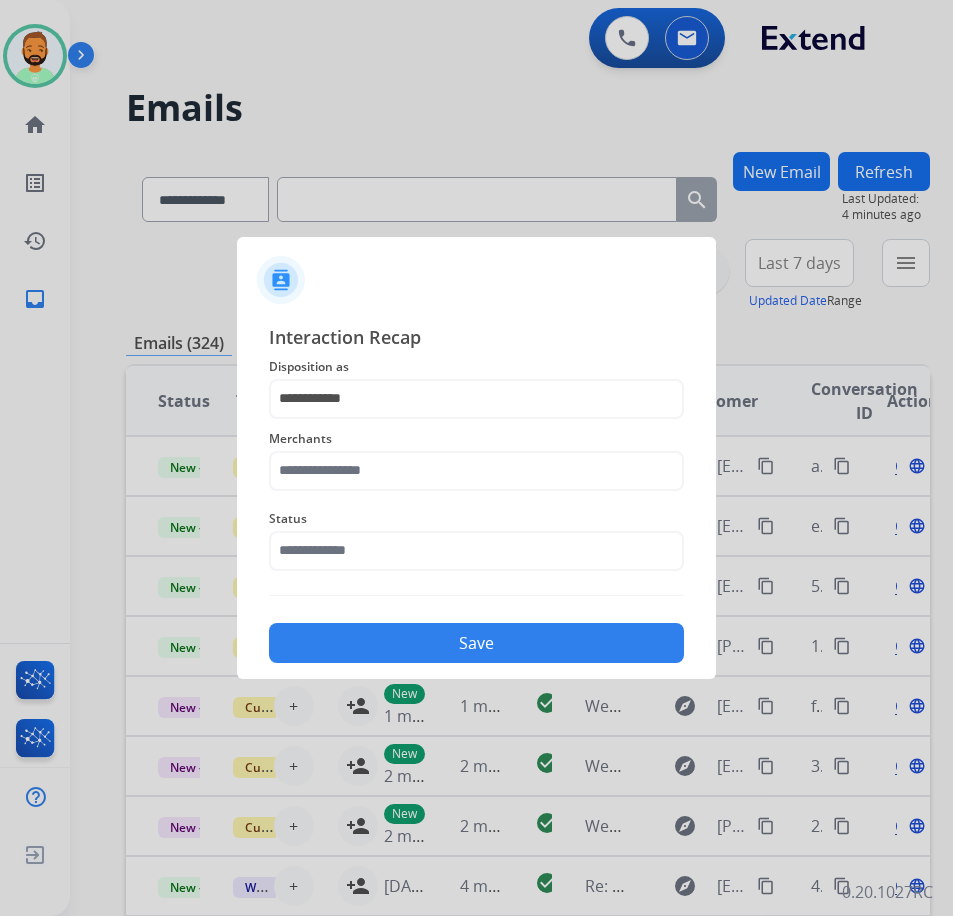 click on "Merchants" 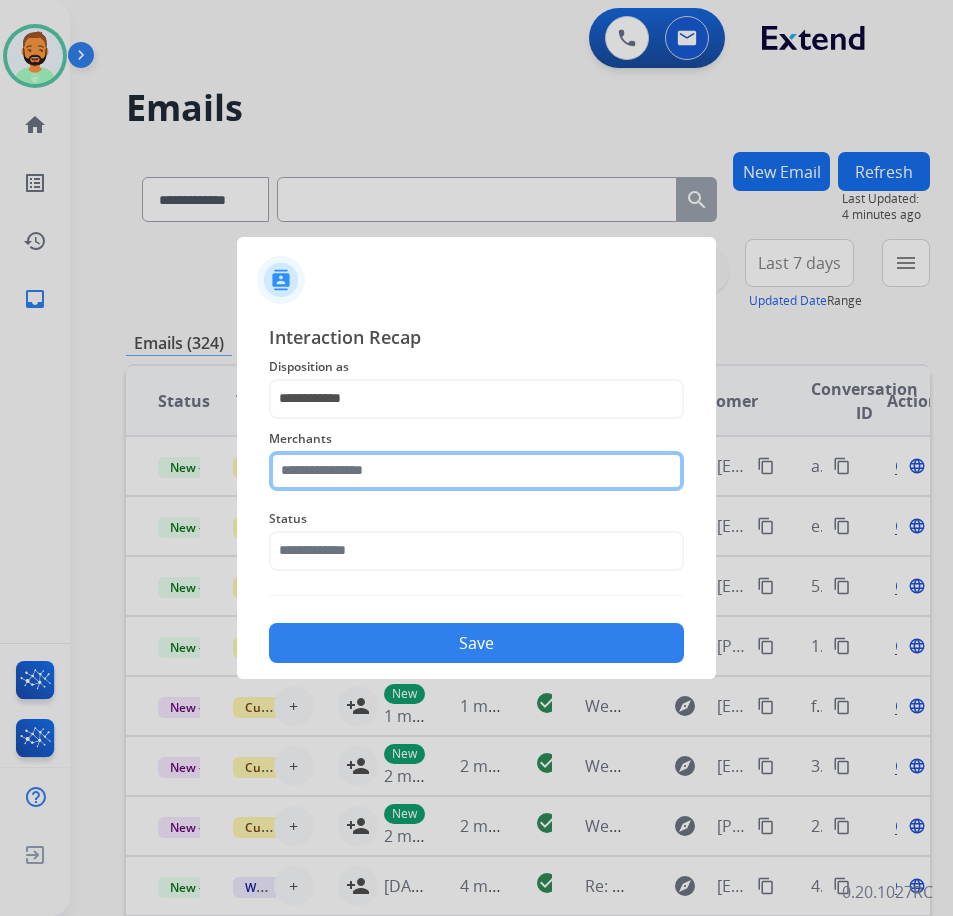 click 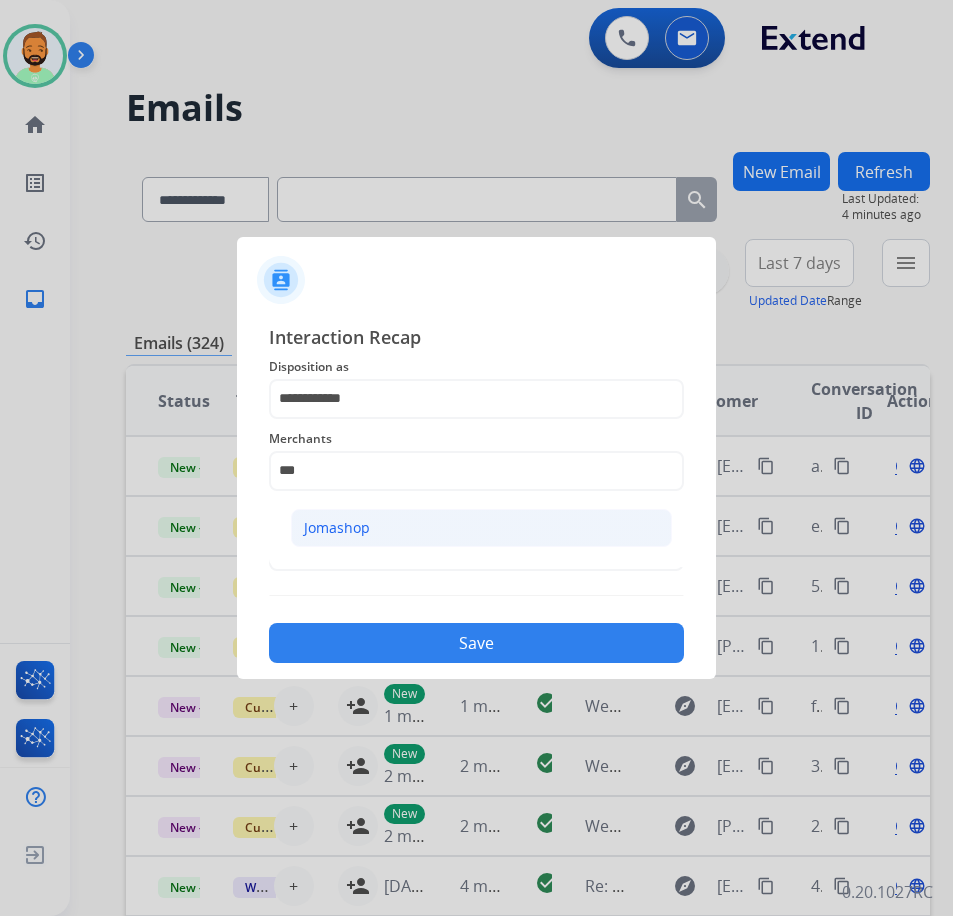 click on "Jomashop" 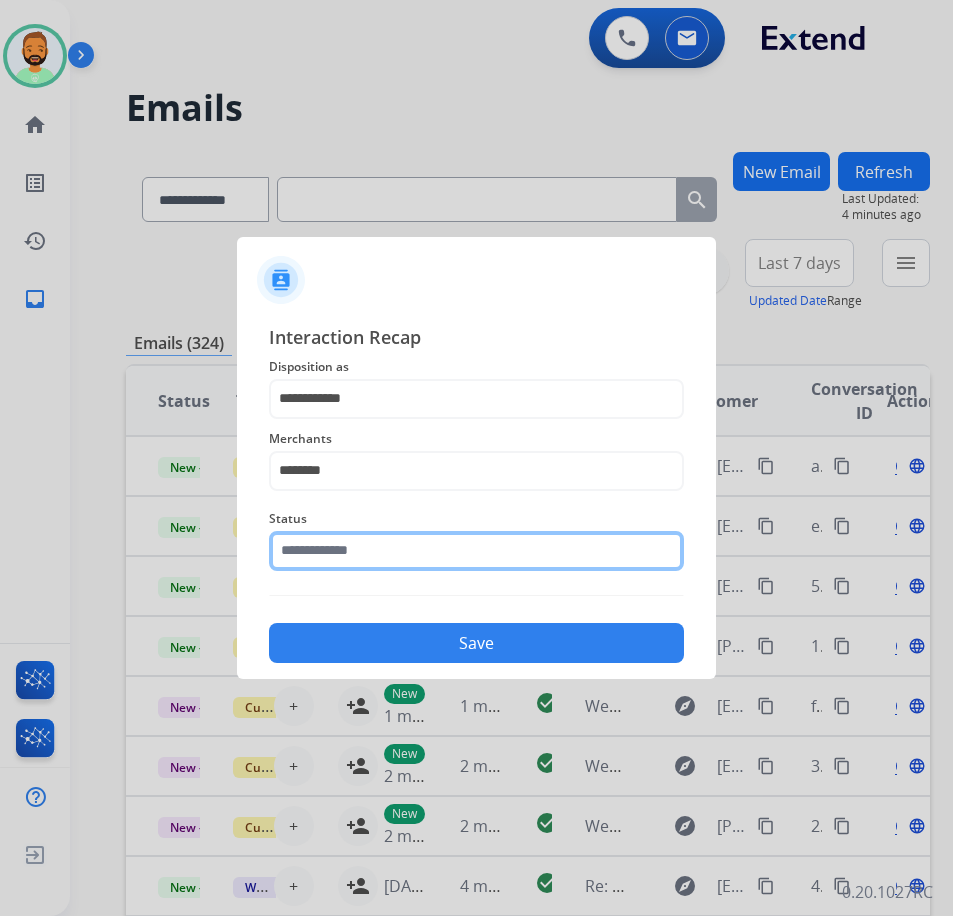 click 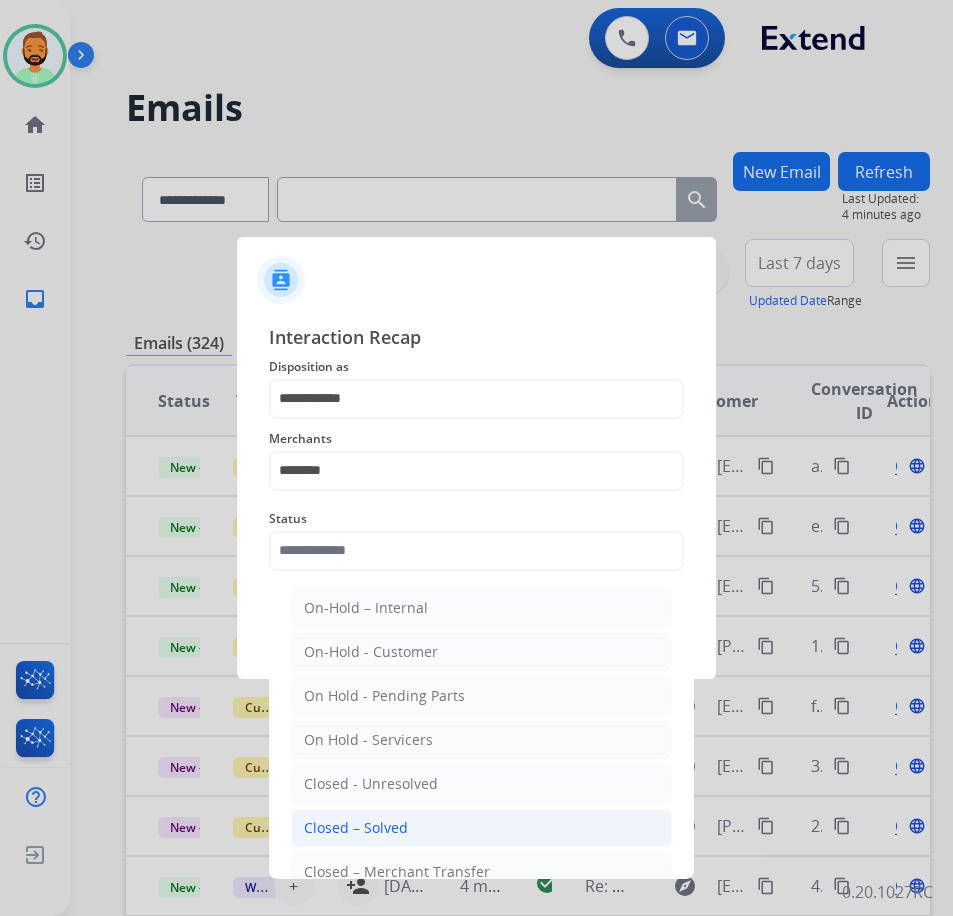 click on "Closed – Solved" 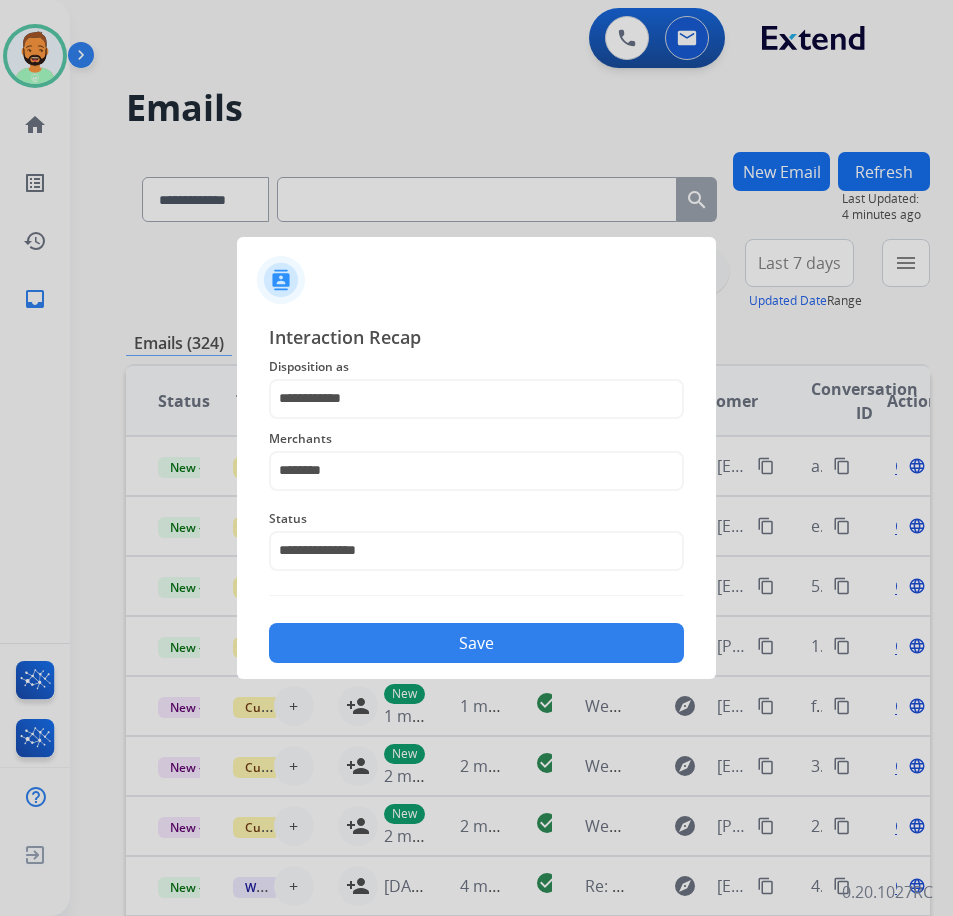 click on "Save" 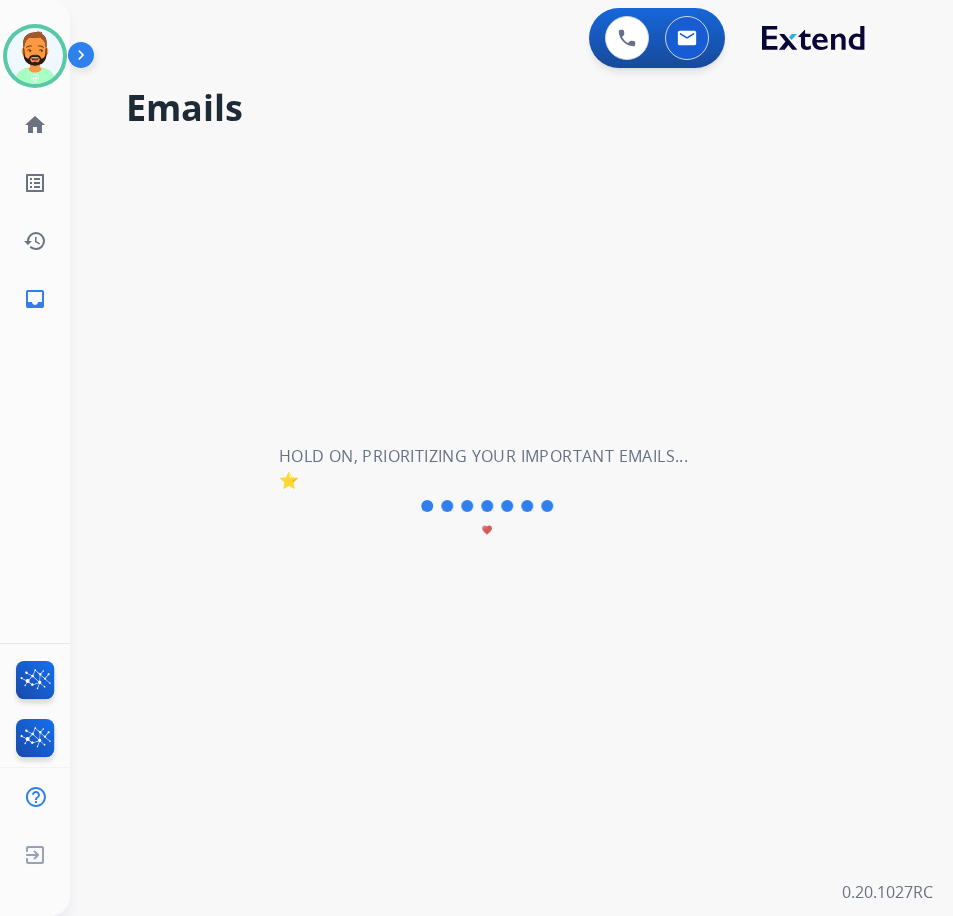 scroll, scrollTop: 0, scrollLeft: 0, axis: both 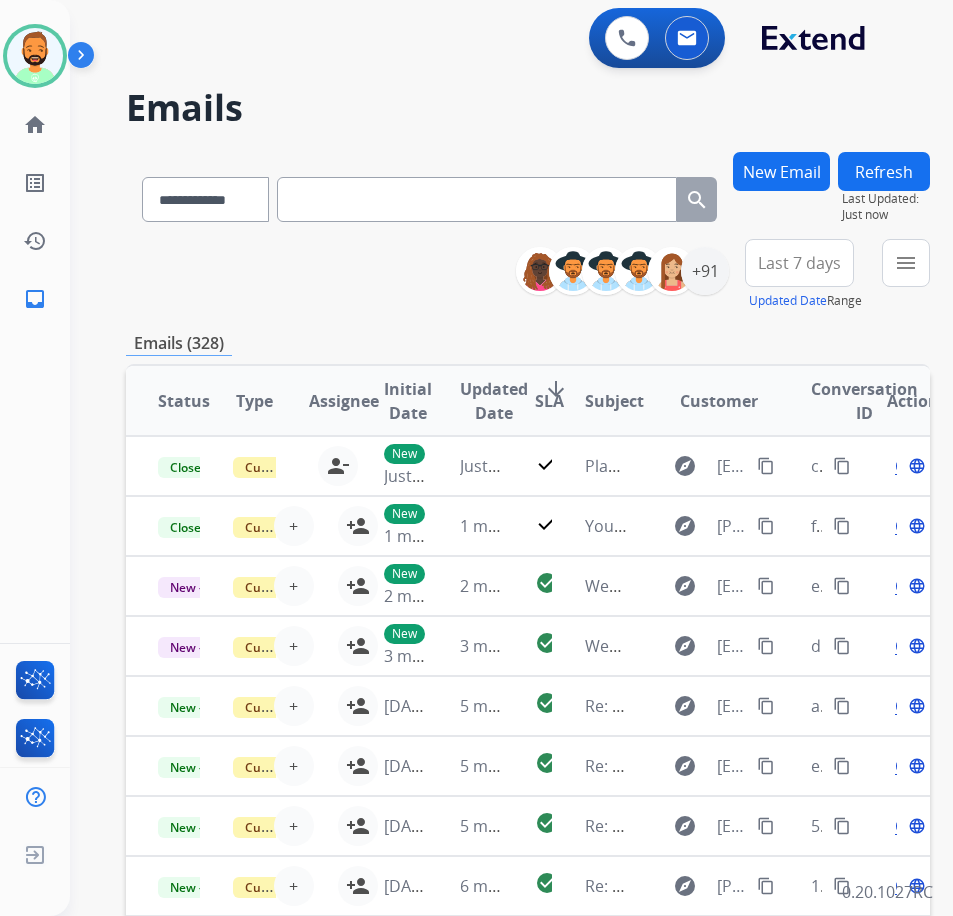 click on "Last 7 days" at bounding box center (799, 263) 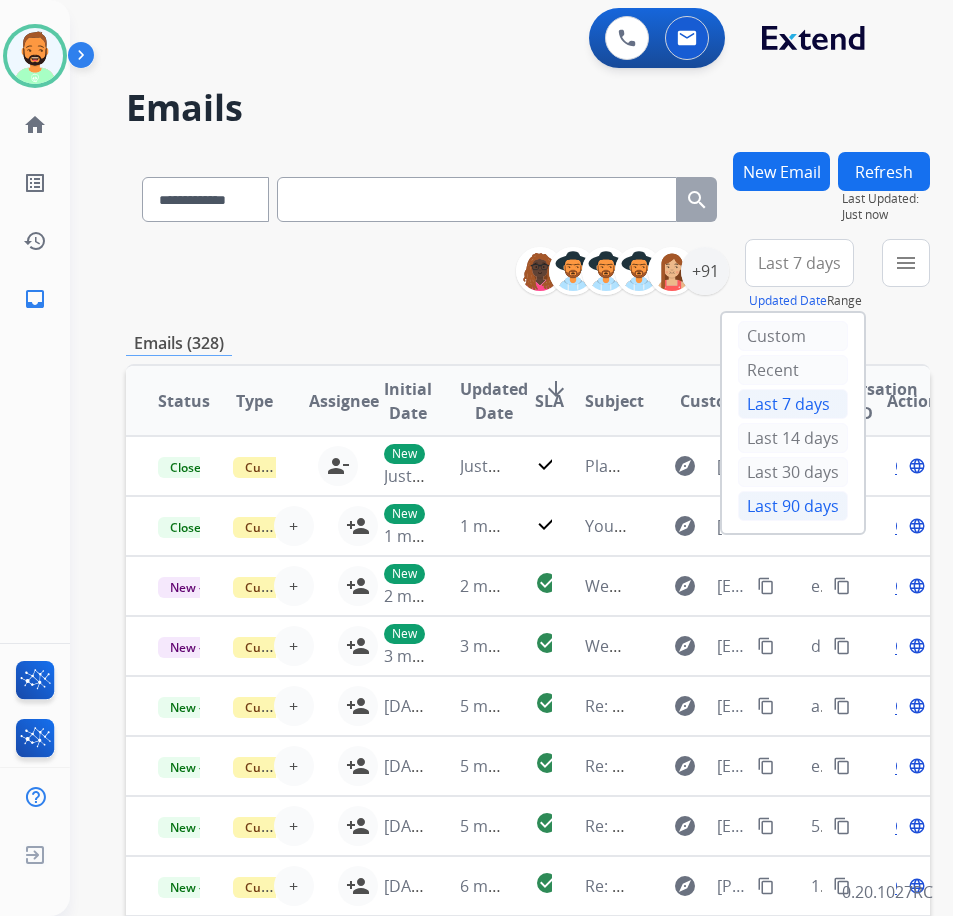 click on "Last 90 days" at bounding box center [793, 506] 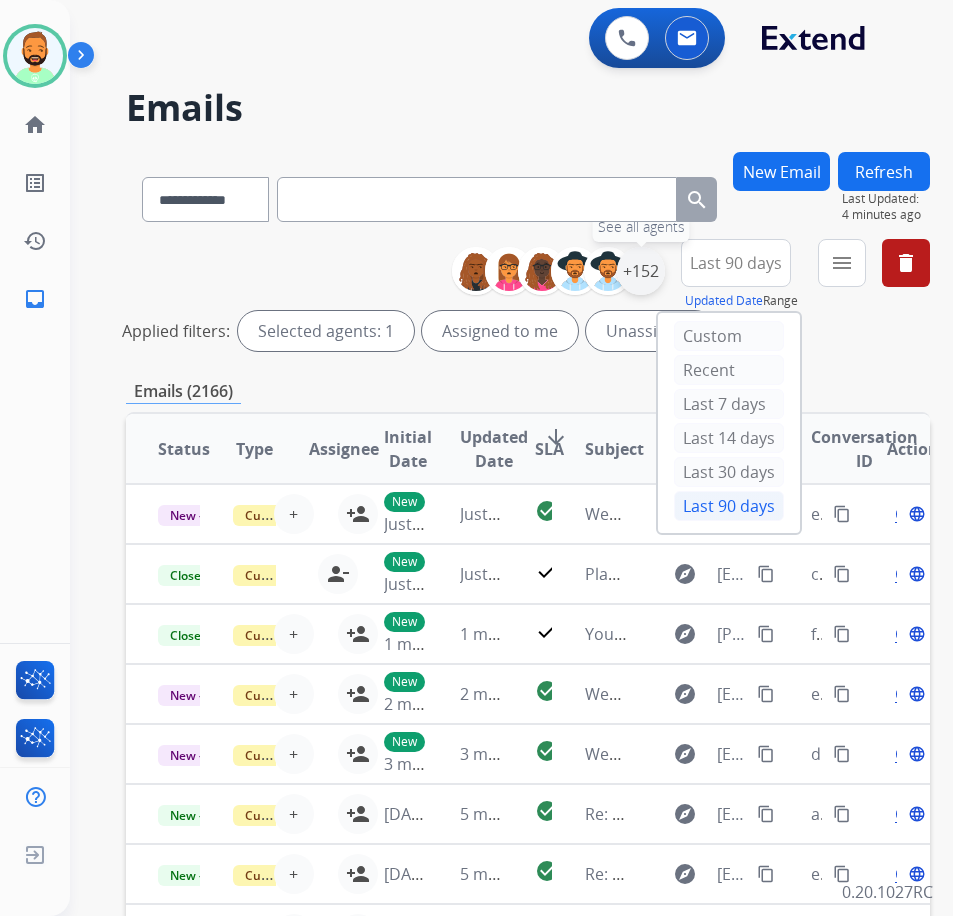 click on "+152" at bounding box center (641, 271) 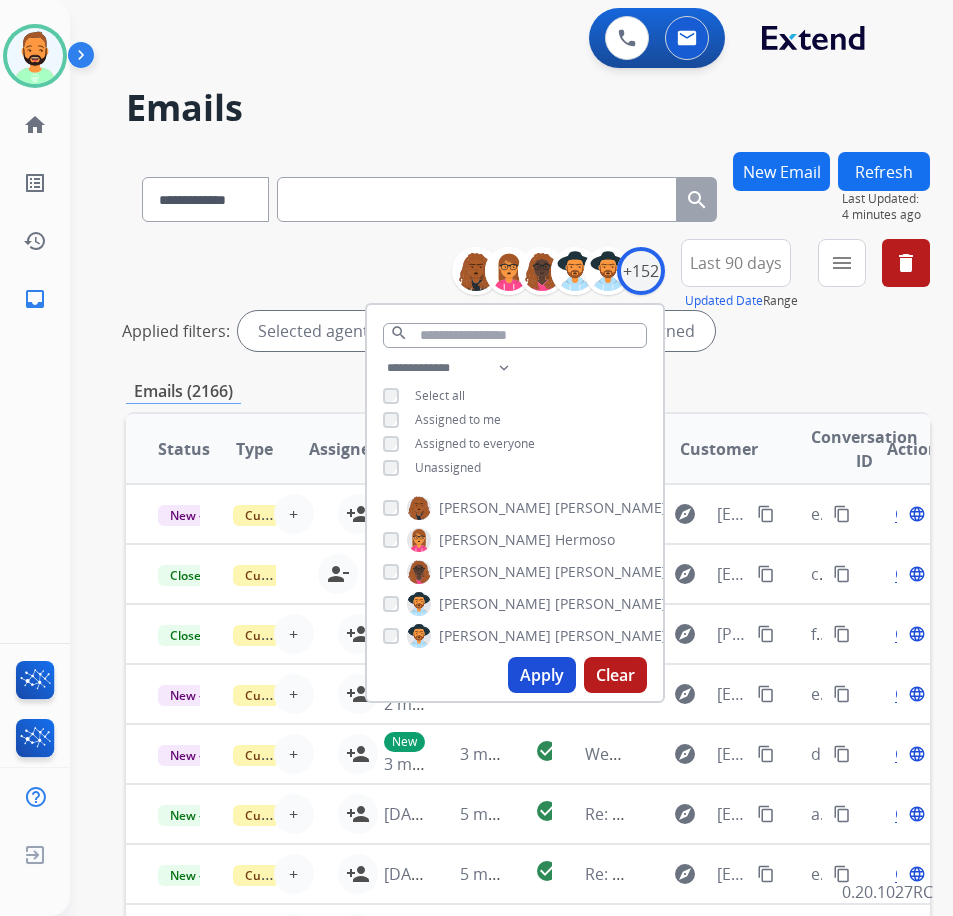 click on "Unassigned" at bounding box center [448, 467] 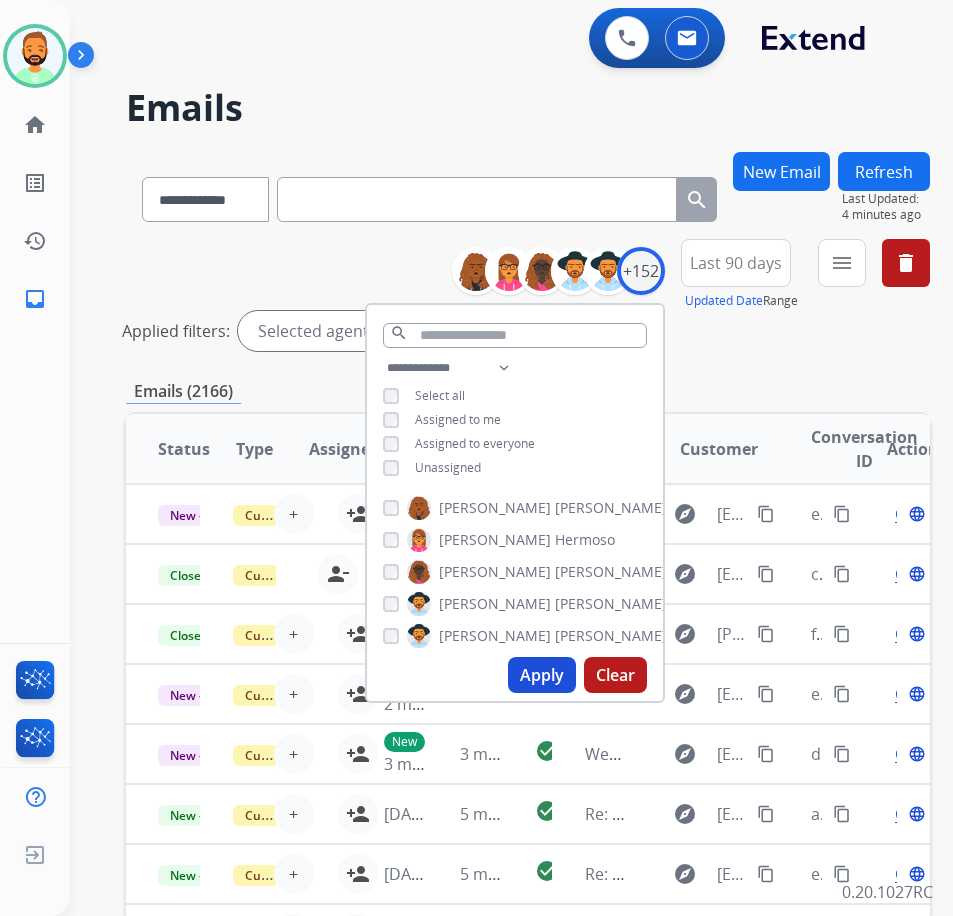 click on "Apply" at bounding box center (542, 675) 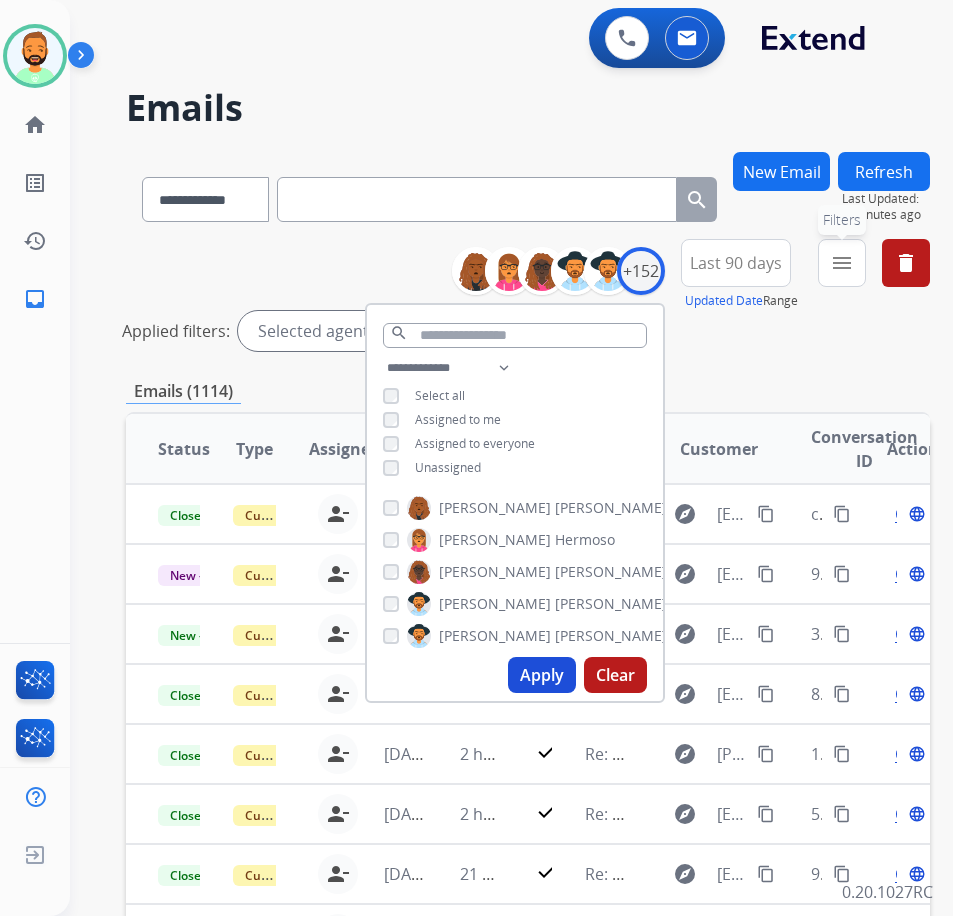 click on "menu" at bounding box center (842, 263) 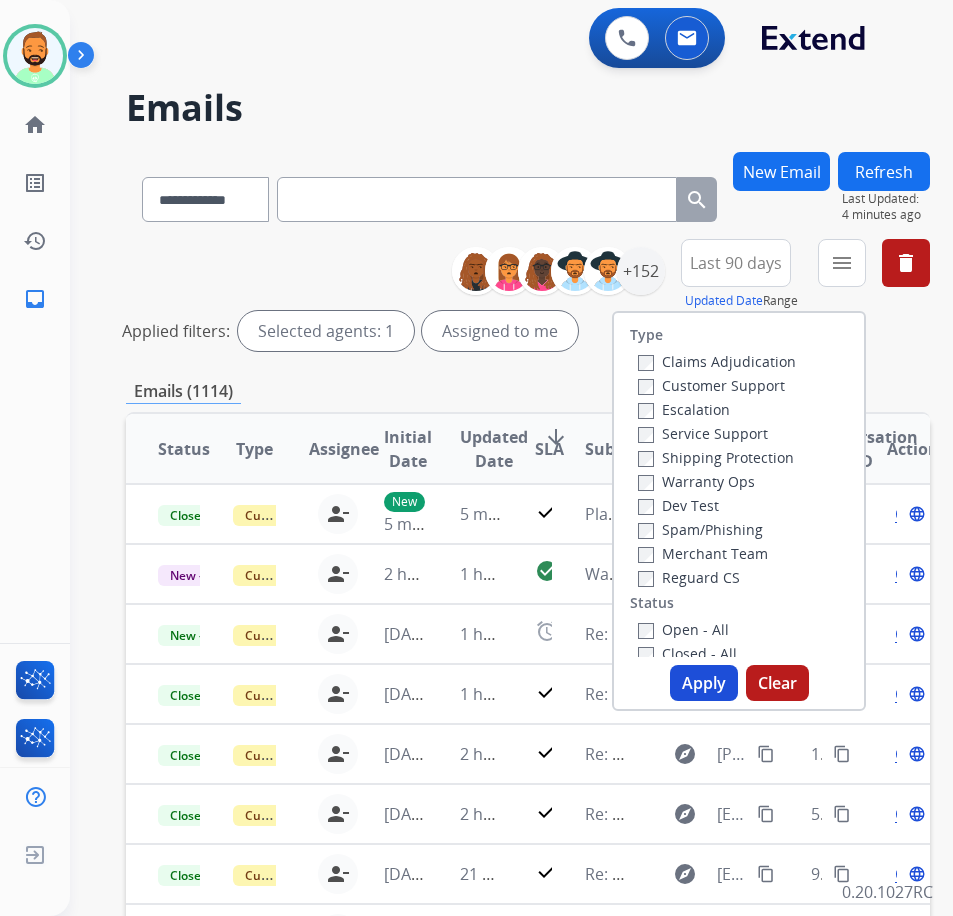 click on "Customer Support" at bounding box center (711, 385) 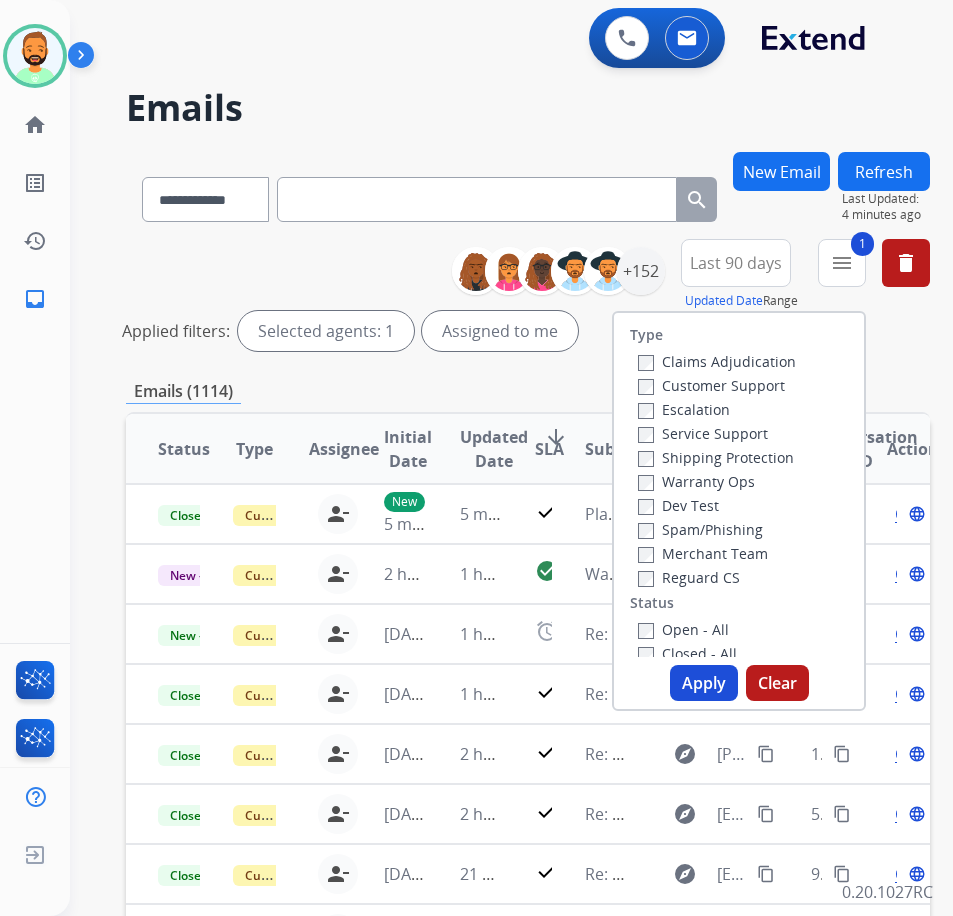 click on "Shipping Protection" at bounding box center [716, 457] 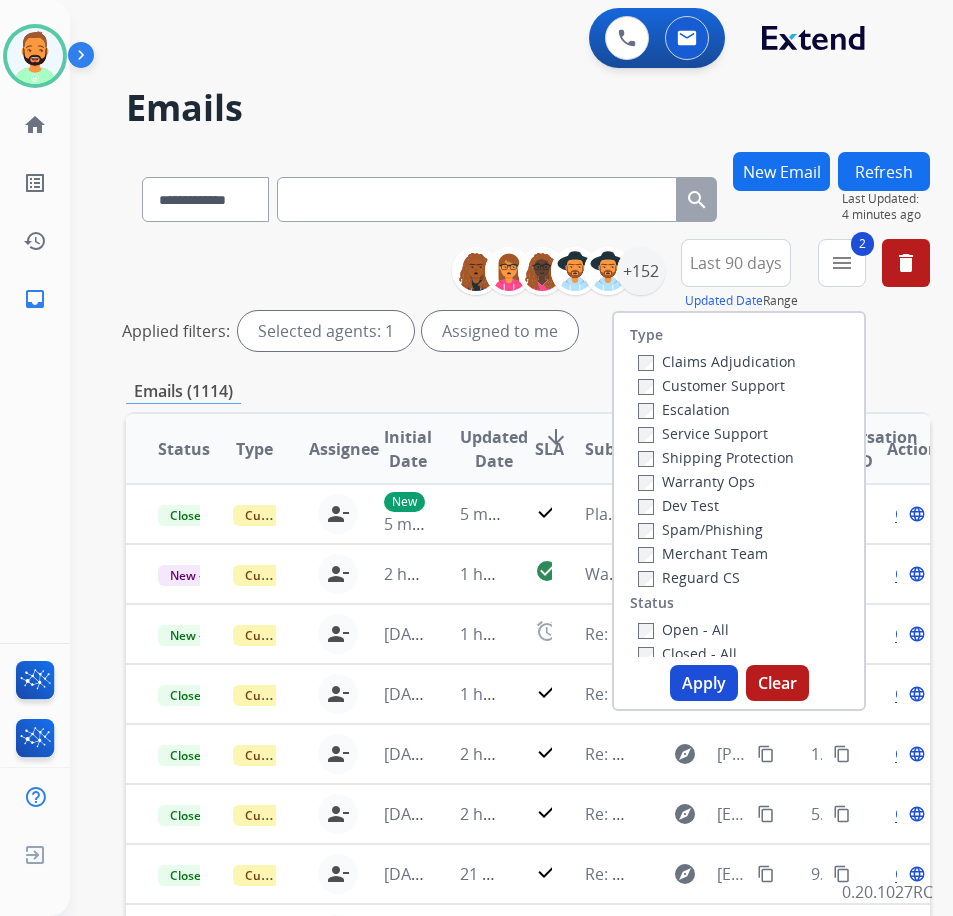 click on "Open - All" at bounding box center [683, 629] 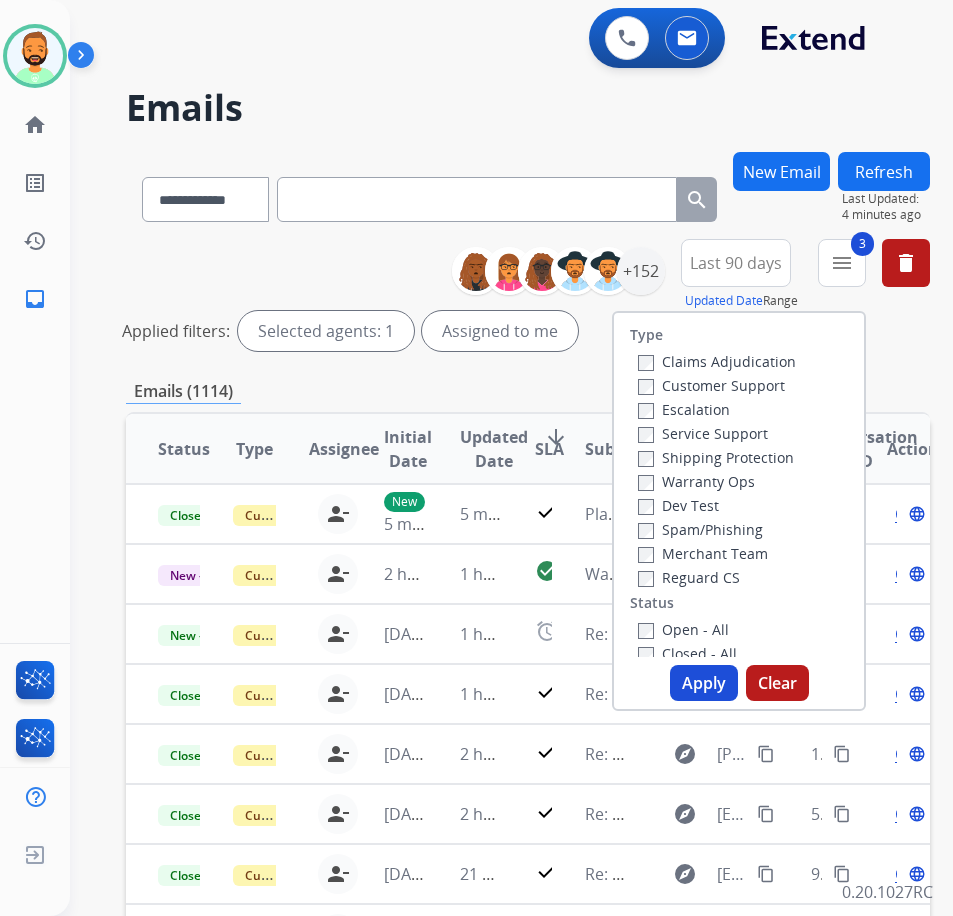 click on "Apply" at bounding box center (704, 683) 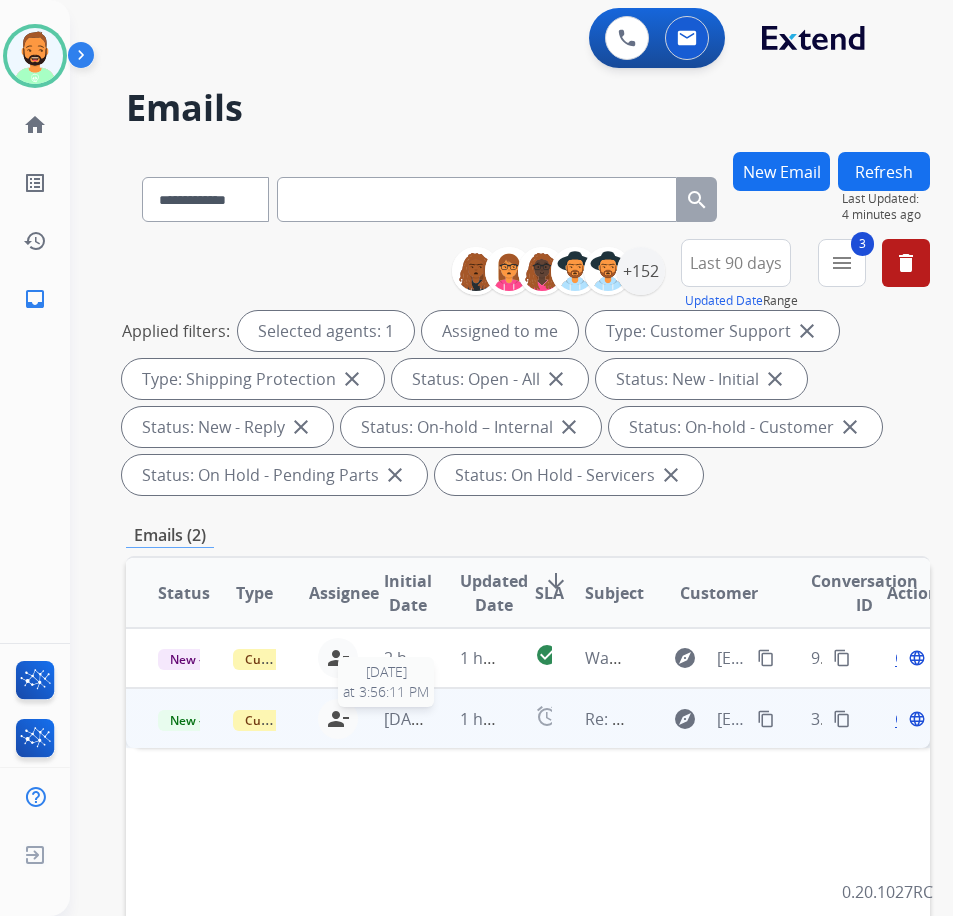 click on "[DATE]" at bounding box center (409, 719) 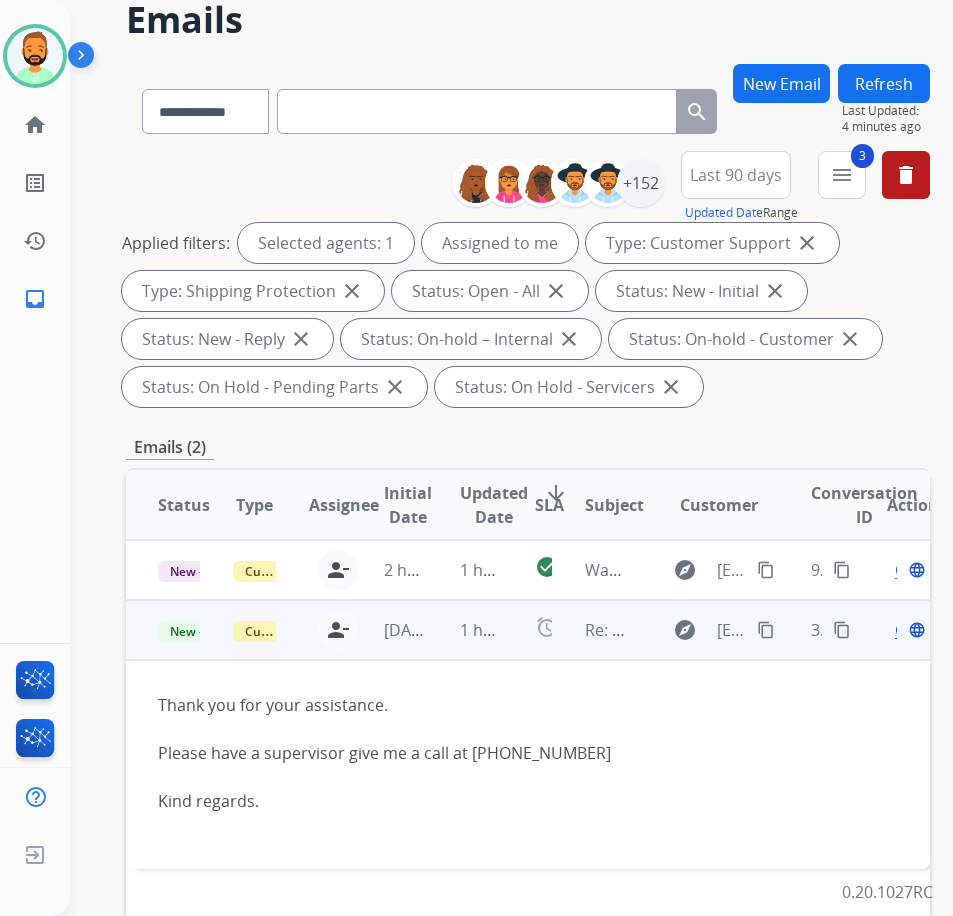 scroll, scrollTop: 100, scrollLeft: 0, axis: vertical 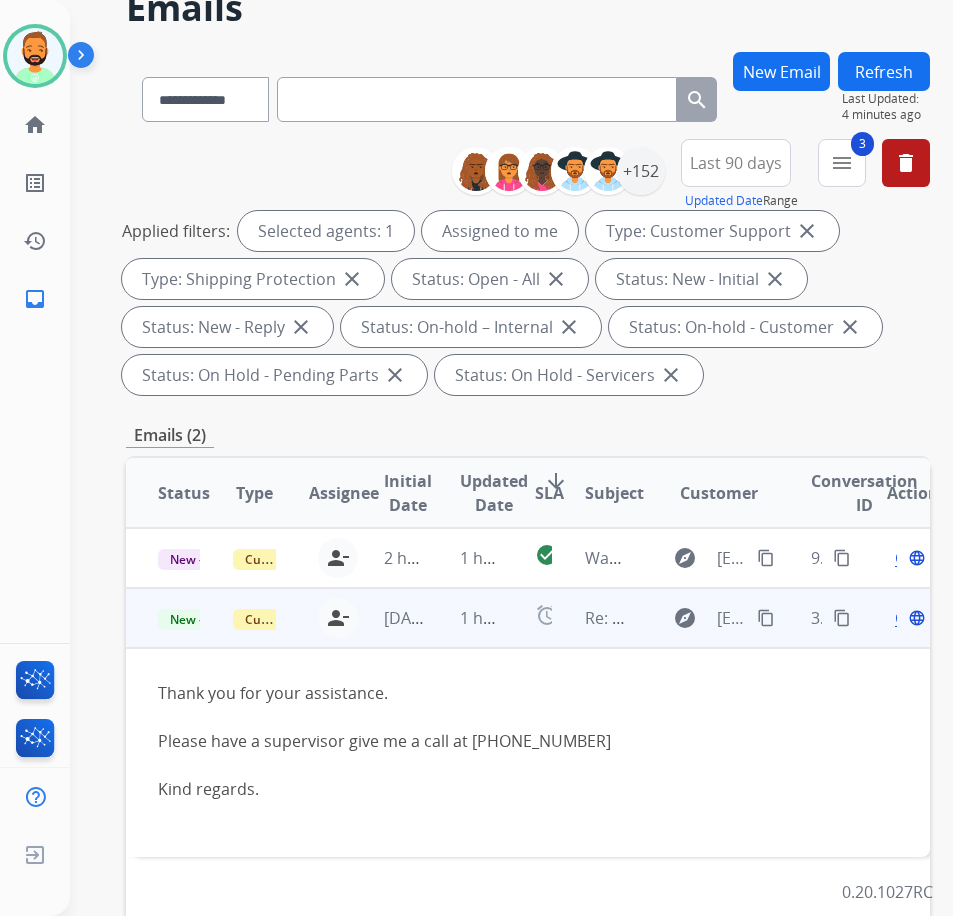click on "Open" at bounding box center [915, 618] 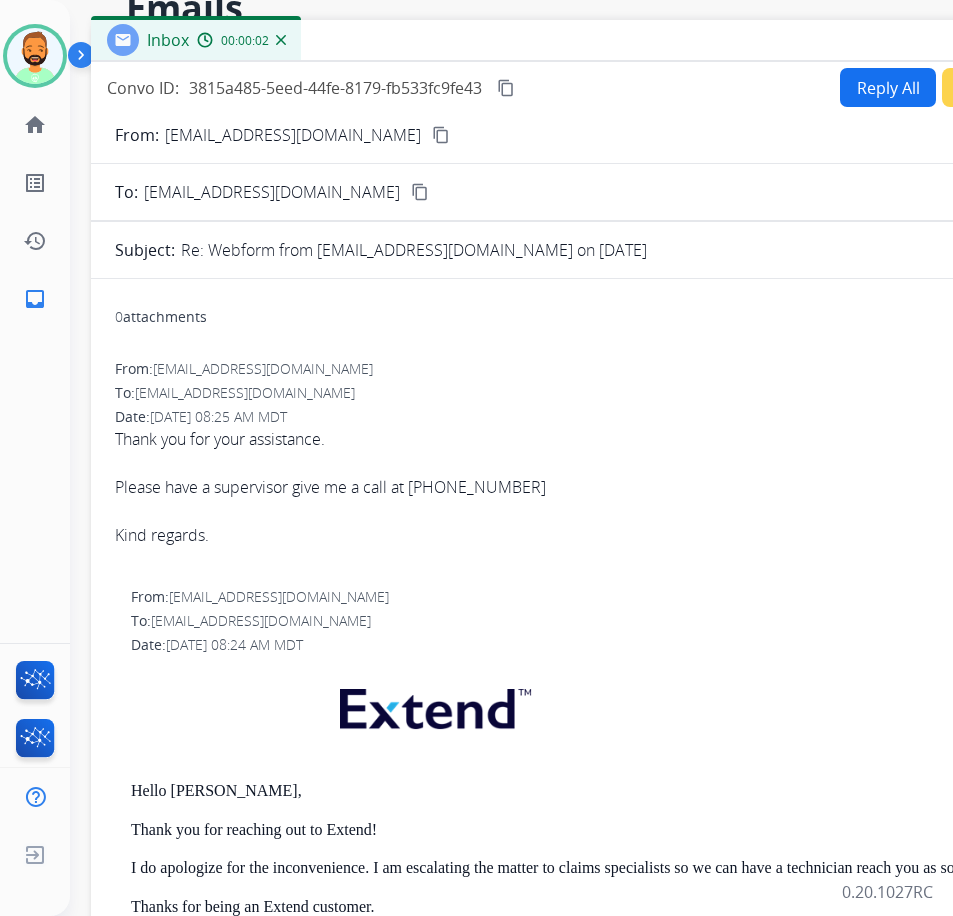 drag, startPoint x: 384, startPoint y: 37, endPoint x: 570, endPoint y: 35, distance: 186.01076 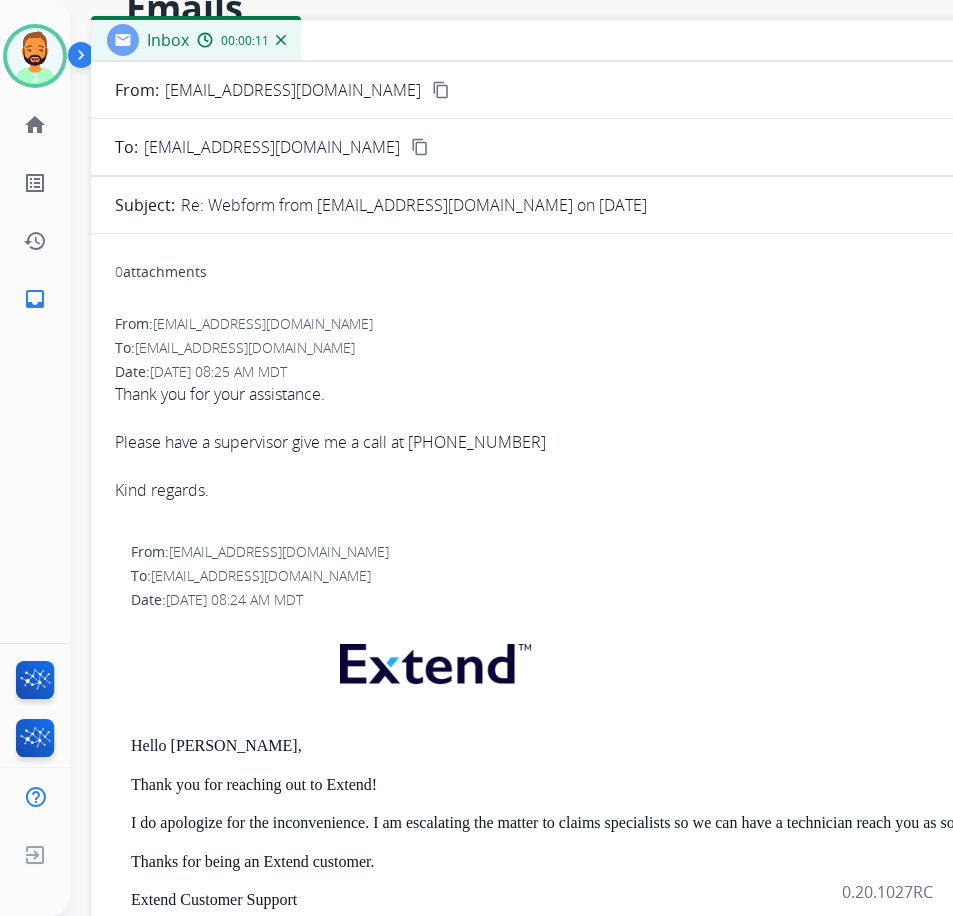 scroll, scrollTop: 0, scrollLeft: 0, axis: both 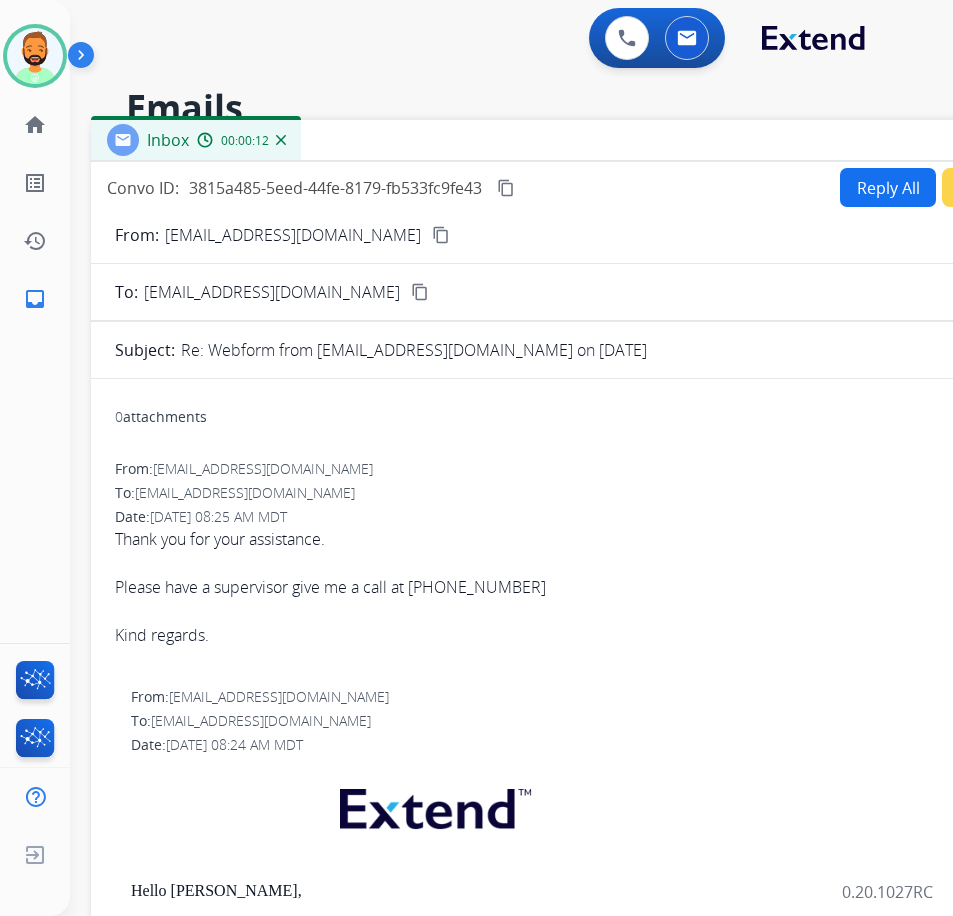 click on "Secure Notes" at bounding box center (1012, 187) 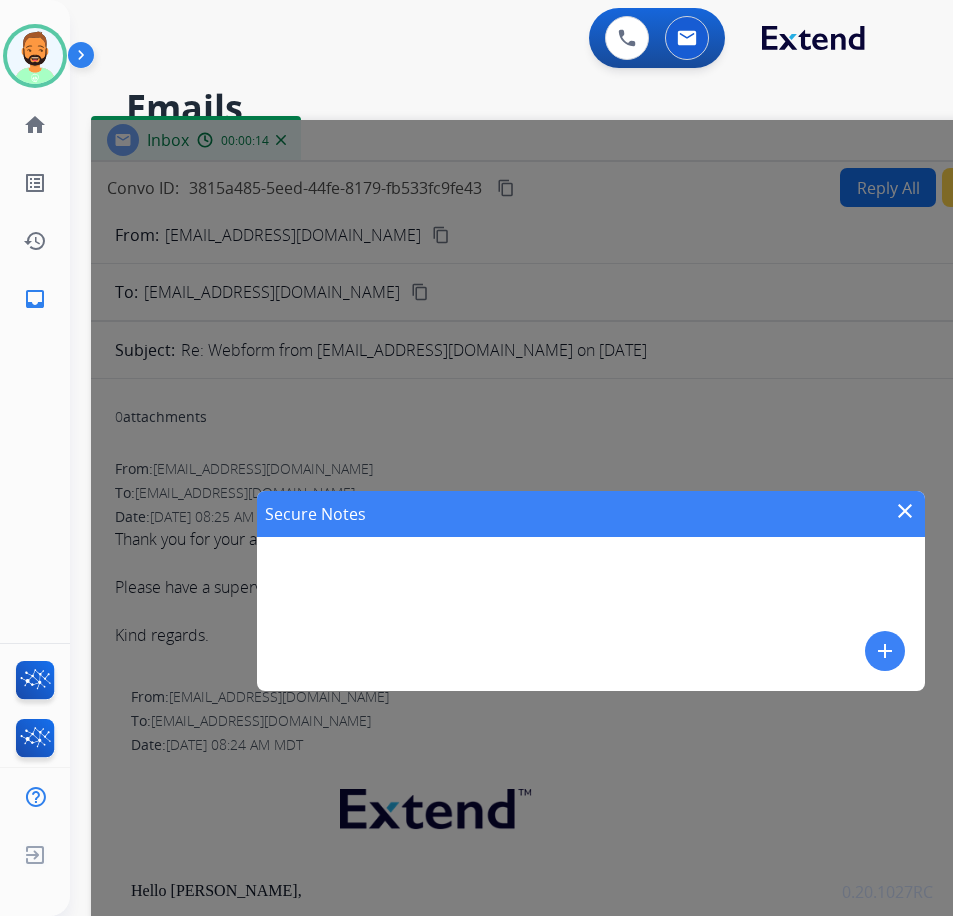 click on "add" at bounding box center (885, 651) 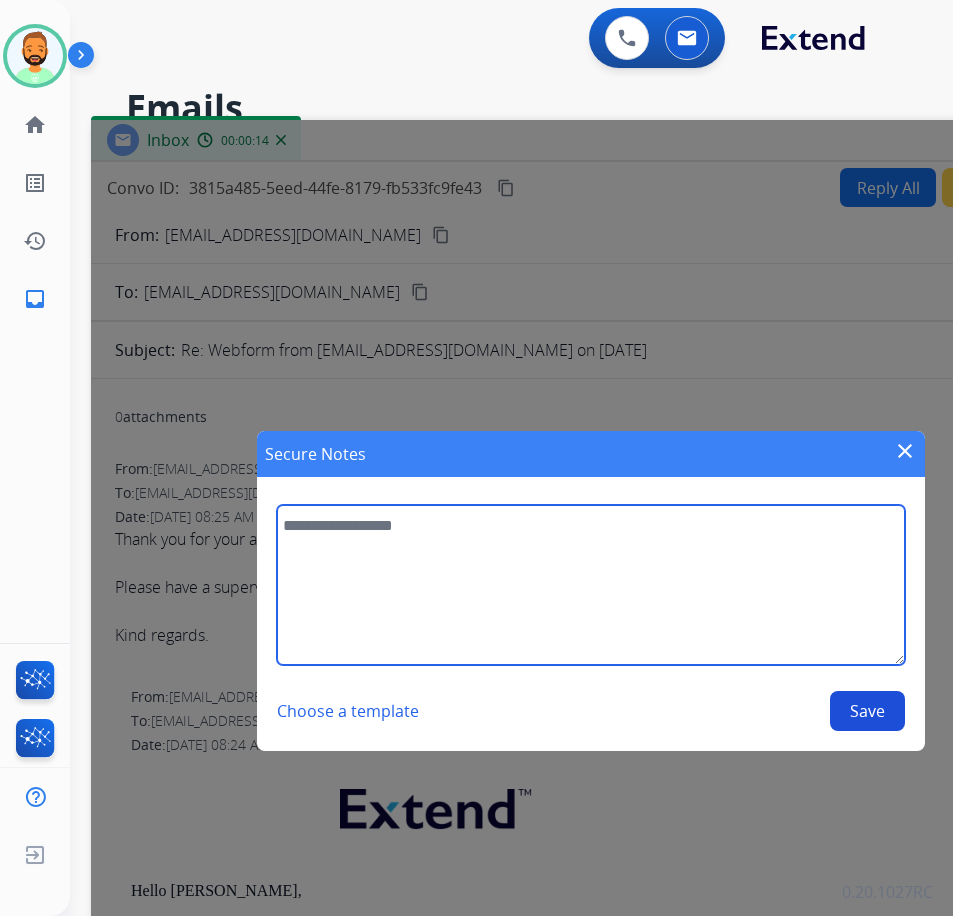 click at bounding box center (590, 585) 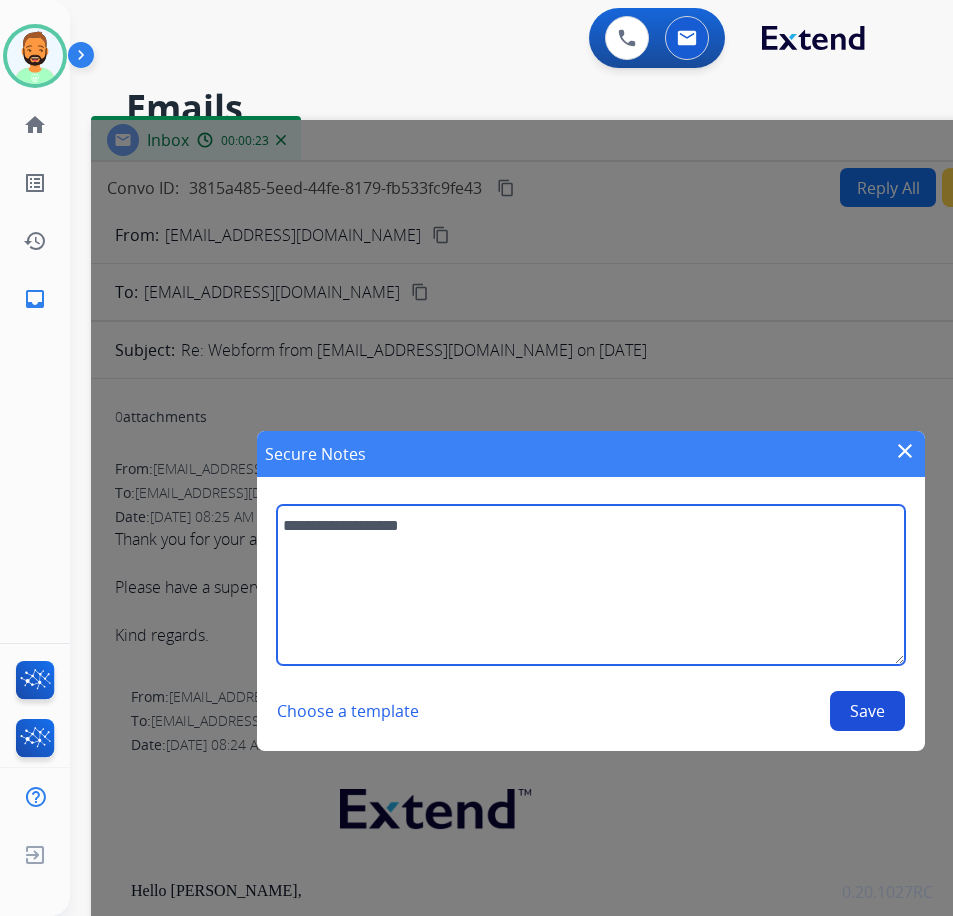 type on "**********" 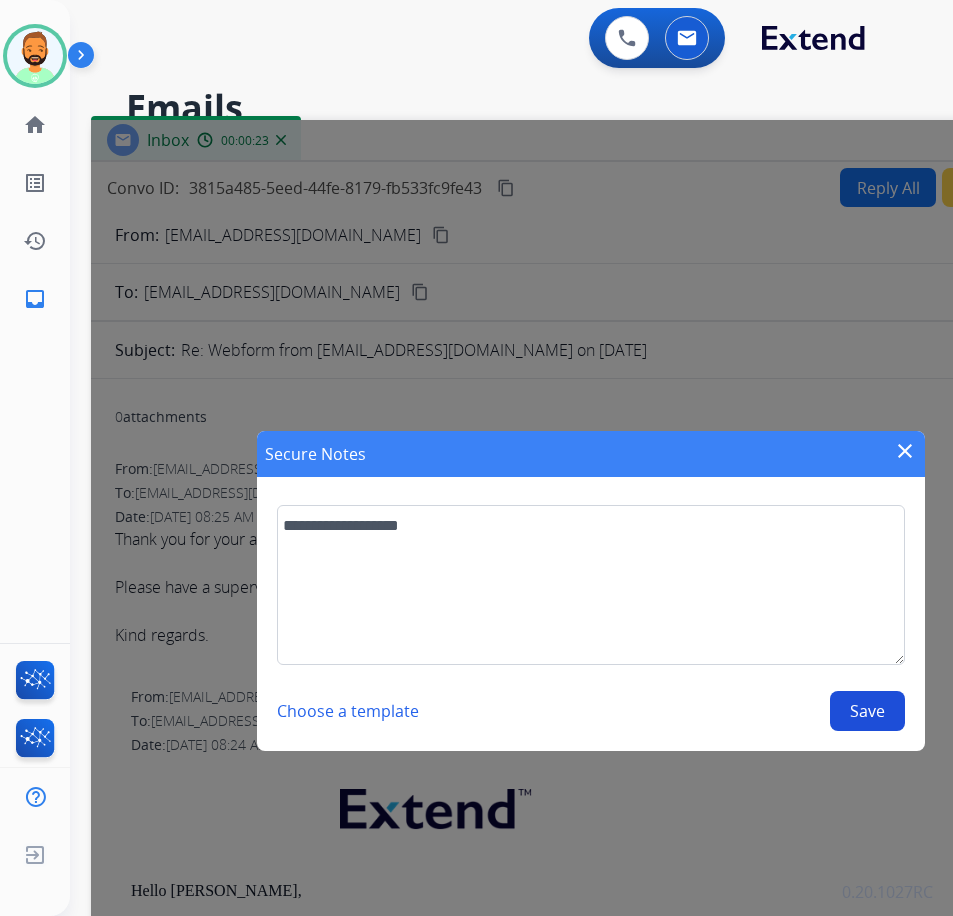 click on "Save" at bounding box center [867, 711] 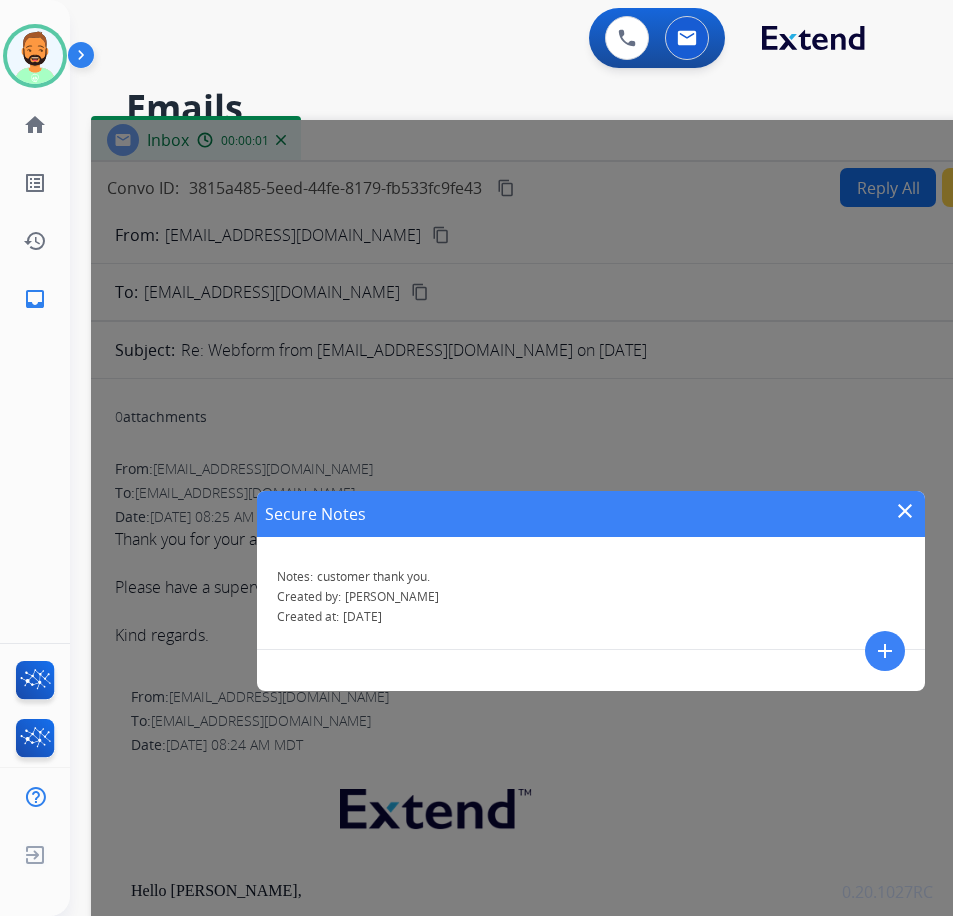 drag, startPoint x: 901, startPoint y: 506, endPoint x: 891, endPoint y: 307, distance: 199.2511 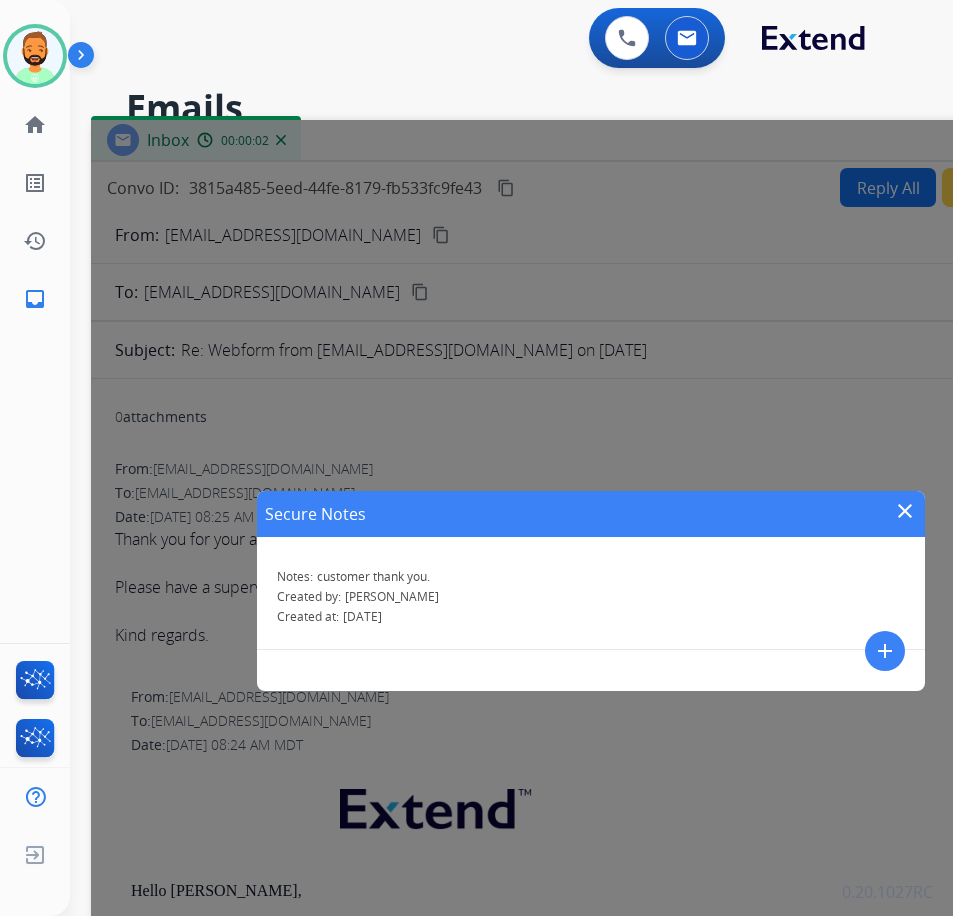click on "close" at bounding box center (905, 511) 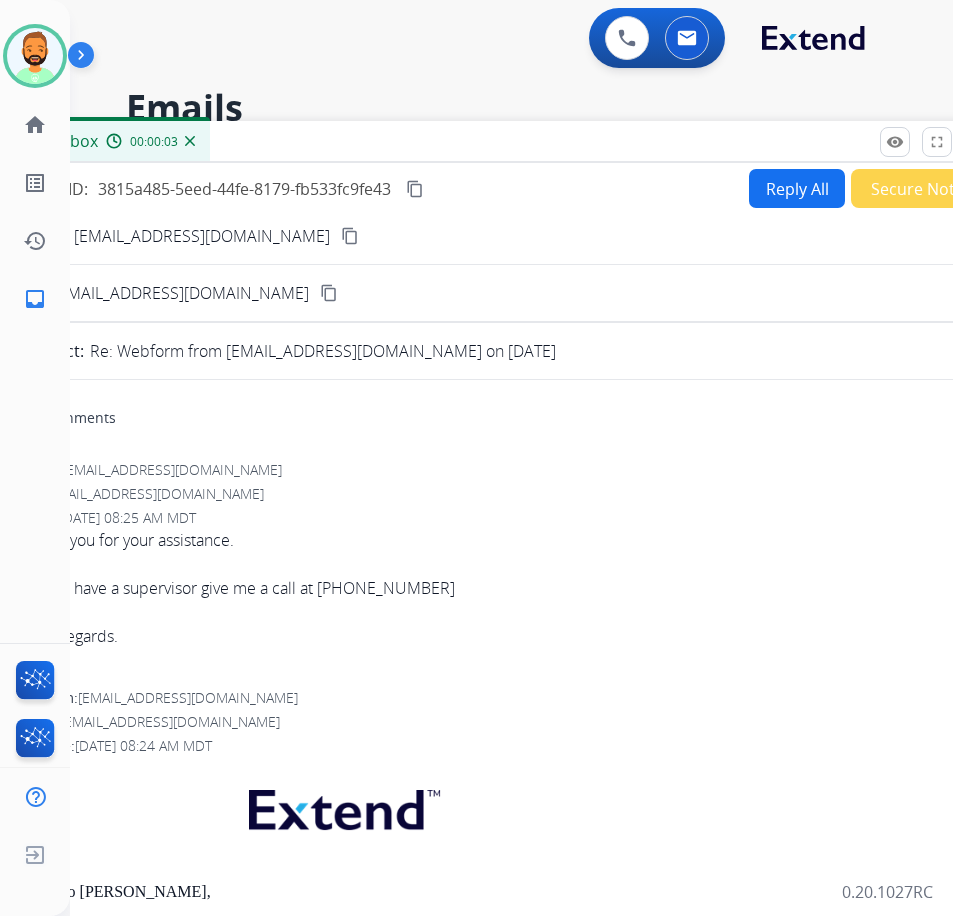 drag, startPoint x: 833, startPoint y: 141, endPoint x: 641, endPoint y: 120, distance: 193.14502 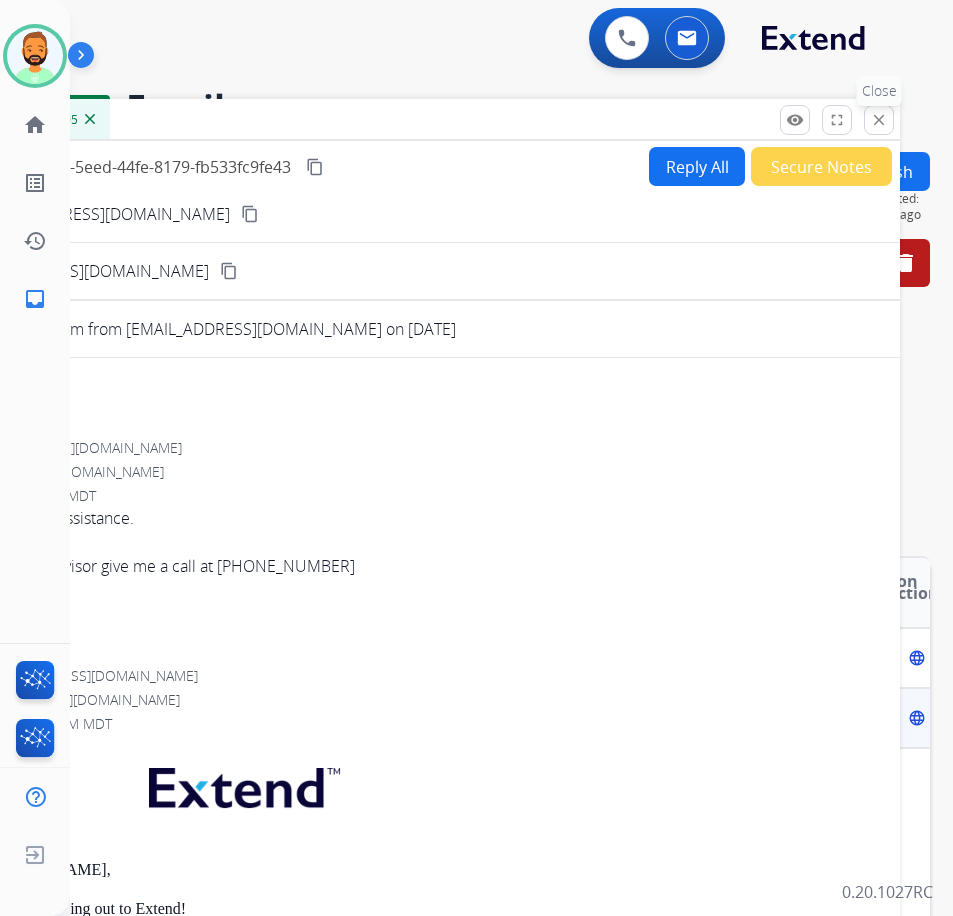 click on "close" at bounding box center (879, 120) 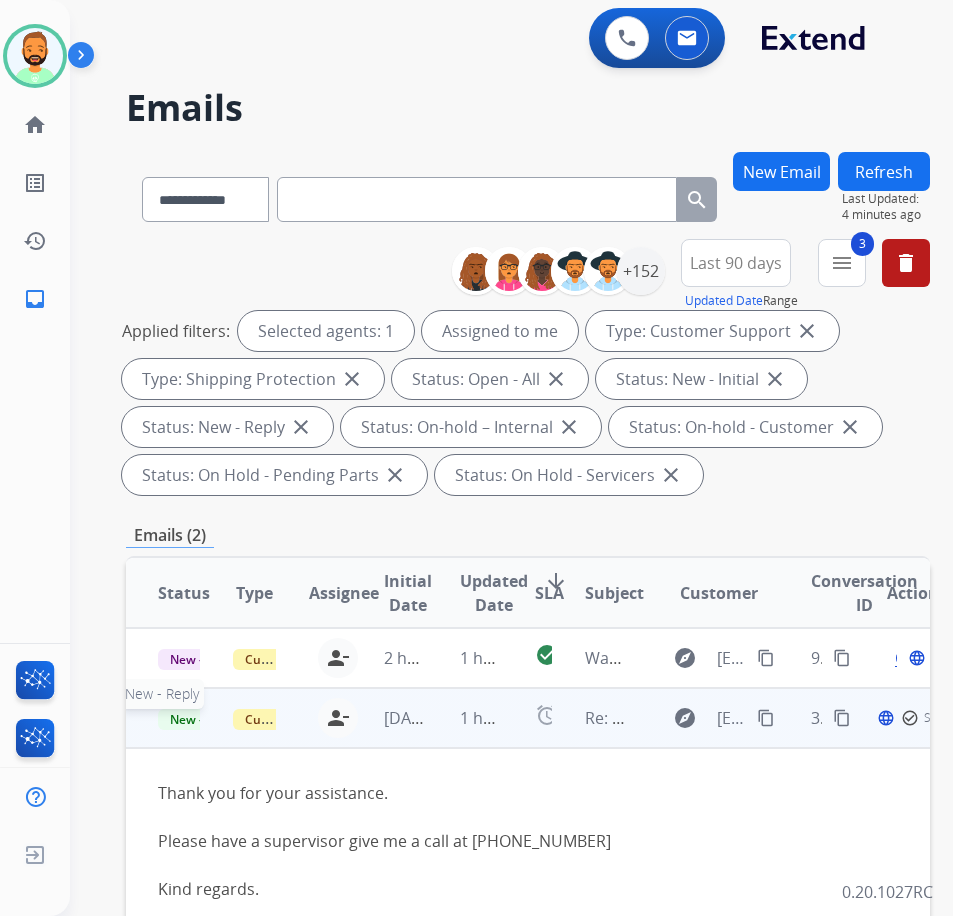 click on "New - Reply" at bounding box center (203, 719) 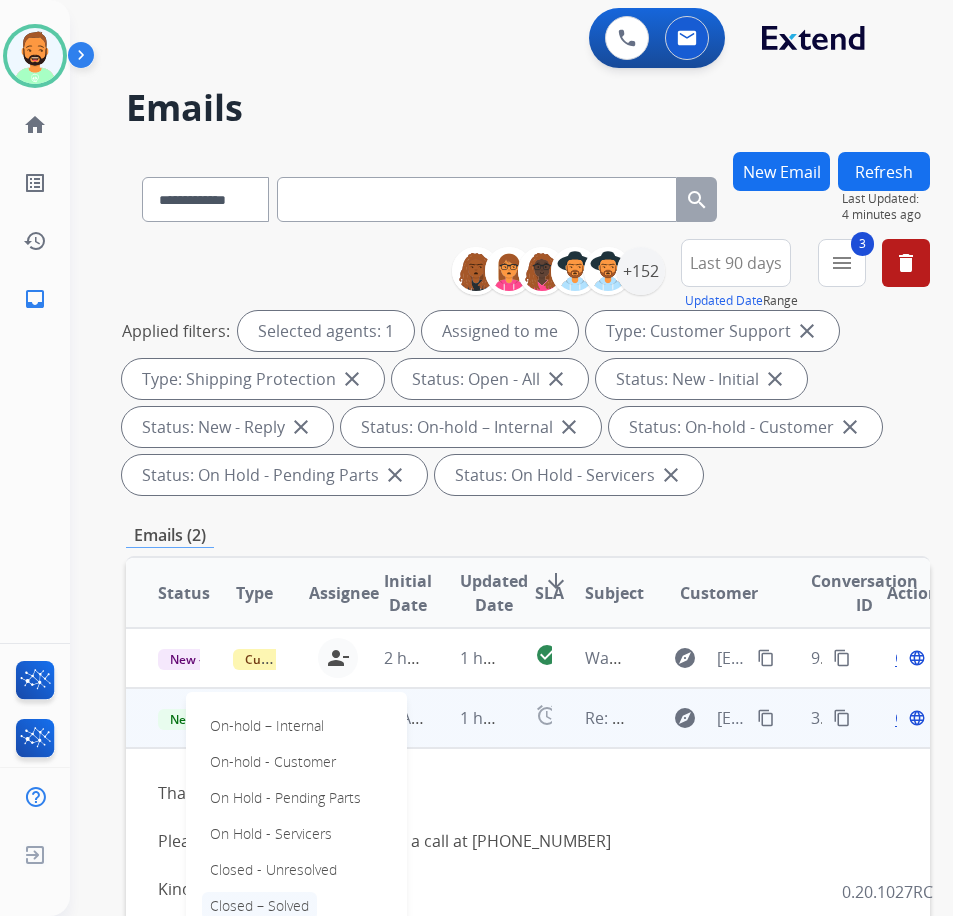 click on "Closed – Solved" at bounding box center (259, 906) 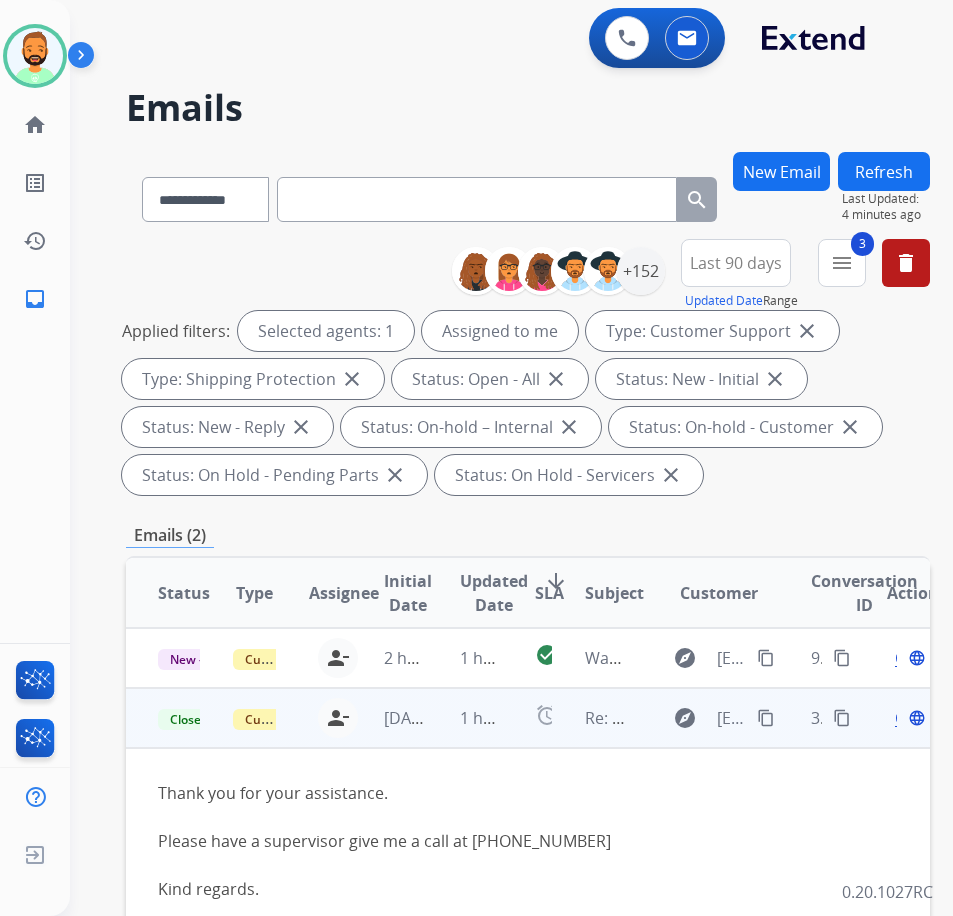 click on "Refresh" at bounding box center [884, 171] 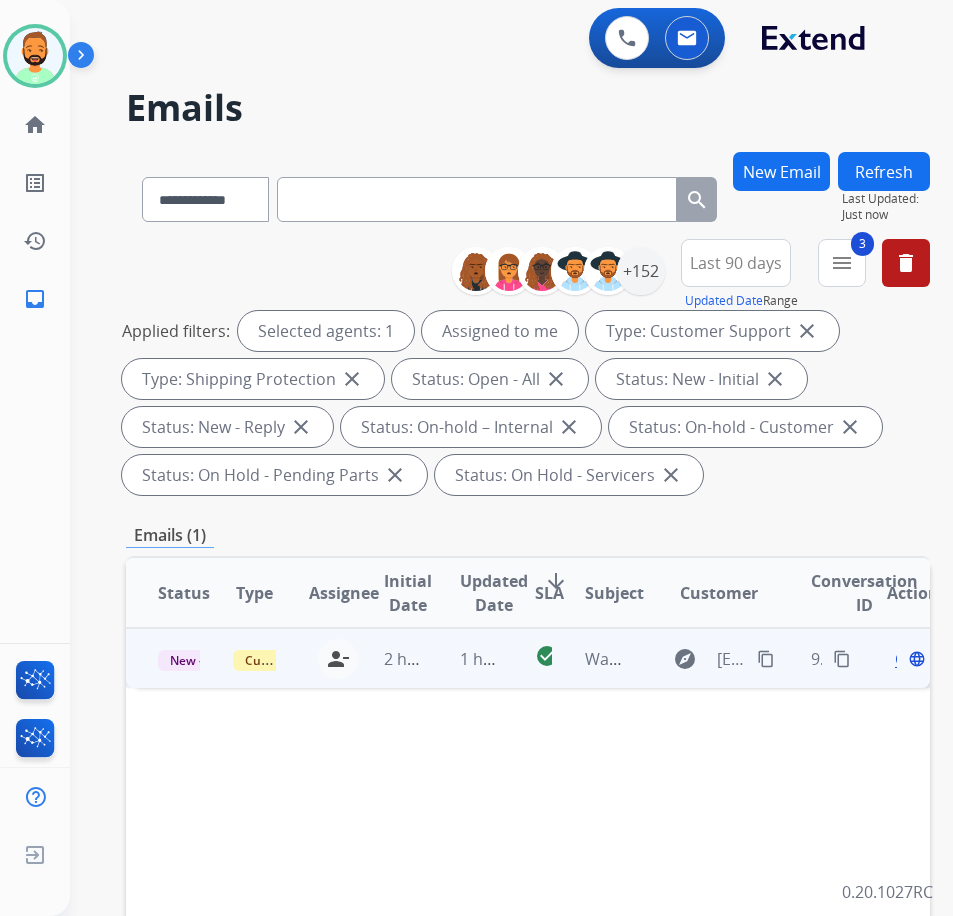 click on "1 hour ago" at bounding box center [465, 658] 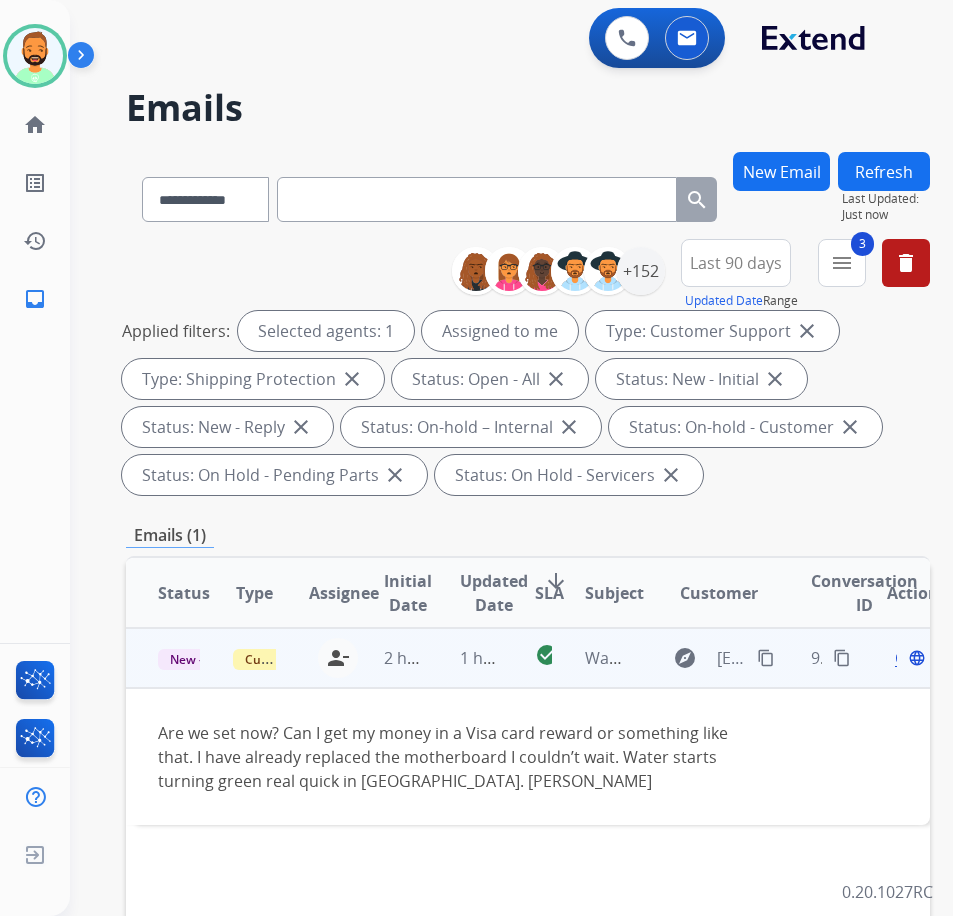click on "content_copy" at bounding box center (766, 658) 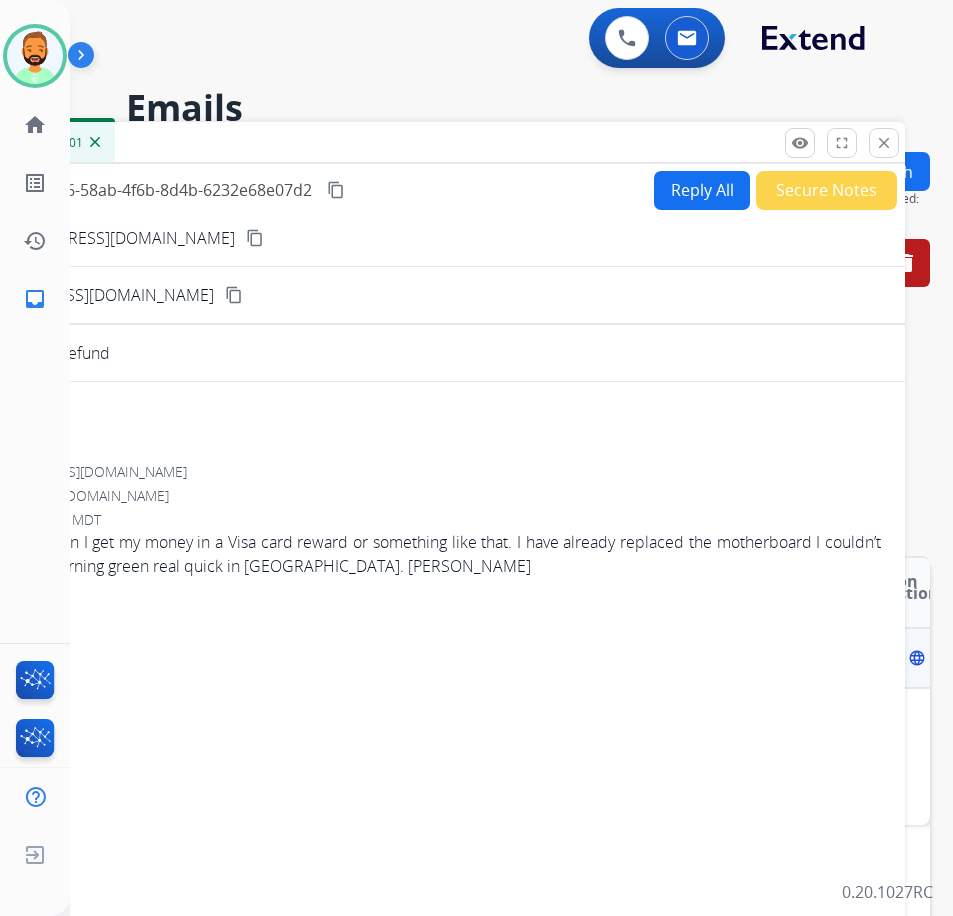 click on "Reply All" at bounding box center [702, 190] 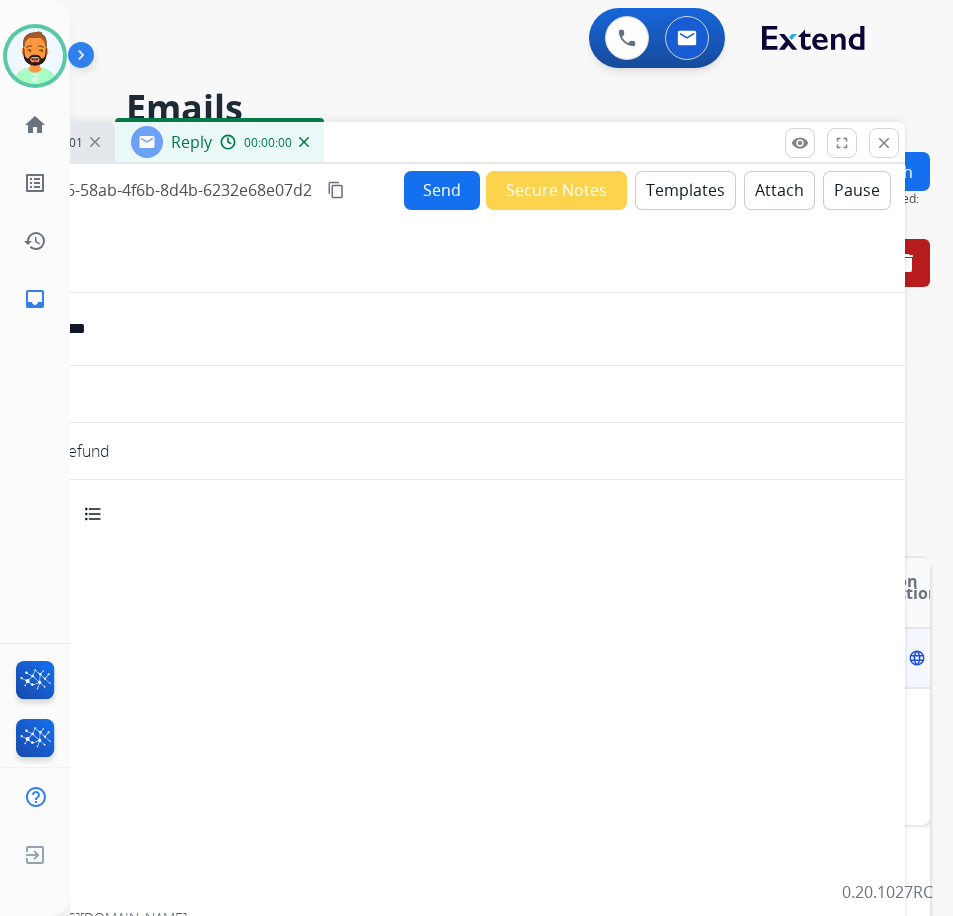 select on "**********" 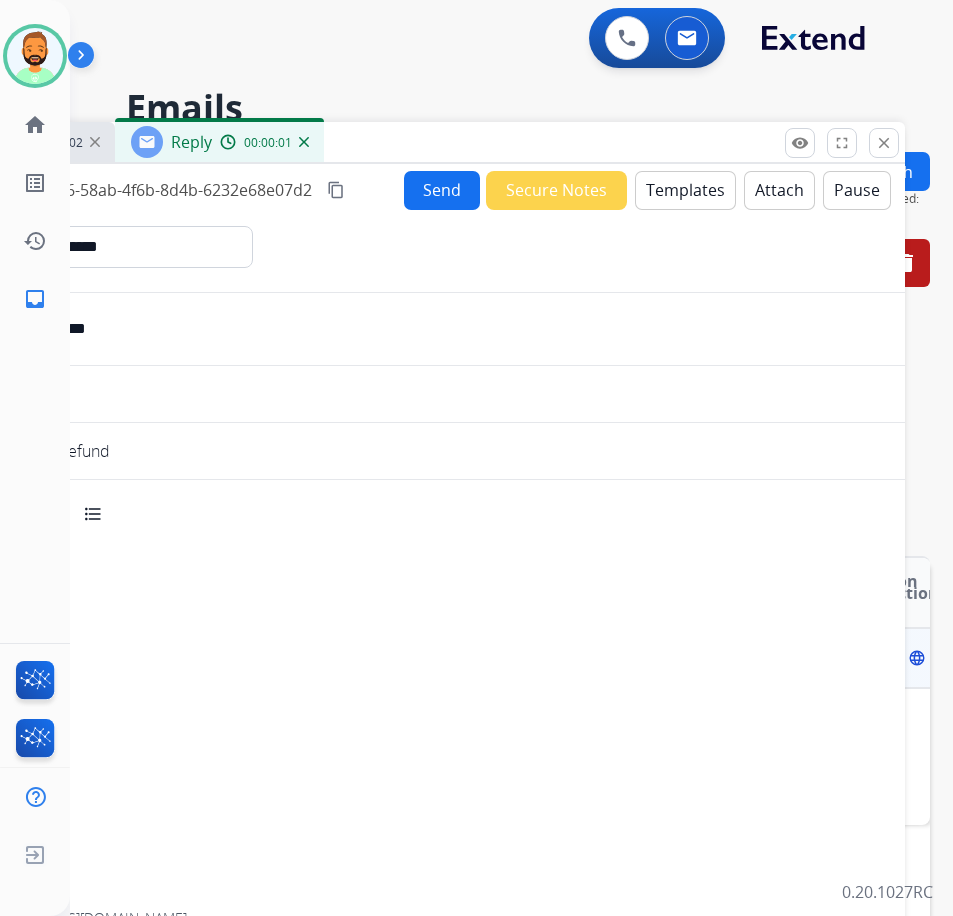 click on "Templates" at bounding box center [685, 190] 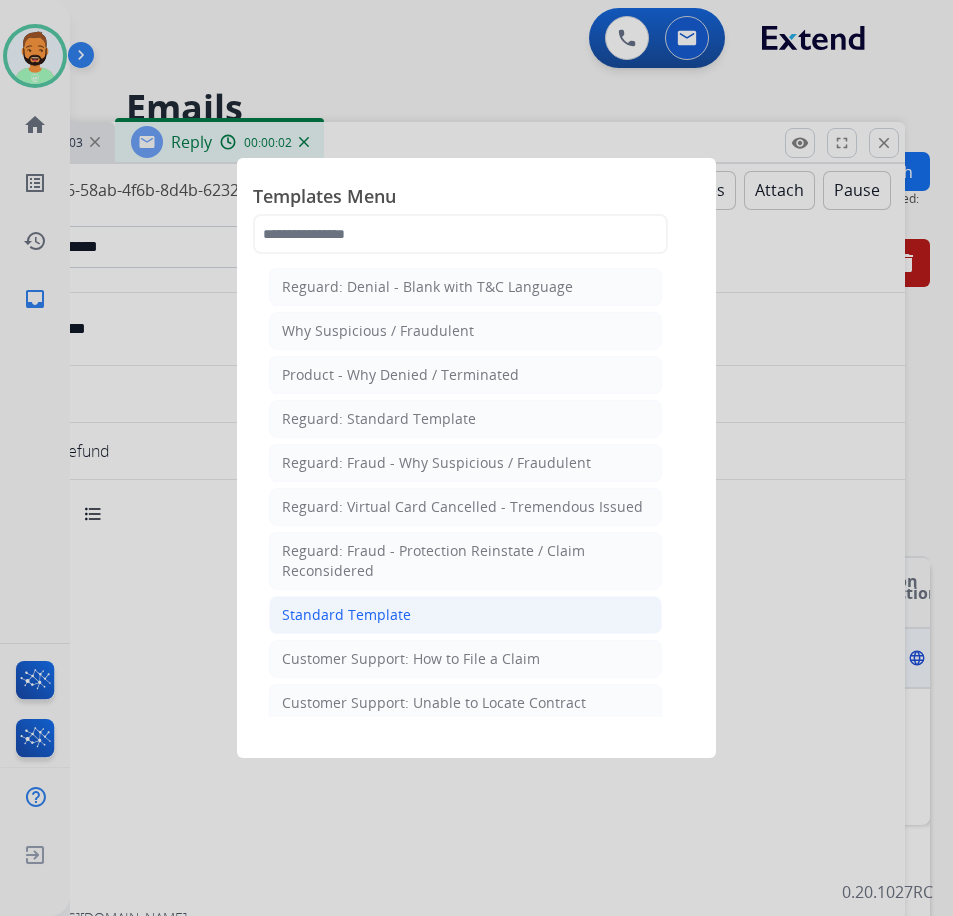 click on "Standard Template" 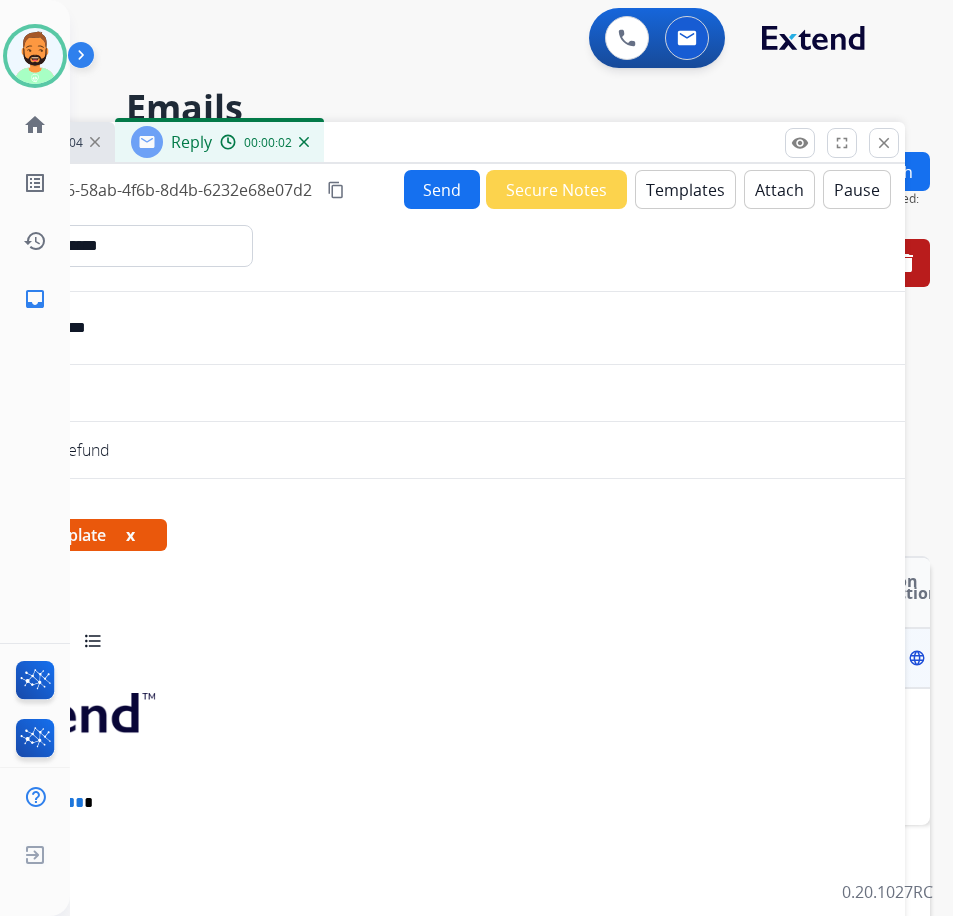 click on "Emails" at bounding box center (515, 108) 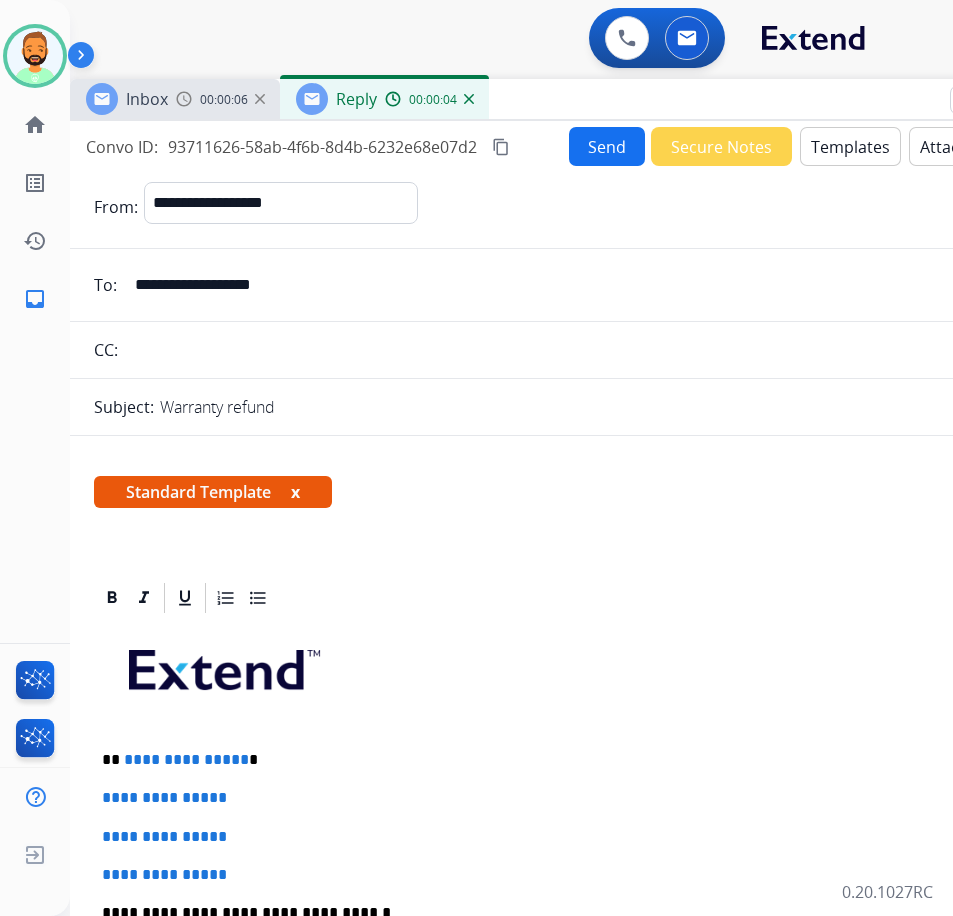 drag, startPoint x: 535, startPoint y: 150, endPoint x: 602, endPoint y: 107, distance: 79.61156 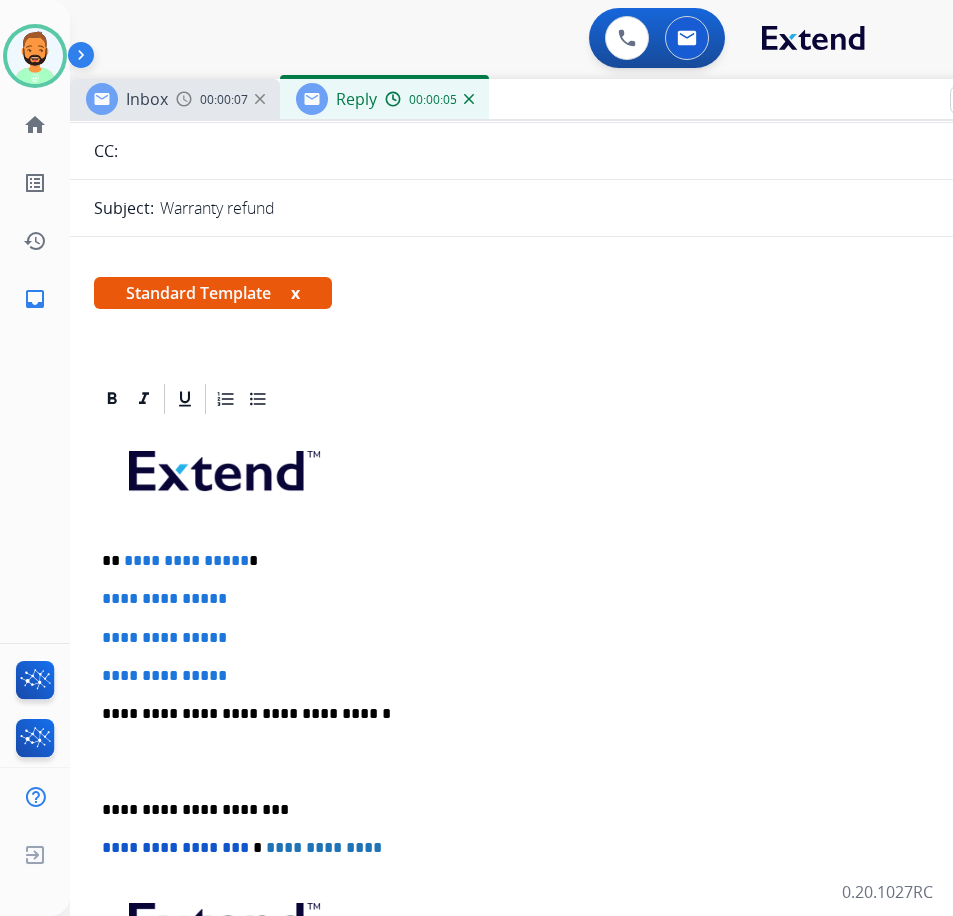 scroll, scrollTop: 200, scrollLeft: 0, axis: vertical 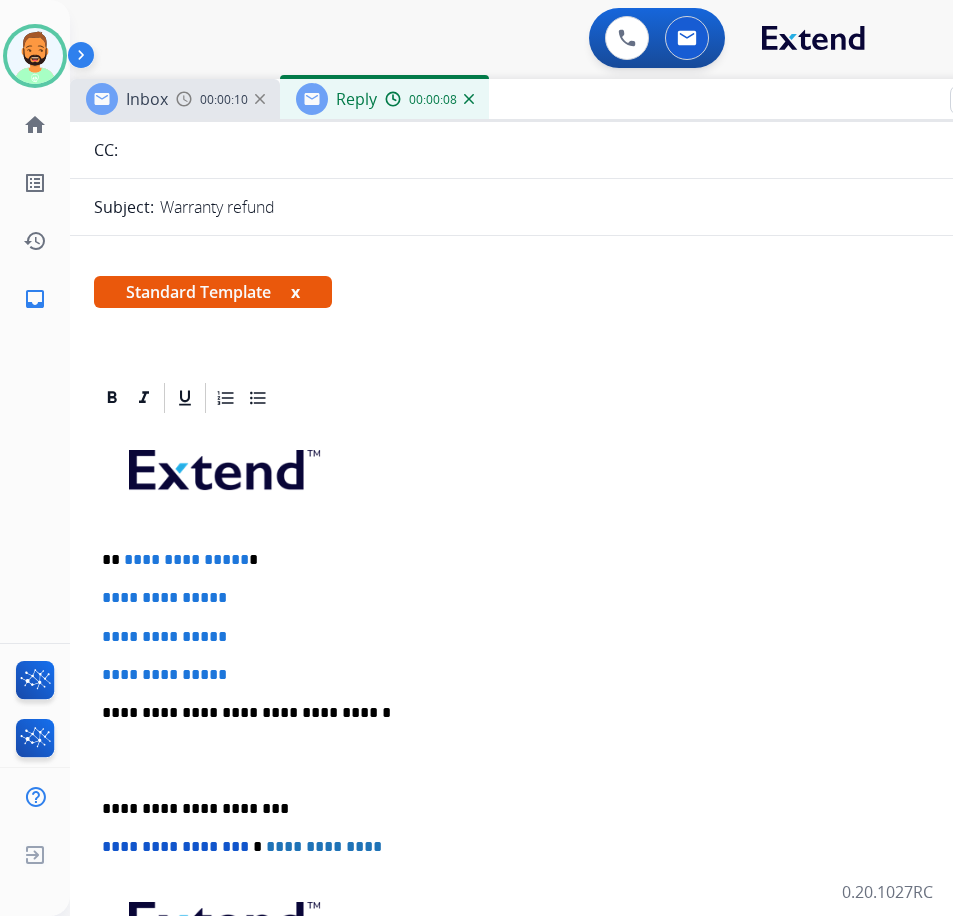 click on "**********" at bounding box center [562, 560] 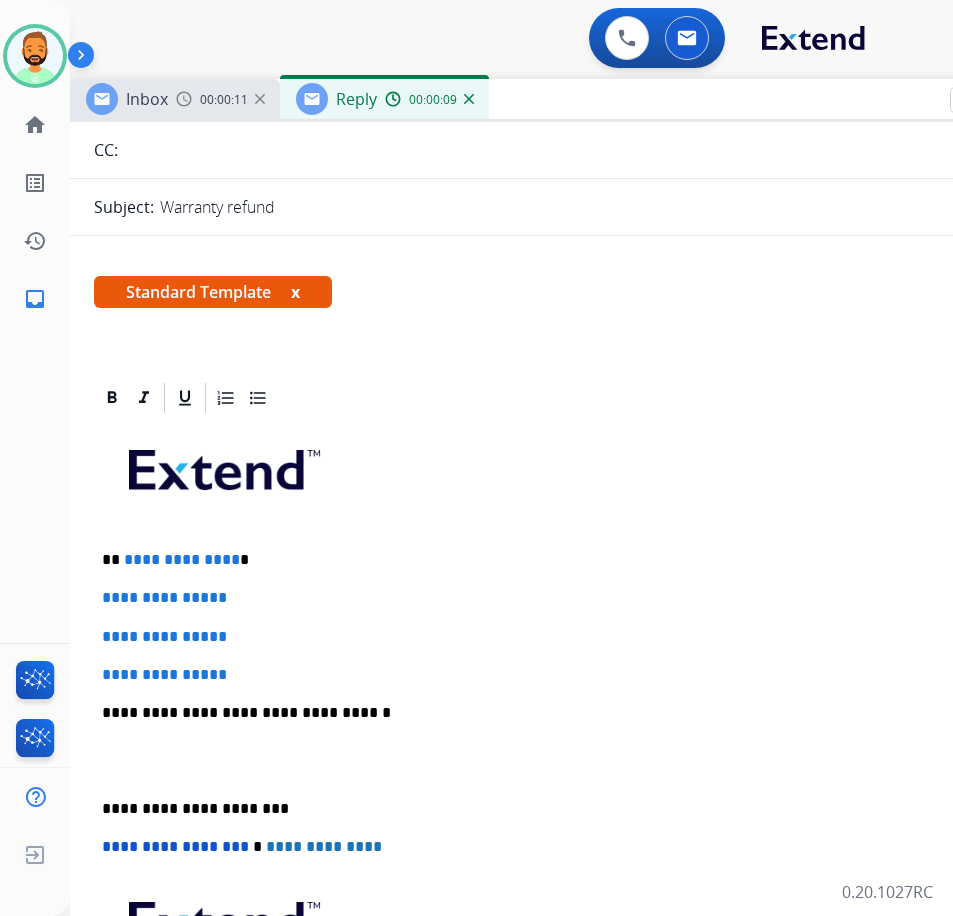 type 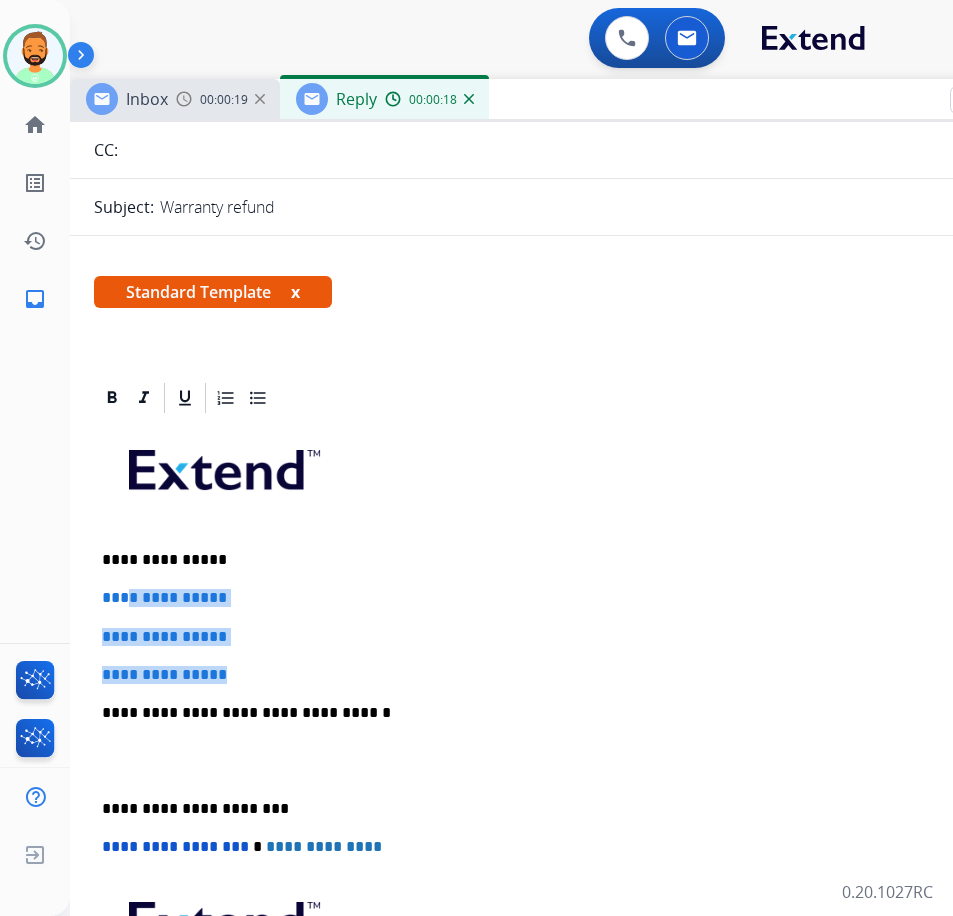 drag, startPoint x: 253, startPoint y: 667, endPoint x: 131, endPoint y: 594, distance: 142.17242 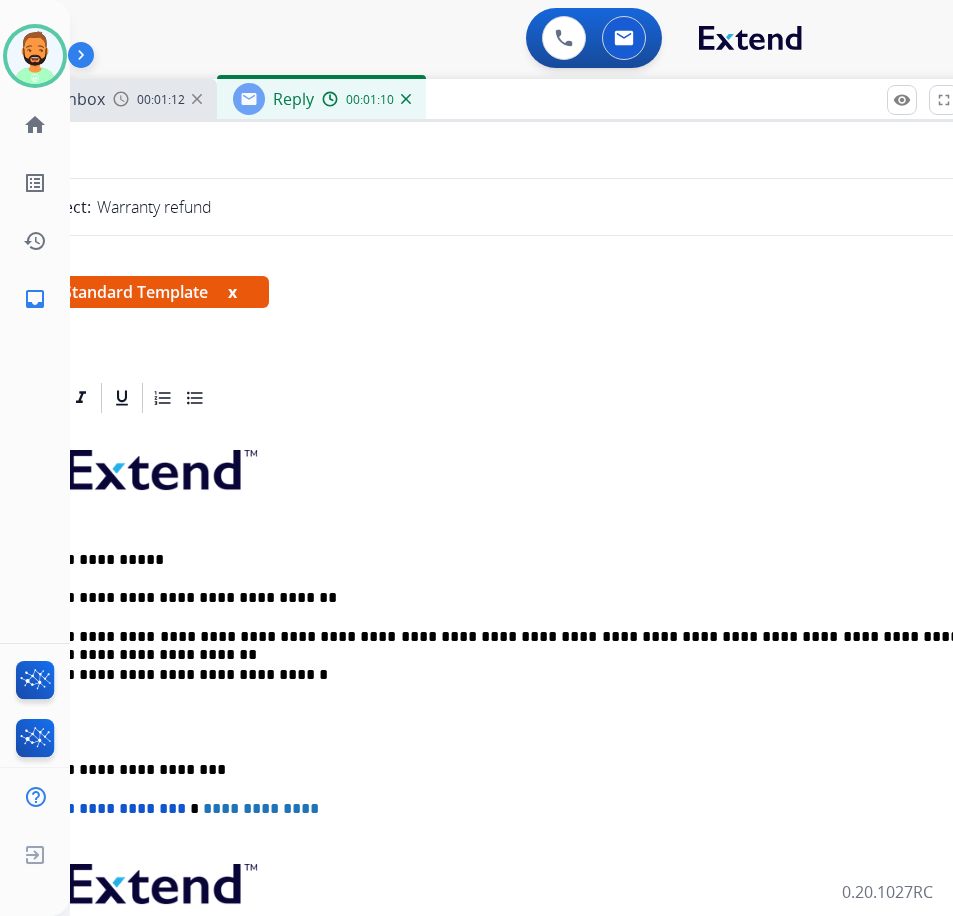 scroll, scrollTop: 0, scrollLeft: 48, axis: horizontal 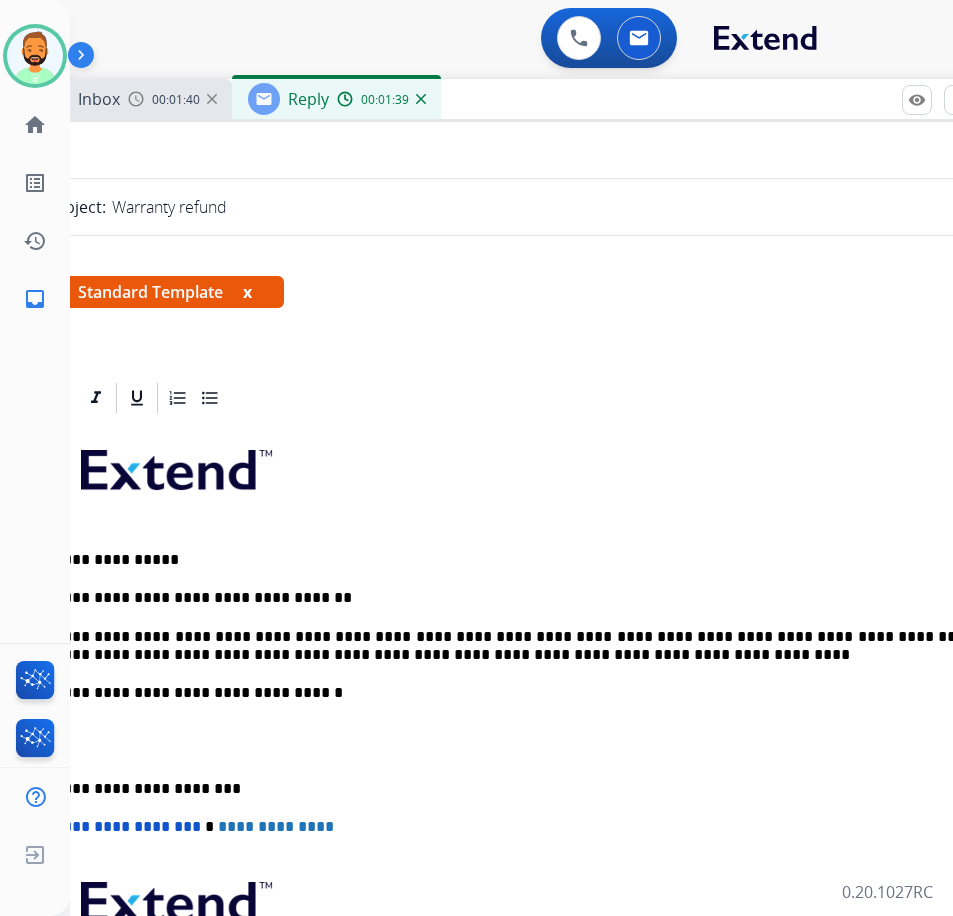 click on "**********" at bounding box center (514, 646) 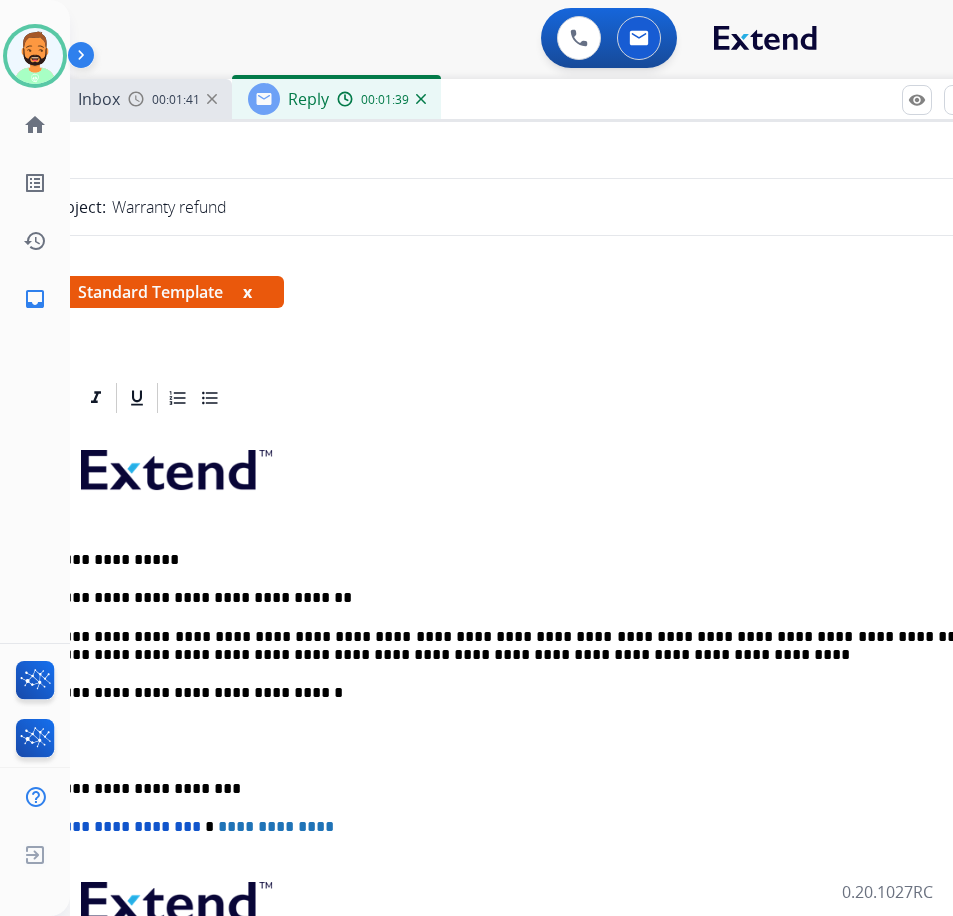 click on "**********" at bounding box center [514, 646] 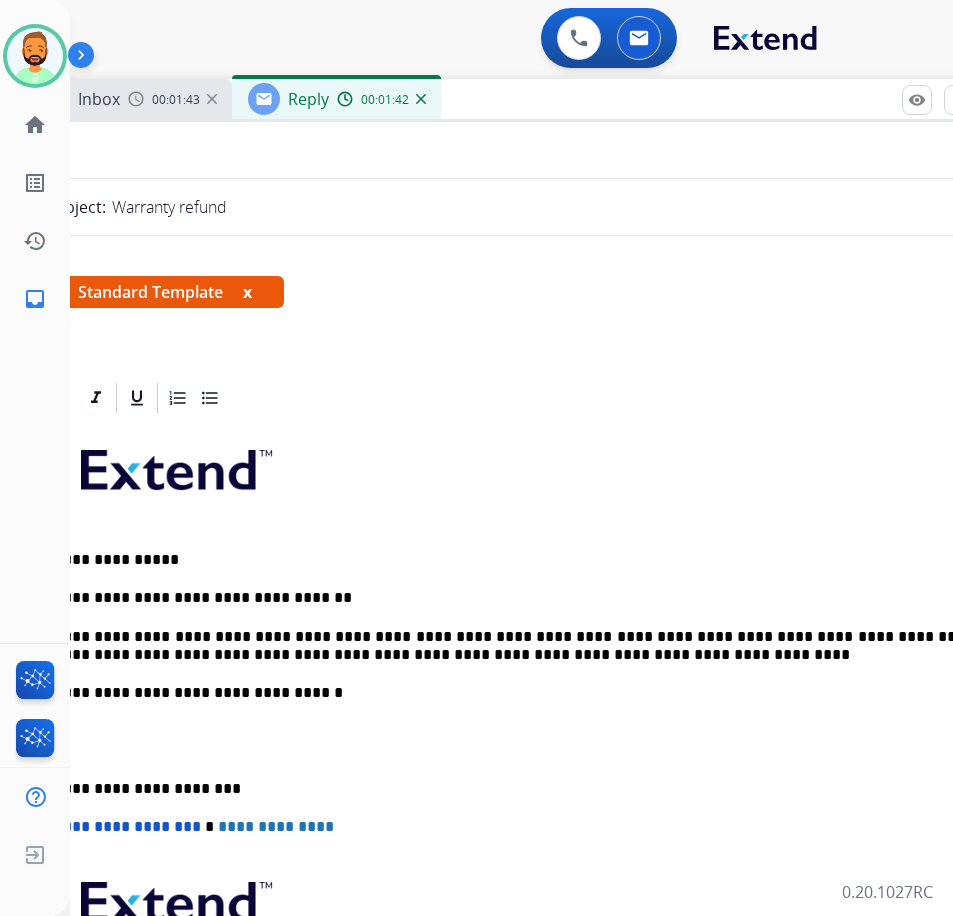 click at bounding box center [522, 477] 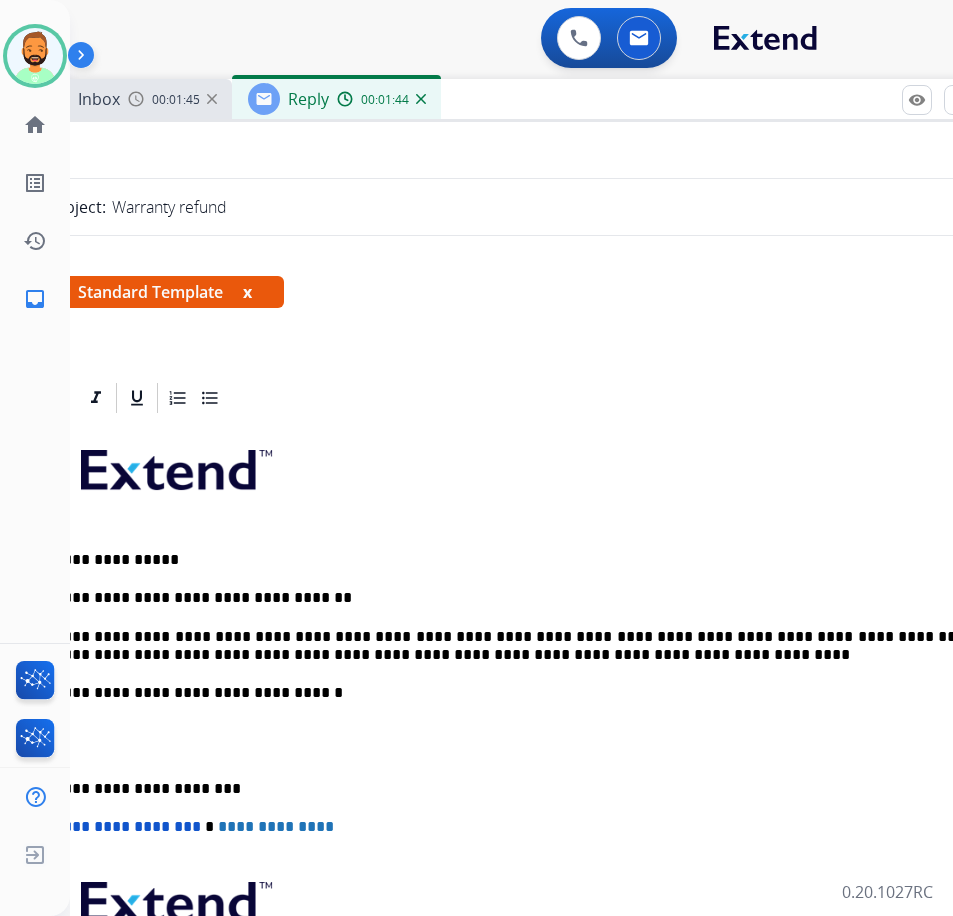 click on "**********" at bounding box center (514, 646) 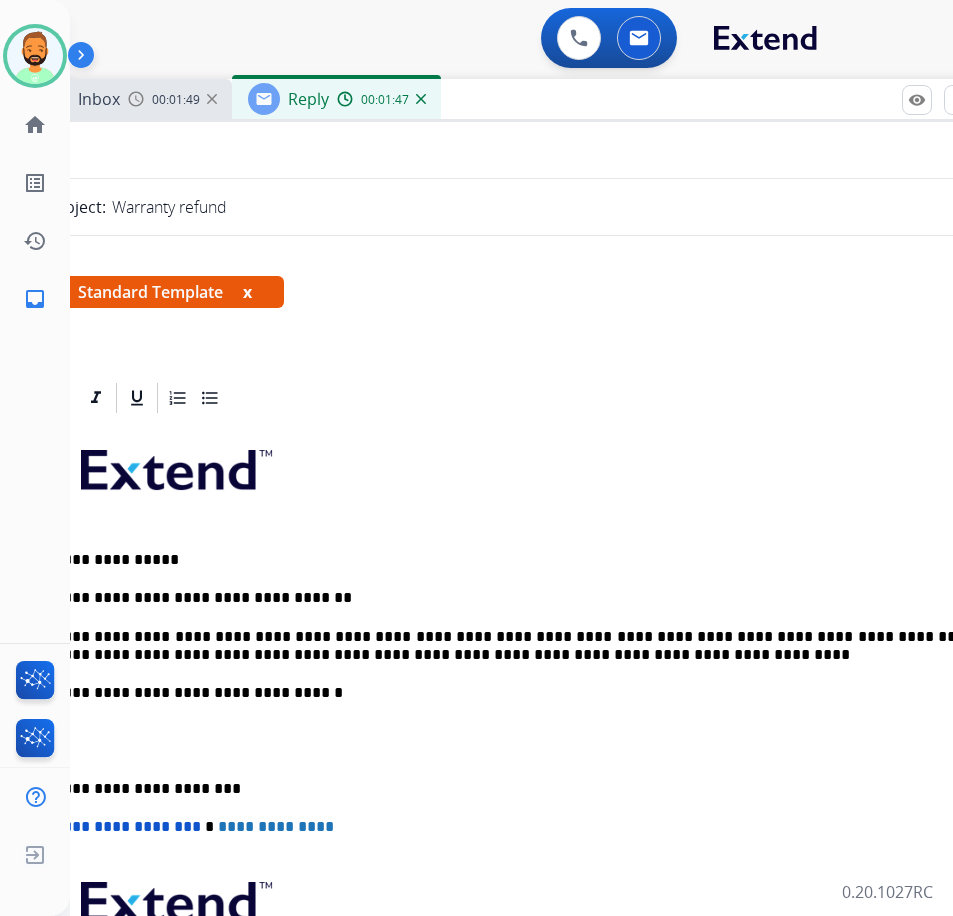 click at bounding box center (522, 477) 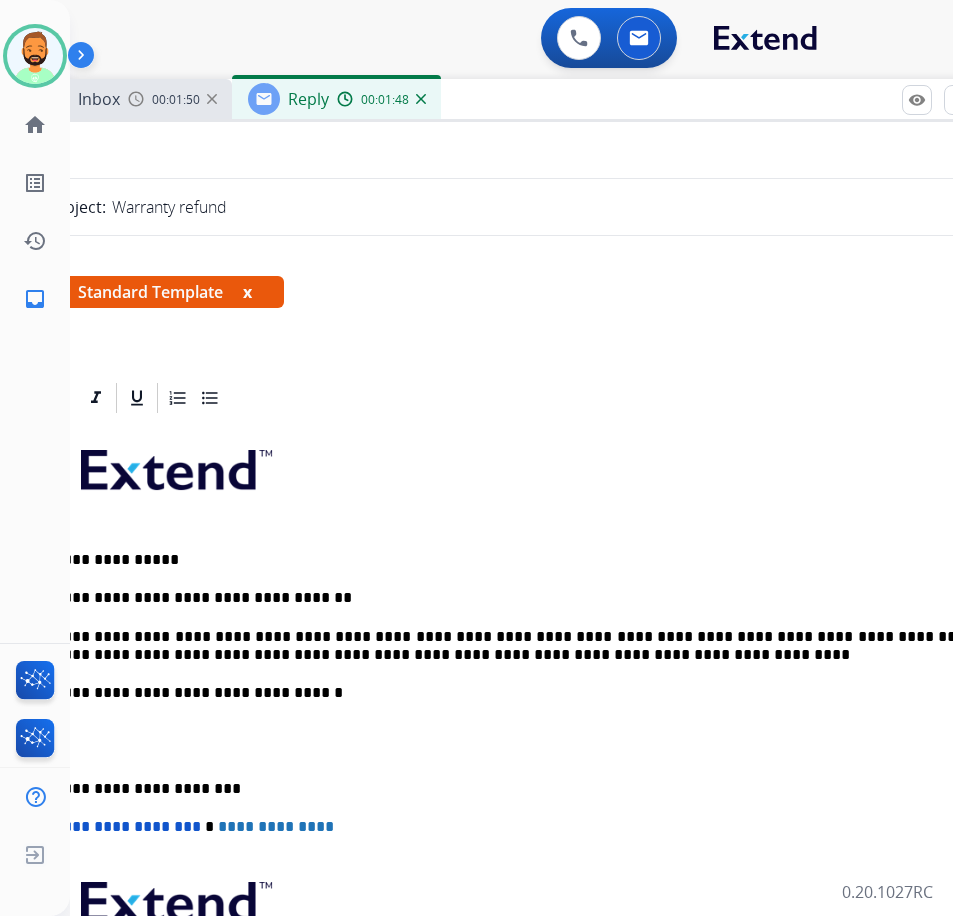 drag, startPoint x: 300, startPoint y: 619, endPoint x: 346, endPoint y: 608, distance: 47.296936 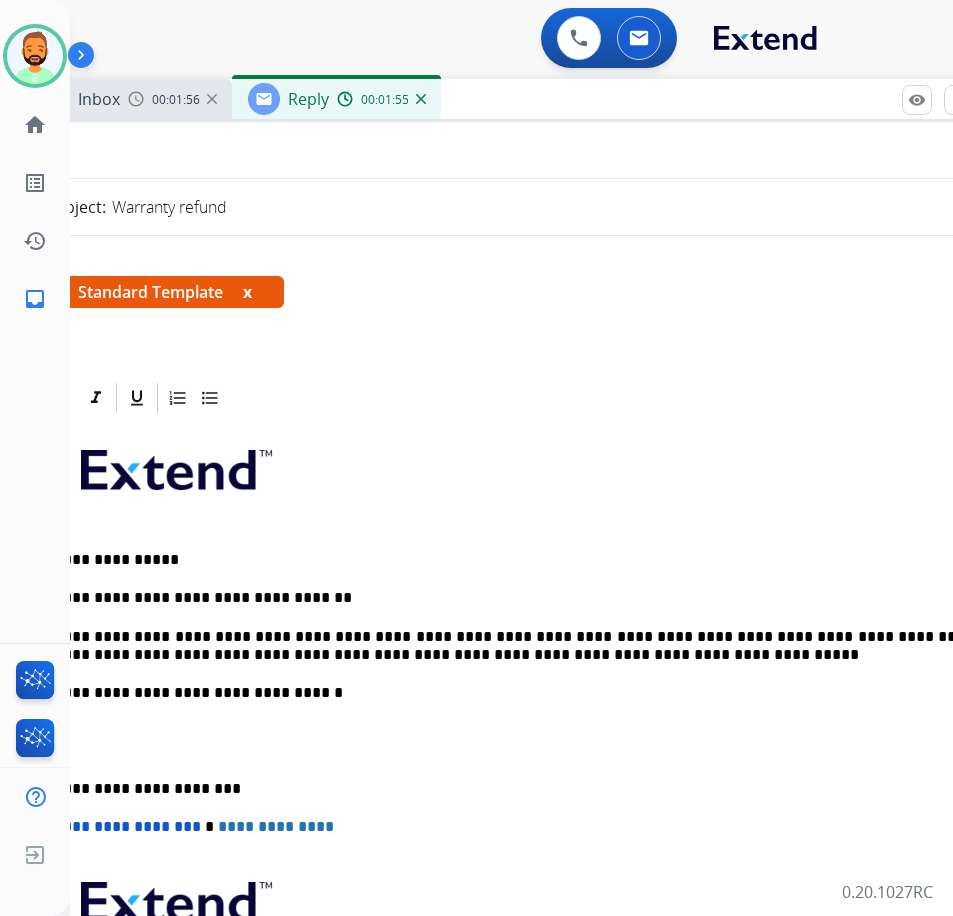 drag, startPoint x: 352, startPoint y: 637, endPoint x: 377, endPoint y: 654, distance: 30.232433 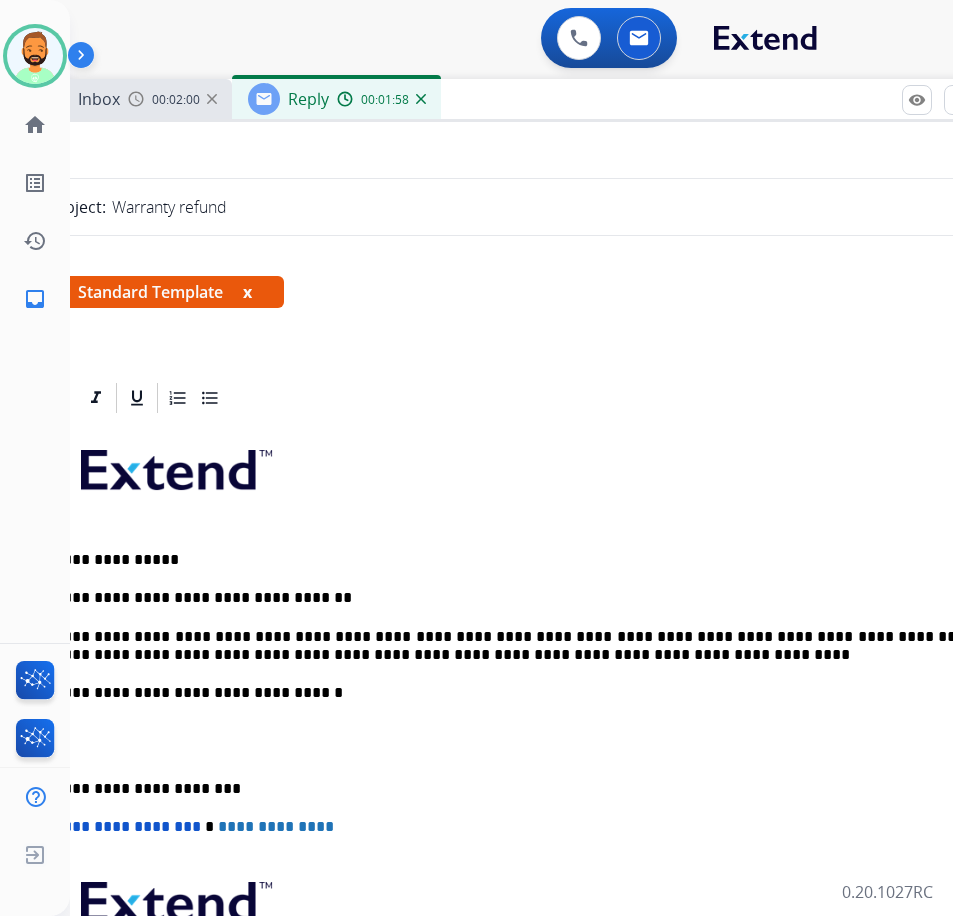 drag, startPoint x: 642, startPoint y: 632, endPoint x: 652, endPoint y: 633, distance: 10.049875 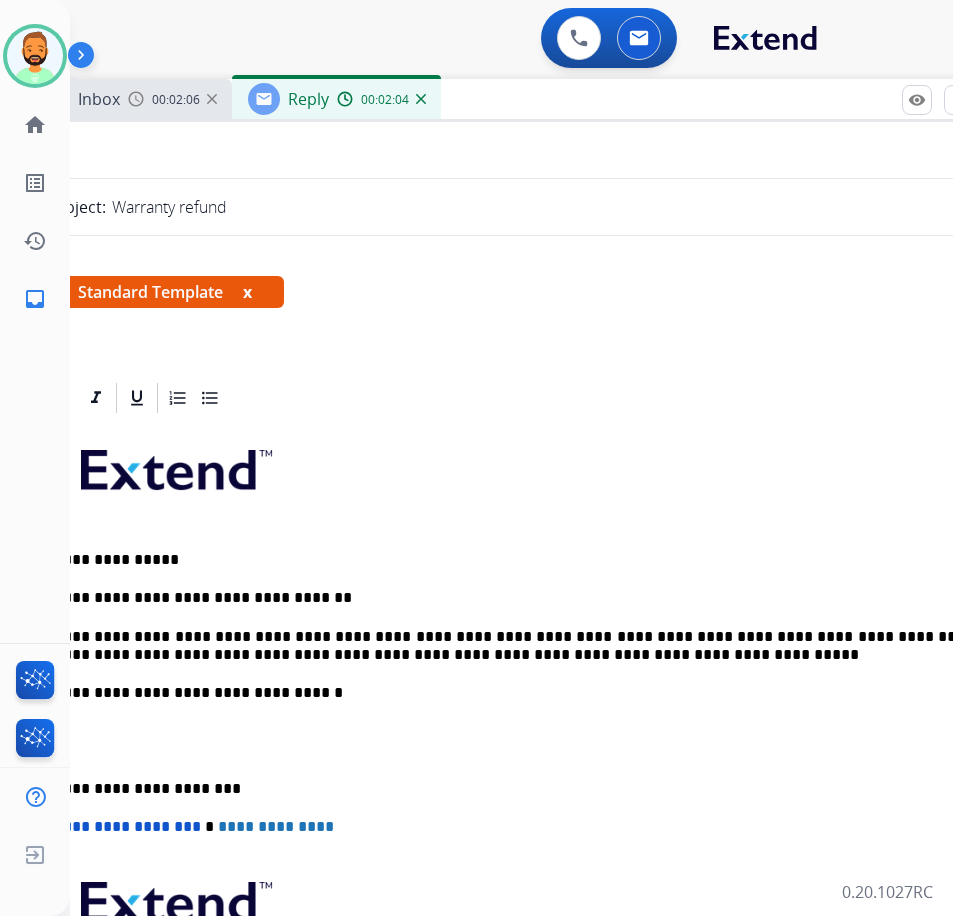 click on "**********" at bounding box center (514, 789) 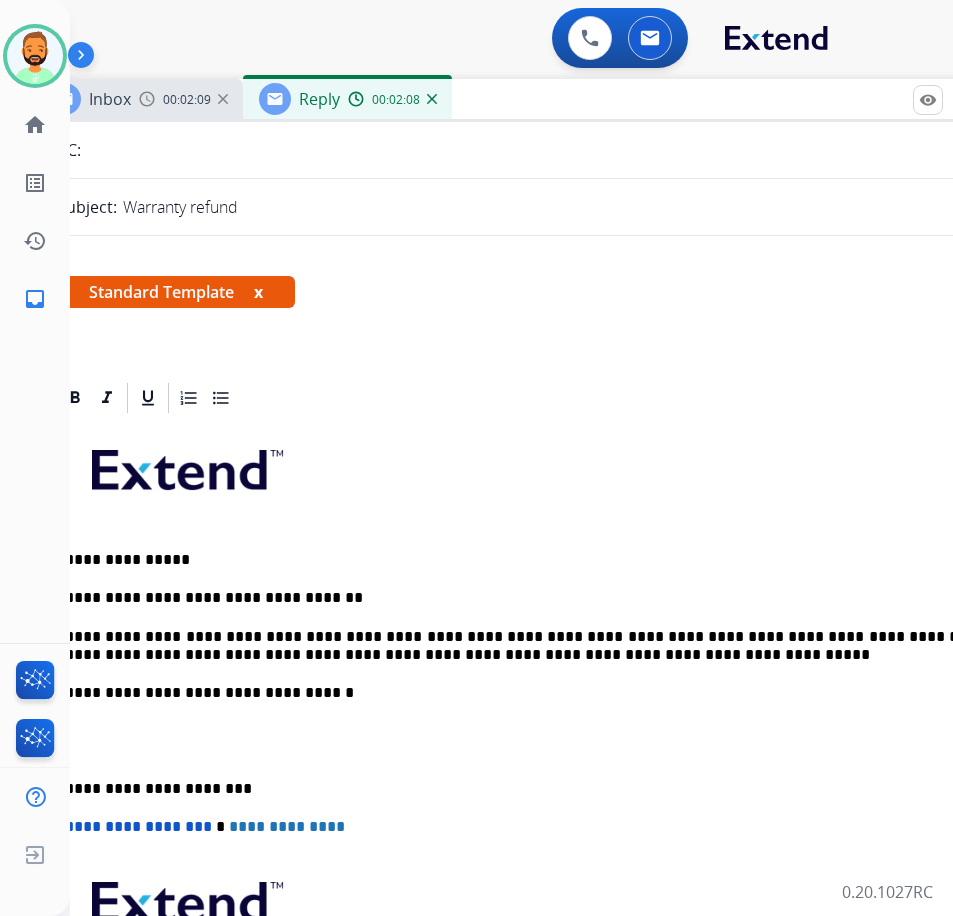scroll, scrollTop: 0, scrollLeft: 27, axis: horizontal 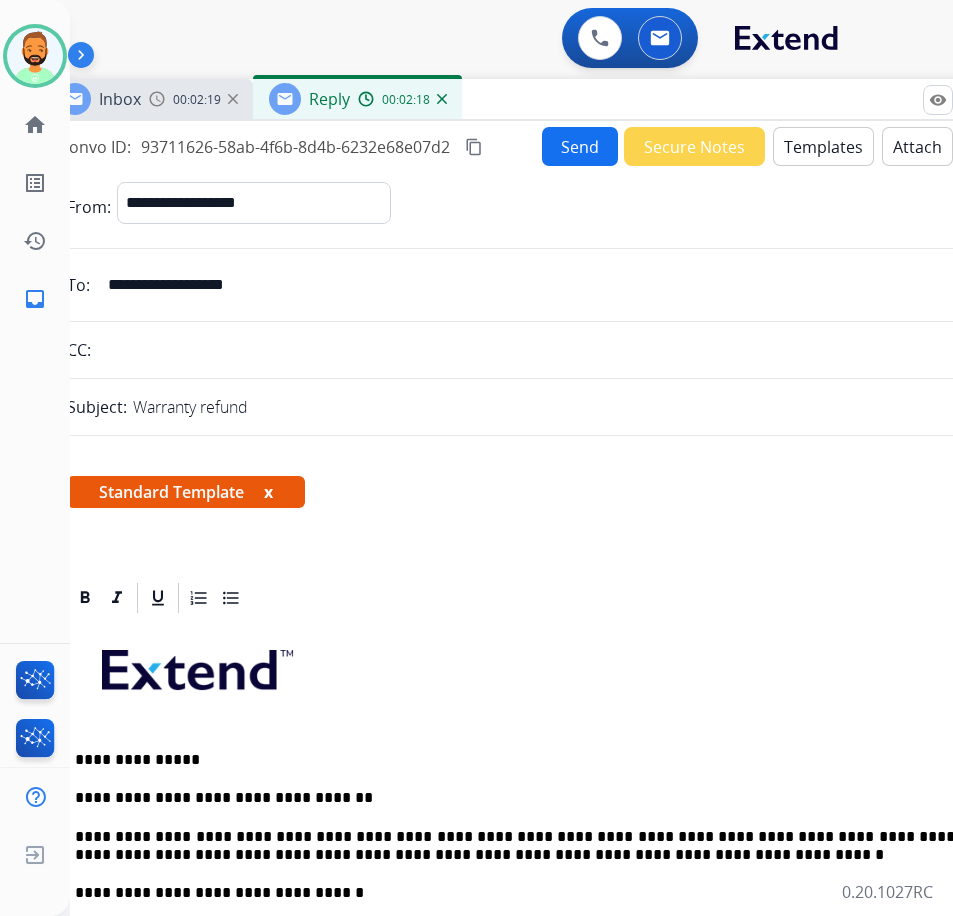click on "Send" at bounding box center [580, 146] 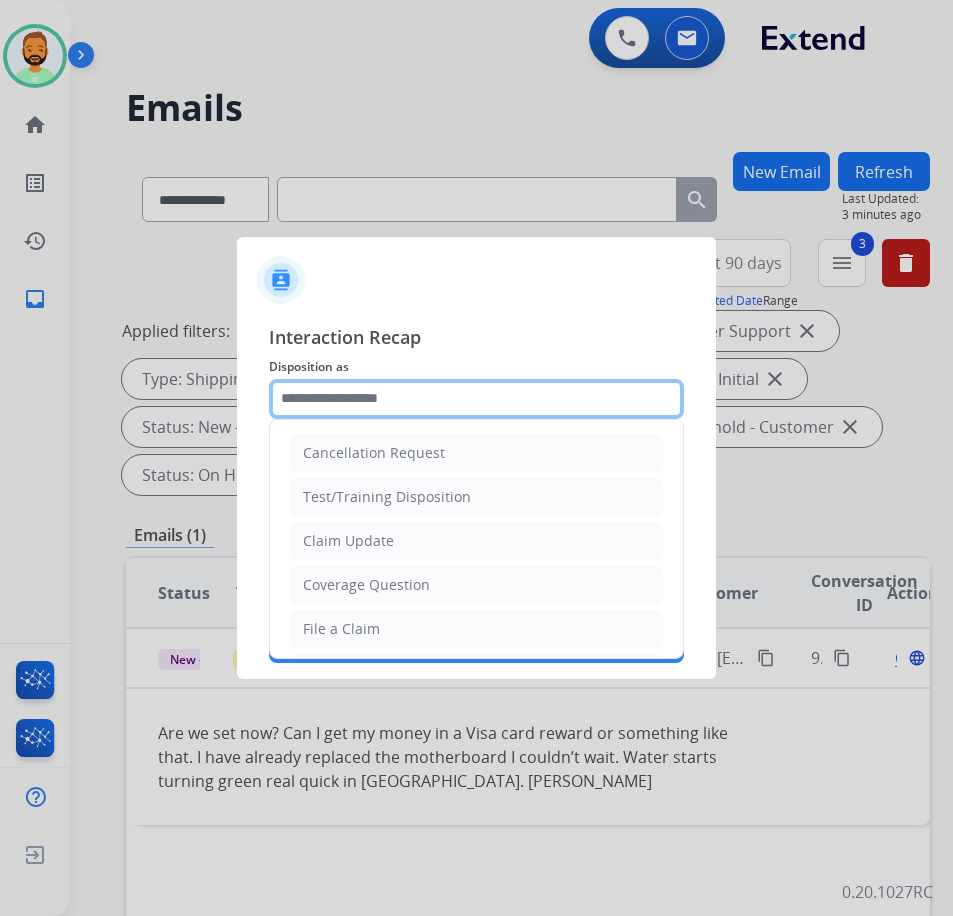 click 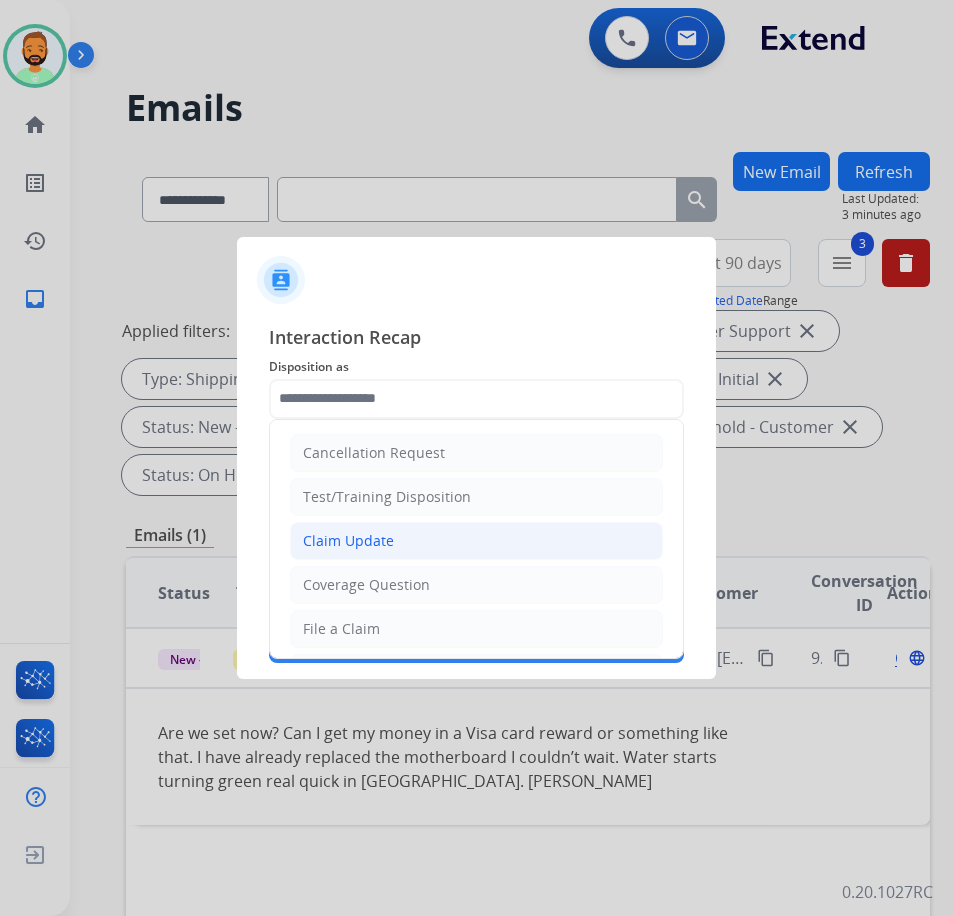 click on "Claim Update" 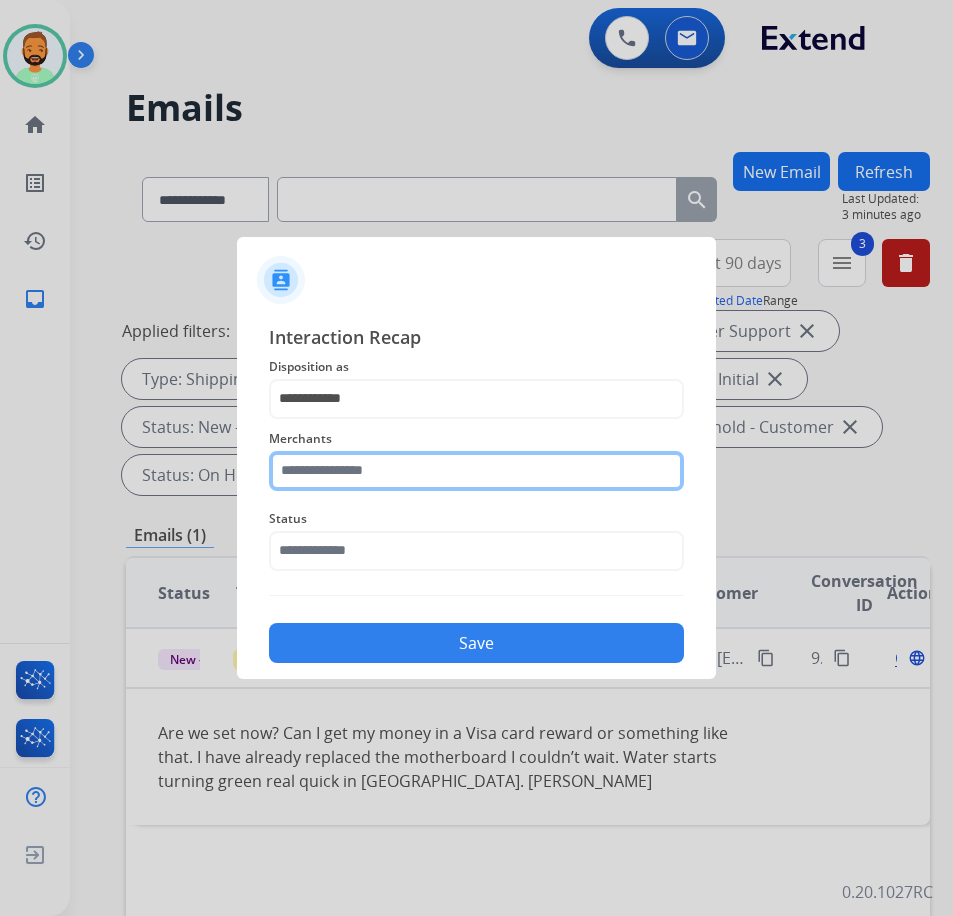 click 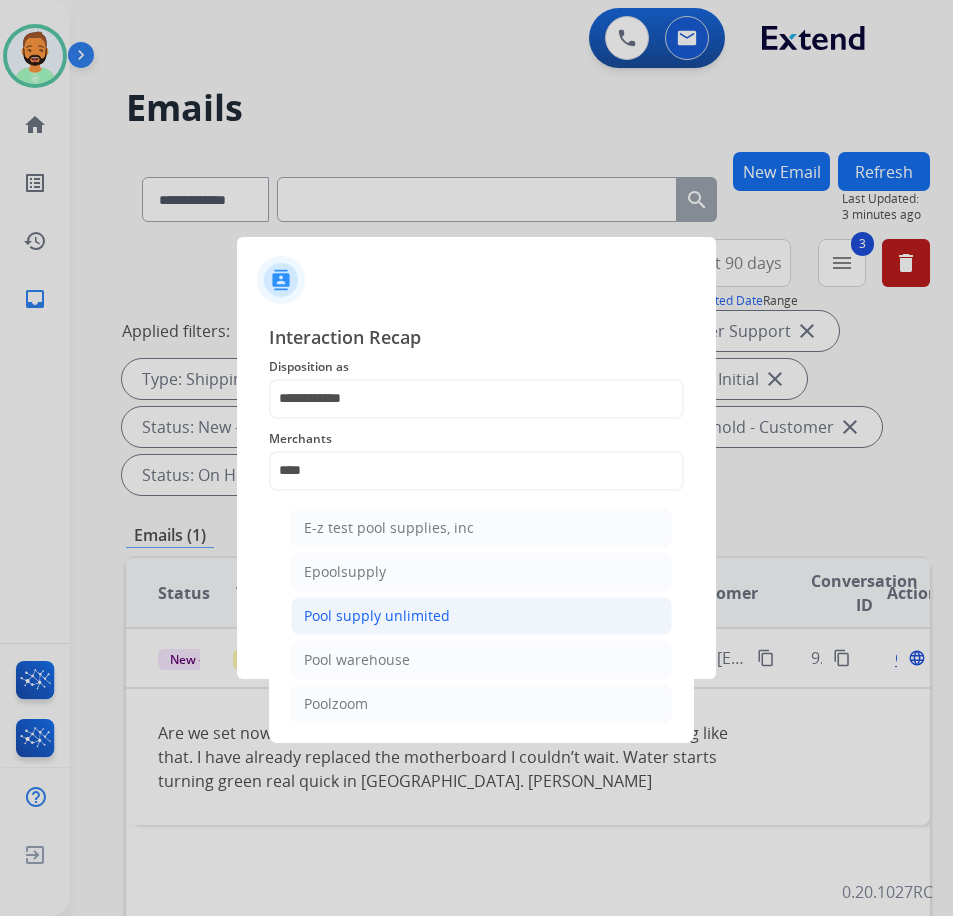 click on "Pool supply unlimited" 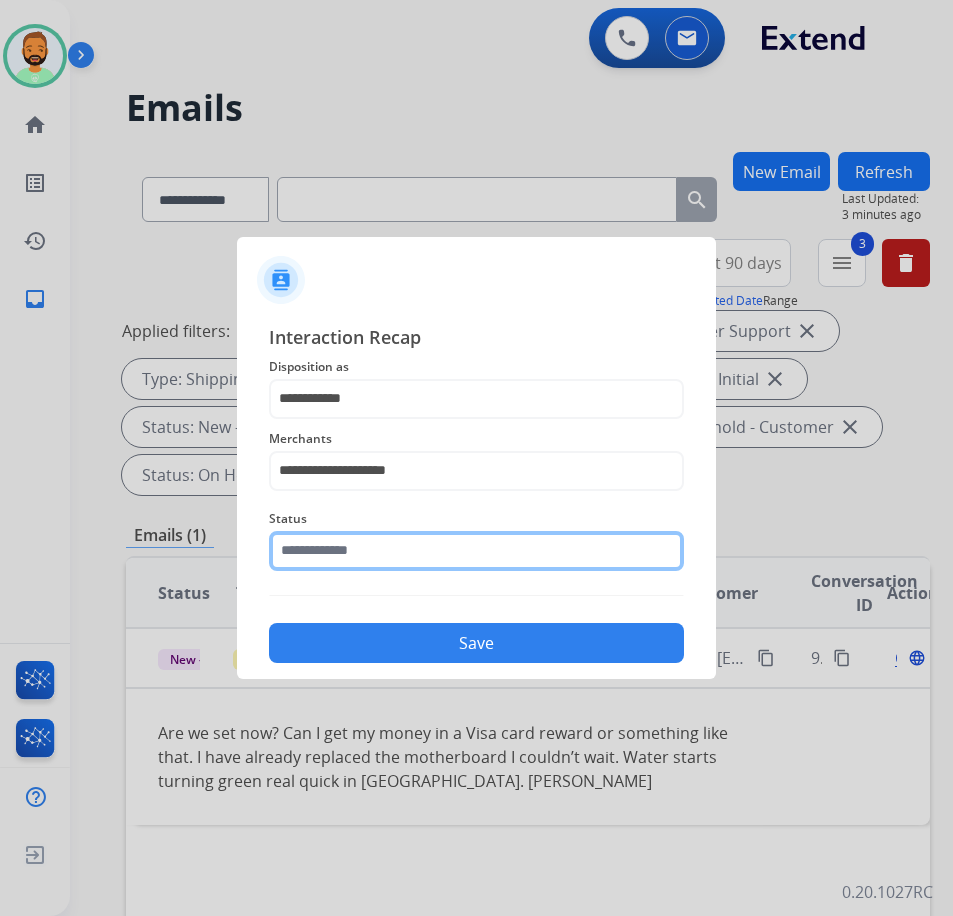 click 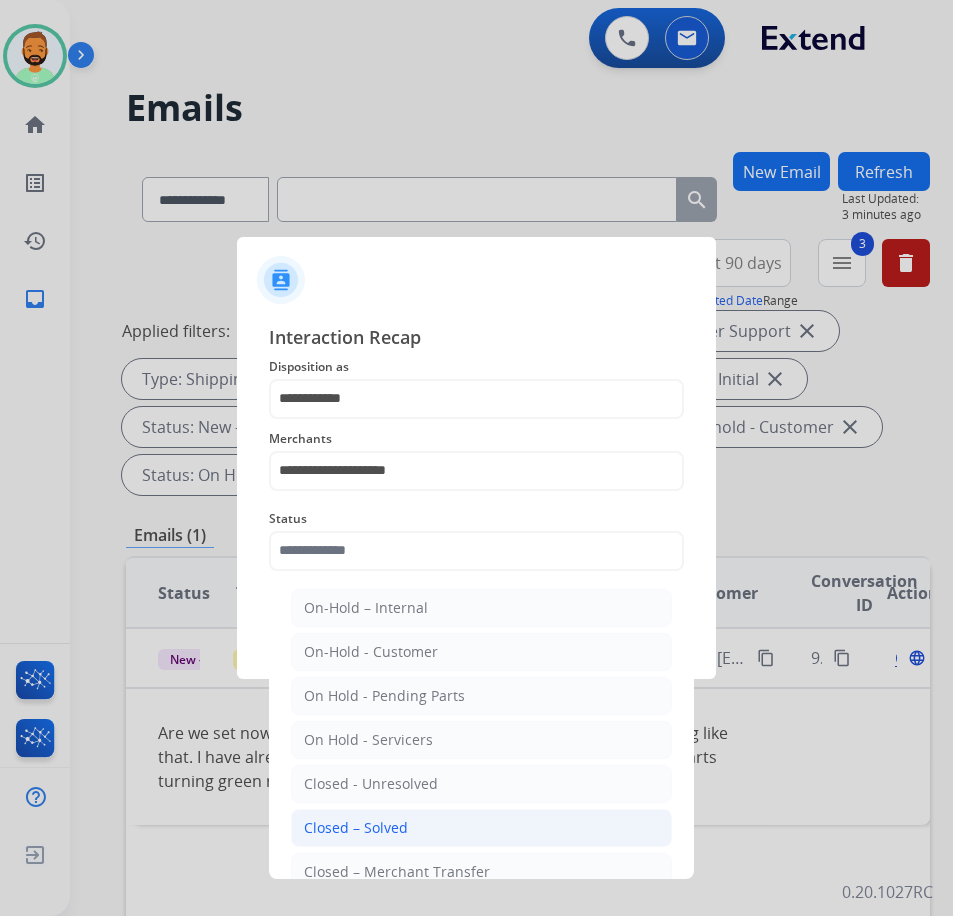 click on "Closed – Solved" 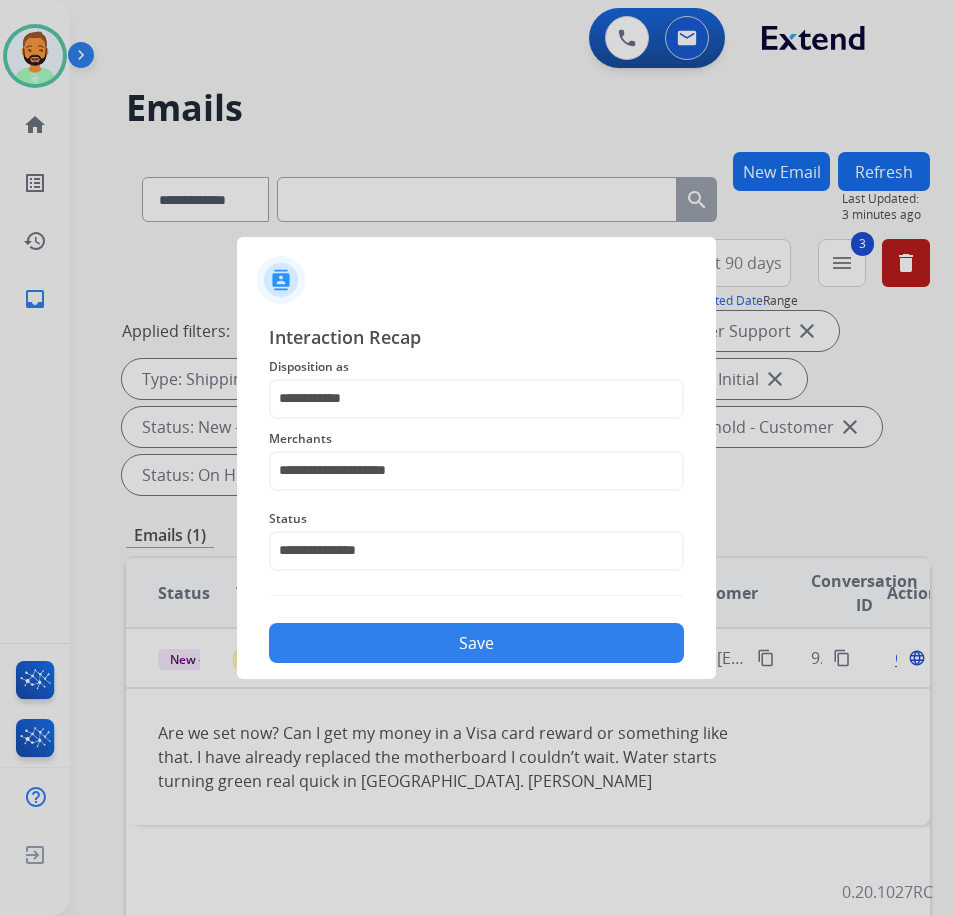 click on "Save" 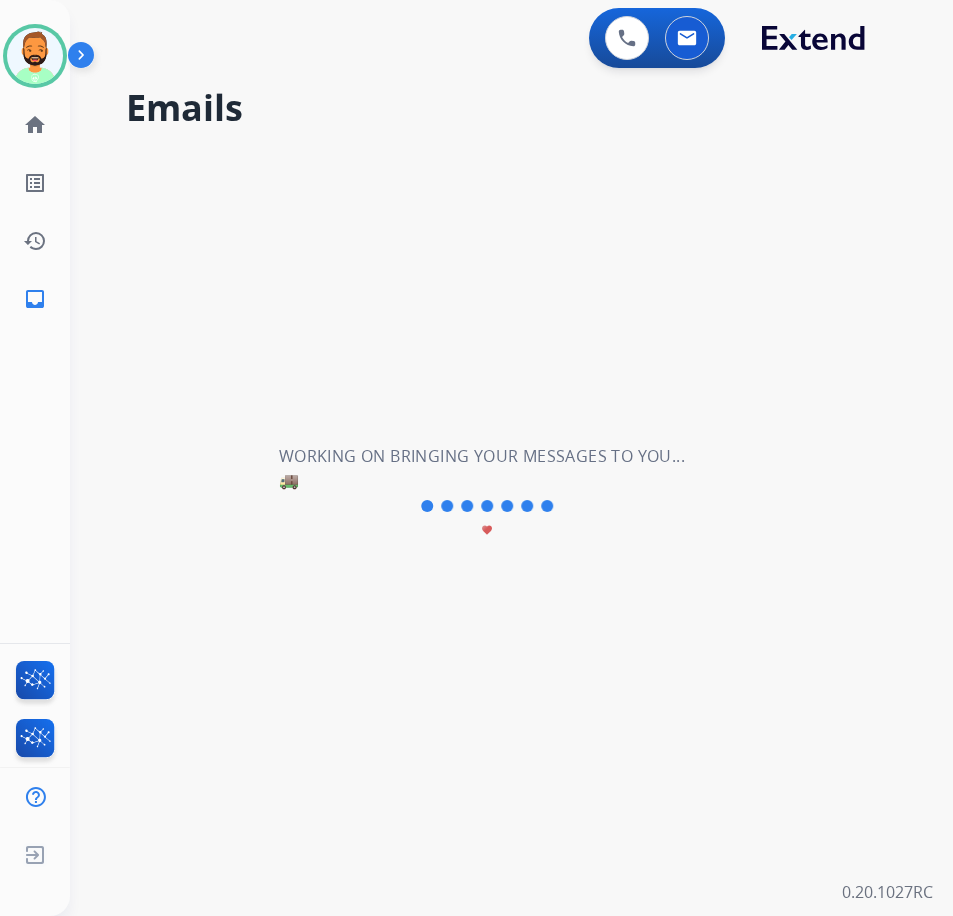 scroll, scrollTop: 0, scrollLeft: 0, axis: both 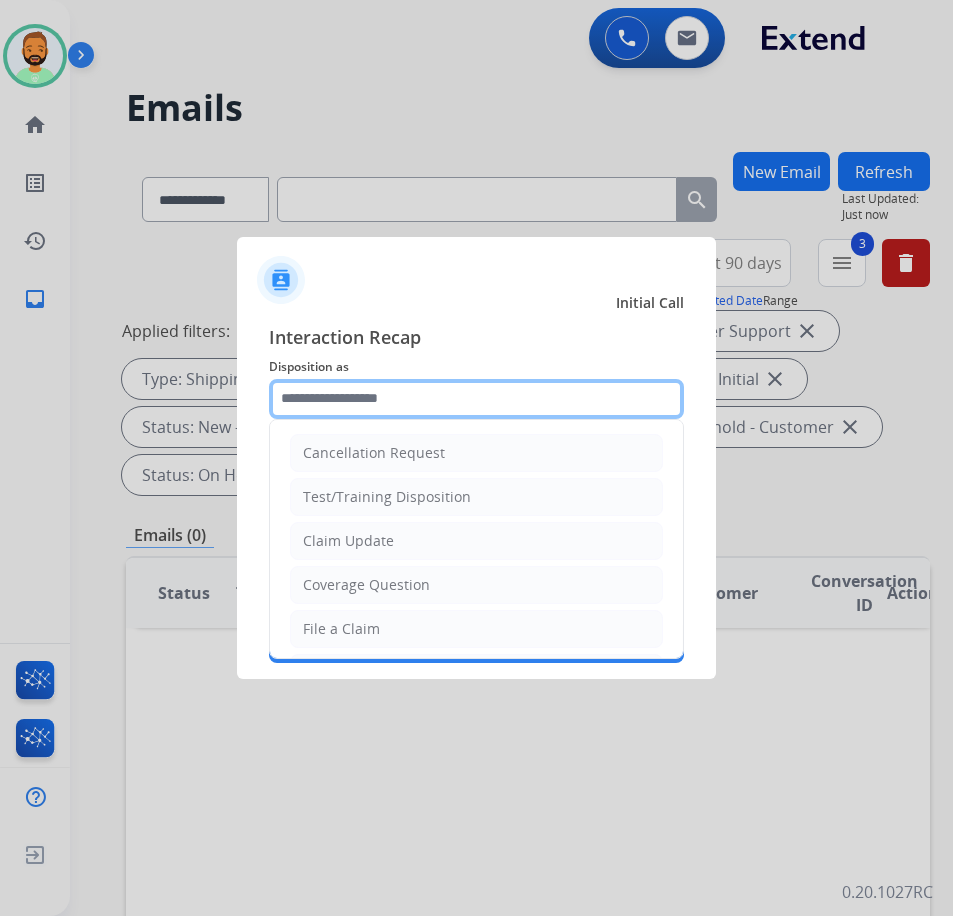 click 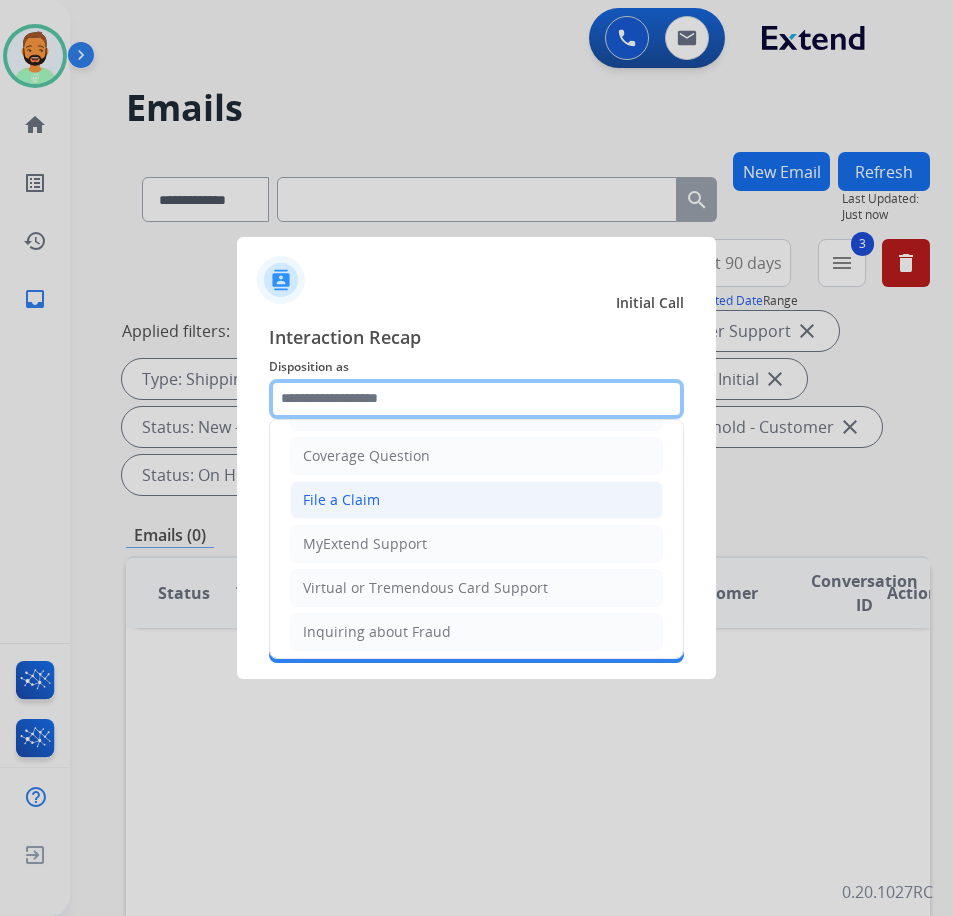 scroll, scrollTop: 312, scrollLeft: 0, axis: vertical 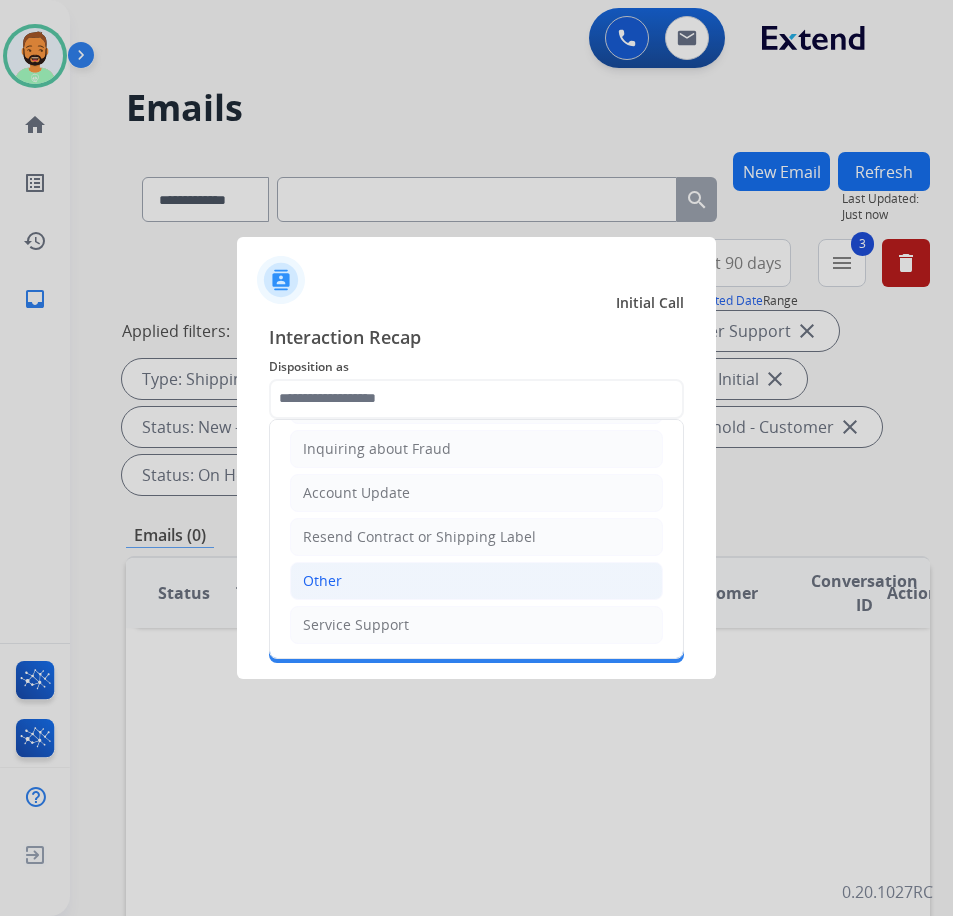 click on "Other" 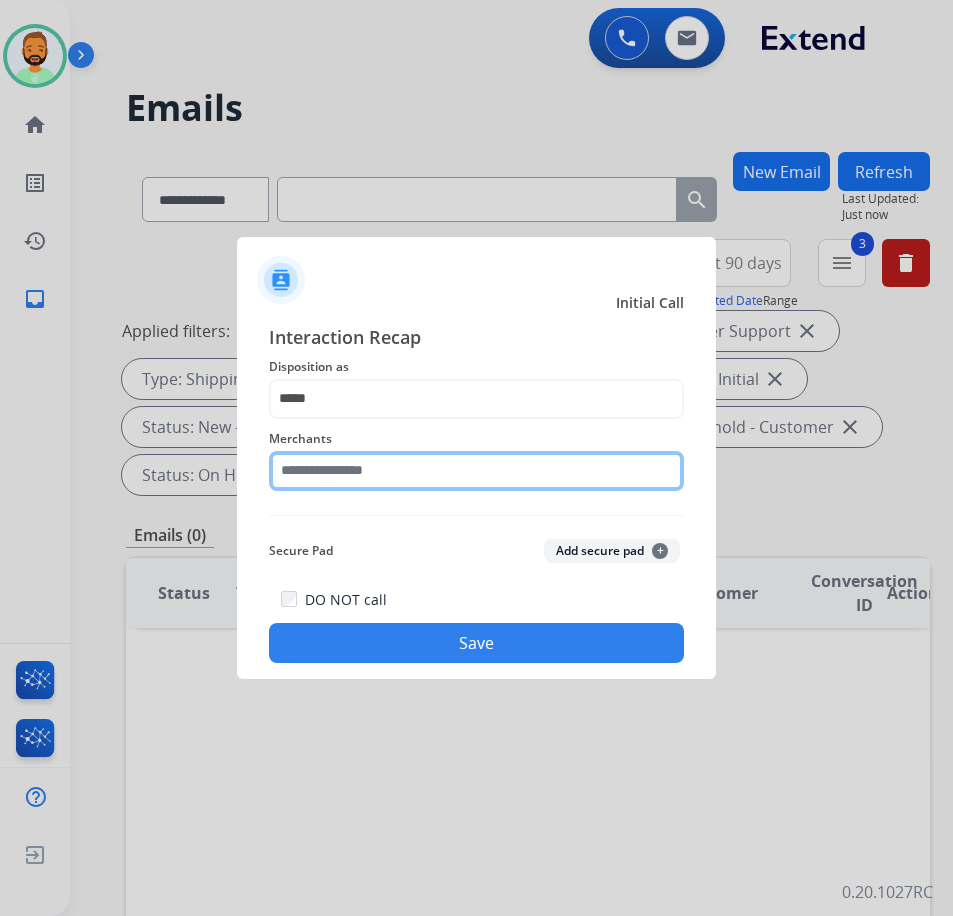 click 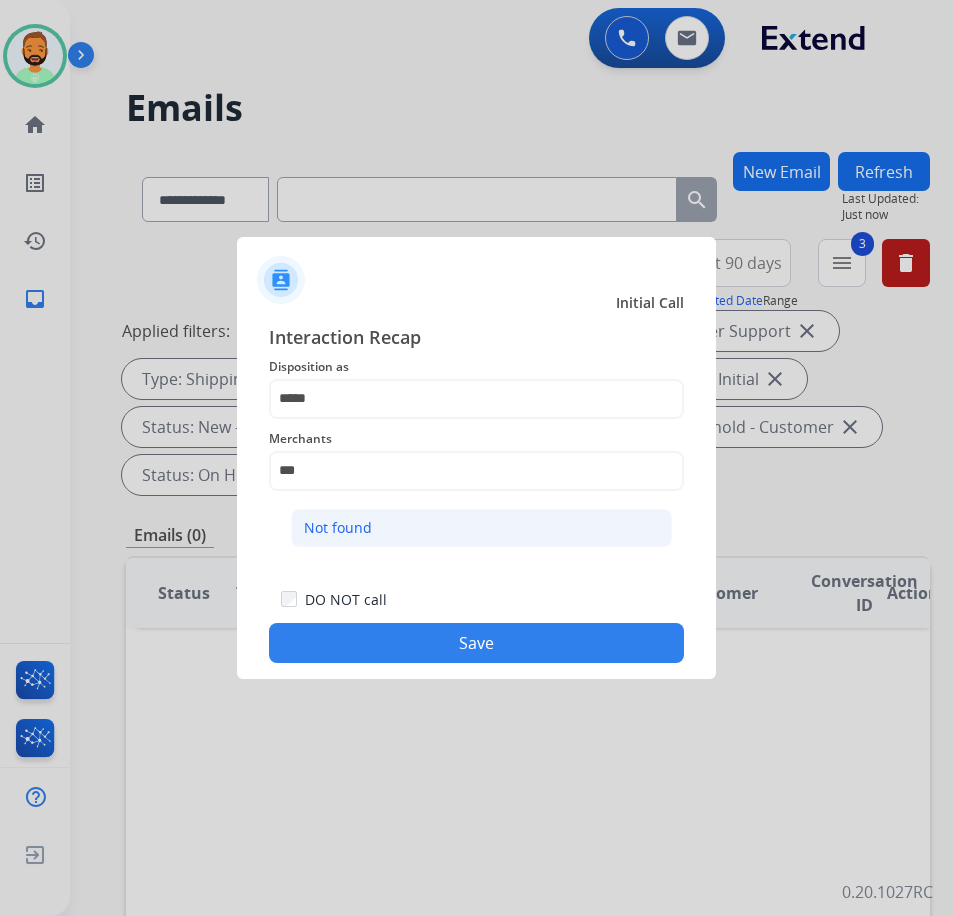 click on "Not found" 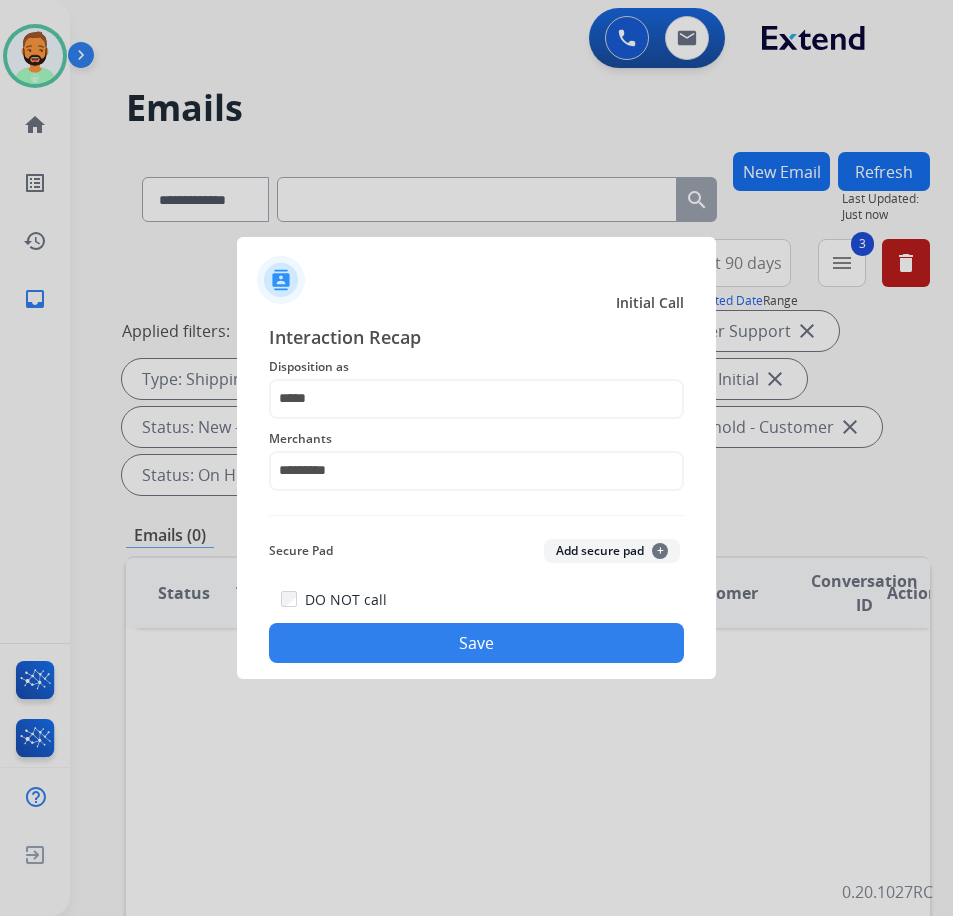 click on "Save" 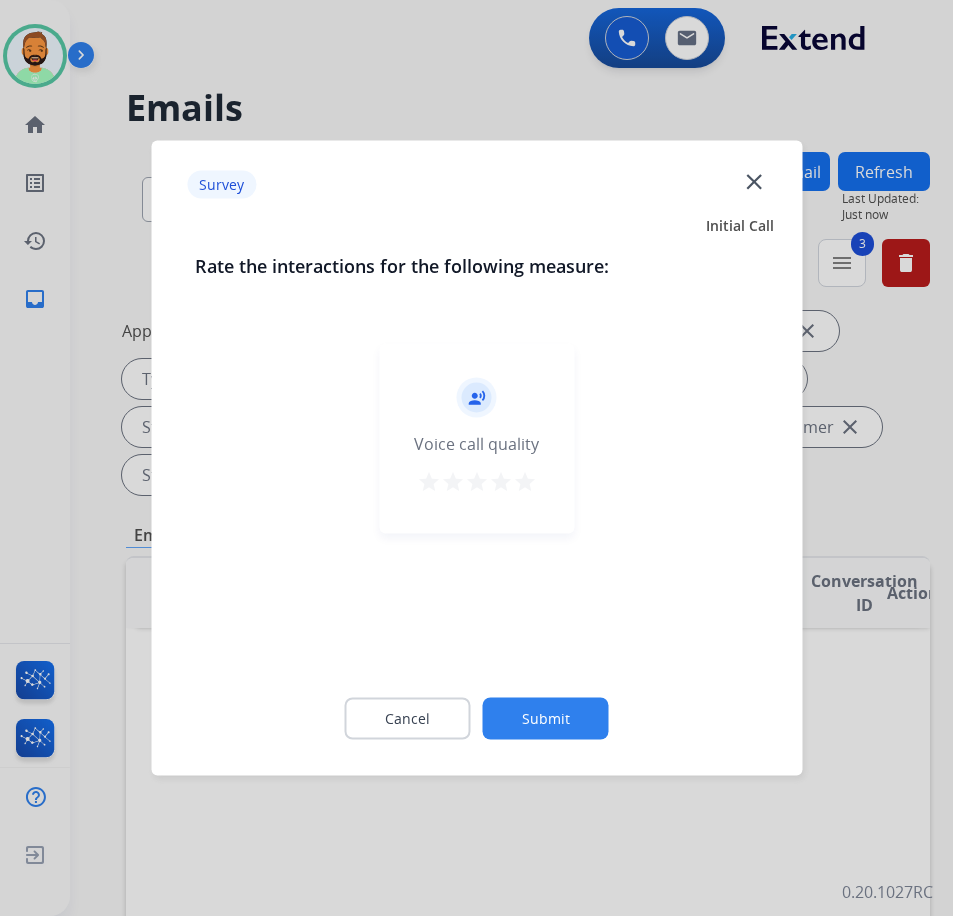 click on "Submit" 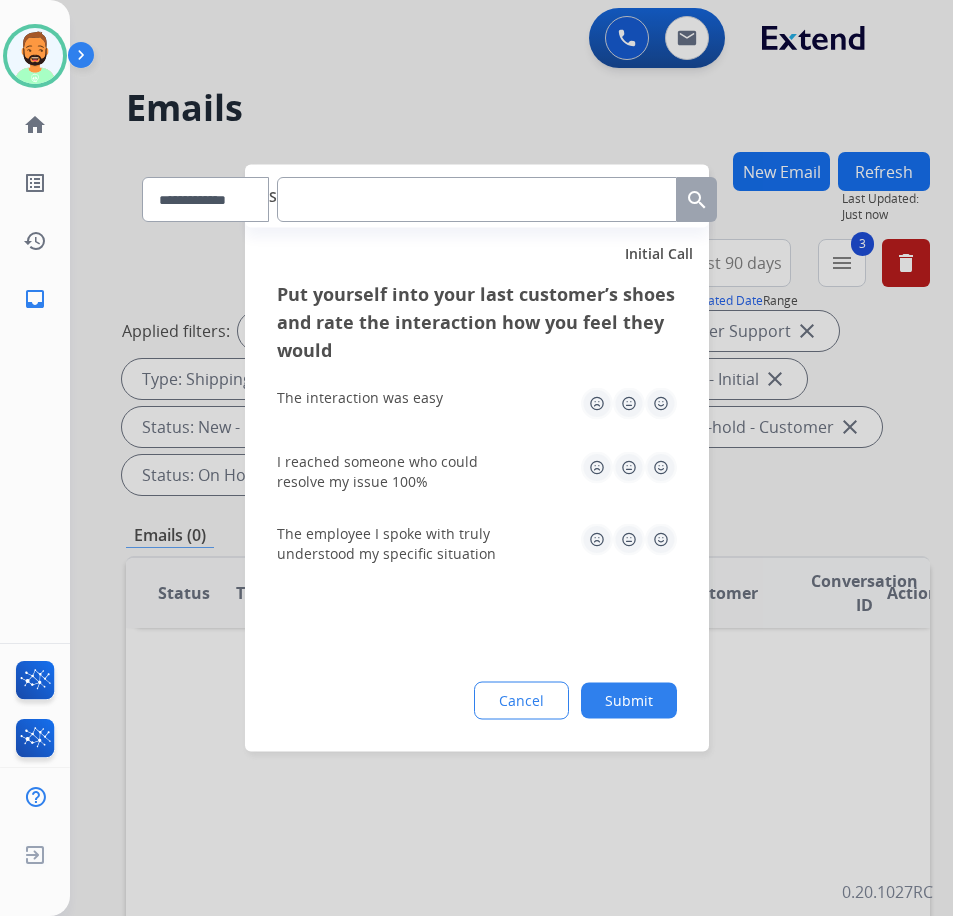 click on "Submit" 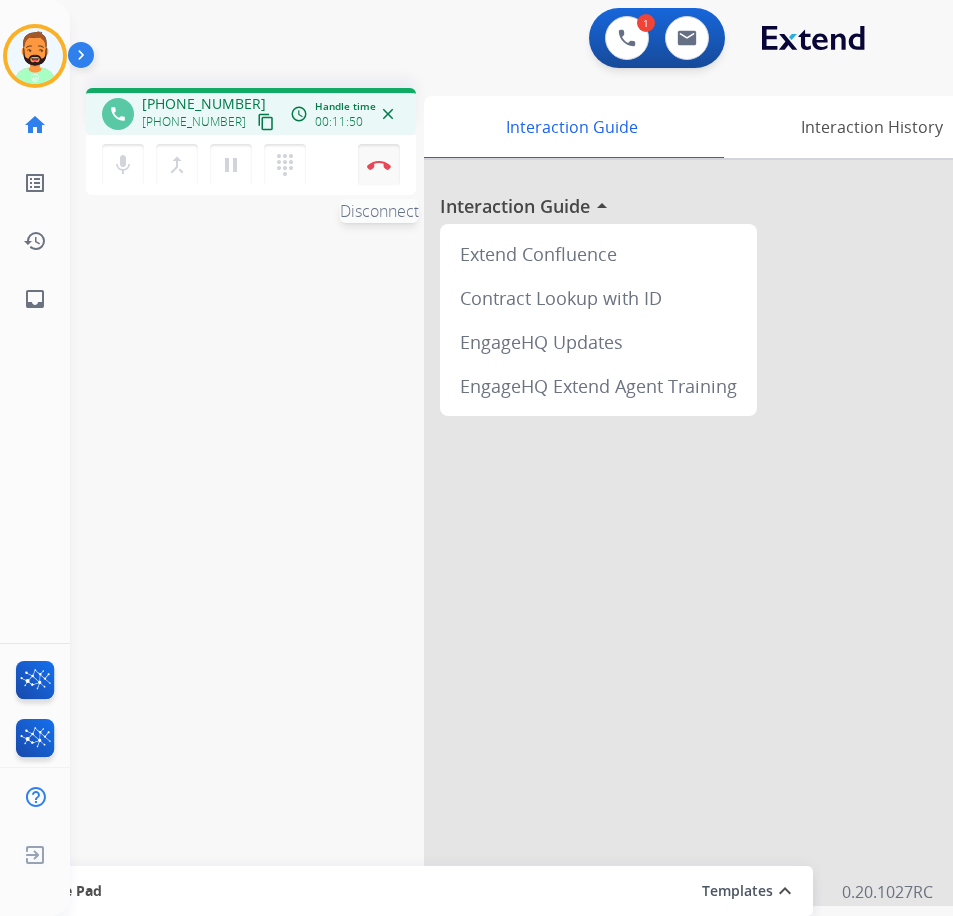 click at bounding box center (379, 165) 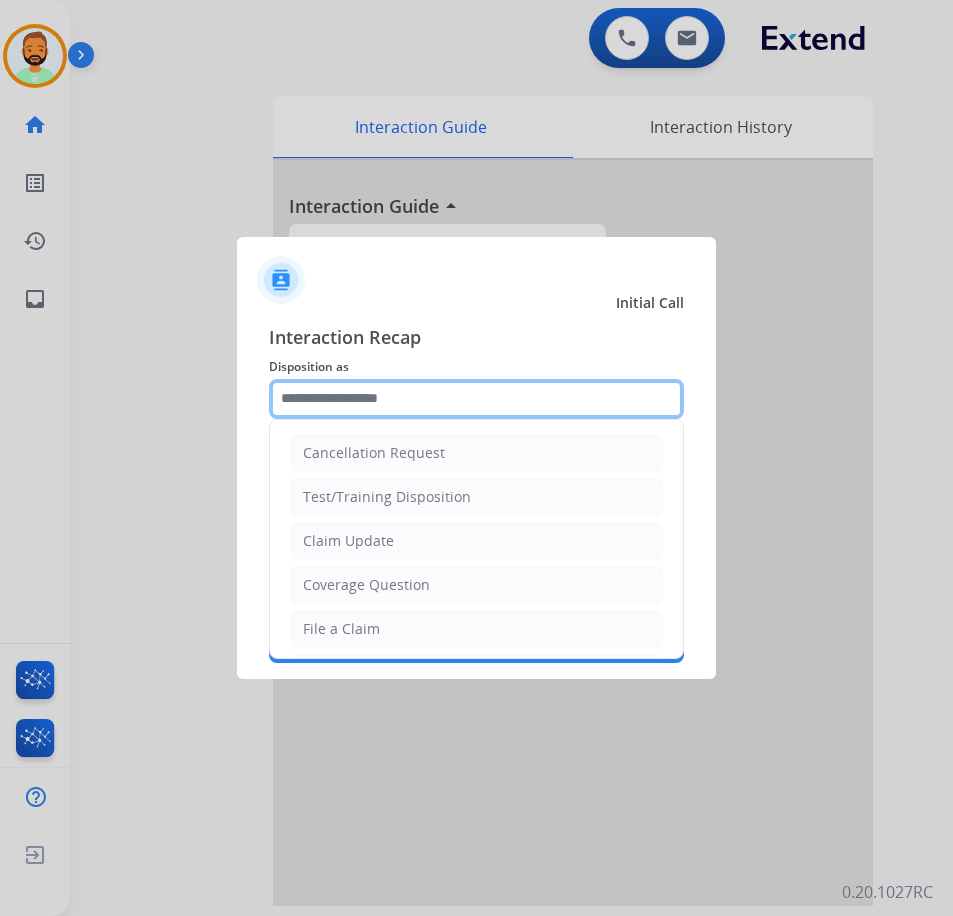 click 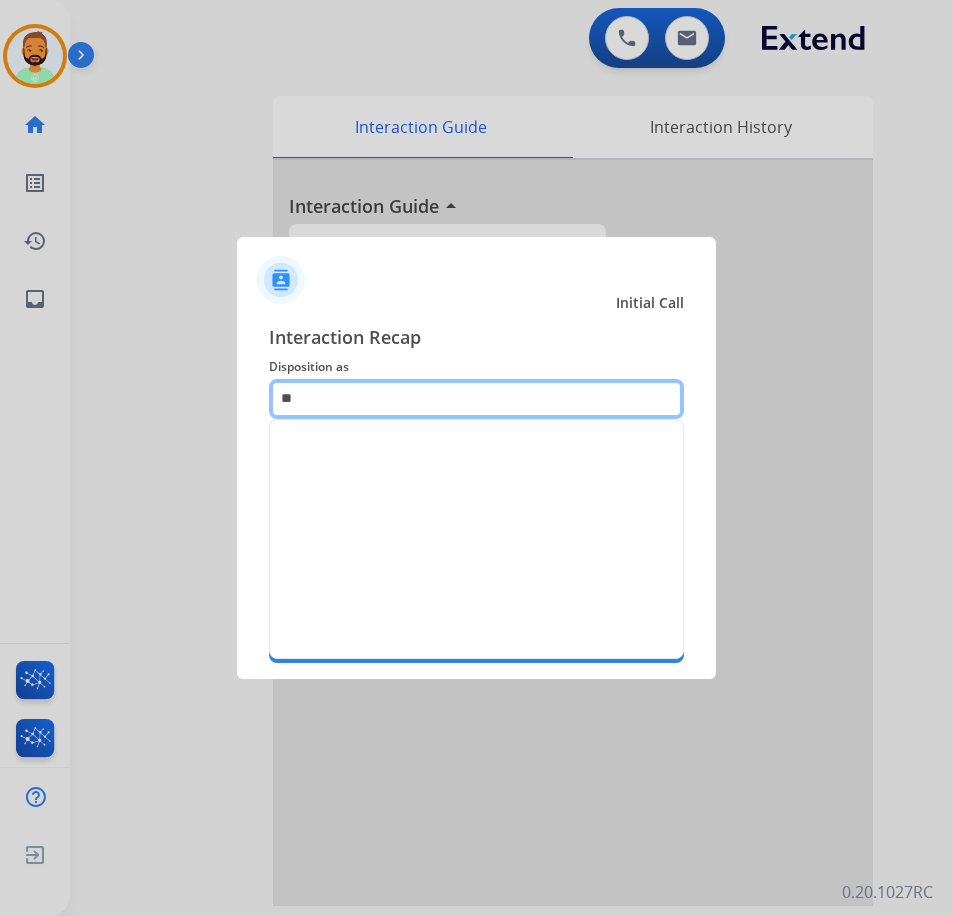 type on "*" 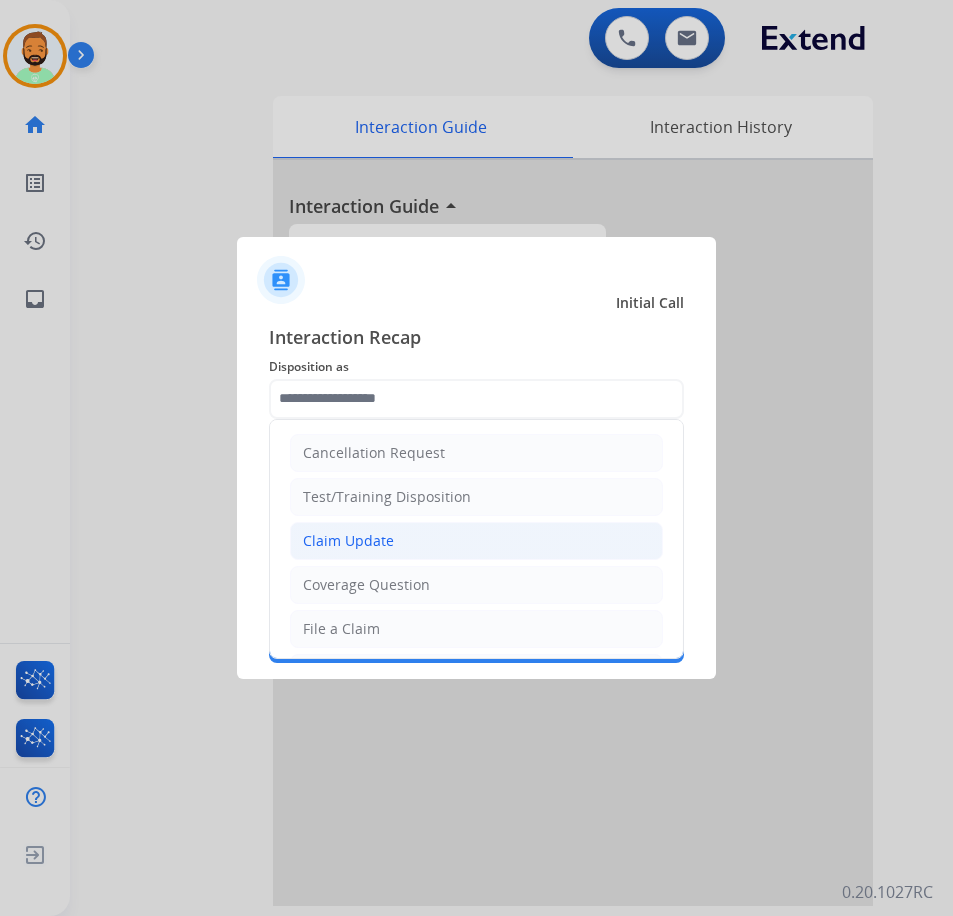 click on "Claim Update" 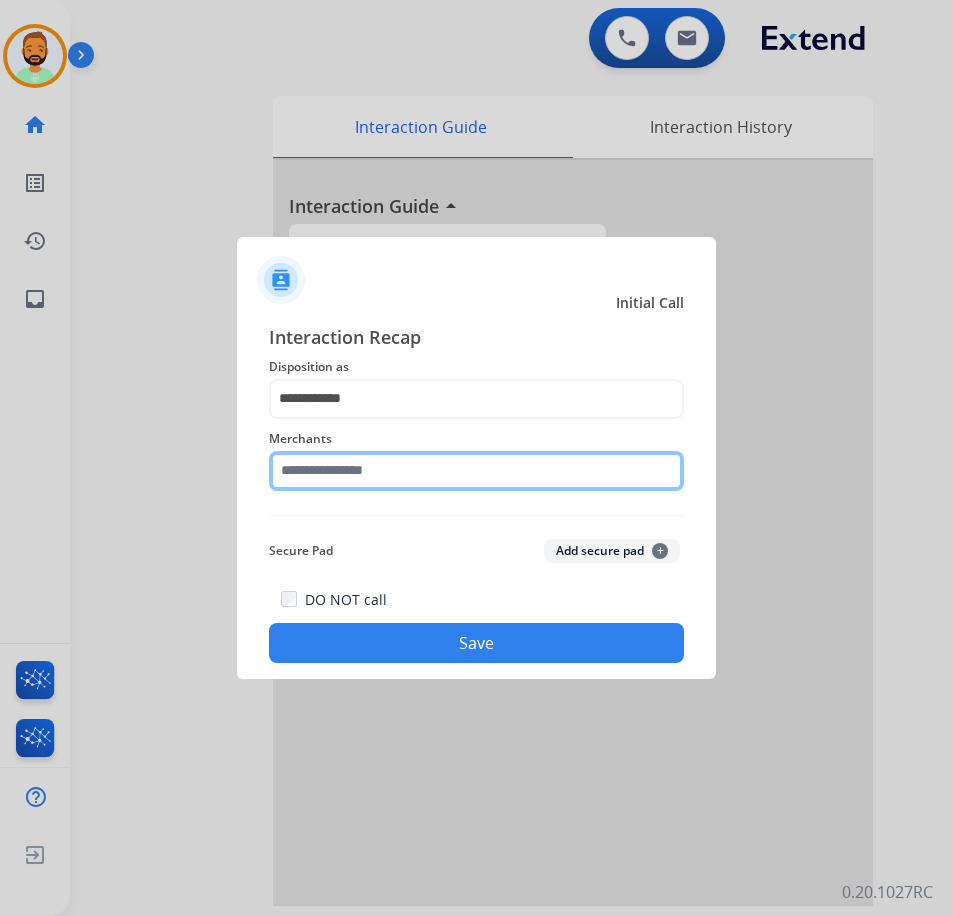 click 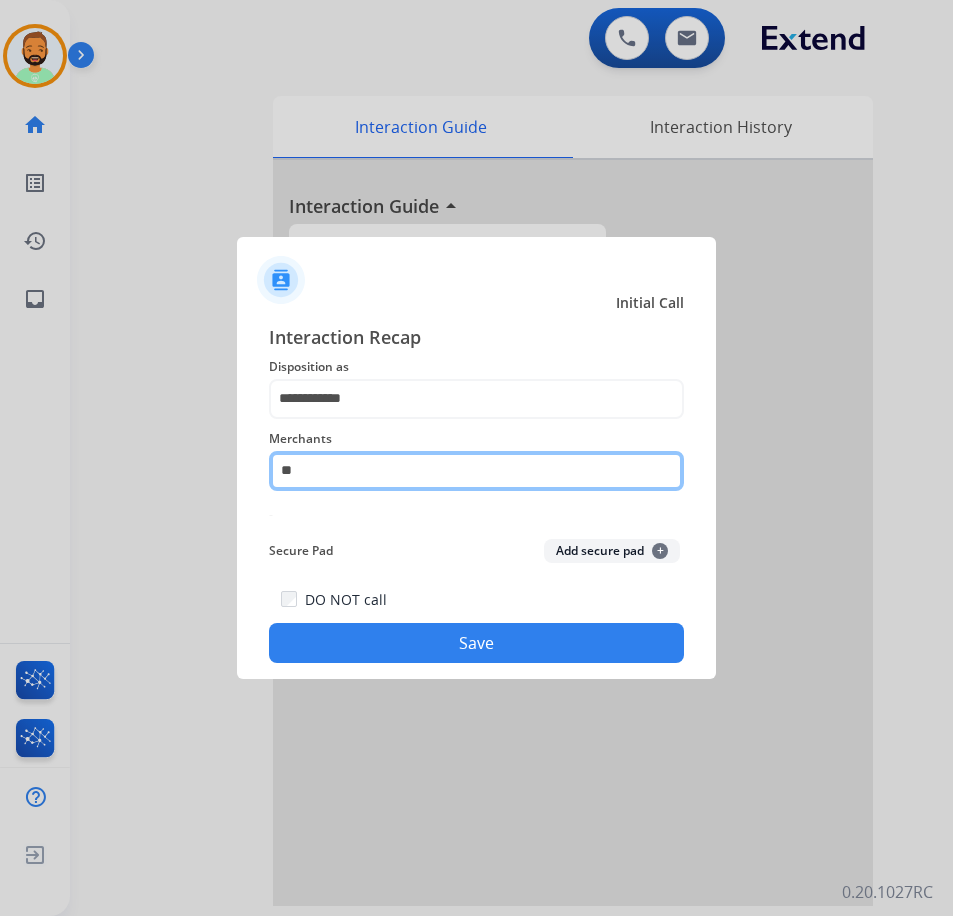 type on "*" 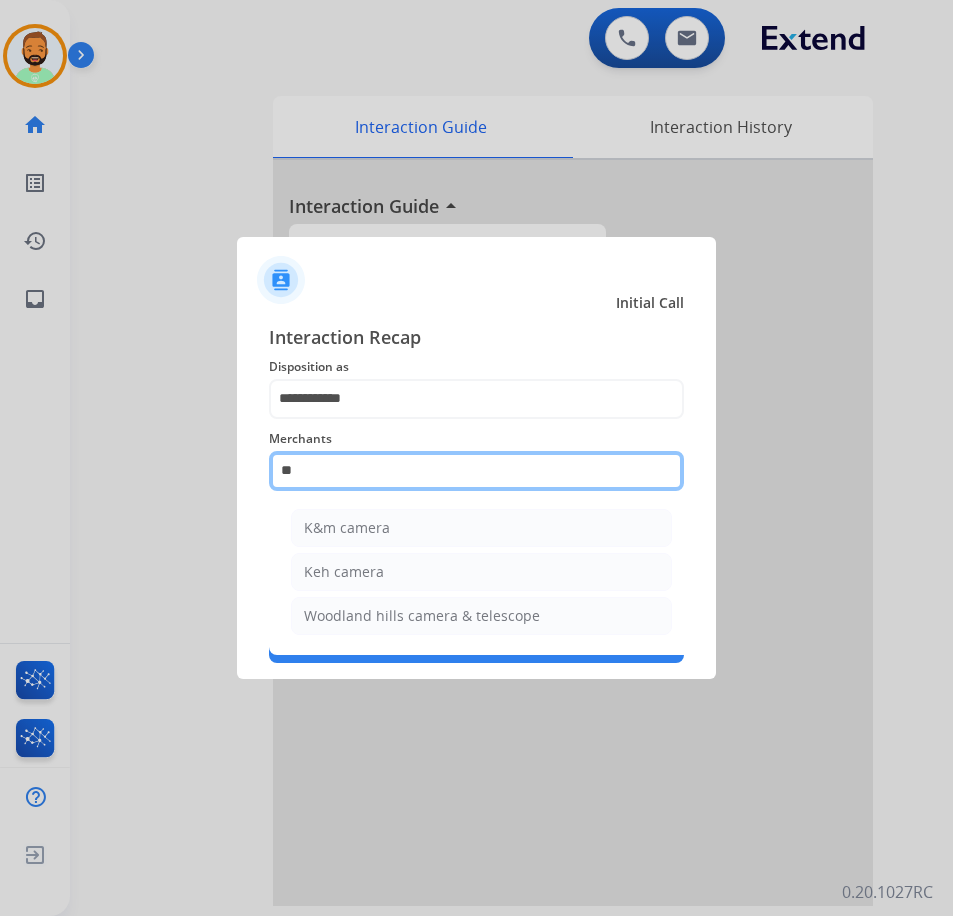 type on "*" 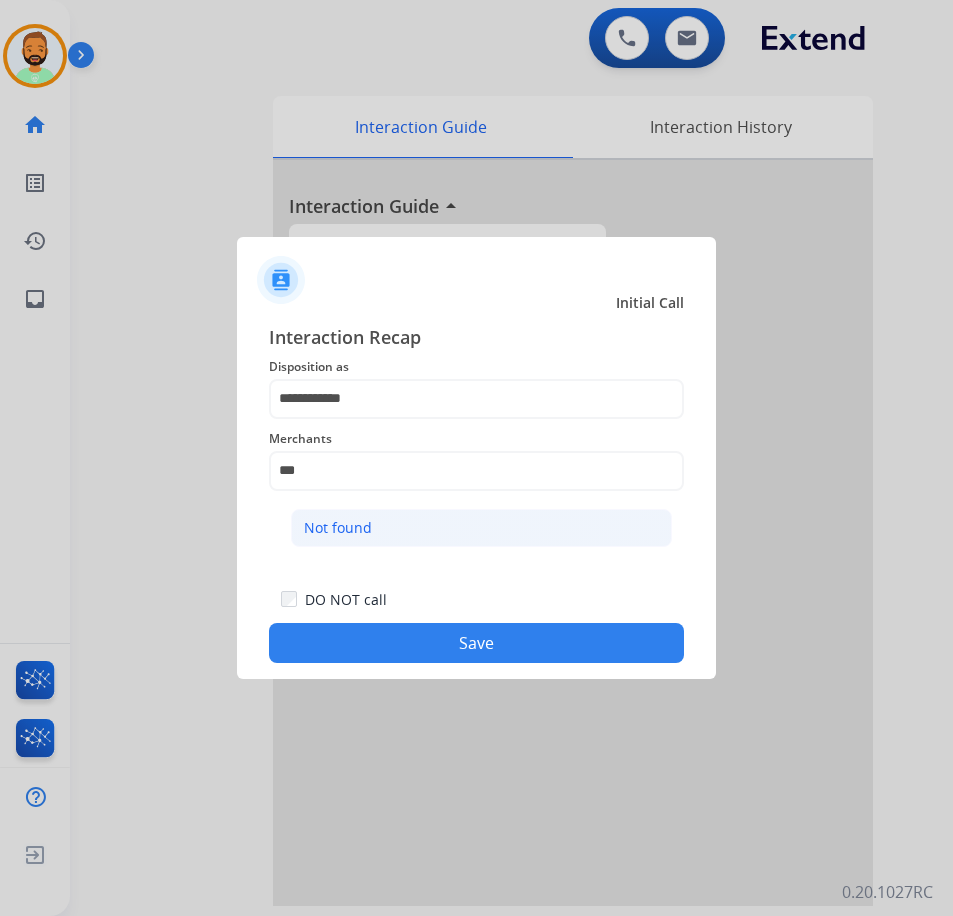 click on "Not found" 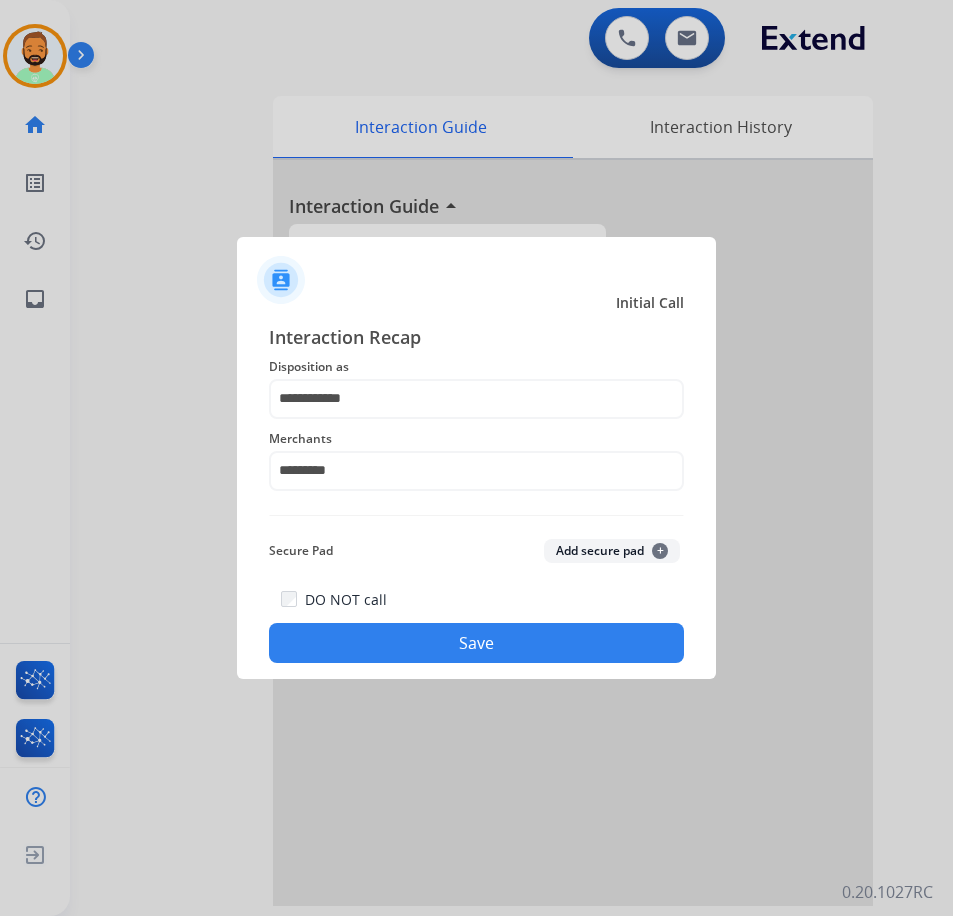 click on "Save" 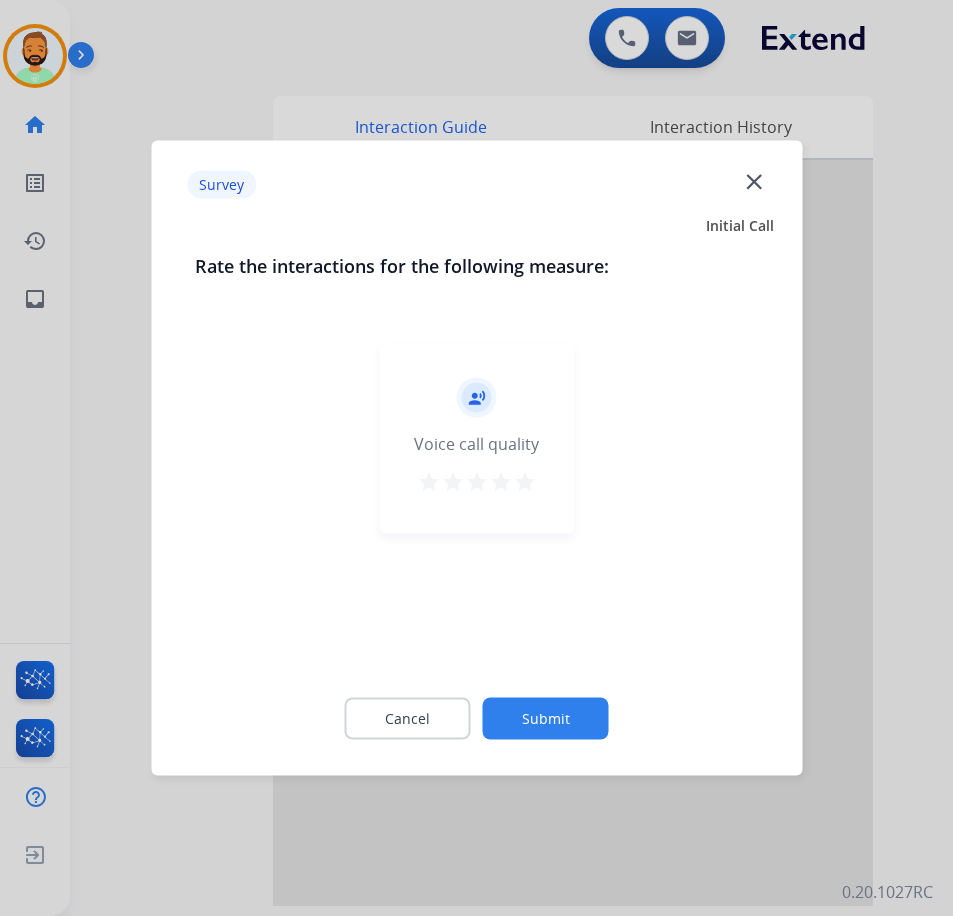 click on "Submit" 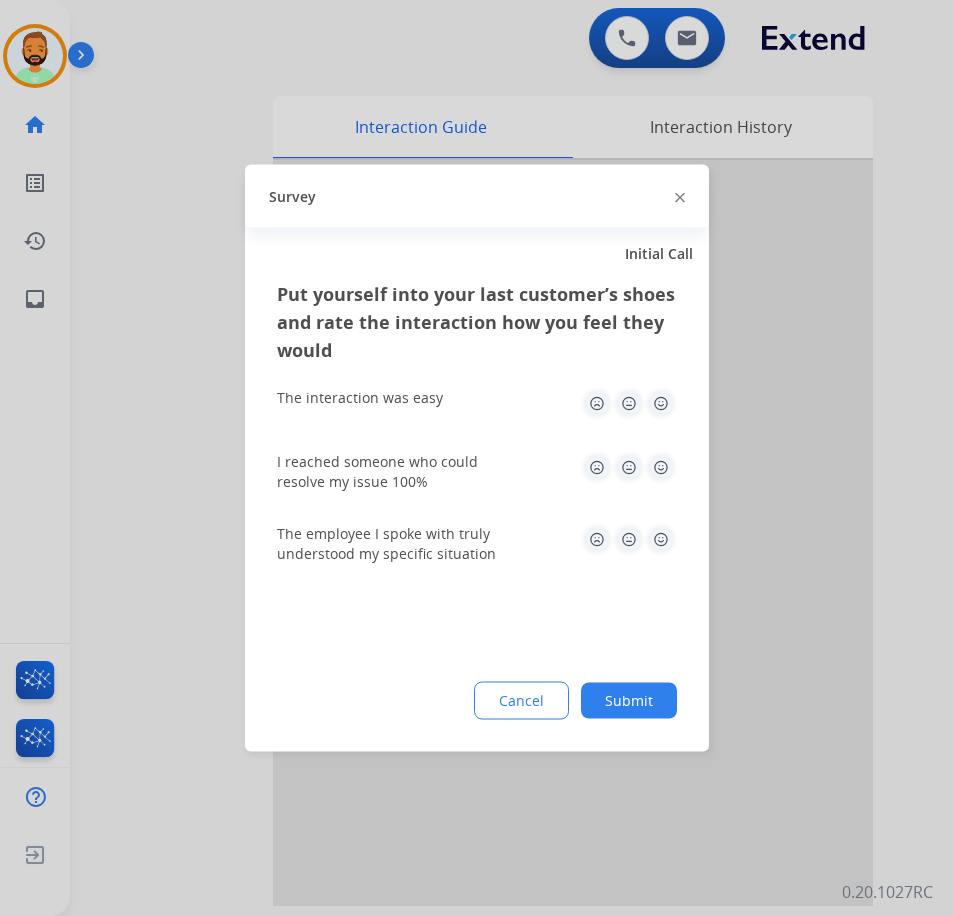 click on "Submit" 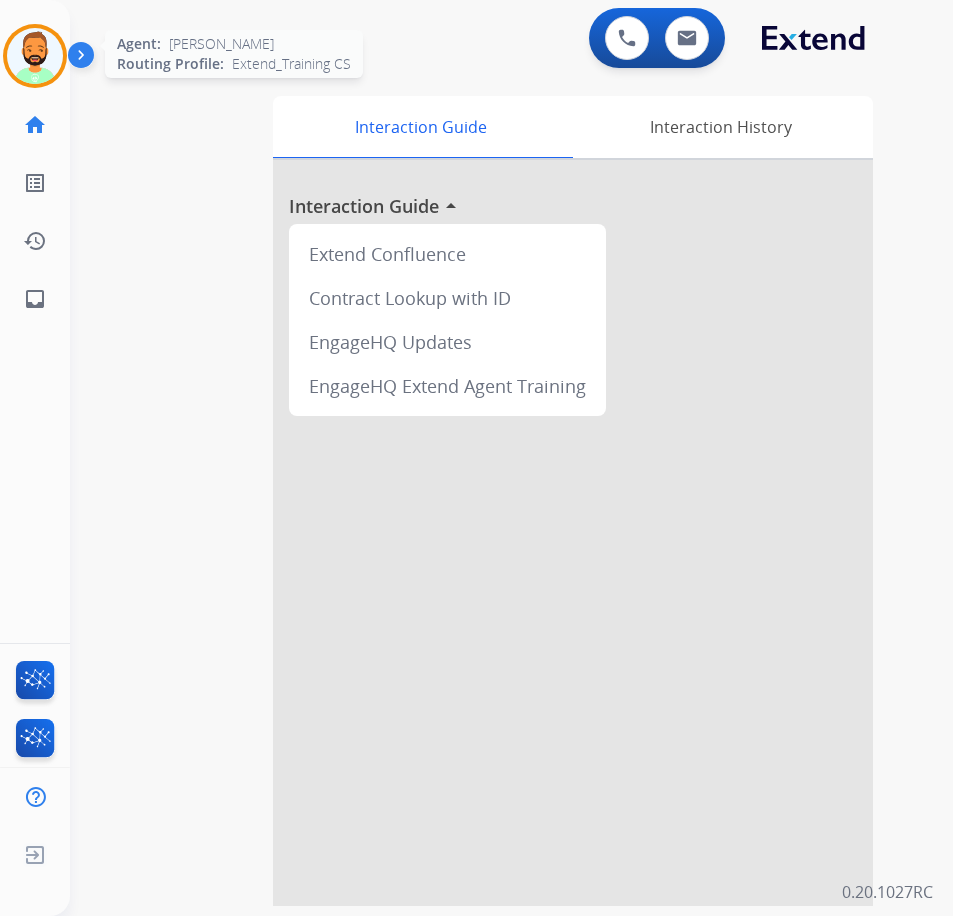 click at bounding box center (35, 56) 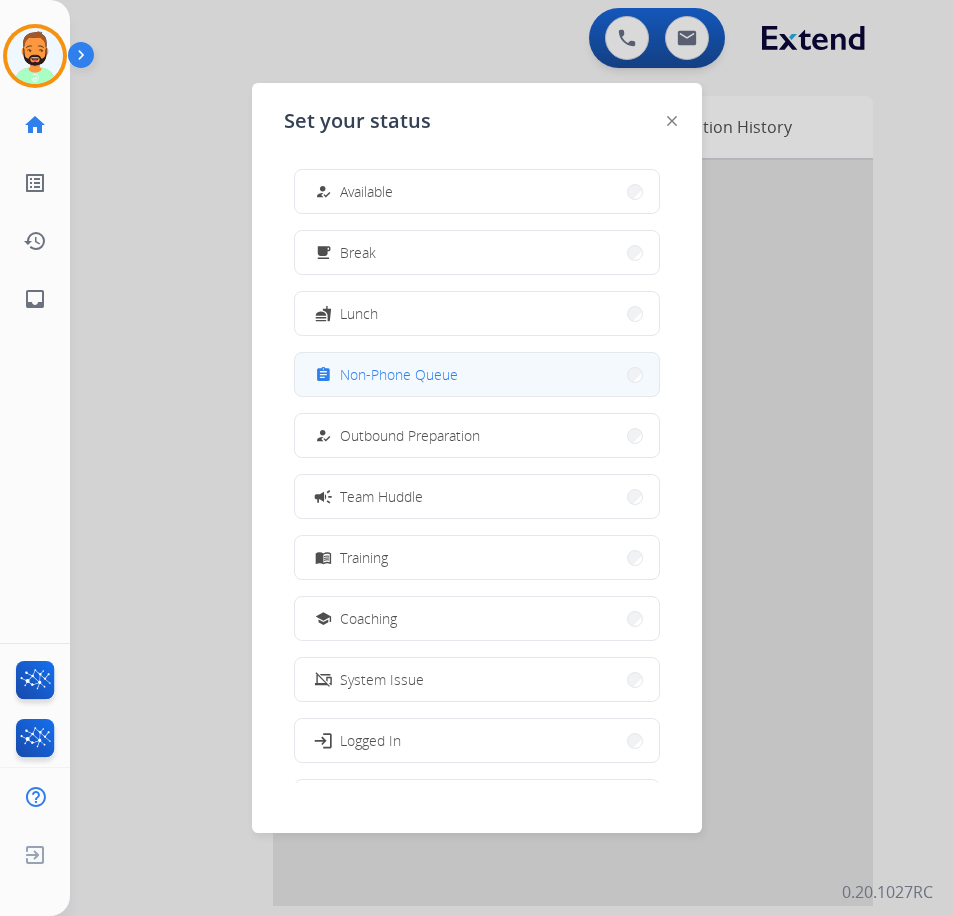 click on "assignment Non-Phone Queue" at bounding box center [477, 374] 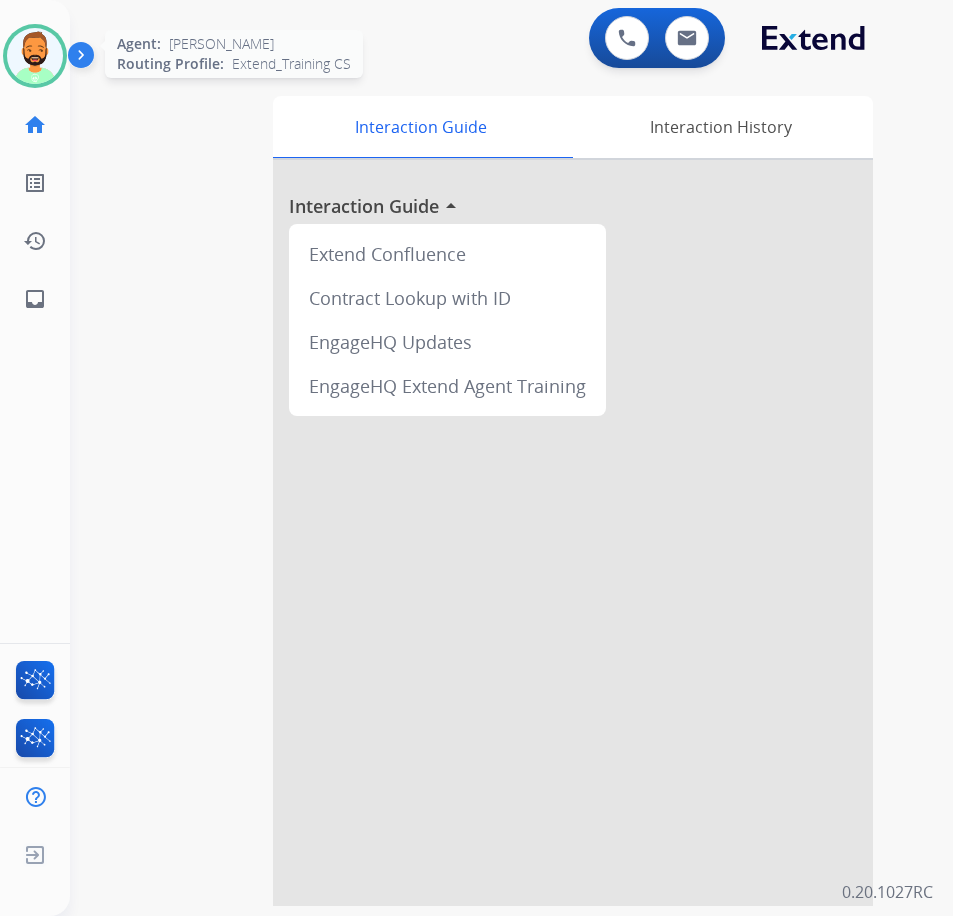 click at bounding box center [35, 56] 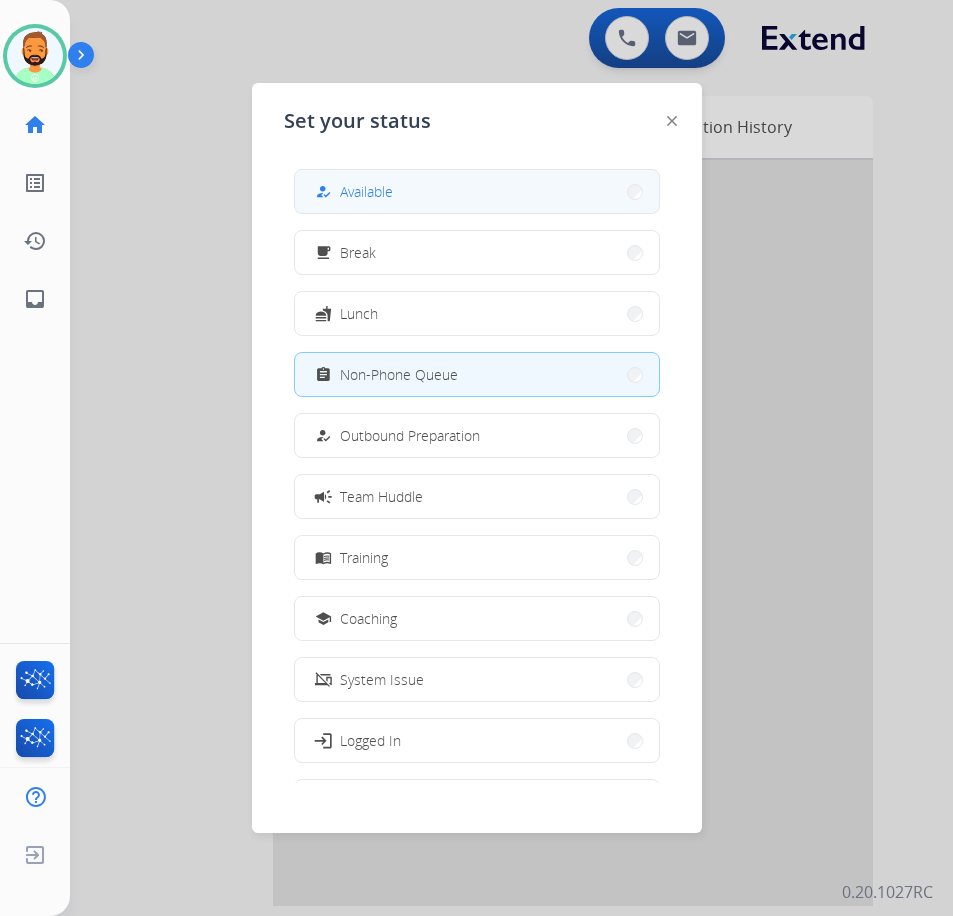 click on "how_to_reg Available" at bounding box center (477, 191) 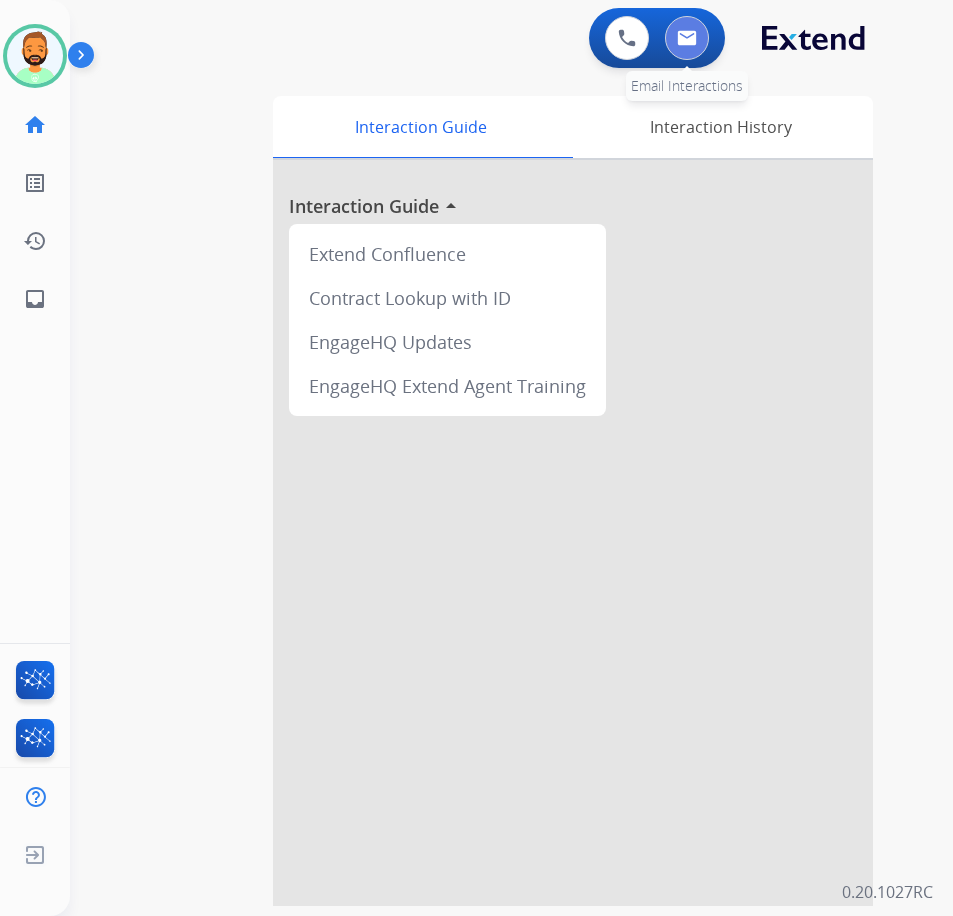 click at bounding box center (687, 38) 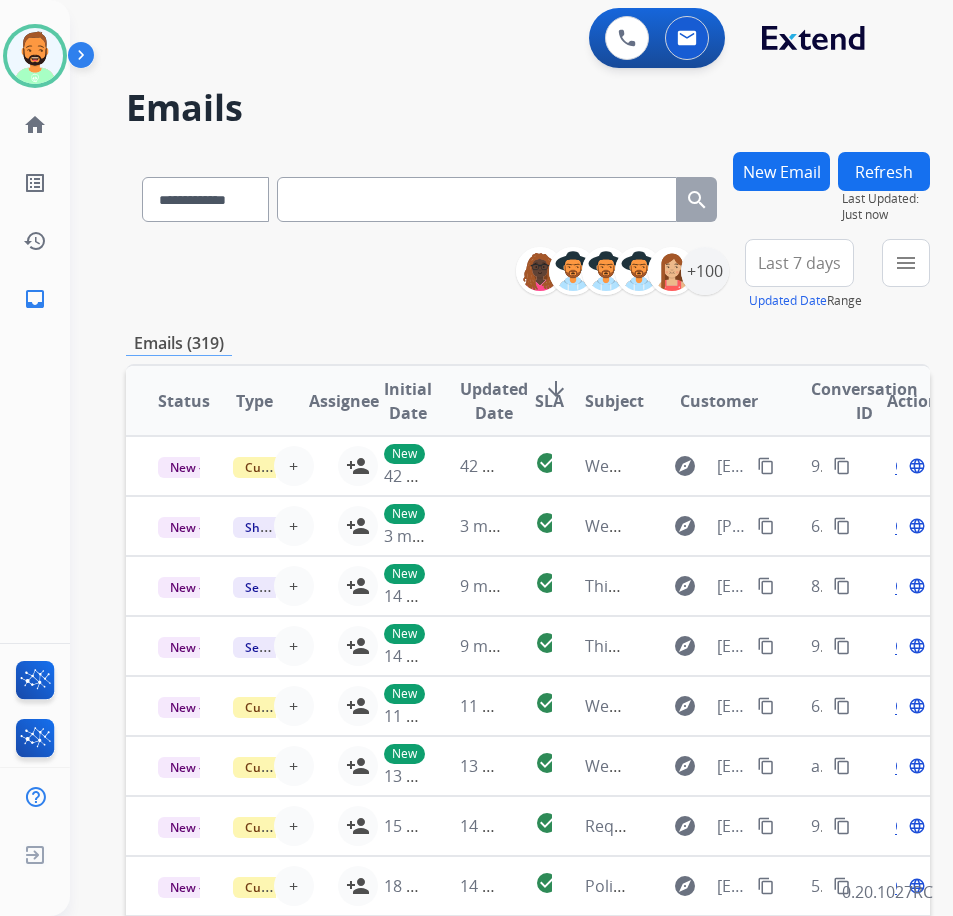 click on "Last 7 days" at bounding box center (799, 263) 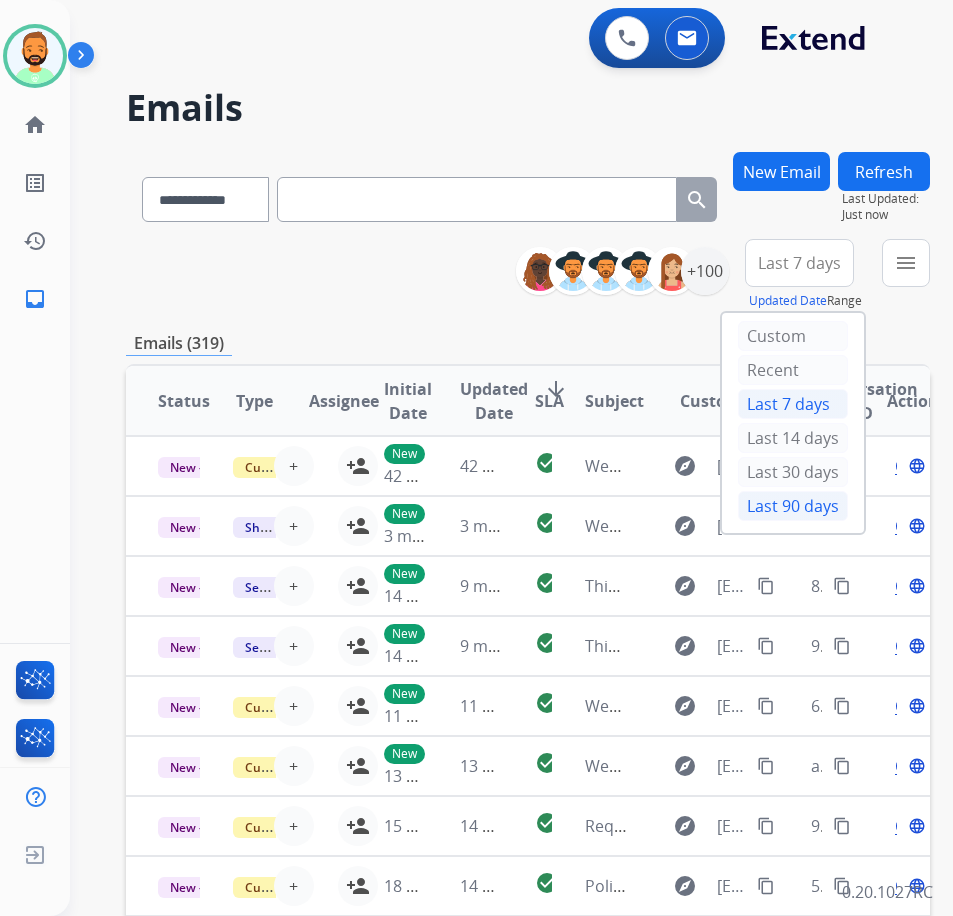 click on "Last 90 days" at bounding box center [793, 506] 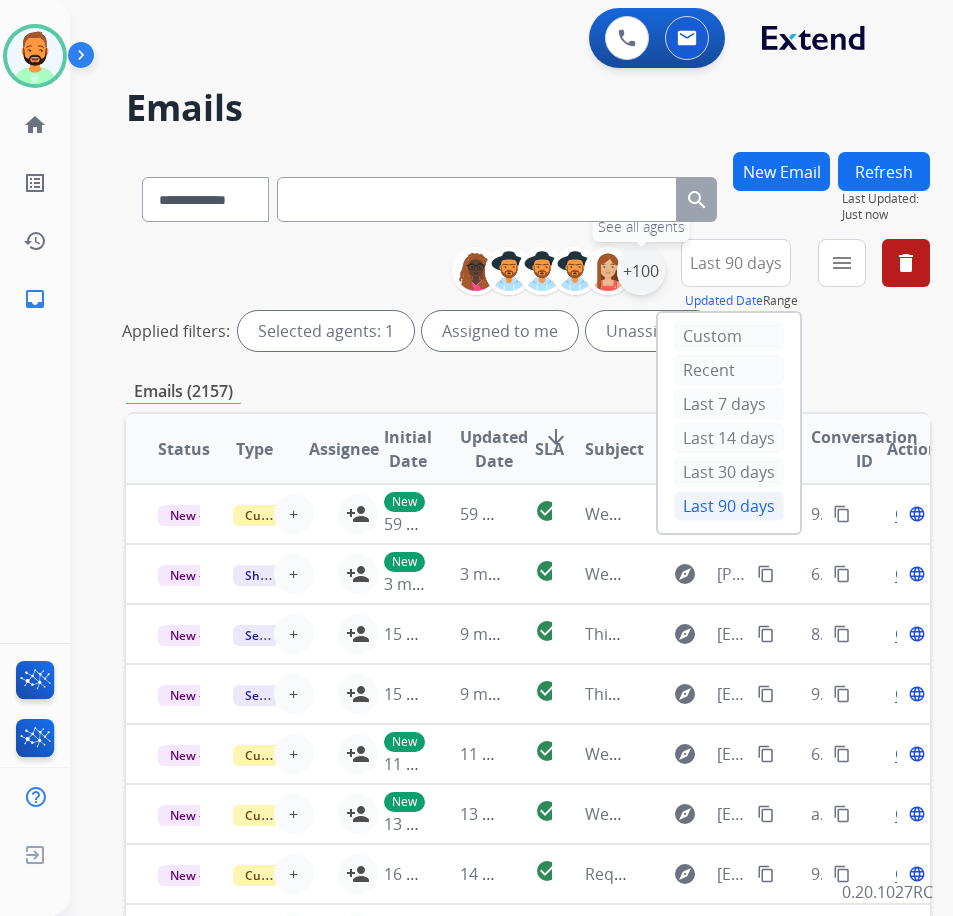 click on "+100" at bounding box center (641, 271) 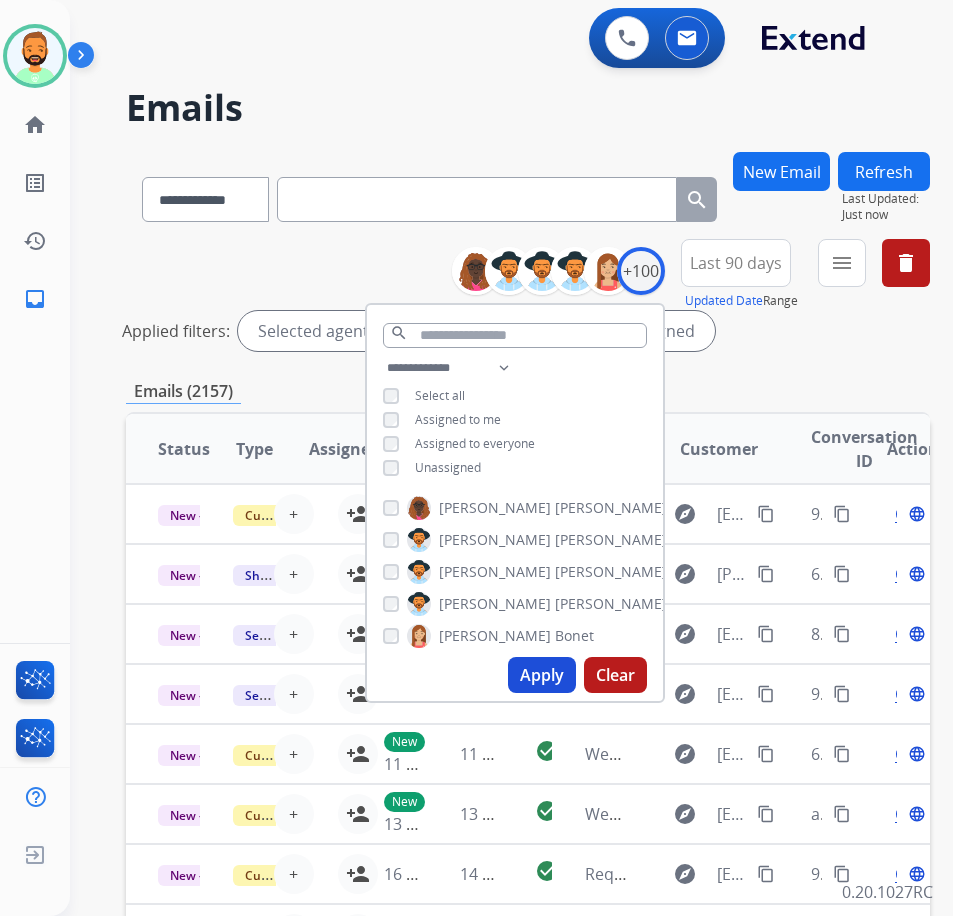 click on "Unassigned" at bounding box center (448, 467) 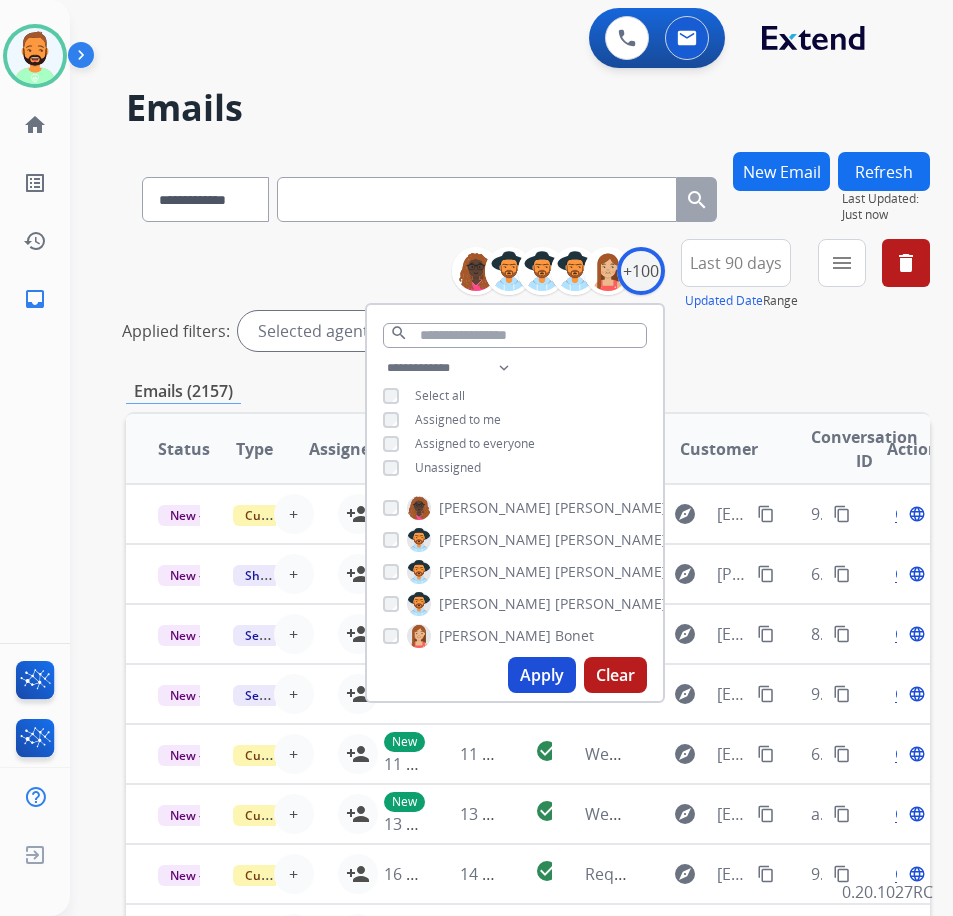 click on "Apply" at bounding box center [542, 675] 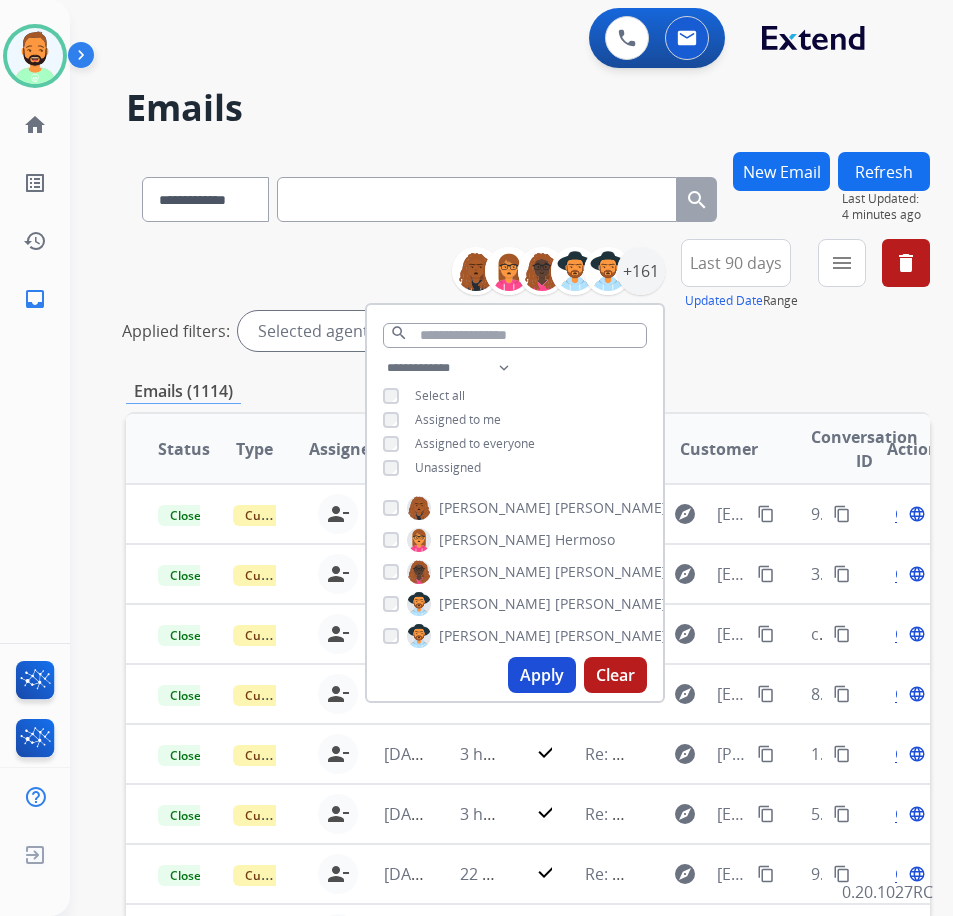 click on "Apply" at bounding box center [542, 675] 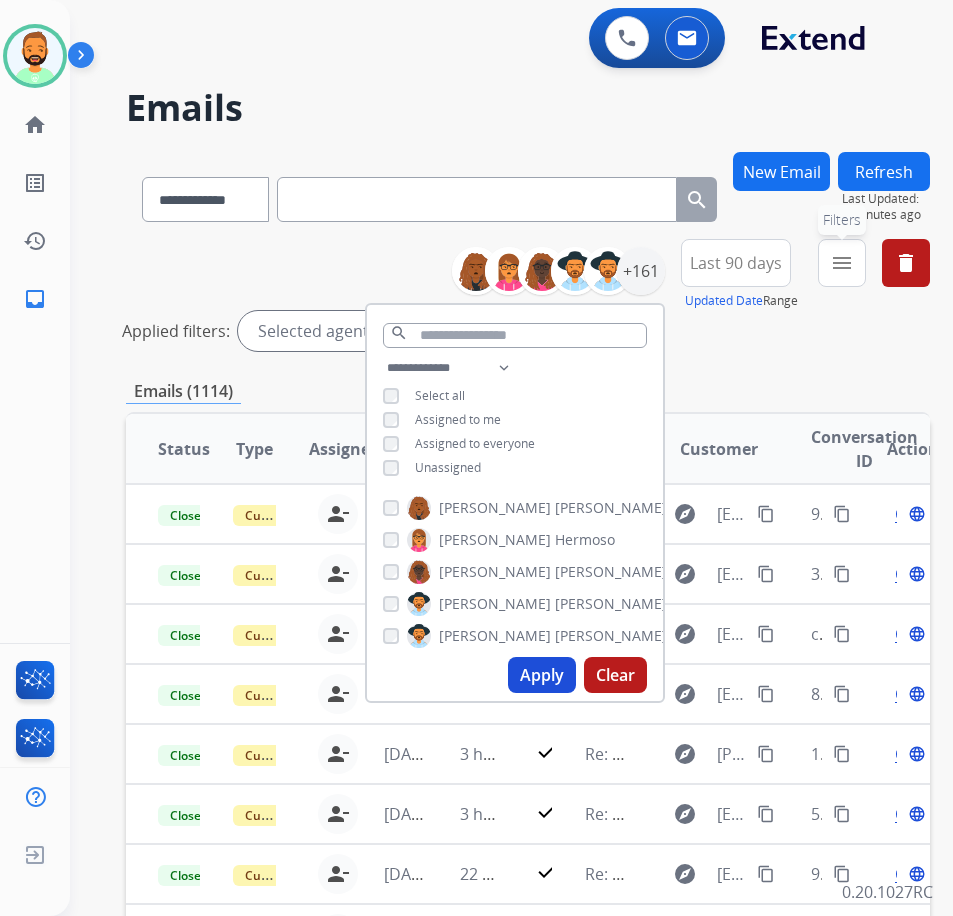 click on "menu  Filters" at bounding box center (842, 263) 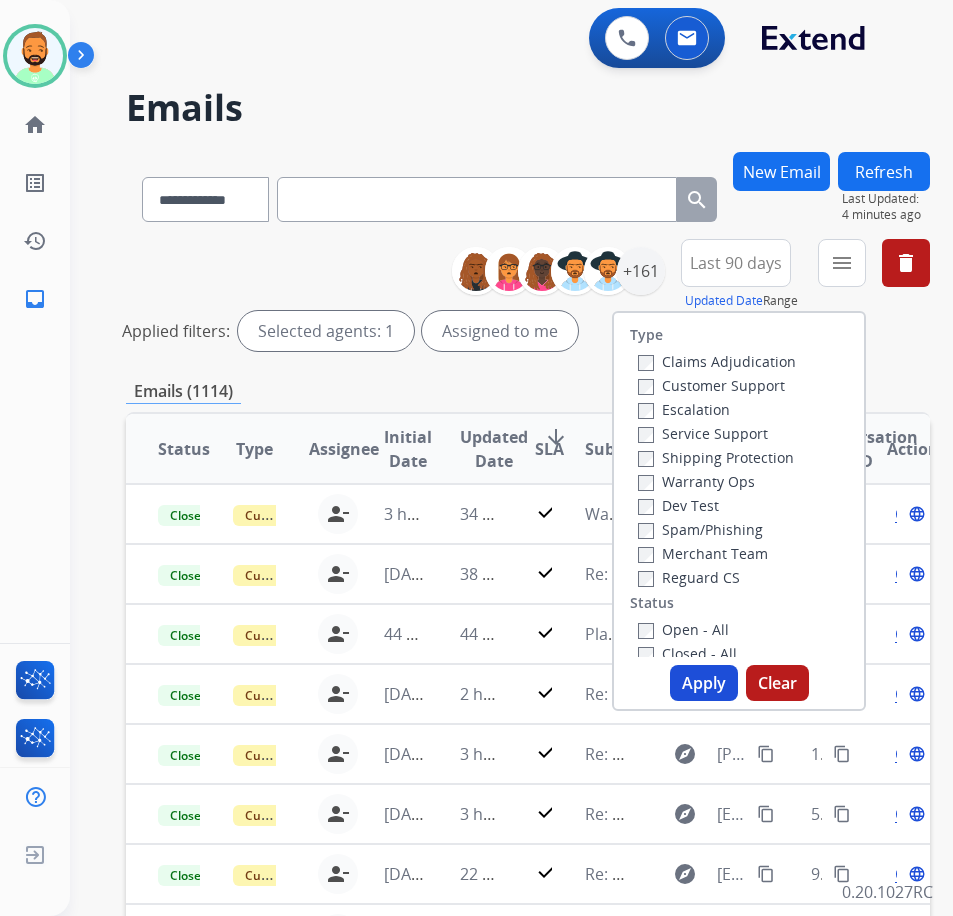 click on "Customer Support" at bounding box center (711, 385) 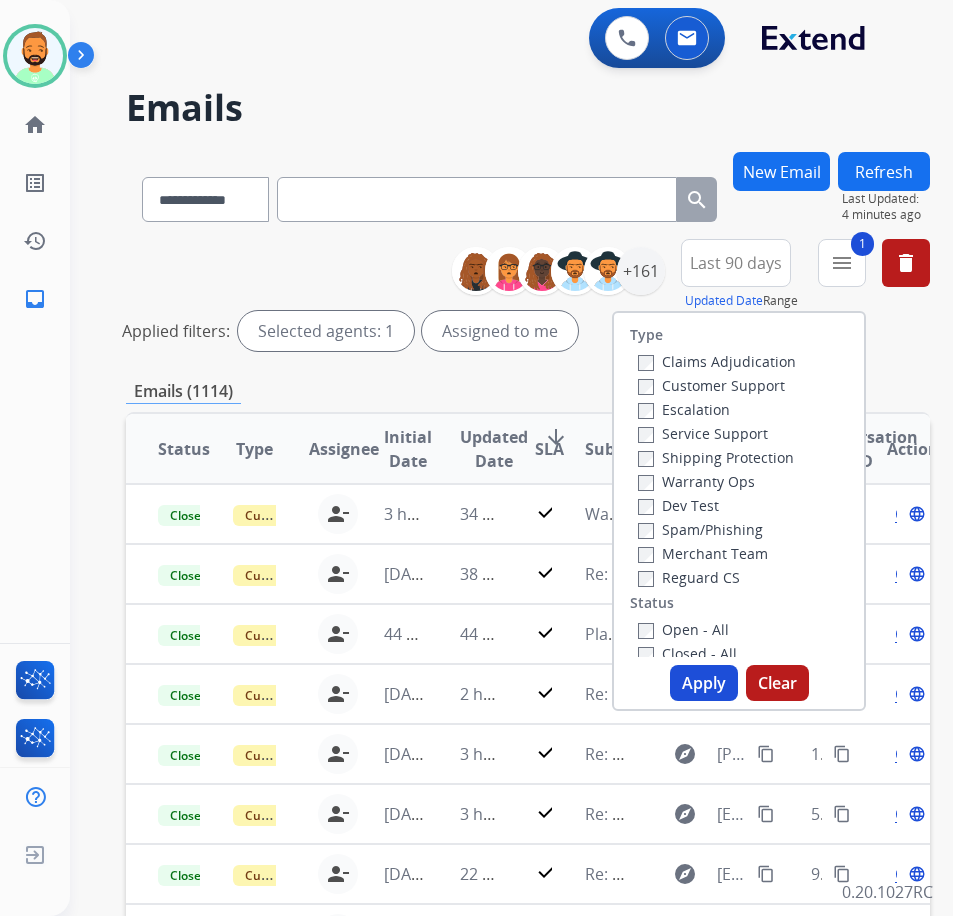 click on "Shipping Protection" at bounding box center [716, 457] 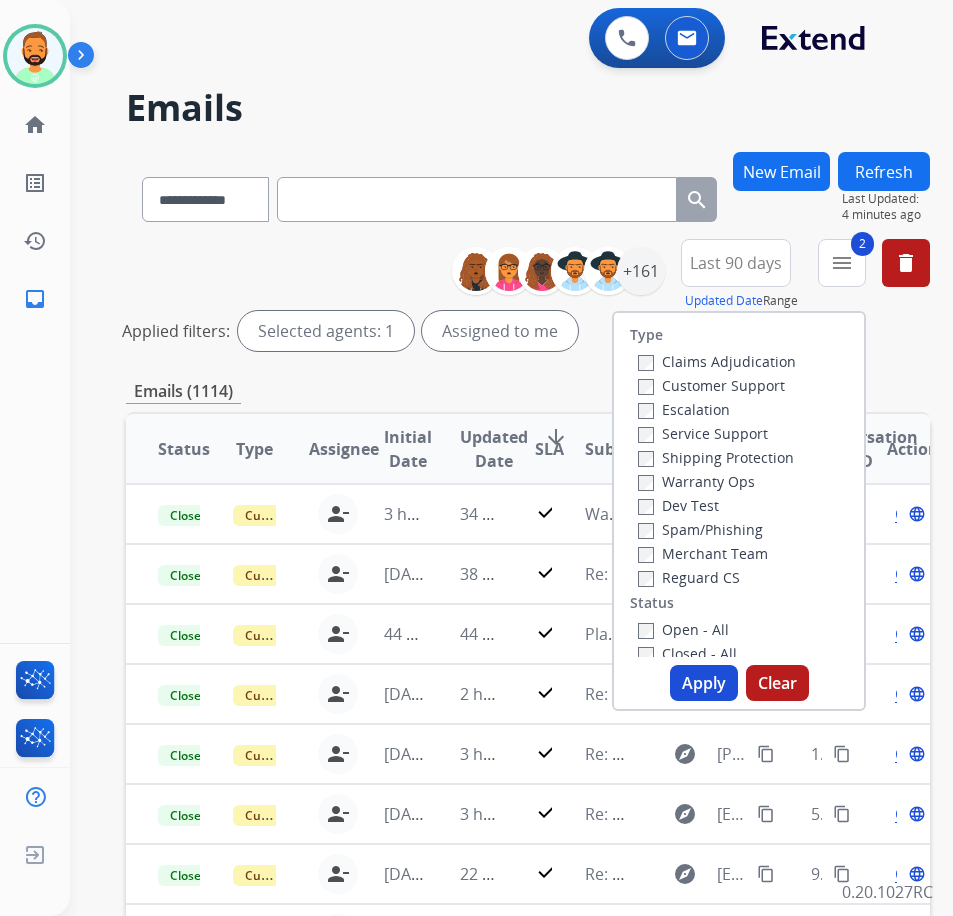 click on "Open - All" at bounding box center (683, 629) 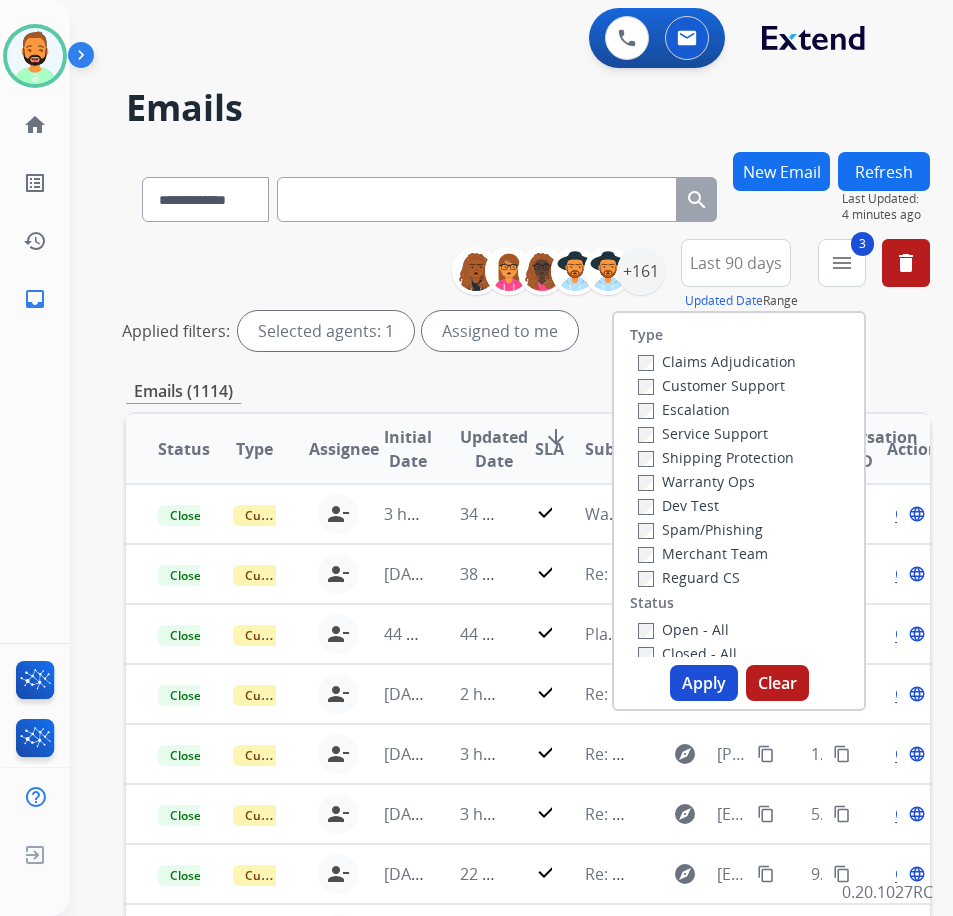 click on "Apply" at bounding box center [704, 683] 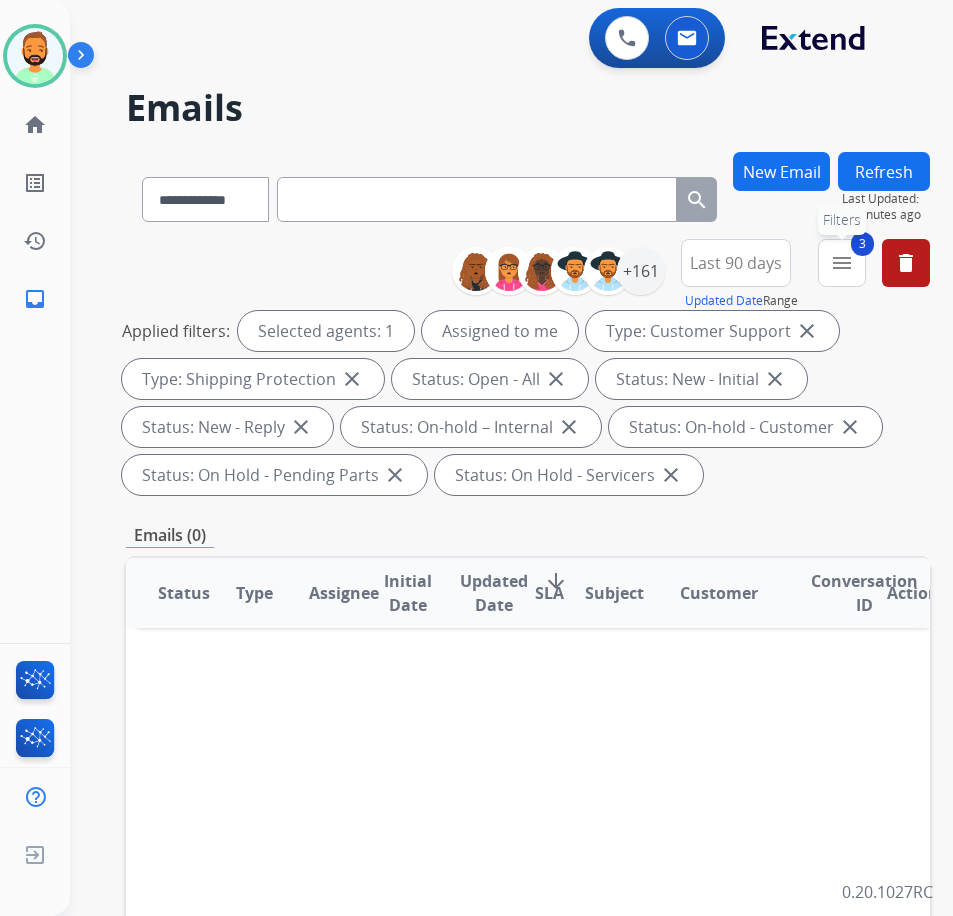 click on "menu" at bounding box center [842, 263] 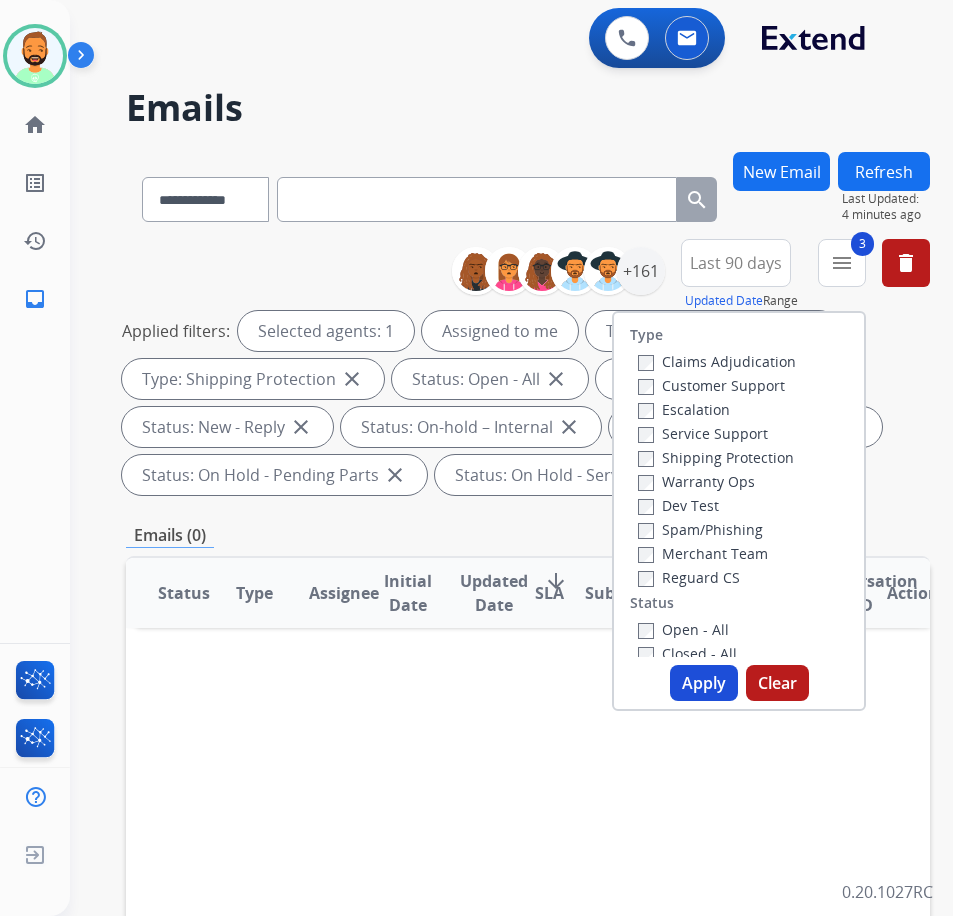 click on "Reguard CS" at bounding box center [689, 577] 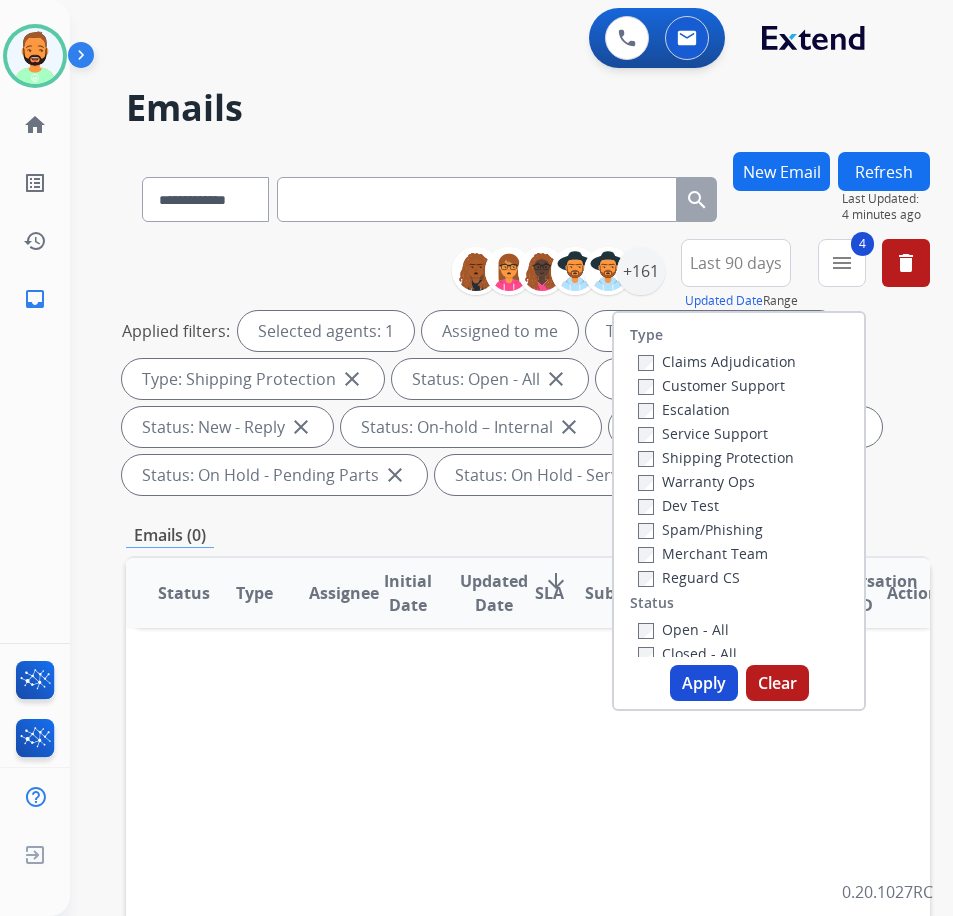 click on "Apply" at bounding box center [704, 683] 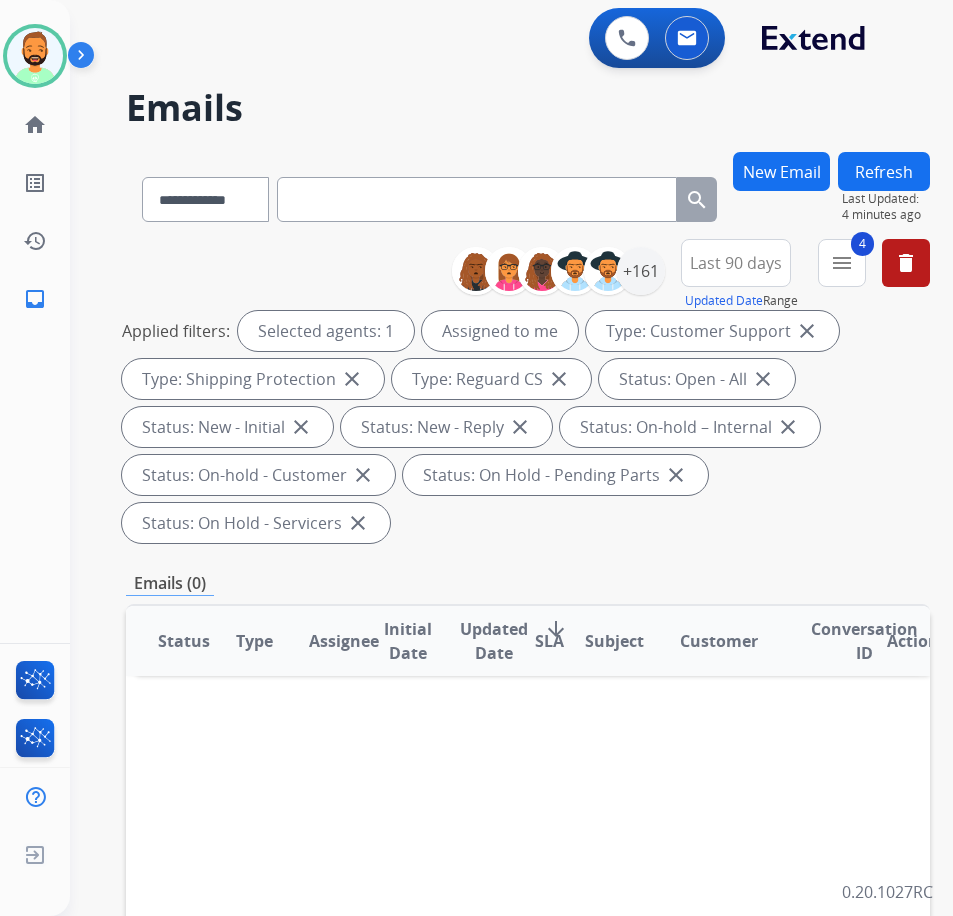 paste on "**********" 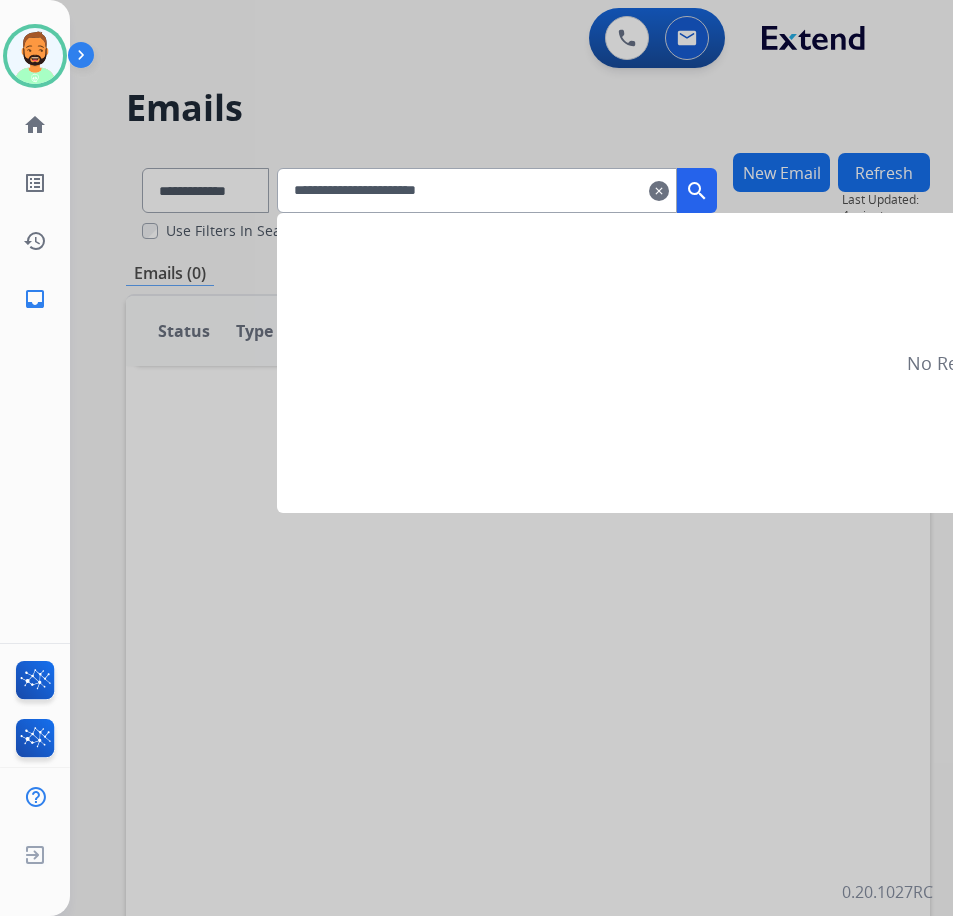 type on "**********" 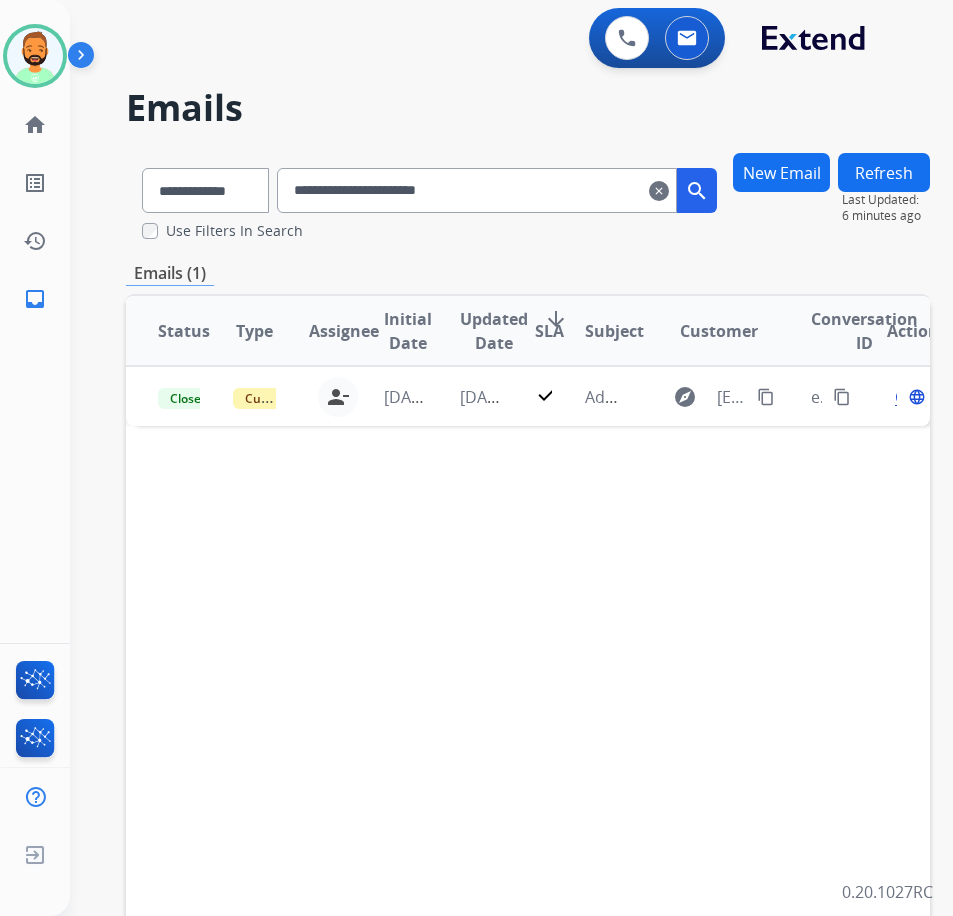 click on "clear" at bounding box center [659, 191] 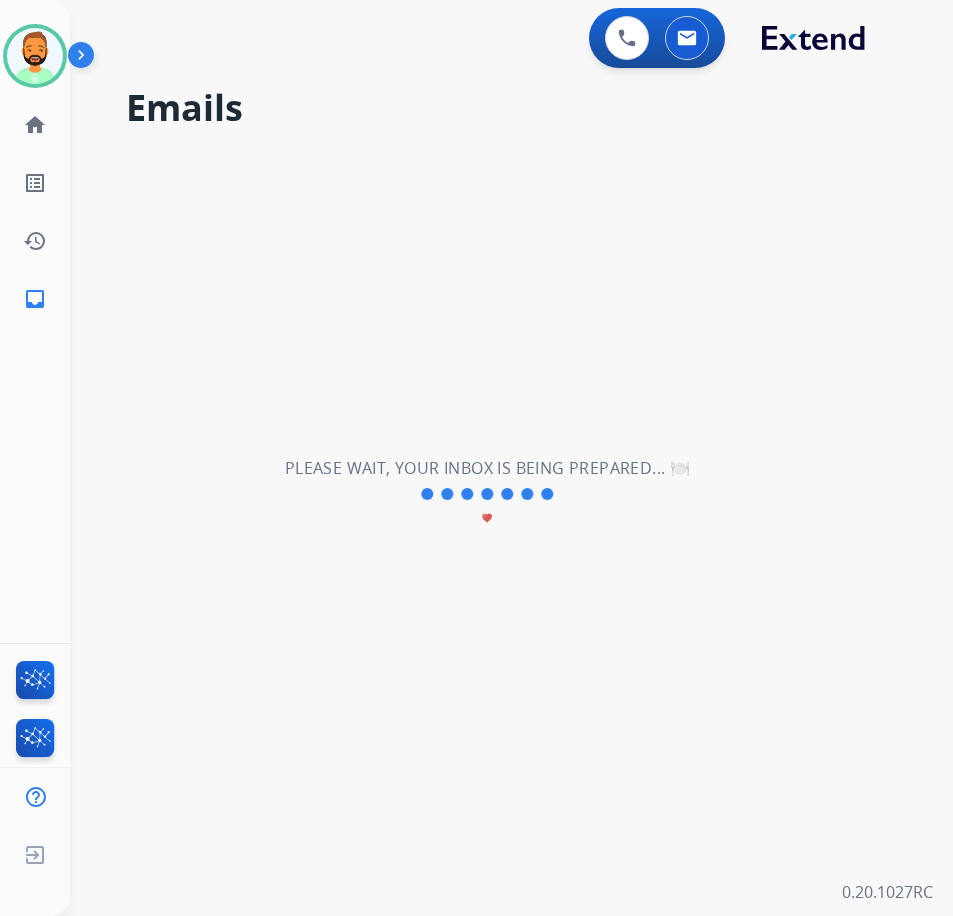 type 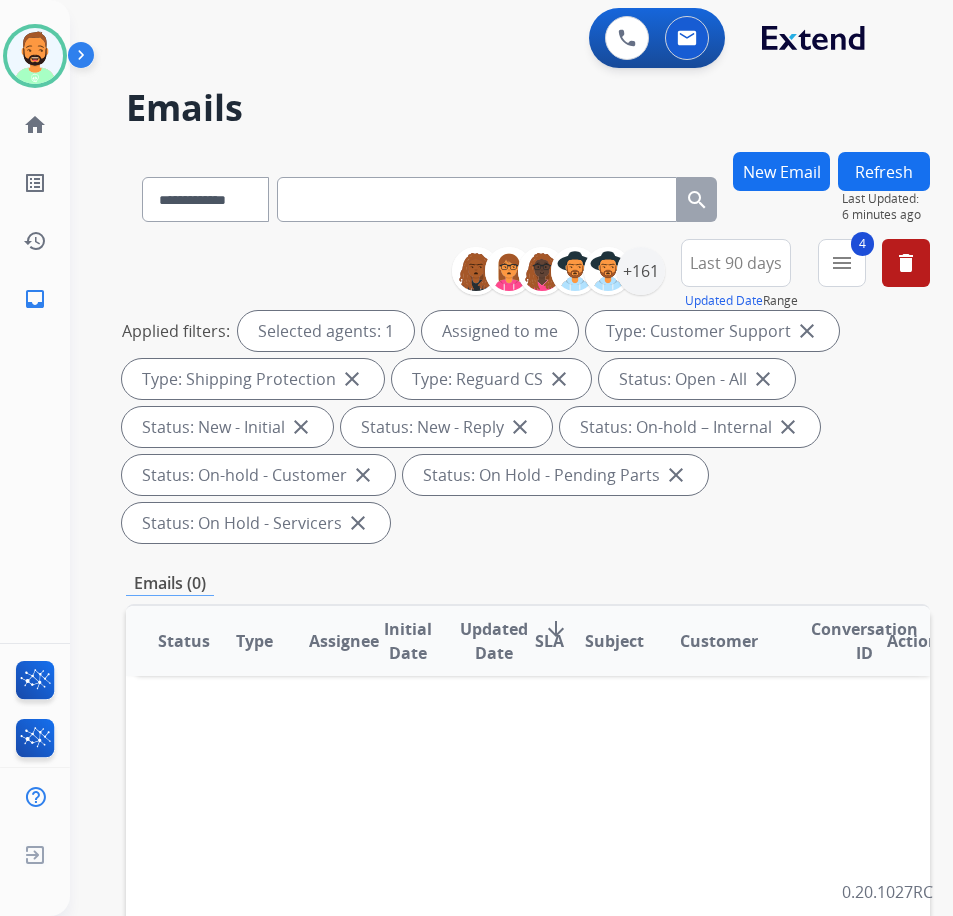 click on "New Email" at bounding box center (781, 171) 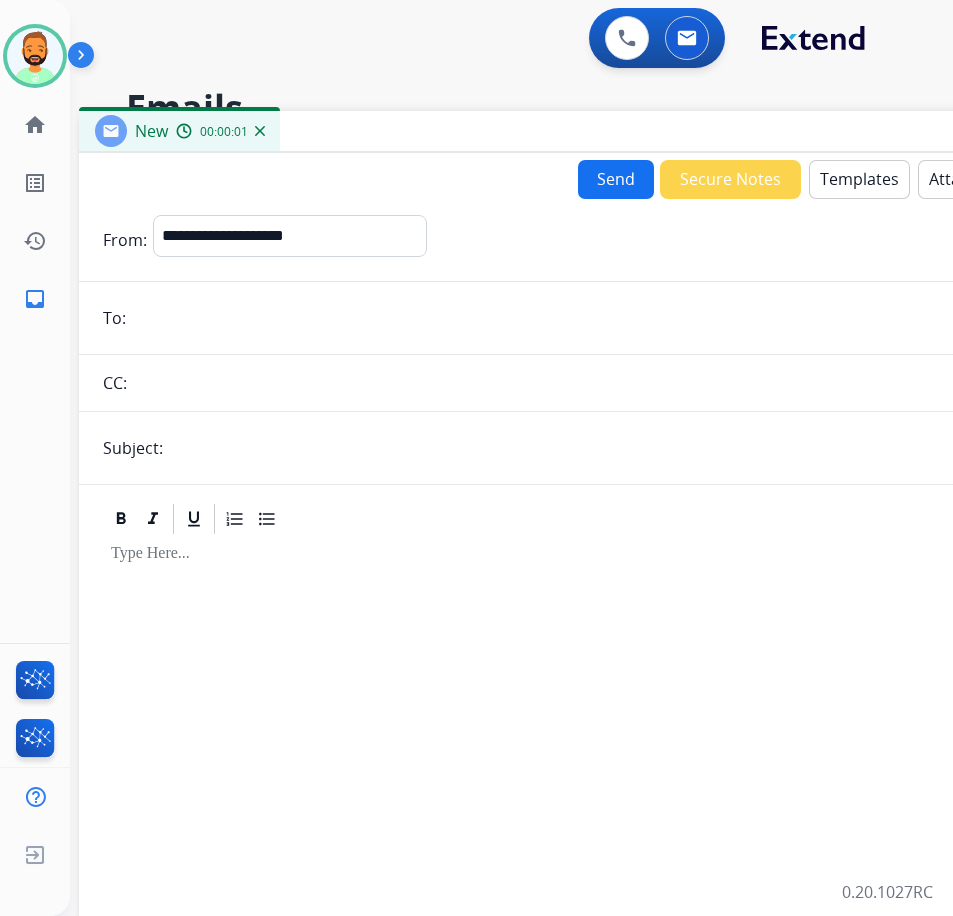 drag, startPoint x: 262, startPoint y: 133, endPoint x: 457, endPoint y: 118, distance: 195.57607 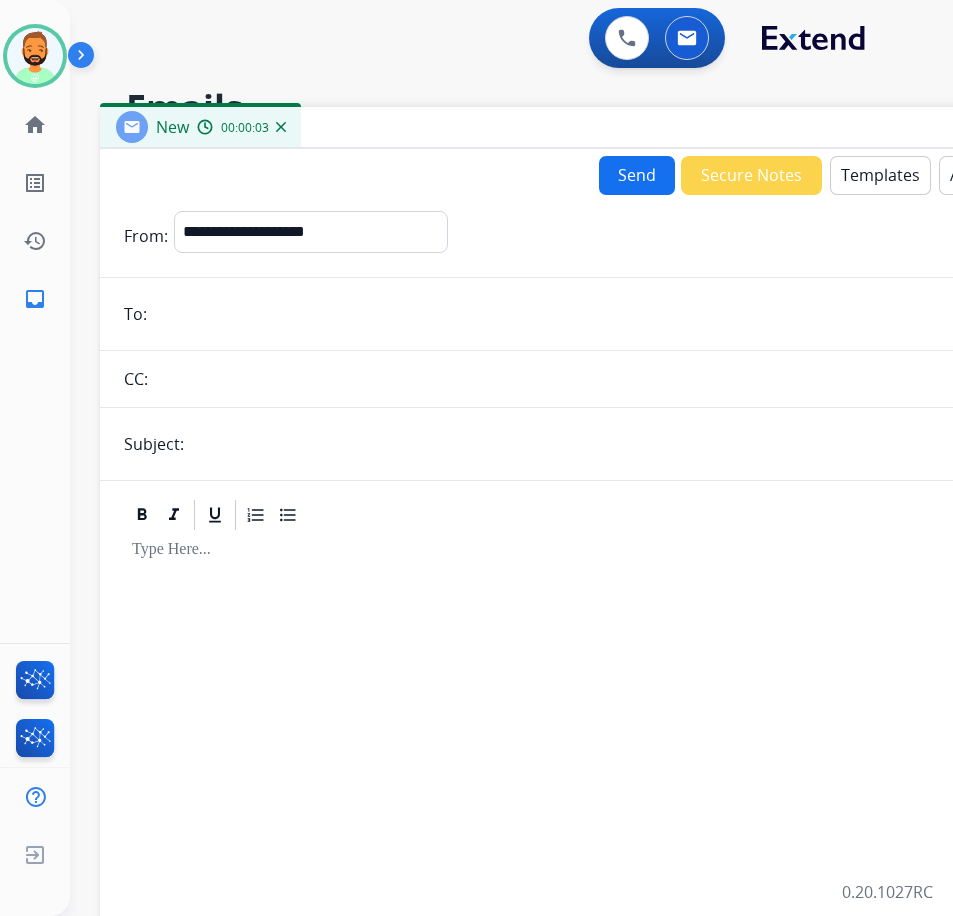 paste on "**********" 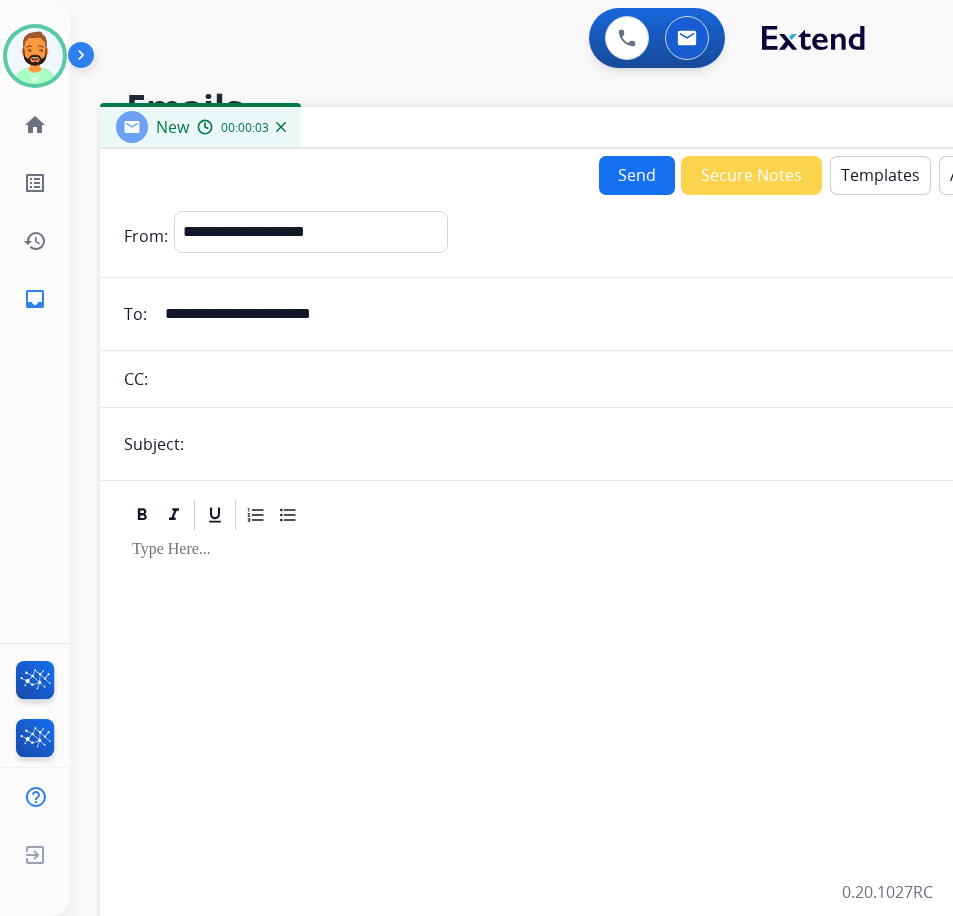 type on "**********" 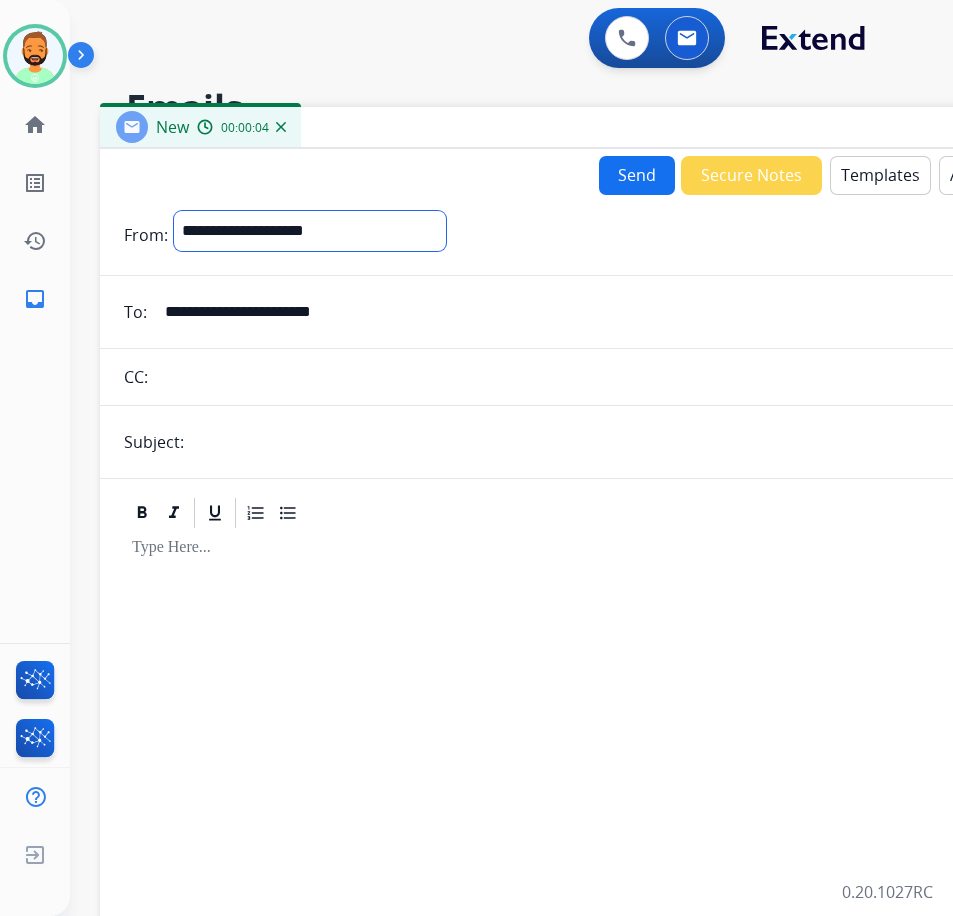 click on "**********" at bounding box center [310, 231] 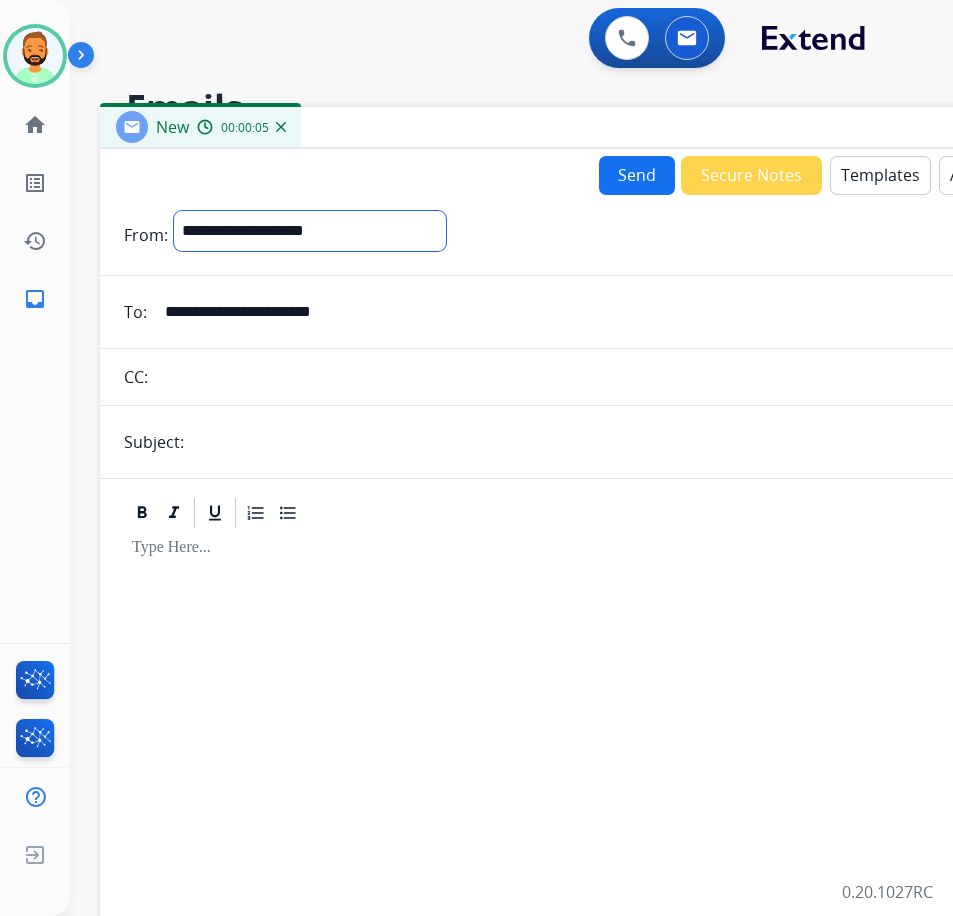 select on "**********" 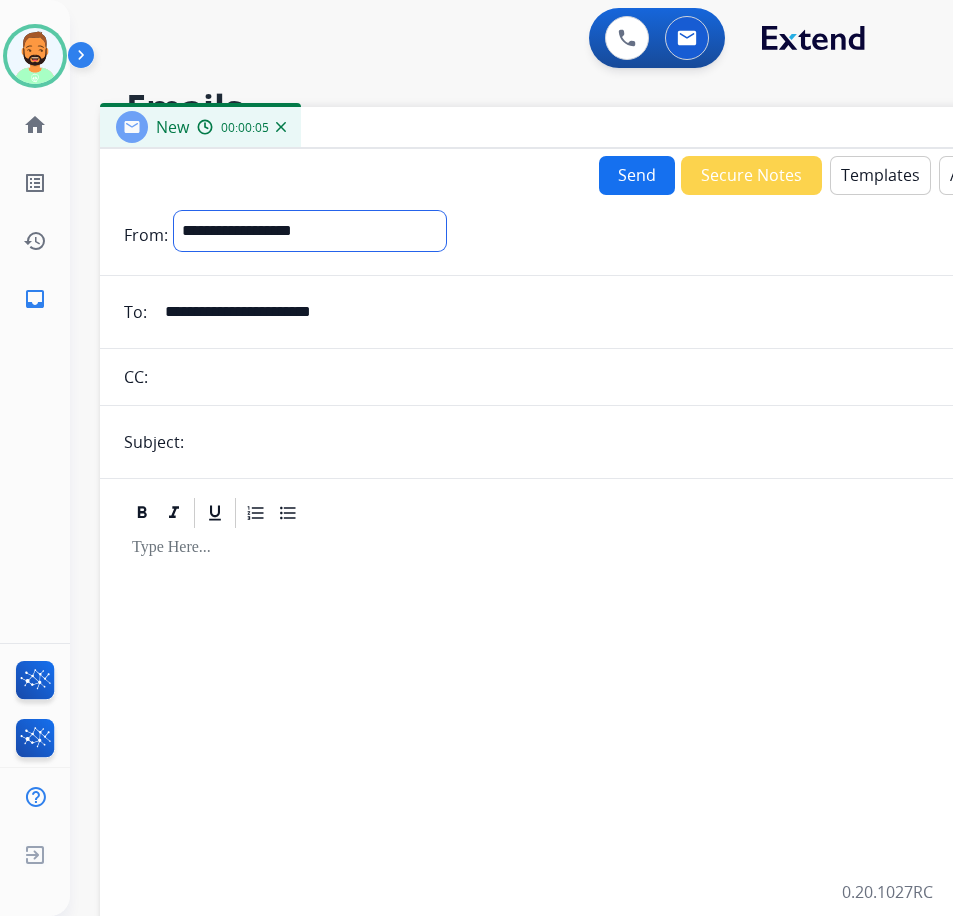 click on "**********" at bounding box center (310, 231) 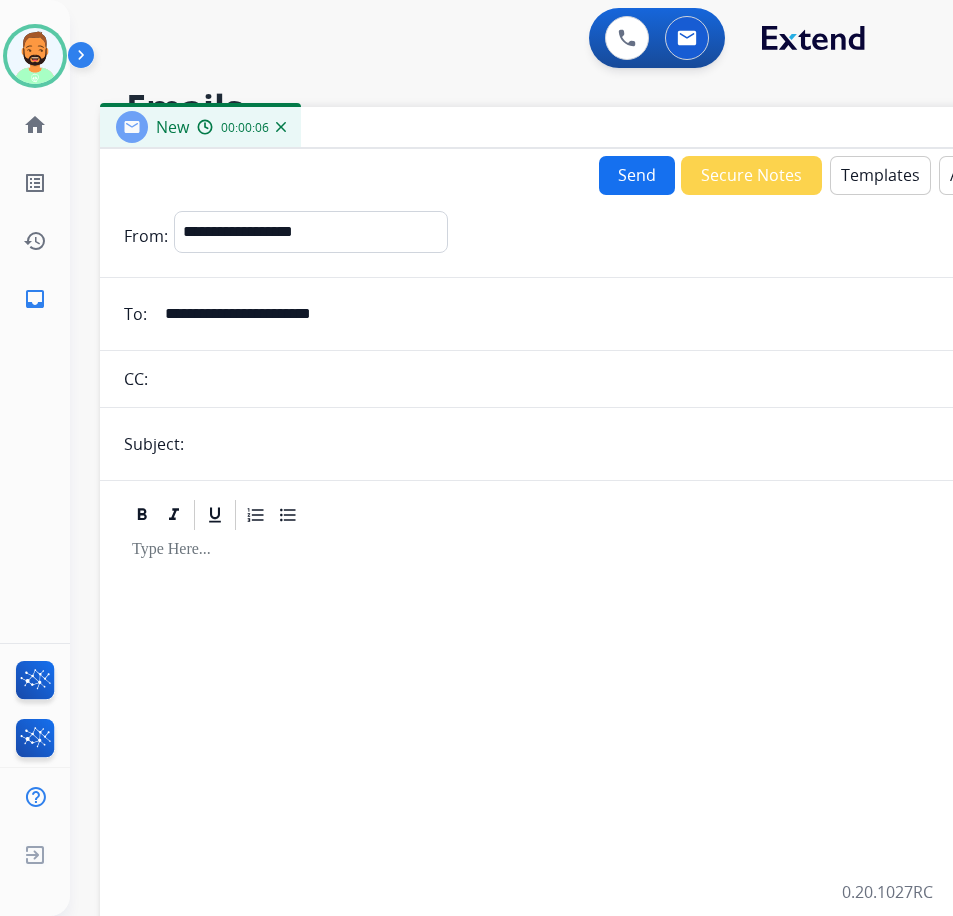 click at bounding box center [633, 444] 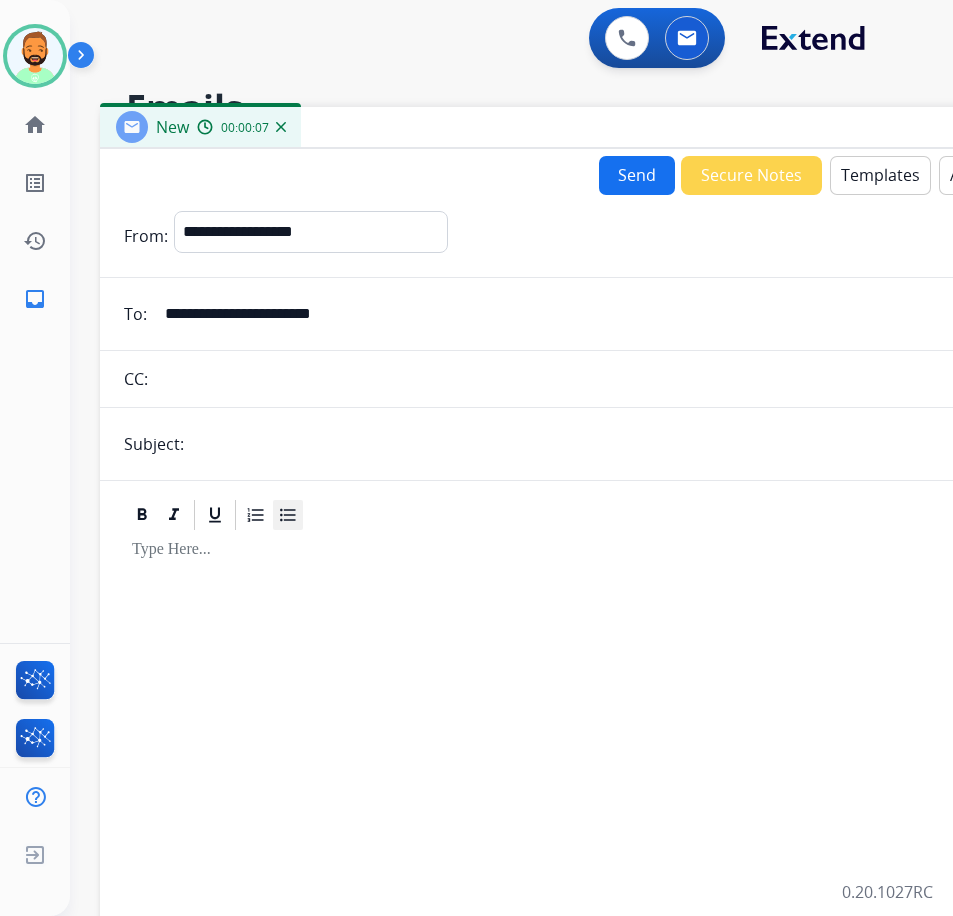 type on "**********" 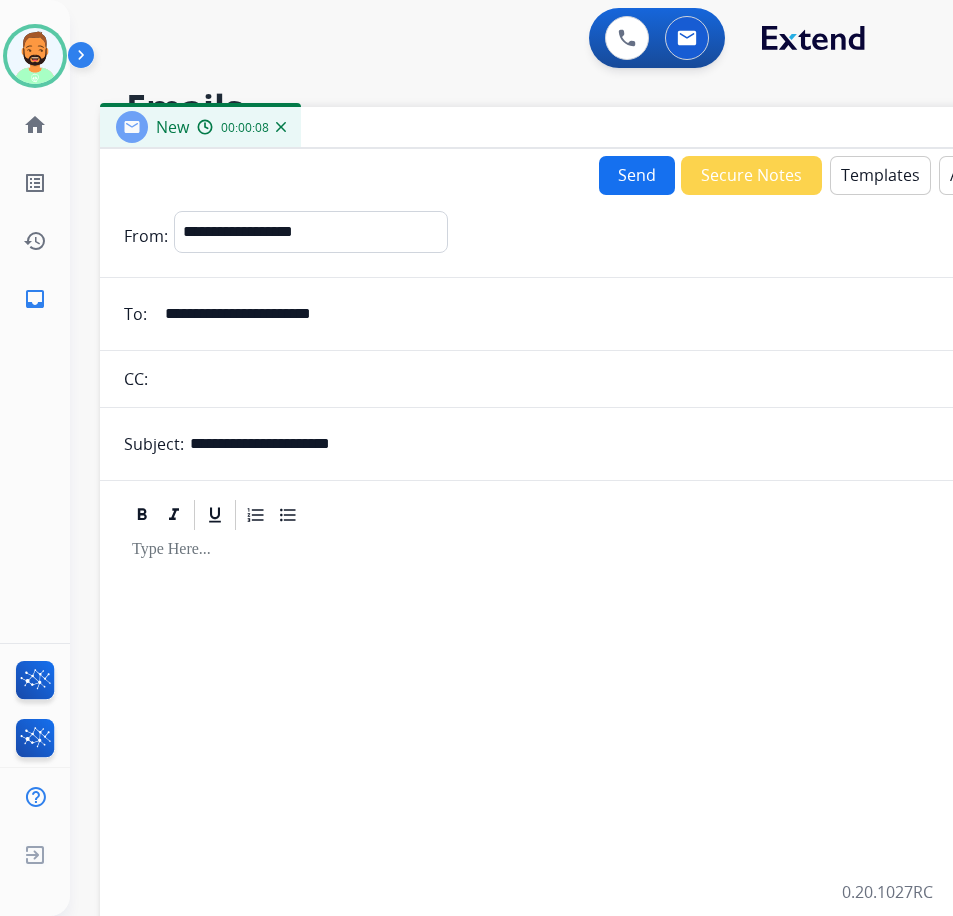 click at bounding box center [600, 550] 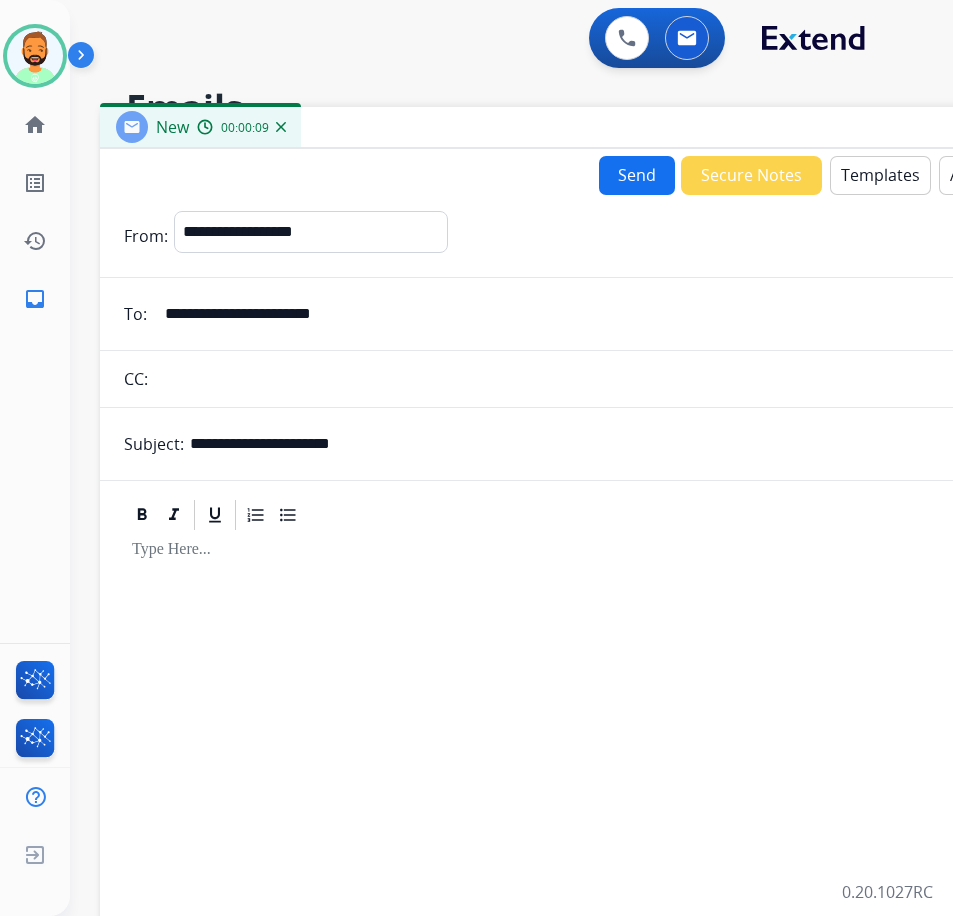click on "Templates" at bounding box center (880, 175) 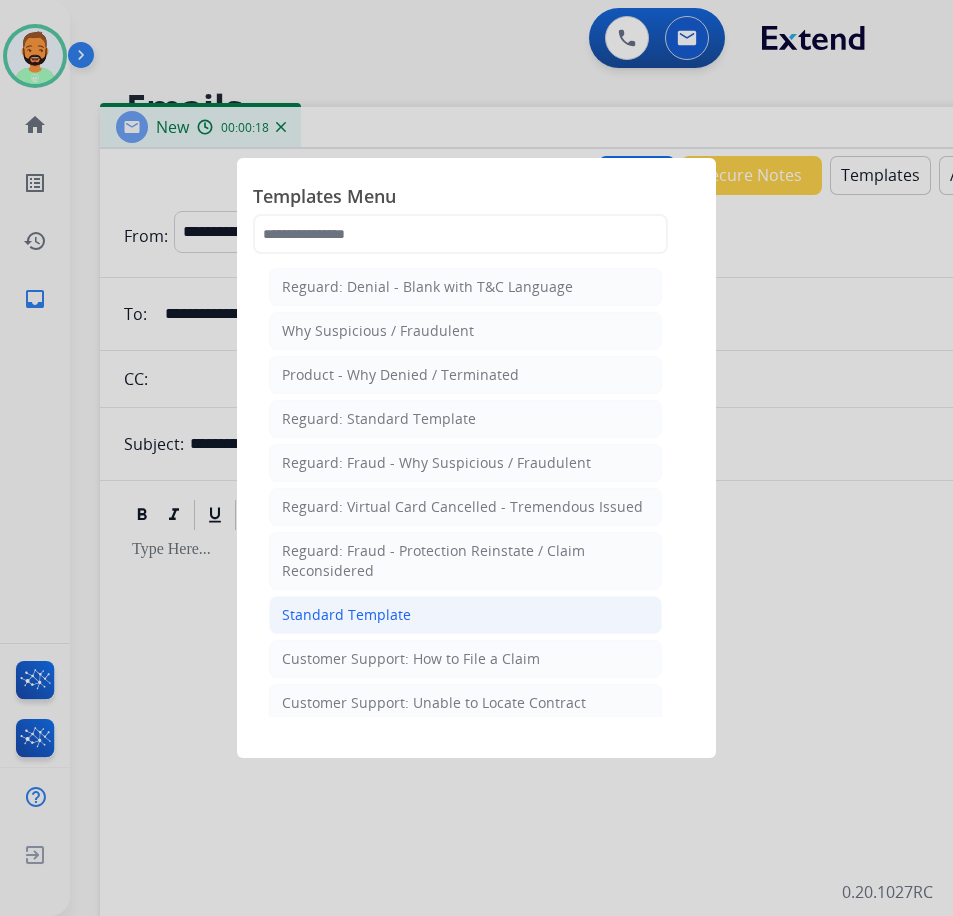 click on "Standard Template" 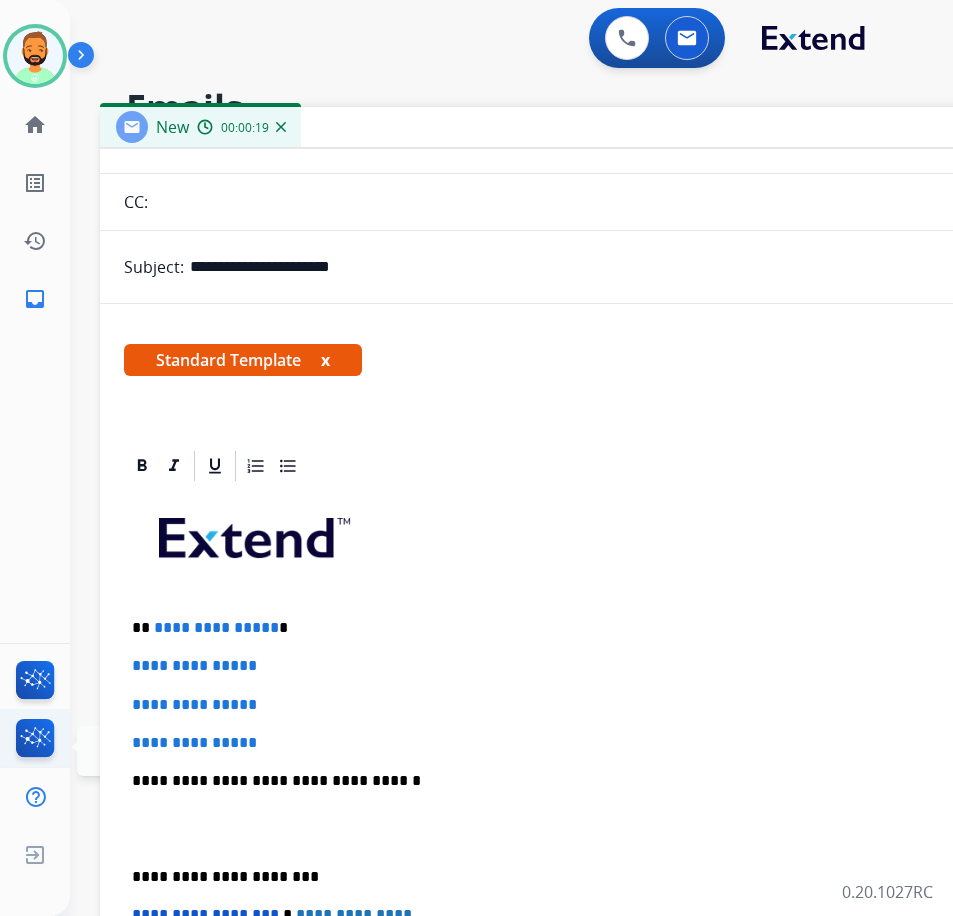 scroll, scrollTop: 200, scrollLeft: 0, axis: vertical 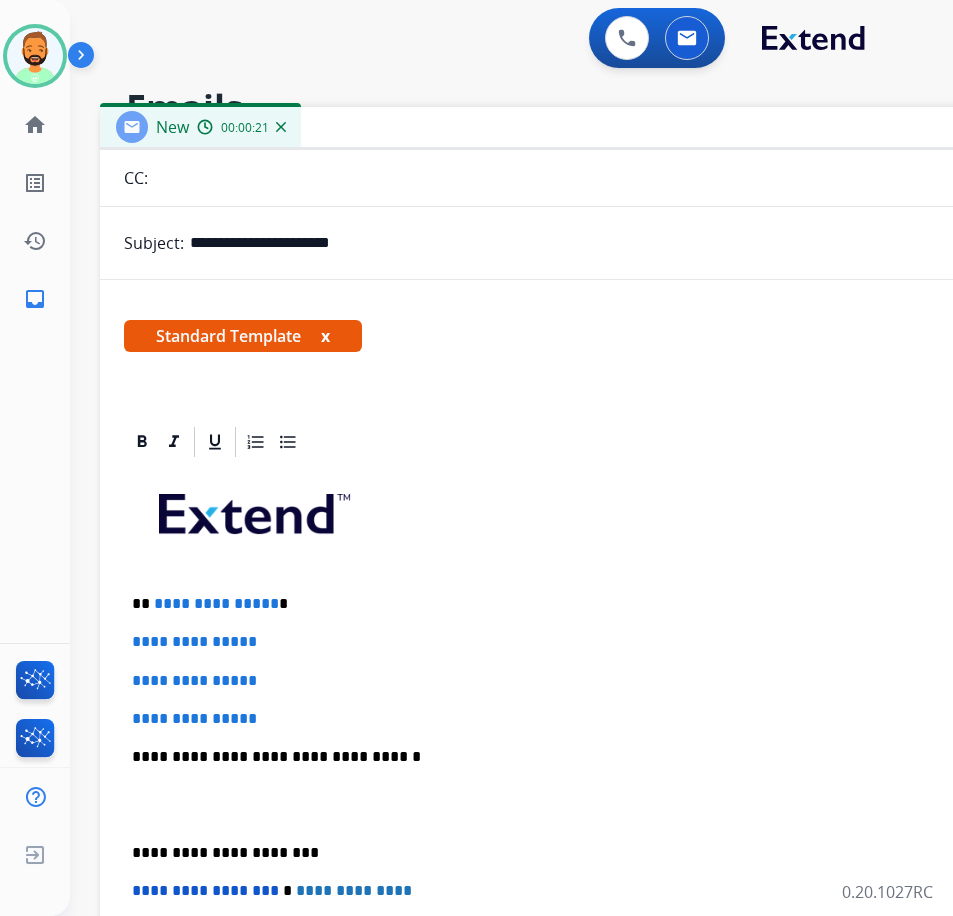 click on "**********" at bounding box center [592, 604] 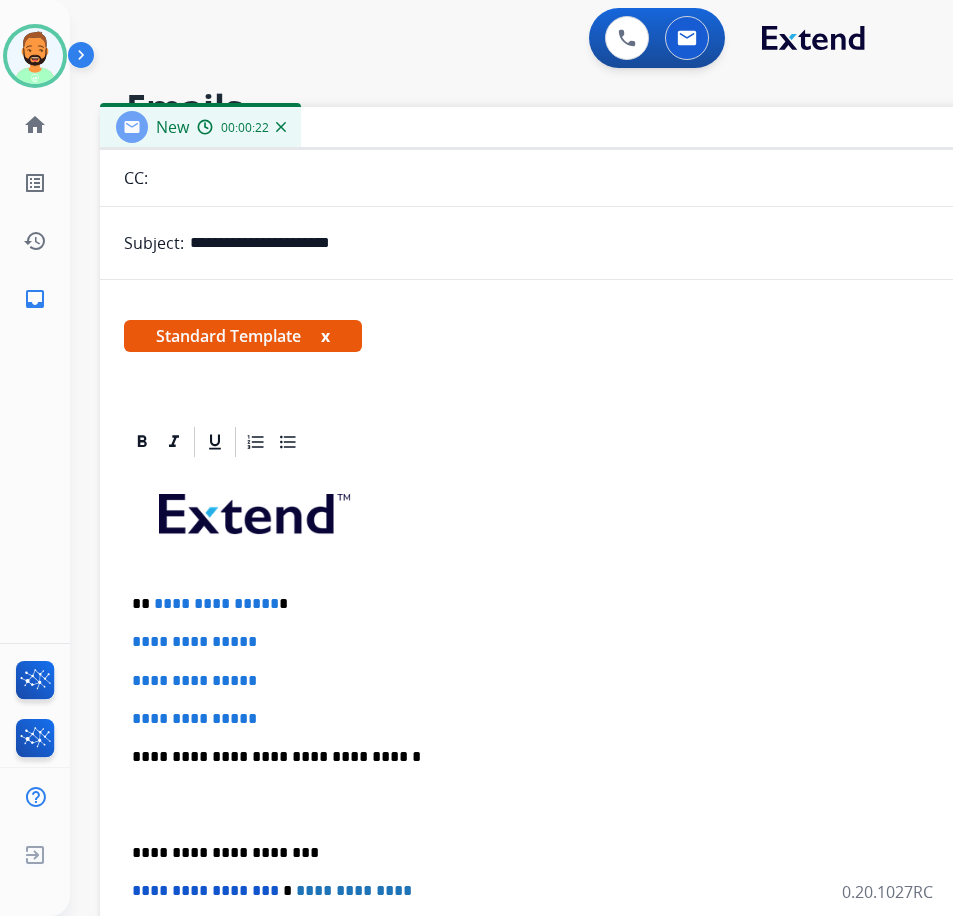 type 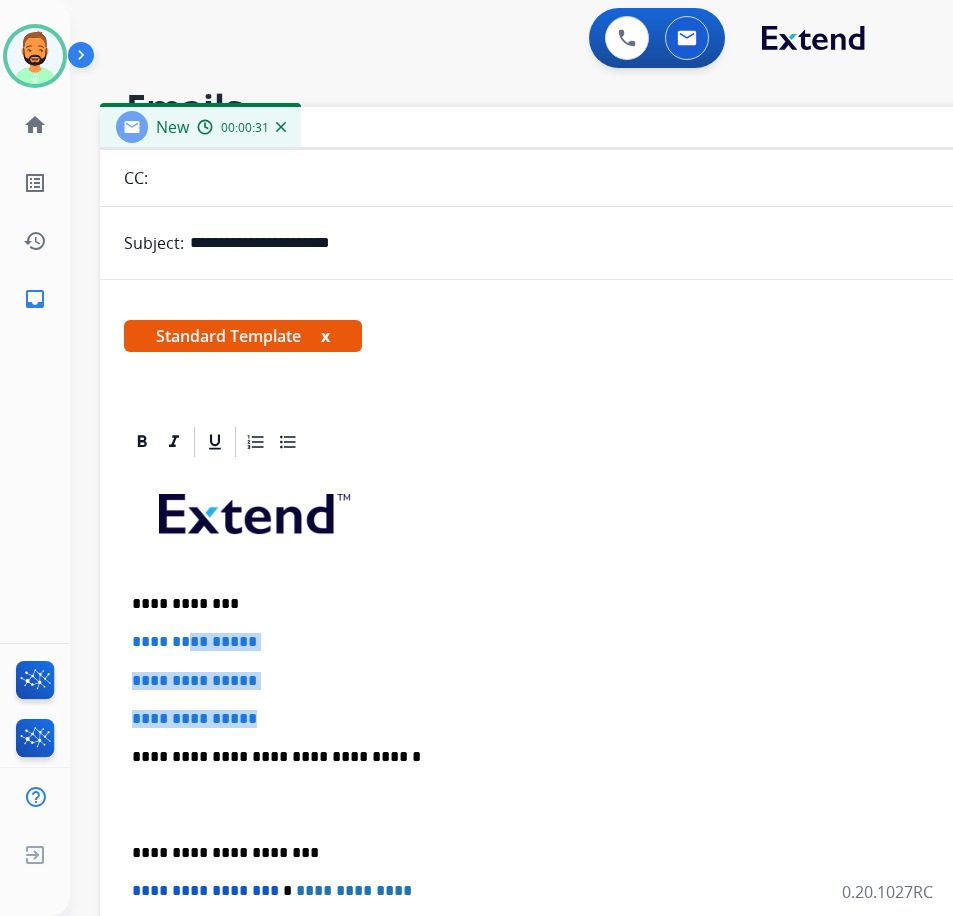 drag, startPoint x: 302, startPoint y: 716, endPoint x: 196, endPoint y: 642, distance: 129.2749 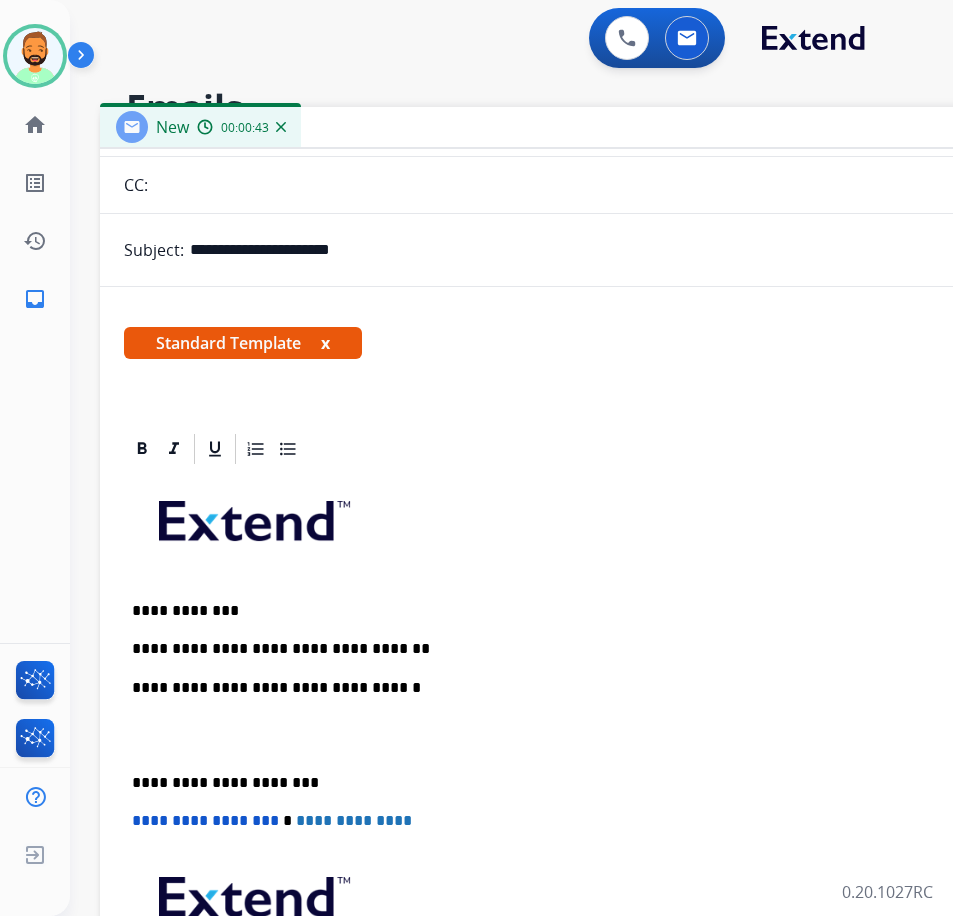 scroll, scrollTop: 200, scrollLeft: 0, axis: vertical 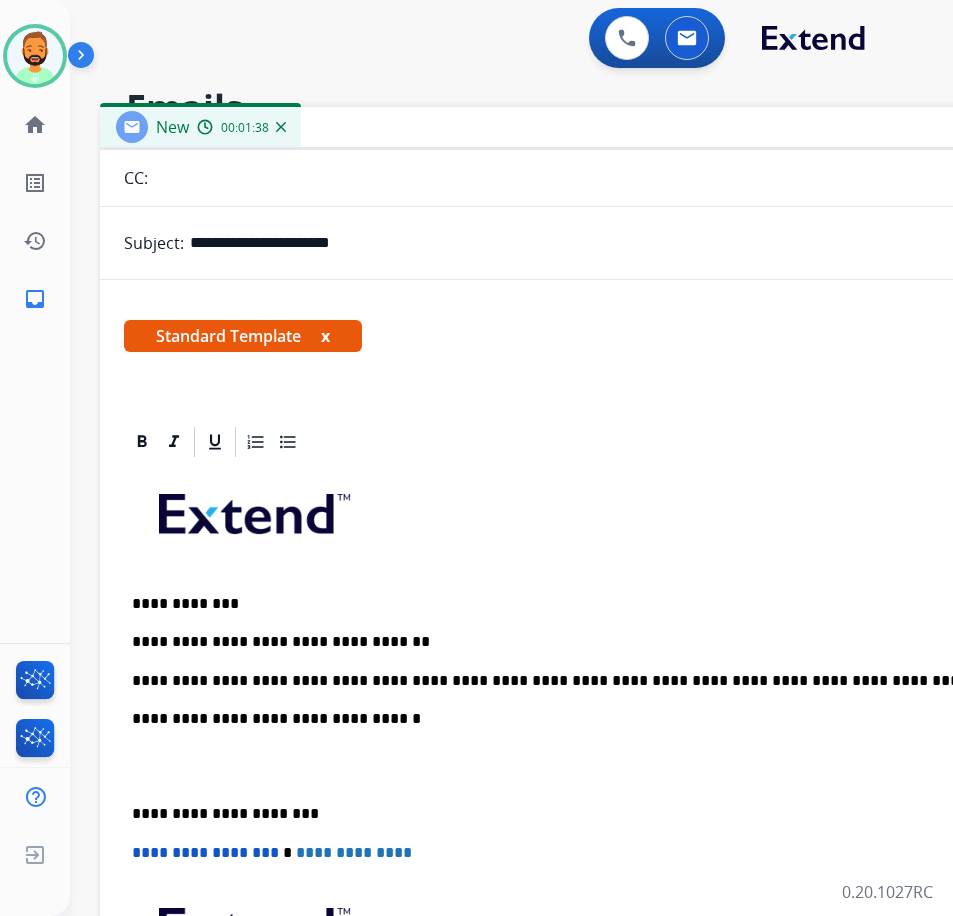 drag, startPoint x: 118, startPoint y: 787, endPoint x: 147, endPoint y: 806, distance: 34.669872 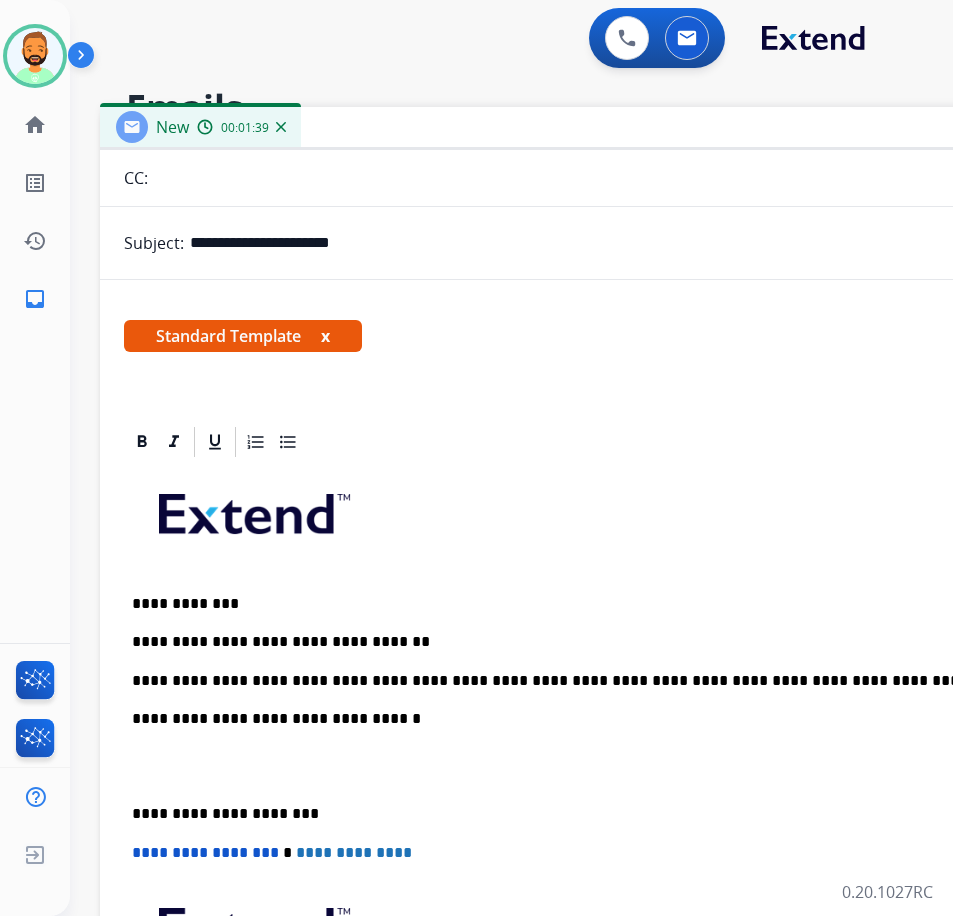 click on "**********" at bounding box center [592, 814] 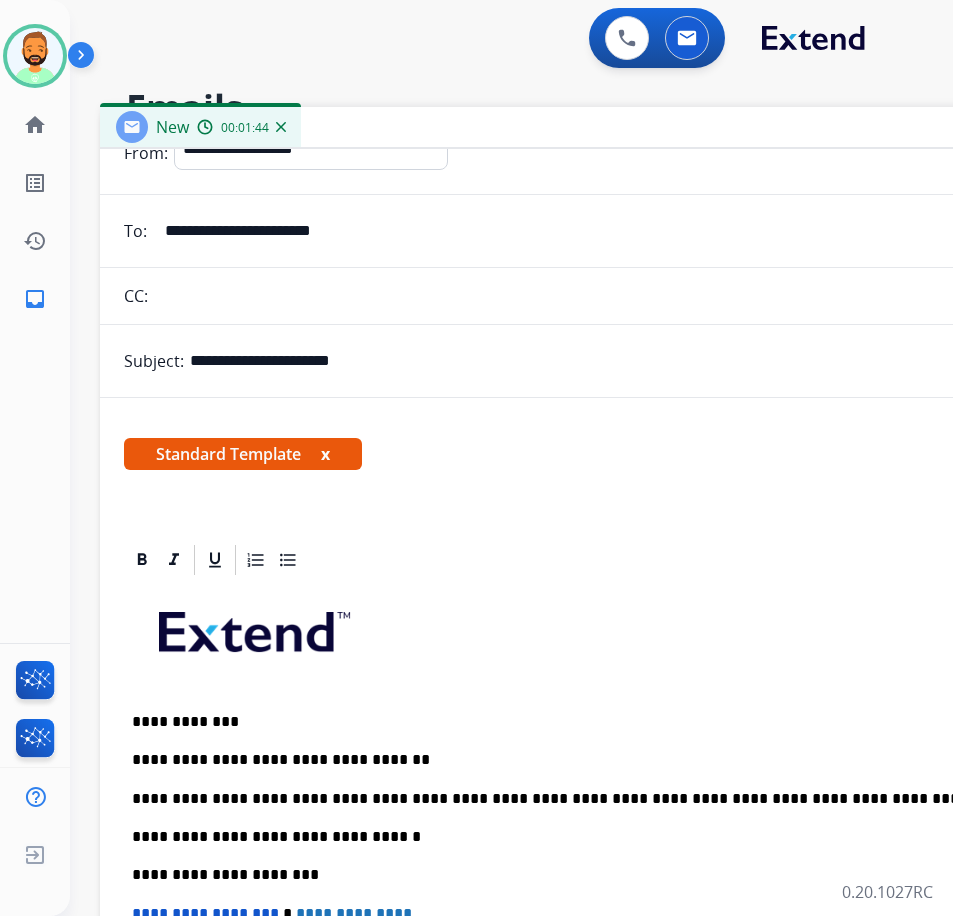 scroll, scrollTop: 0, scrollLeft: 0, axis: both 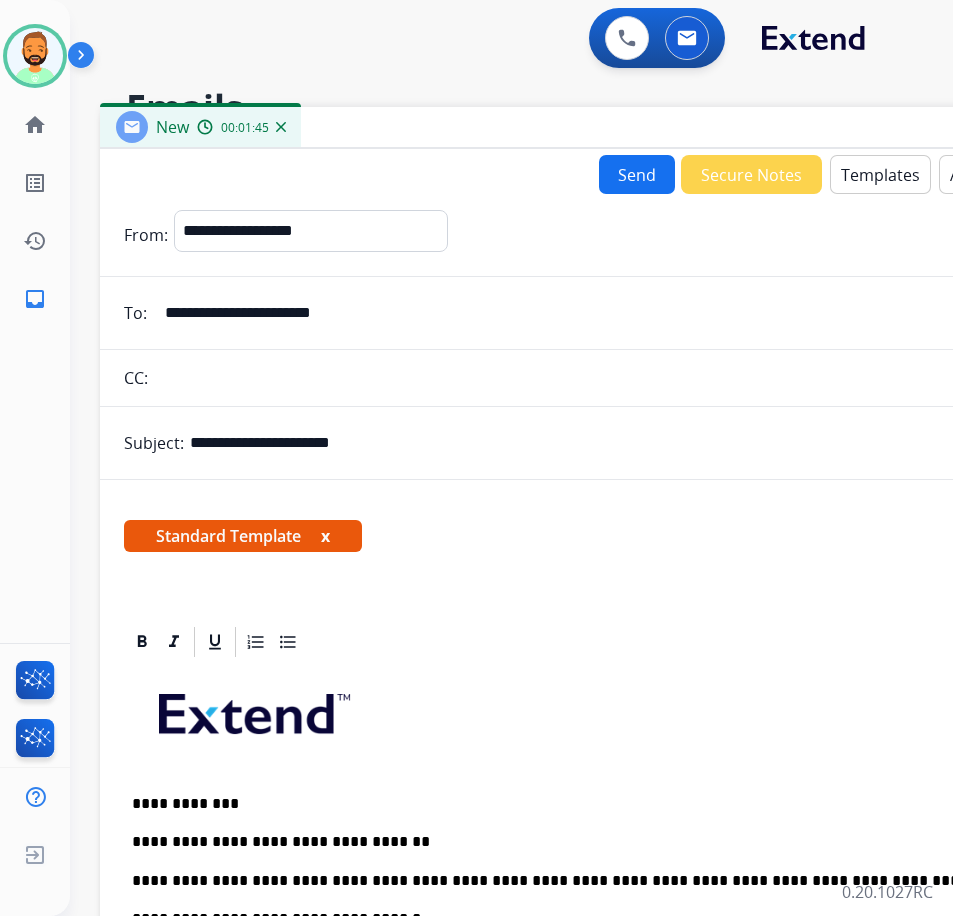 click on "Send" at bounding box center [637, 174] 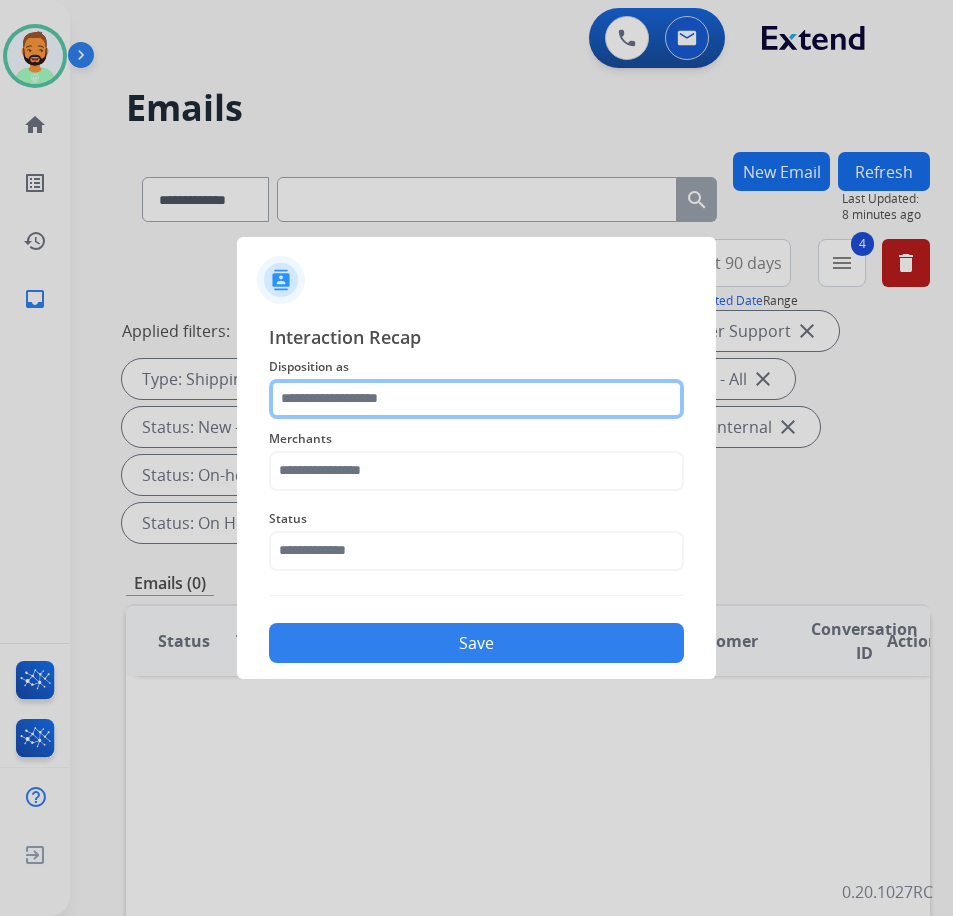 click 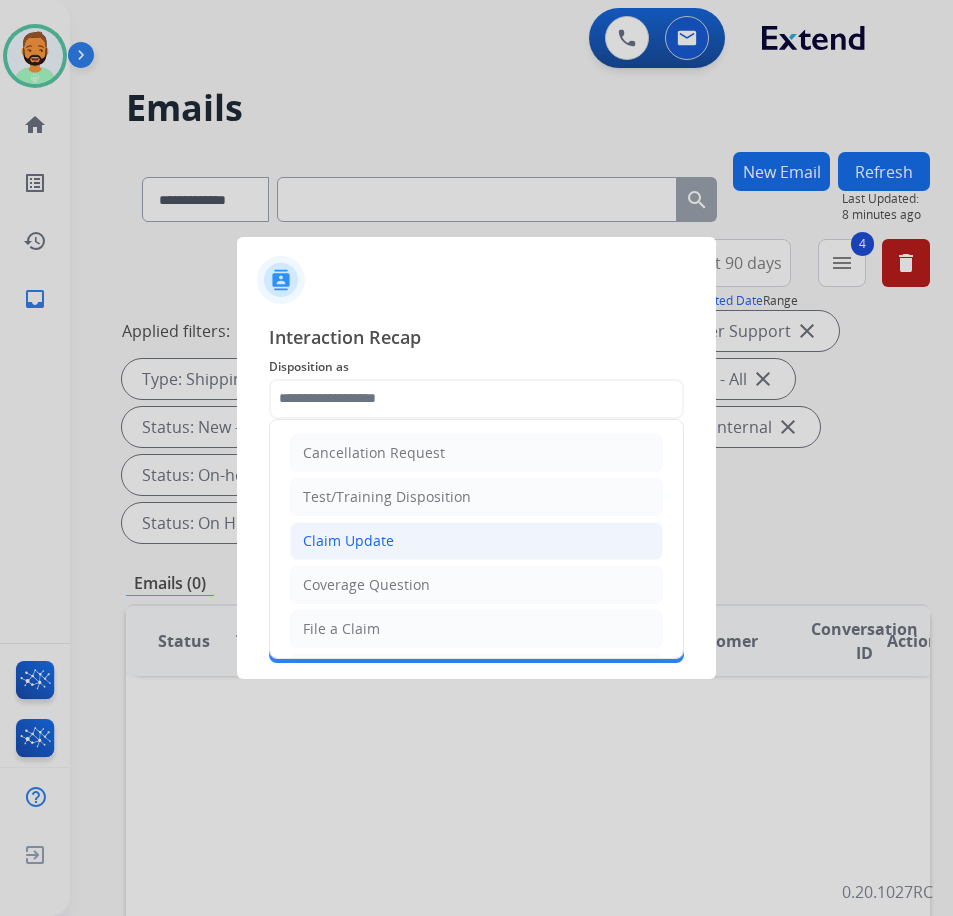 click on "Claim Update" 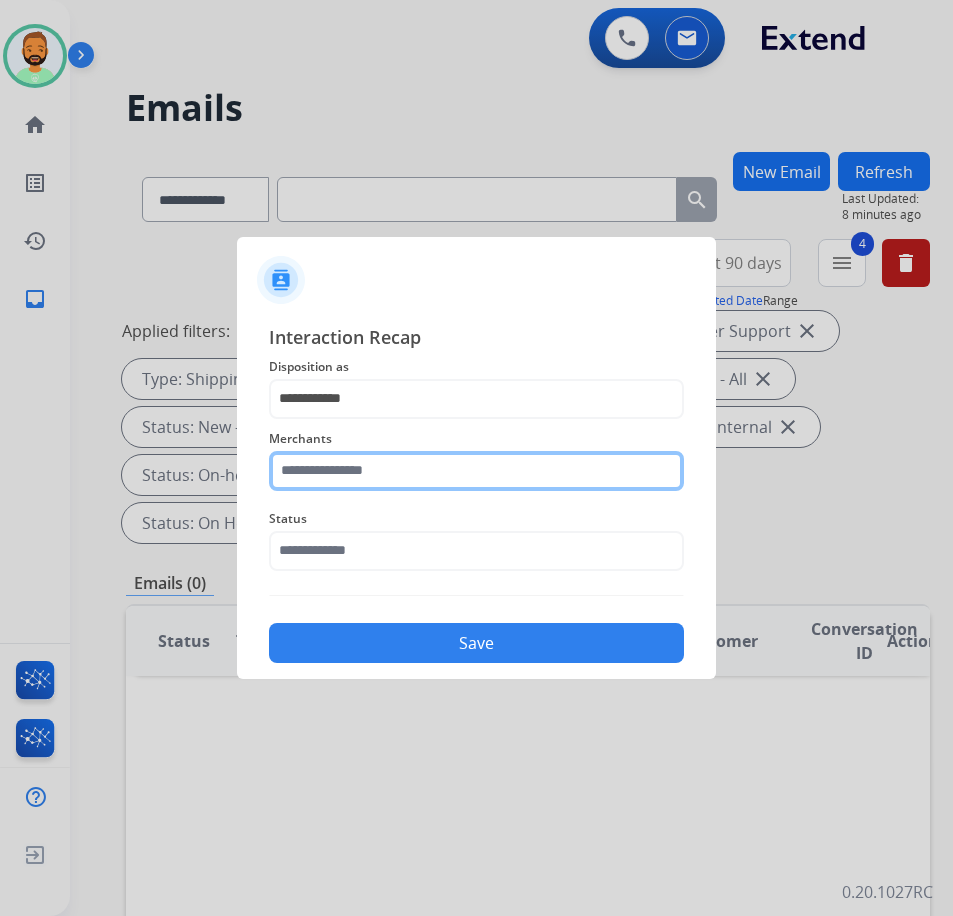 click 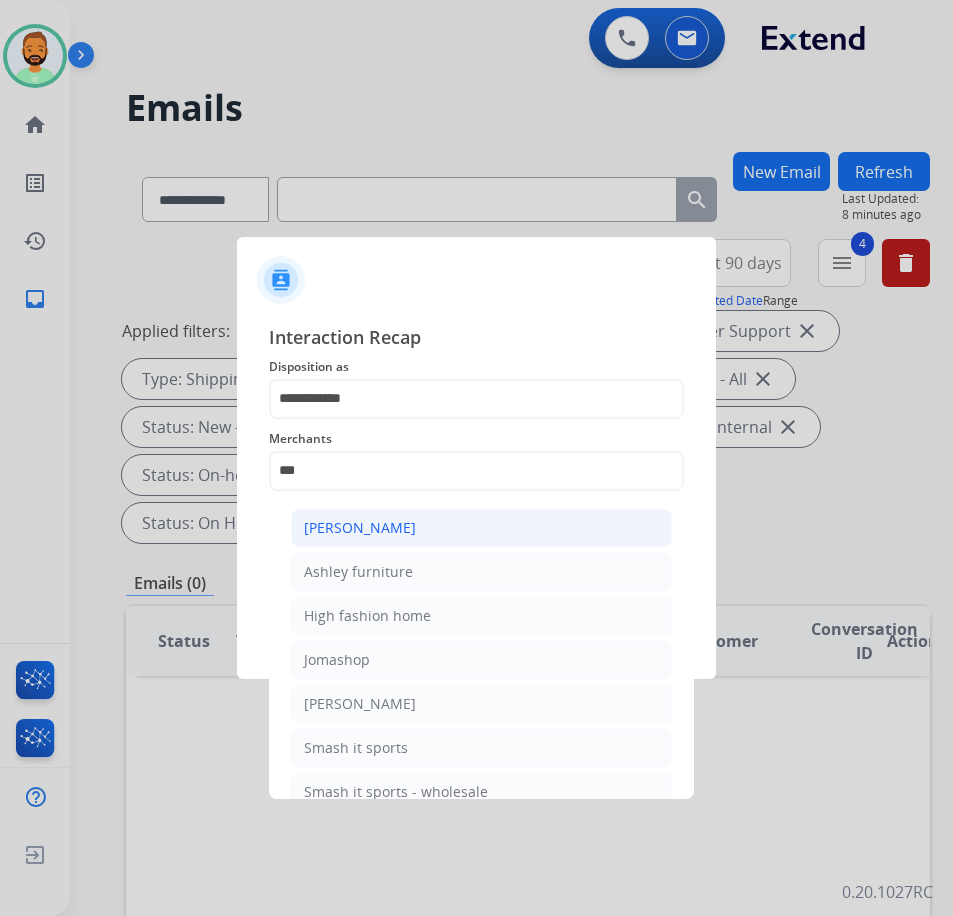 click on "[PERSON_NAME]" 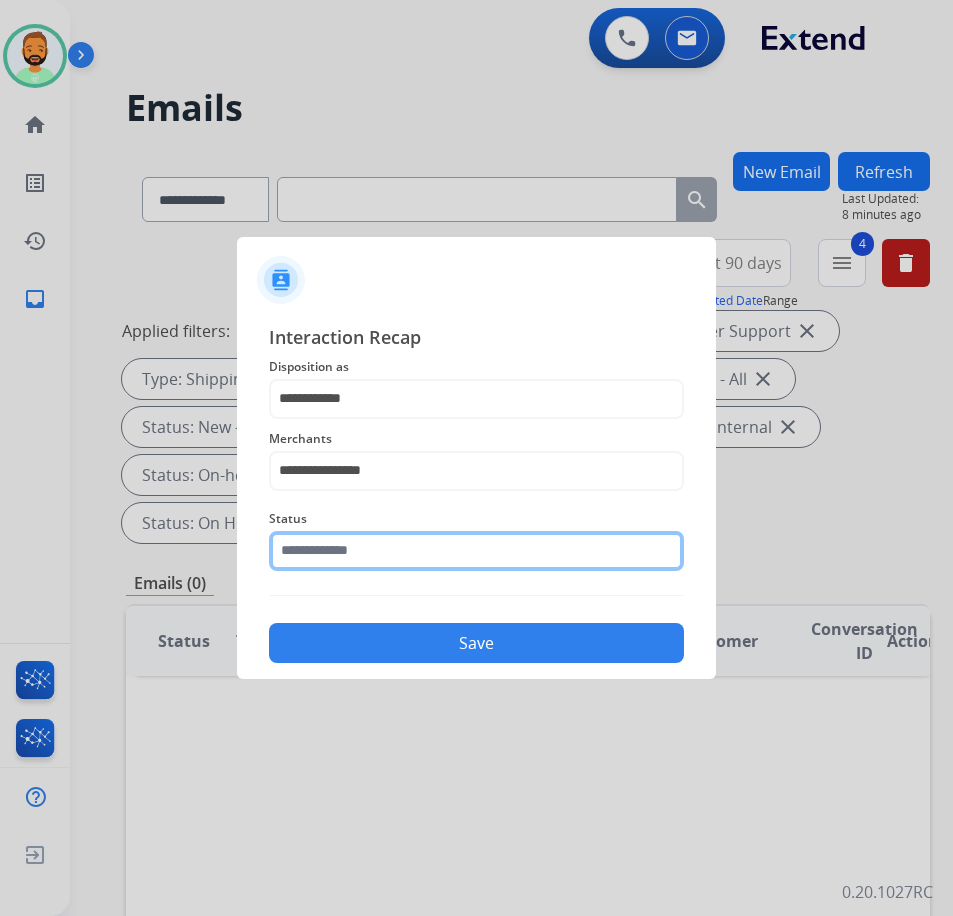 click 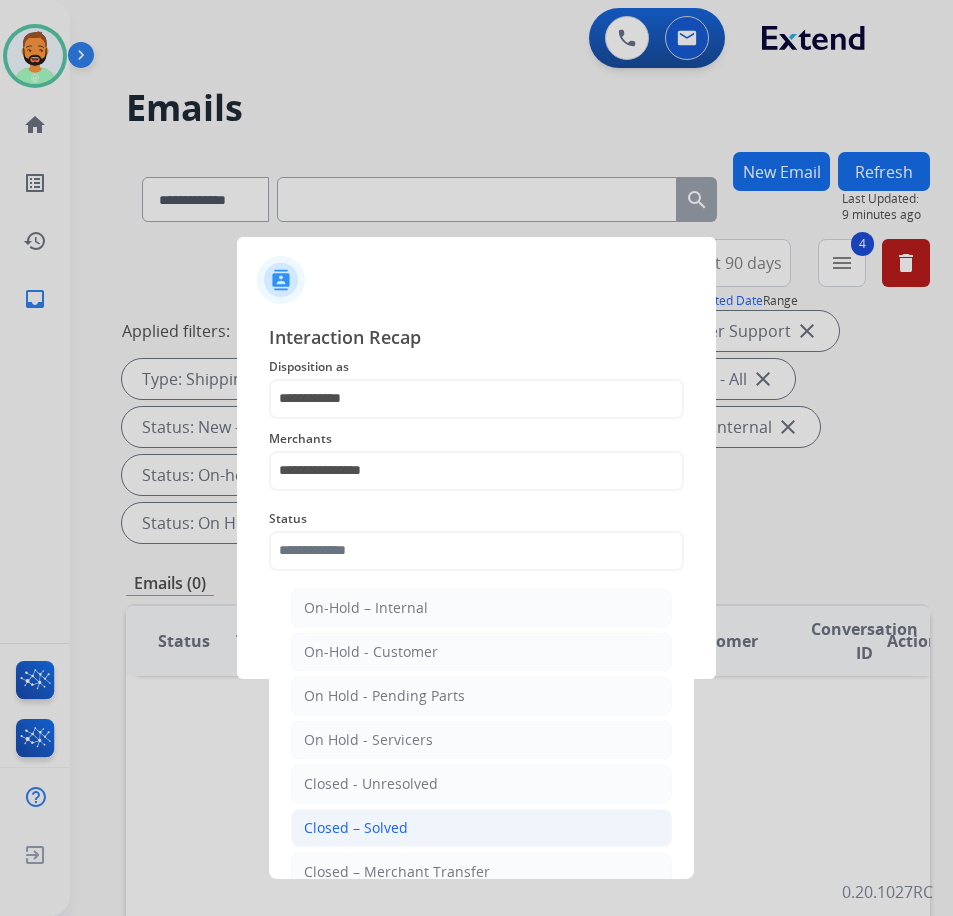 click on "Closed – Solved" 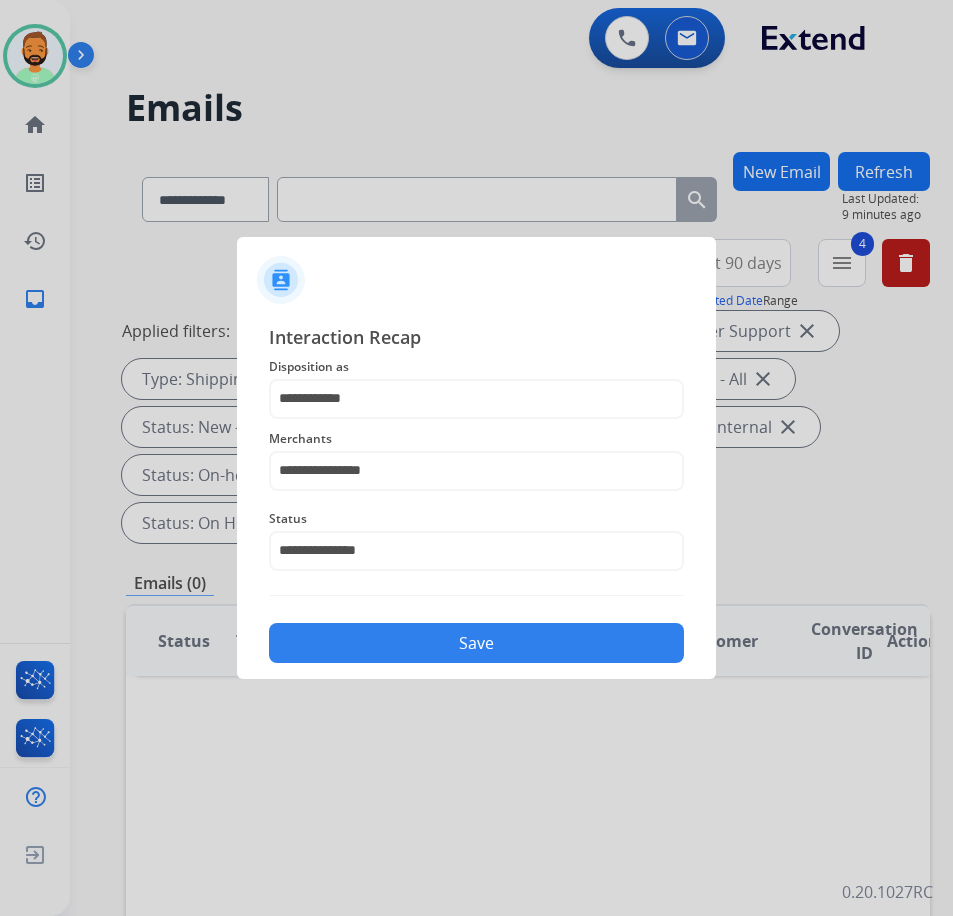click on "Save" 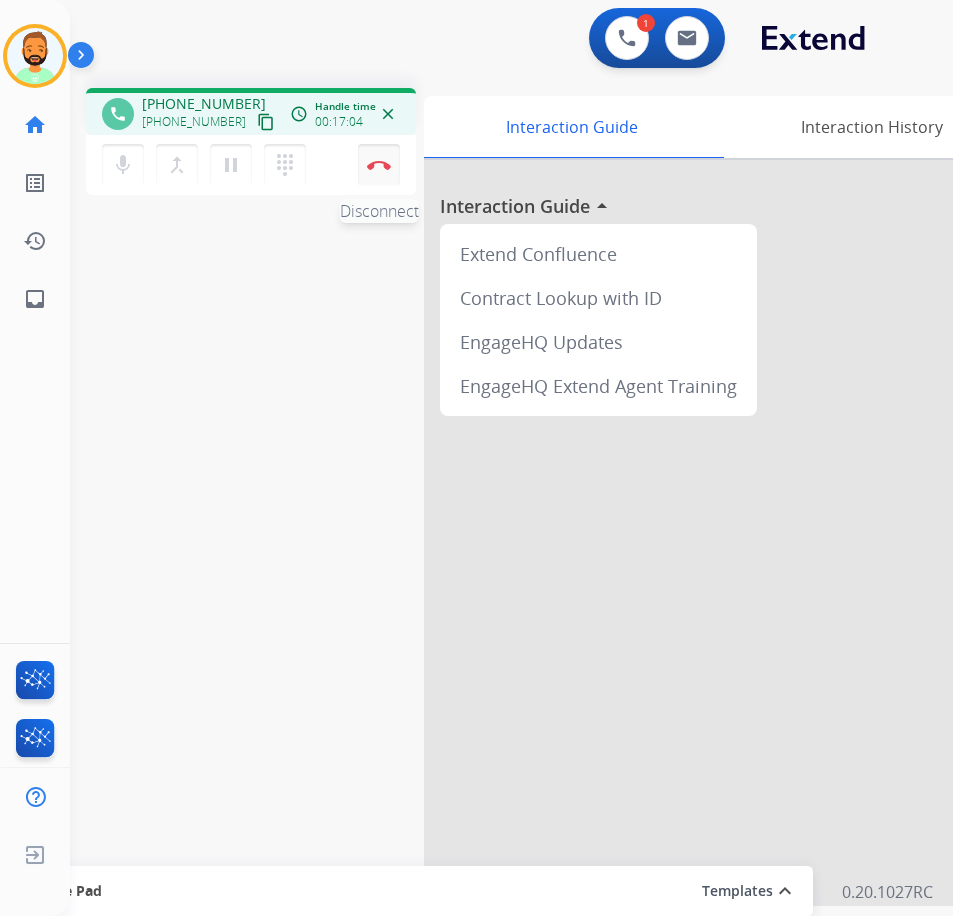 click at bounding box center [379, 165] 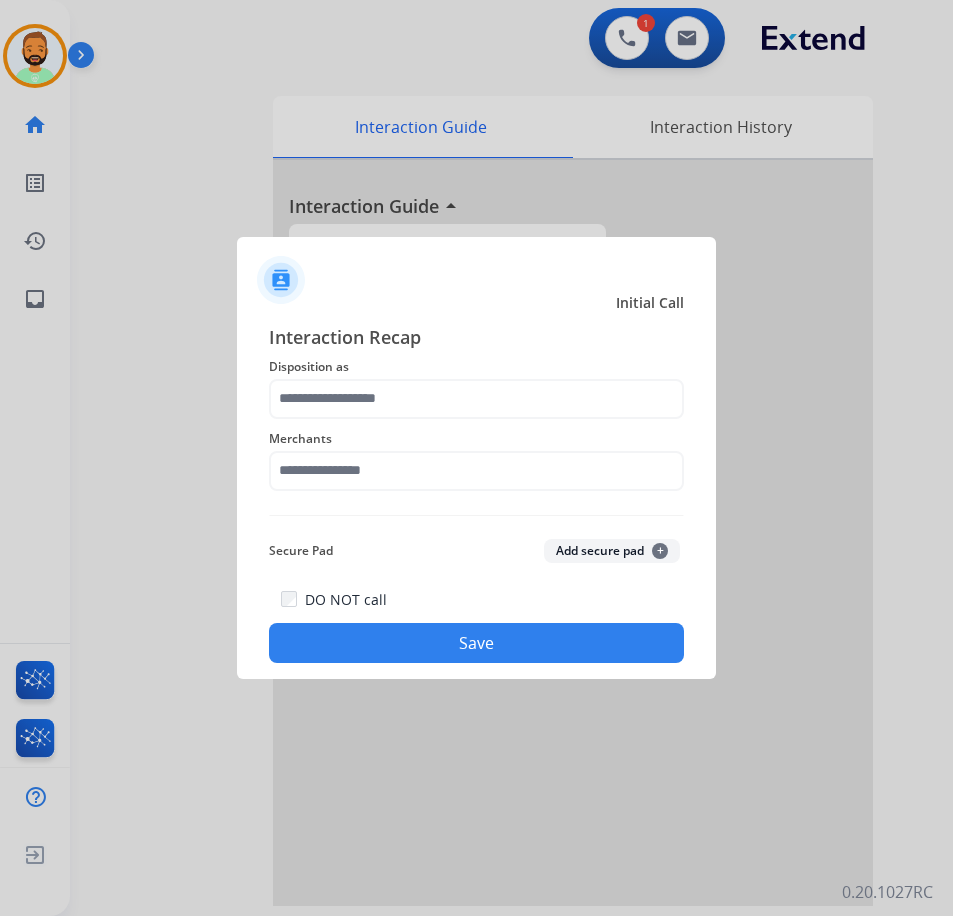 click on "Save" 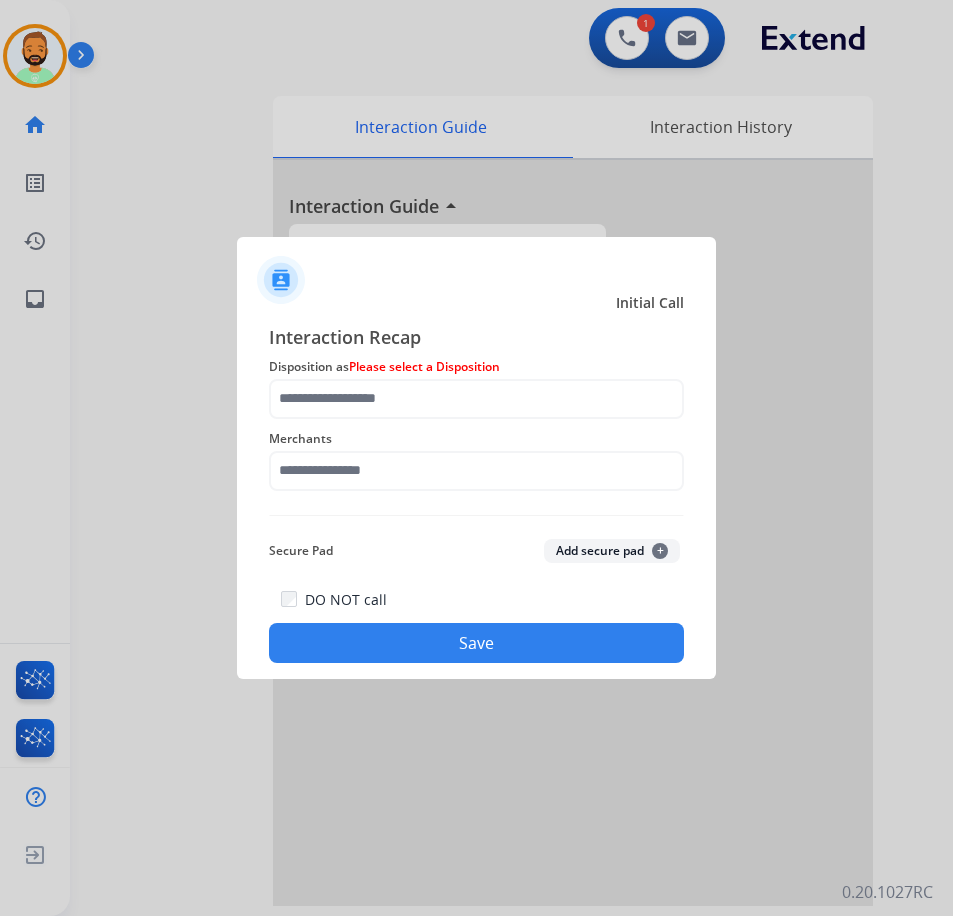click on "Please select a Disposition" 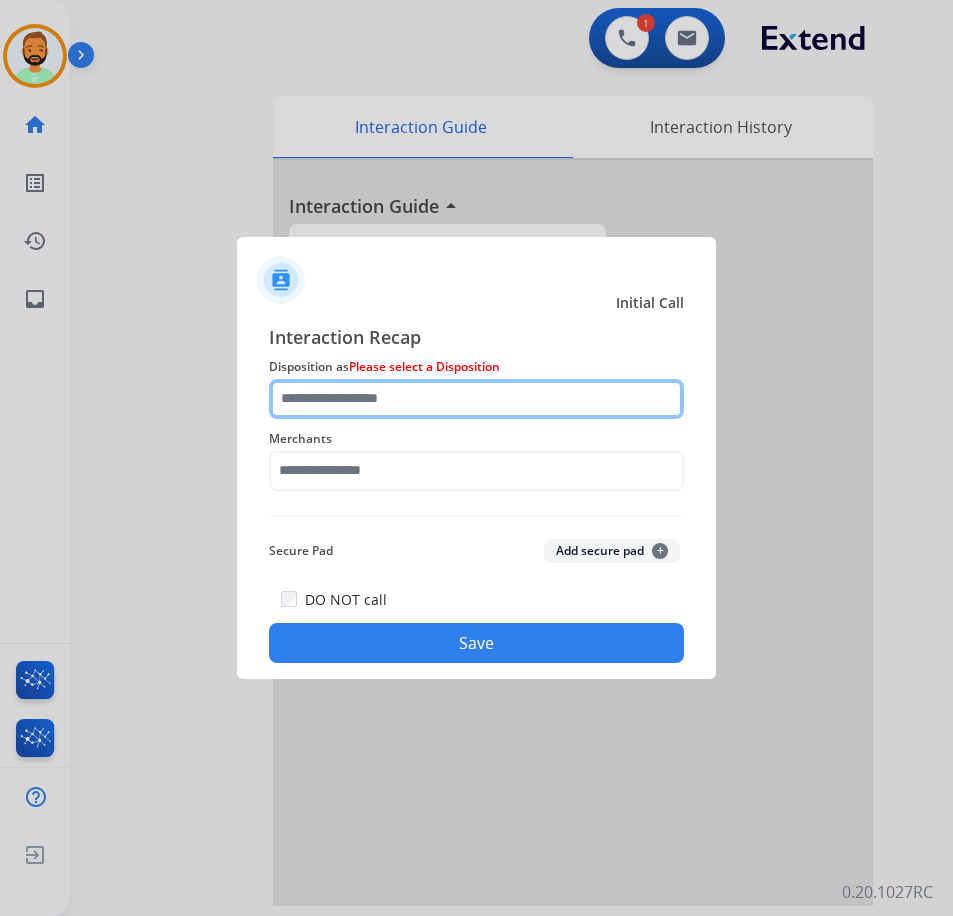 click 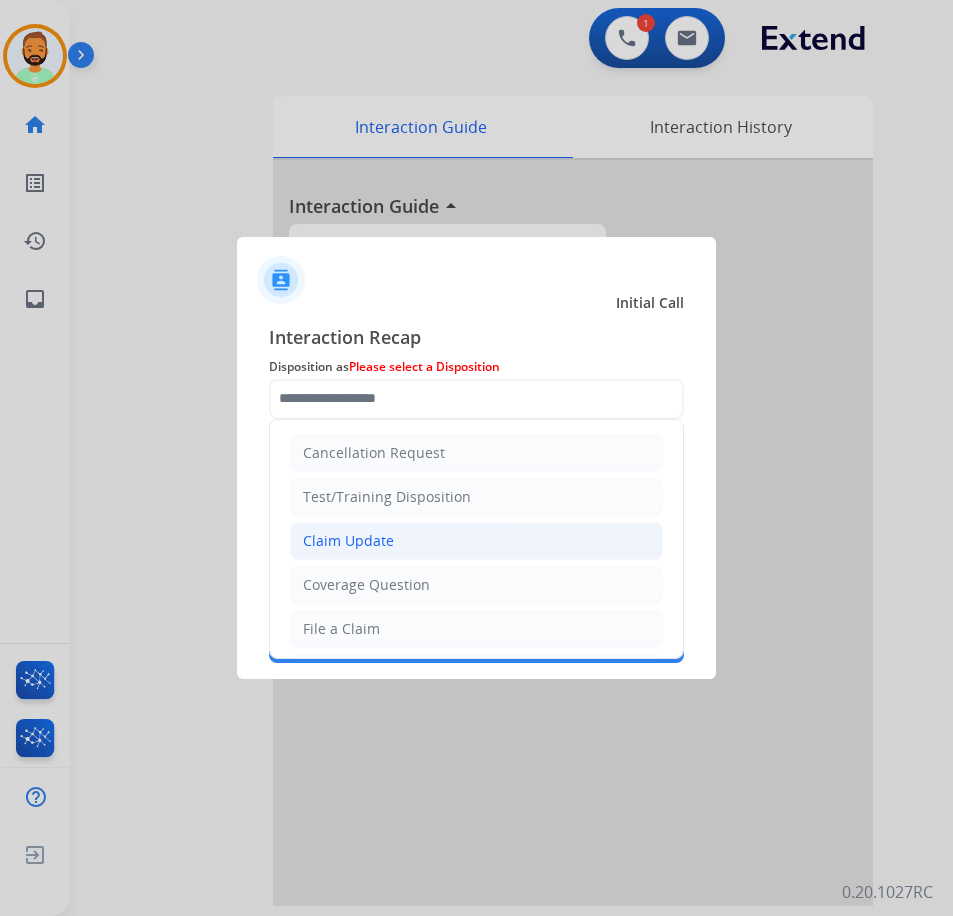 click on "Claim Update" 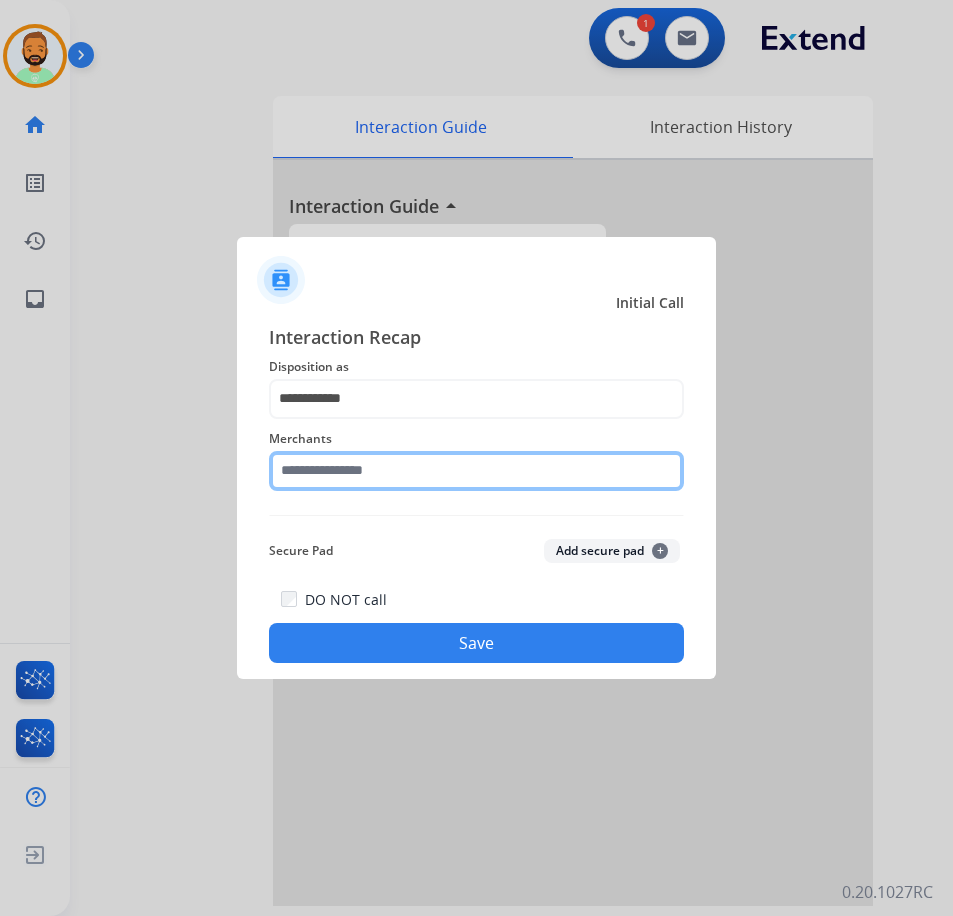 click 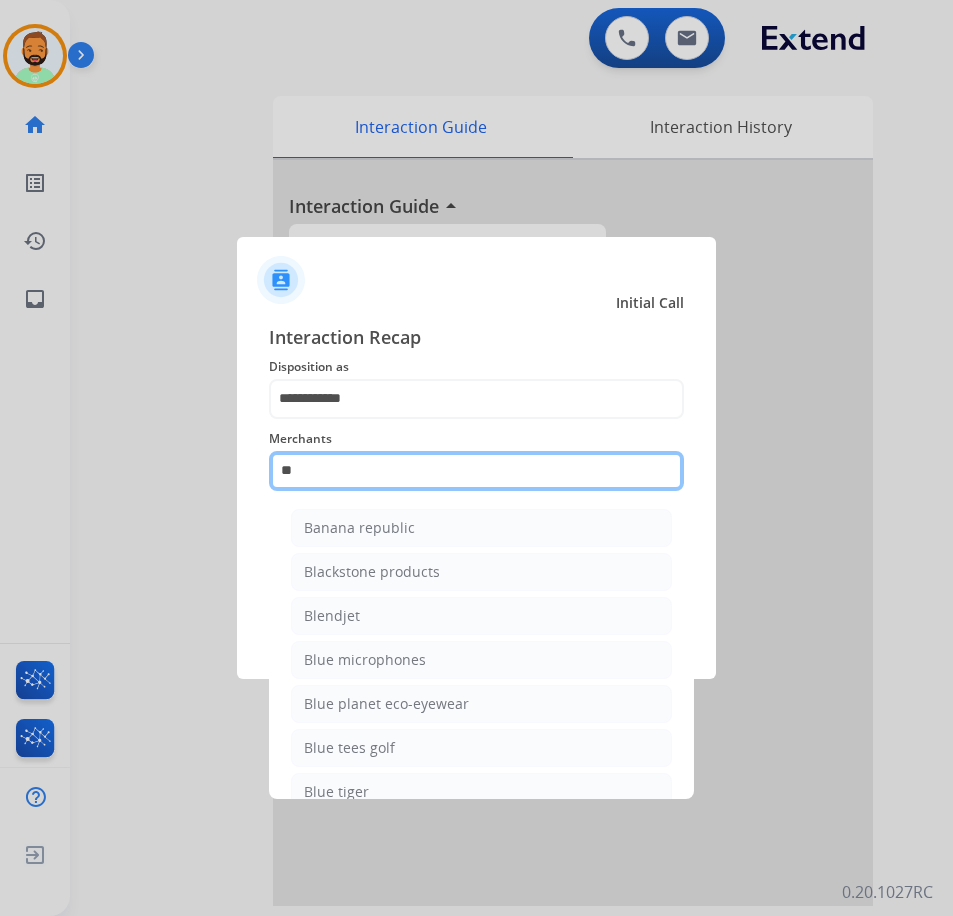 type on "*" 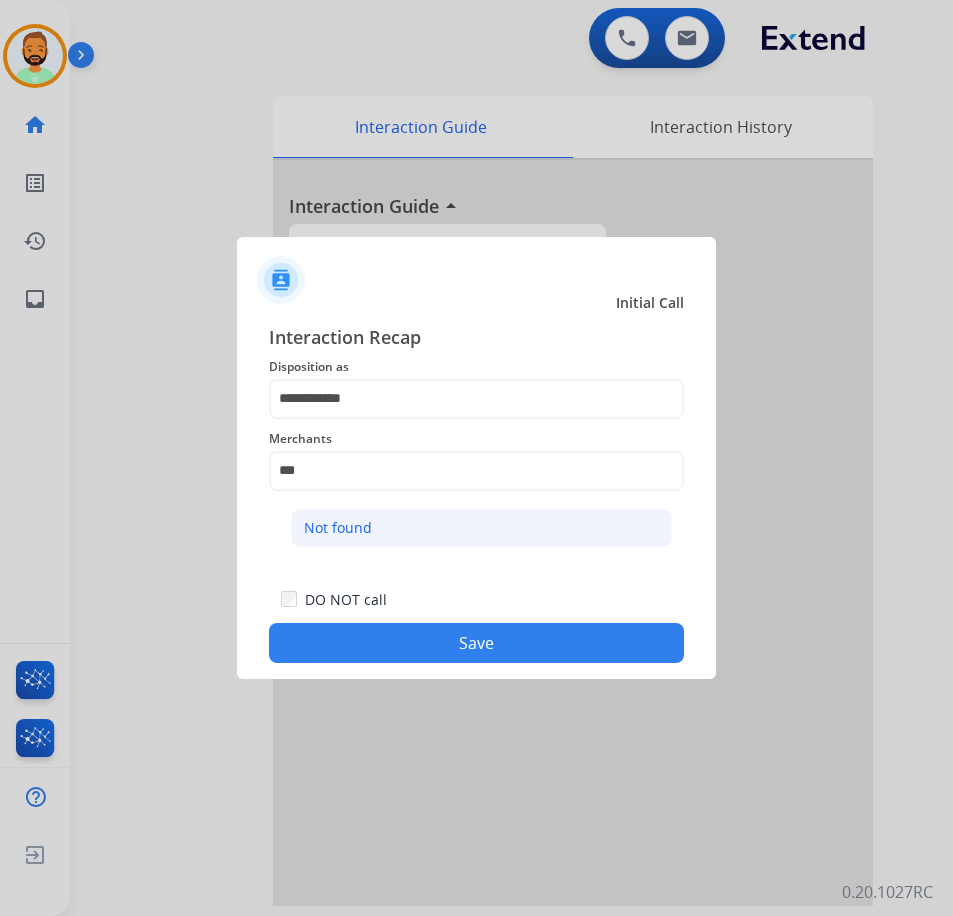 click on "Not found" 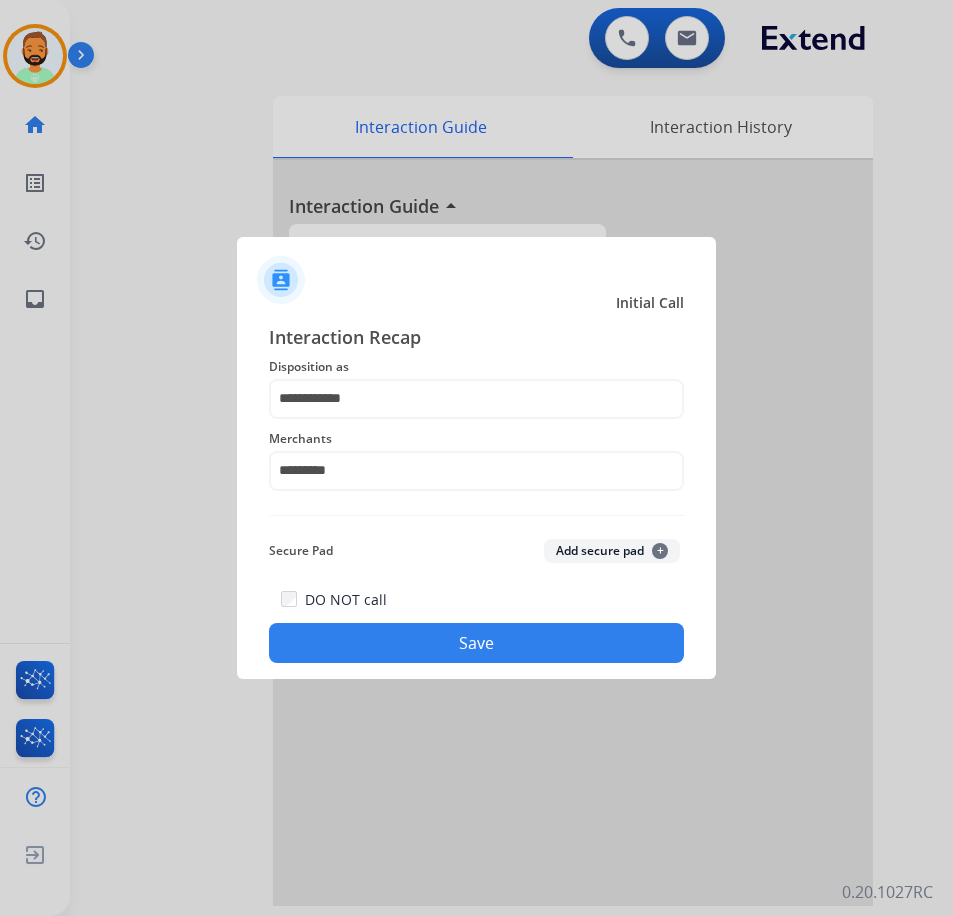 click on "Save" 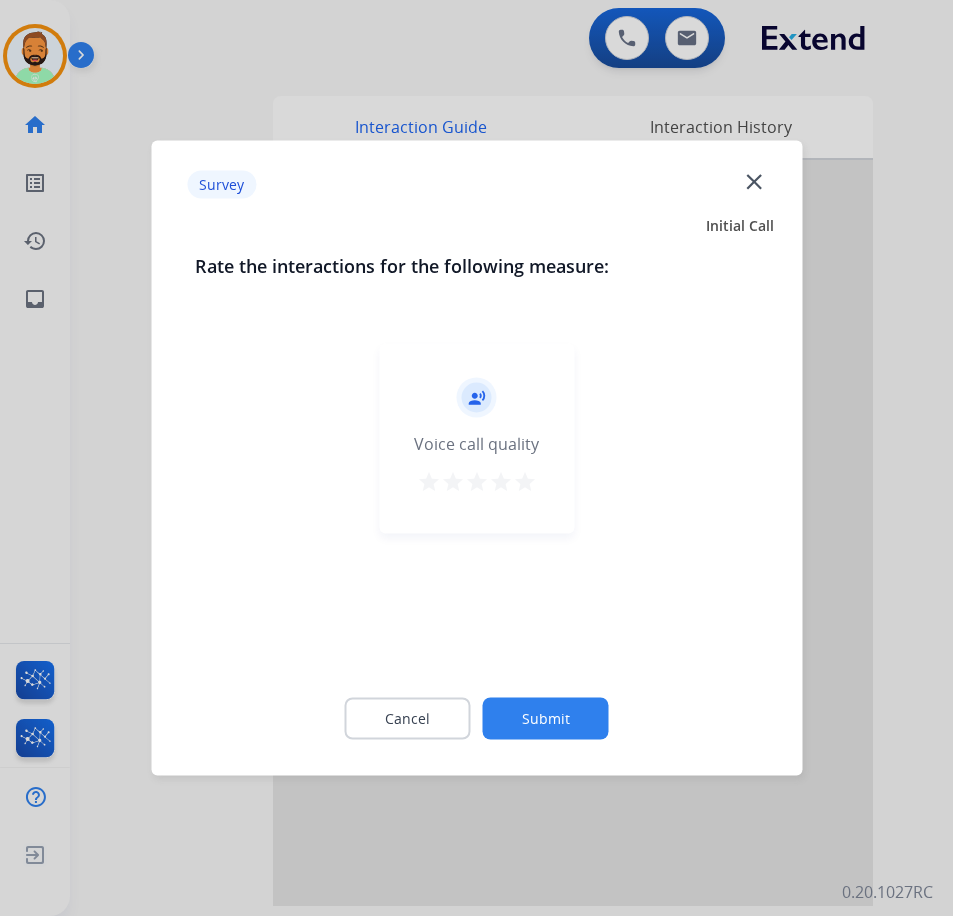click on "Submit" 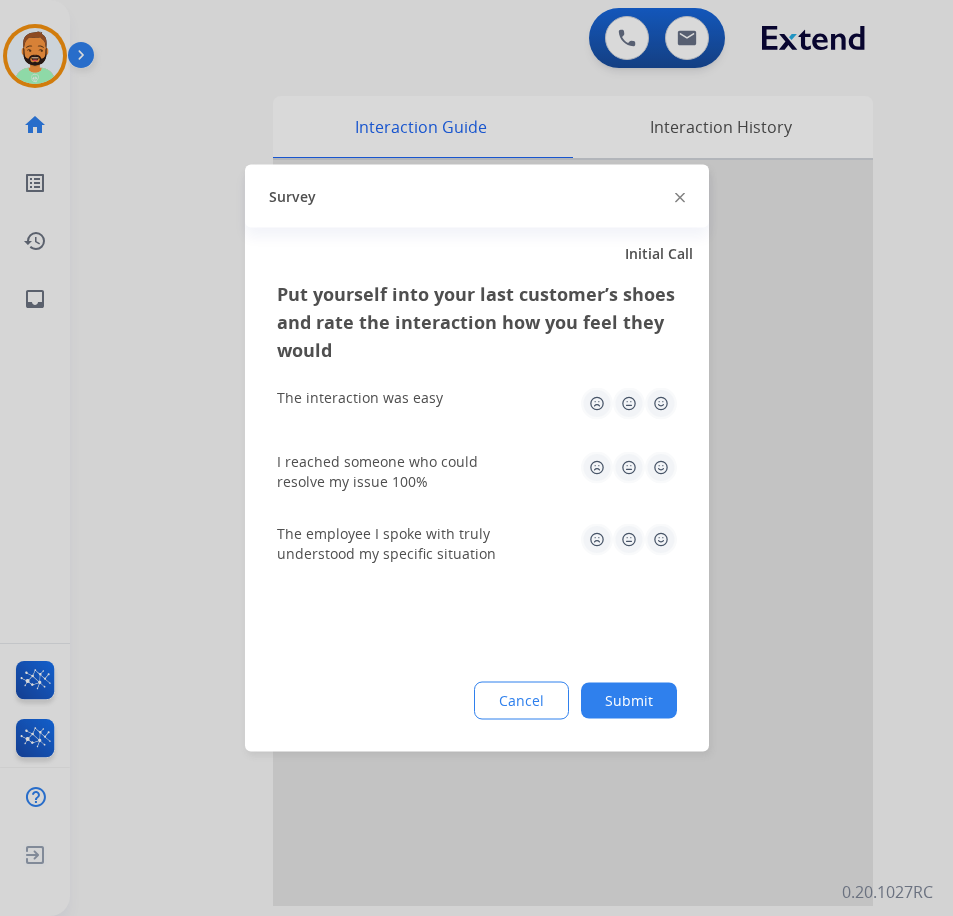 click on "Submit" 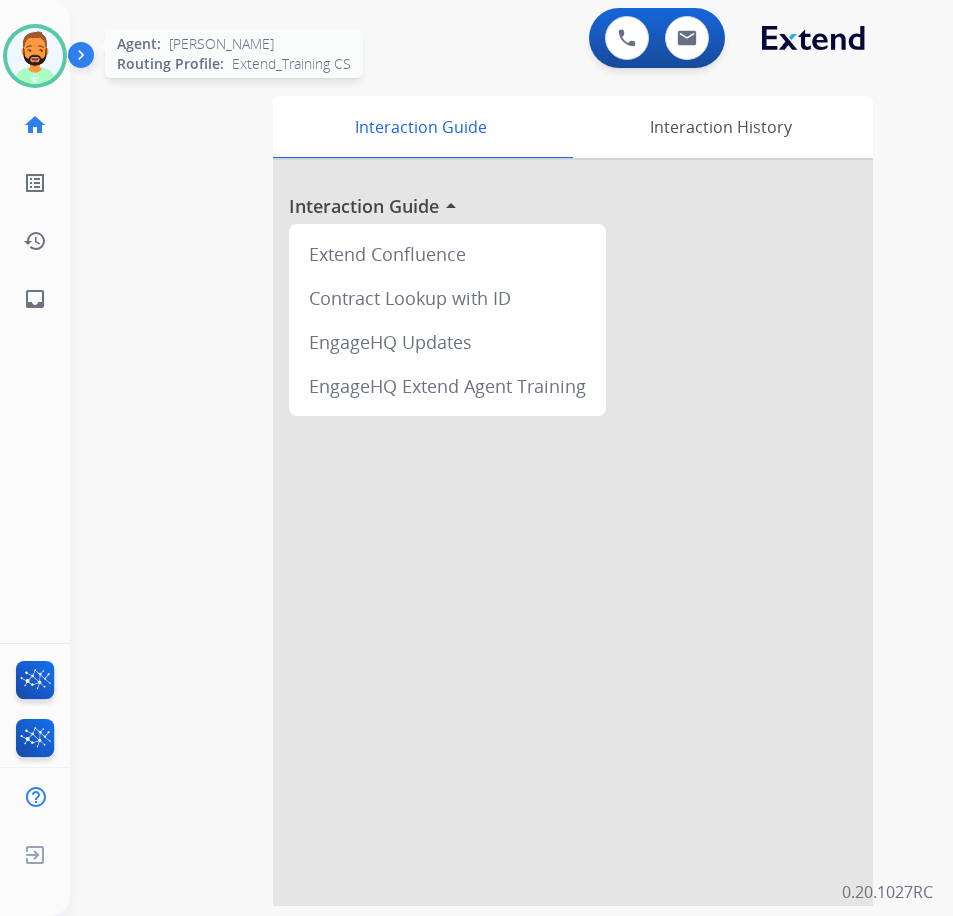 click at bounding box center (35, 56) 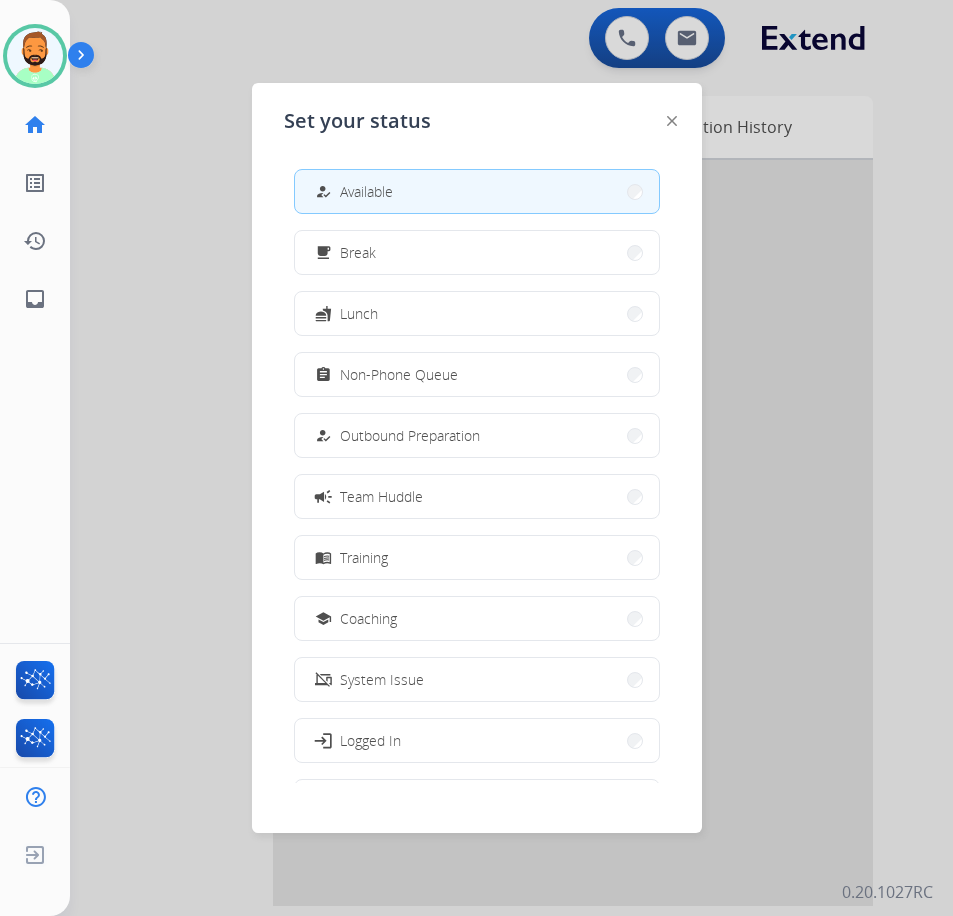 click at bounding box center [476, 458] 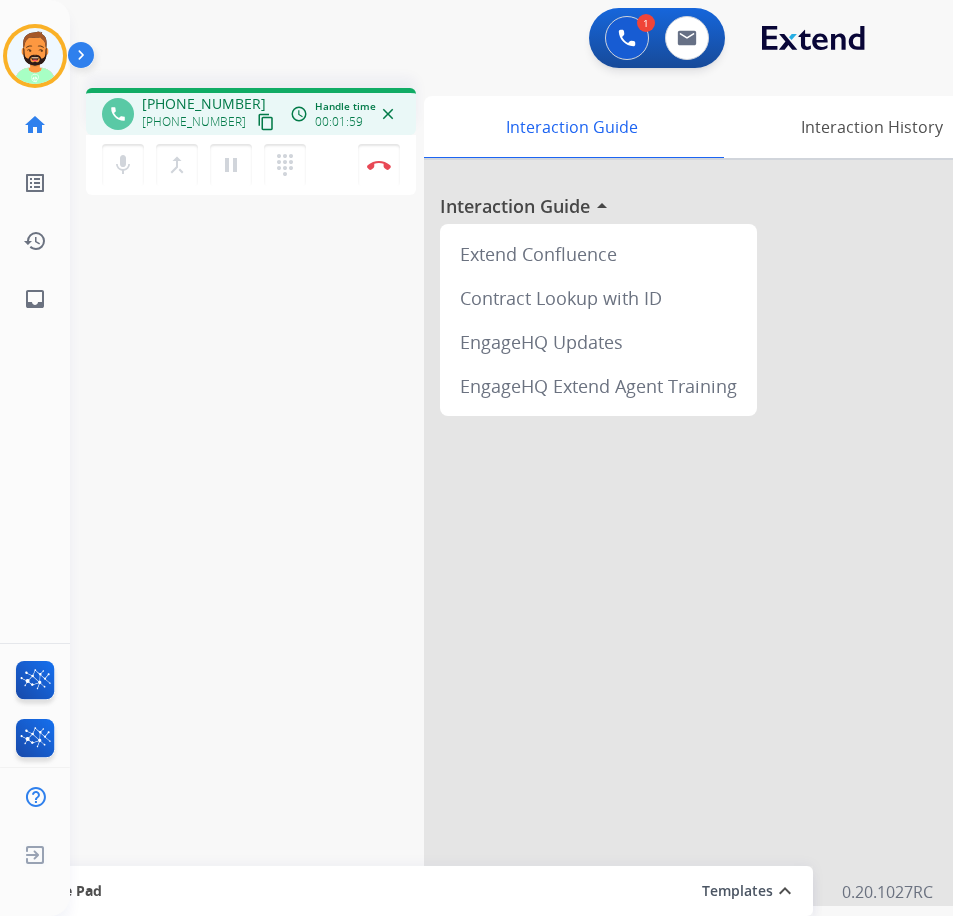 scroll, scrollTop: 0, scrollLeft: 0, axis: both 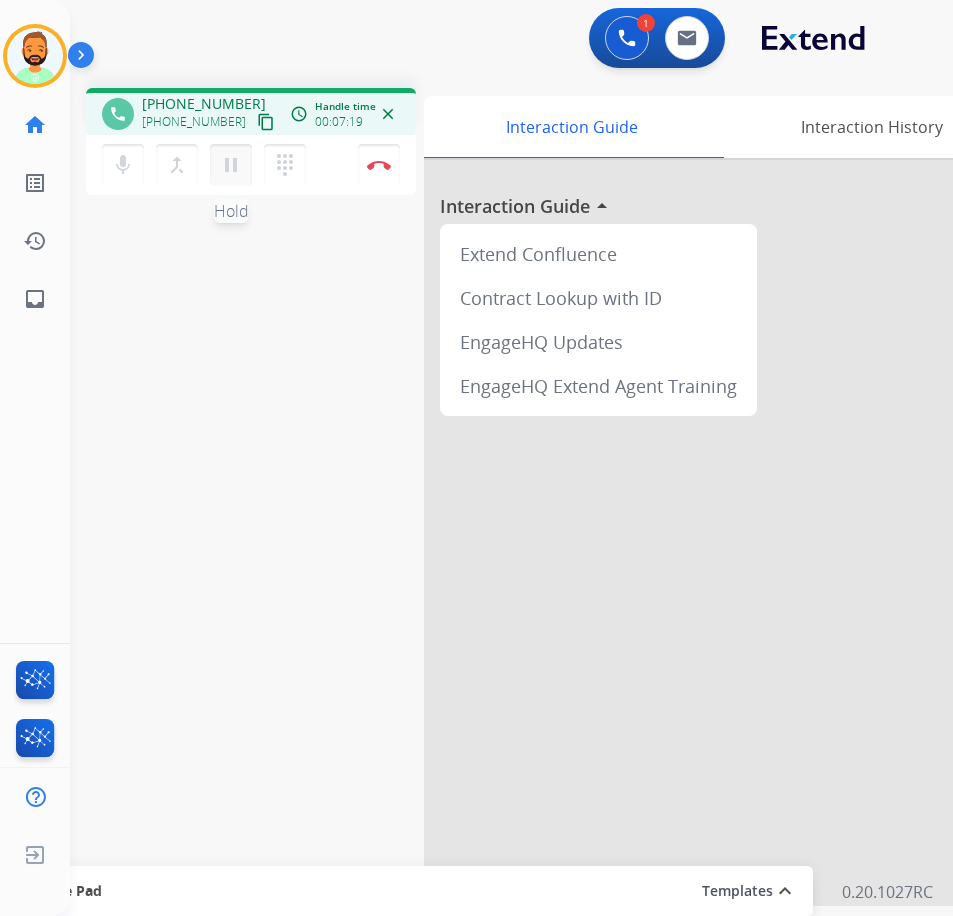 click on "pause" at bounding box center (231, 165) 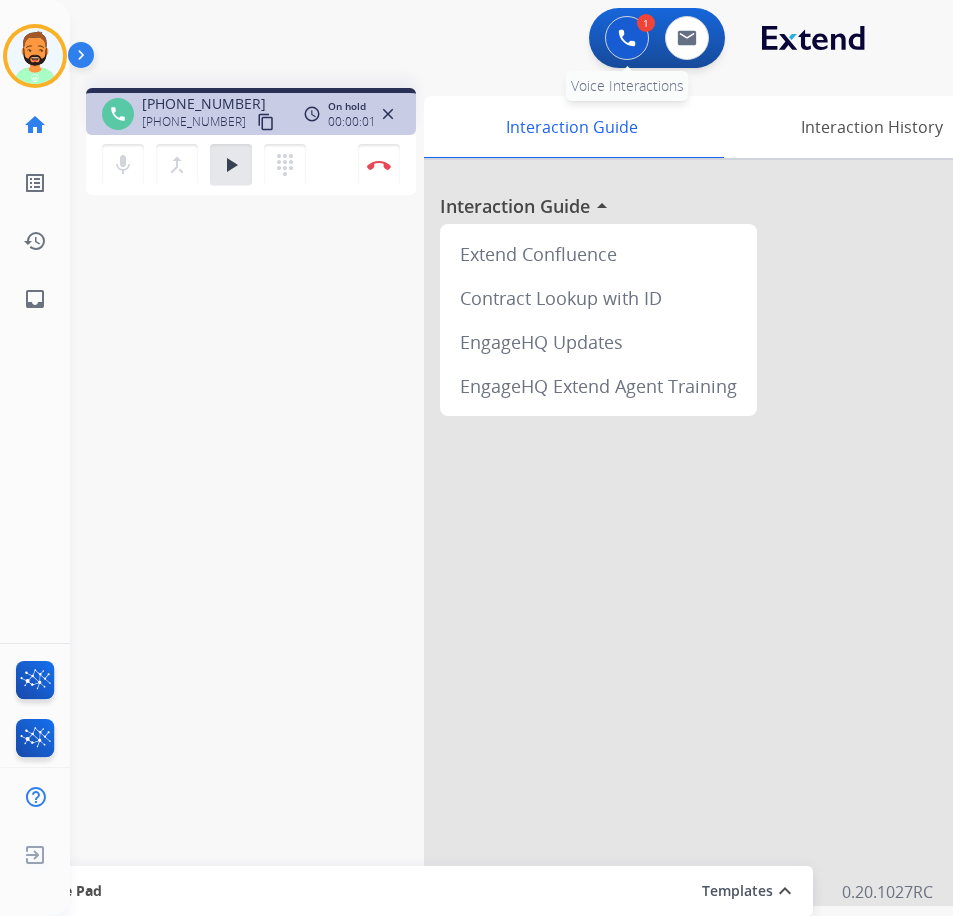 click at bounding box center [627, 38] 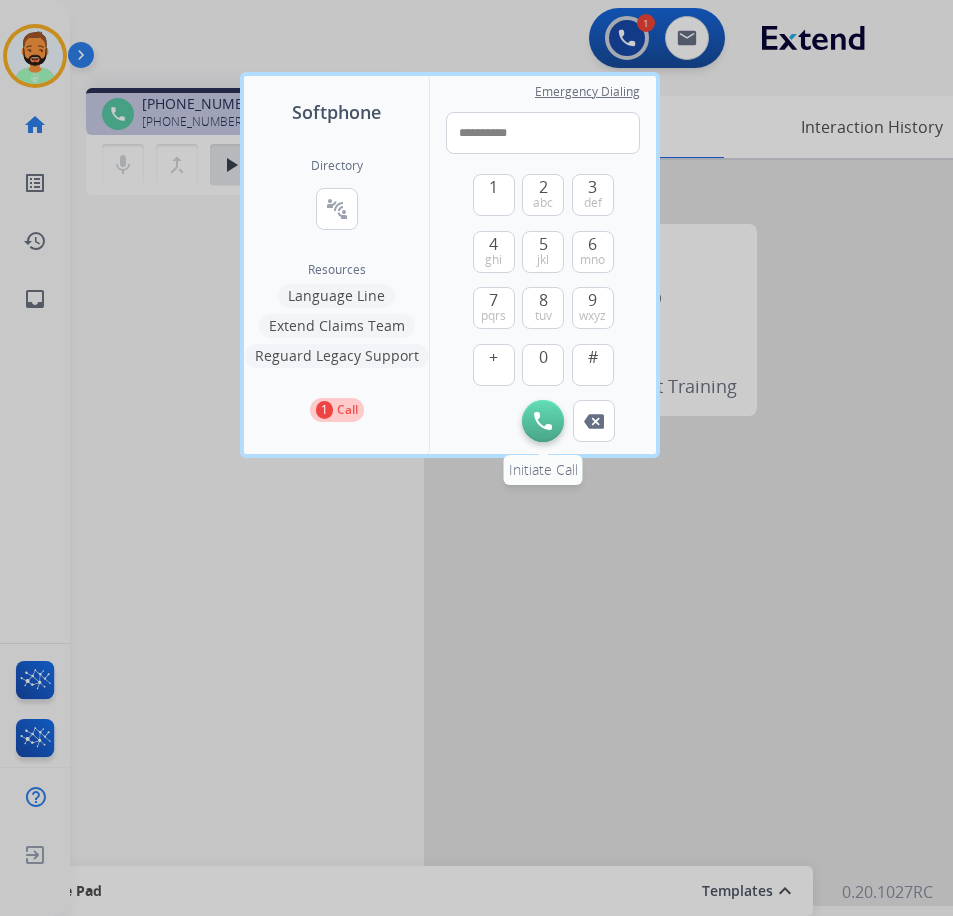 type on "**********" 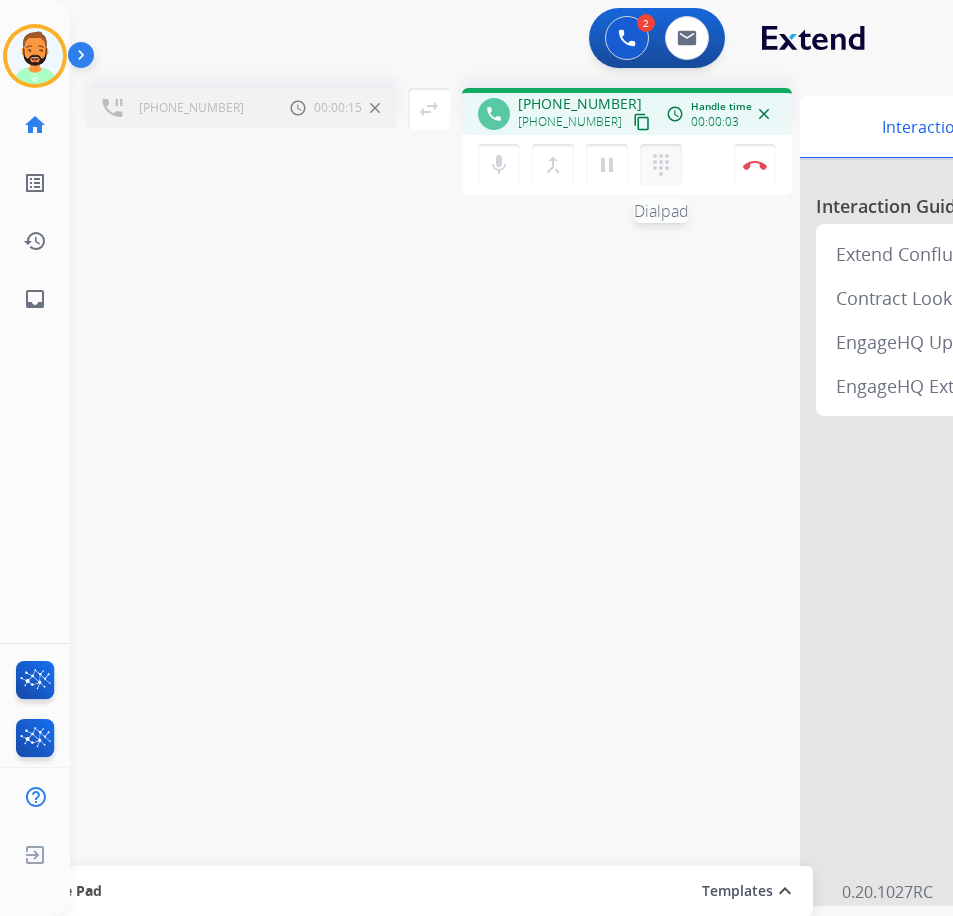 click on "dialpad" at bounding box center (661, 165) 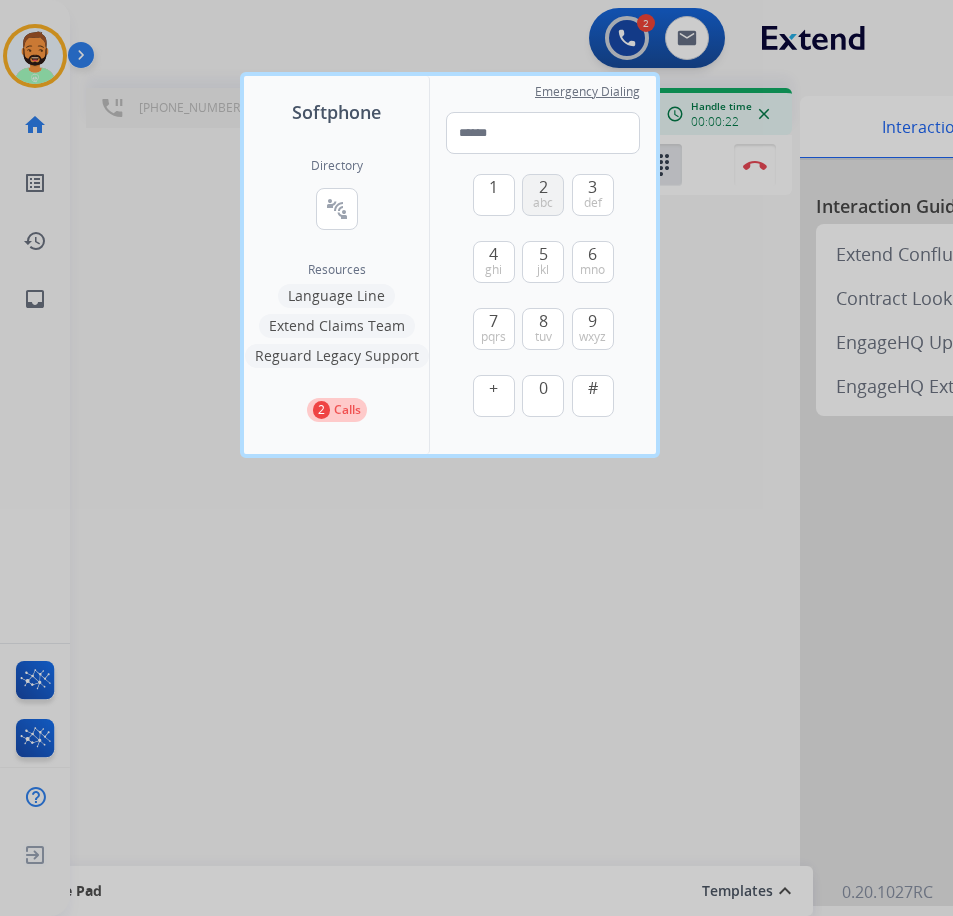 click on "abc" at bounding box center (543, 203) 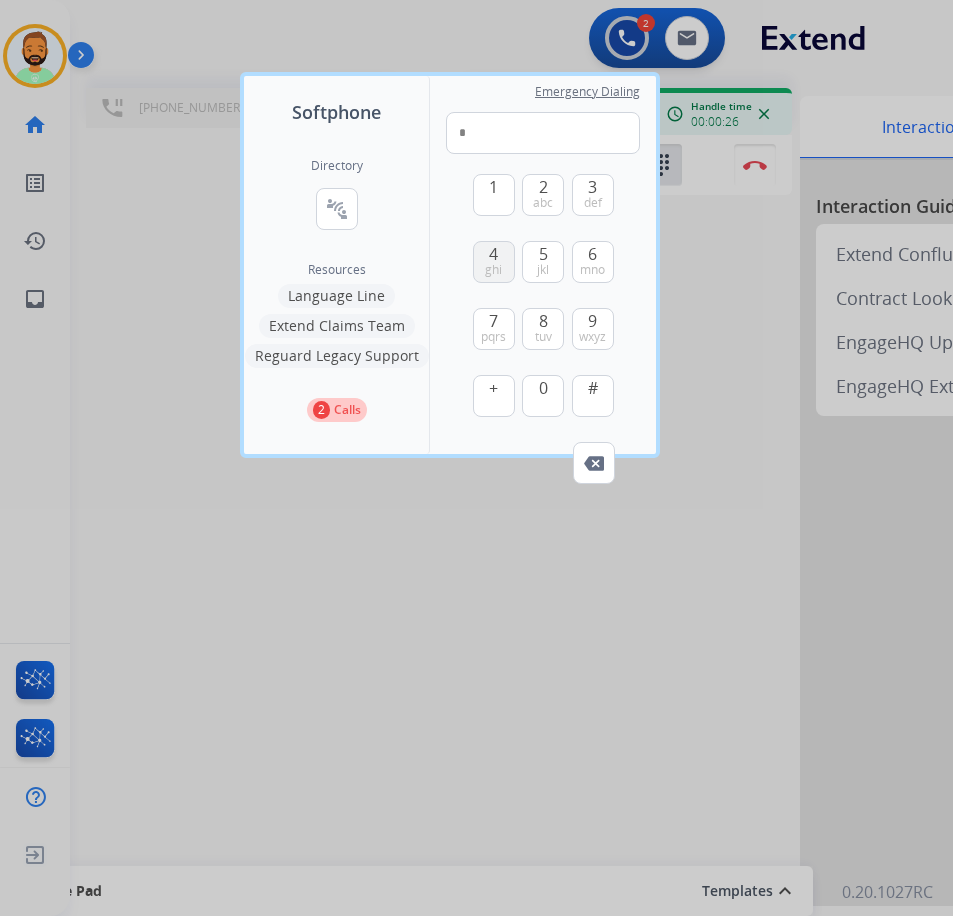 click on "4 ghi" at bounding box center (494, 262) 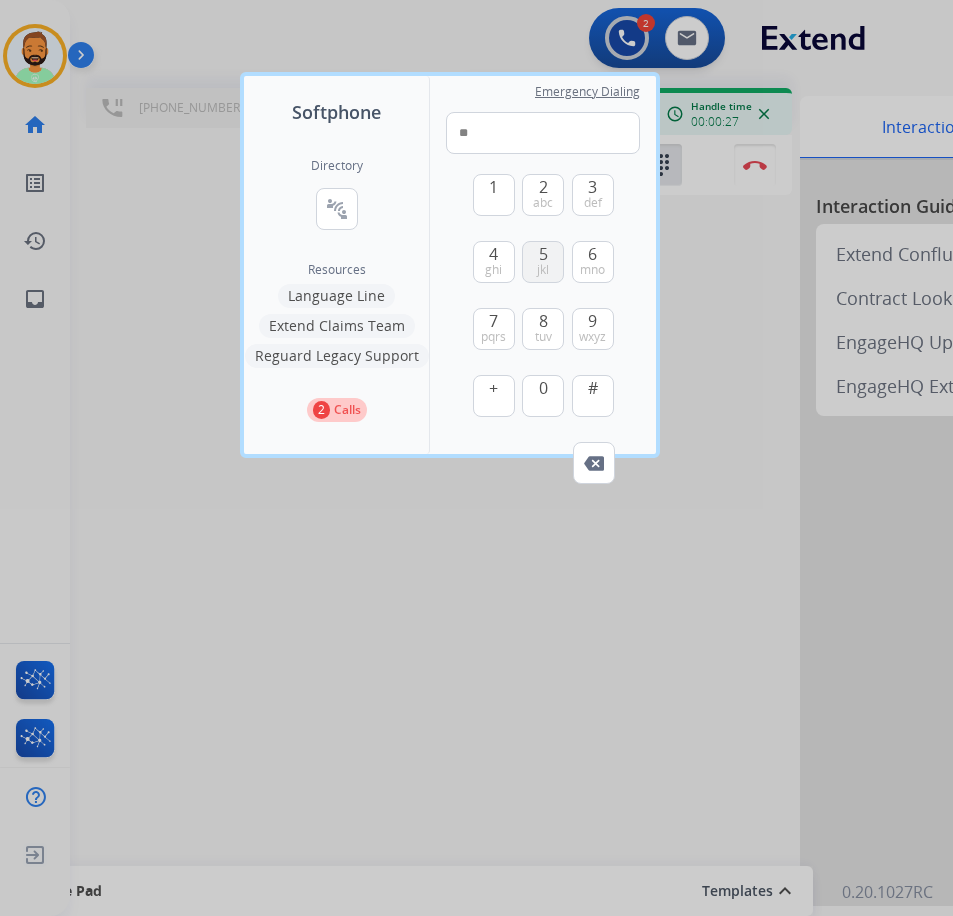 click on "jkl" at bounding box center (543, 270) 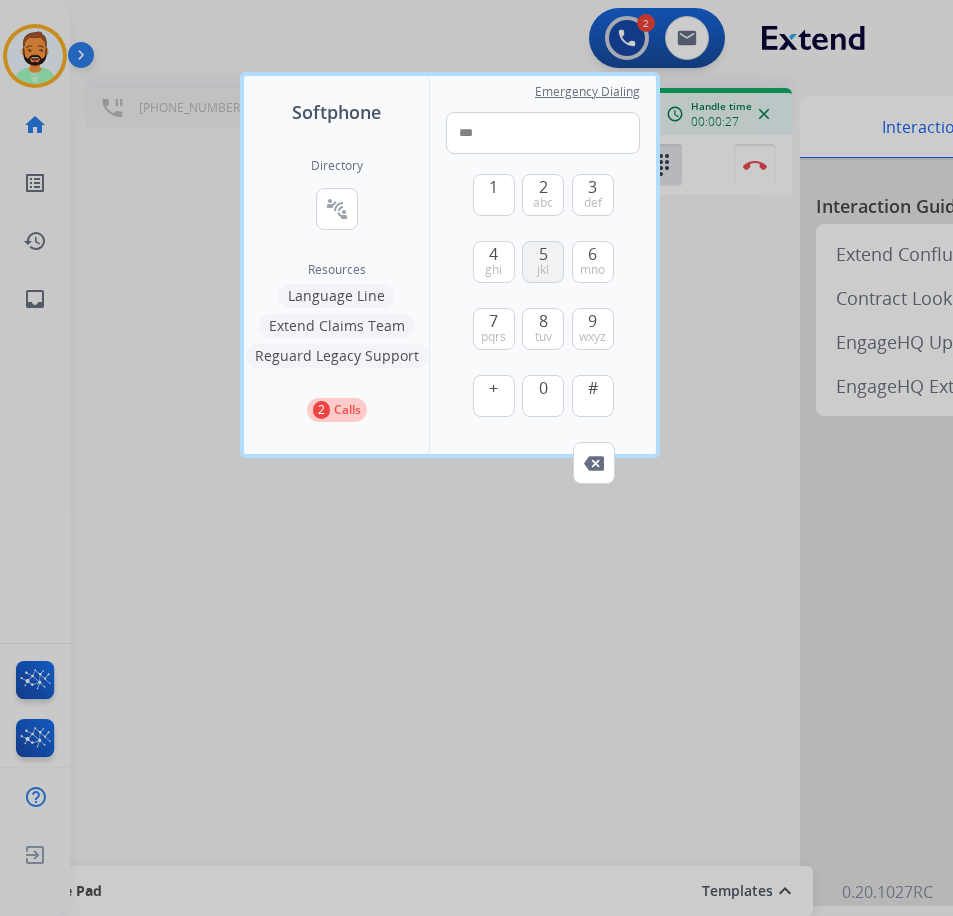 click on "jkl" at bounding box center [543, 270] 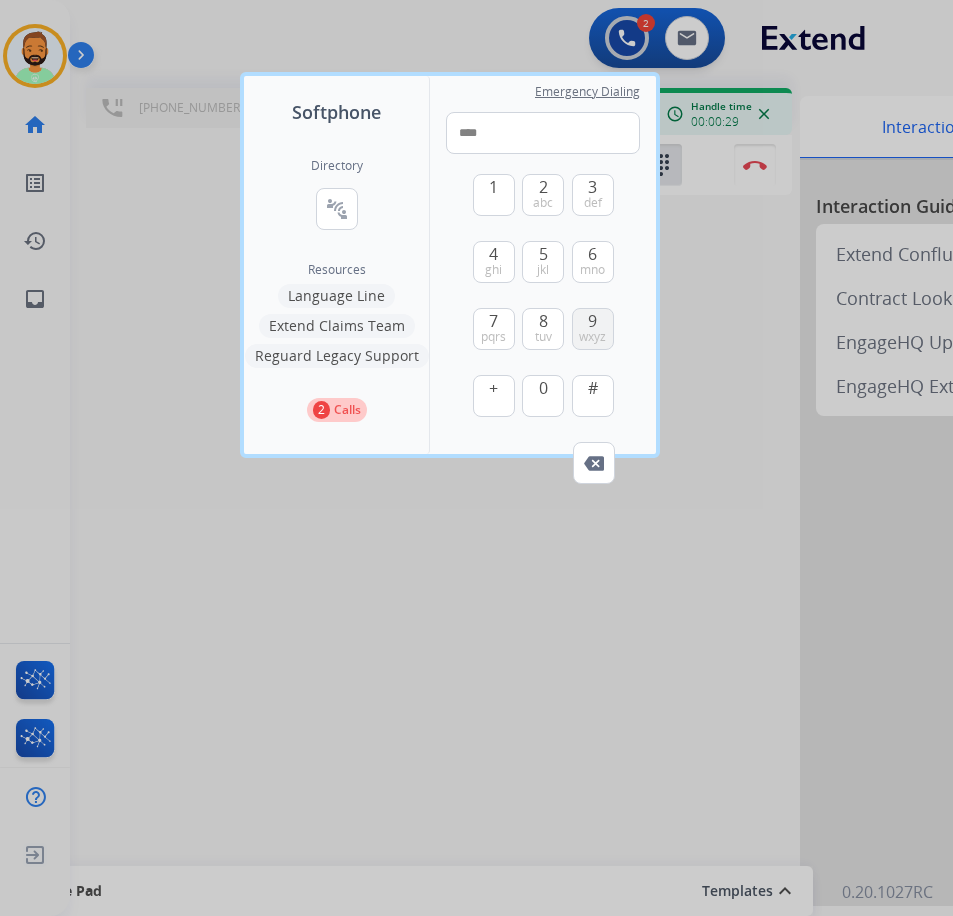 click on "9 wxyz" at bounding box center (593, 329) 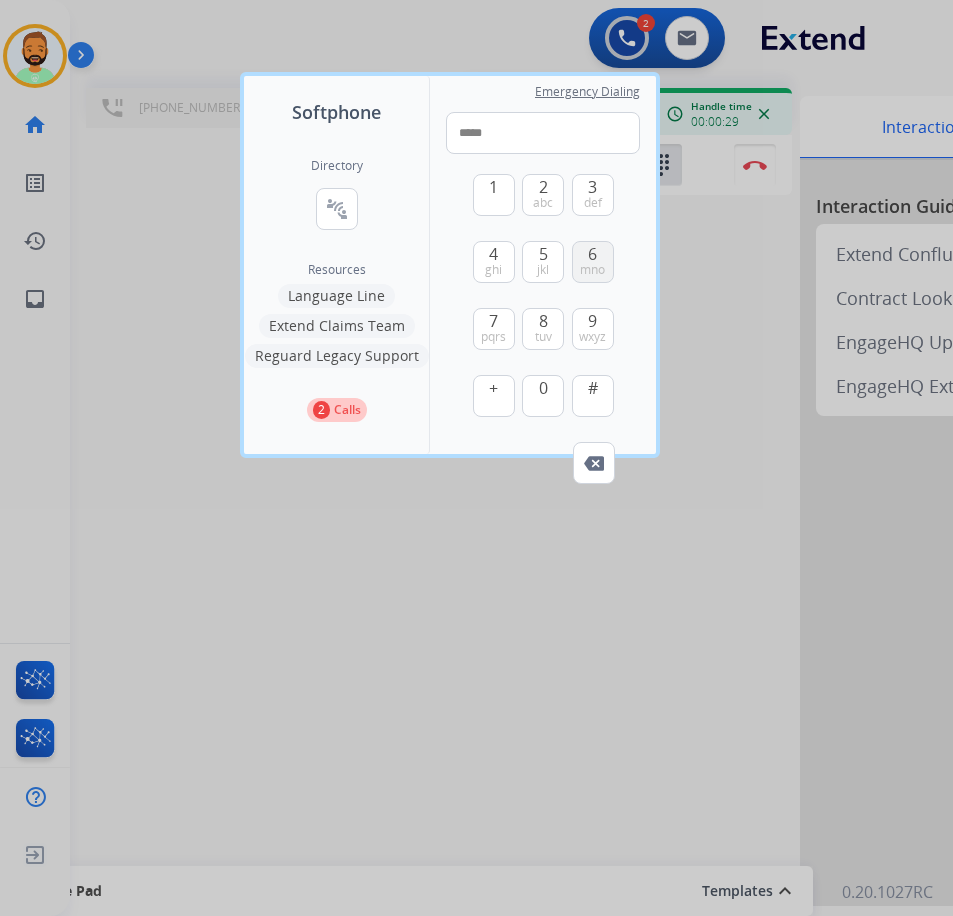 click on "mno" at bounding box center [592, 270] 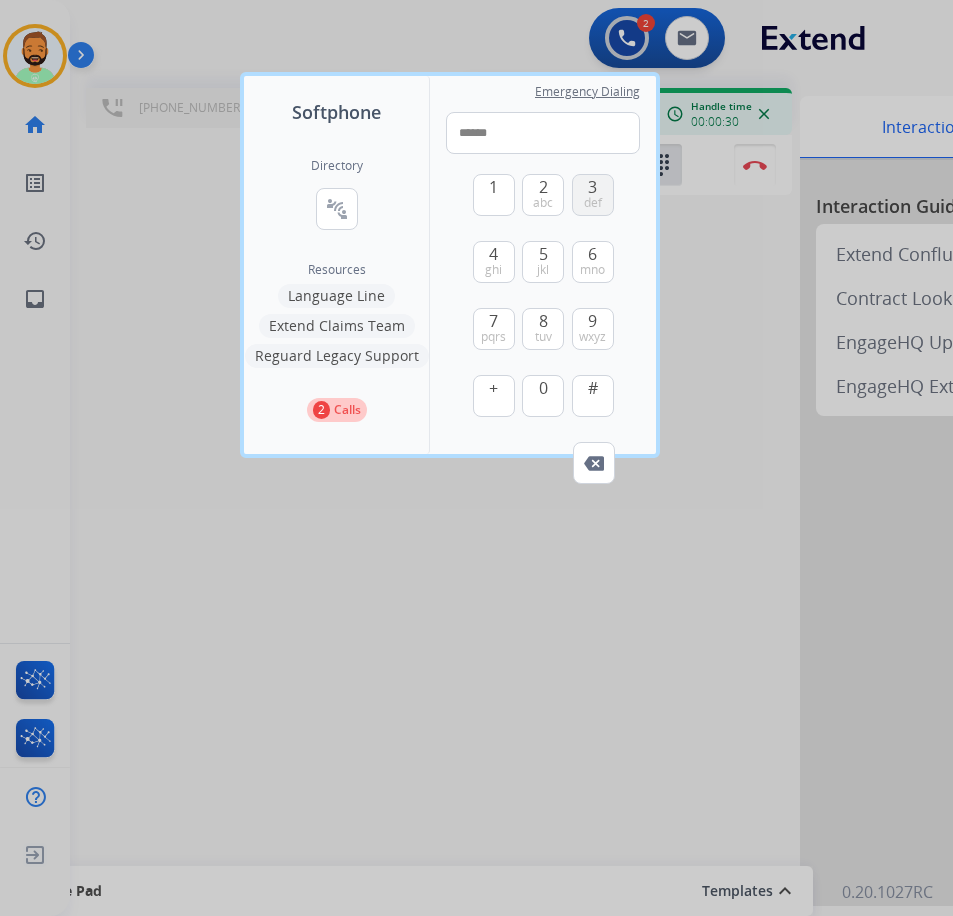 click on "def" at bounding box center (593, 203) 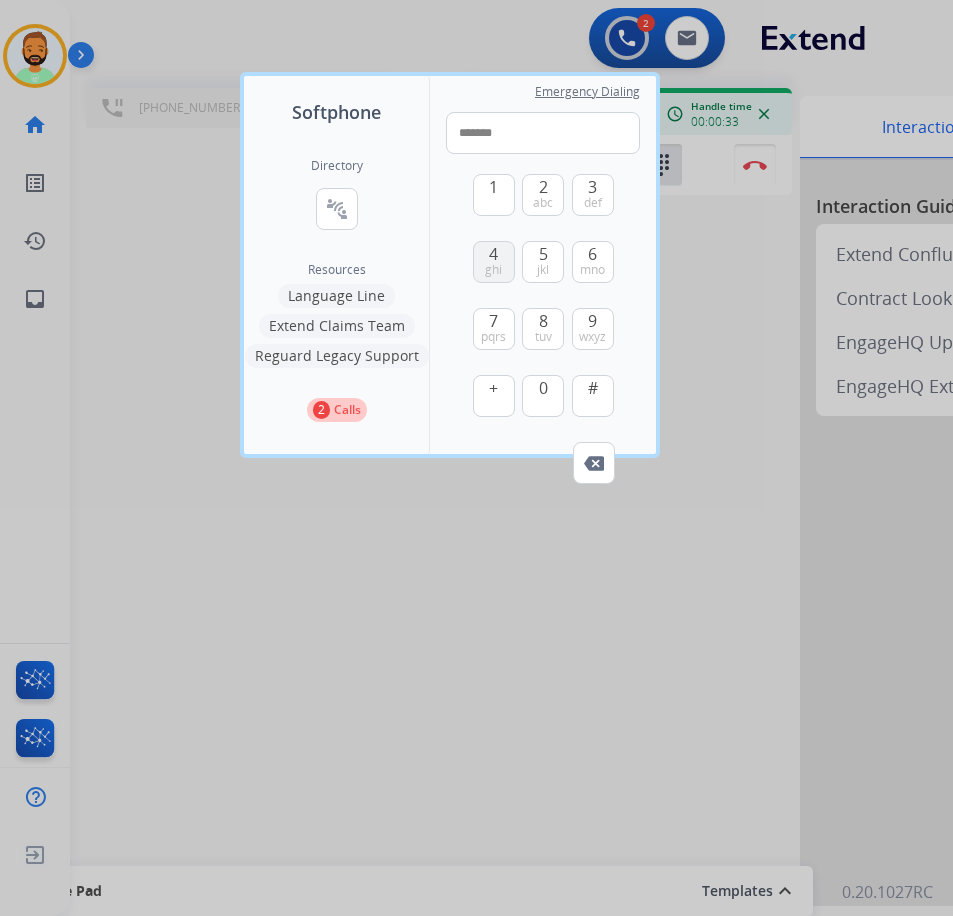 click on "4 ghi" at bounding box center [494, 262] 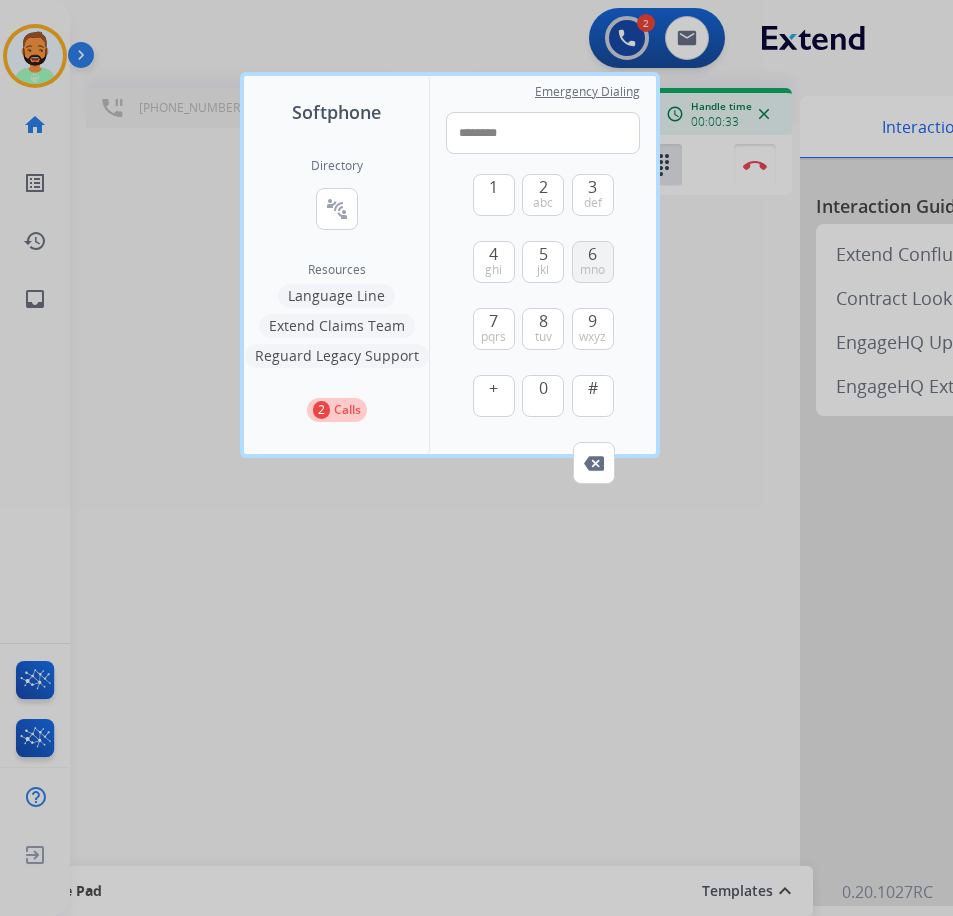 click on "6 mno" at bounding box center [593, 262] 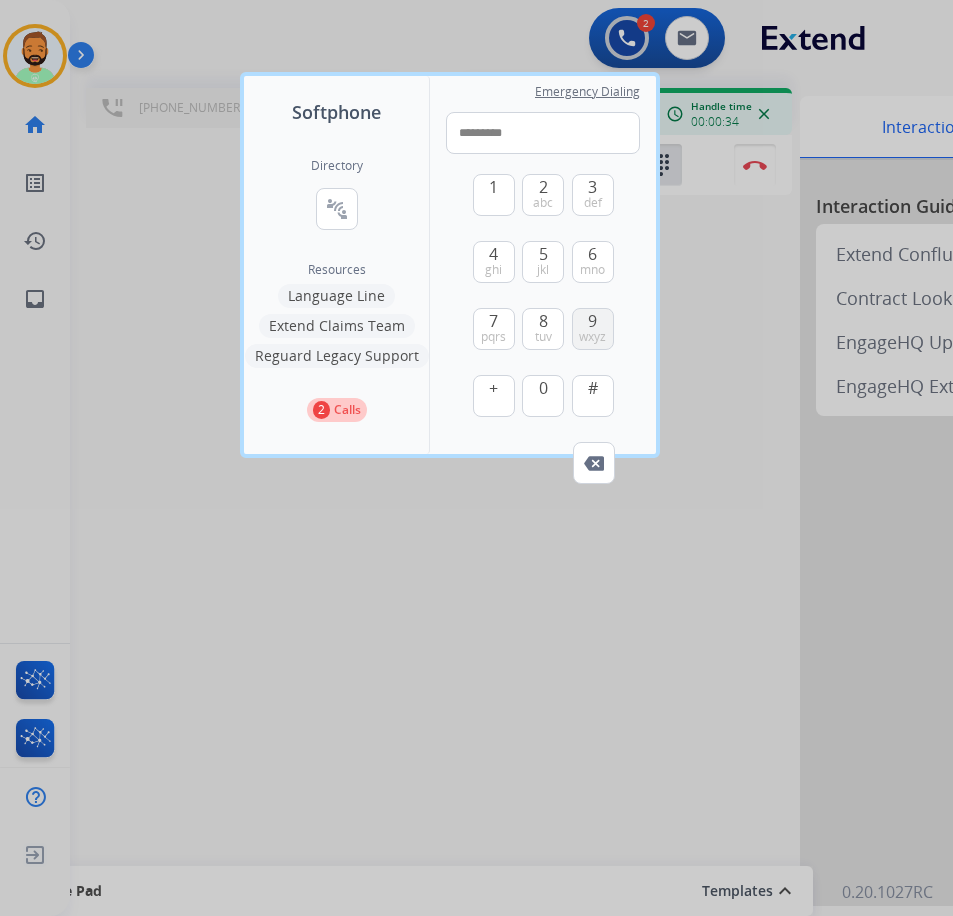 click on "wxyz" at bounding box center [592, 337] 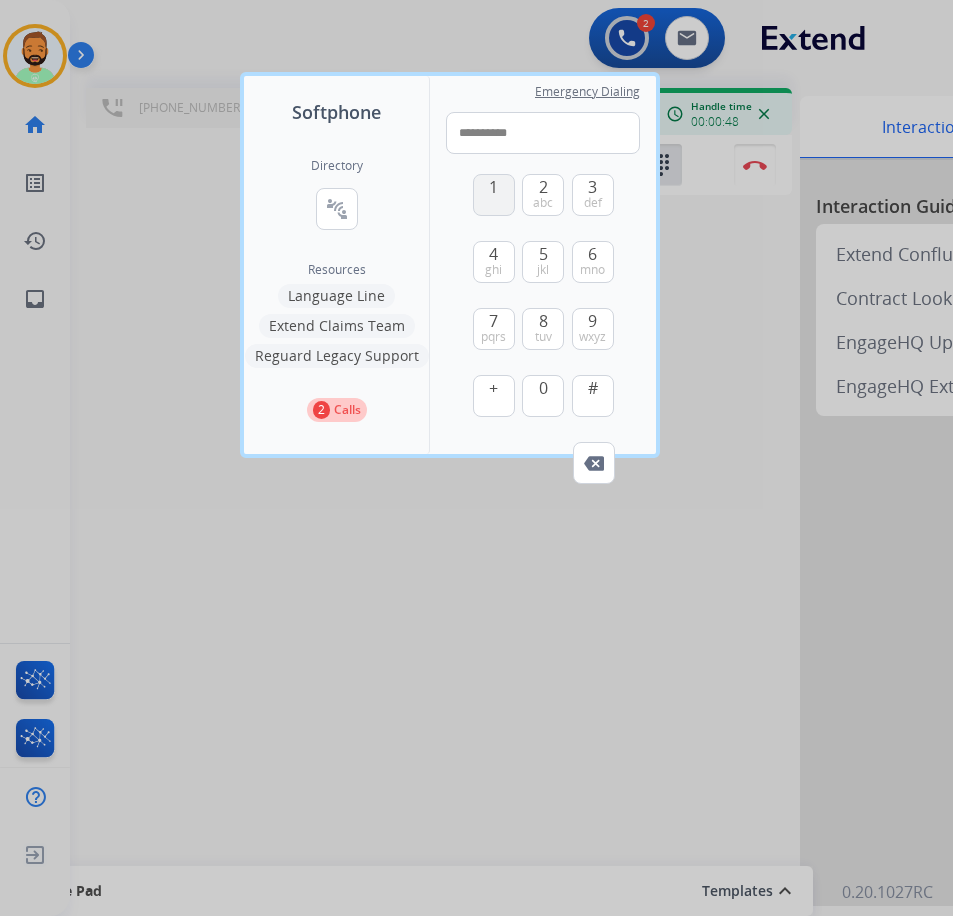click on "1" at bounding box center [493, 187] 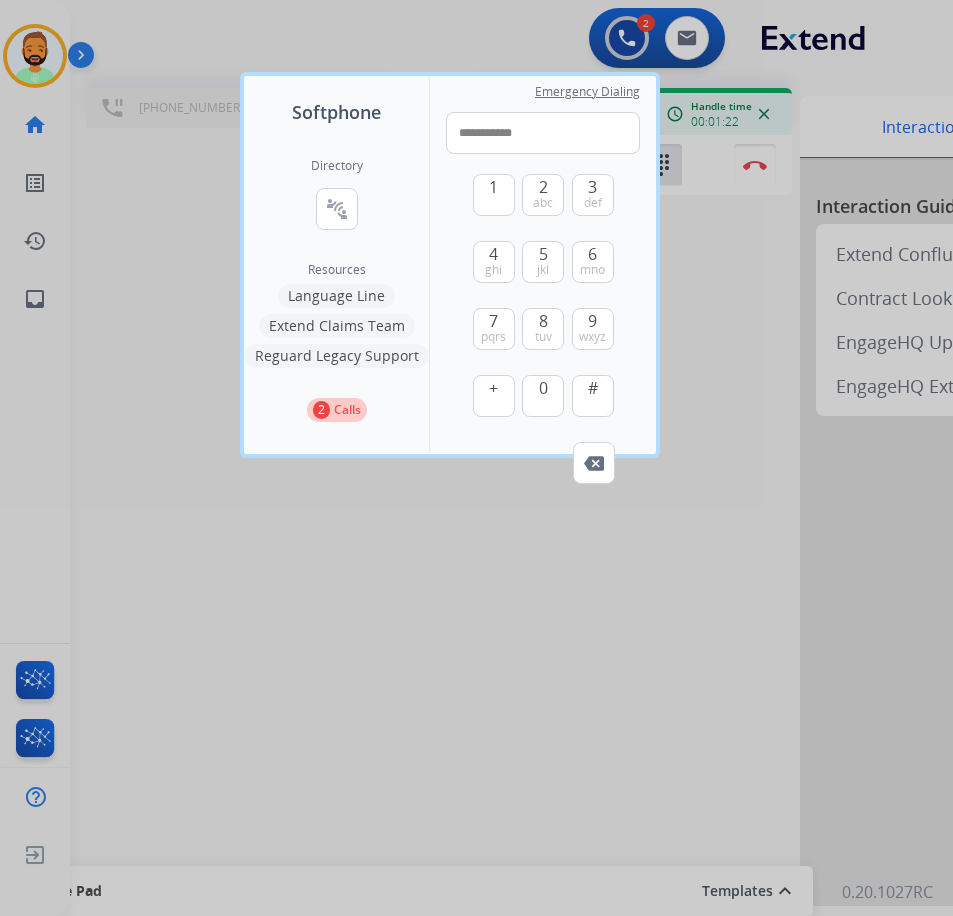 click at bounding box center (476, 458) 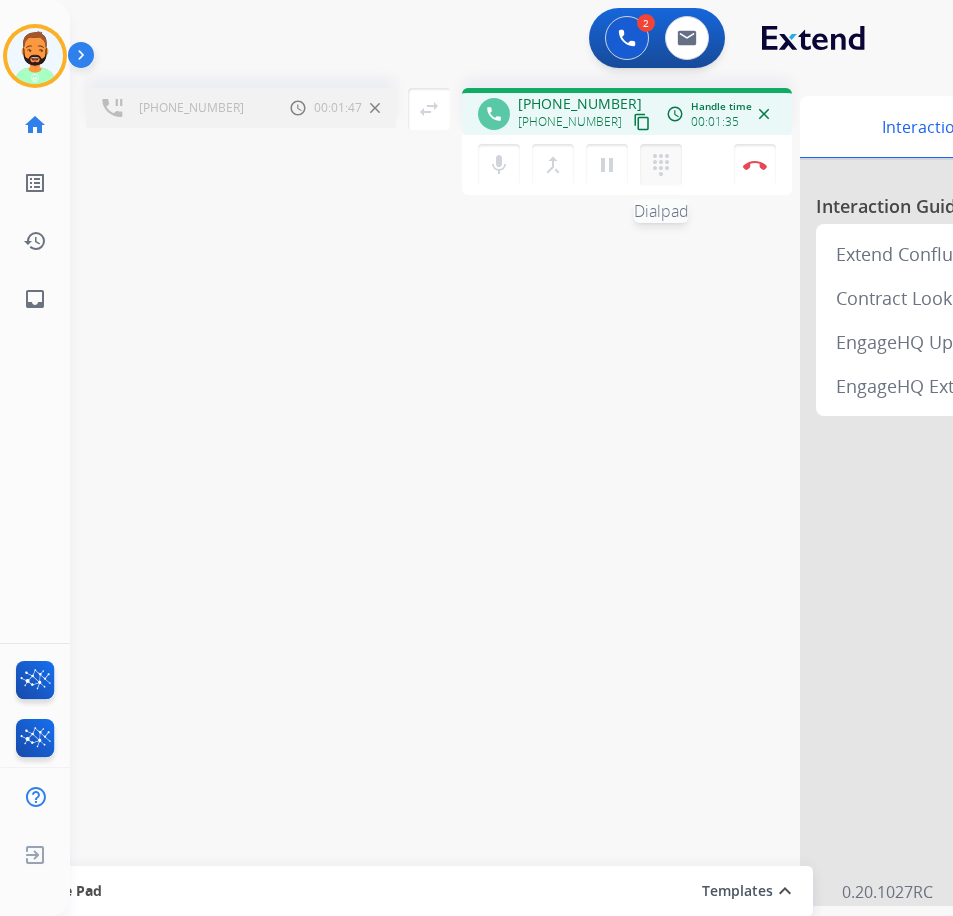 click on "dialpad" at bounding box center [661, 165] 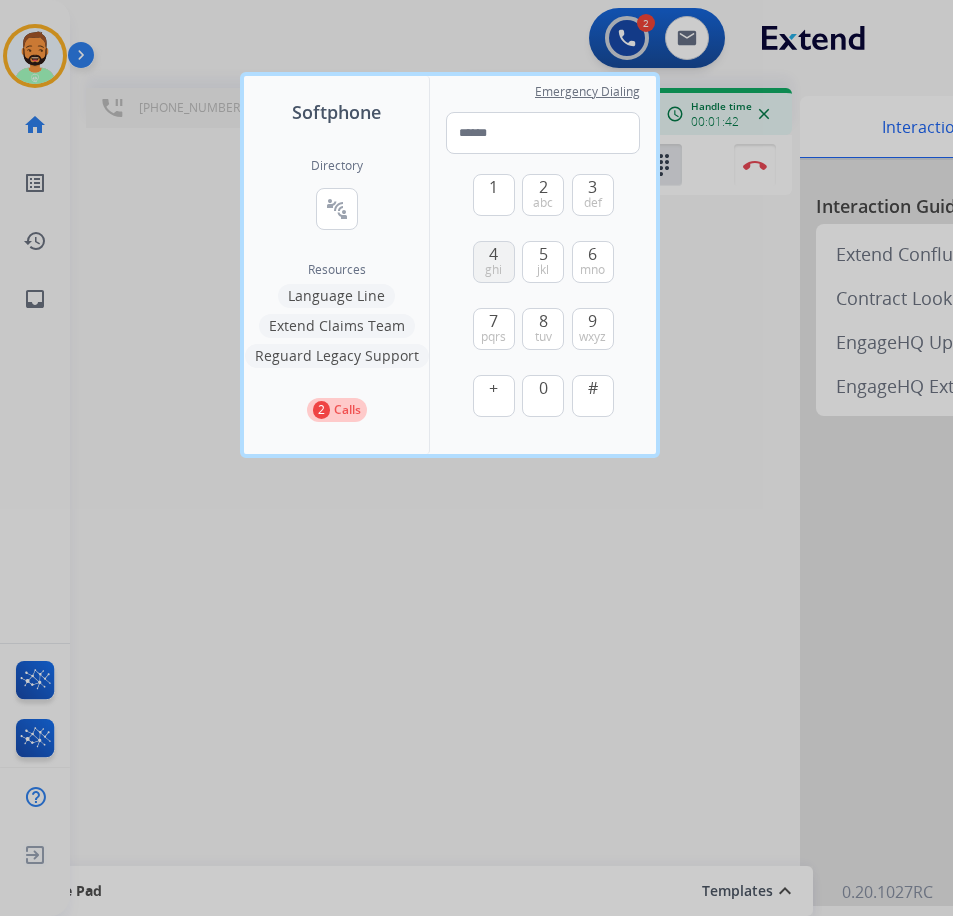 click on "ghi" at bounding box center (493, 270) 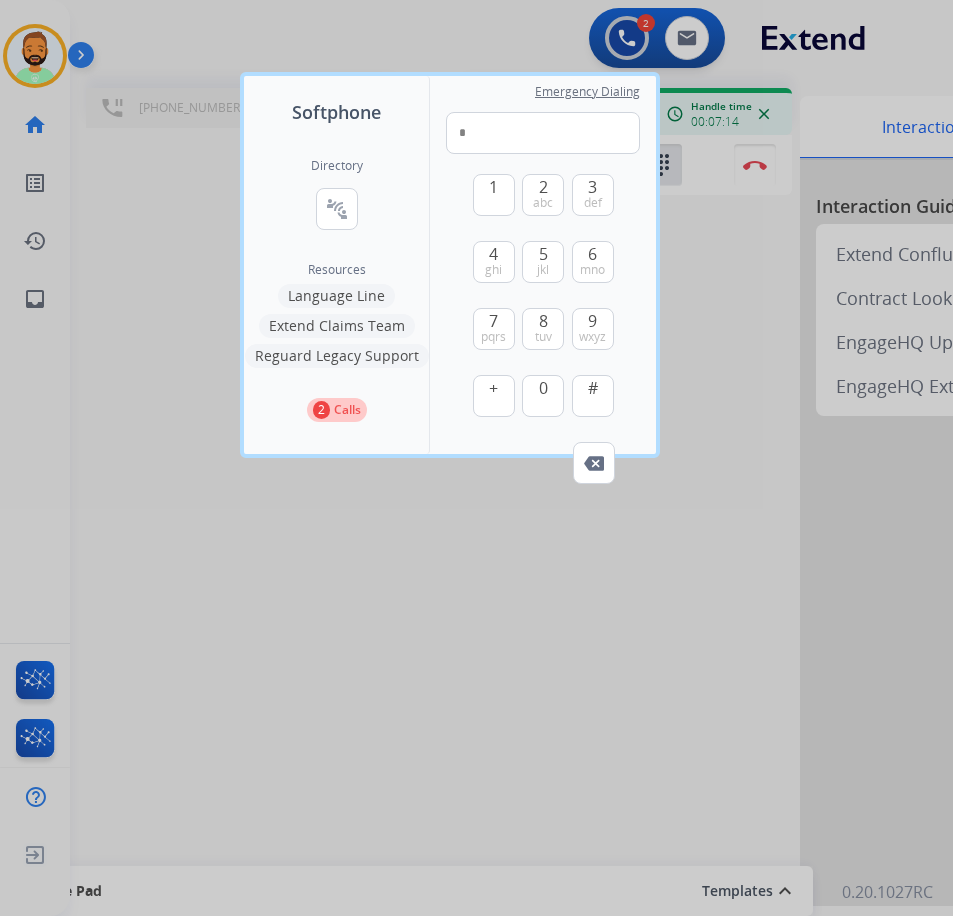 click at bounding box center [476, 458] 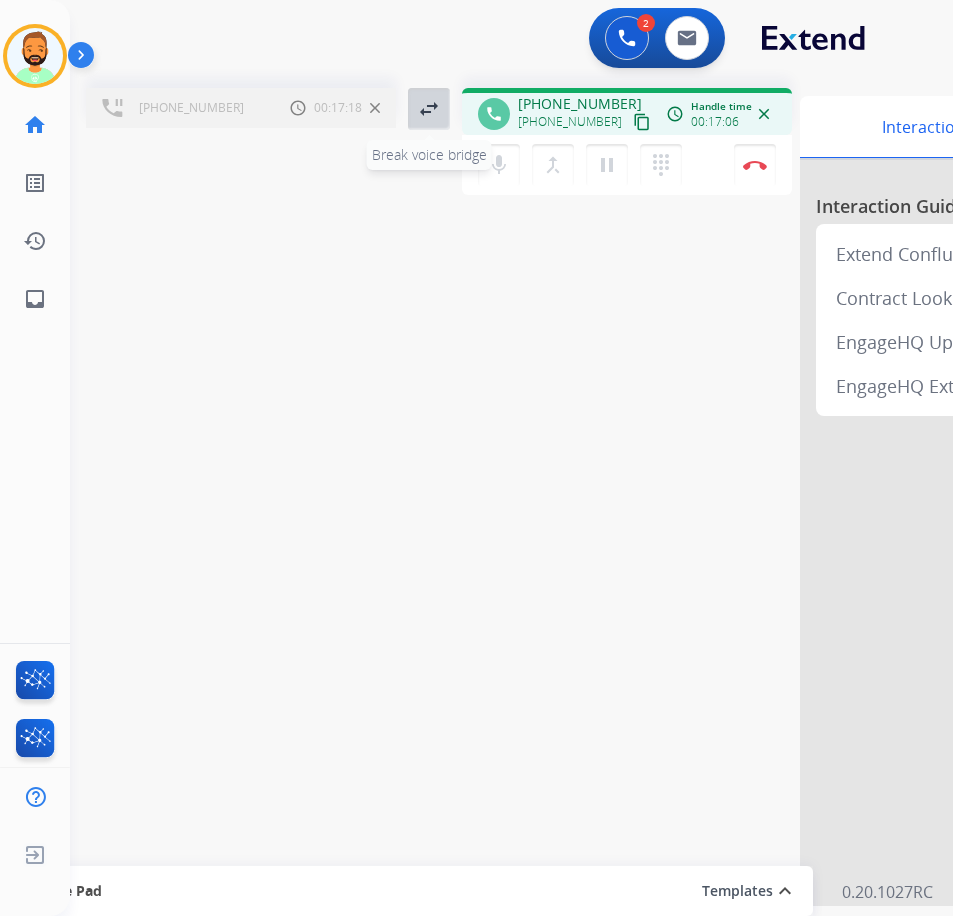 click on "swap_horiz" at bounding box center (429, 109) 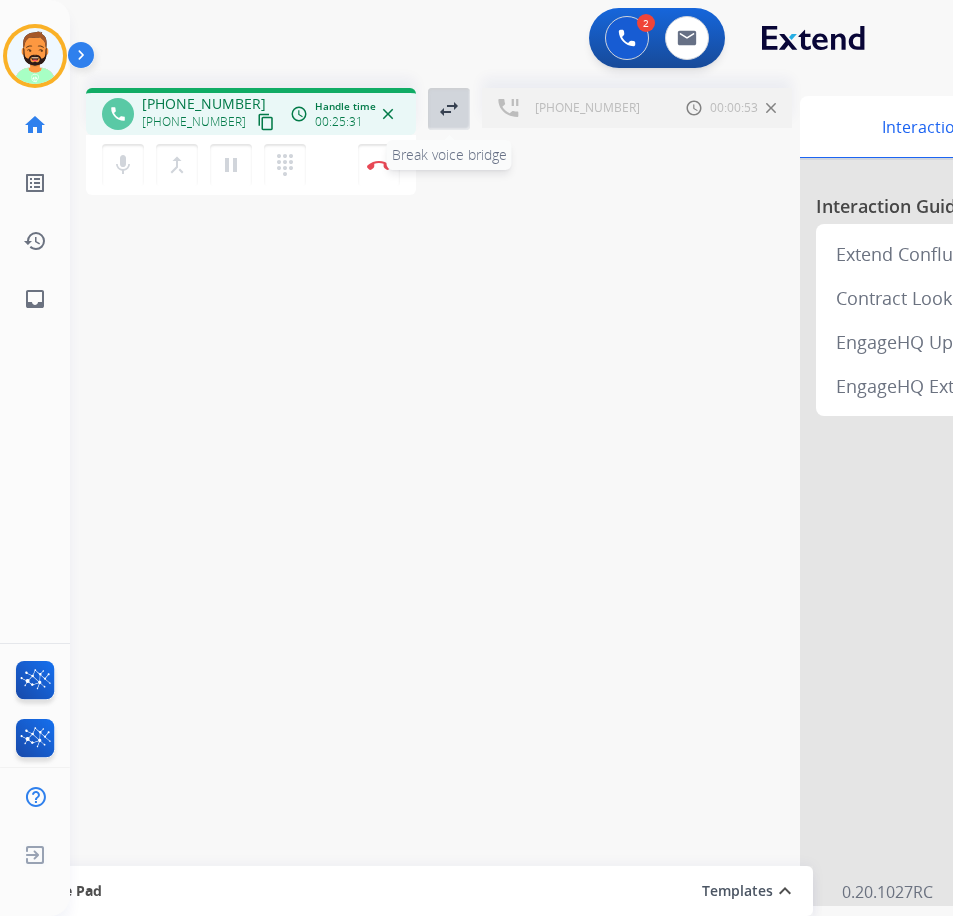 click on "swap_horiz" at bounding box center [449, 109] 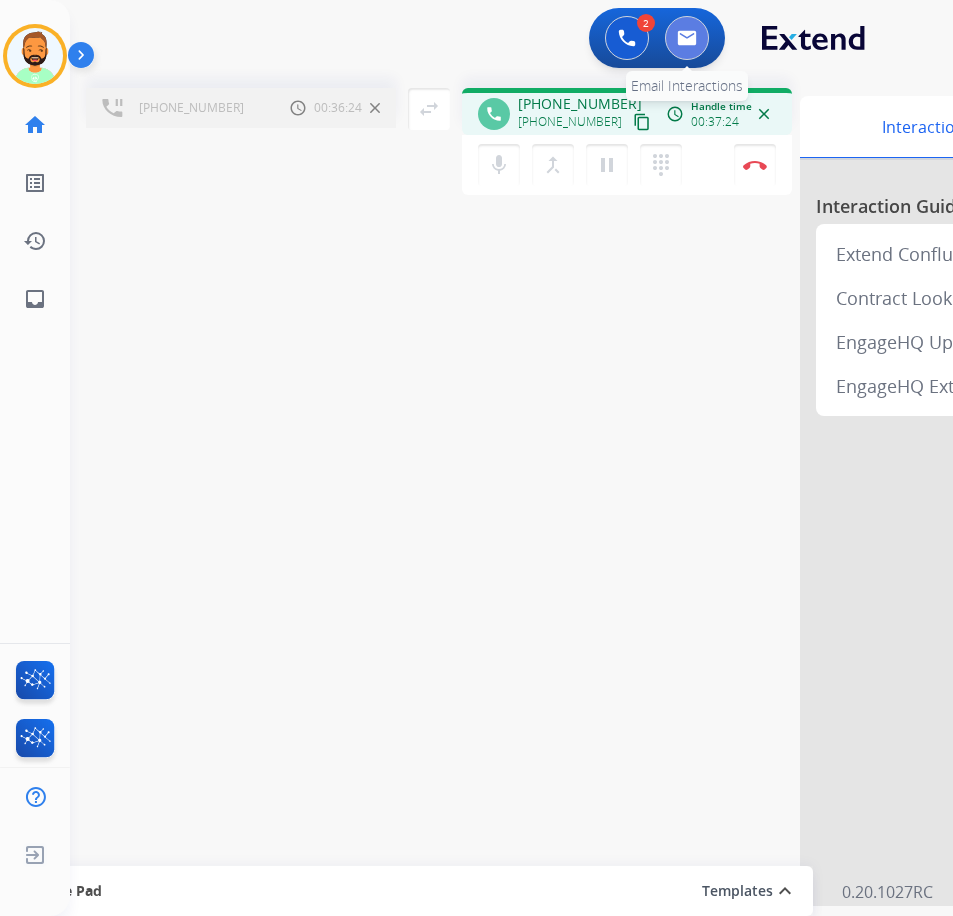 click at bounding box center [687, 38] 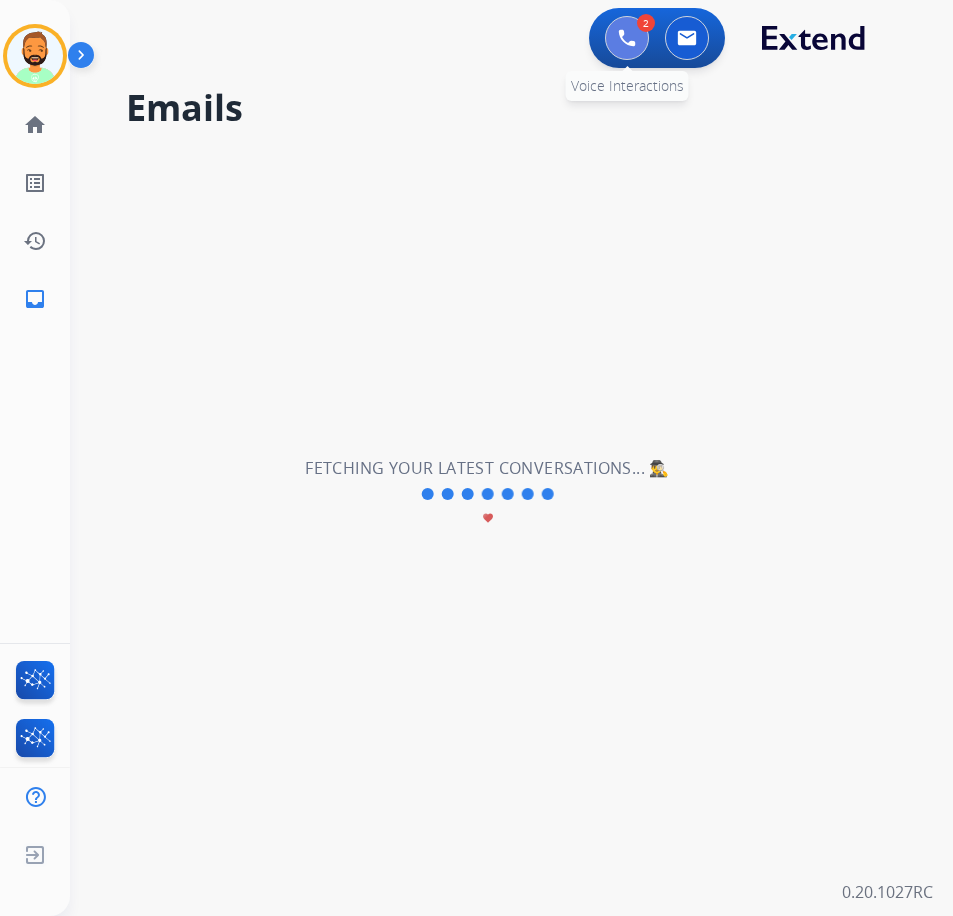 click at bounding box center [627, 38] 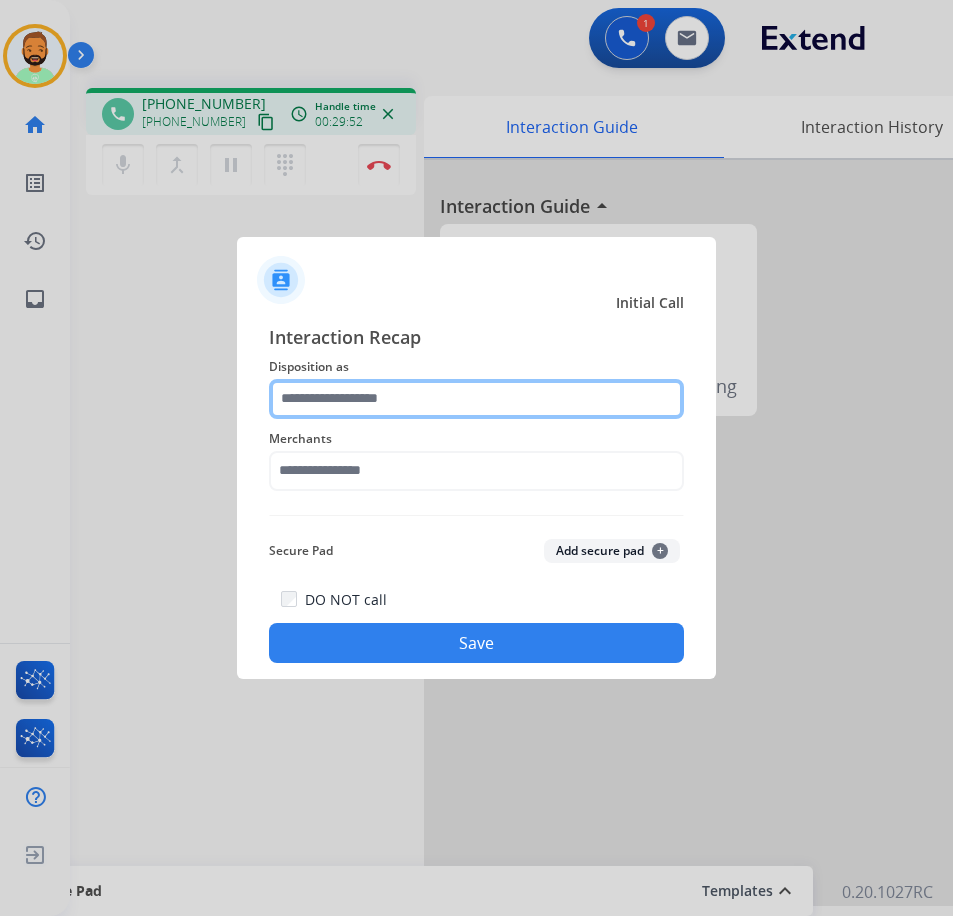 click 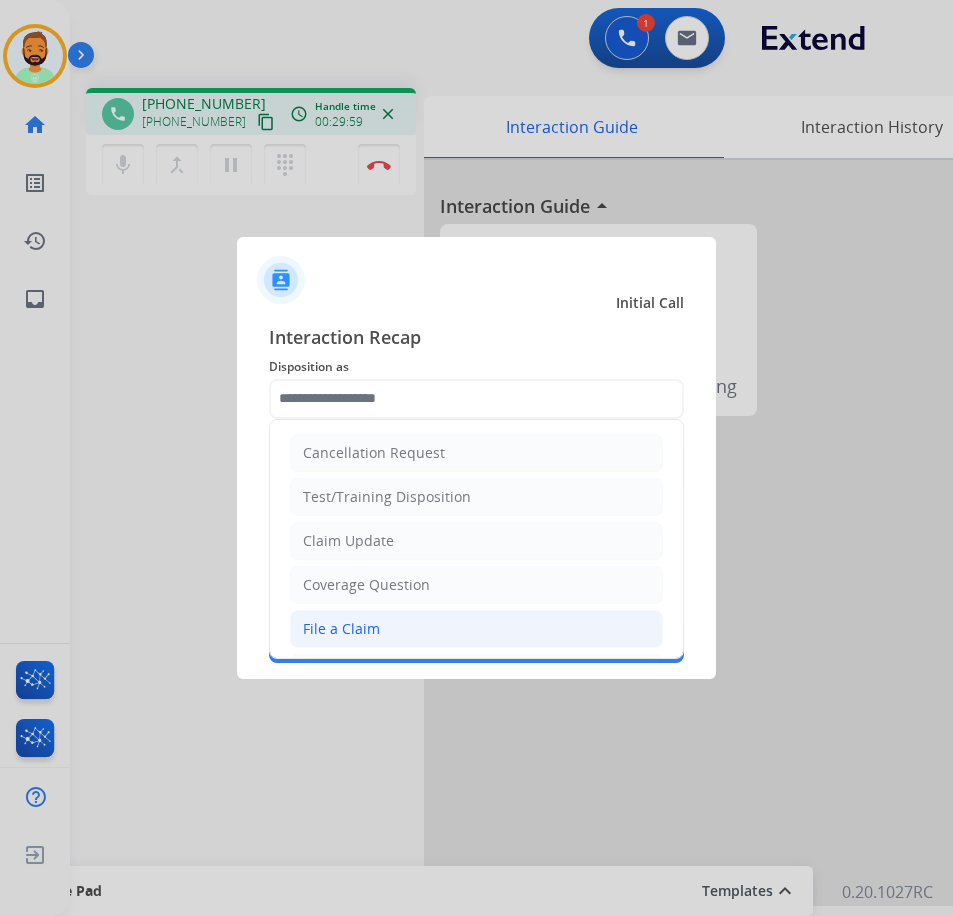 click on "File a Claim" 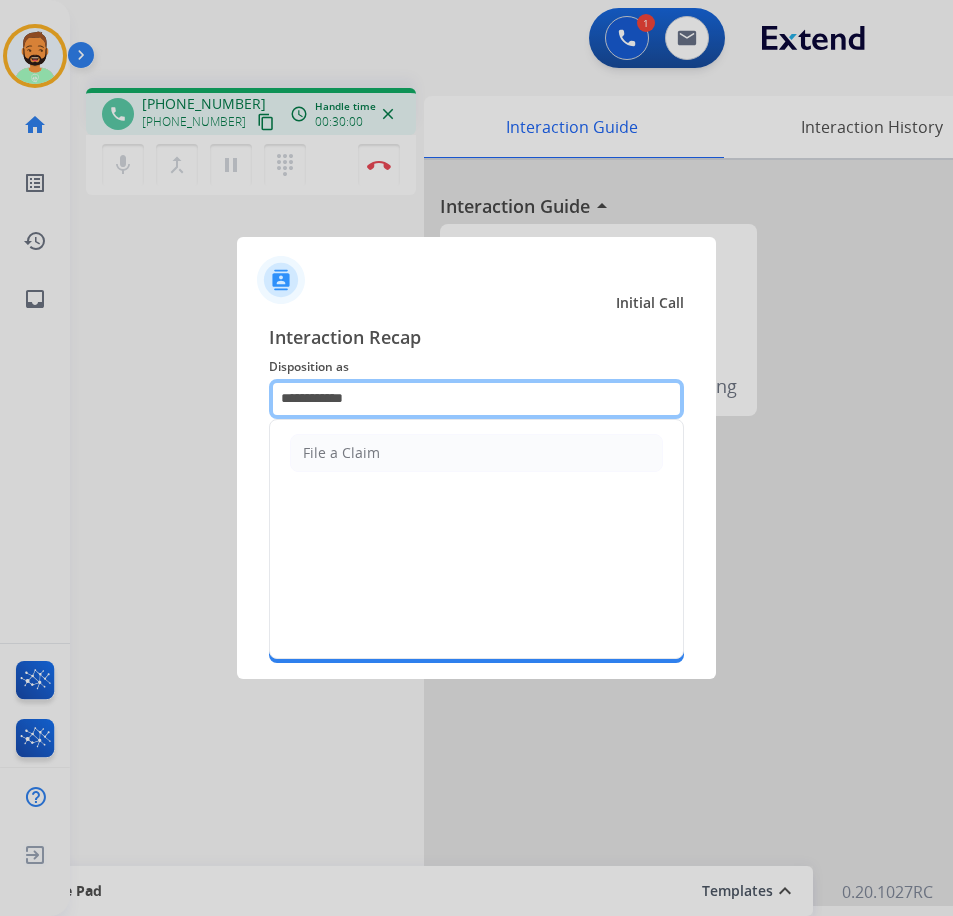 drag, startPoint x: 409, startPoint y: 404, endPoint x: 92, endPoint y: 388, distance: 317.40353 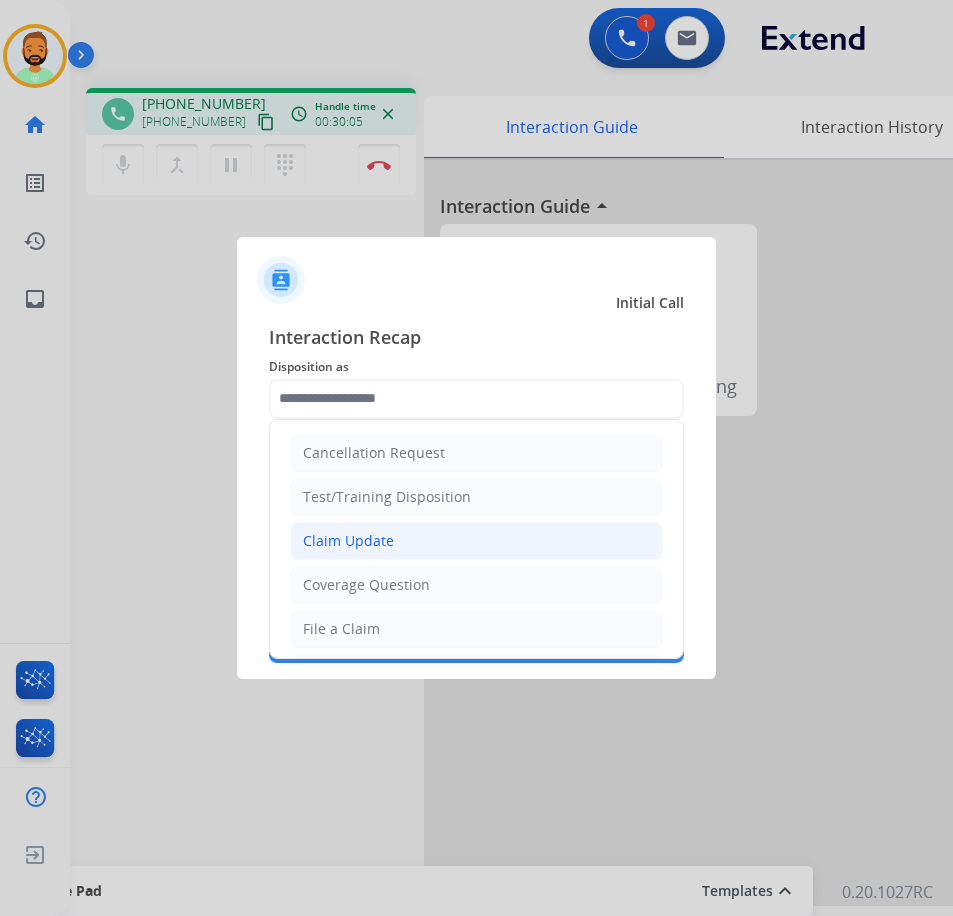 click on "Claim Update" 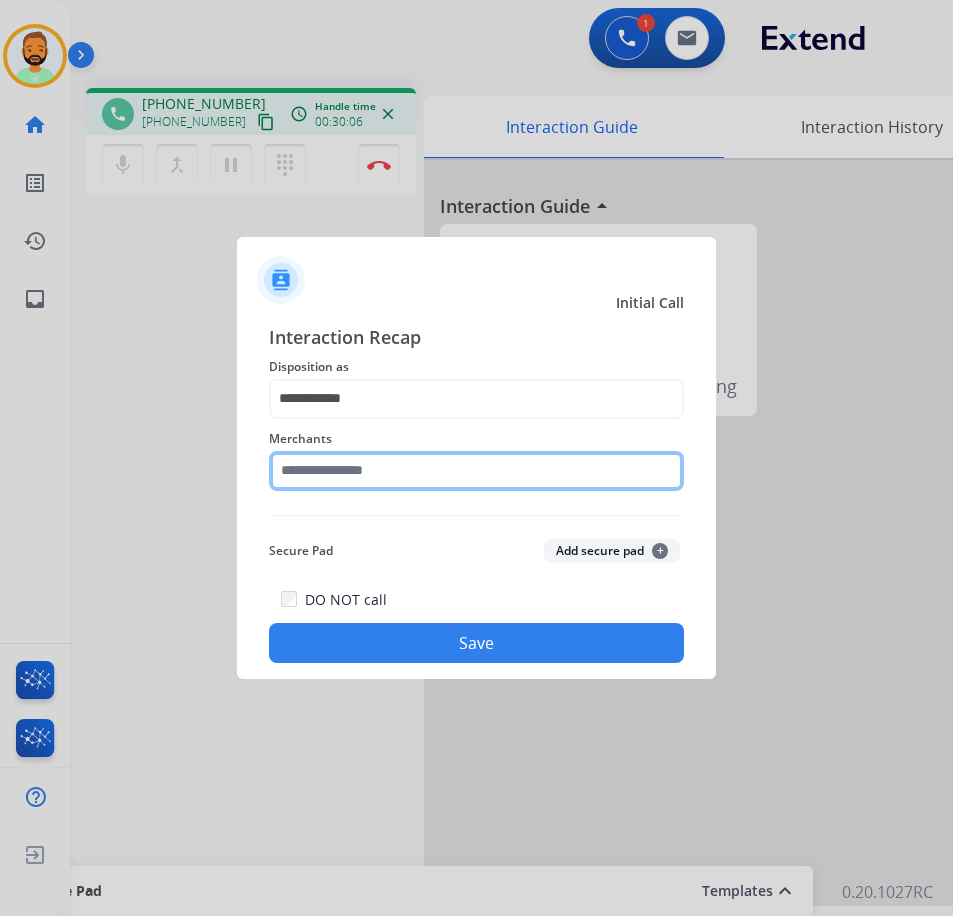 click 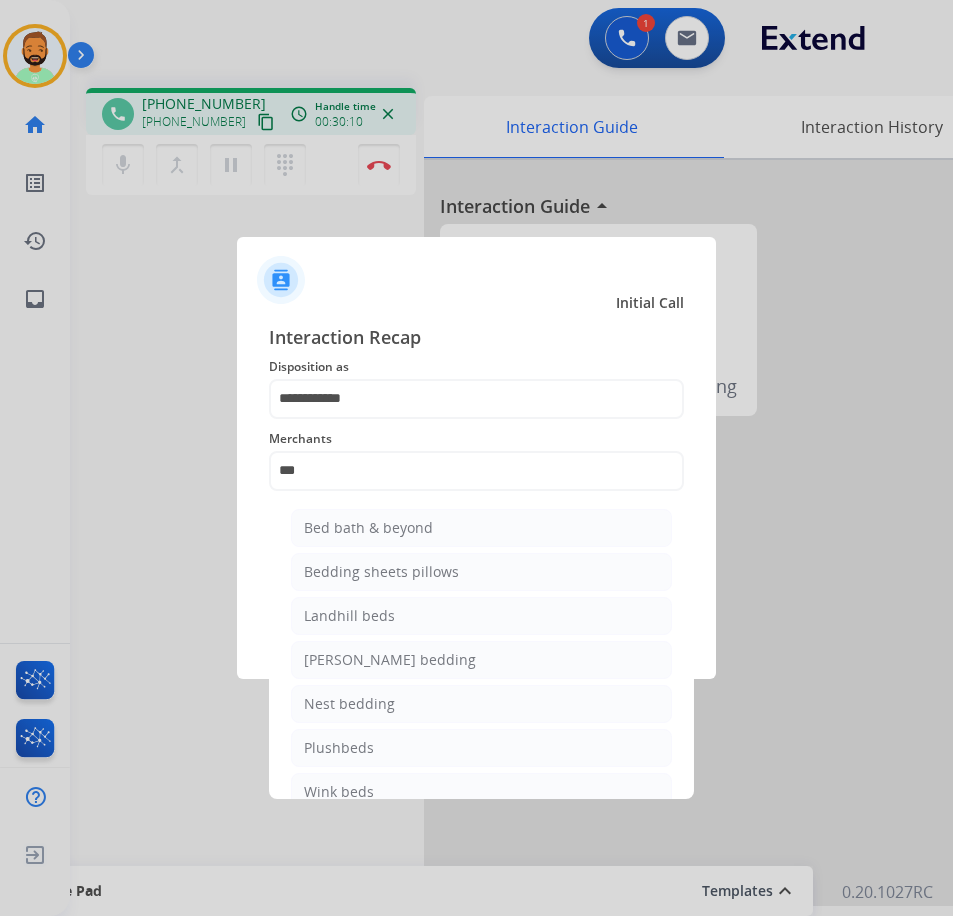 click on "Bed bath & beyond" 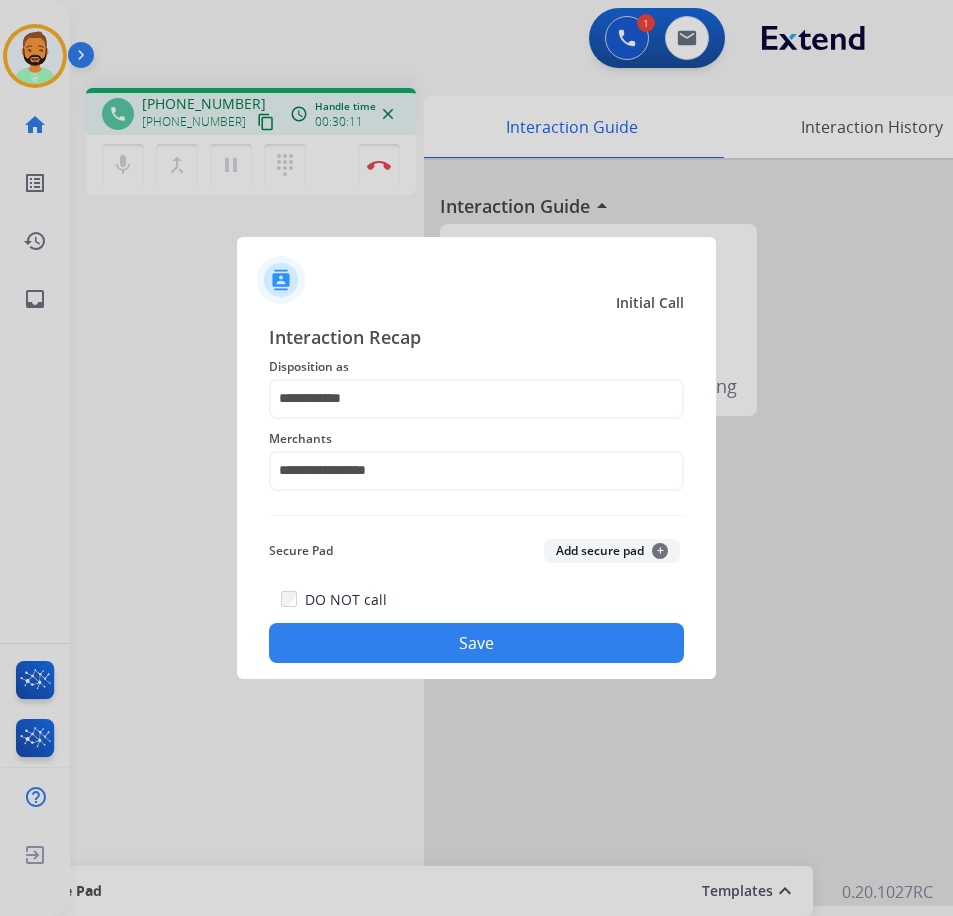 click on "Save" 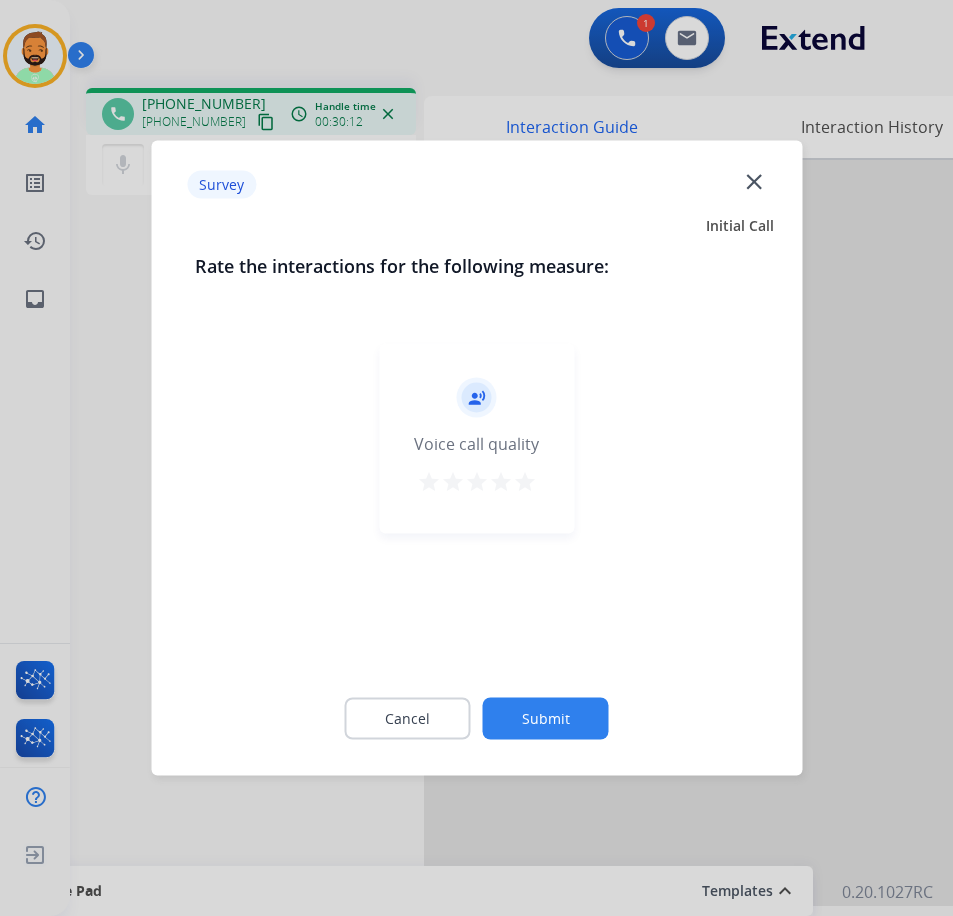 click on "Submit" 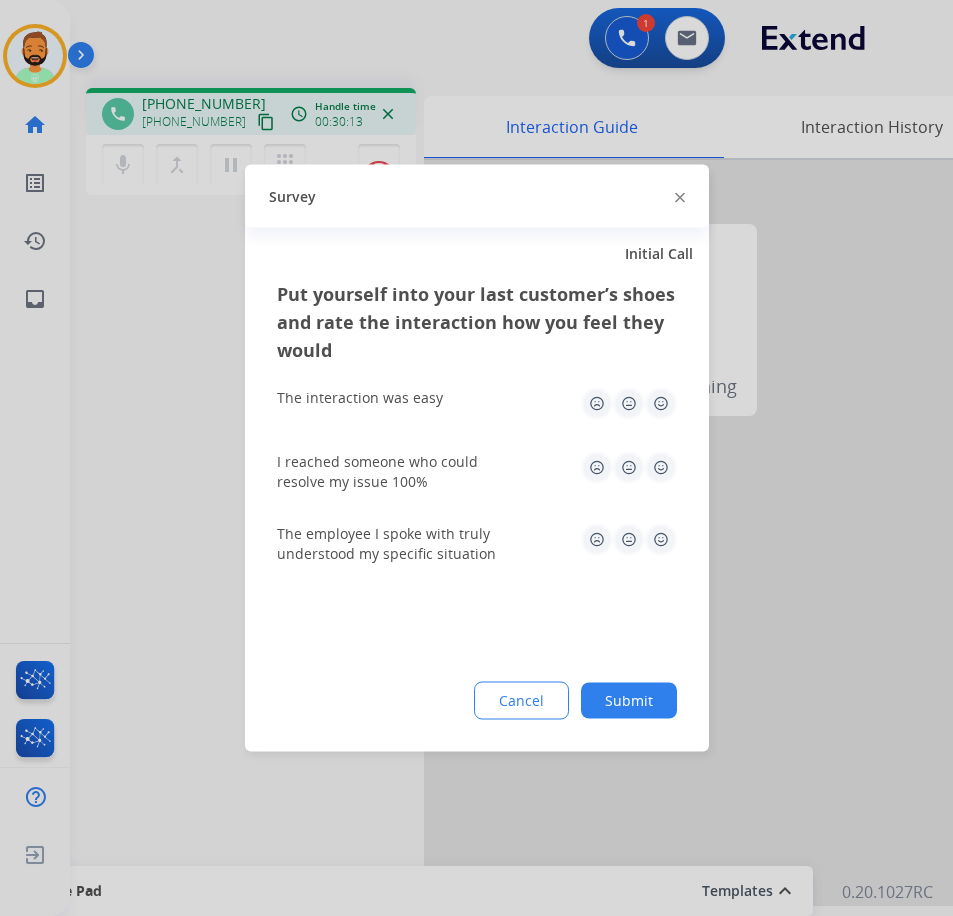 click on "Submit" 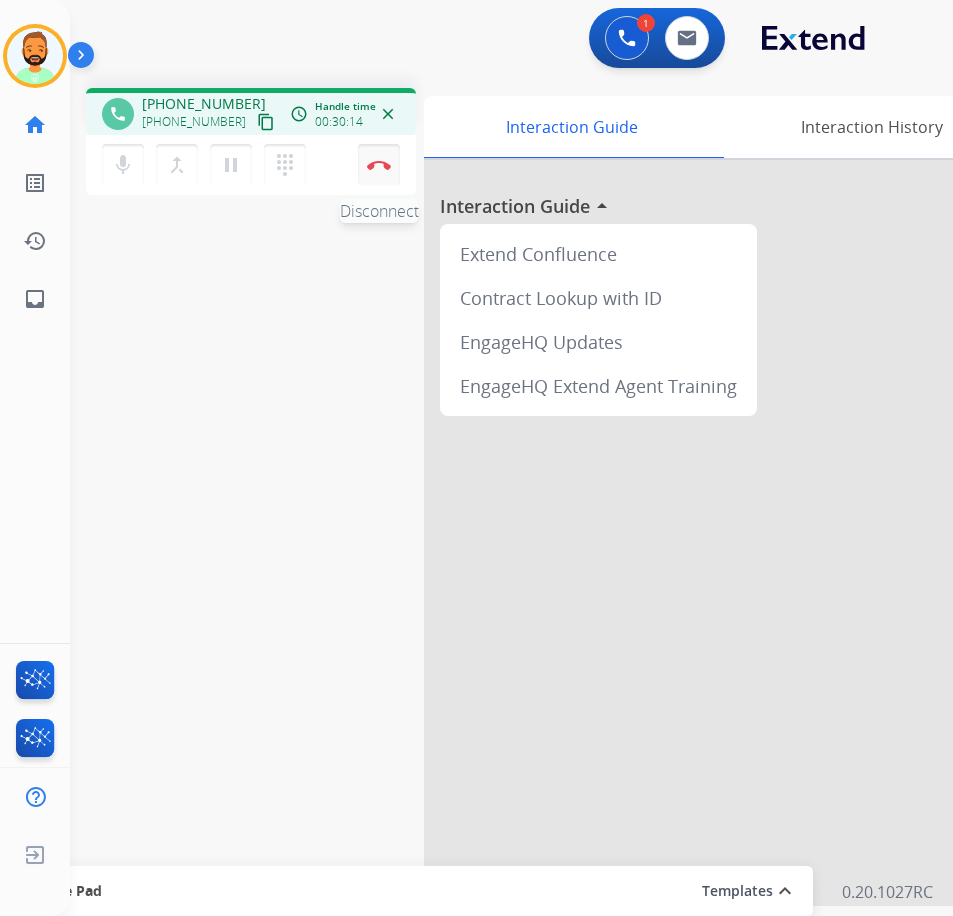 click at bounding box center [379, 165] 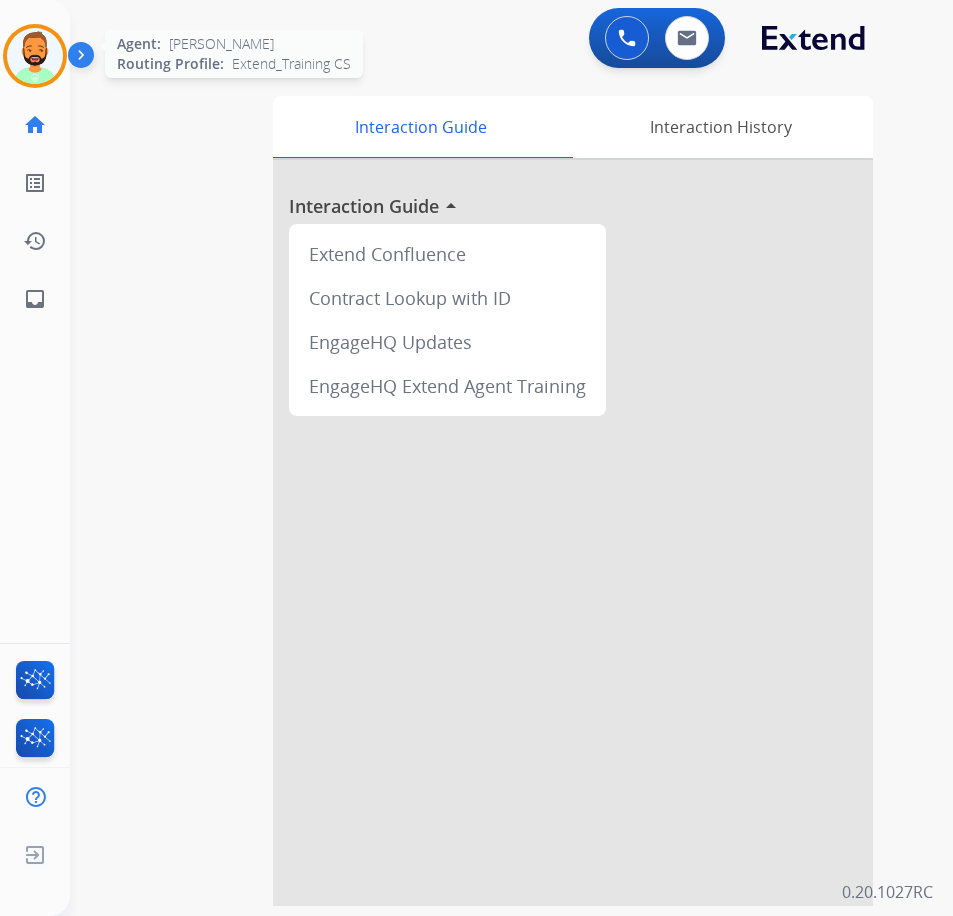 click at bounding box center (35, 56) 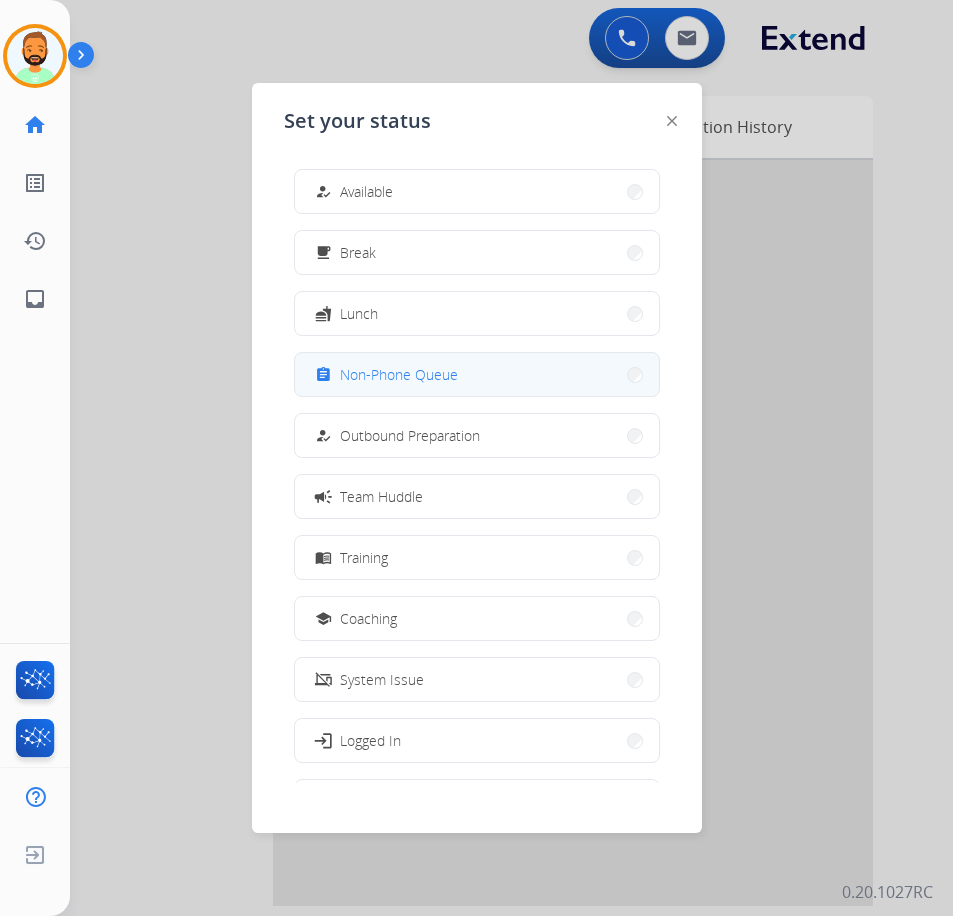 click on "assignment Non-Phone Queue" at bounding box center [477, 374] 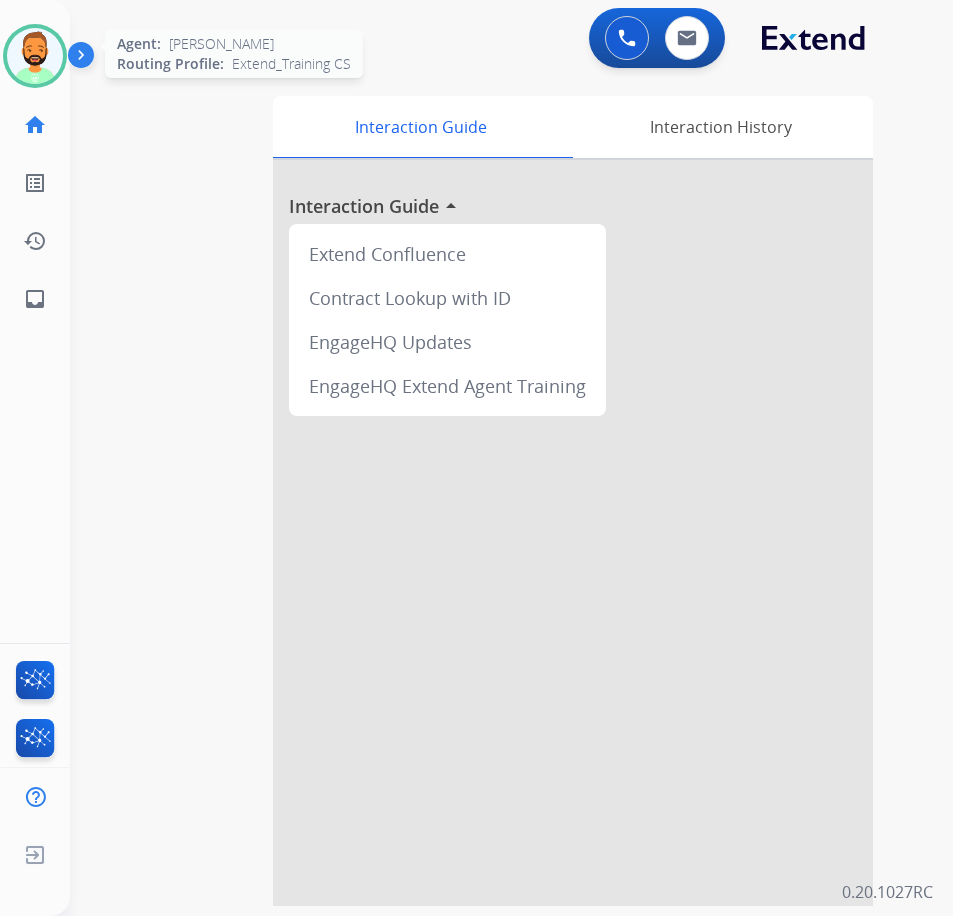 click at bounding box center (35, 56) 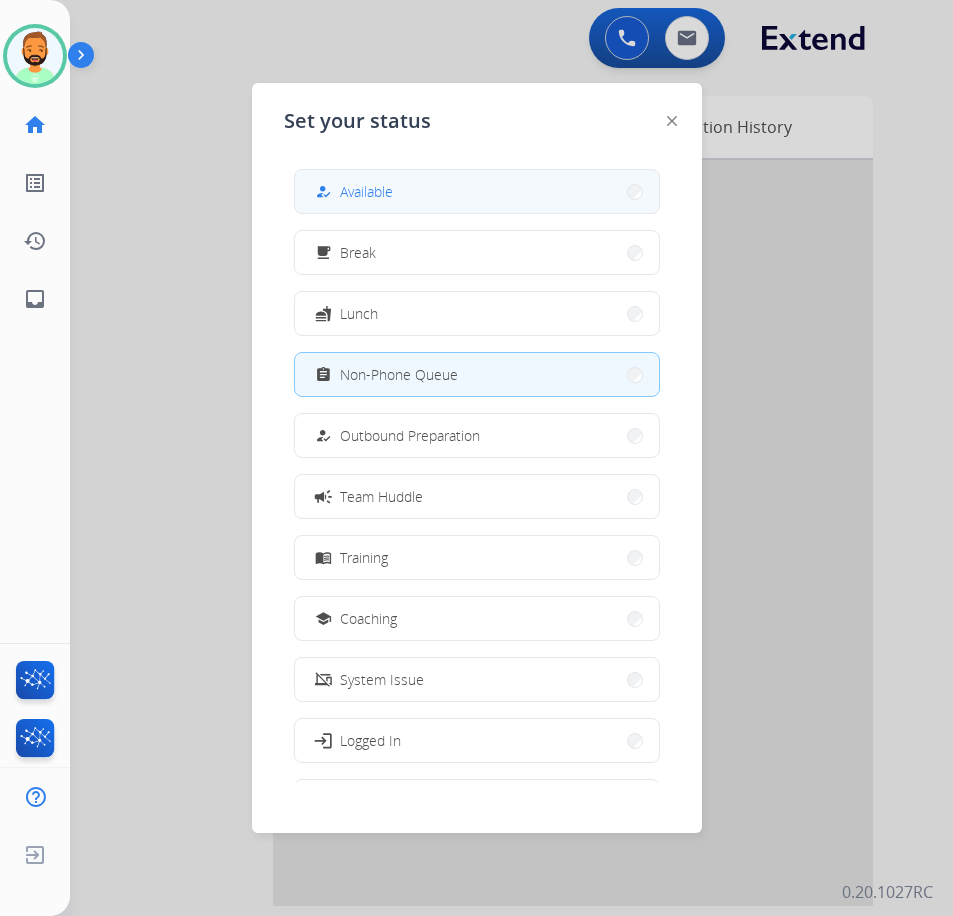 click on "how_to_reg Available" at bounding box center [477, 191] 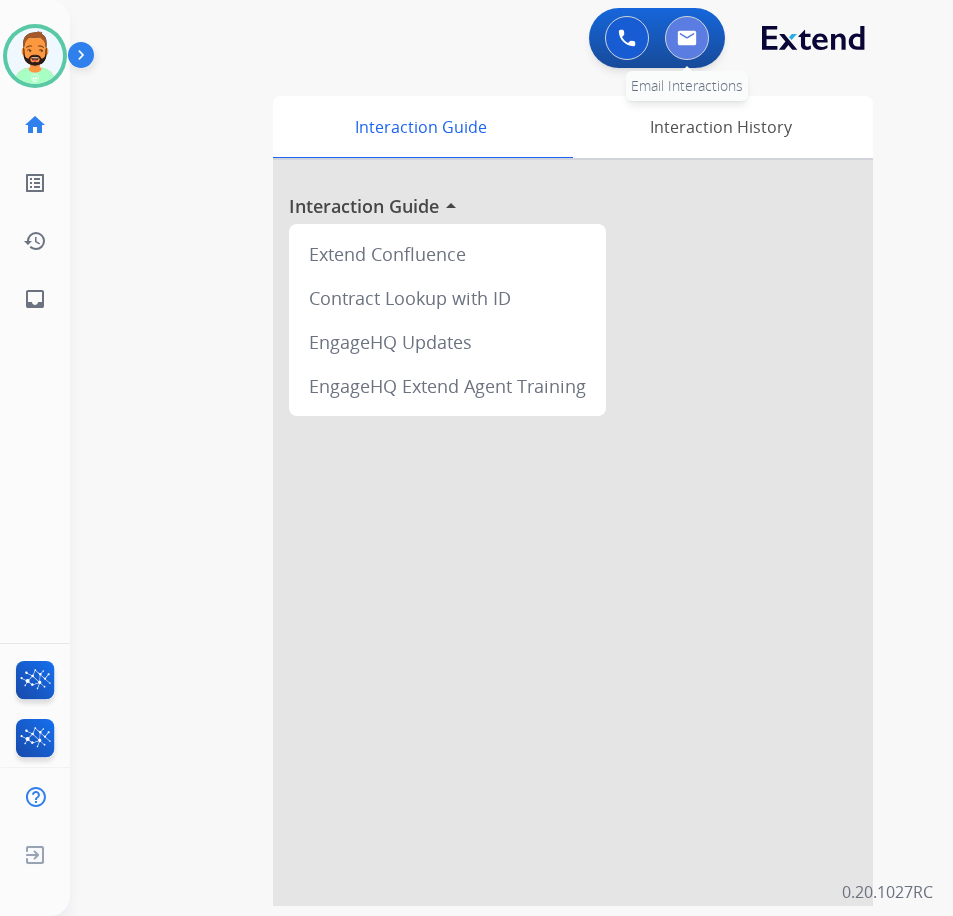 click at bounding box center (687, 38) 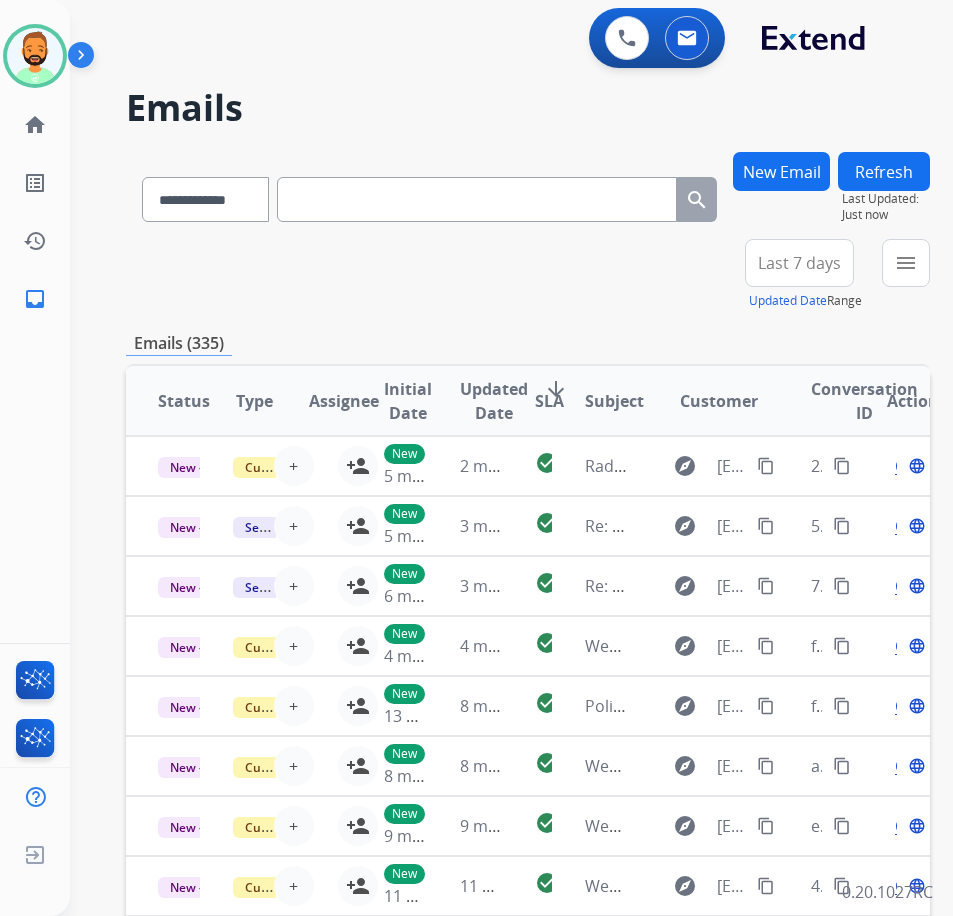 click on "New Email" at bounding box center (781, 171) 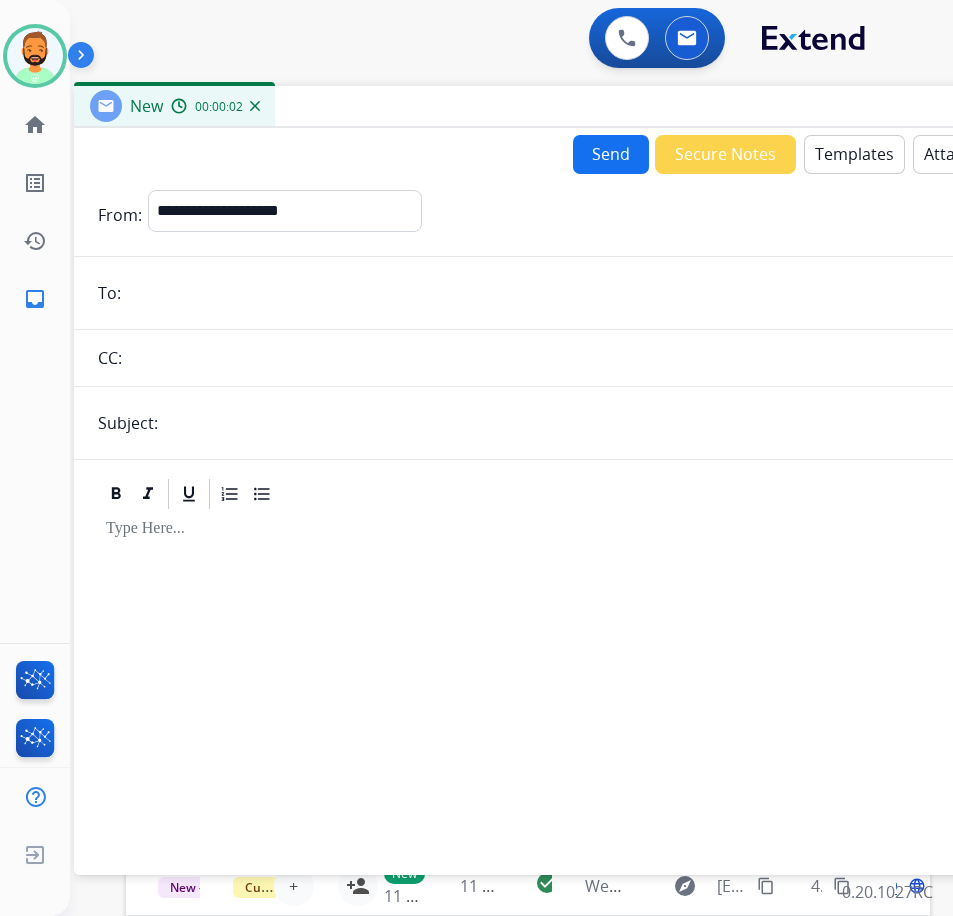 drag, startPoint x: 403, startPoint y: 140, endPoint x: 572, endPoint y: 102, distance: 173.21951 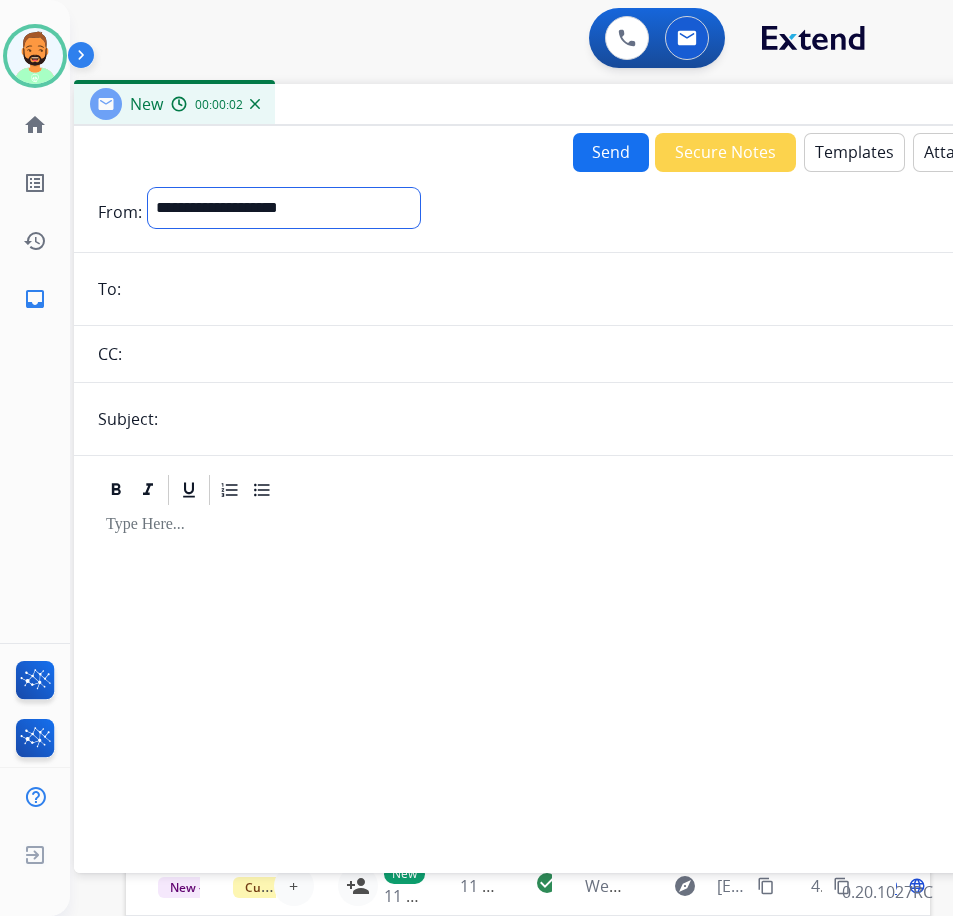 click on "**********" at bounding box center [284, 208] 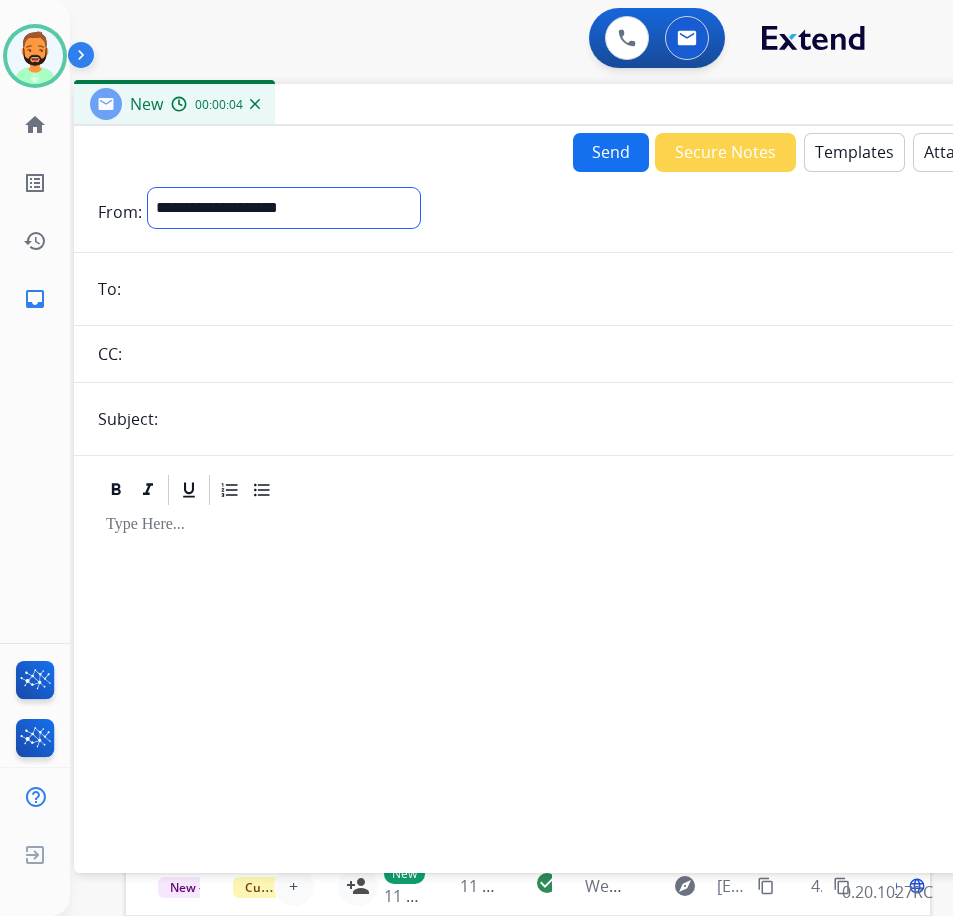 select on "**********" 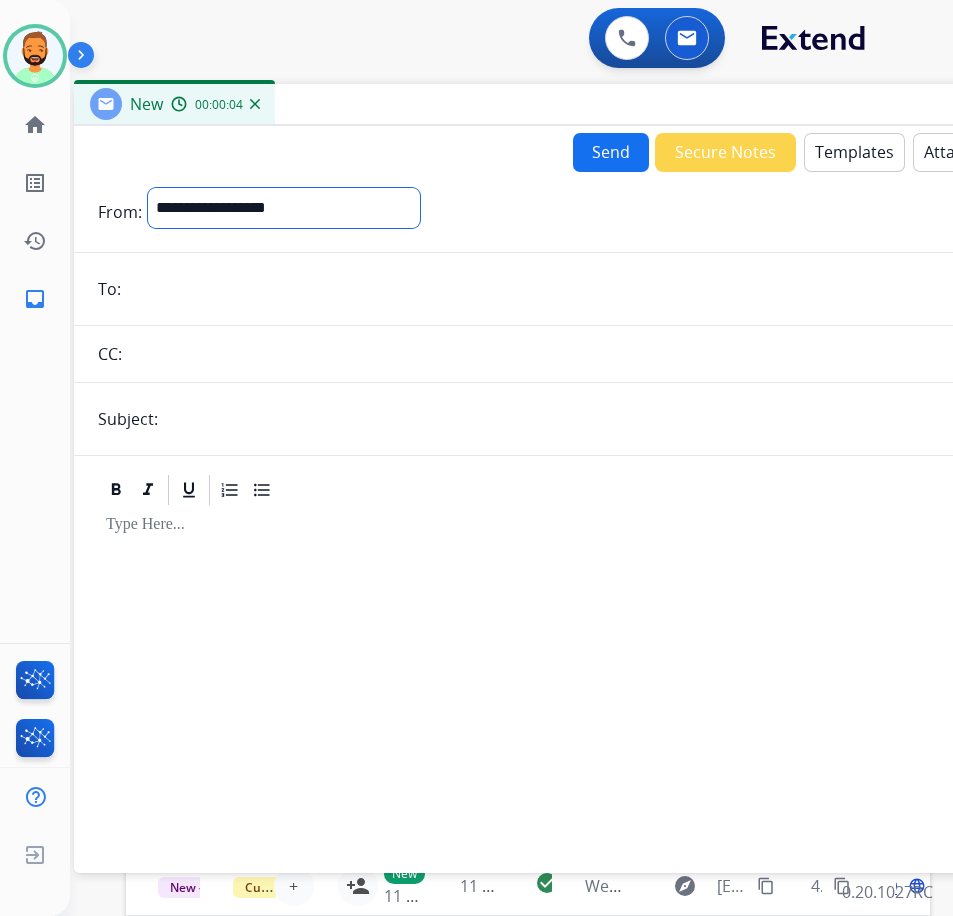 click on "**********" at bounding box center [284, 208] 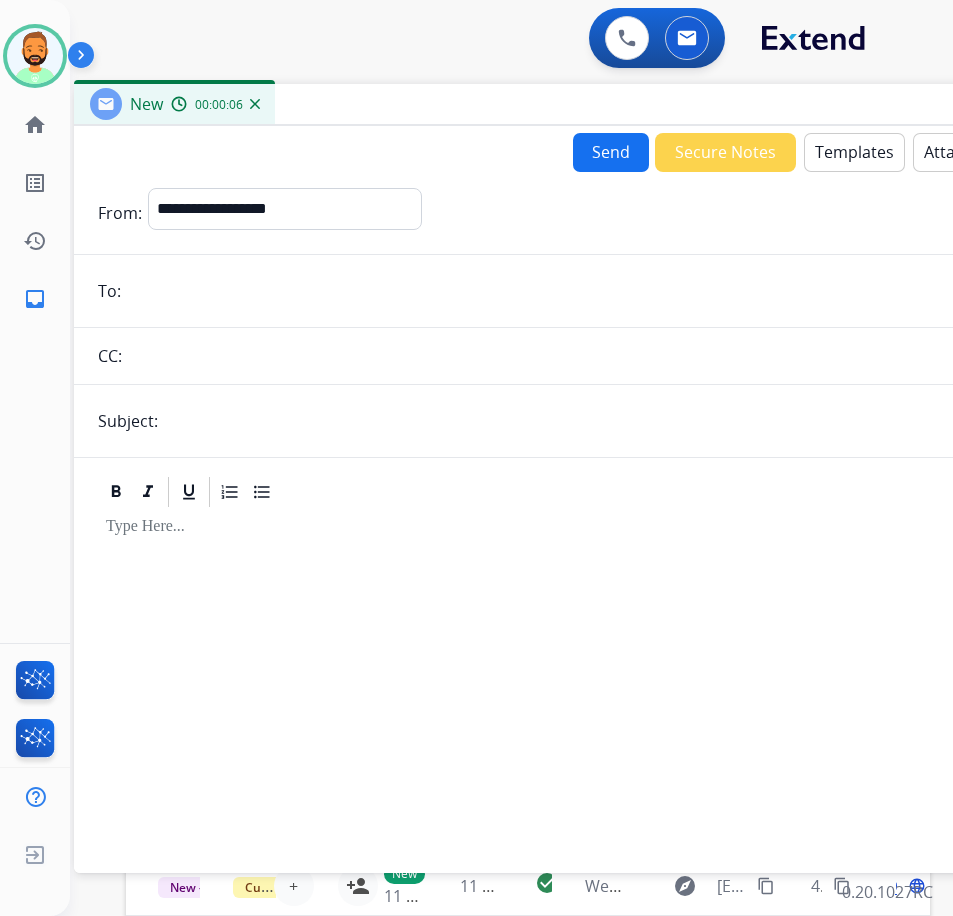 drag, startPoint x: 298, startPoint y: 261, endPoint x: 235, endPoint y: 291, distance: 69.77822 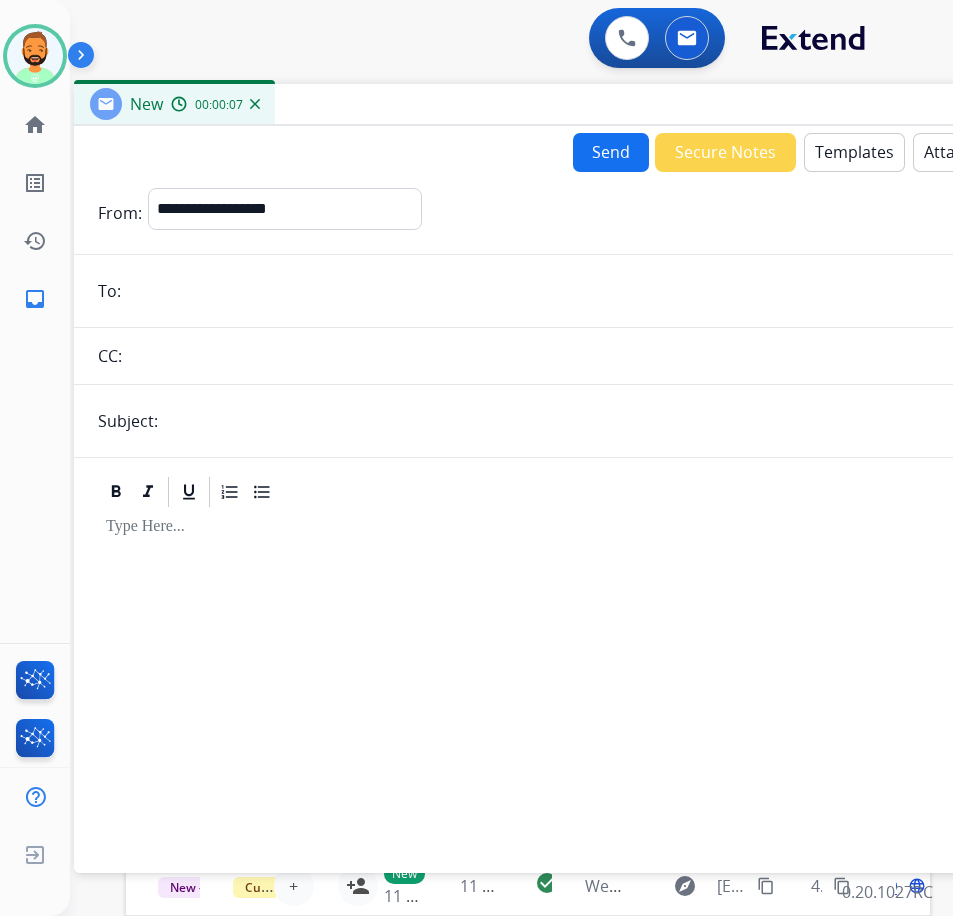 paste on "**********" 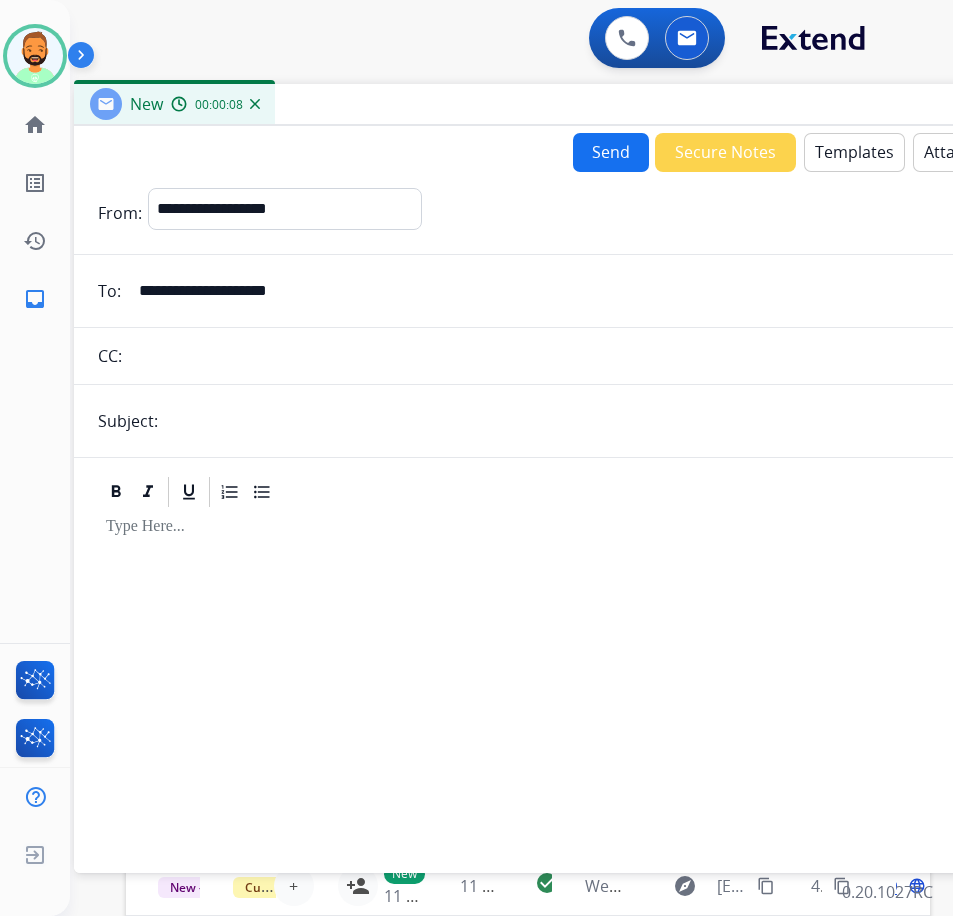 type on "**********" 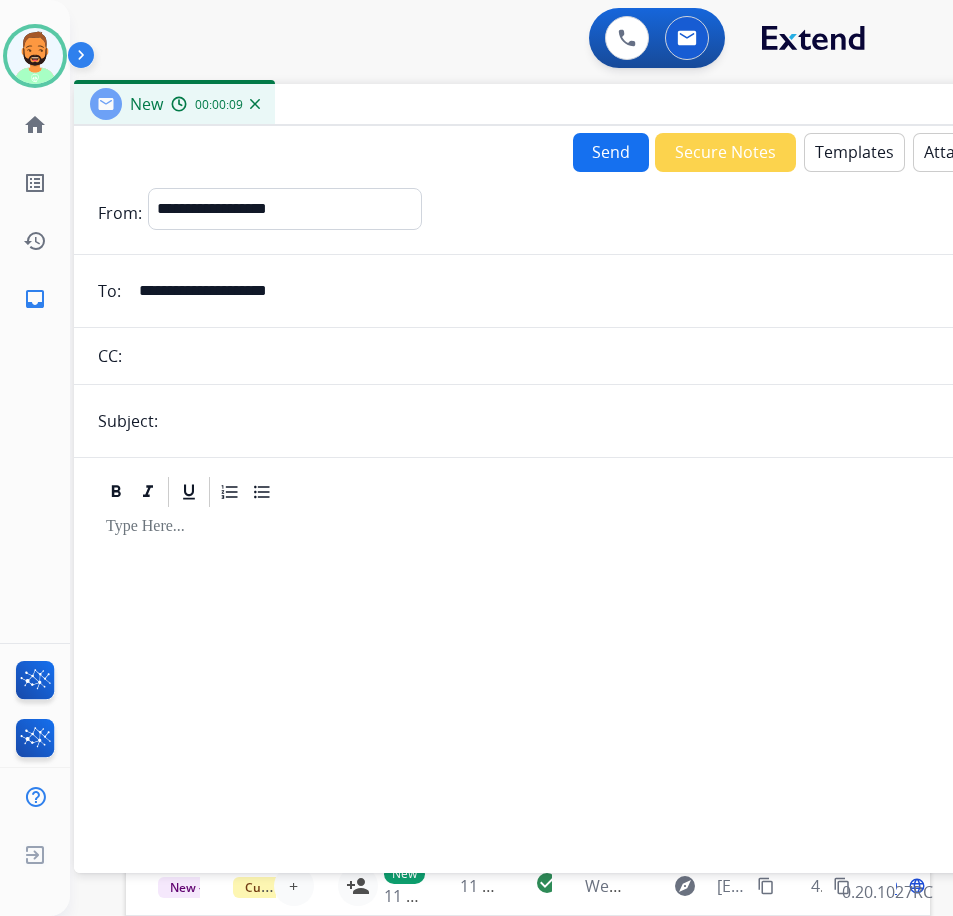 type on "******" 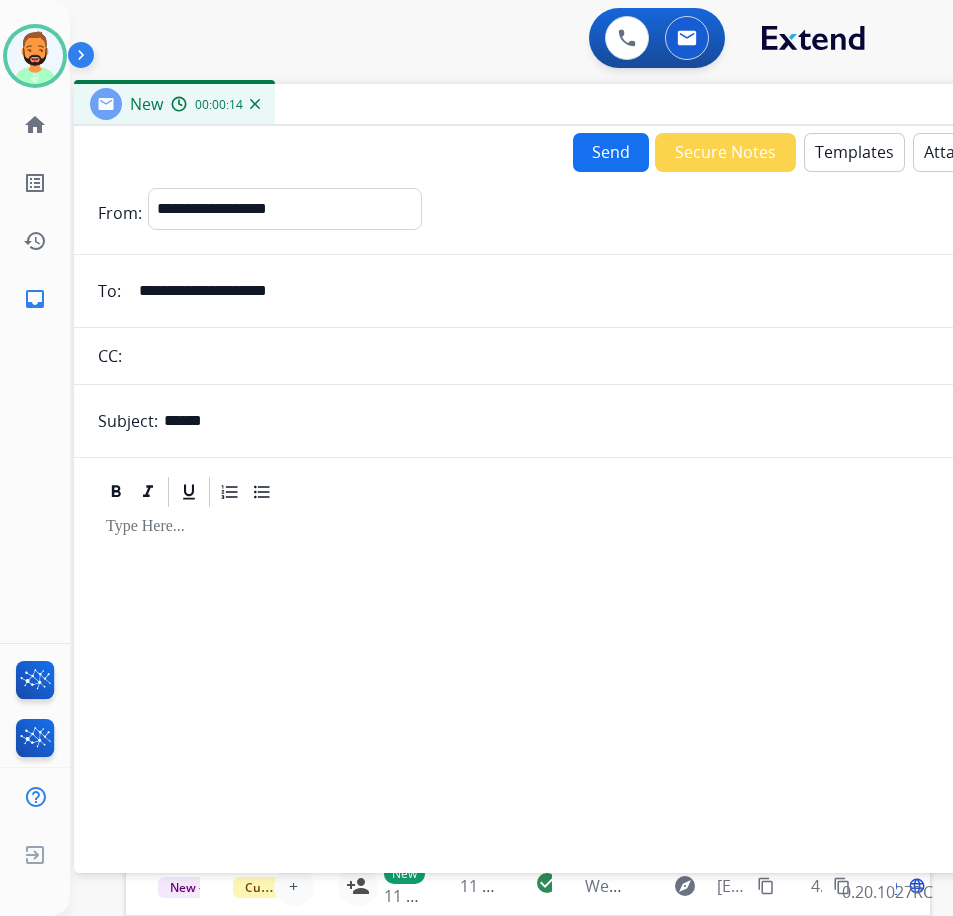 click at bounding box center [574, 681] 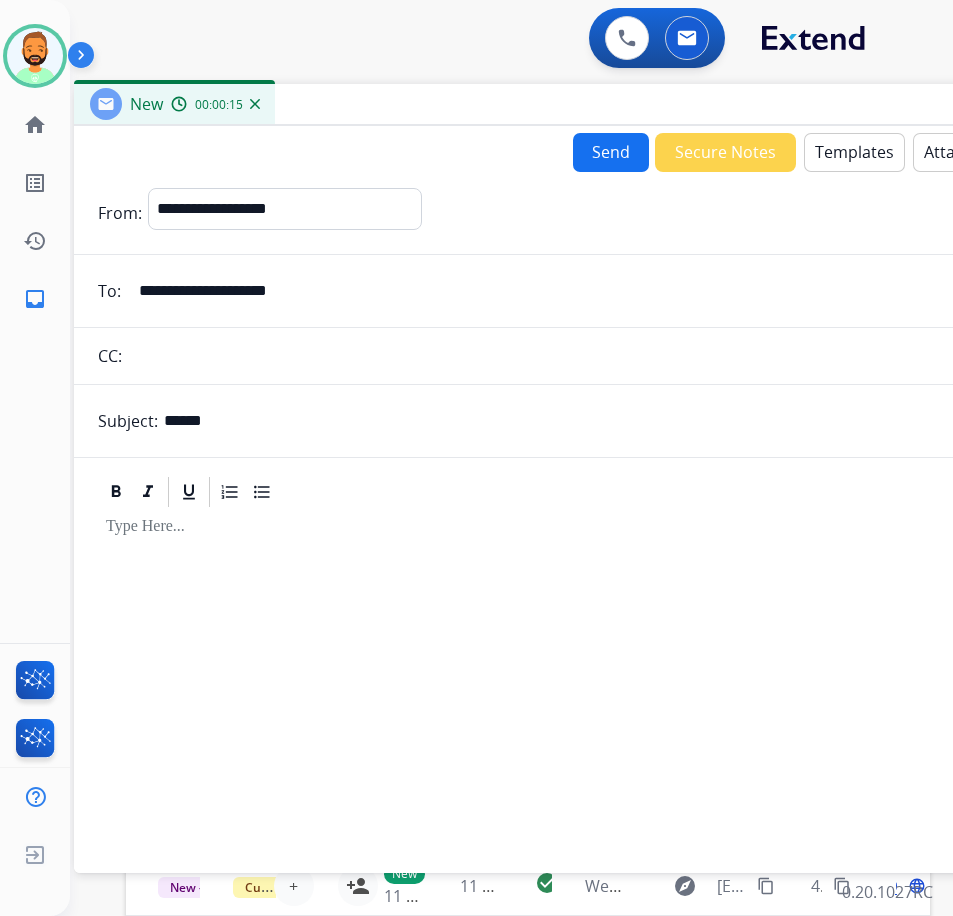 click on "Templates" at bounding box center (854, 152) 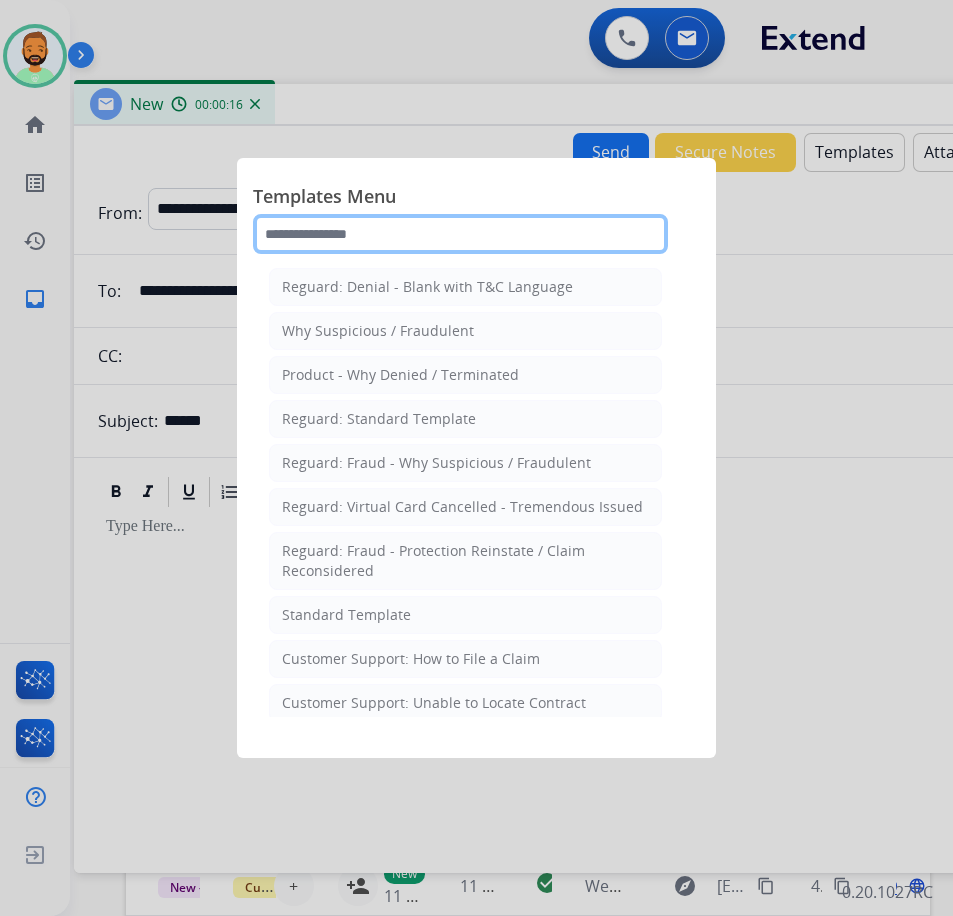 click 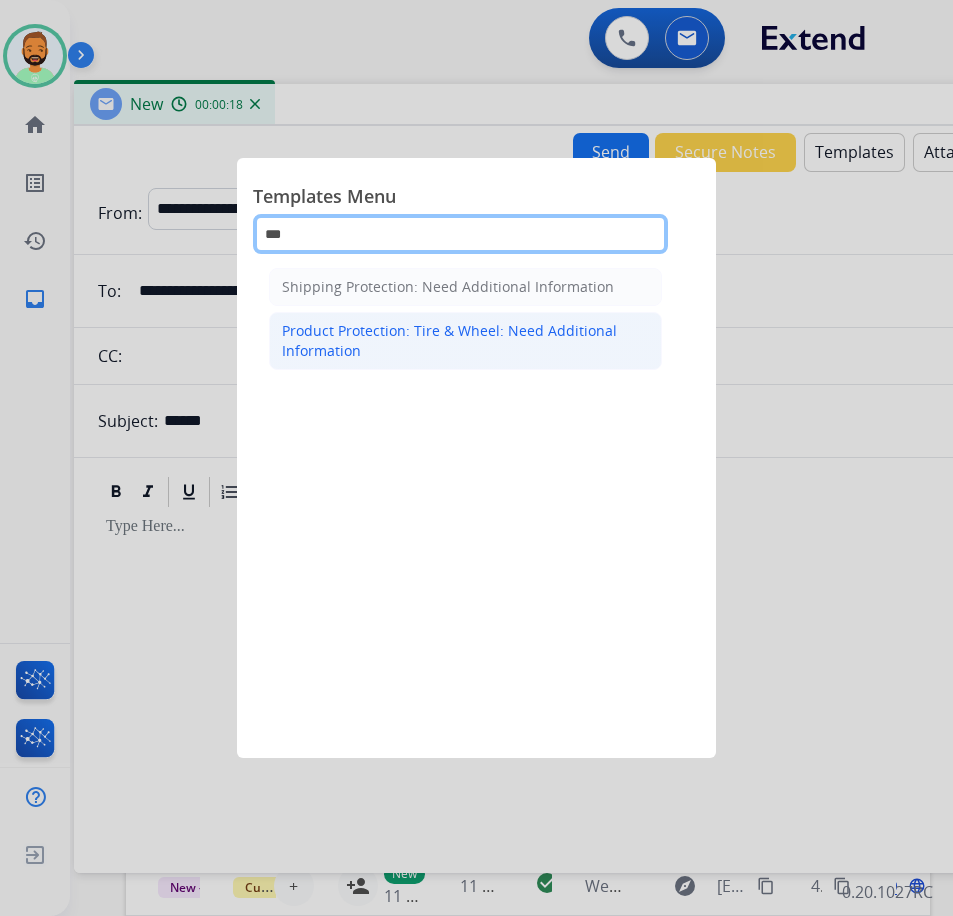 type on "***" 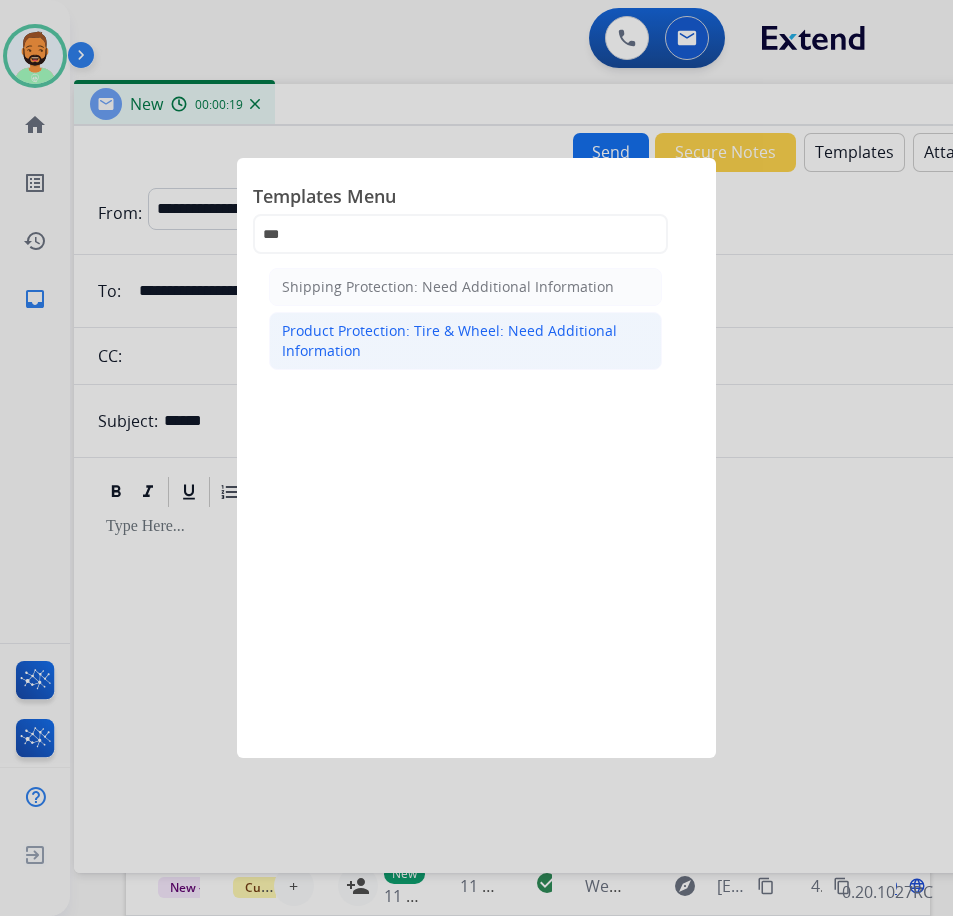click on "Product Protection: Tire & Wheel: Need Additional Information" 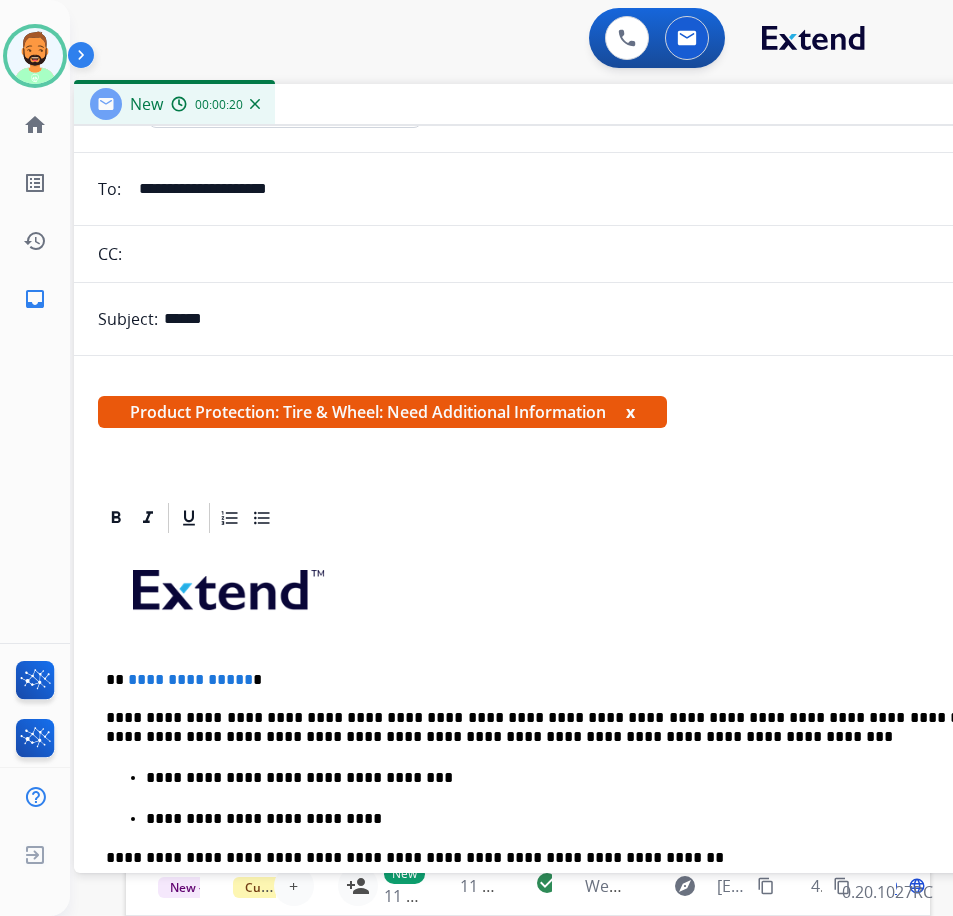 scroll, scrollTop: 300, scrollLeft: 0, axis: vertical 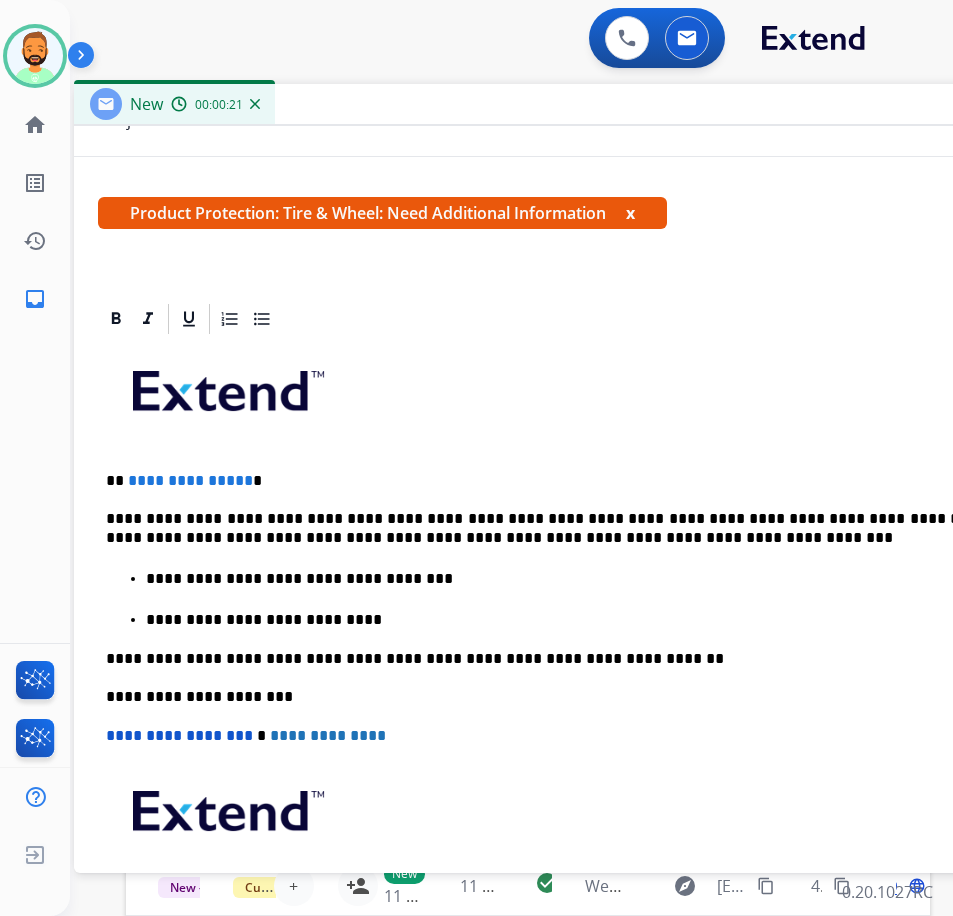 click on "**********" at bounding box center (574, 665) 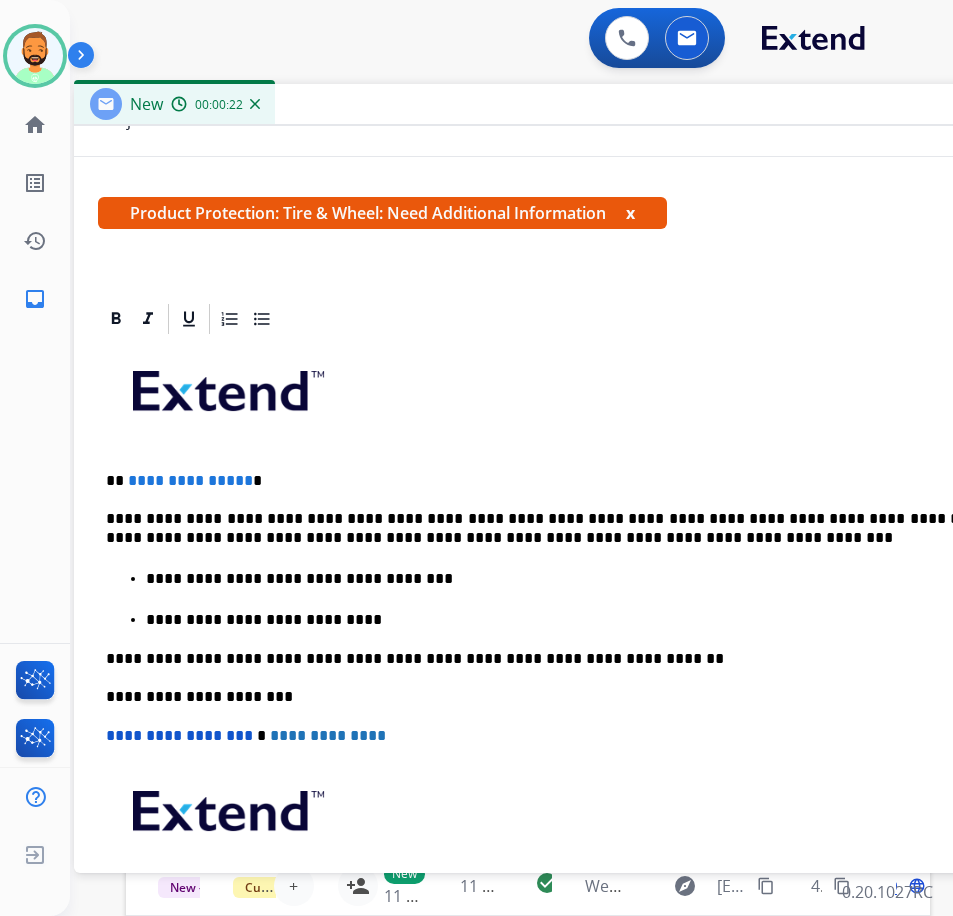 type 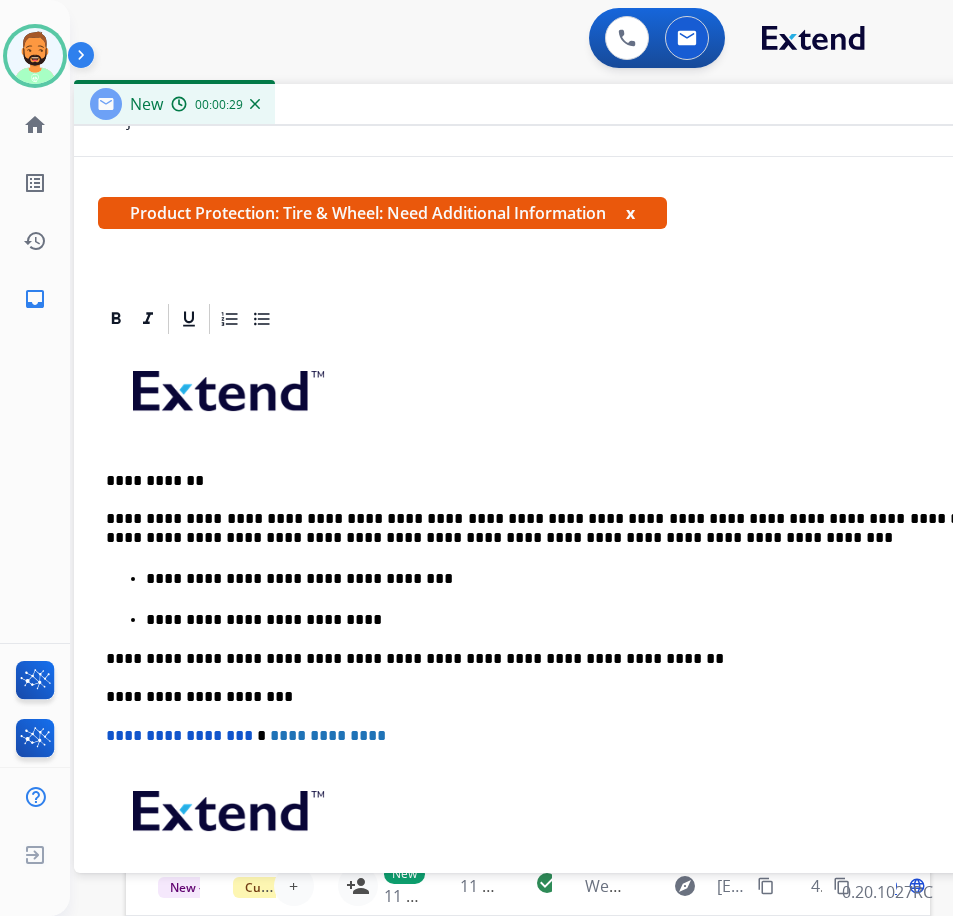drag, startPoint x: 486, startPoint y: 519, endPoint x: 524, endPoint y: 524, distance: 38.327538 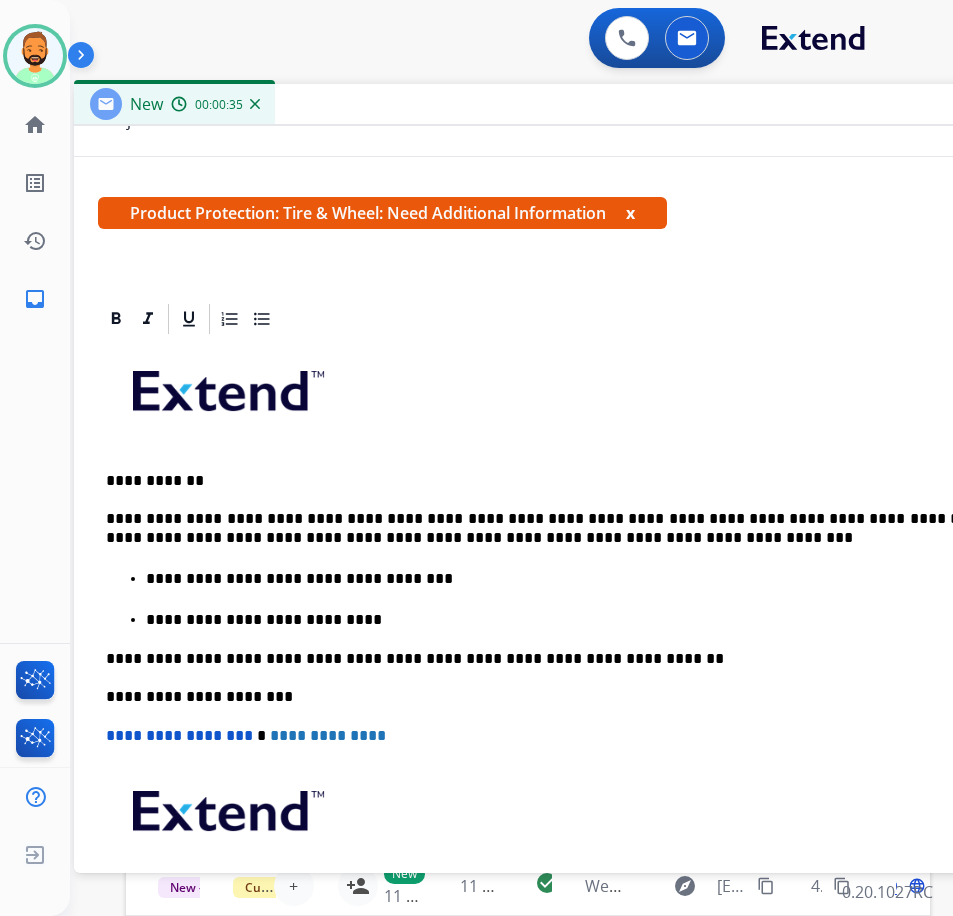 click on "**********" at bounding box center (566, 528) 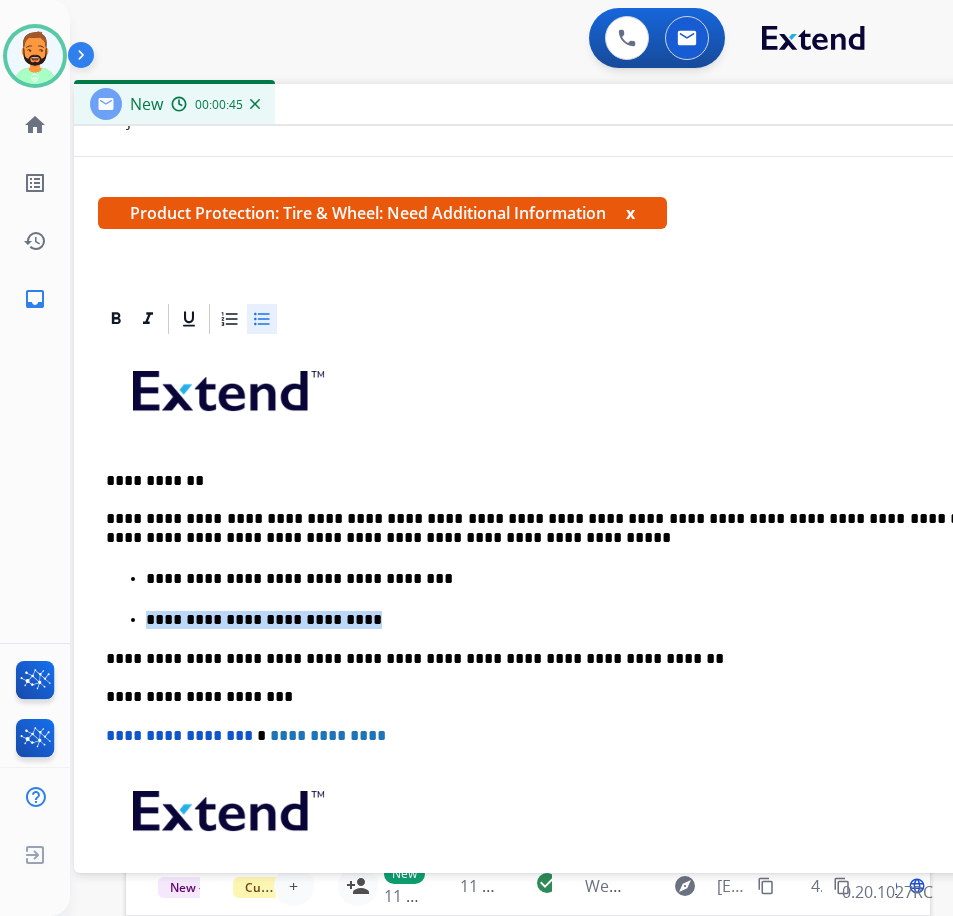 drag, startPoint x: 331, startPoint y: 615, endPoint x: 151, endPoint y: 606, distance: 180.22485 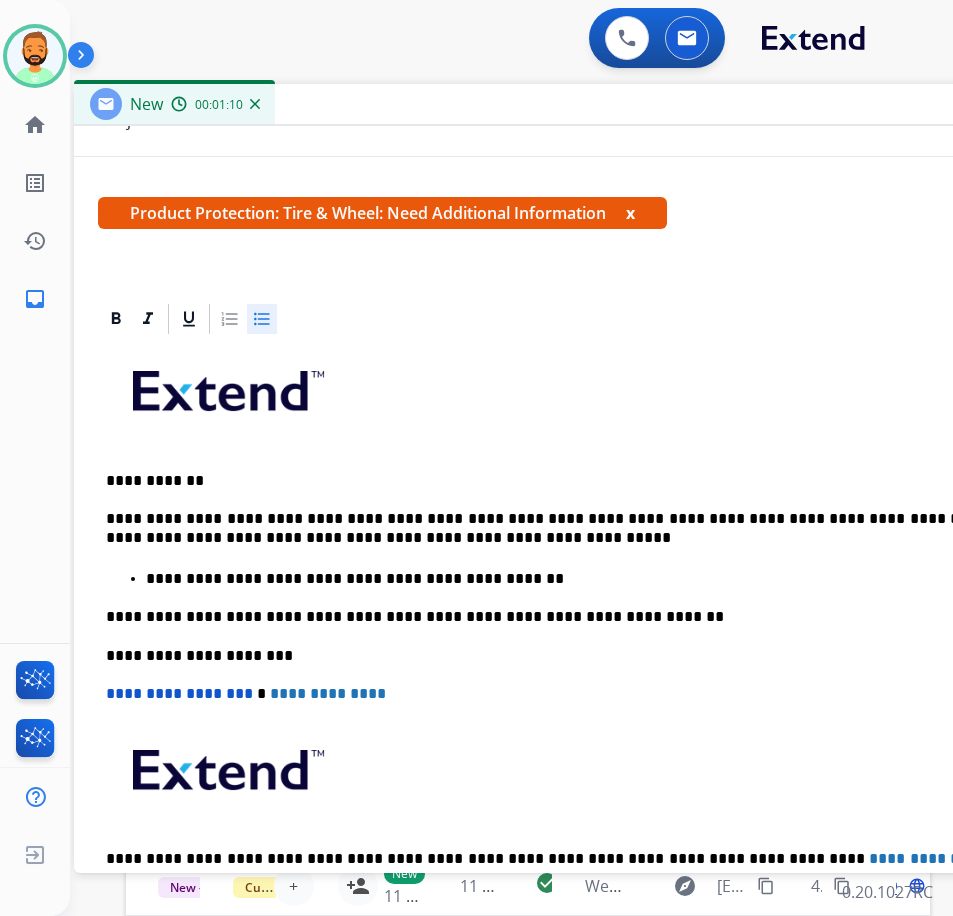 click on "**********" at bounding box center (586, 579) 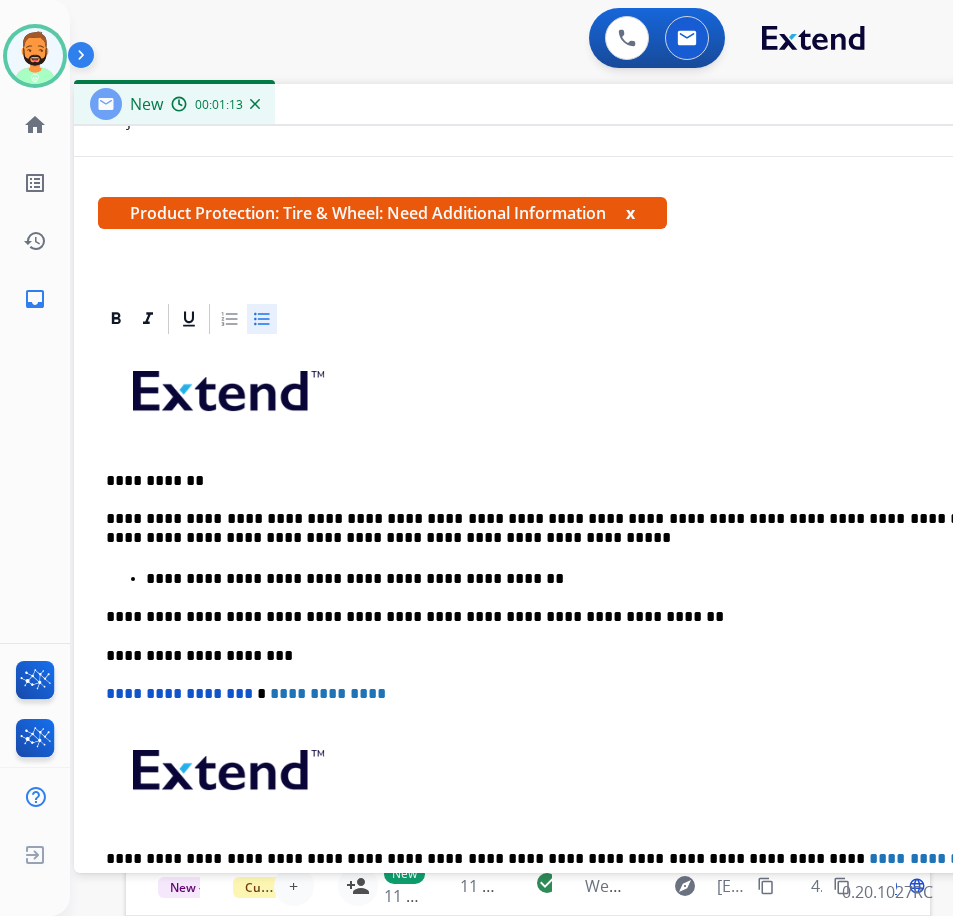 click on "**********" at bounding box center [566, 528] 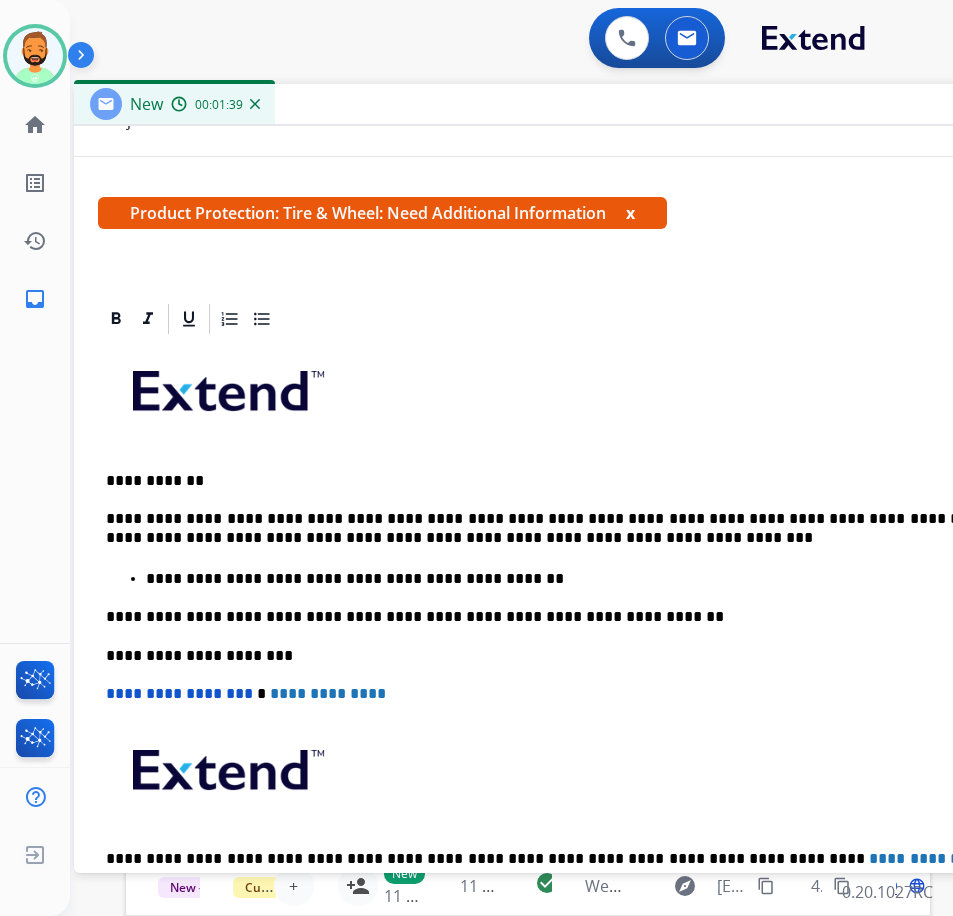 click on "**********" at bounding box center (566, 528) 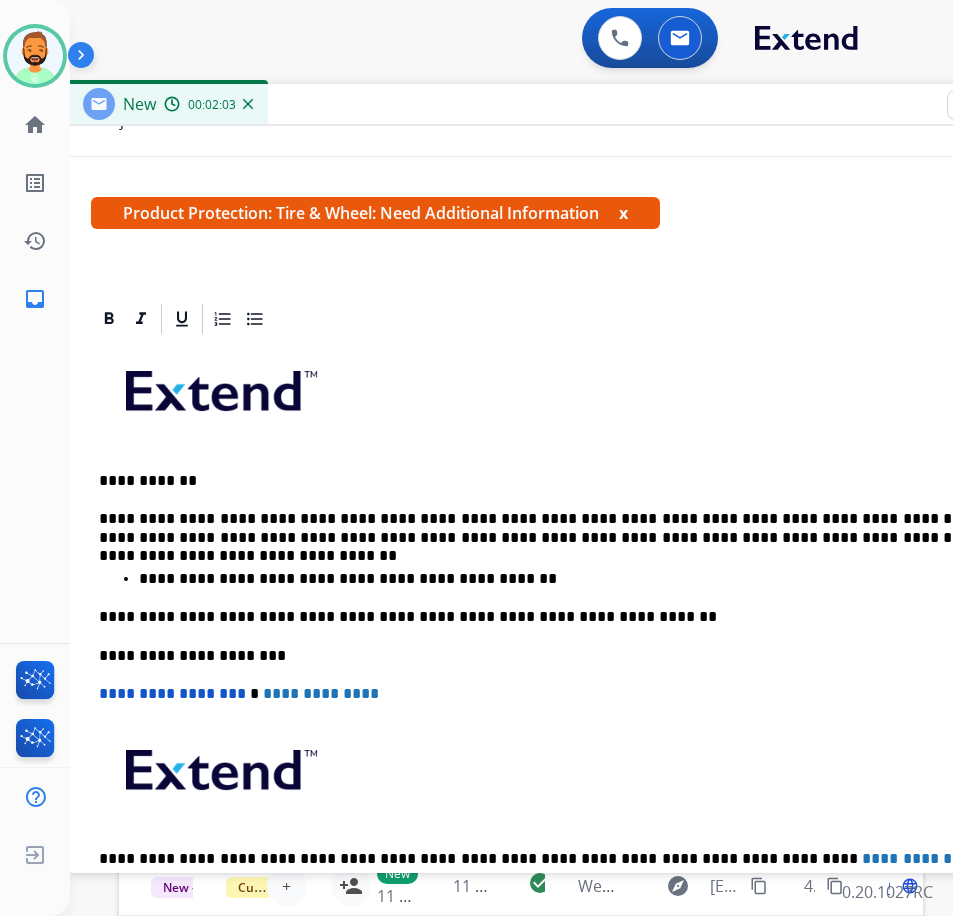 scroll, scrollTop: 0, scrollLeft: 11, axis: horizontal 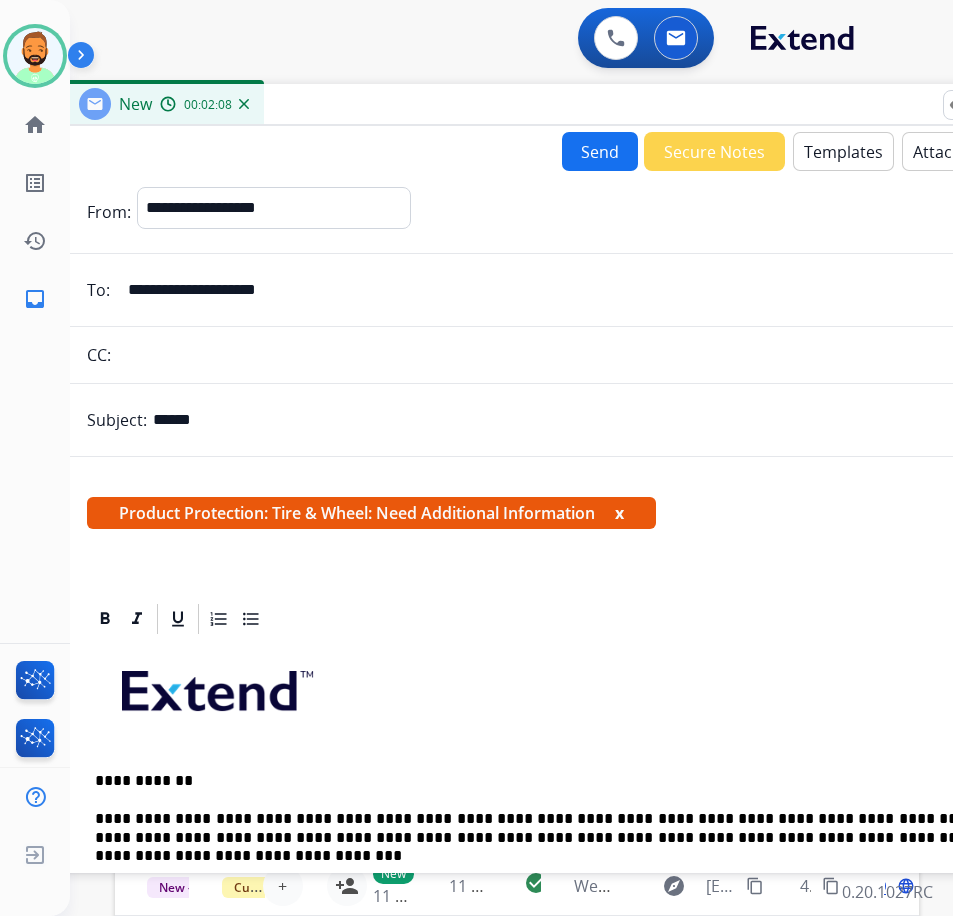 click on "******" at bounding box center (596, 420) 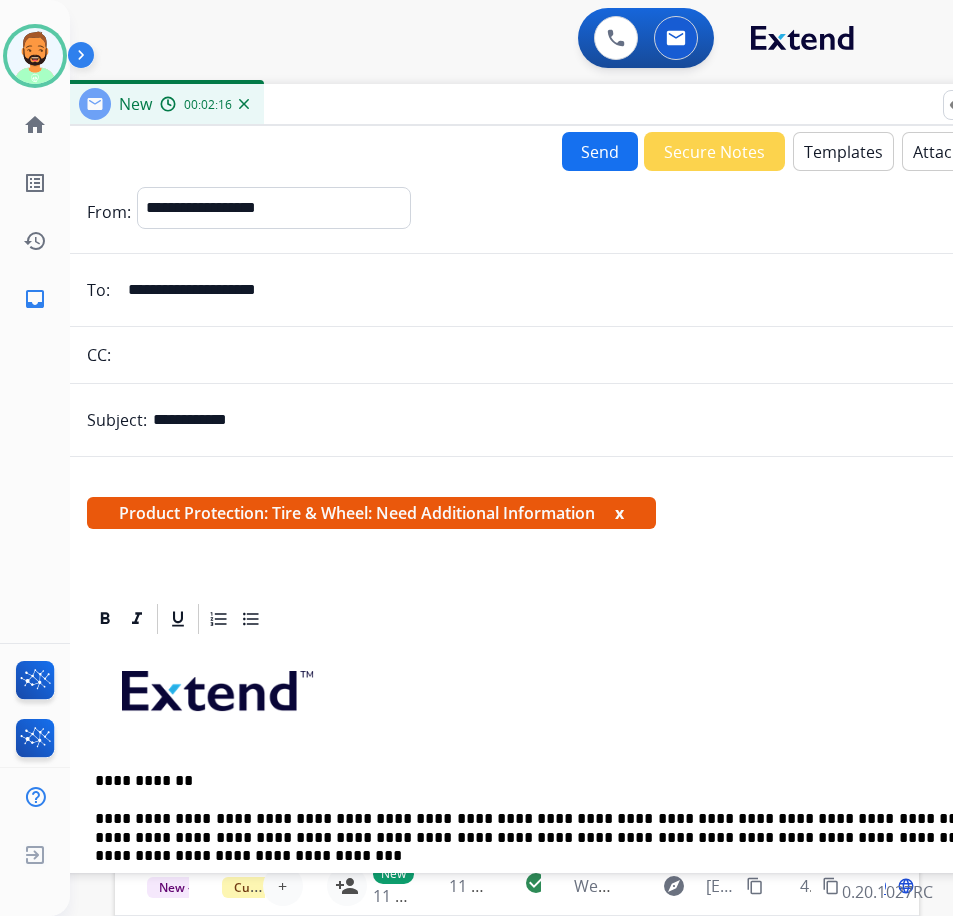 type on "**********" 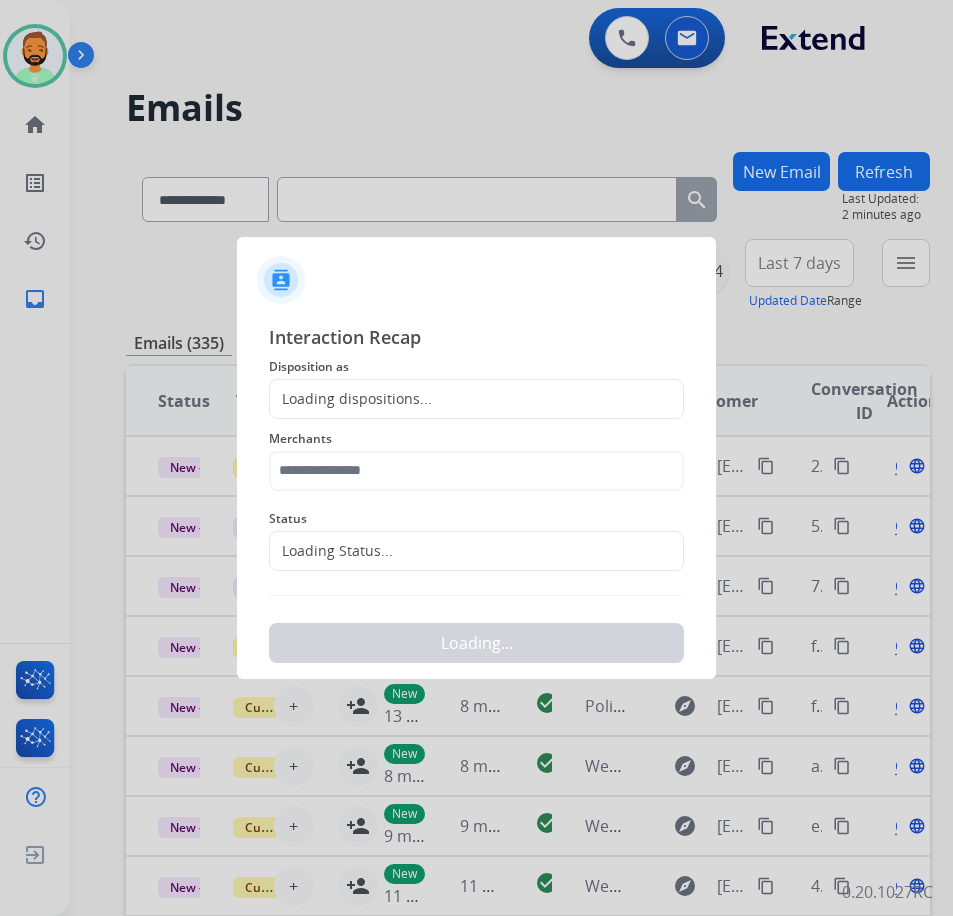 scroll, scrollTop: 0, scrollLeft: 3, axis: horizontal 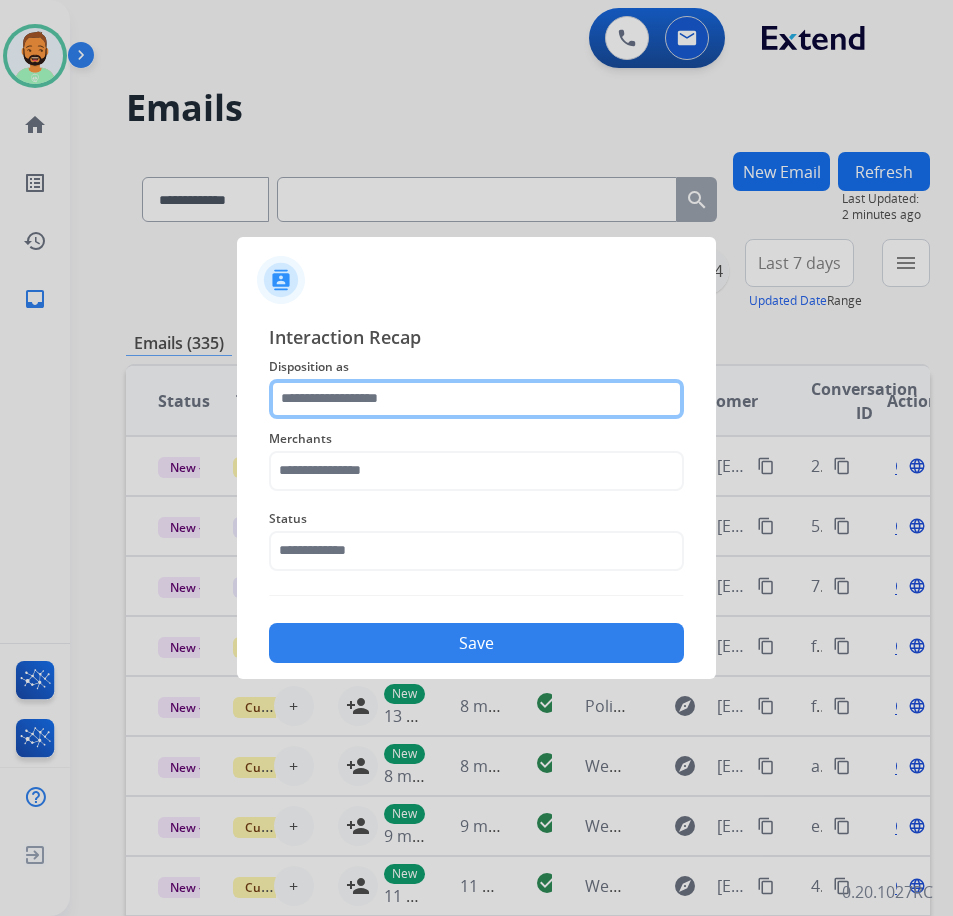 click 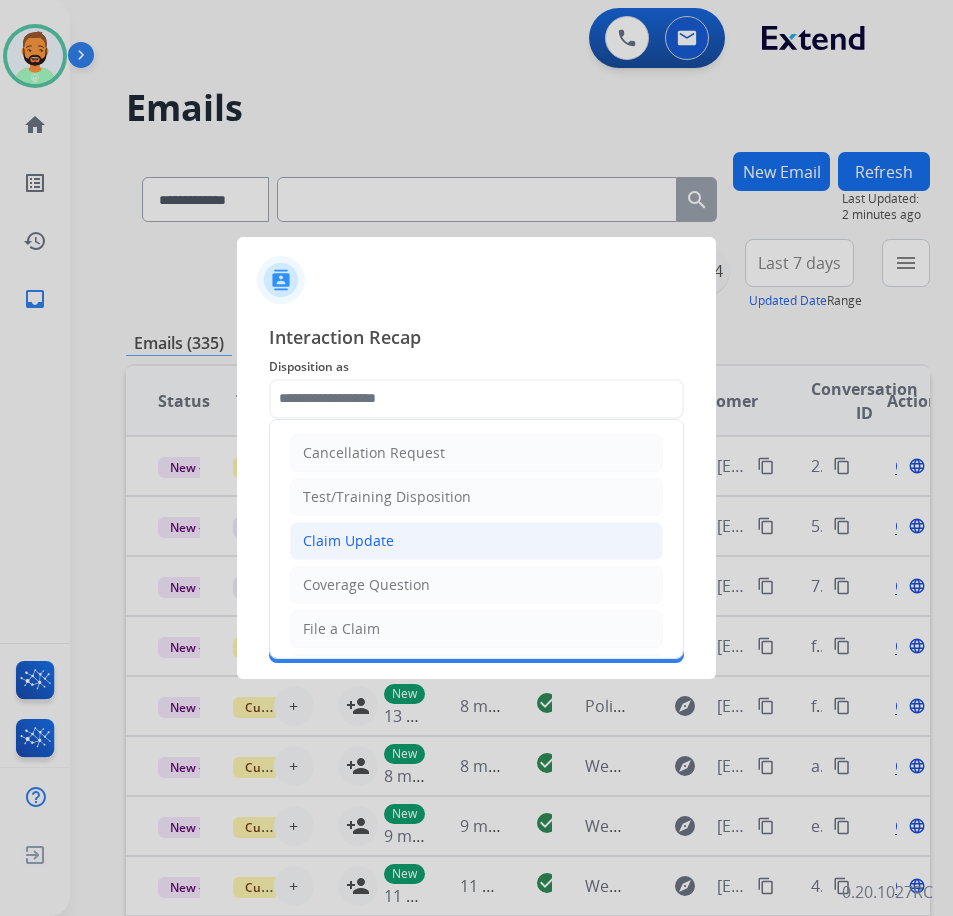 click on "Claim Update" 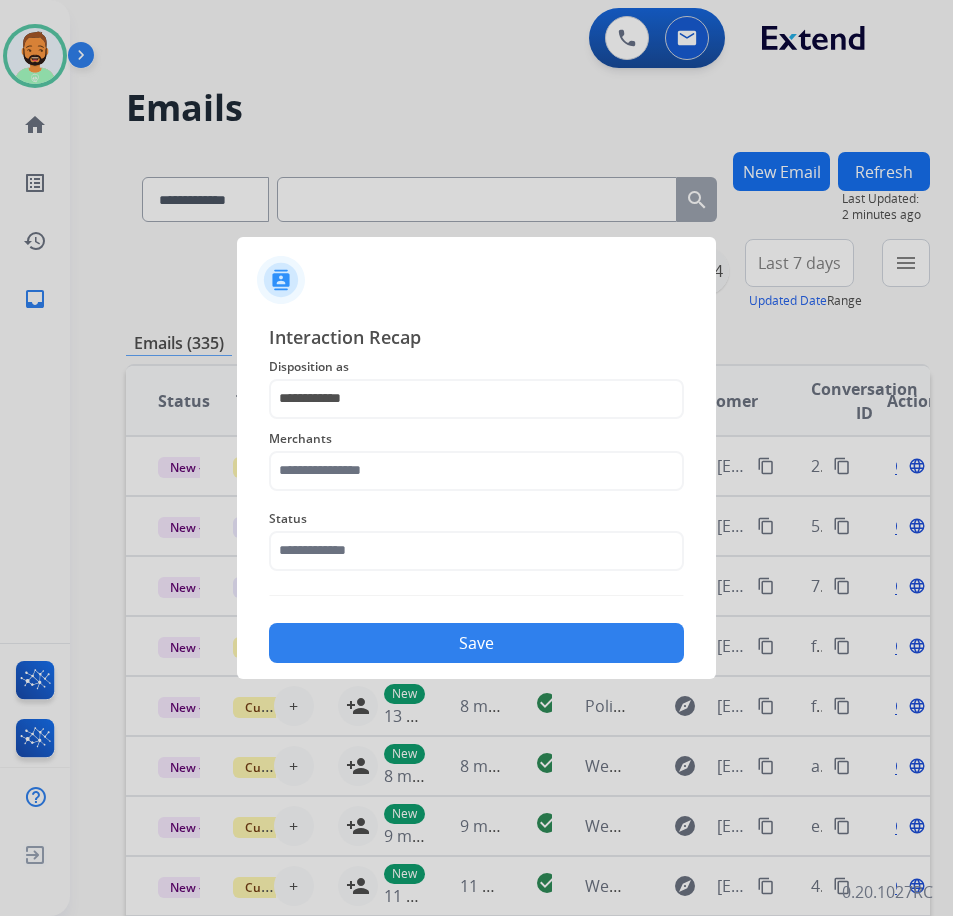 click on "Merchants" 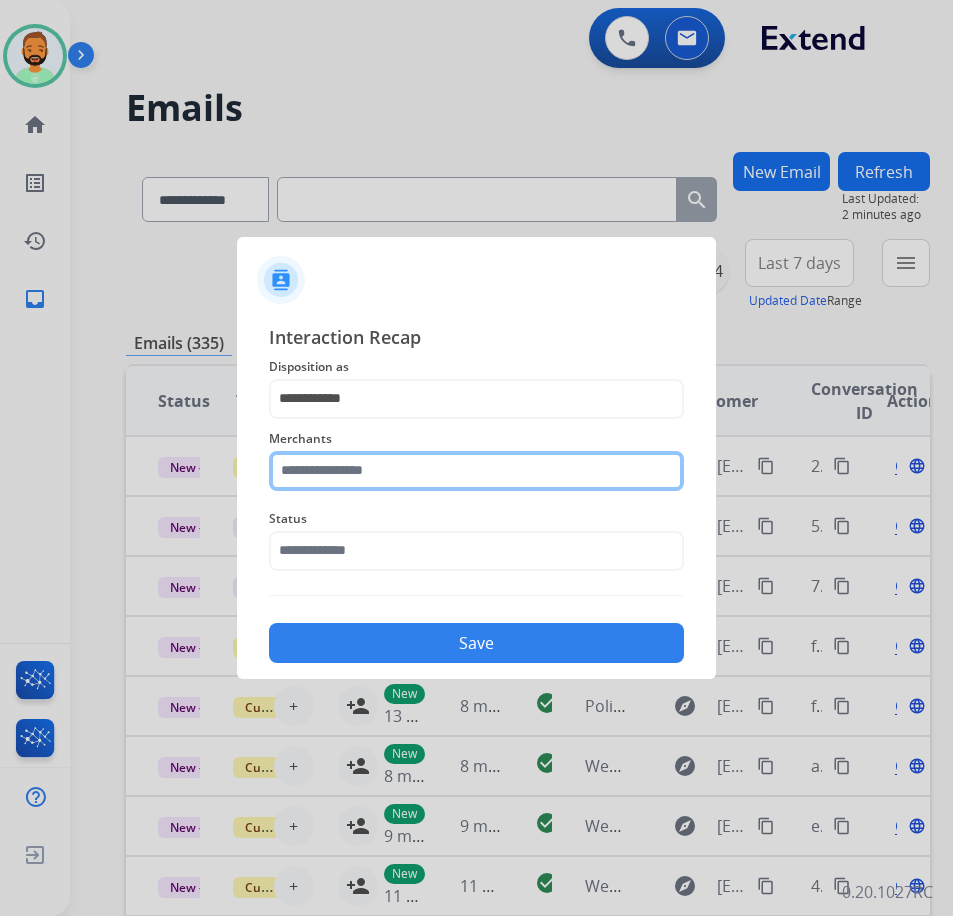 click 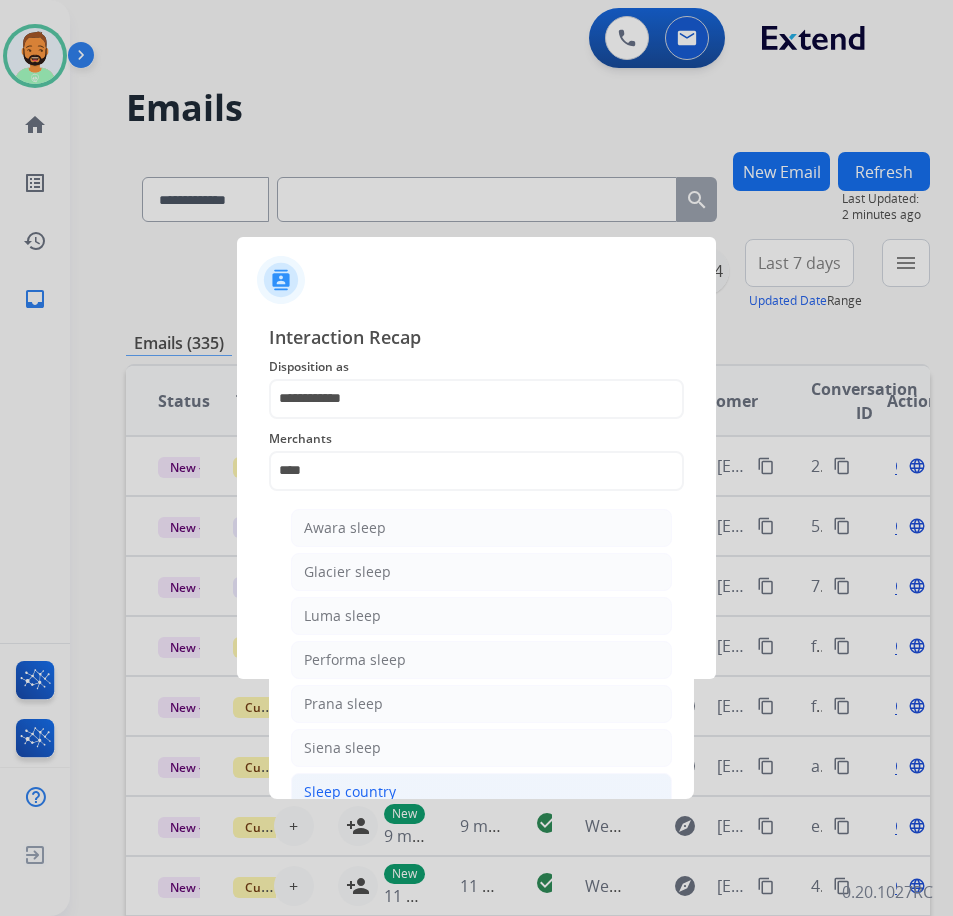 click on "Sleep country" 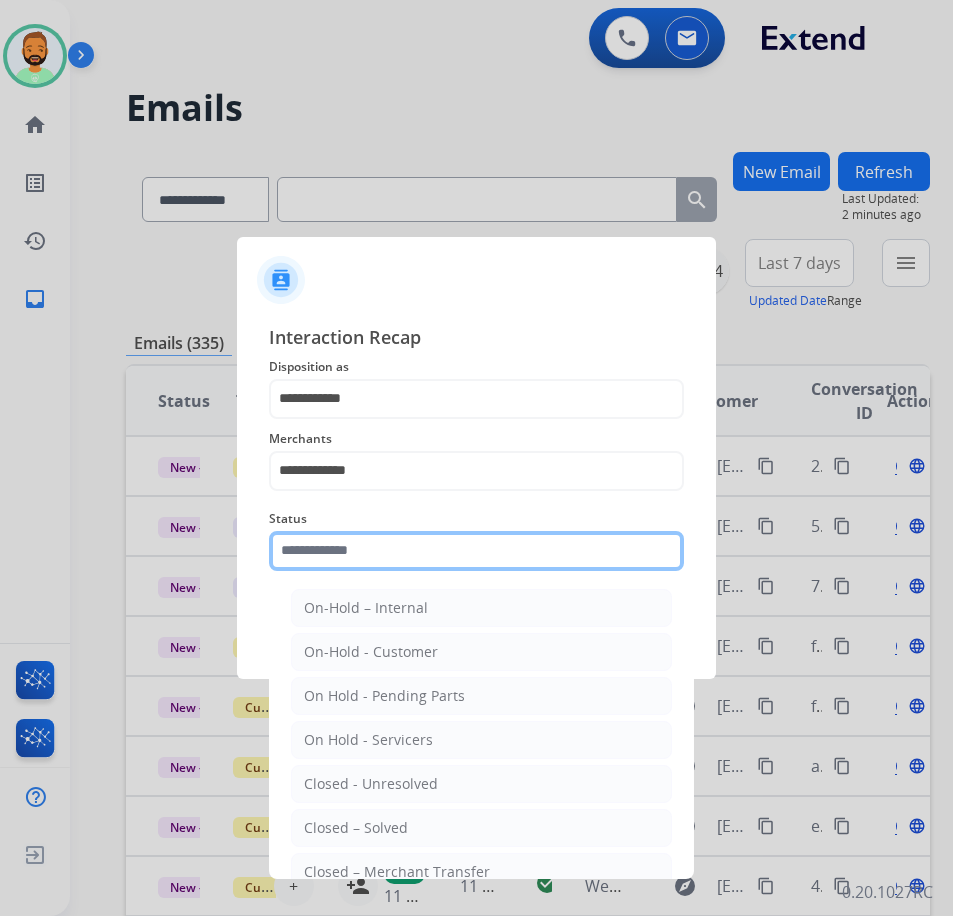 click 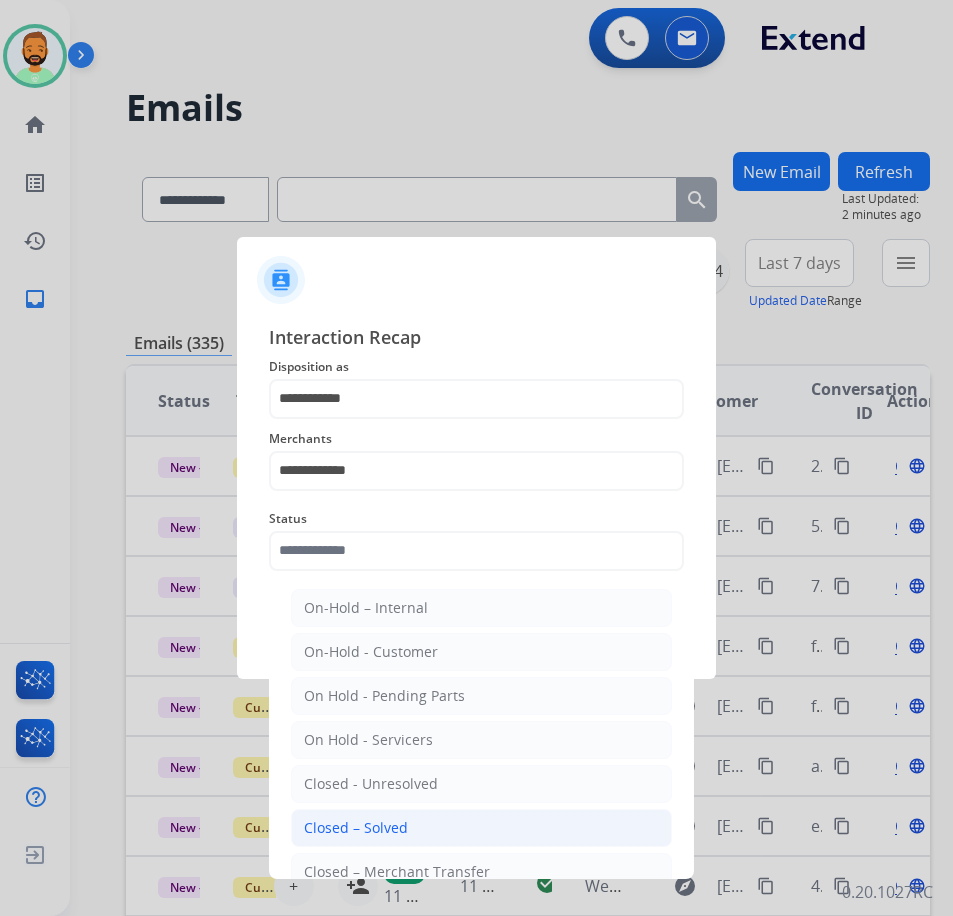 click on "Closed – Solved" 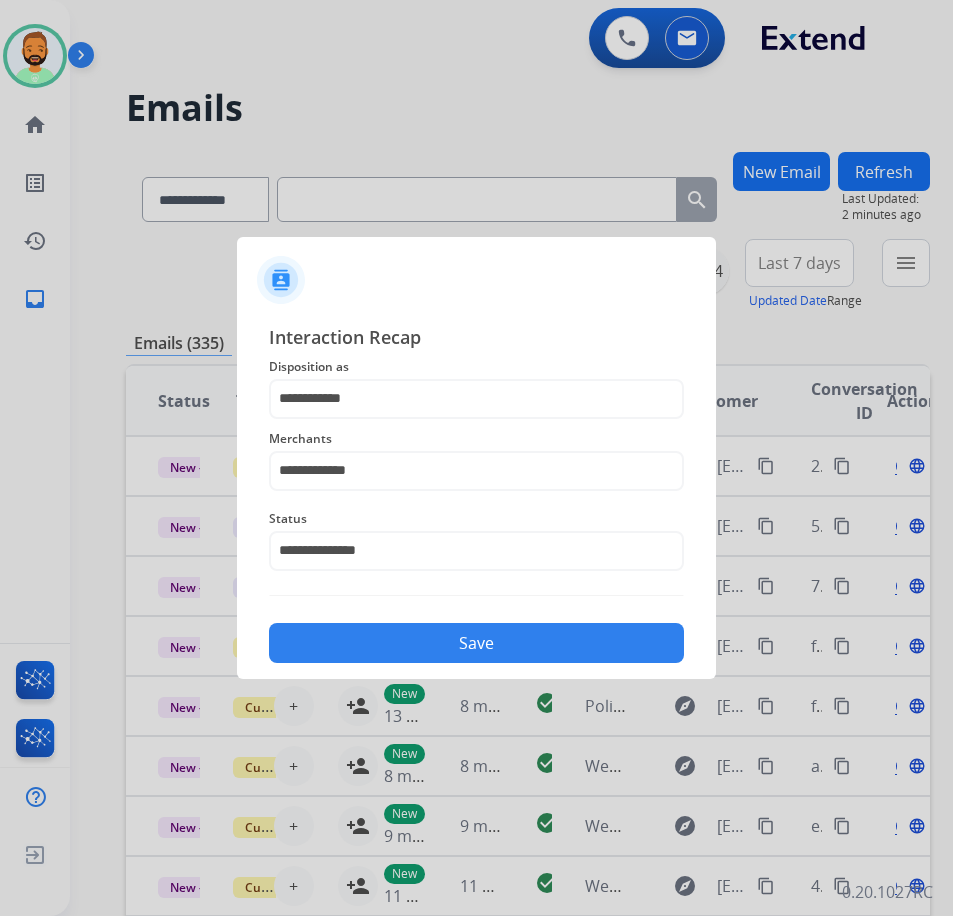 click on "Save" 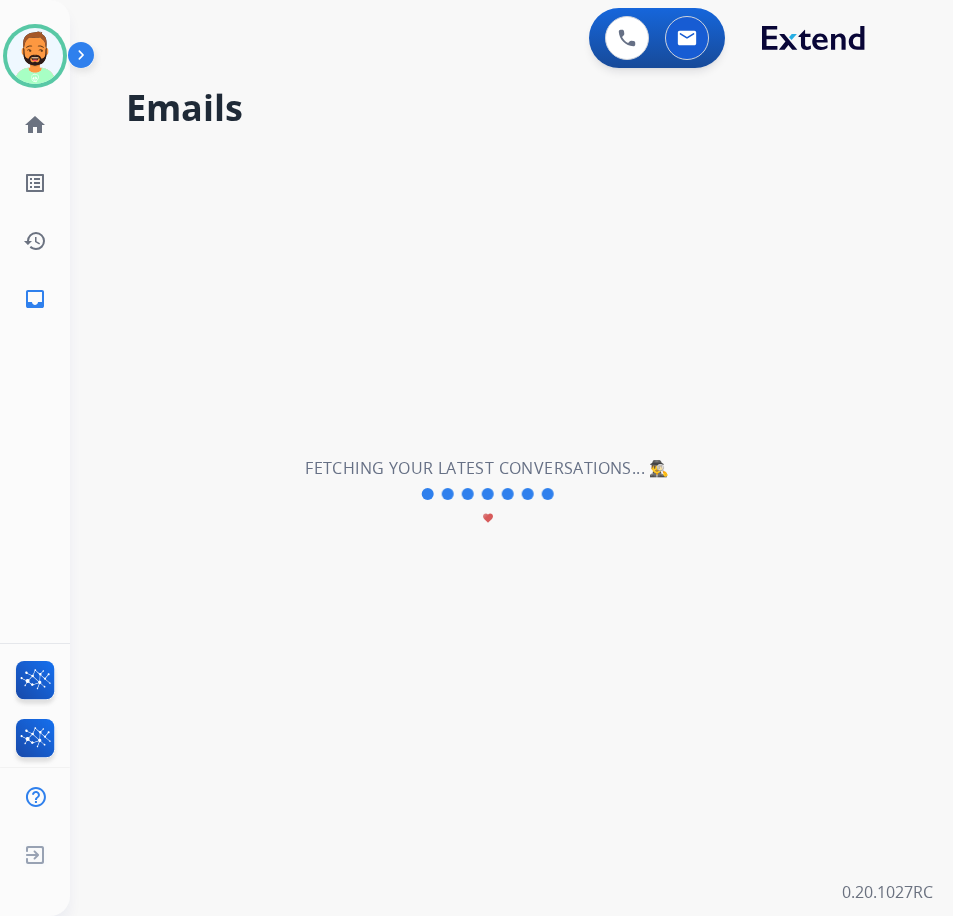 scroll, scrollTop: 0, scrollLeft: 0, axis: both 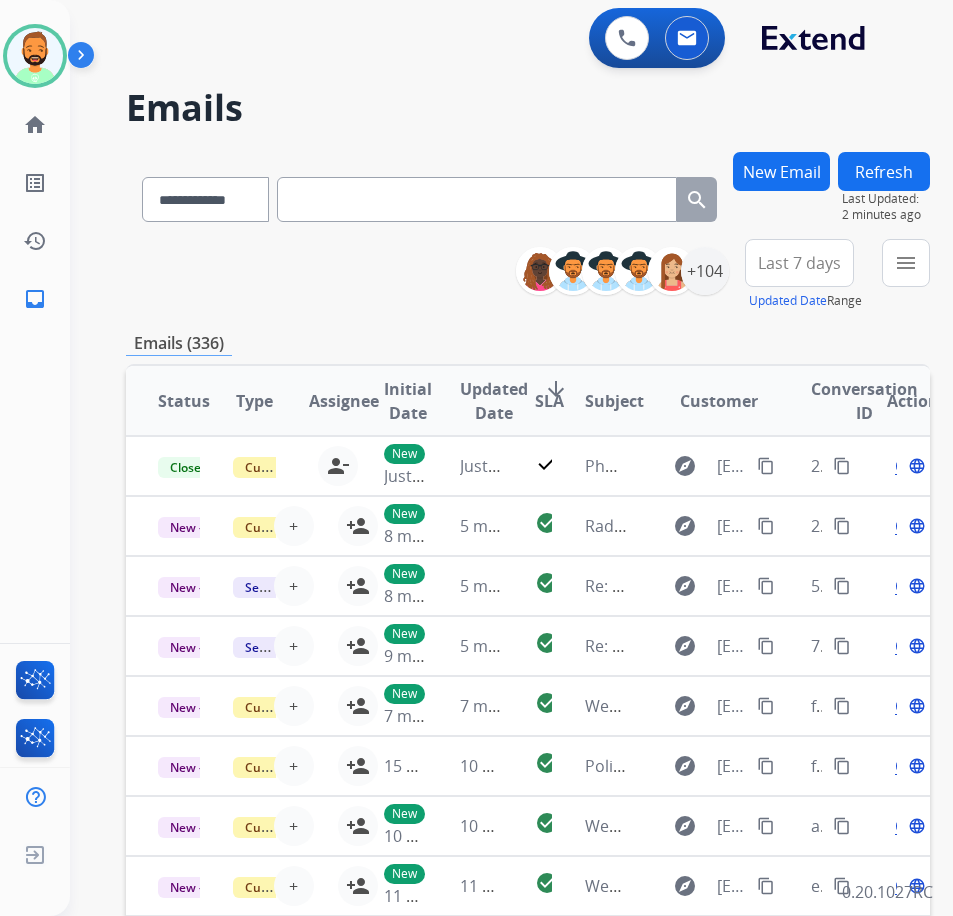 paste on "**********" 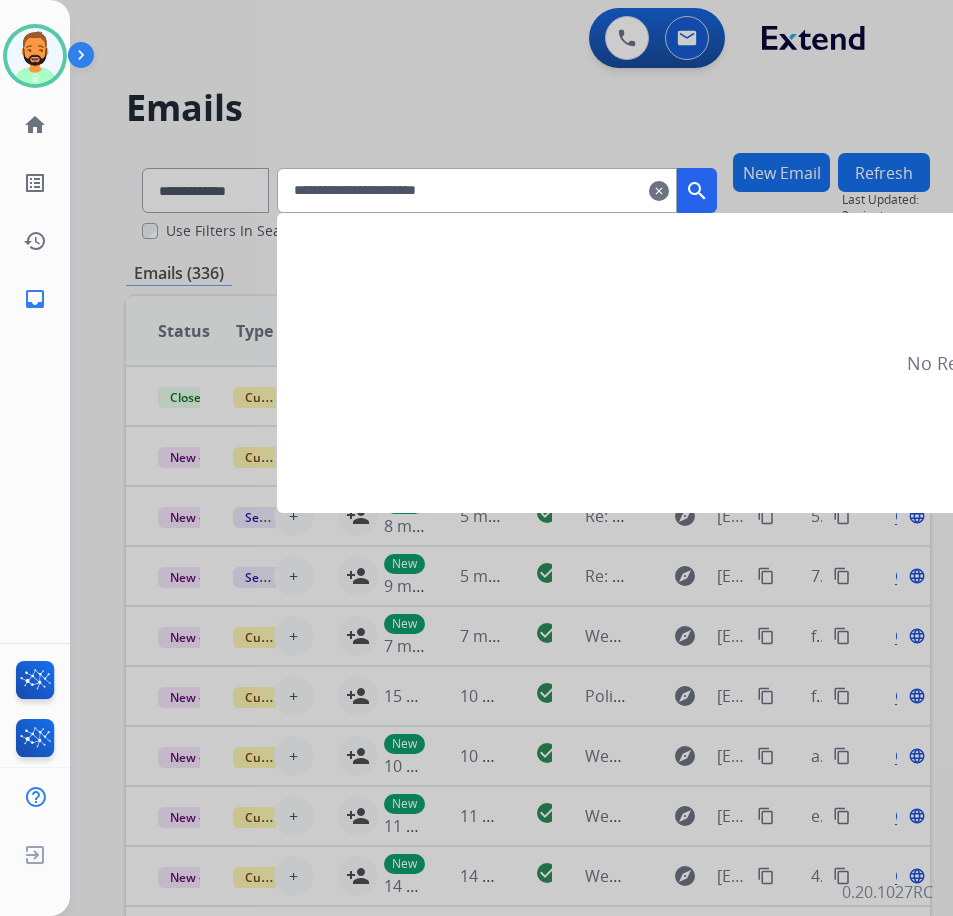 type on "**********" 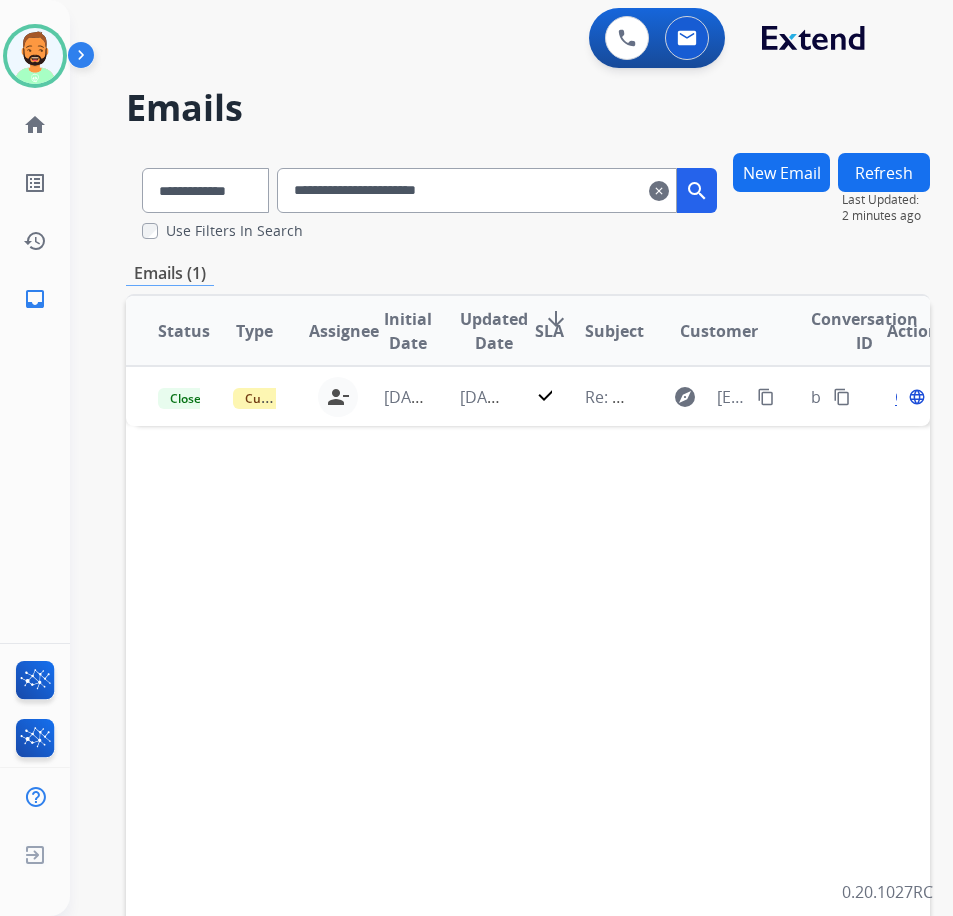 click on "clear" at bounding box center [659, 191] 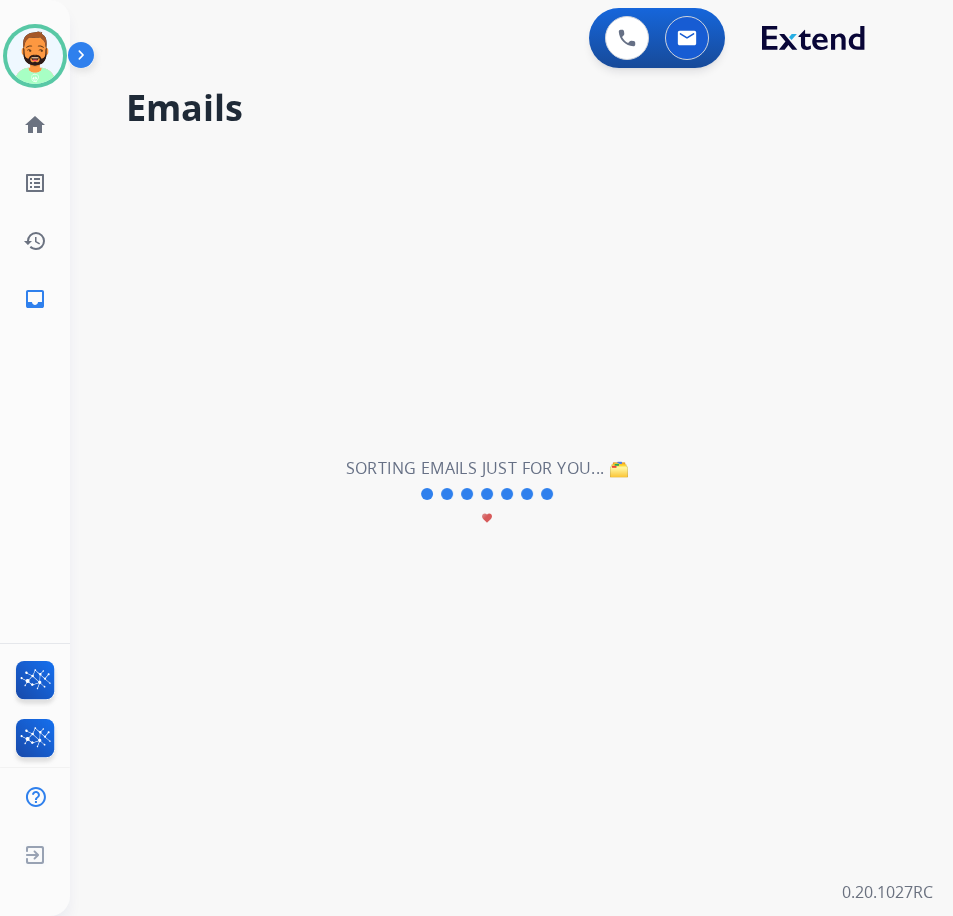 type 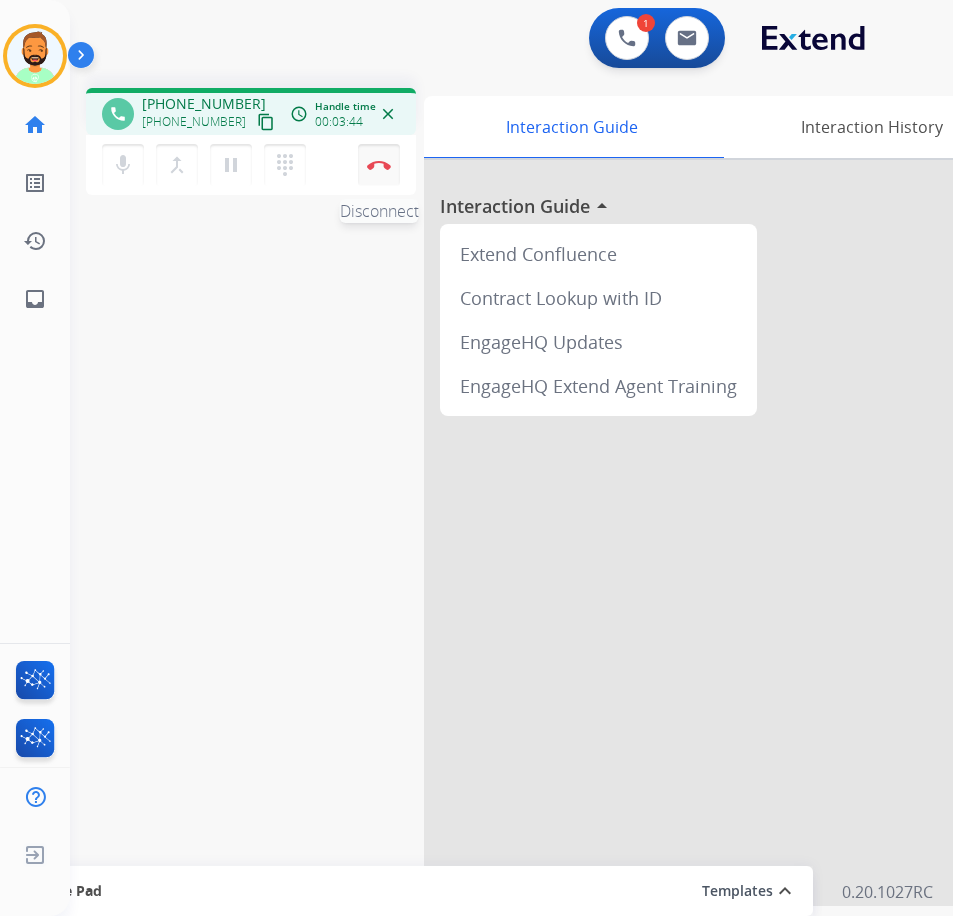click at bounding box center [379, 165] 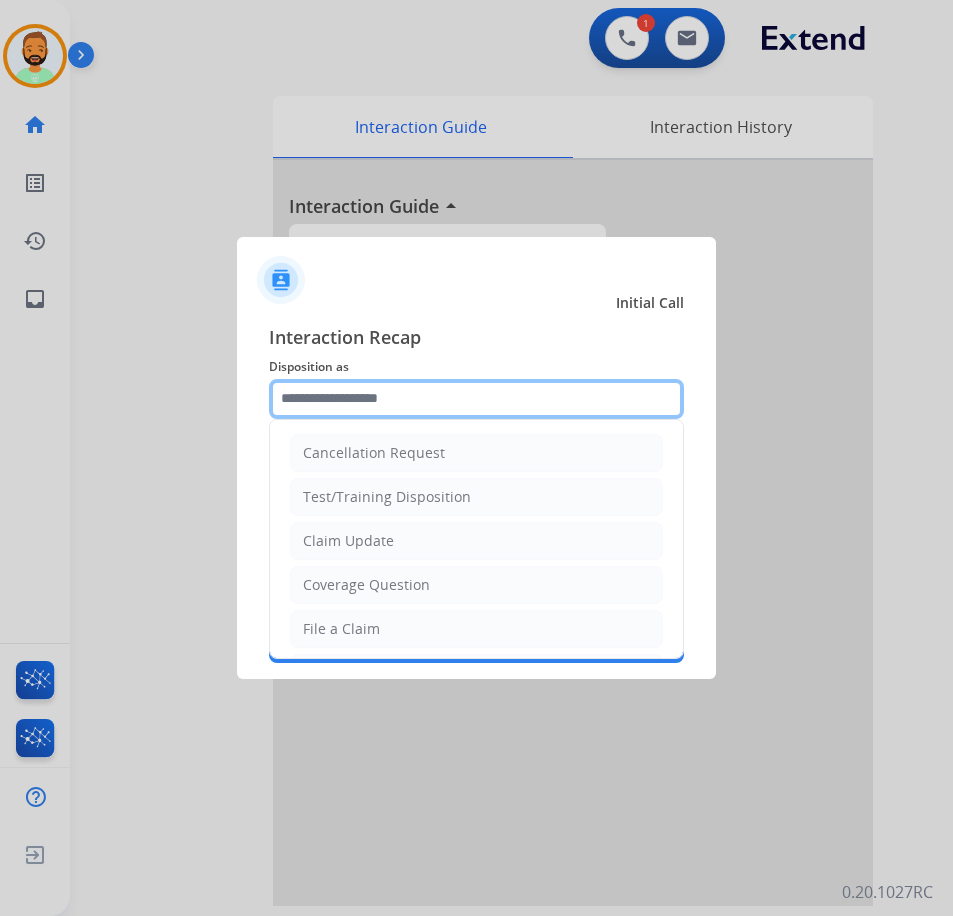 click 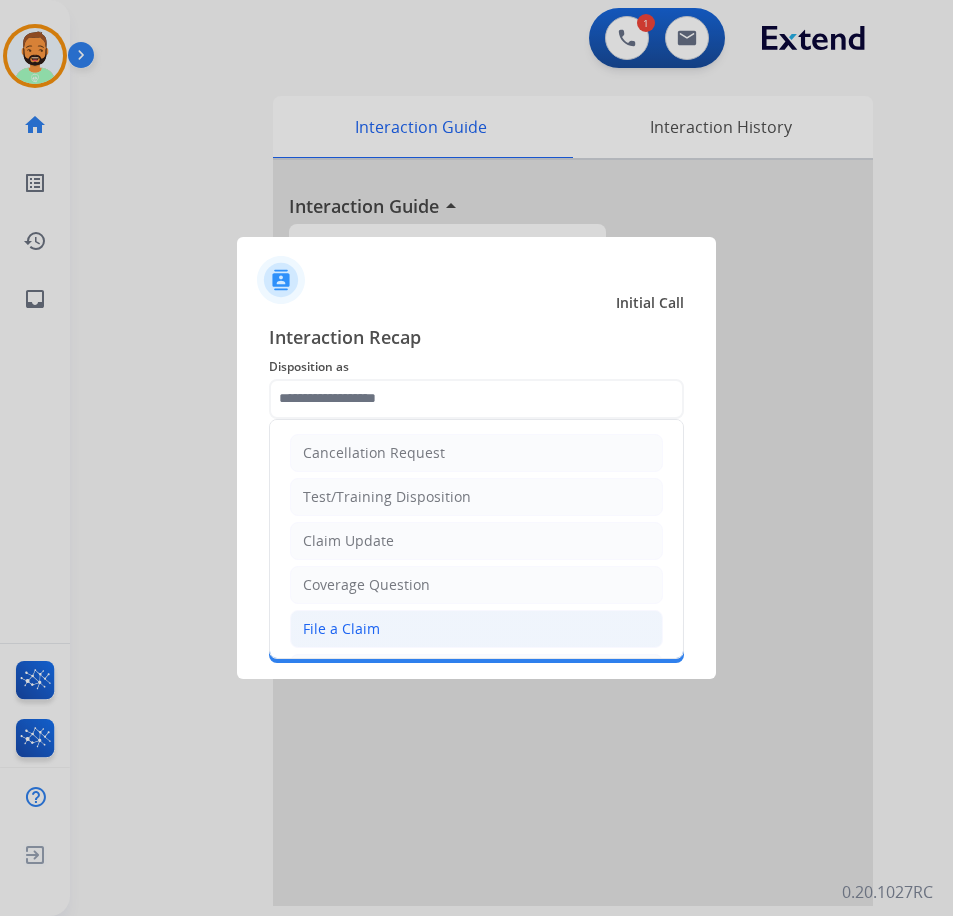 click on "File a Claim" 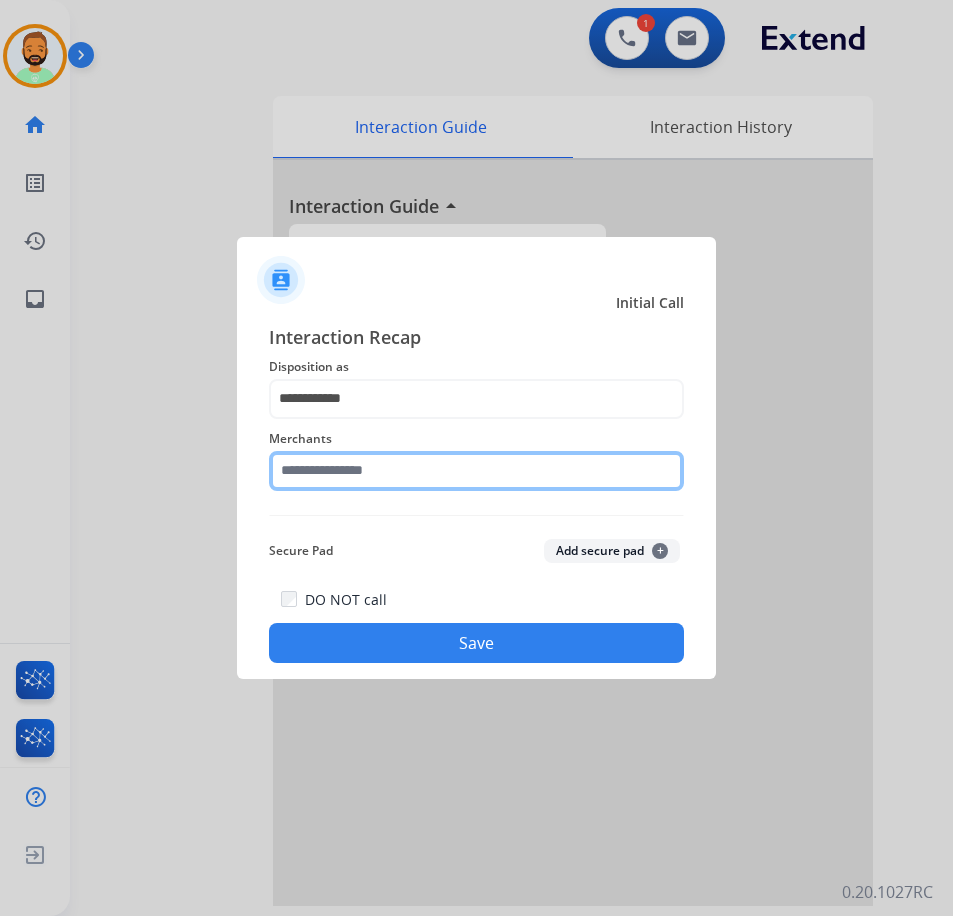 click 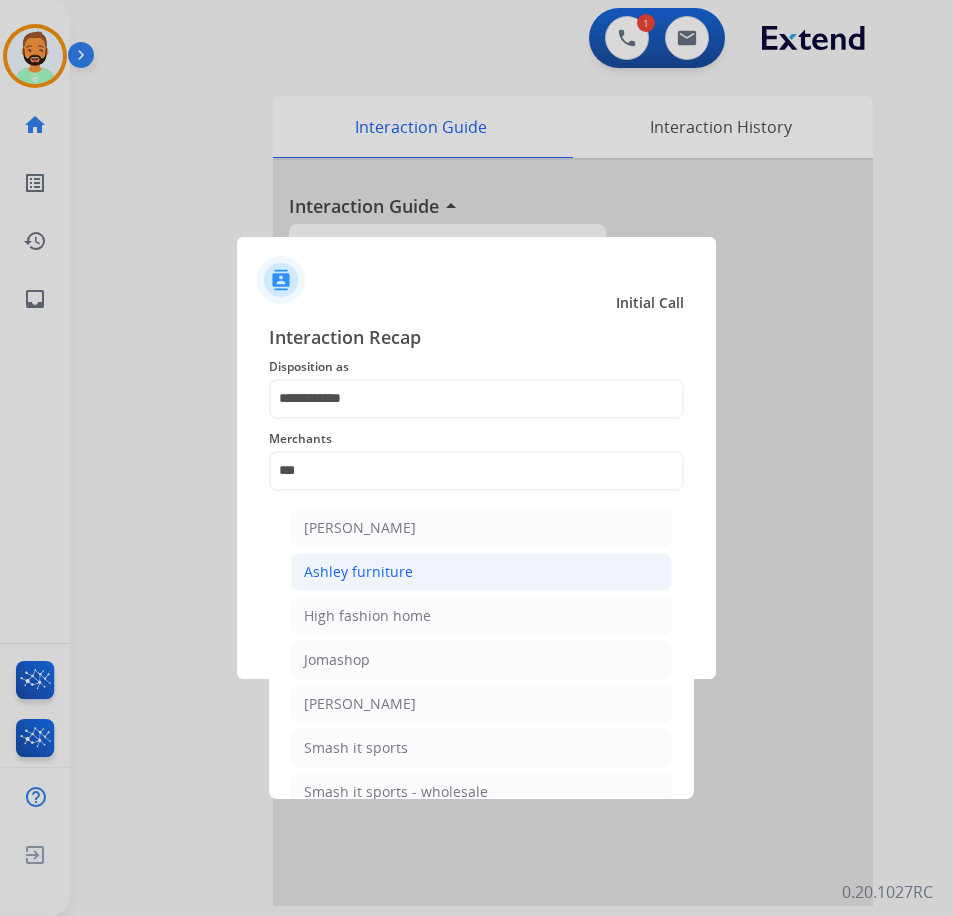 click on "Ashley furniture" 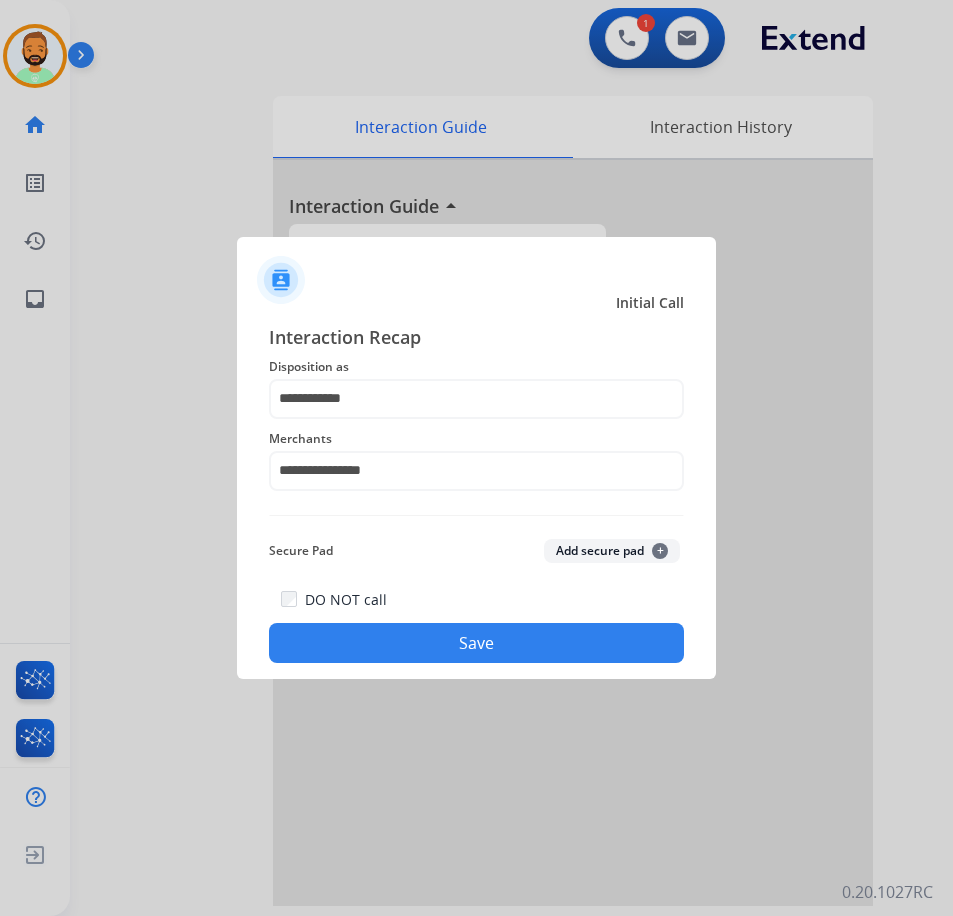 click on "Save" 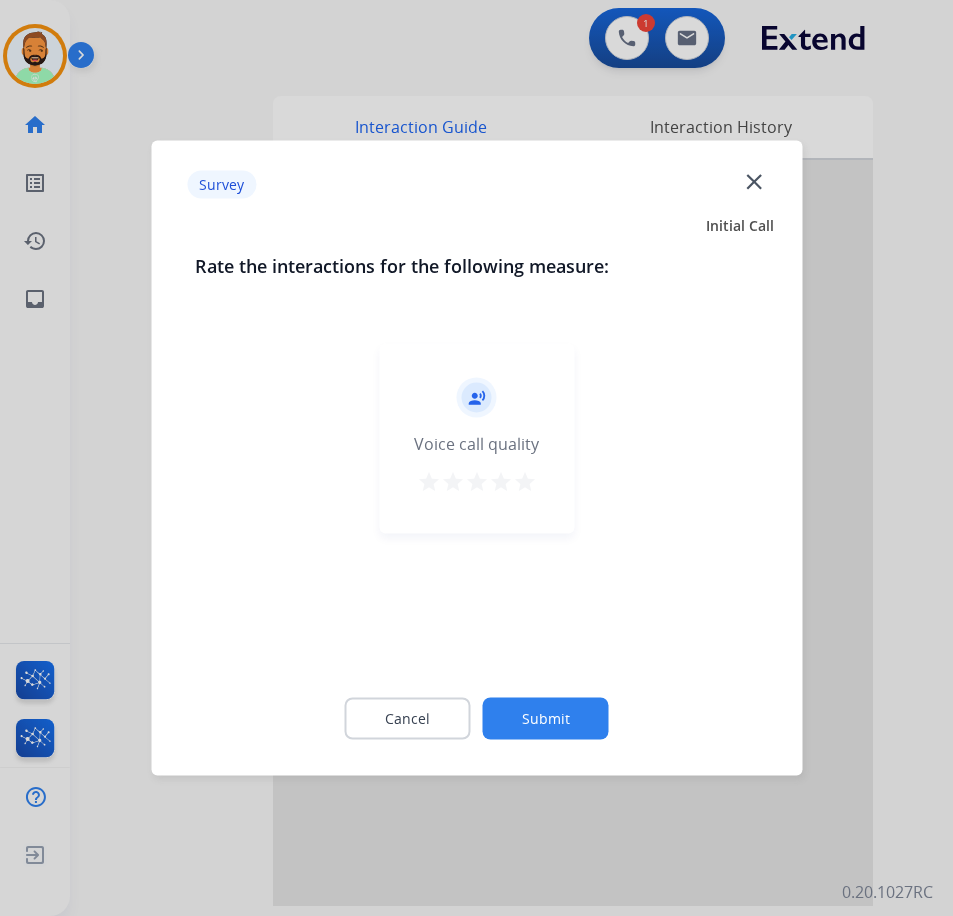 click on "Submit" 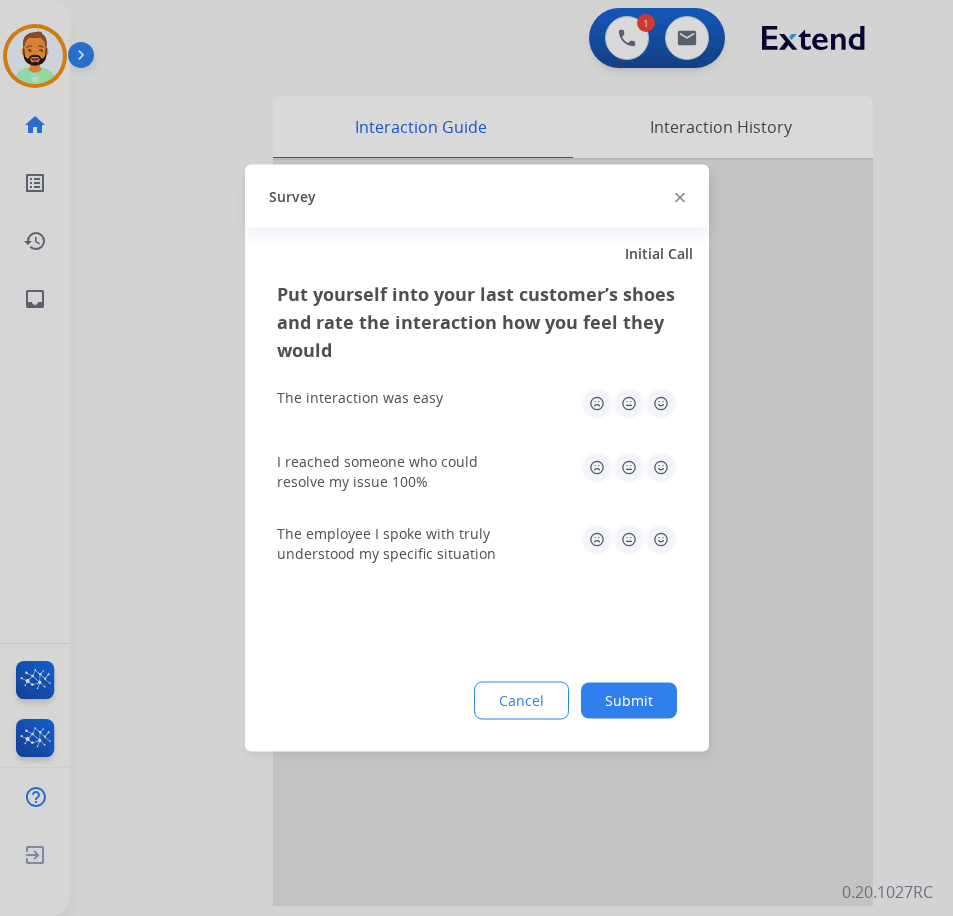 click on "Submit" 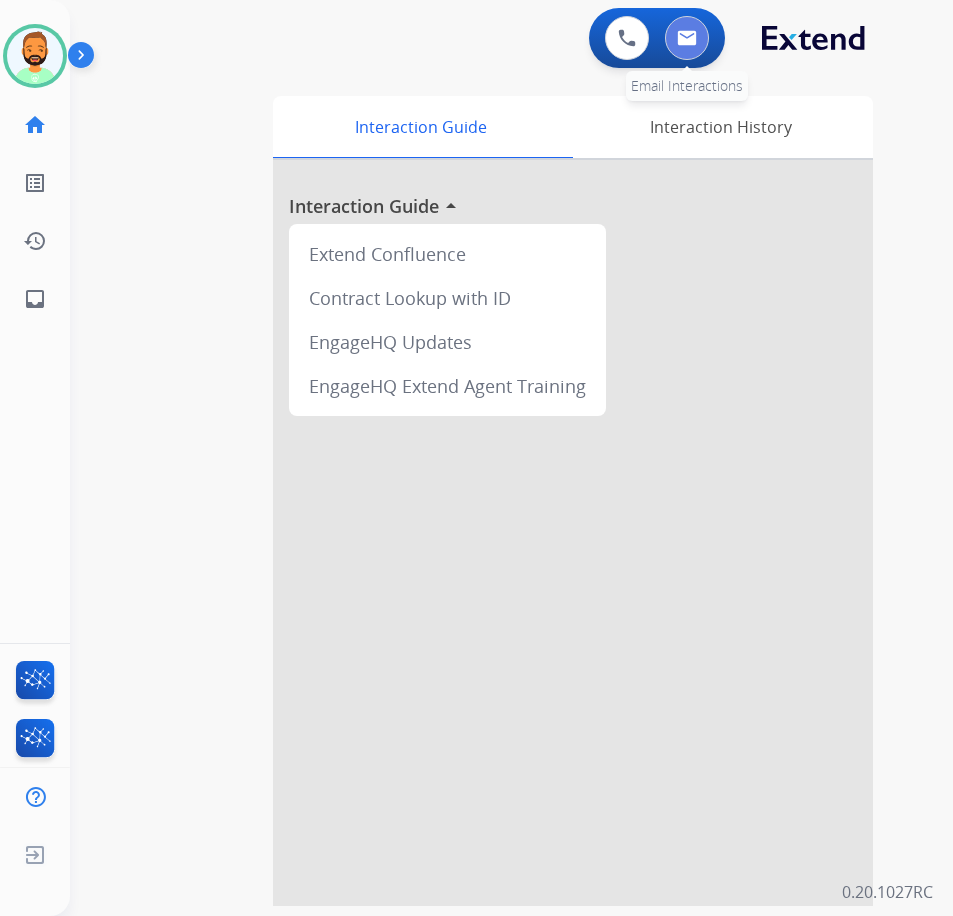 click at bounding box center (687, 38) 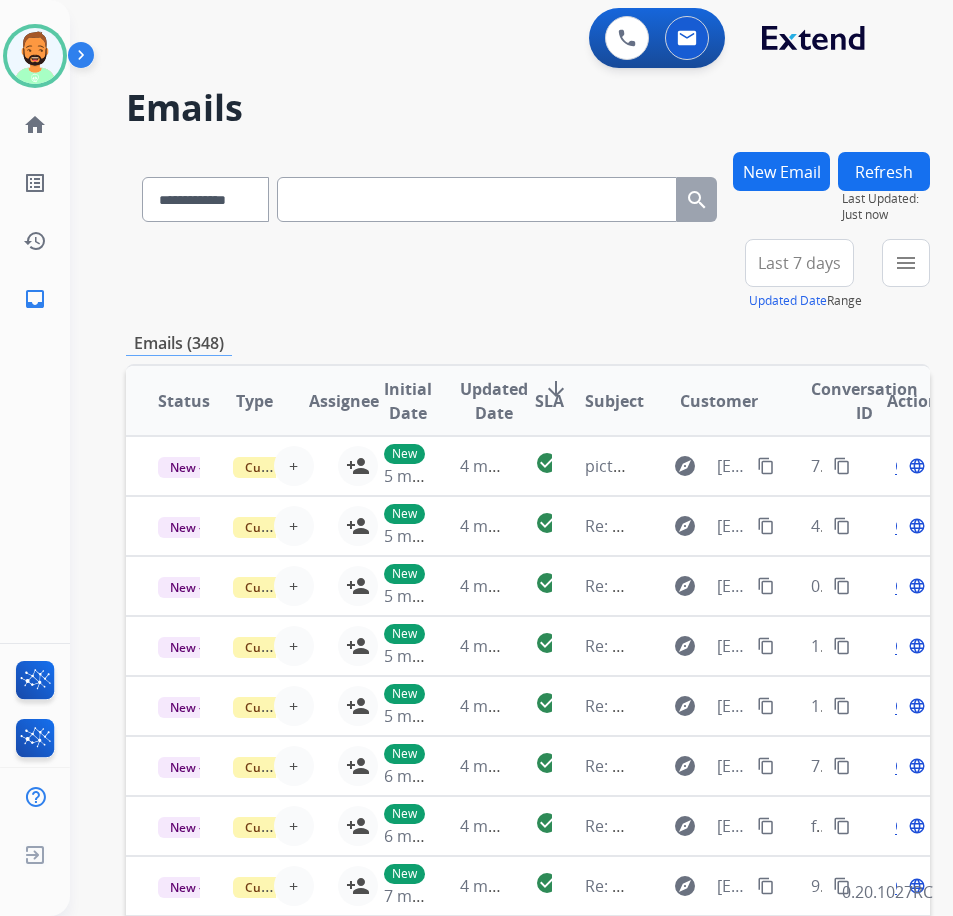 click on "New Email" at bounding box center (781, 171) 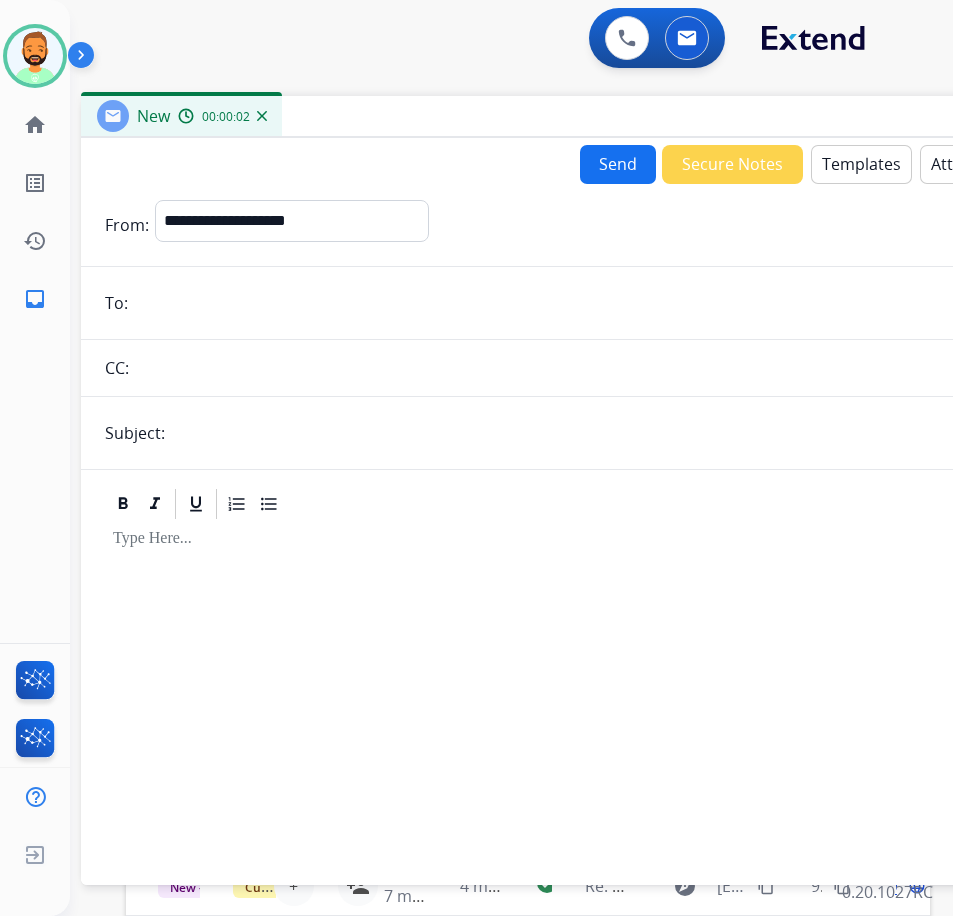 drag, startPoint x: 272, startPoint y: 138, endPoint x: 424, endPoint y: 116, distance: 153.58385 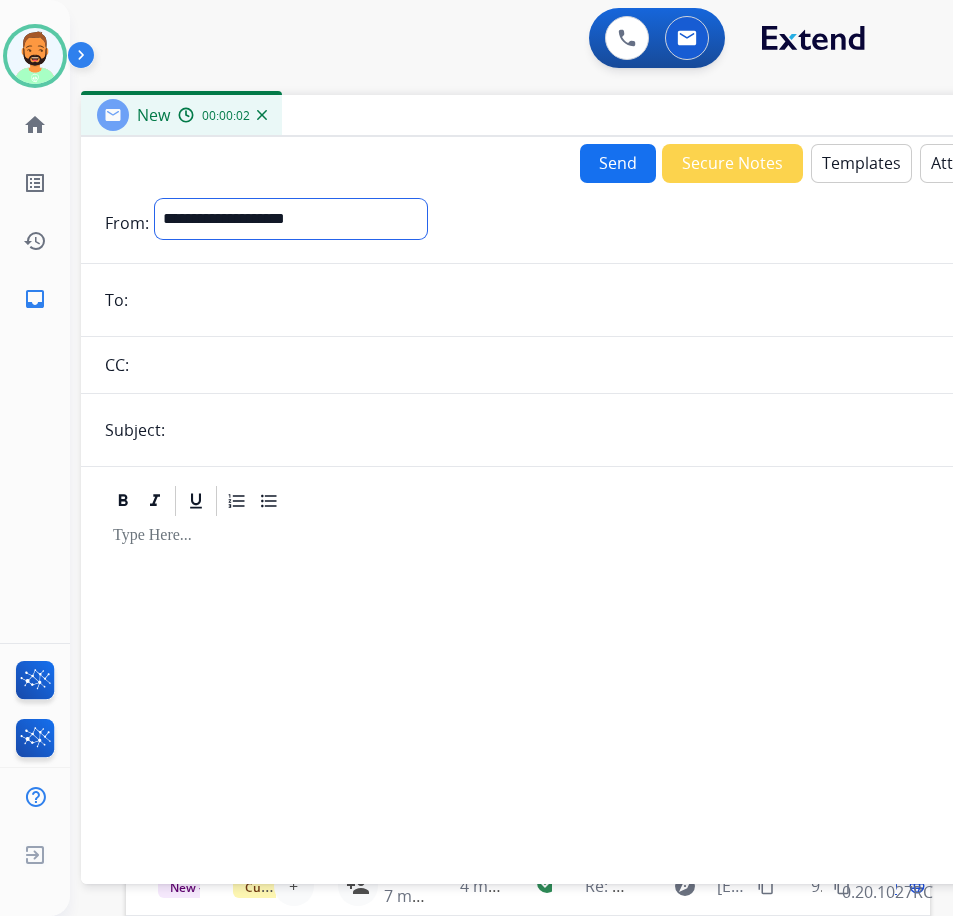 click on "**********" at bounding box center [291, 219] 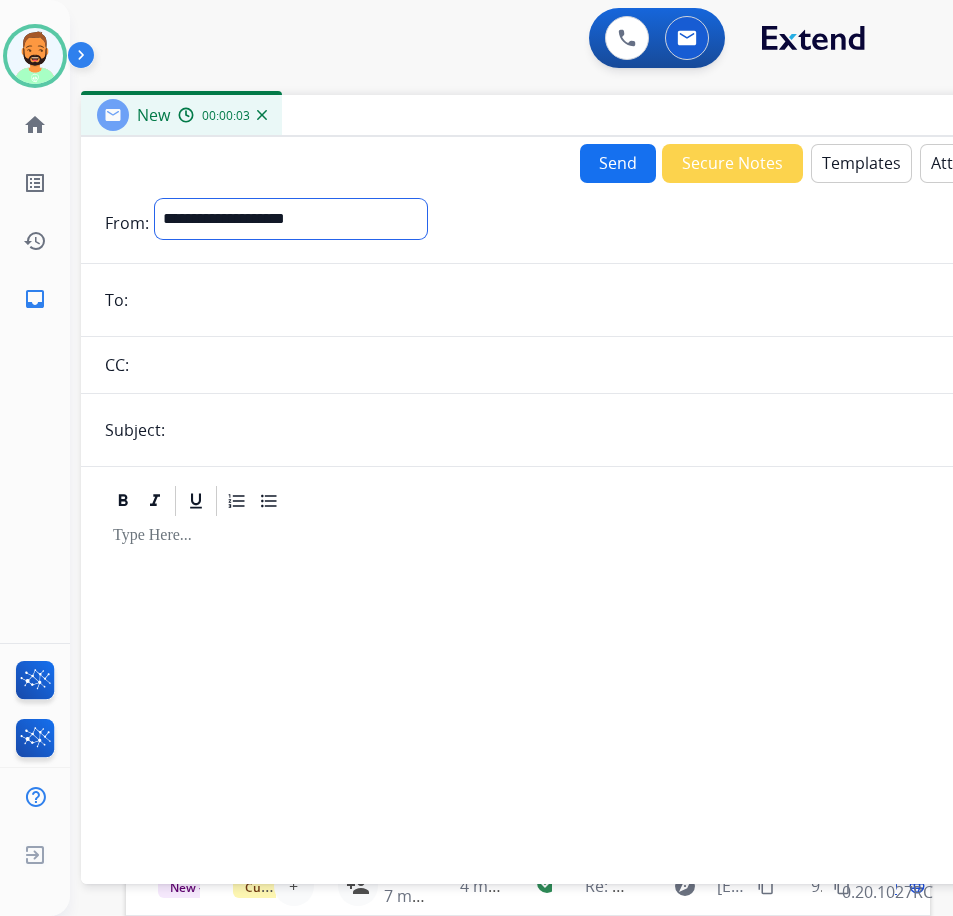 select on "**********" 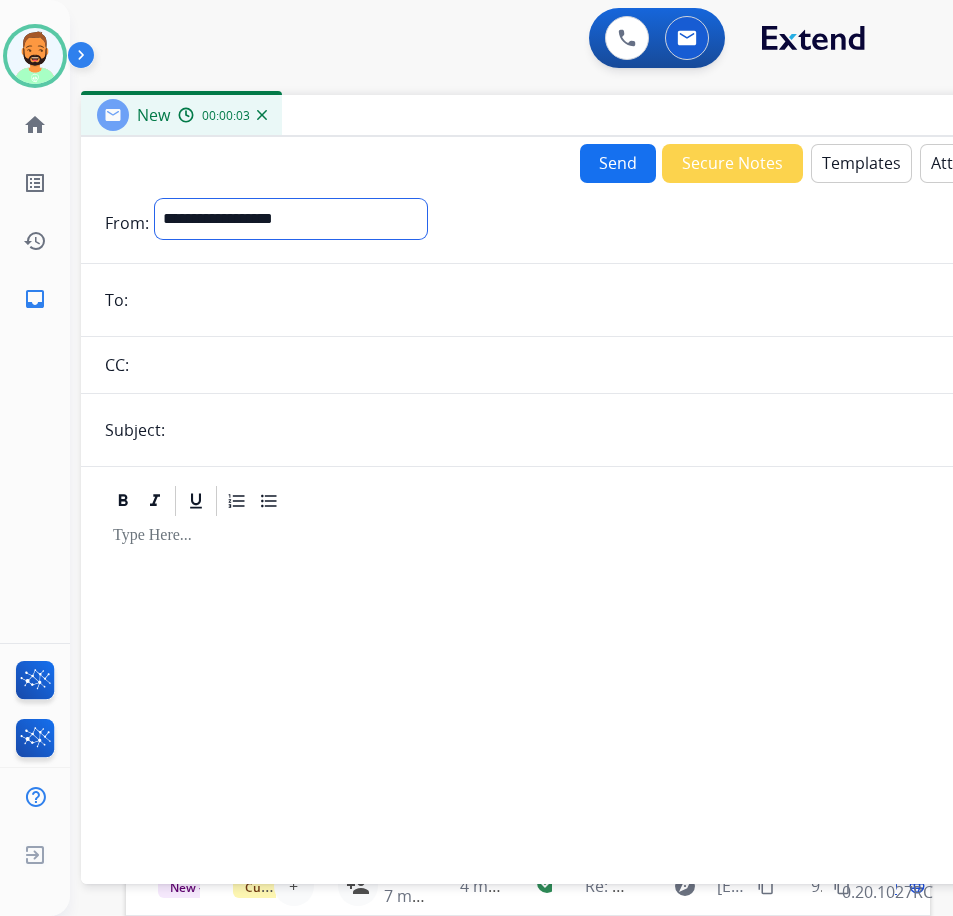 click on "**********" at bounding box center [291, 219] 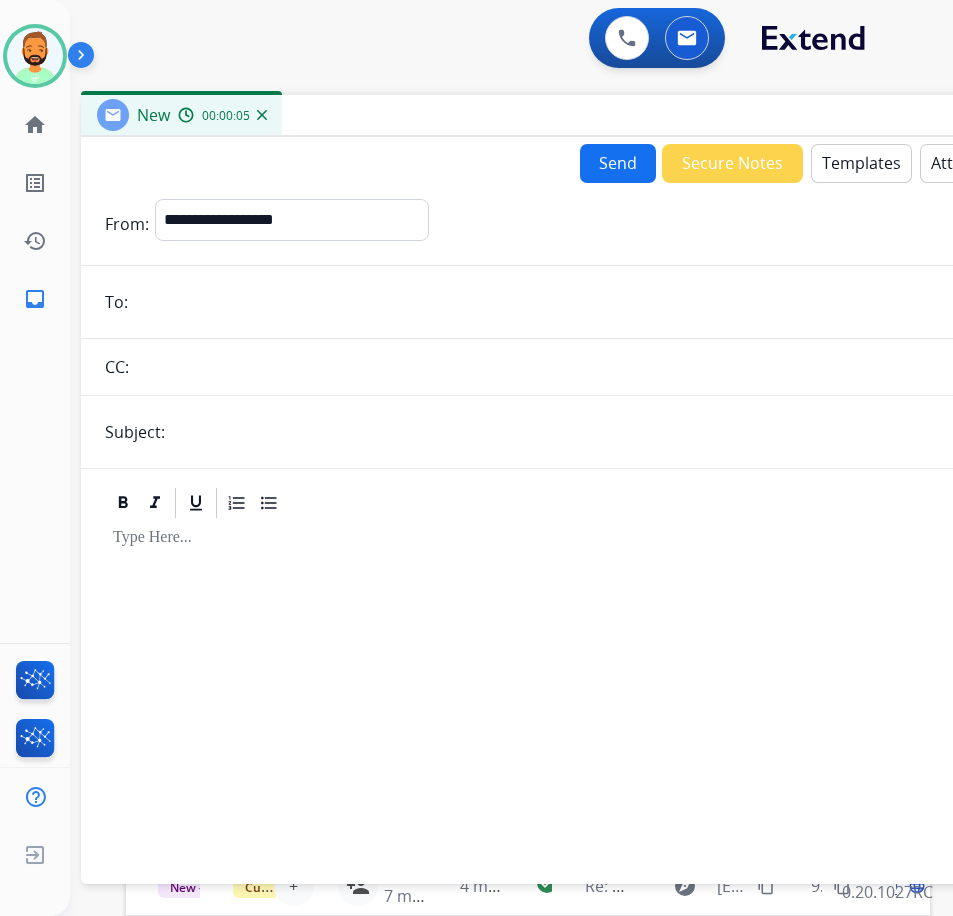 paste on "**********" 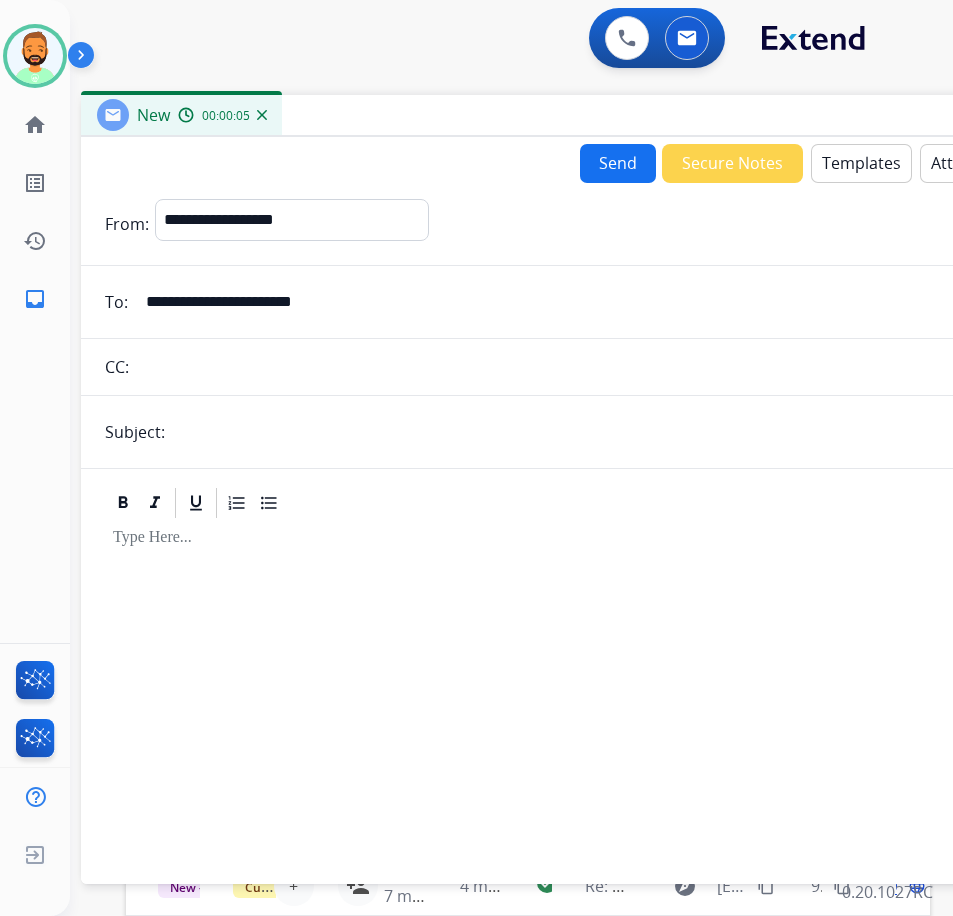 type on "**********" 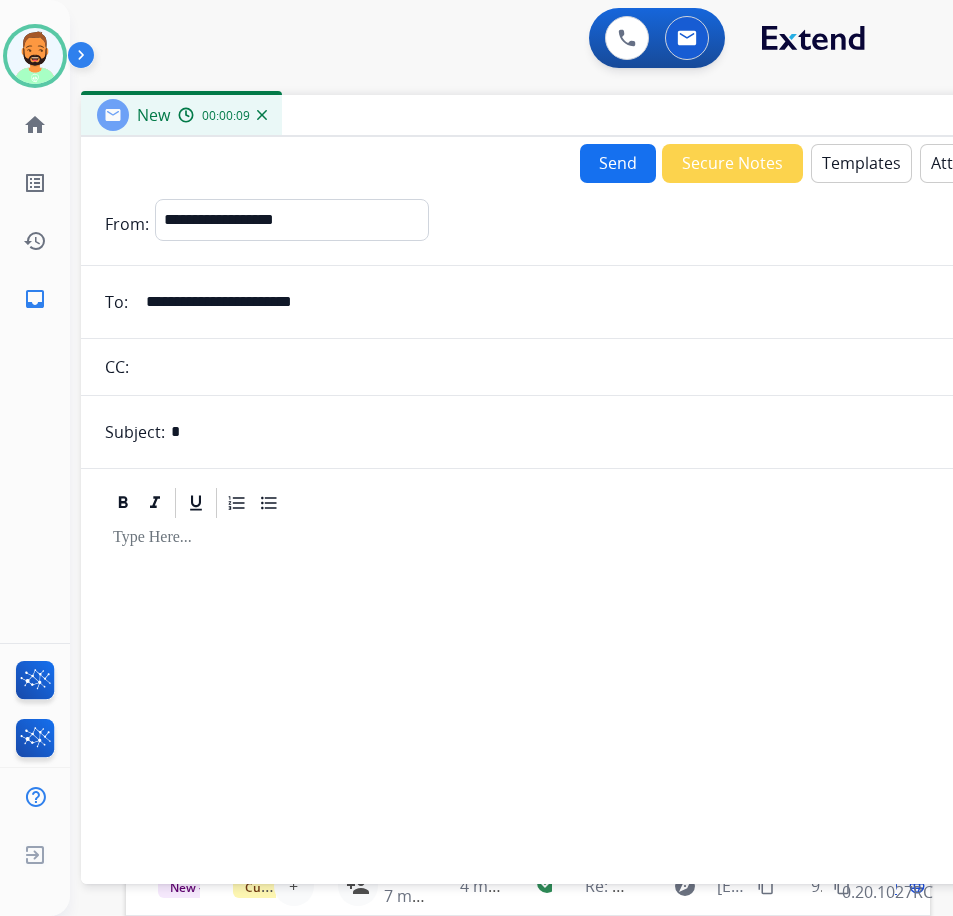 type on "**********" 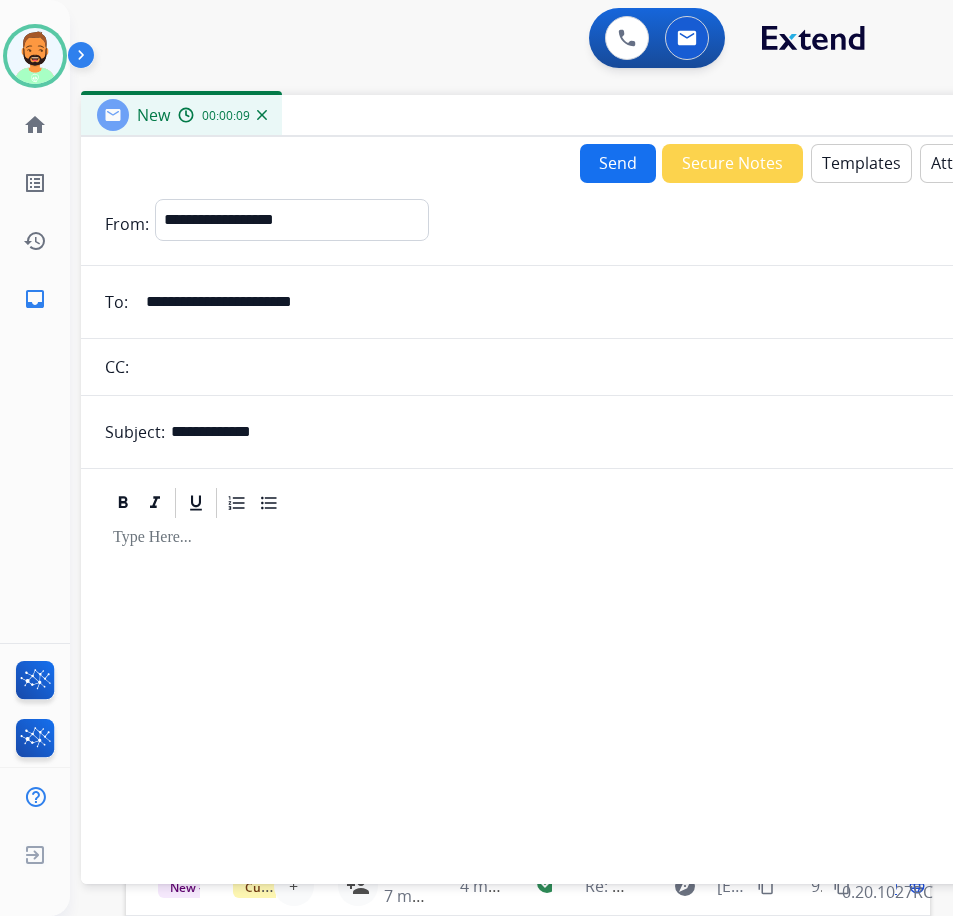click at bounding box center (581, 692) 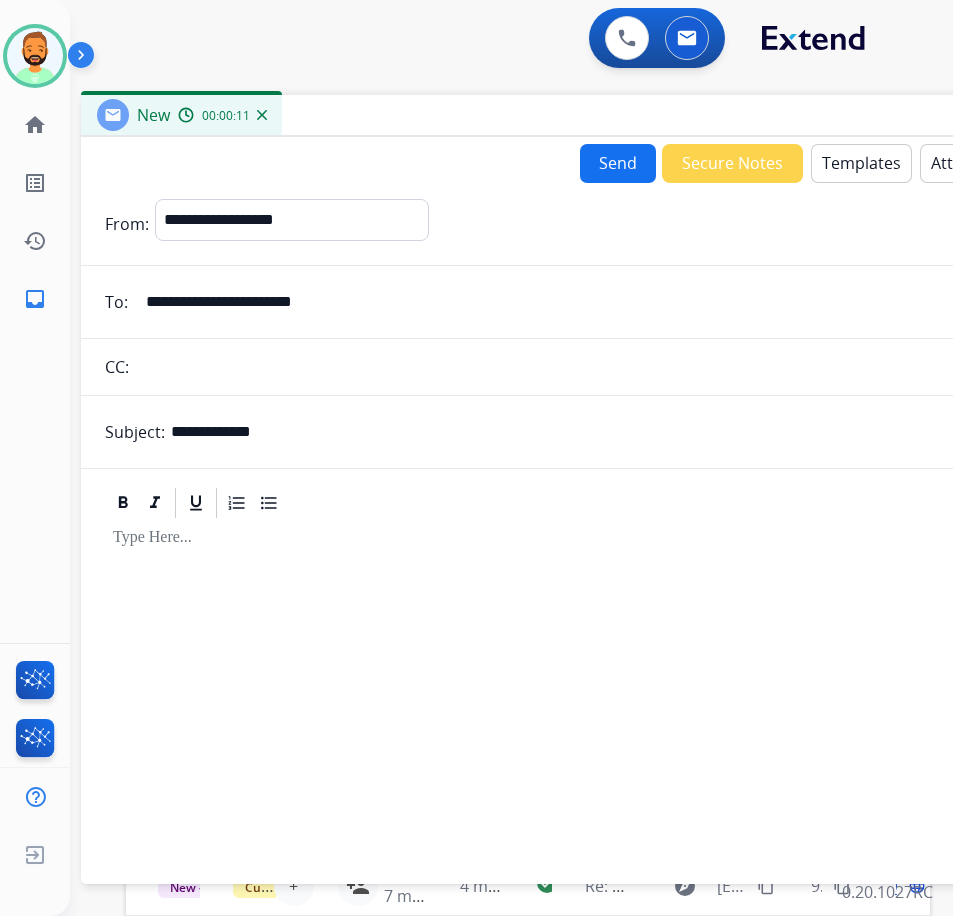 click on "Templates" at bounding box center (861, 163) 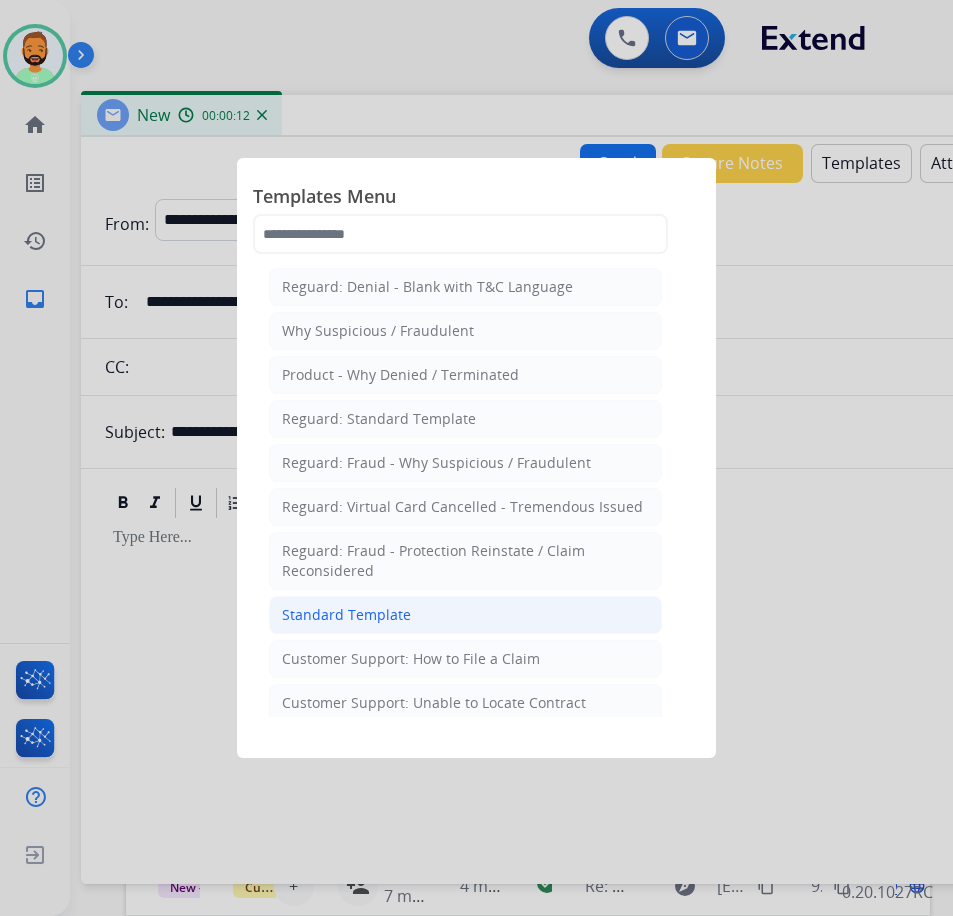 click on "Standard Template" 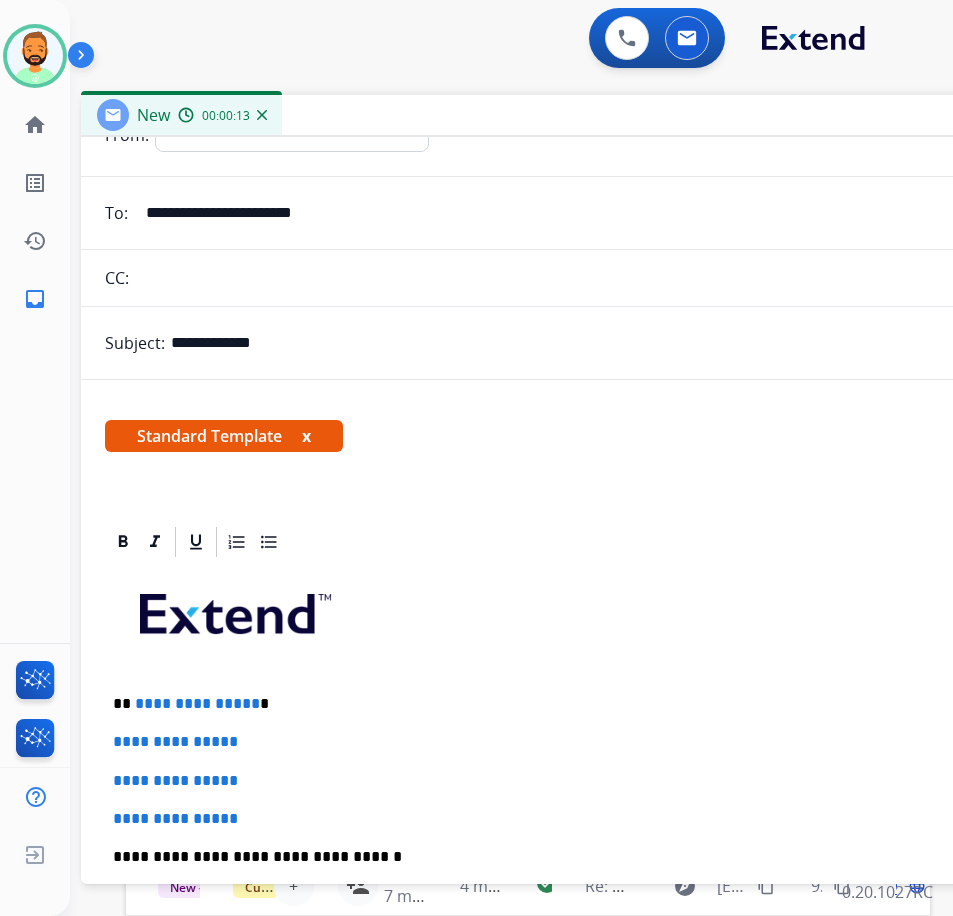 scroll, scrollTop: 200, scrollLeft: 0, axis: vertical 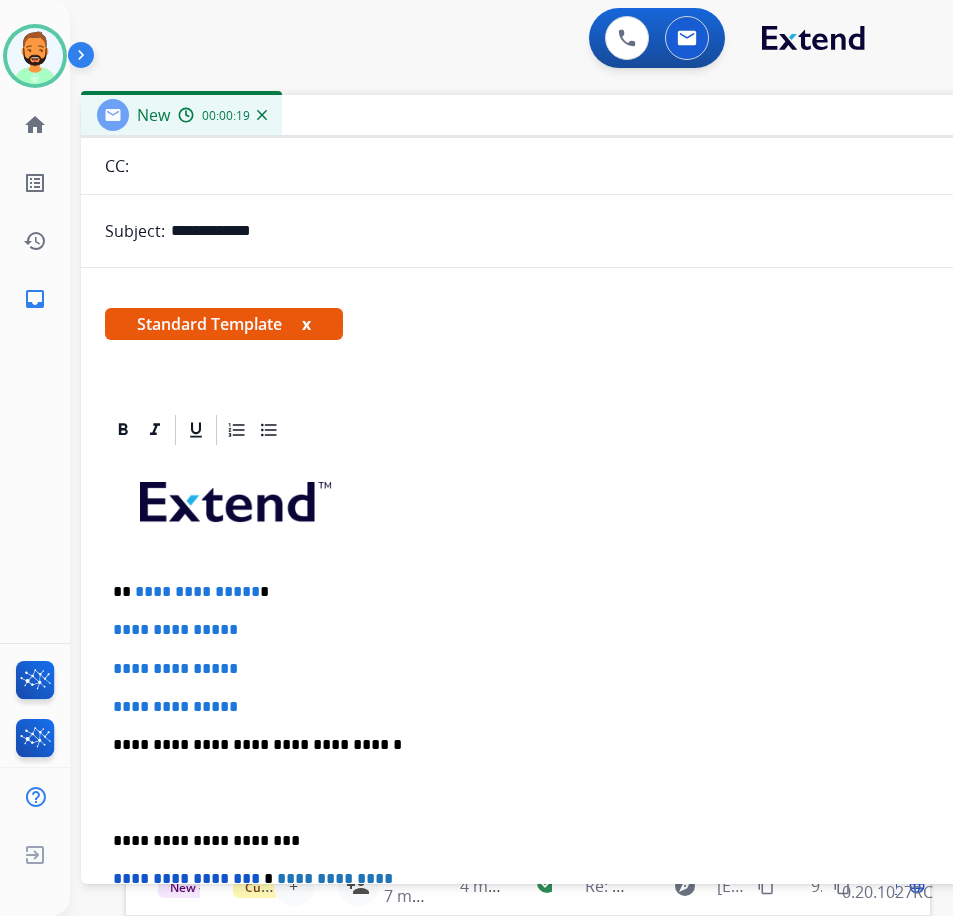 click on "**********" at bounding box center [573, 592] 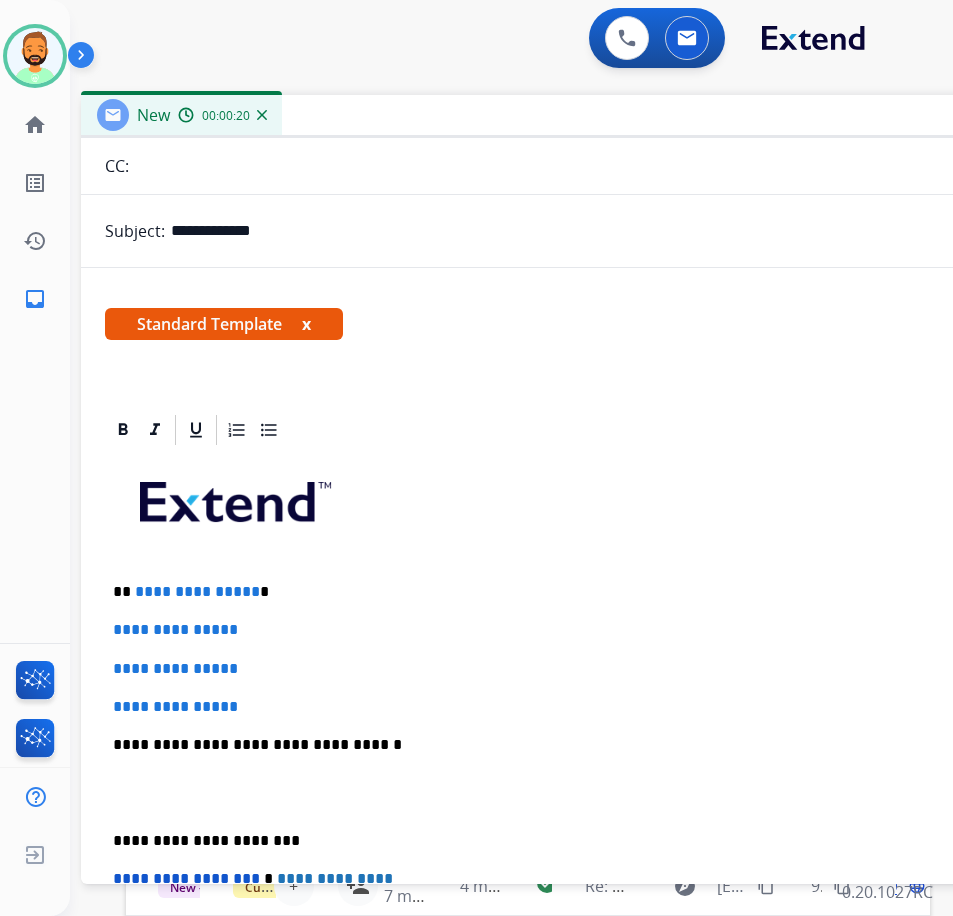 type 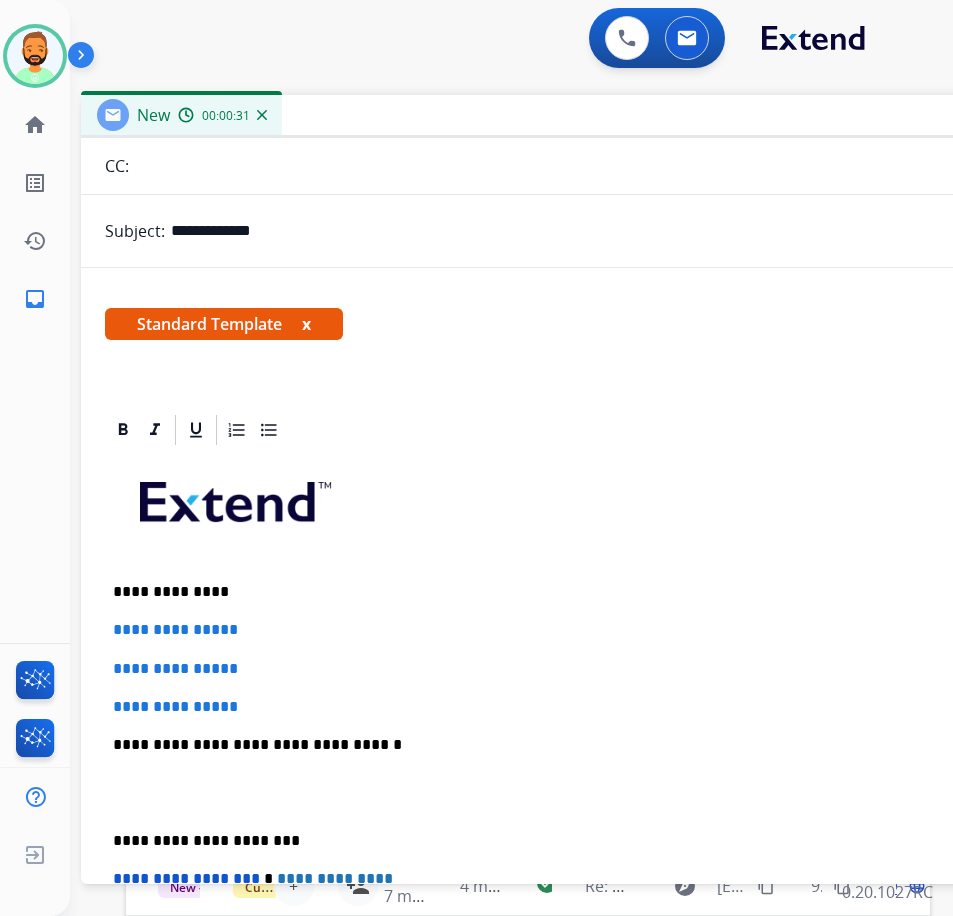 scroll, scrollTop: 300, scrollLeft: 0, axis: vertical 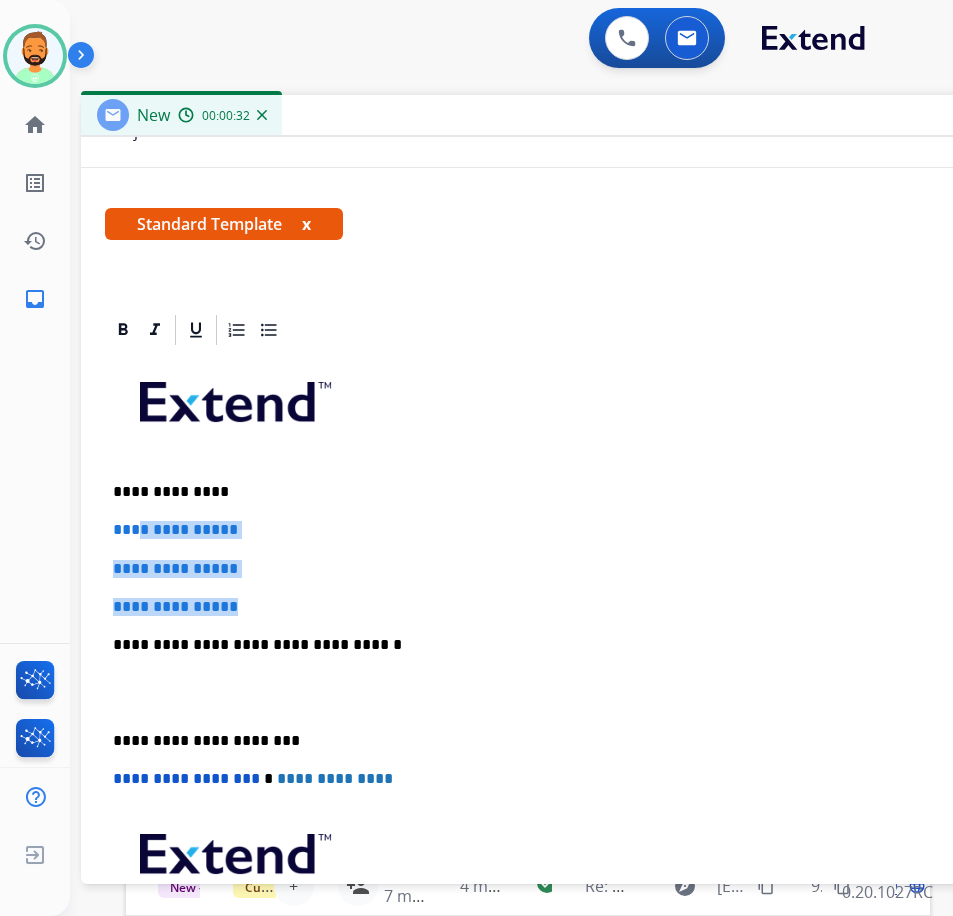 drag, startPoint x: 264, startPoint y: 613, endPoint x: 142, endPoint y: 527, distance: 149.26486 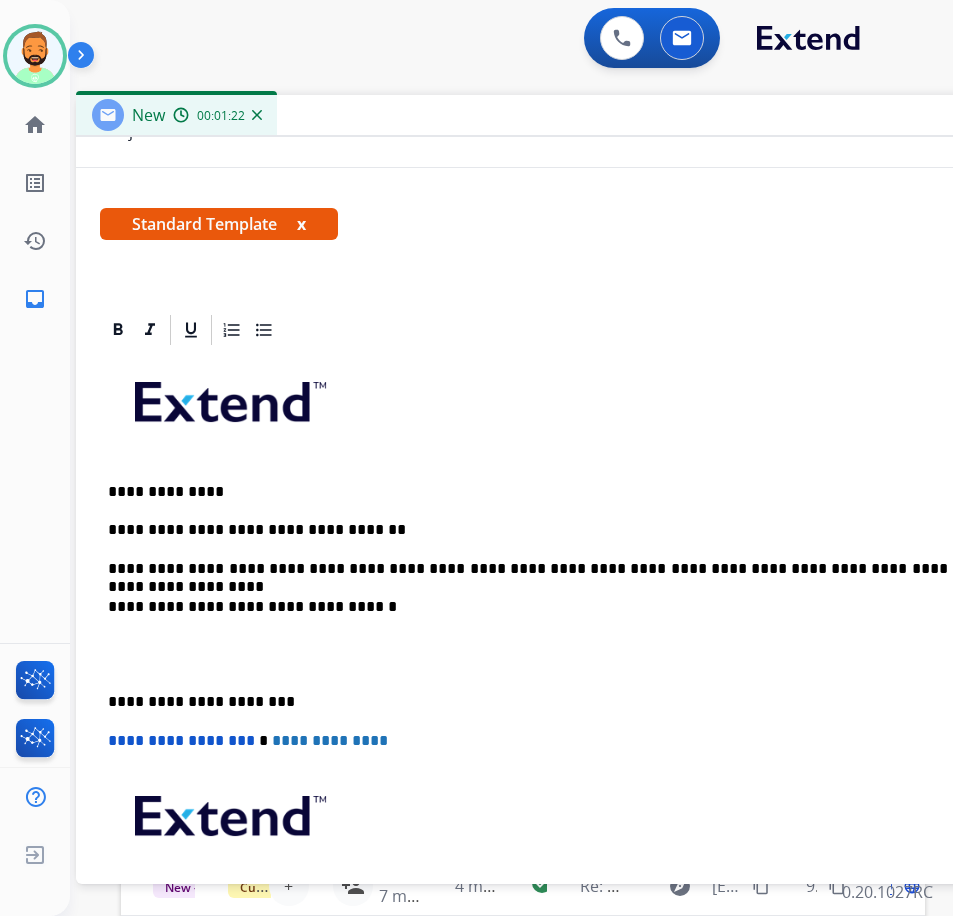 scroll, scrollTop: 0, scrollLeft: 8, axis: horizontal 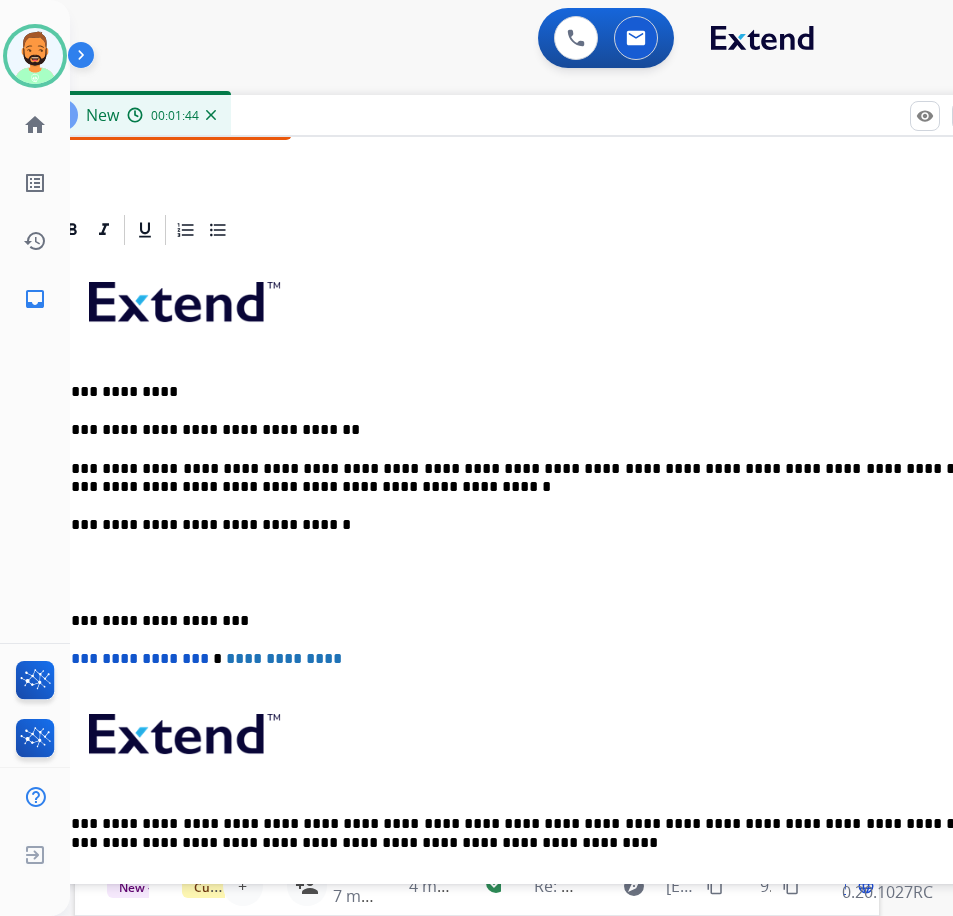 click on "**********" at bounding box center [522, 478] 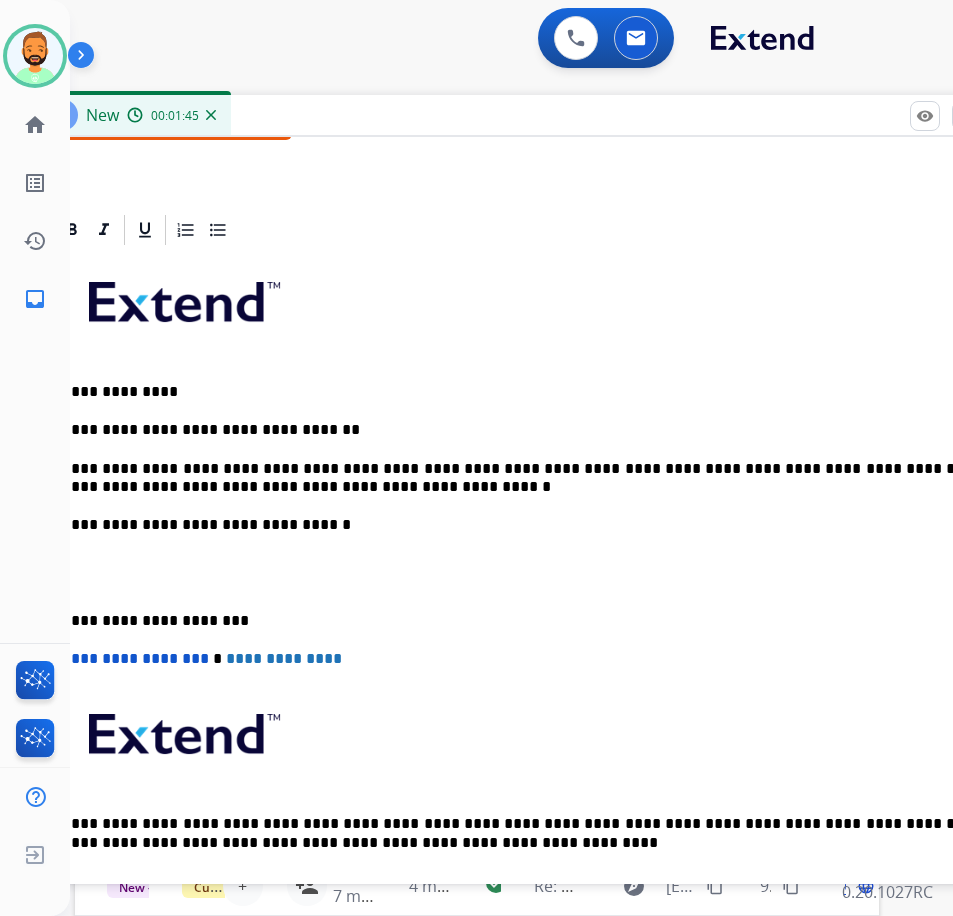 click on "**********" at bounding box center (522, 478) 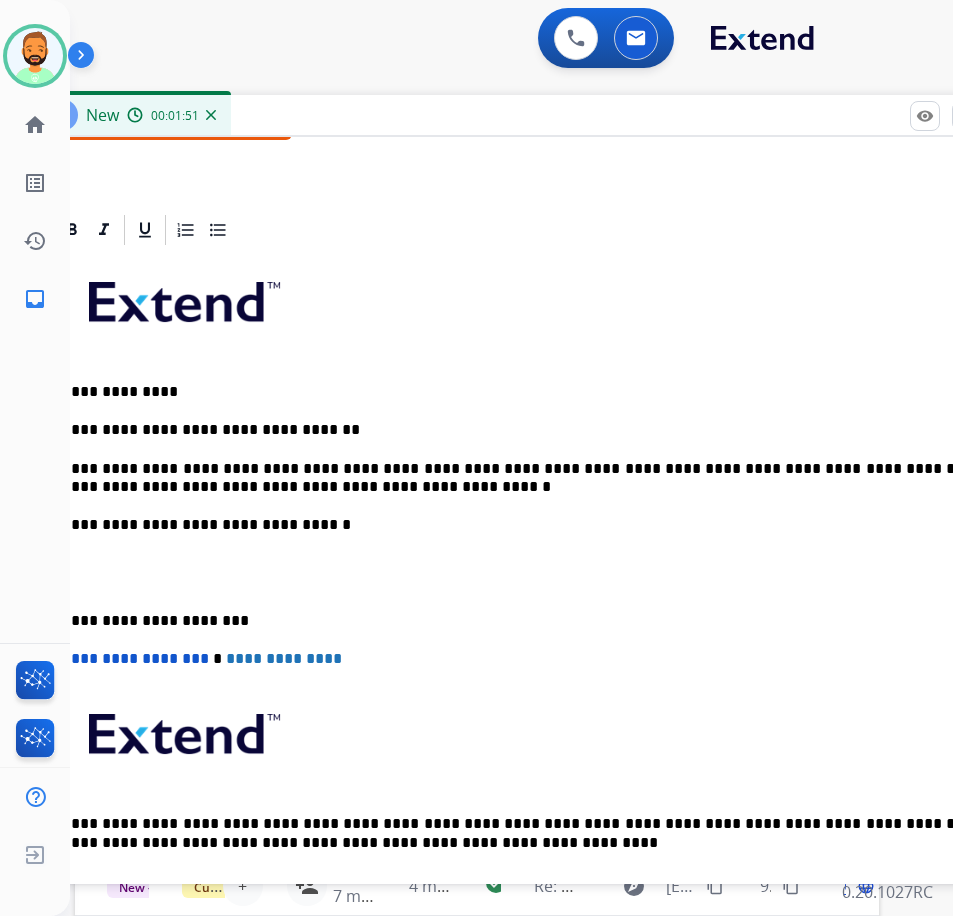 click on "**********" at bounding box center (530, 582) 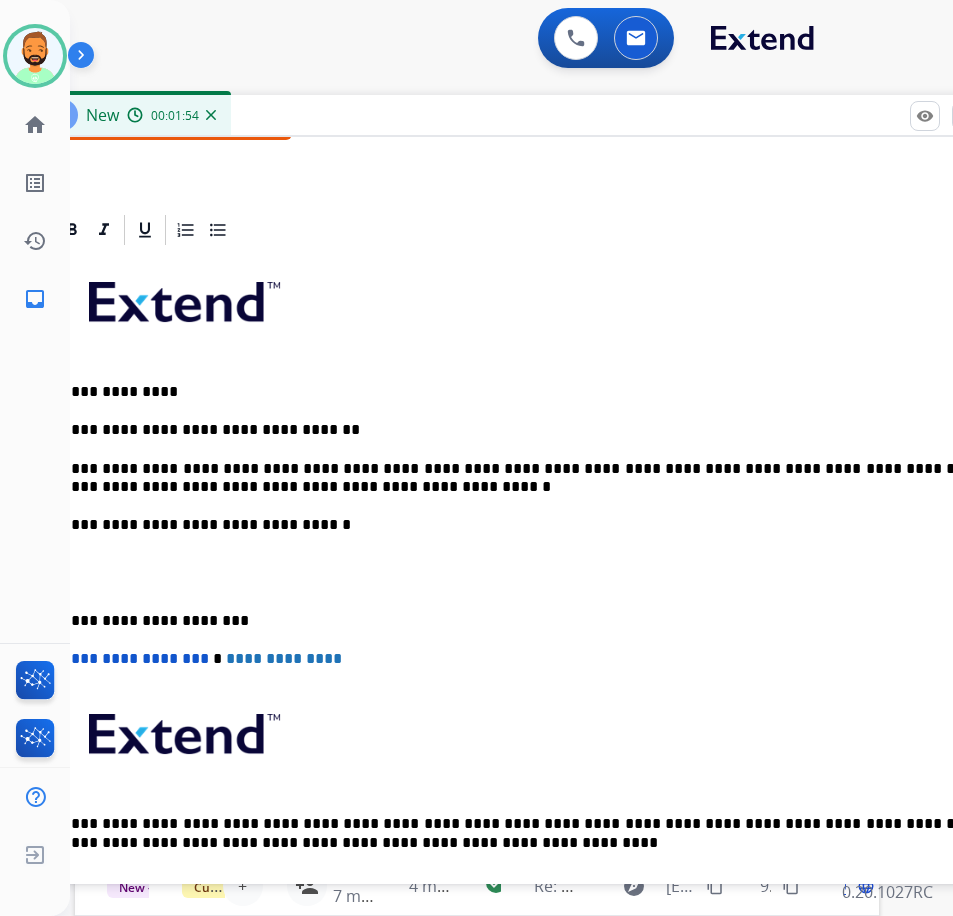 scroll, scrollTop: 0, scrollLeft: 38, axis: horizontal 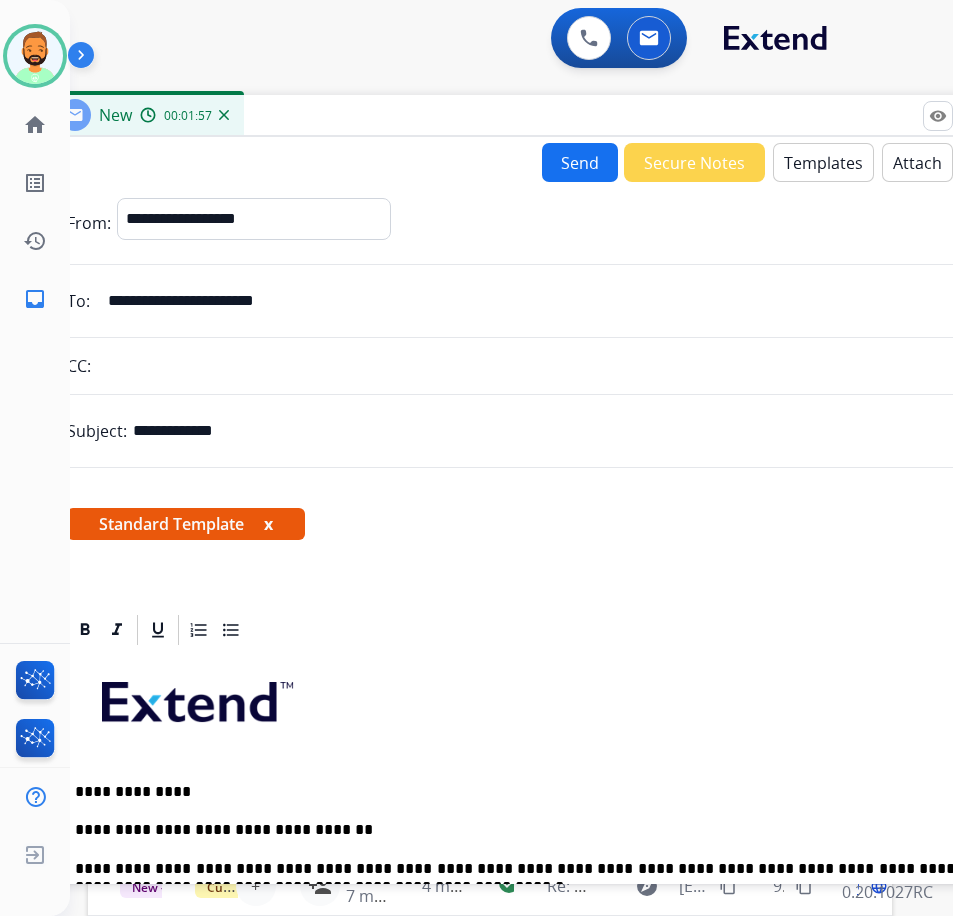 click on "Send" at bounding box center [580, 162] 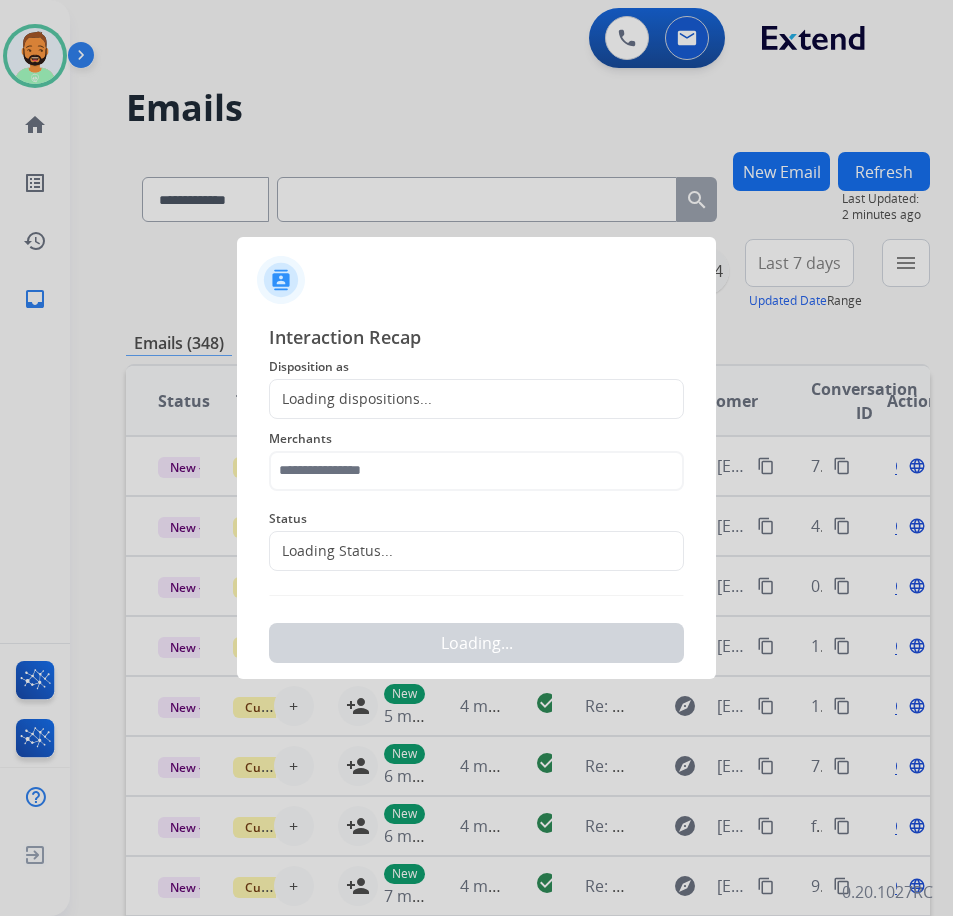 scroll, scrollTop: 0, scrollLeft: 3, axis: horizontal 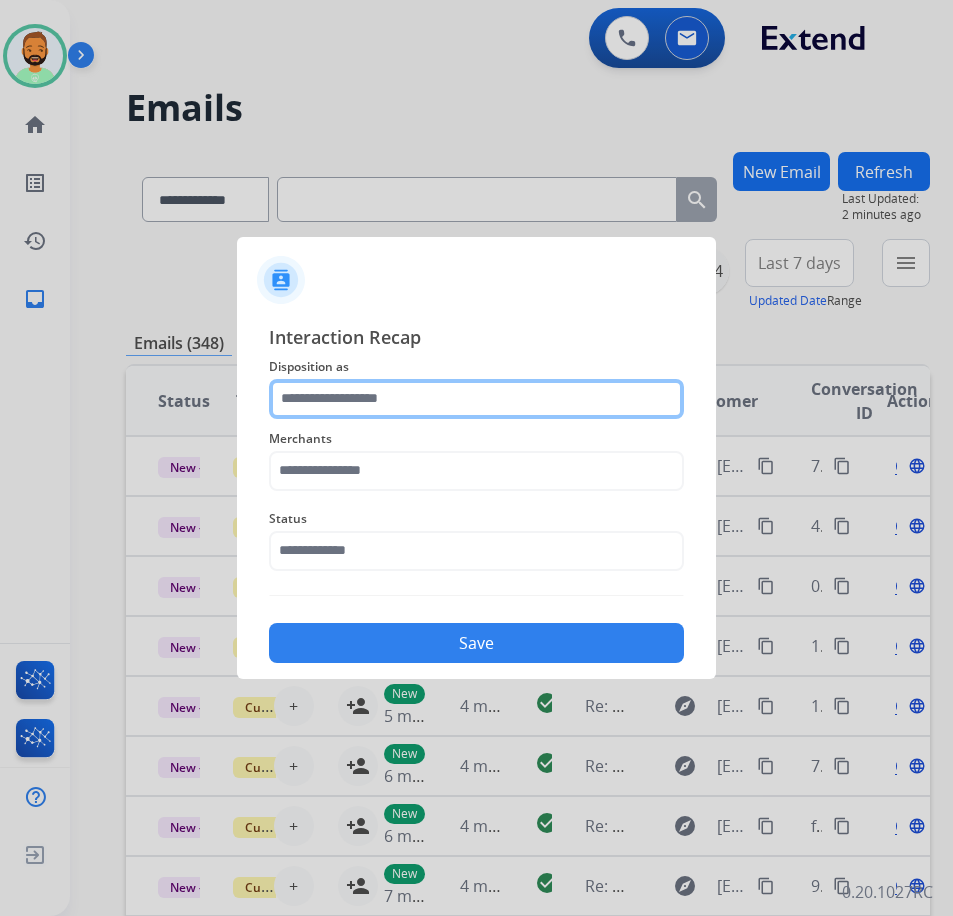 click 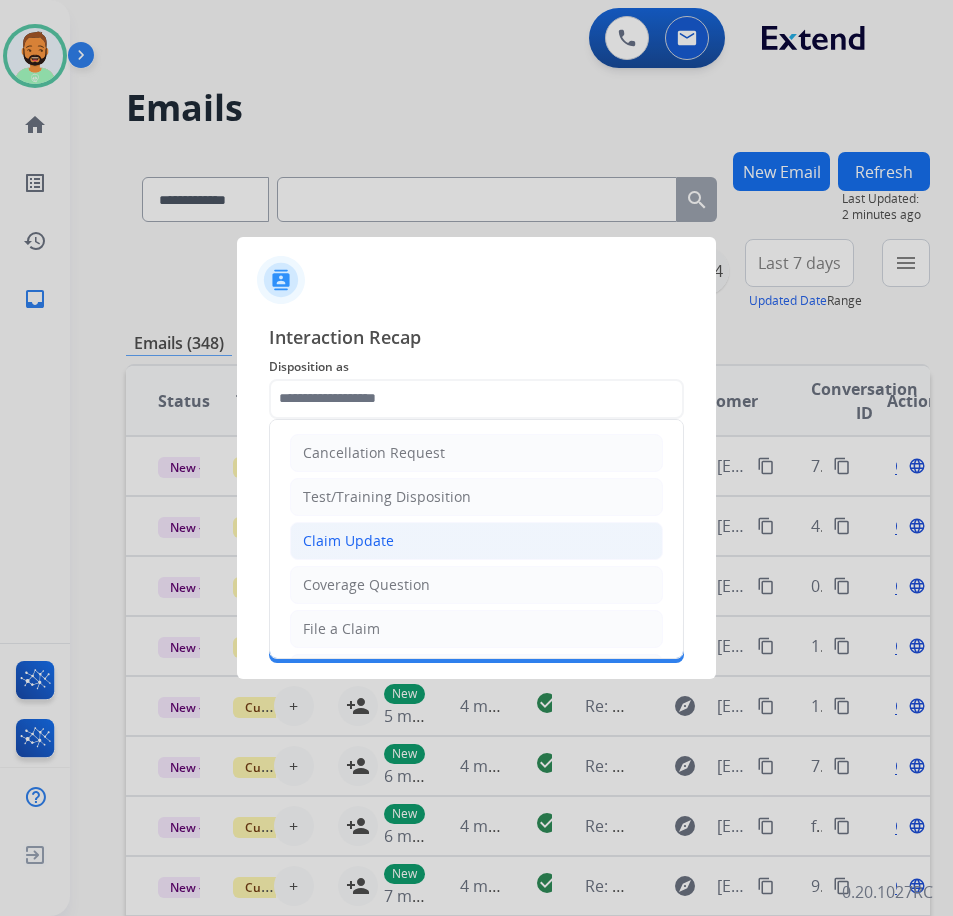 click on "Claim Update" 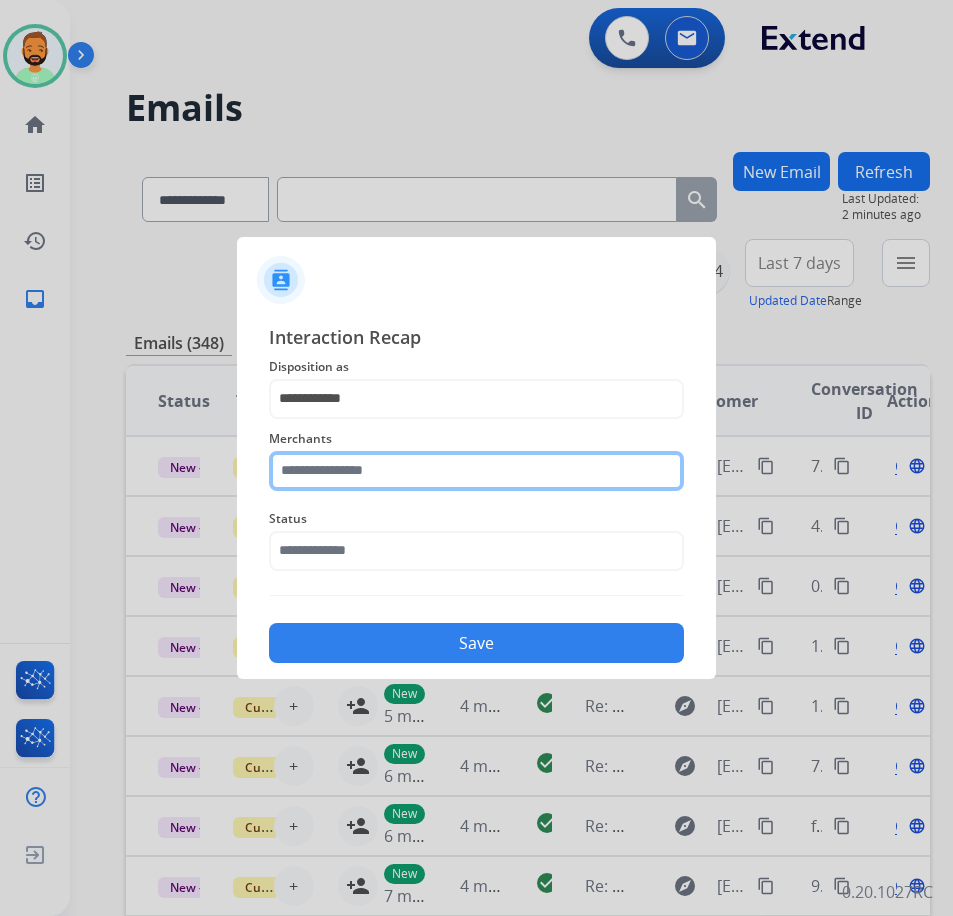click 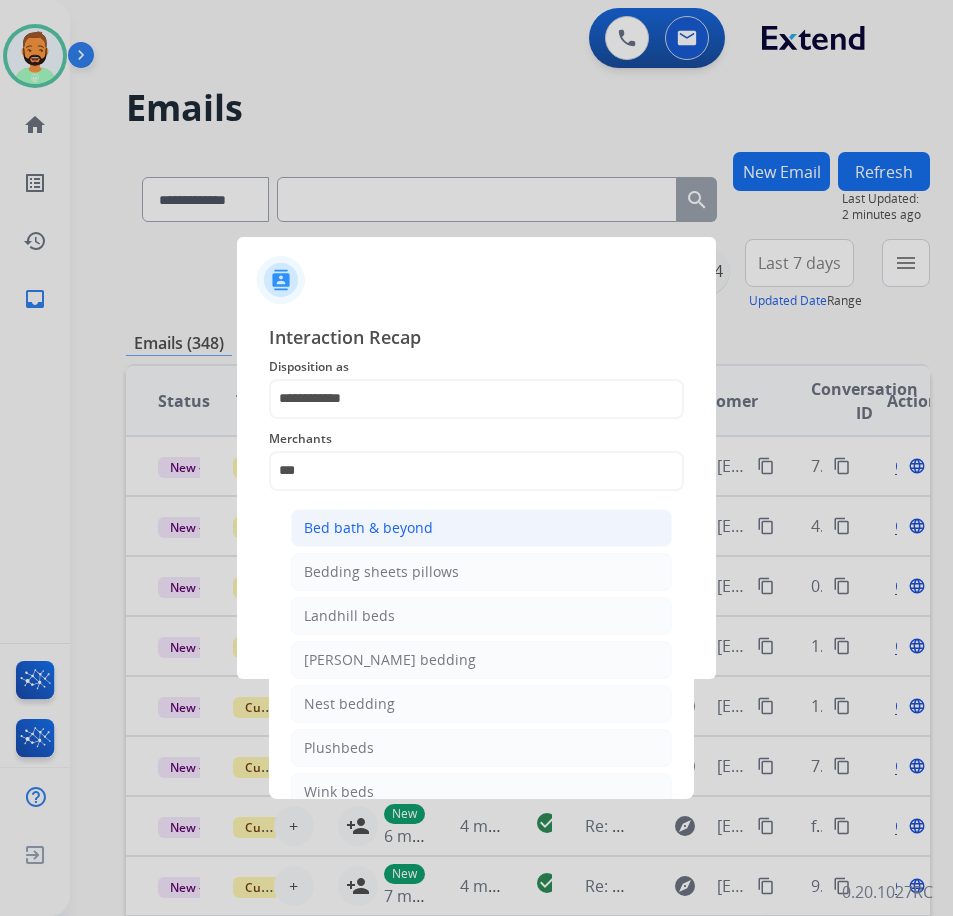 click on "Bed bath & beyond" 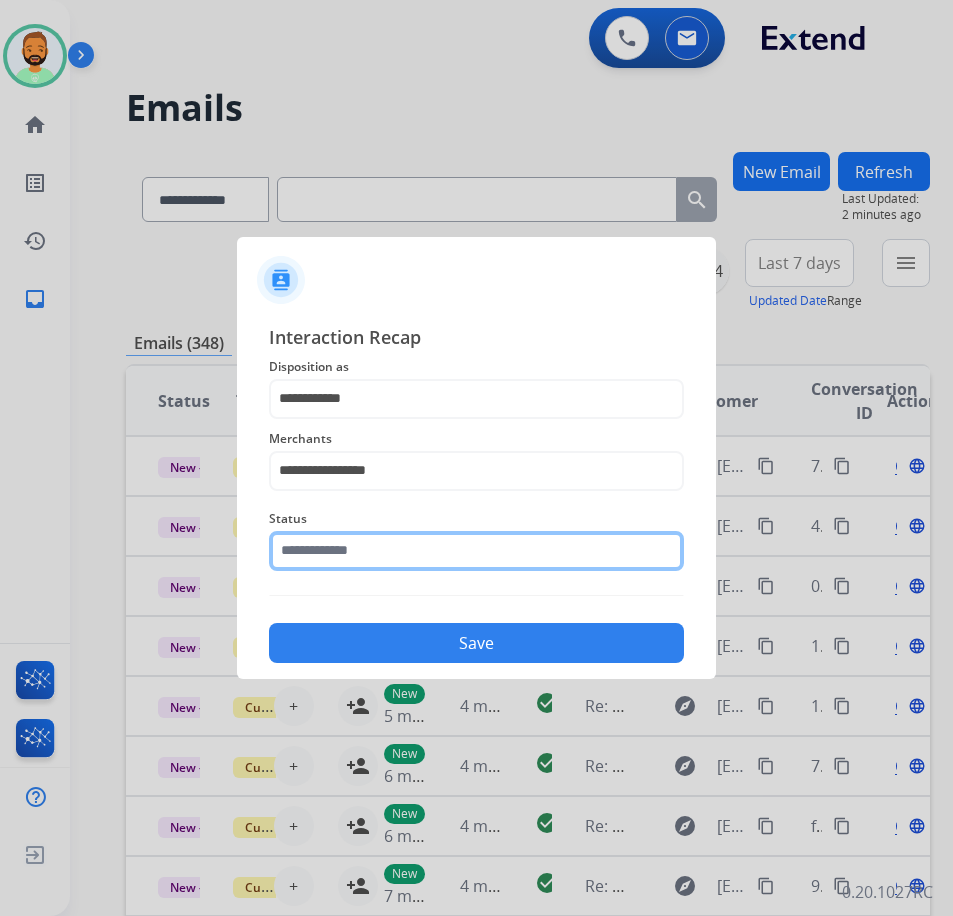 click 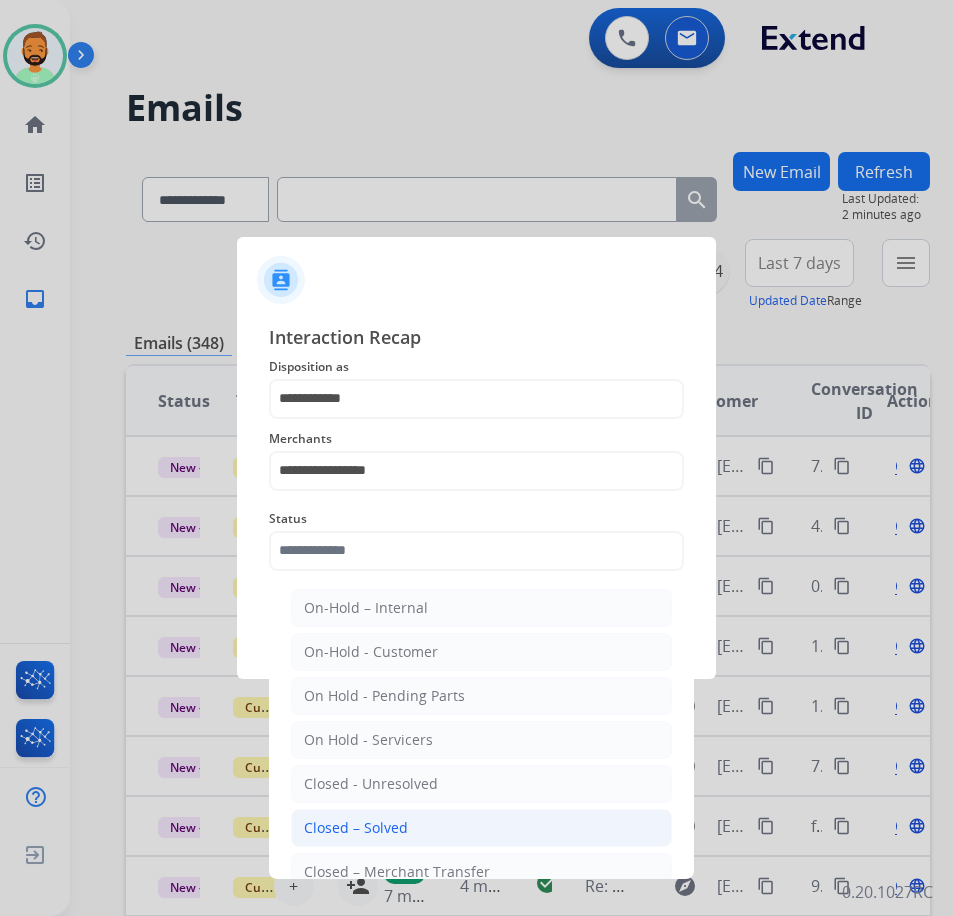 click on "Closed – Solved" 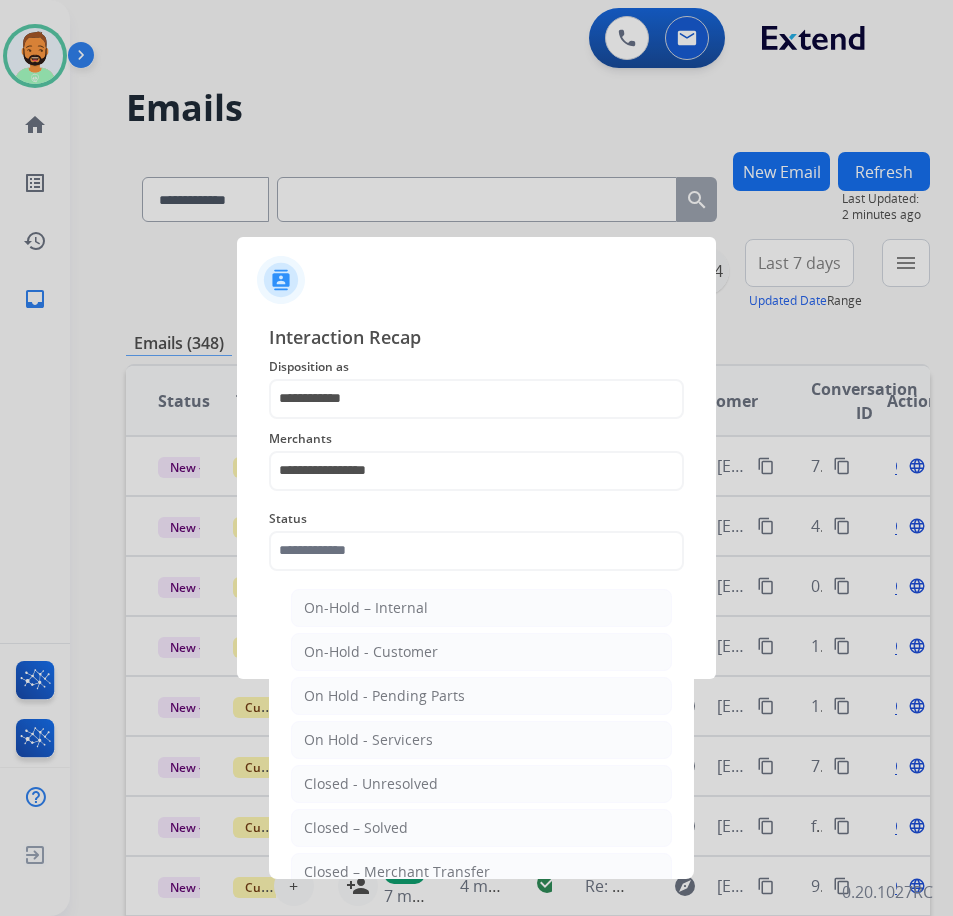 type on "**********" 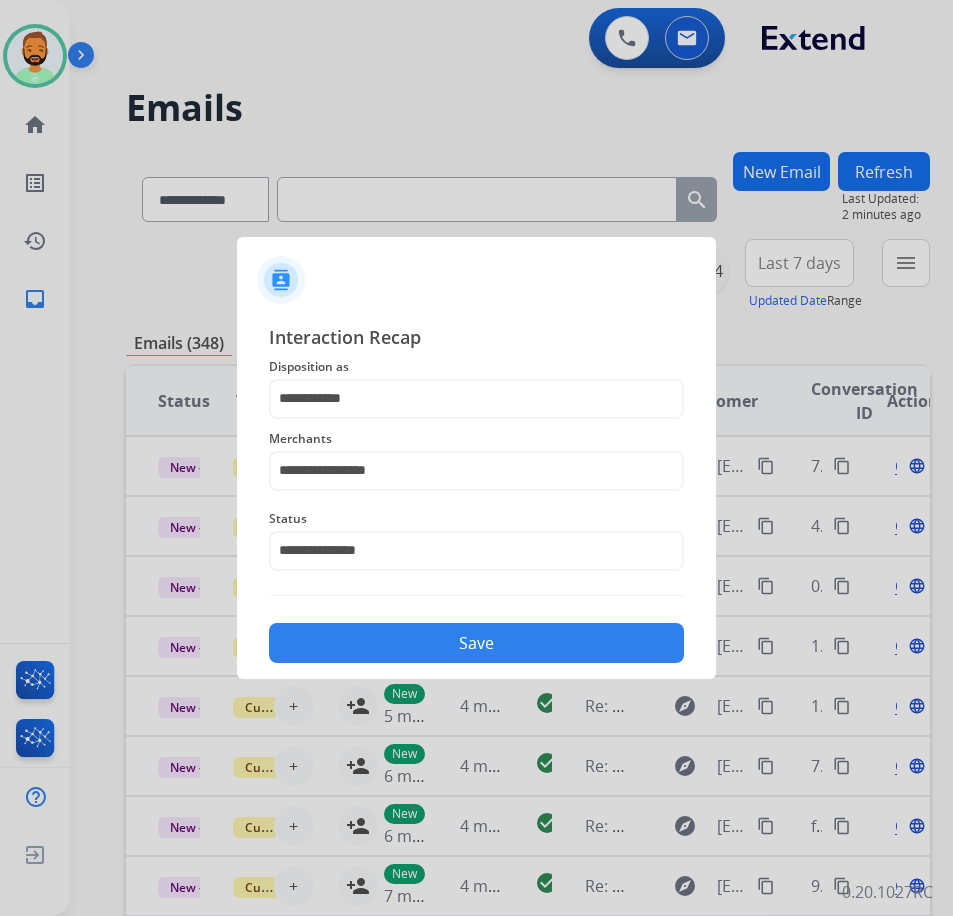 click on "Save" 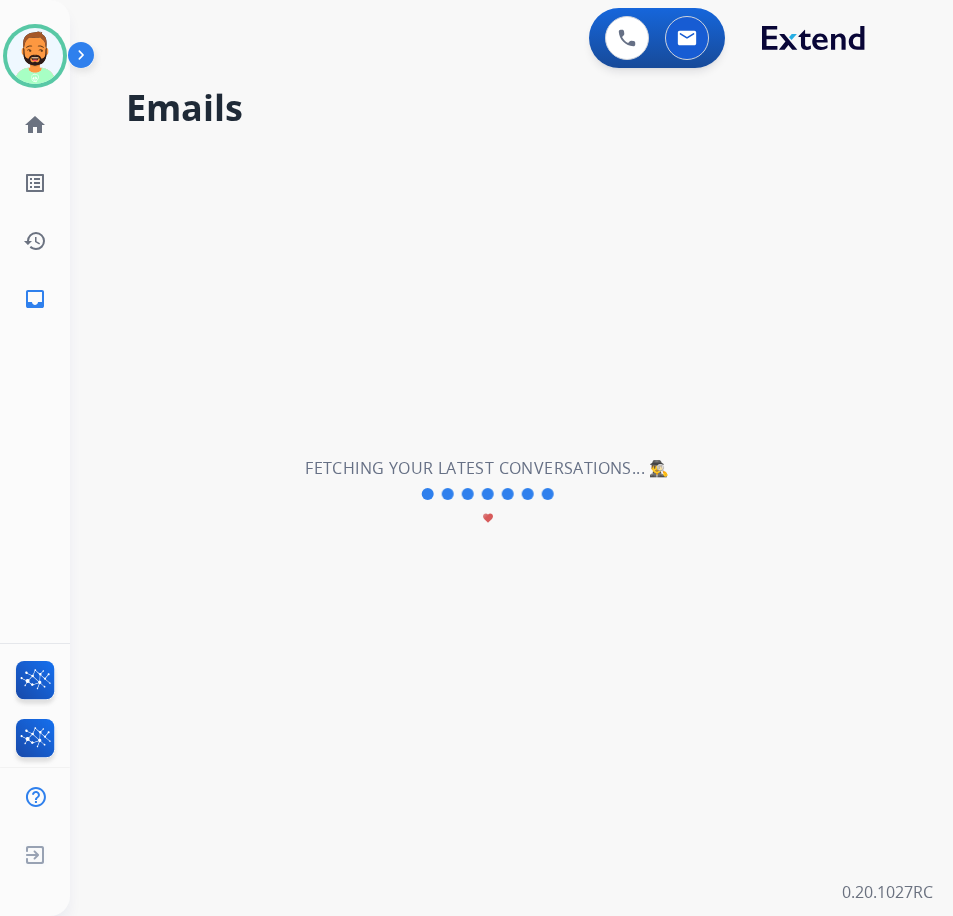 scroll, scrollTop: 0, scrollLeft: 0, axis: both 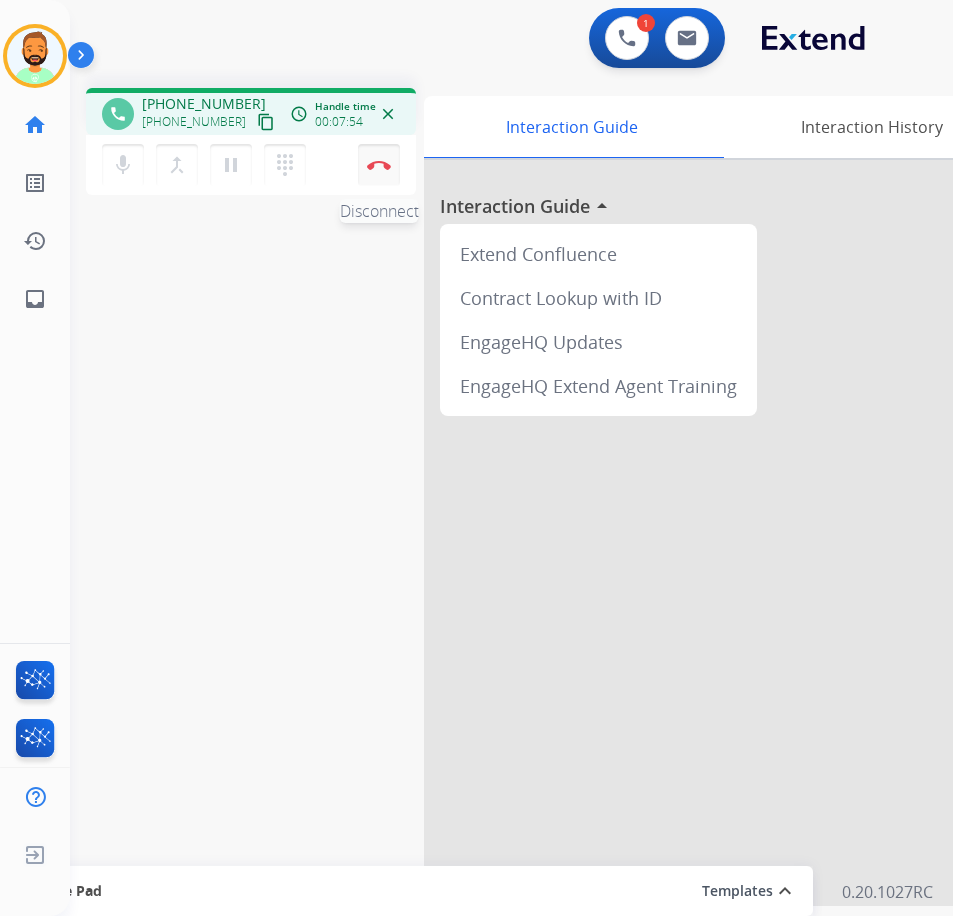 click on "Disconnect" at bounding box center (379, 165) 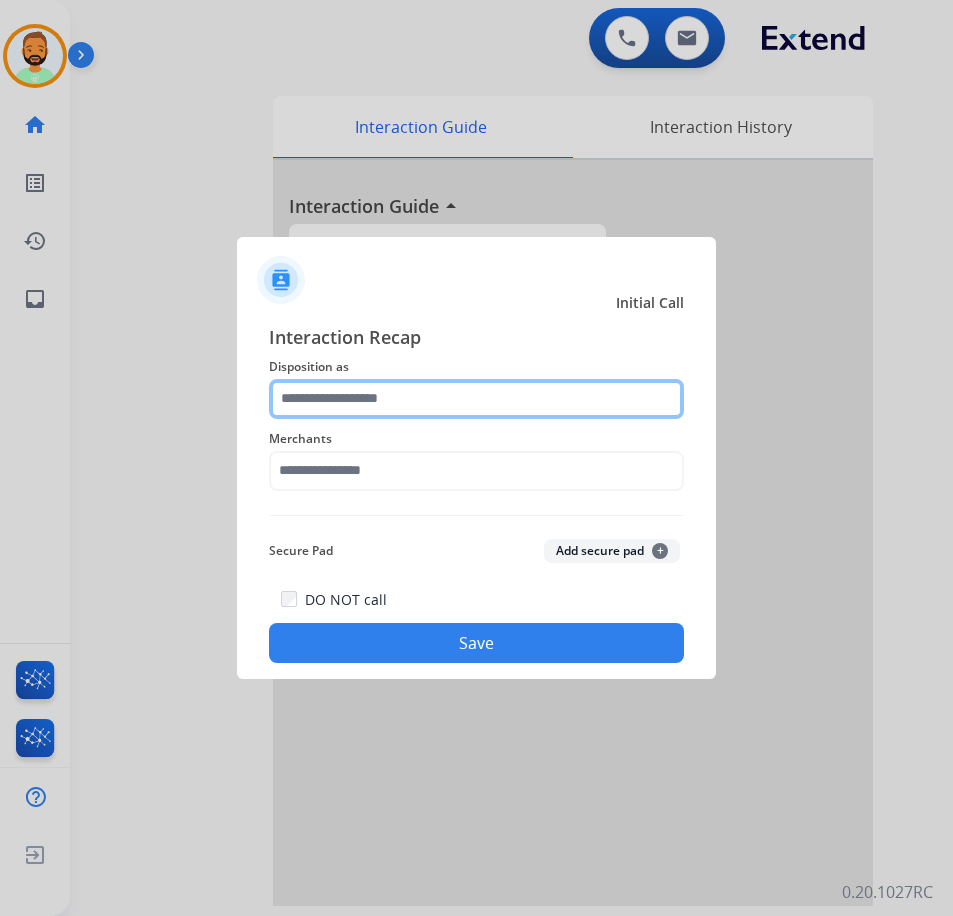 click 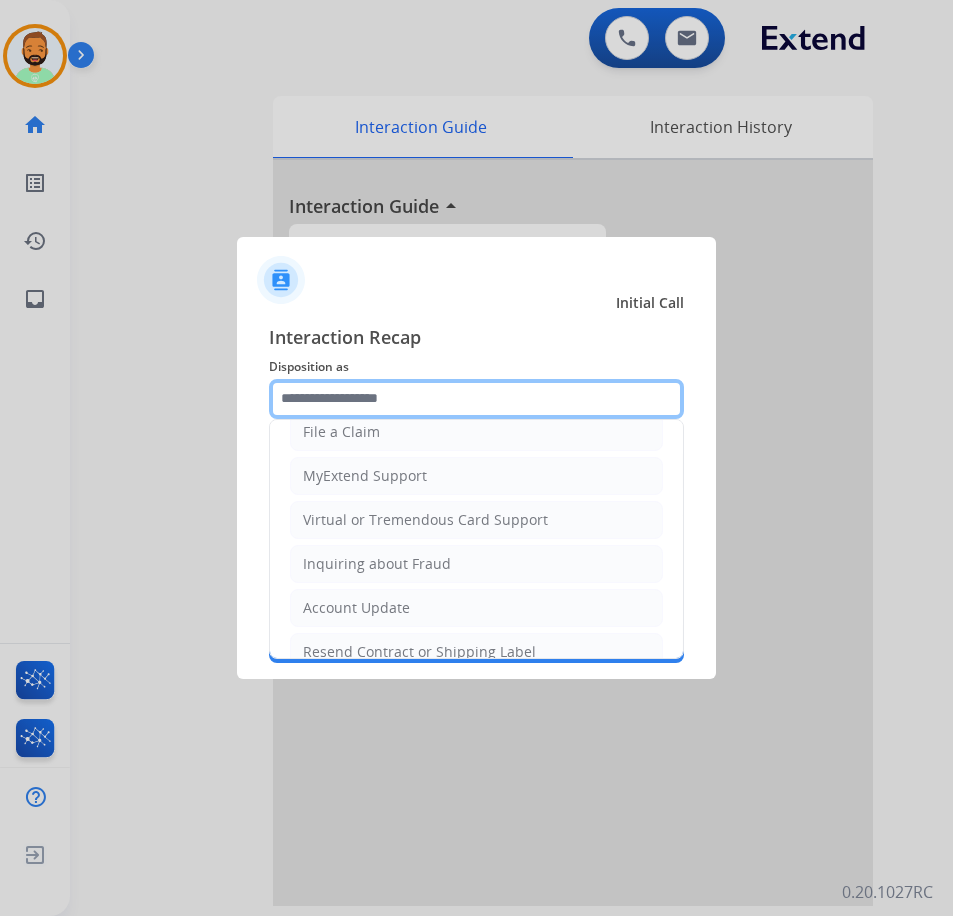 scroll, scrollTop: 200, scrollLeft: 0, axis: vertical 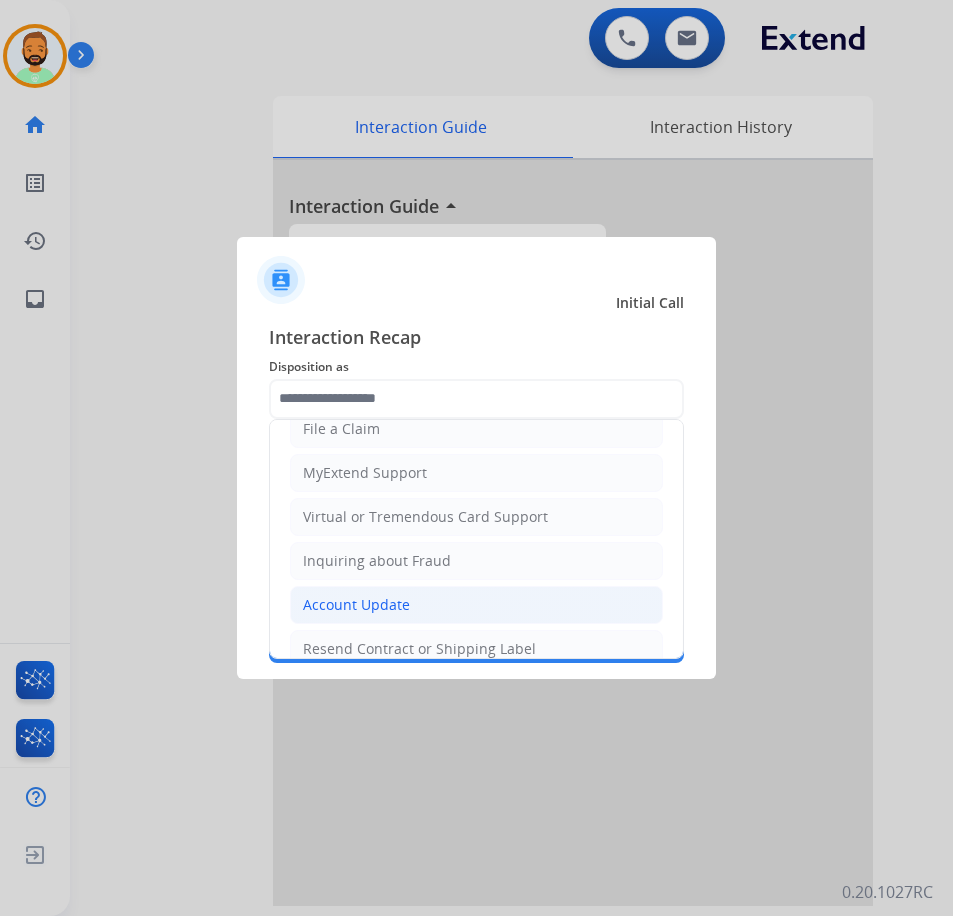 click on "Account Update" 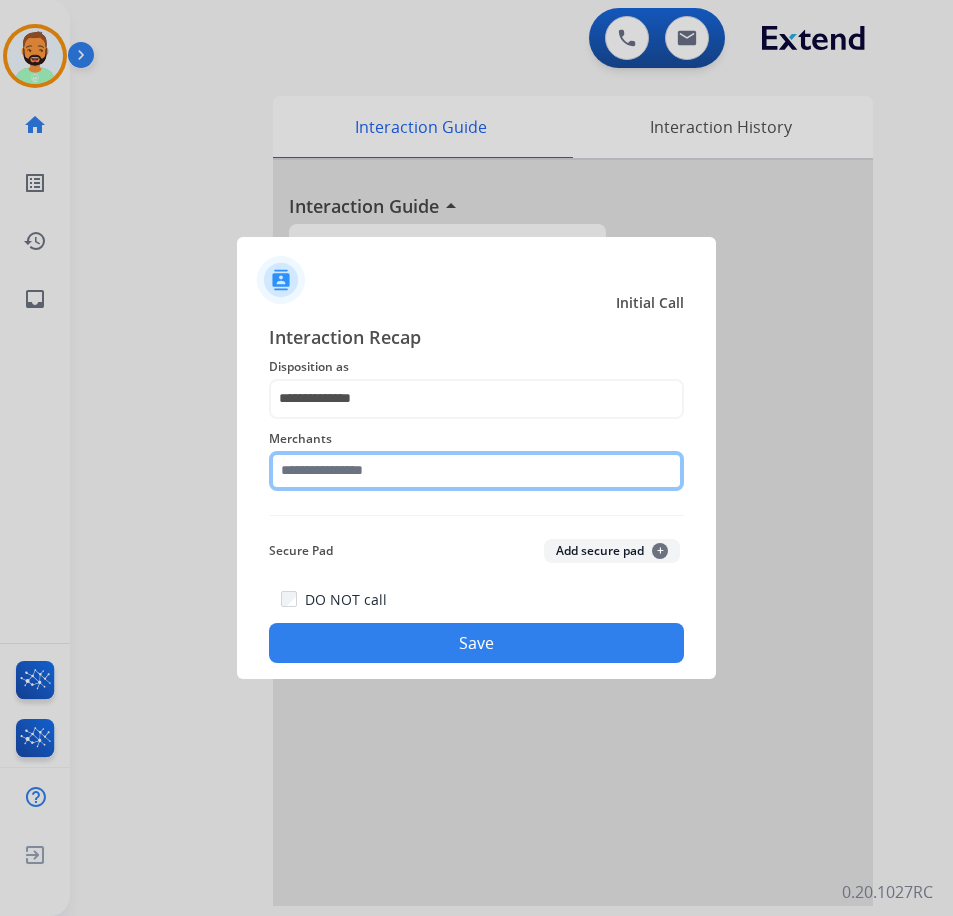 click 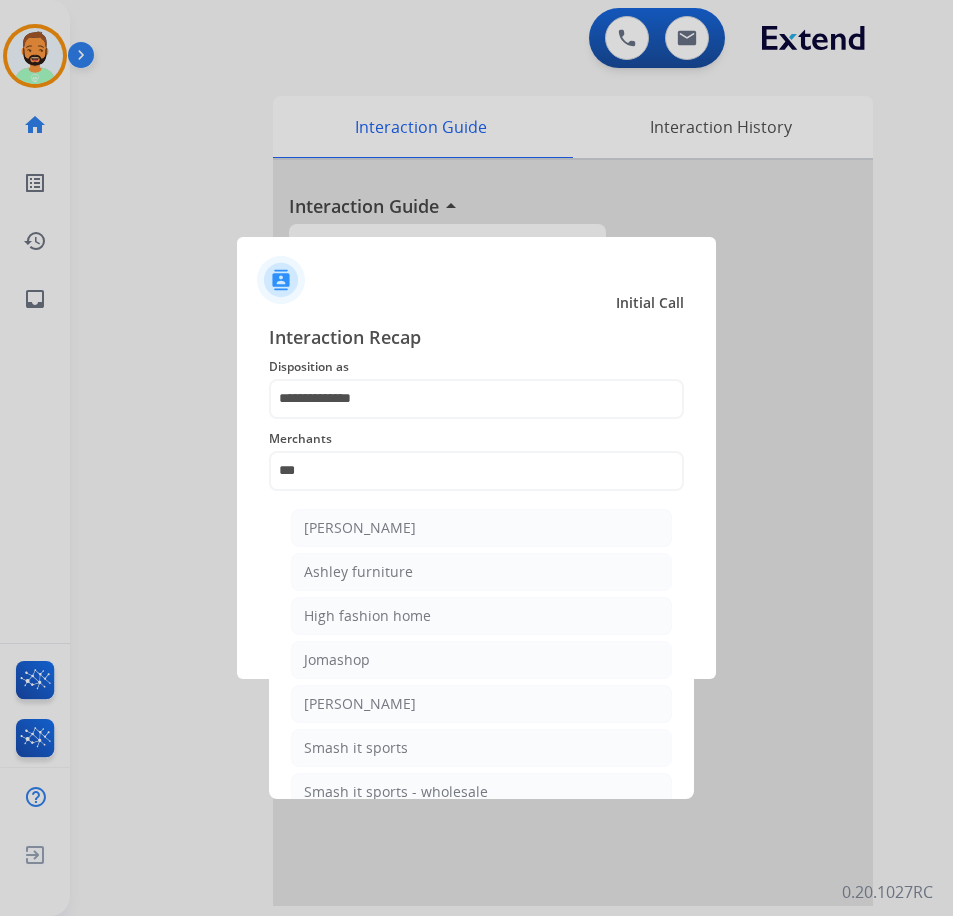 drag, startPoint x: 427, startPoint y: 570, endPoint x: 474, endPoint y: 577, distance: 47.518417 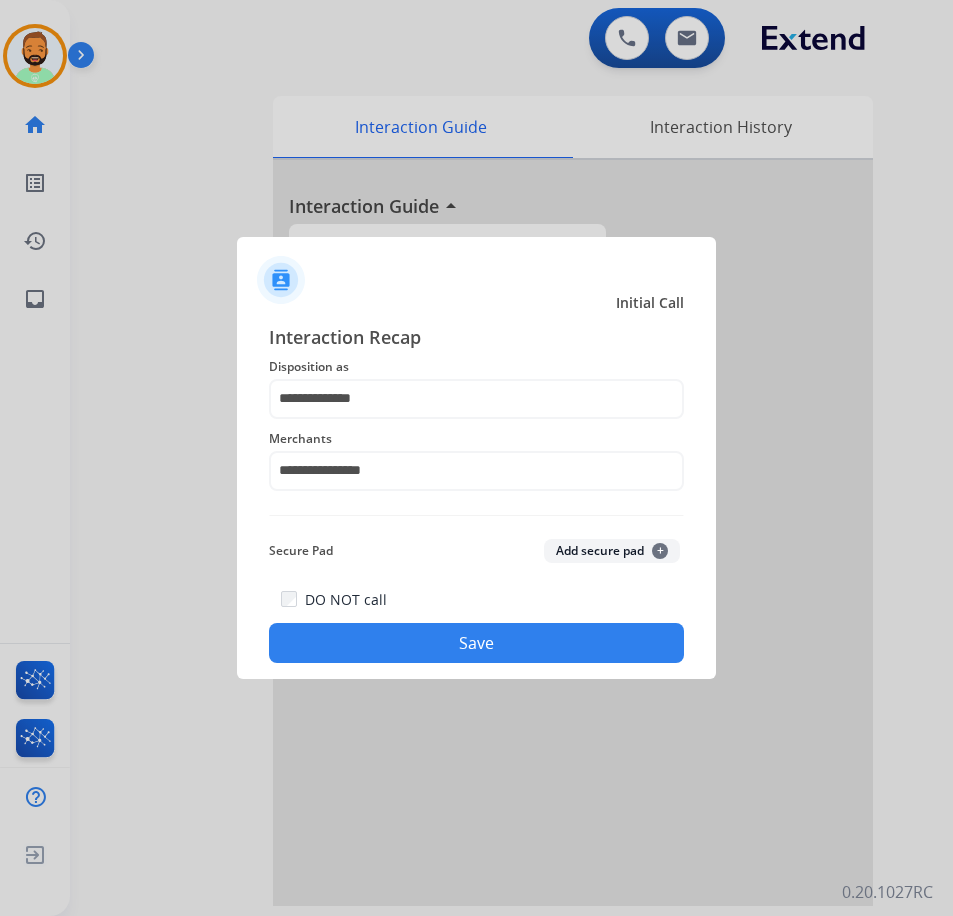 click on "**********" 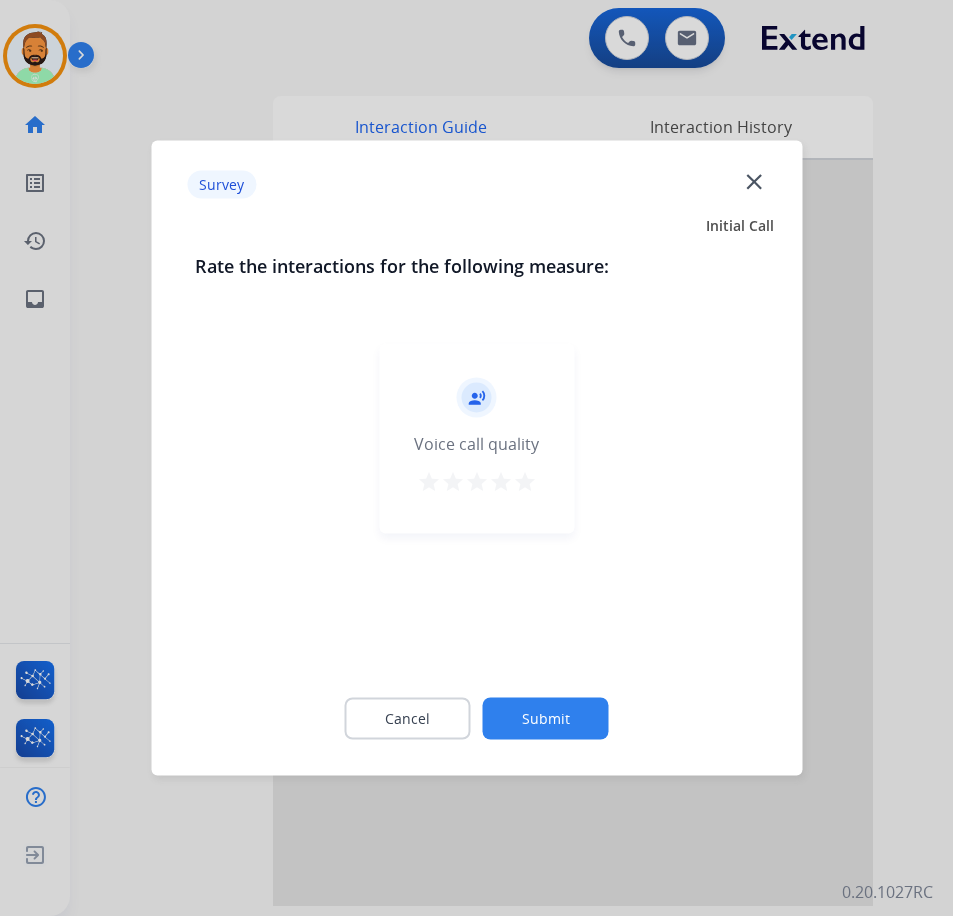 click on "Submit" 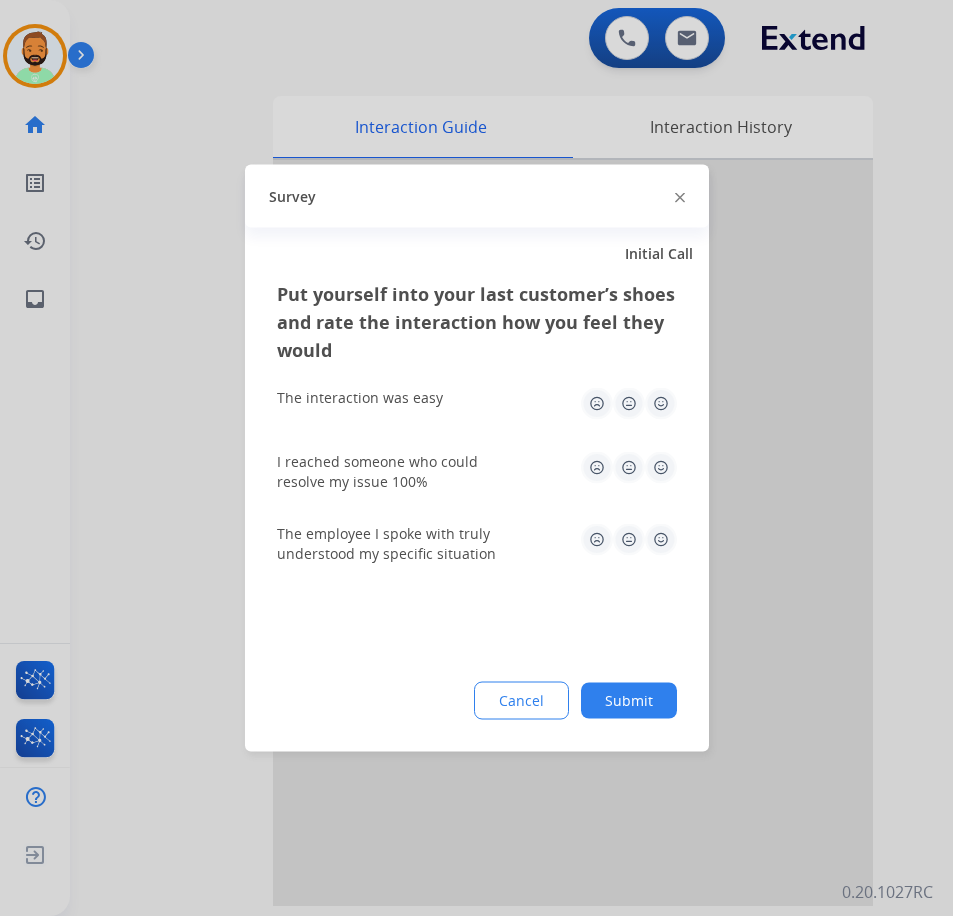 click on "Submit" 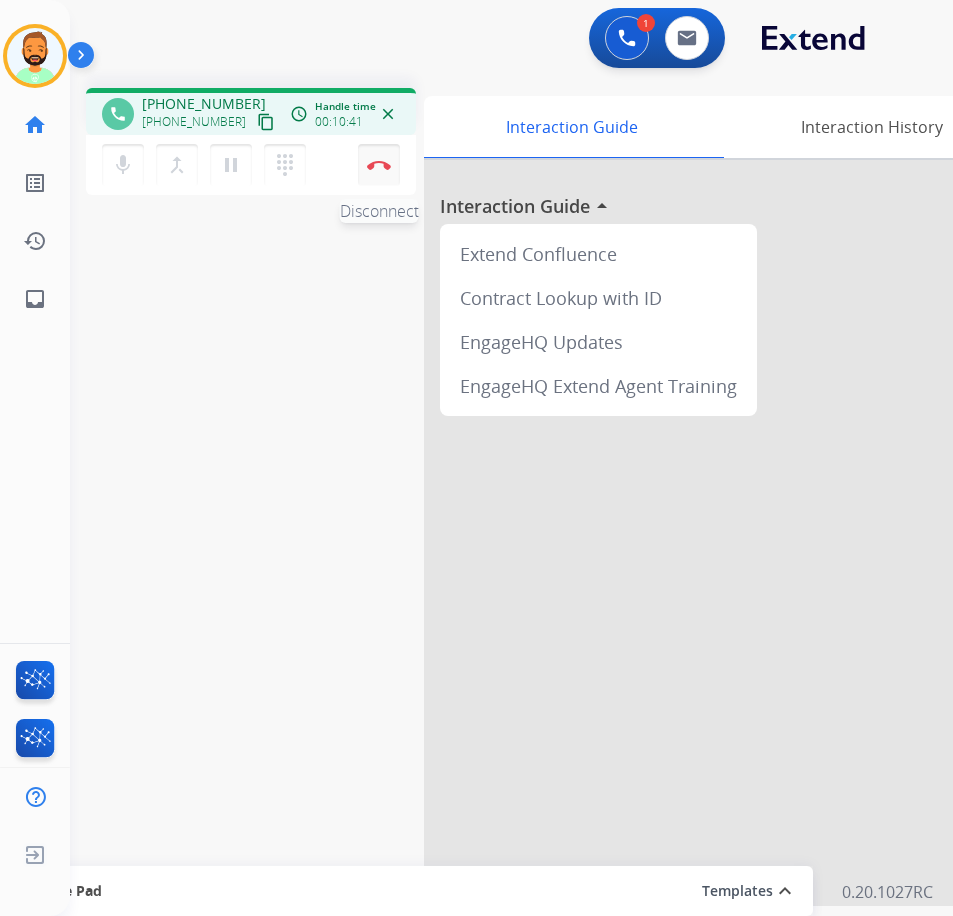 click on "Disconnect" at bounding box center [379, 165] 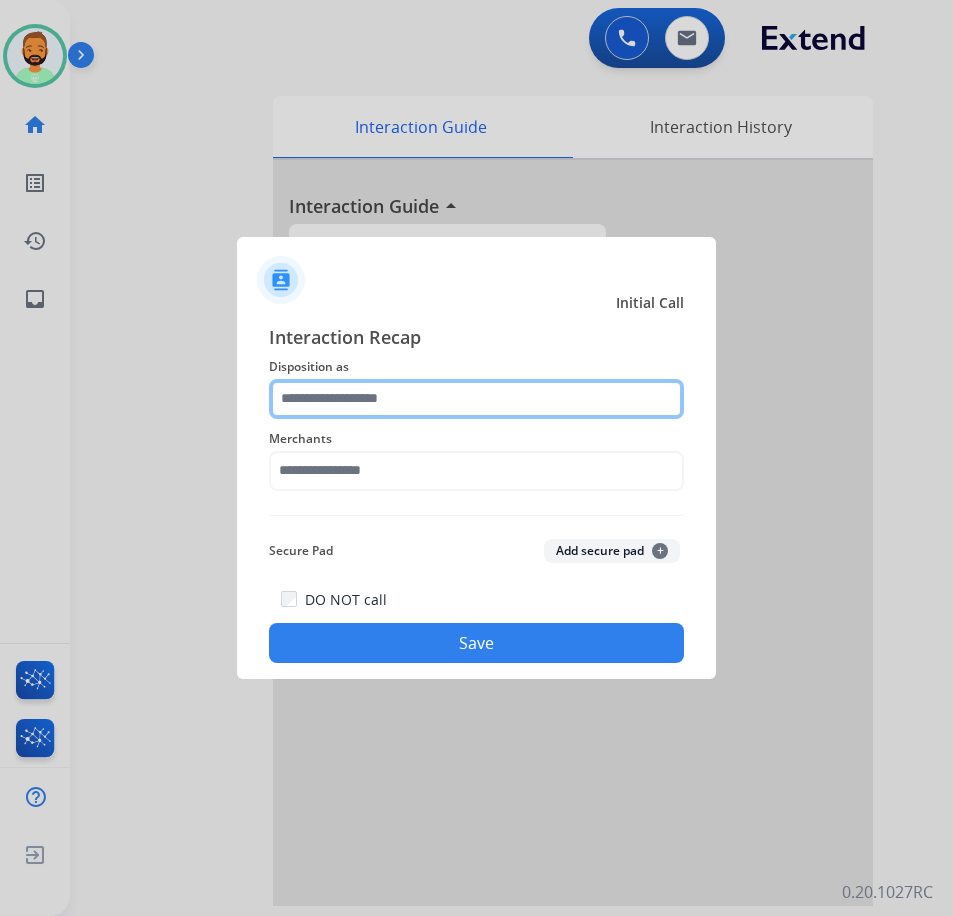 click 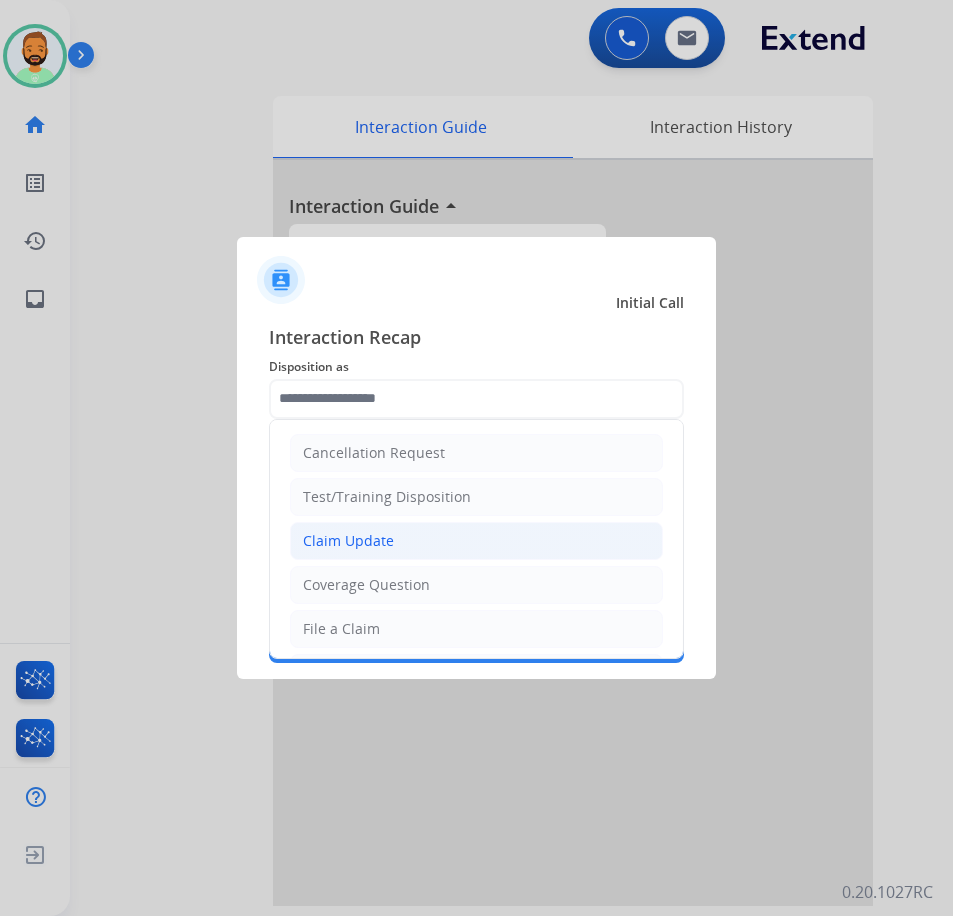 click on "Claim Update" 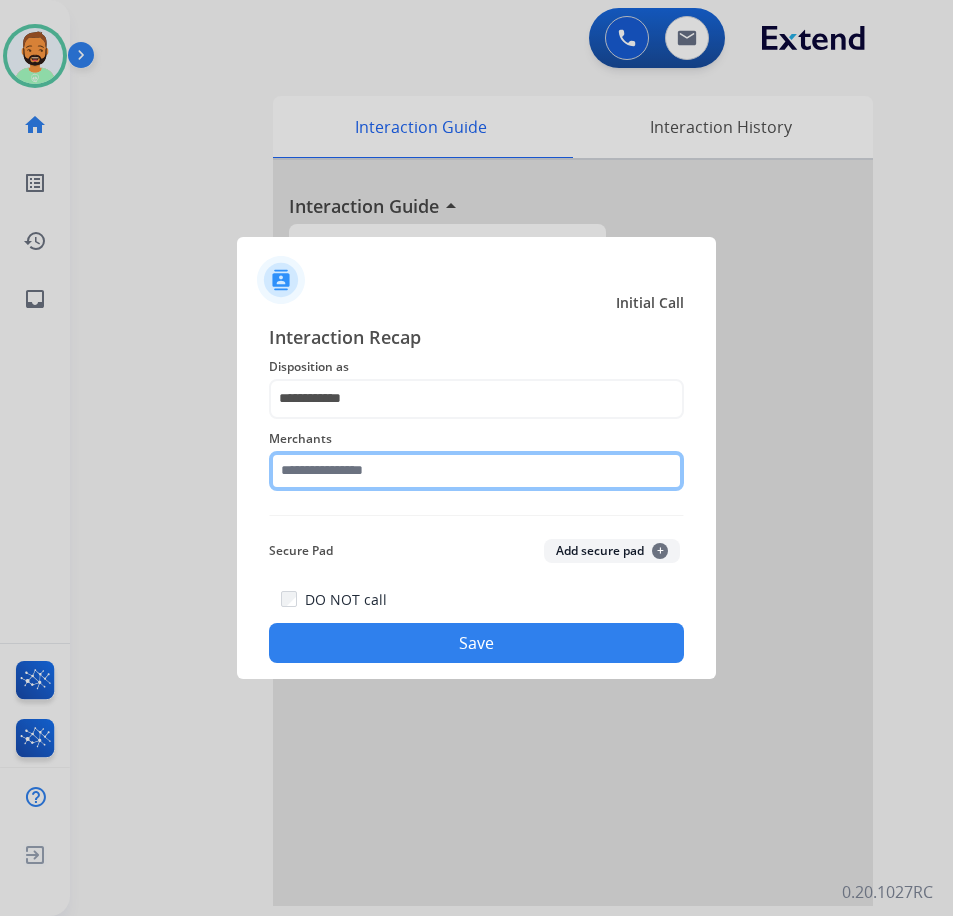 click 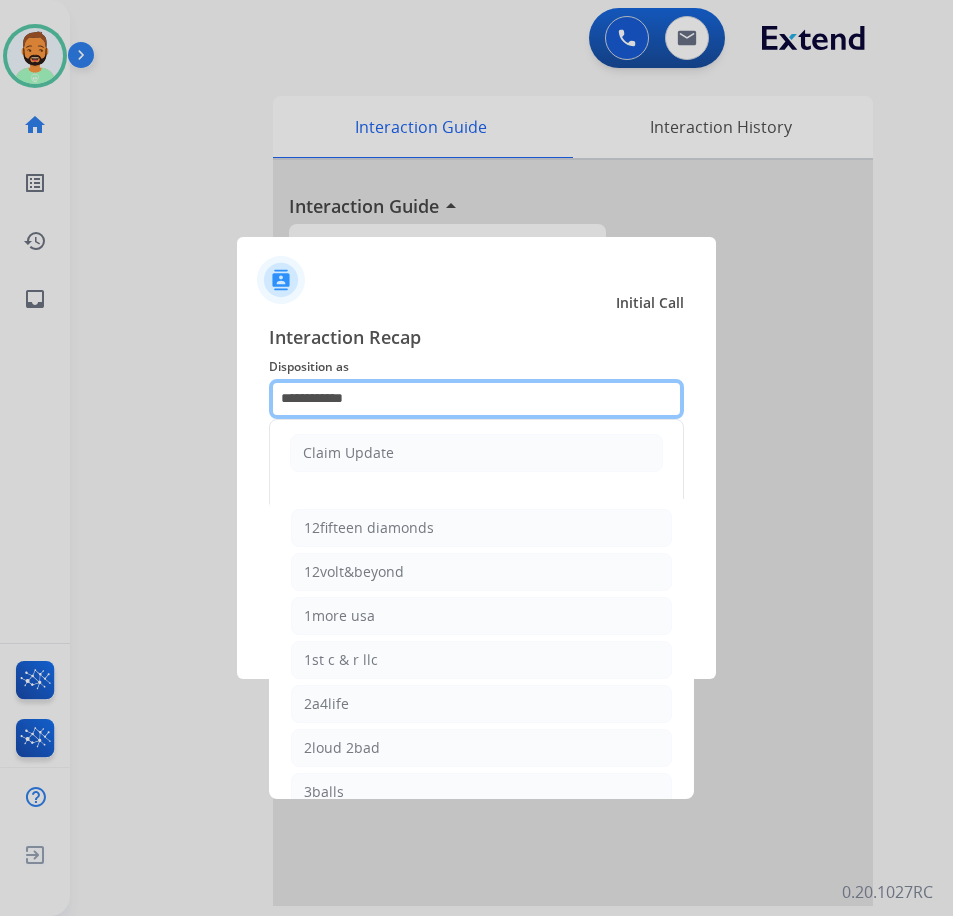drag, startPoint x: 437, startPoint y: 405, endPoint x: -133, endPoint y: 369, distance: 571.1357 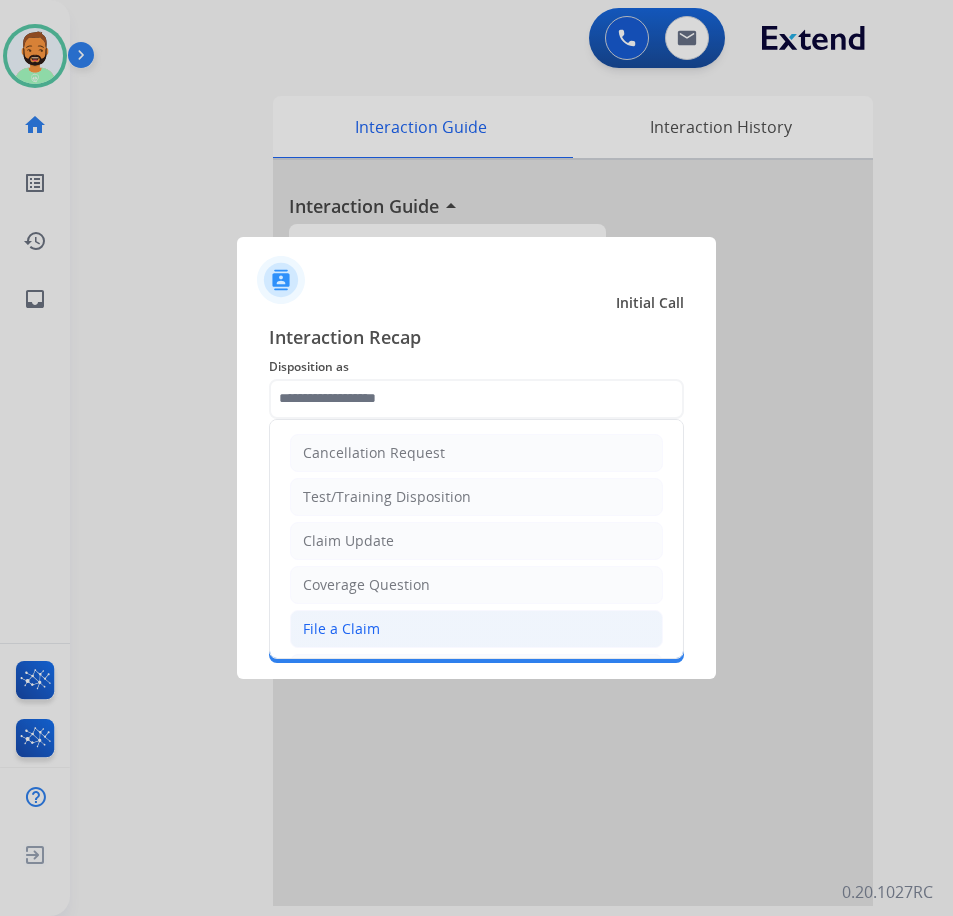 click on "File a Claim" 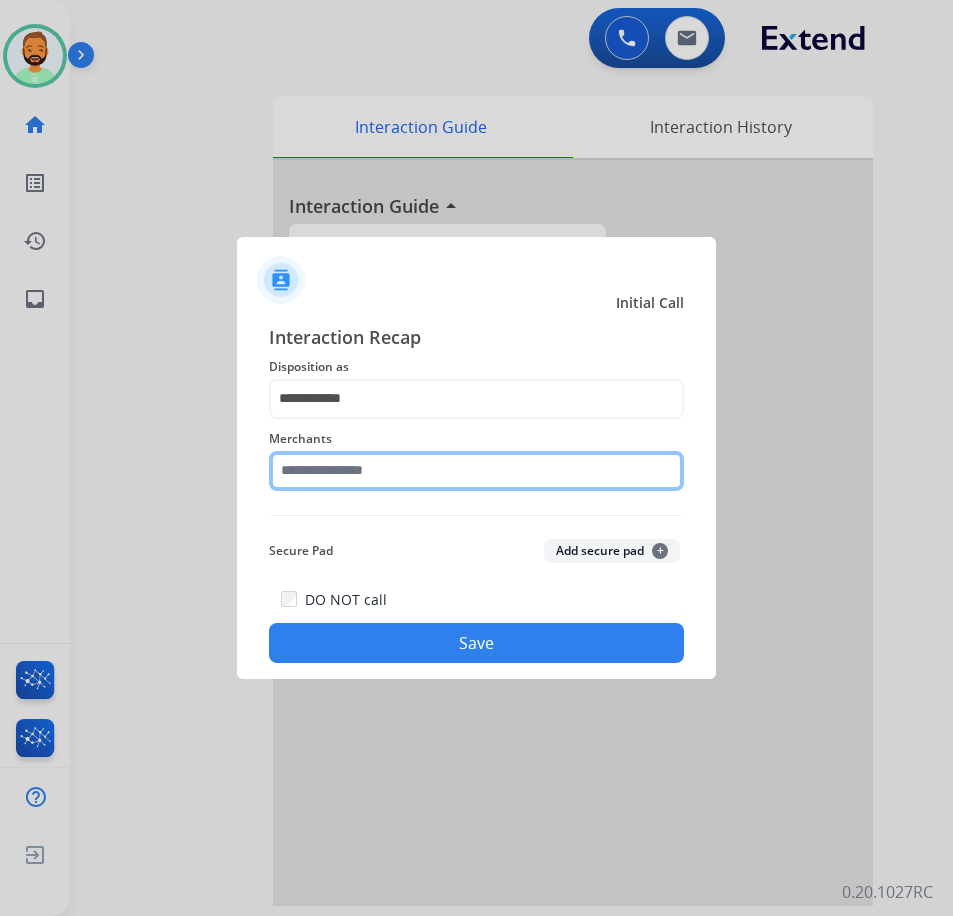 click 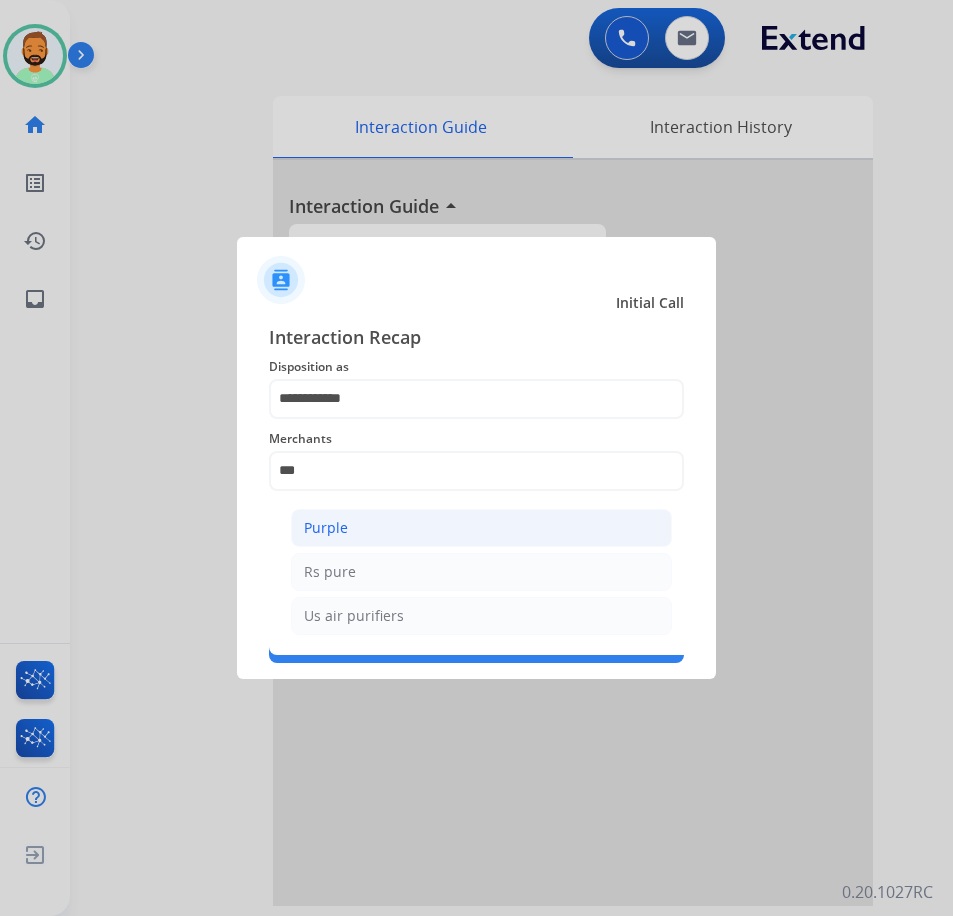 click on "Purple" 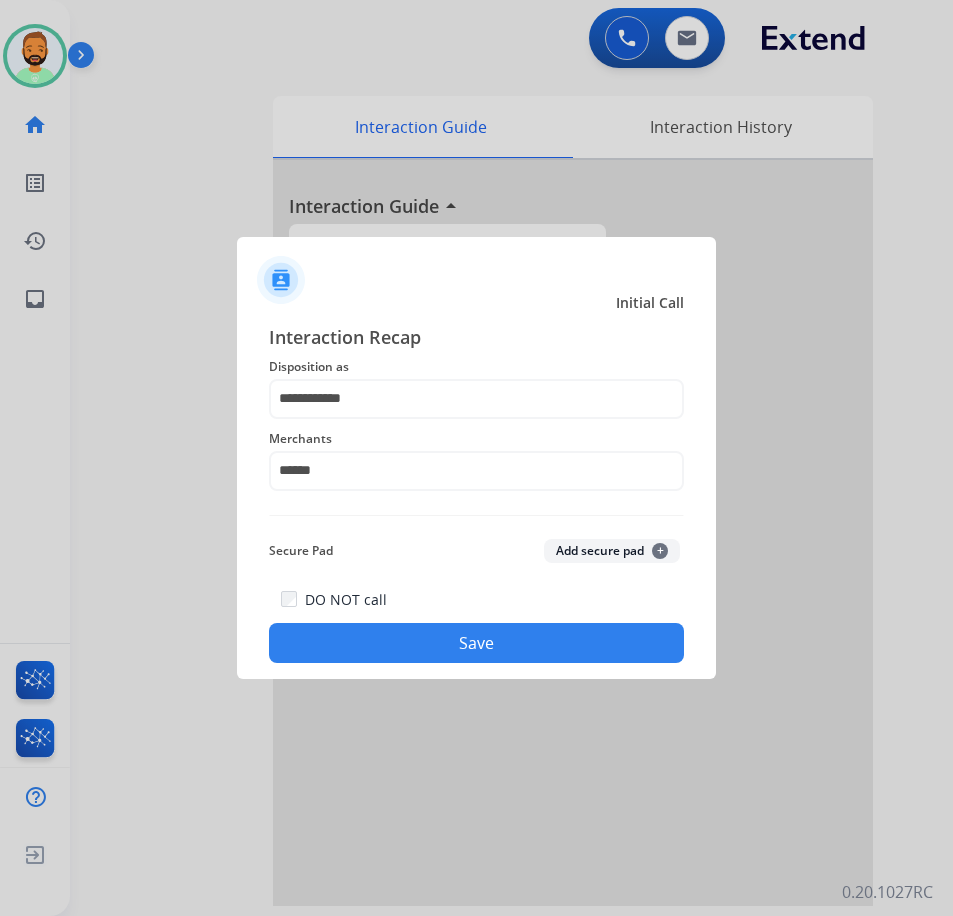click on "Save" 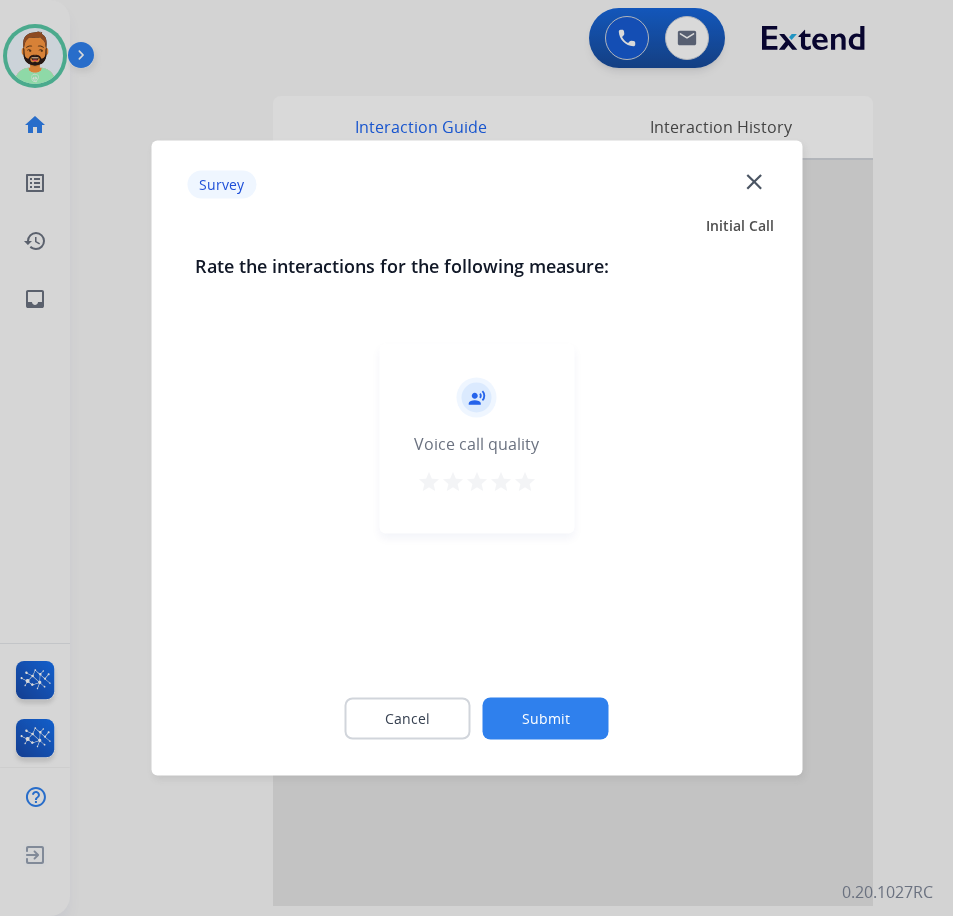 click on "Submit" 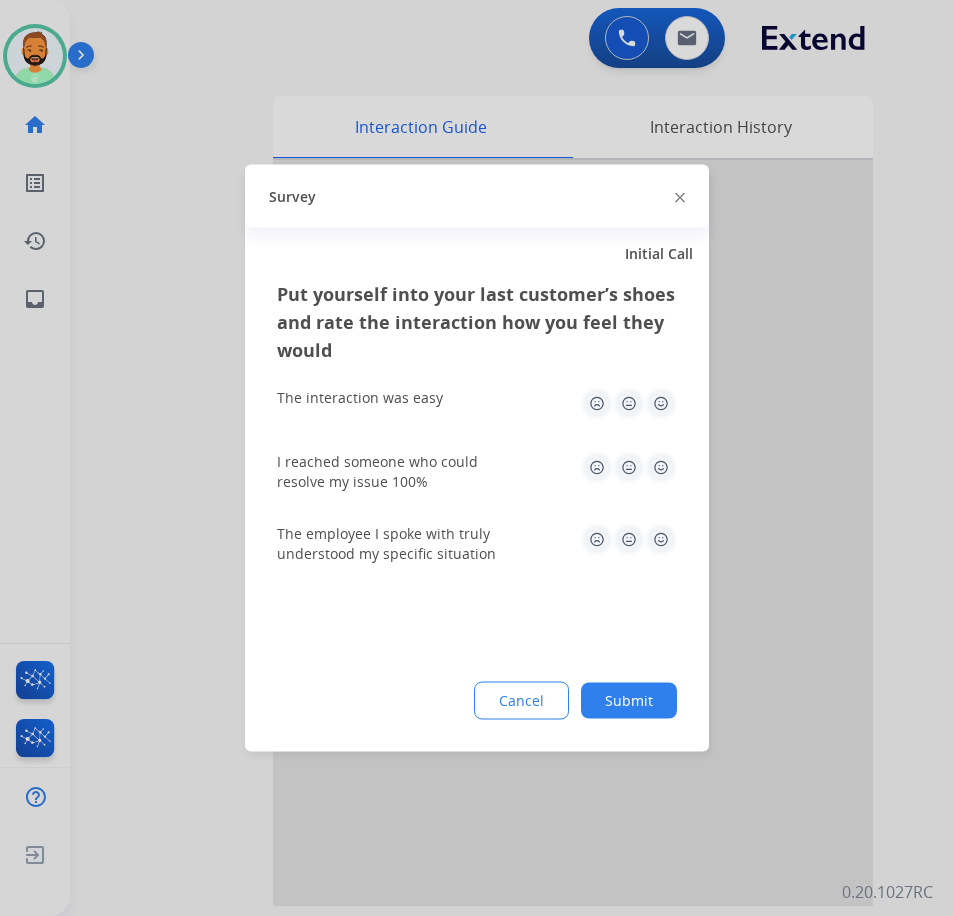 click on "Submit" 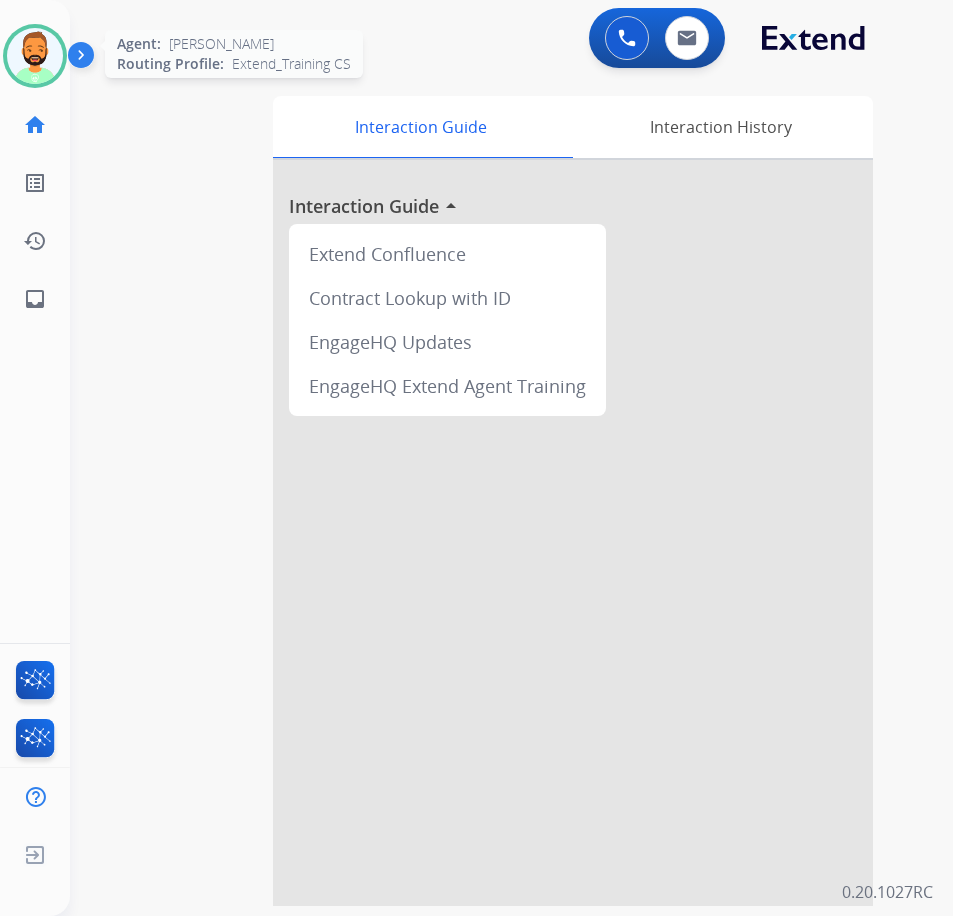 click at bounding box center (35, 56) 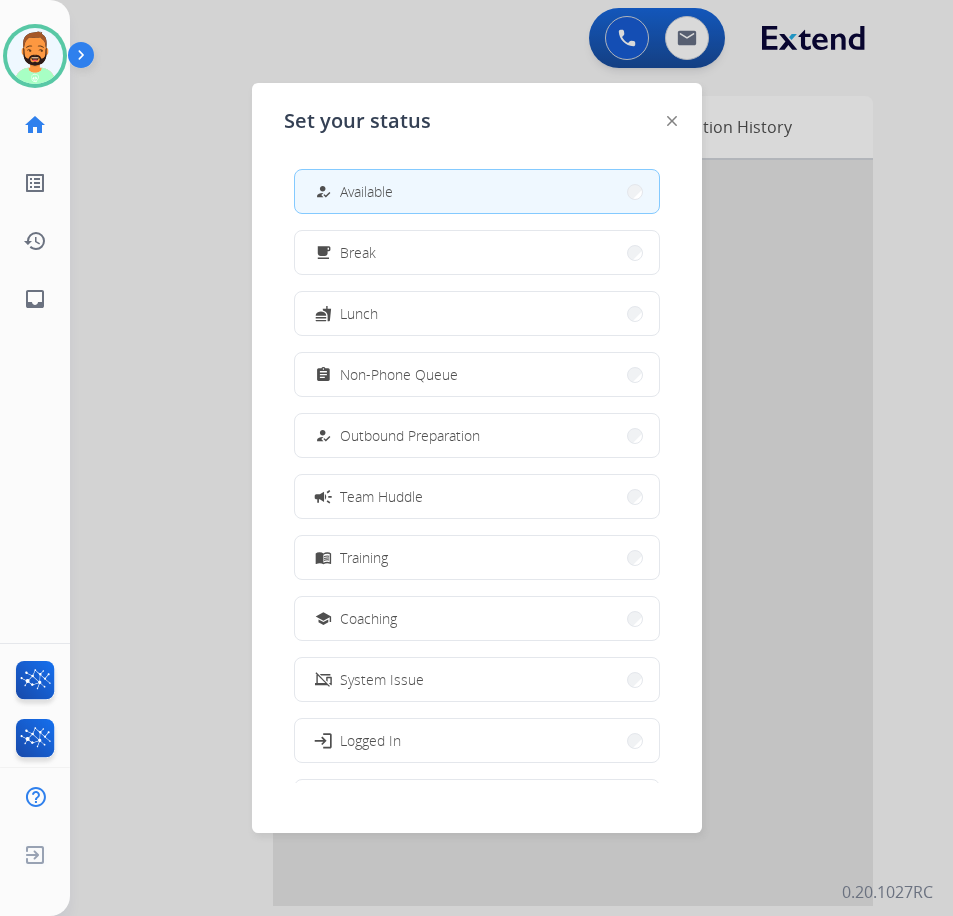 click on "how_to_reg Available" at bounding box center (477, 191) 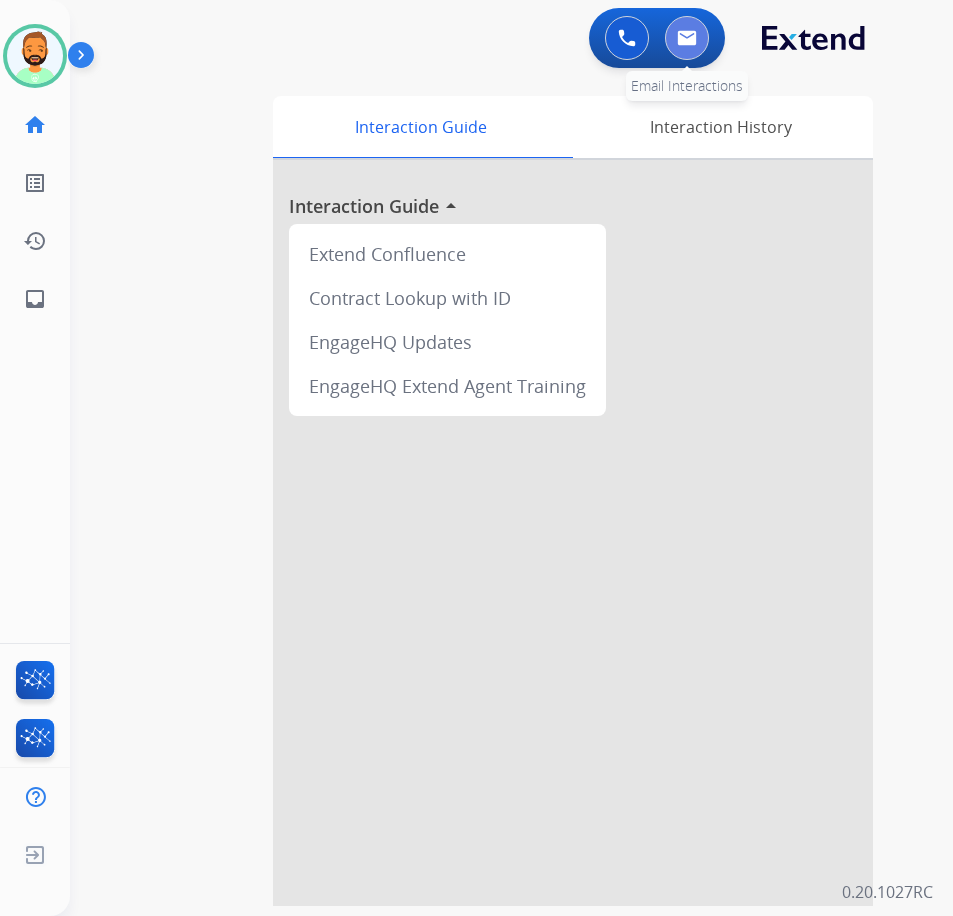 click at bounding box center (687, 38) 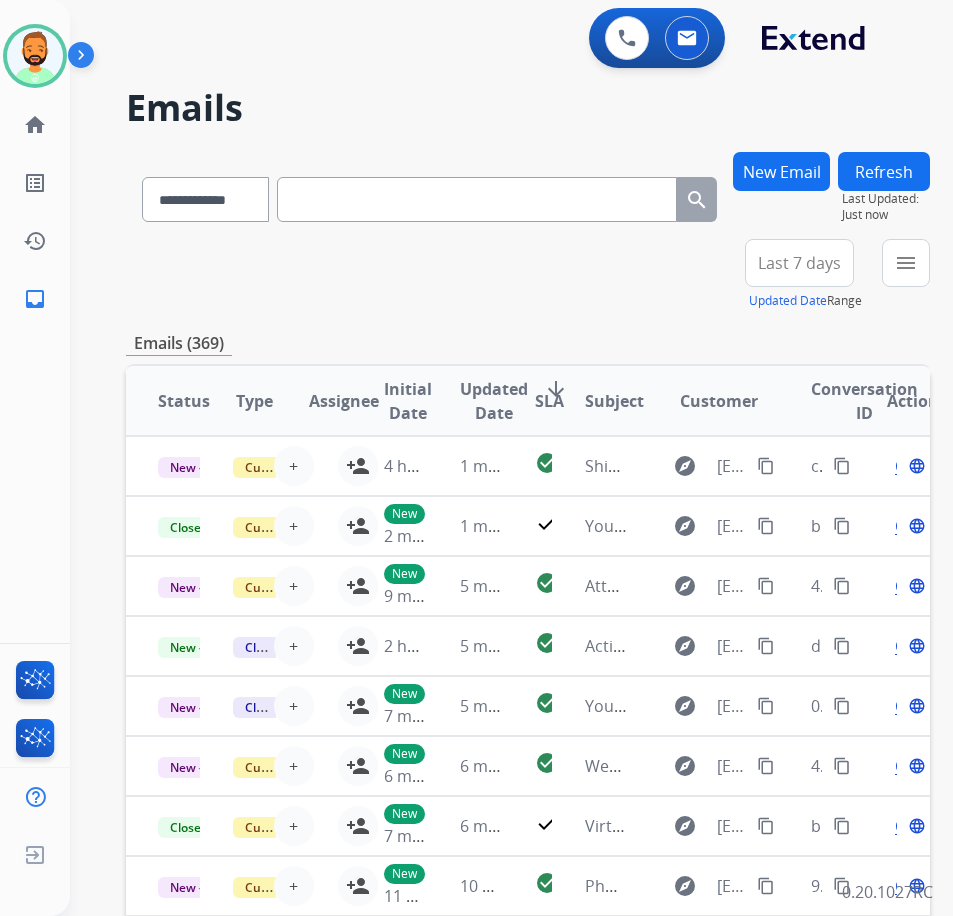 paste on "**********" 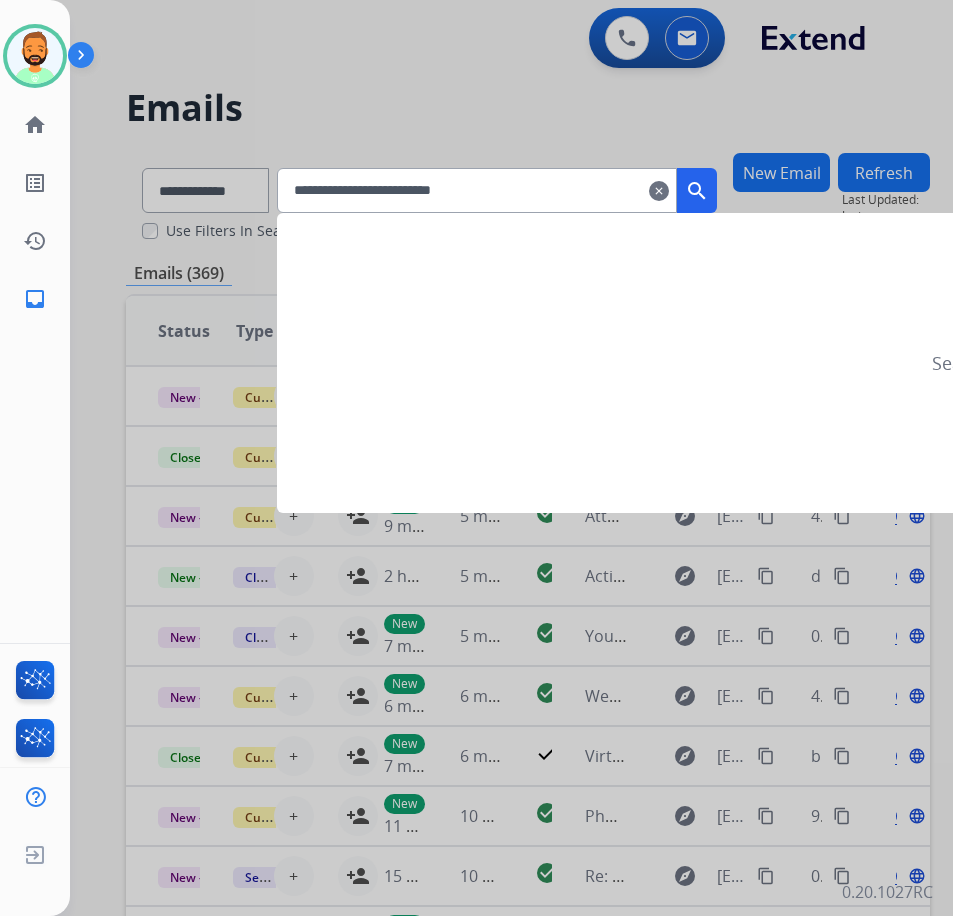 type on "**********" 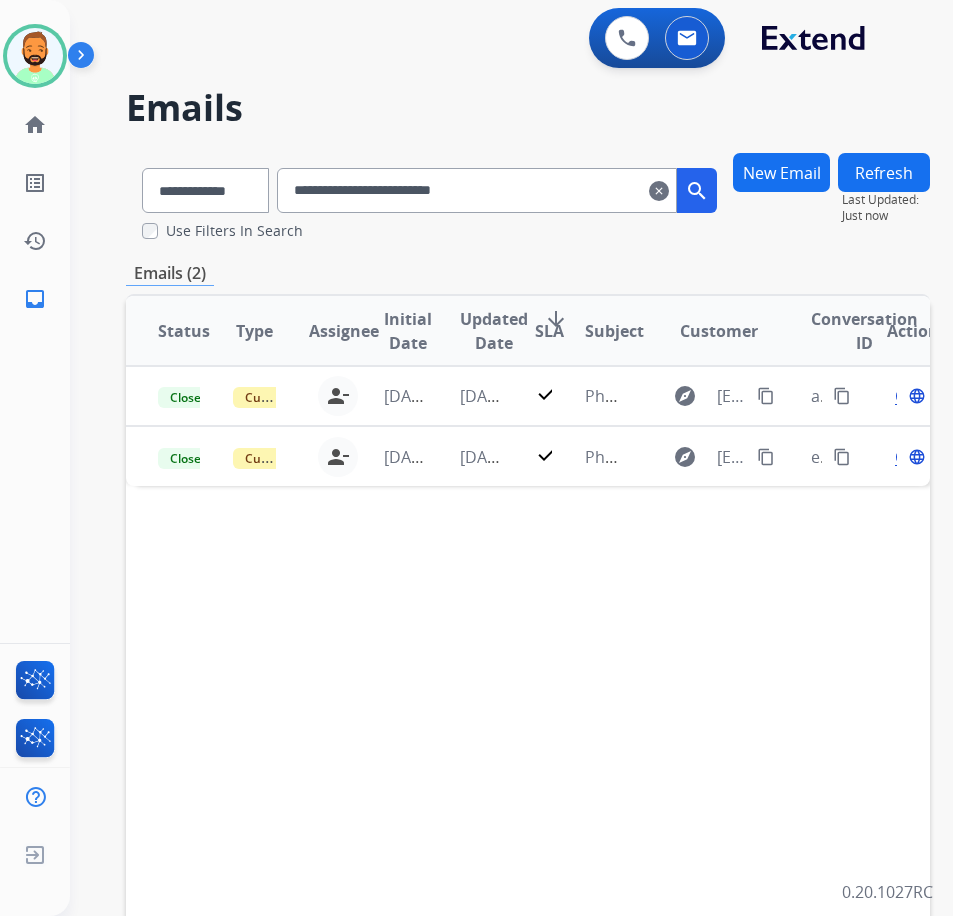 click on "Status Type Assignee Initial Date Updated Date arrow_downward SLA Subject Customer Conversation ID Action Closed – Solved Customer Support todd.lauletta@eccogroupusa.com person_remove Unassign to Me 1 week ago 1 week ago check  Photos  explore malakhi.jenkins14@gmail.com content_copy  a6ce5c3a-0ace-40f6-8628-84004ef27b02  content_copy Open language Closed – Solved Customer Support todd.lauletta@eccogroupusa.com person_remove Unassign to Me 1 week ago 1 week ago check  Photos  explore malakhi.jenkins14@gmail.com content_copy  e83db63e-ddd8-437c-bc25-dacfb523334f  content_copy Open language" at bounding box center [528, 629] 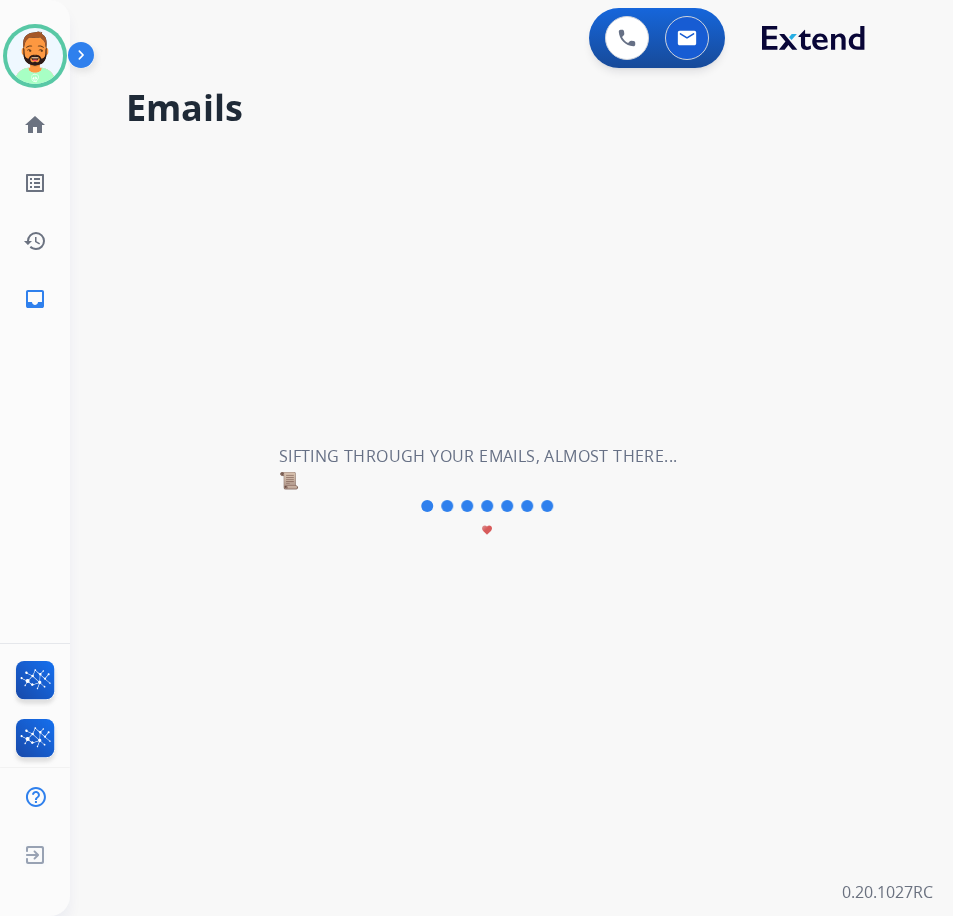 type 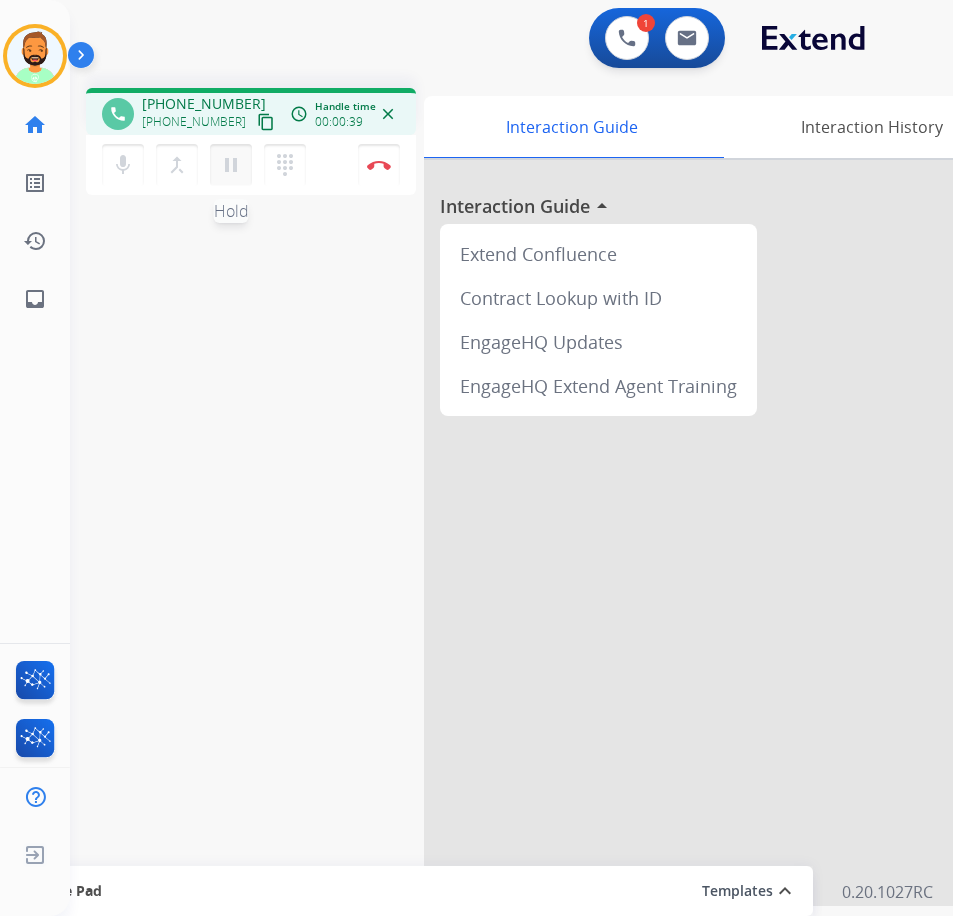 click on "pause Hold" at bounding box center [231, 165] 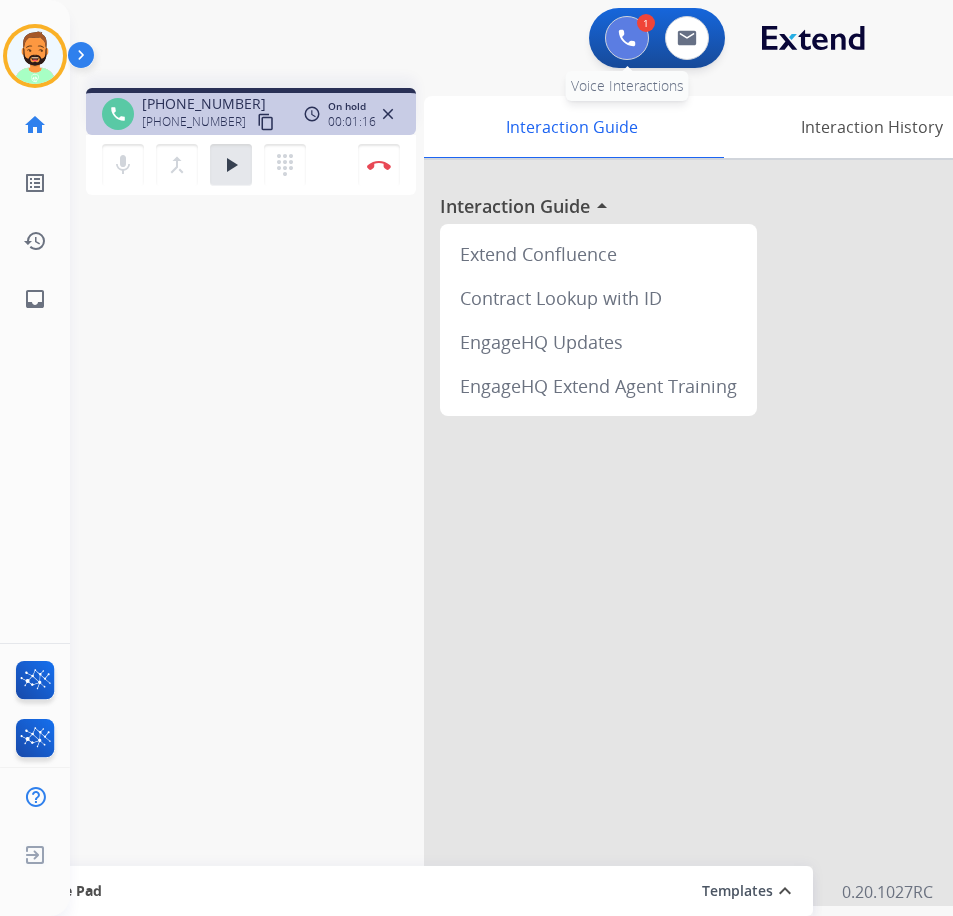 click at bounding box center (627, 38) 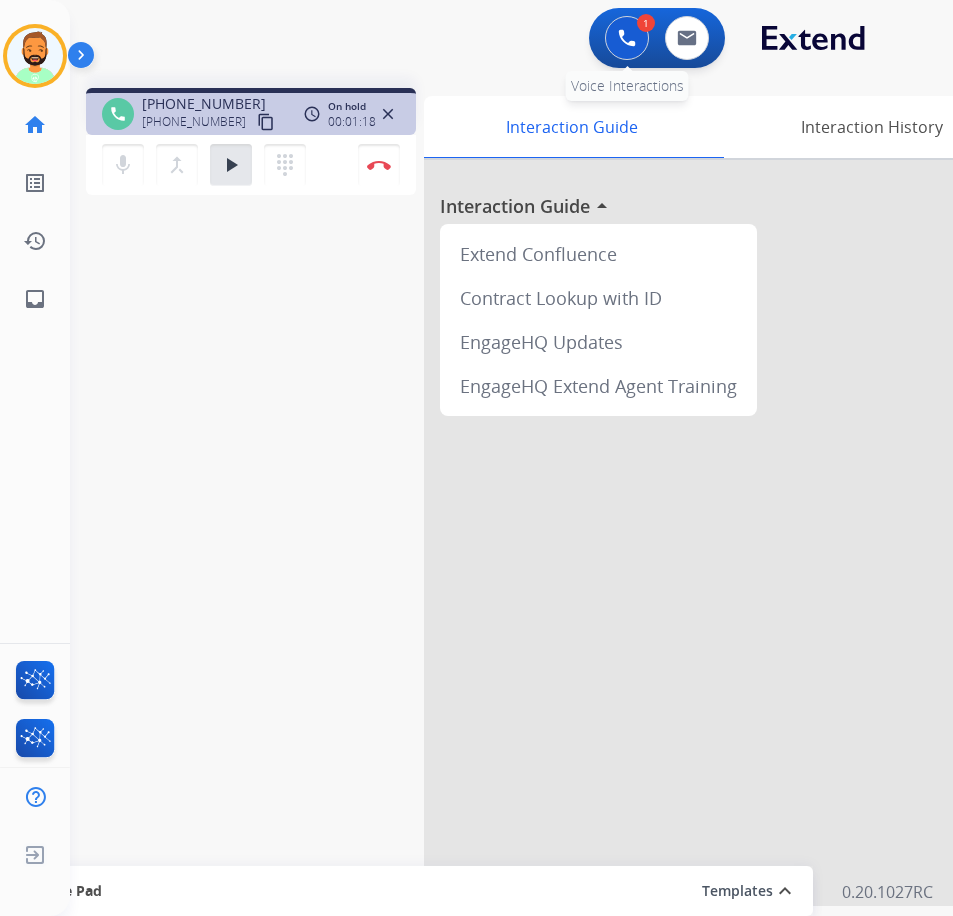 click at bounding box center [627, 38] 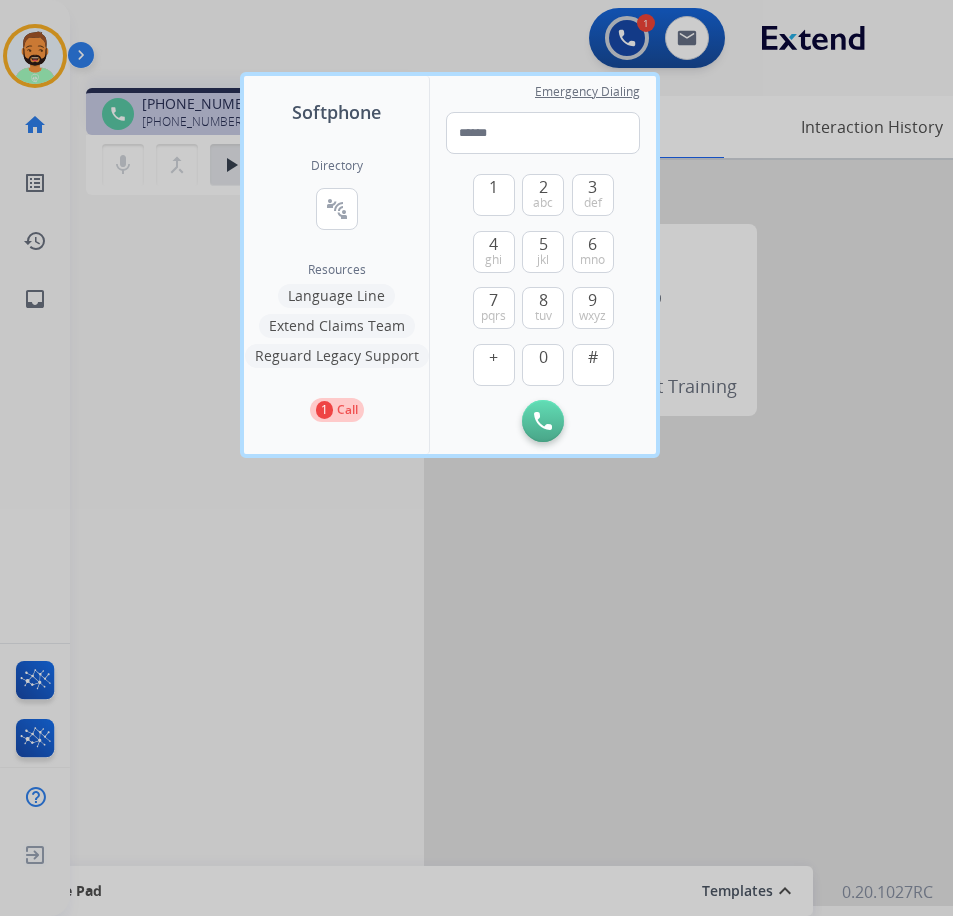 click on "Language Line" at bounding box center (336, 296) 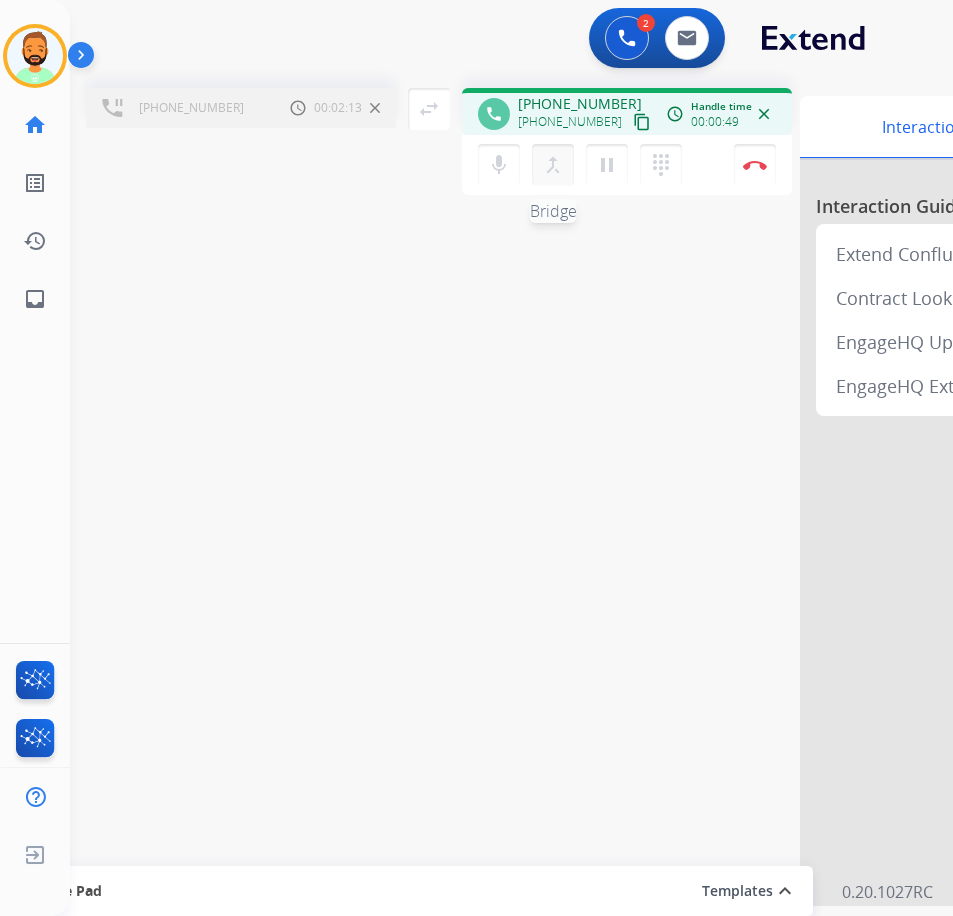 click on "merge_type" at bounding box center (553, 165) 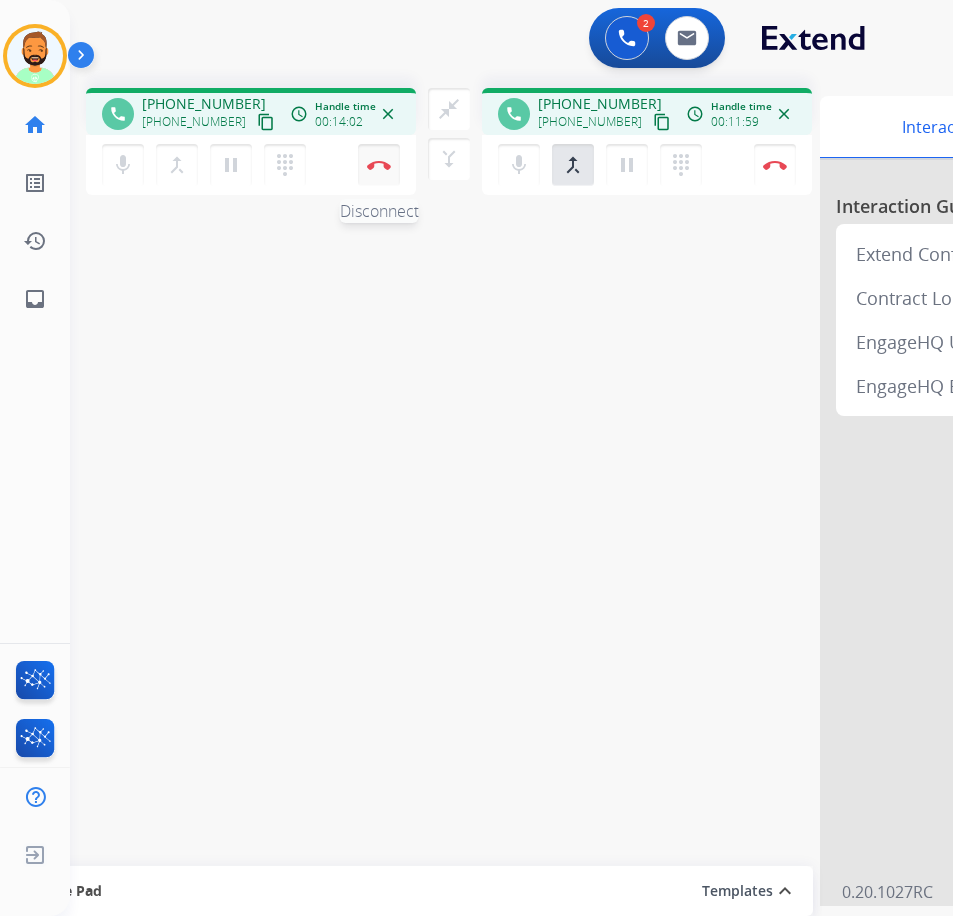 click on "Disconnect" at bounding box center [379, 165] 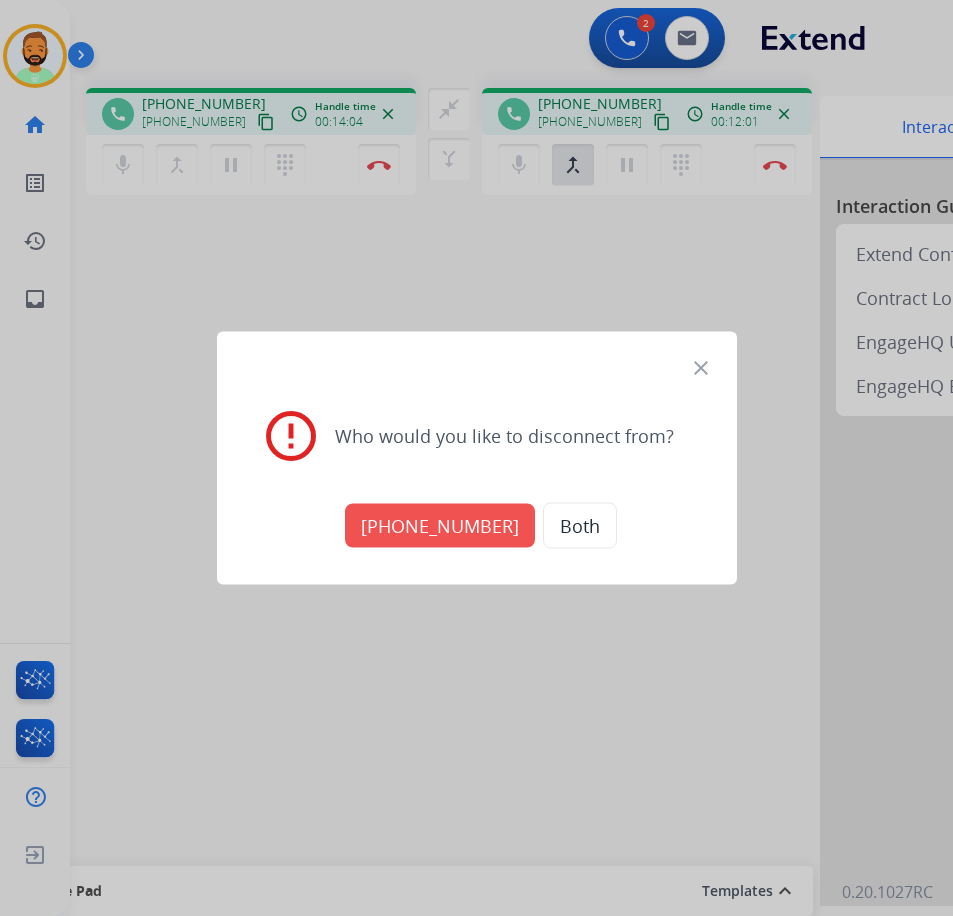 click on "Both" at bounding box center [580, 526] 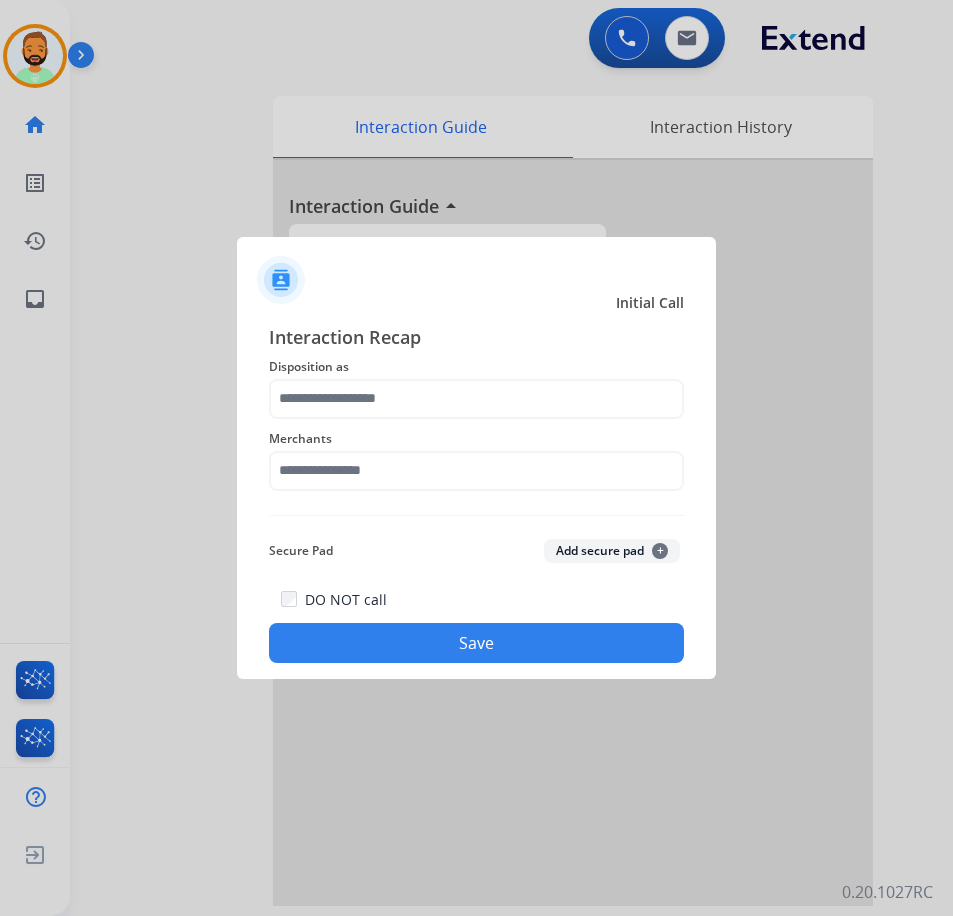 drag, startPoint x: 441, startPoint y: 320, endPoint x: 438, endPoint y: 374, distance: 54.08327 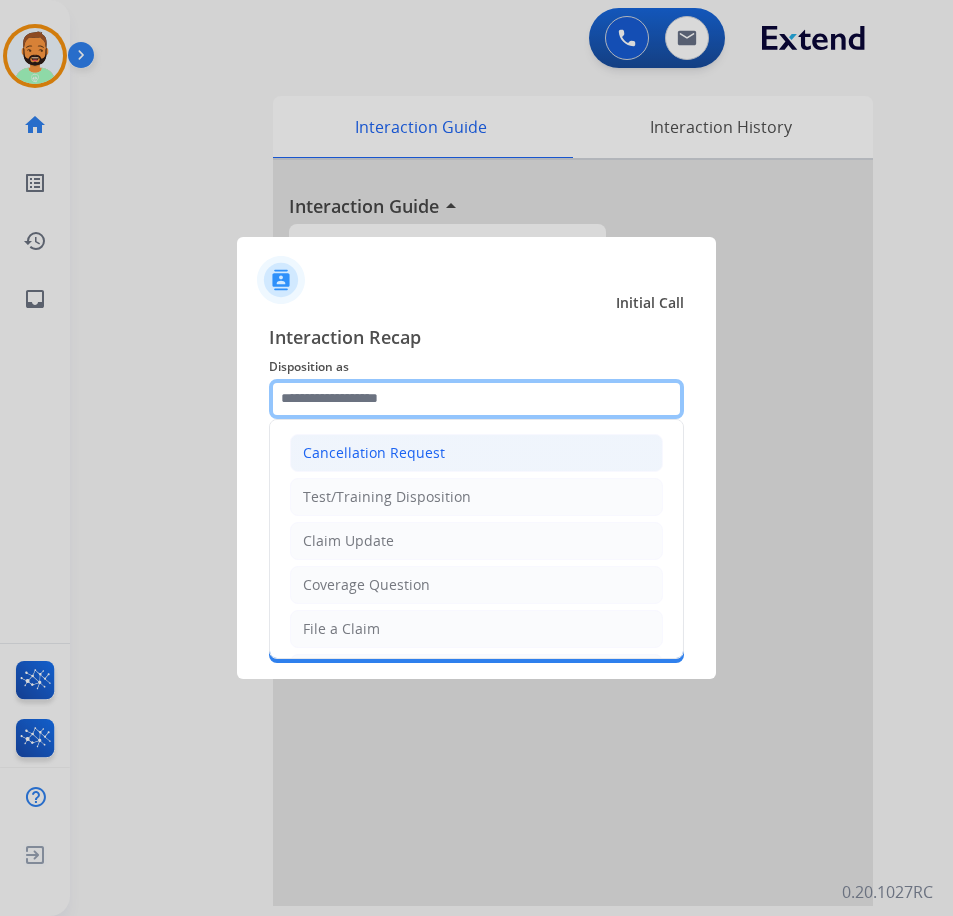 drag, startPoint x: 452, startPoint y: 401, endPoint x: 452, endPoint y: 437, distance: 36 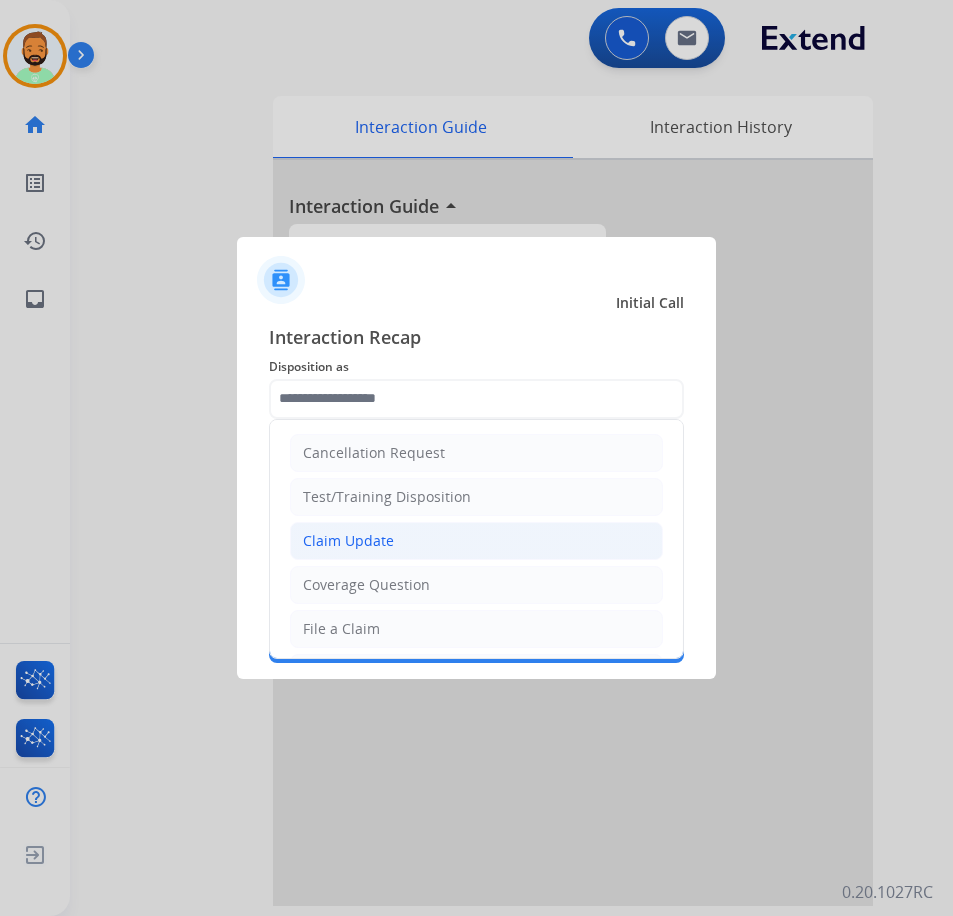click on "Claim Update" 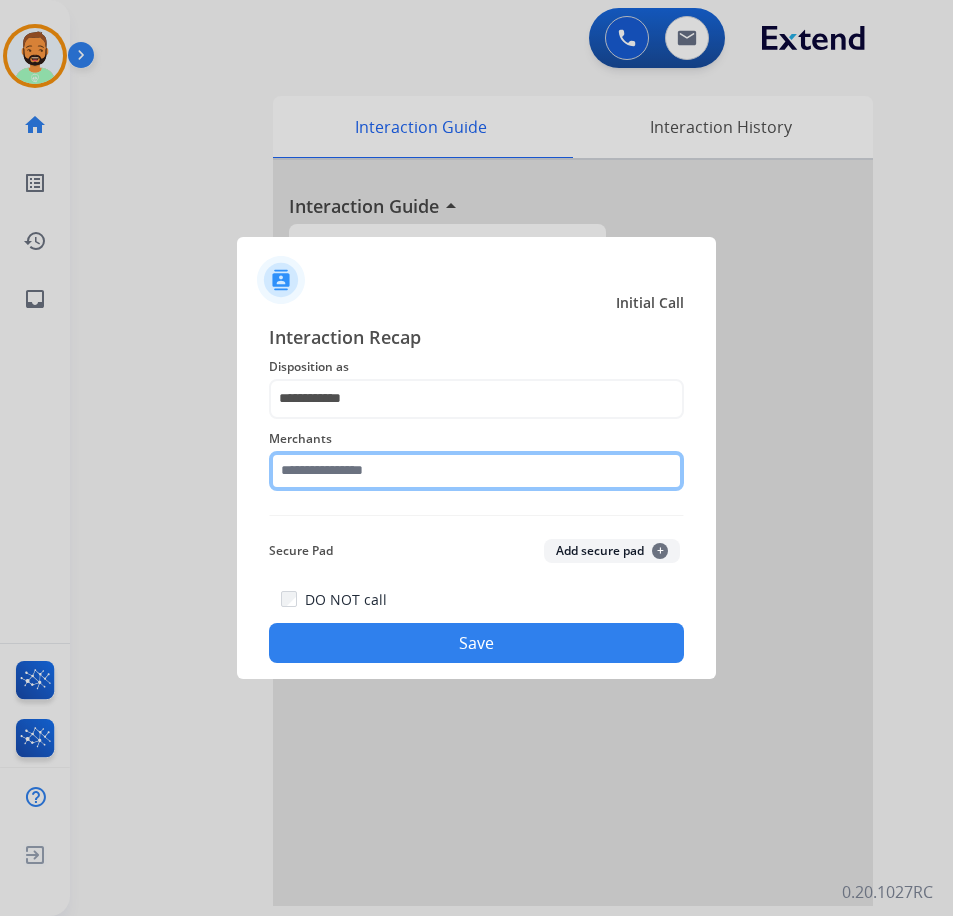 click 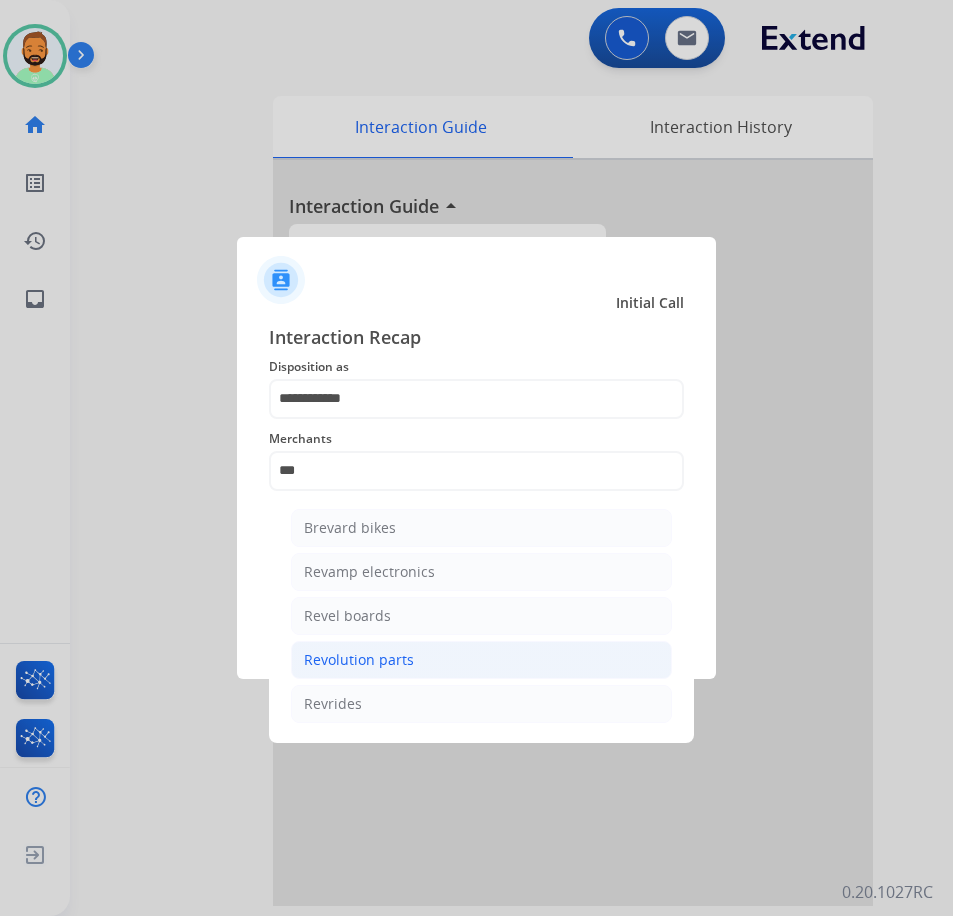click on "Revolution parts" 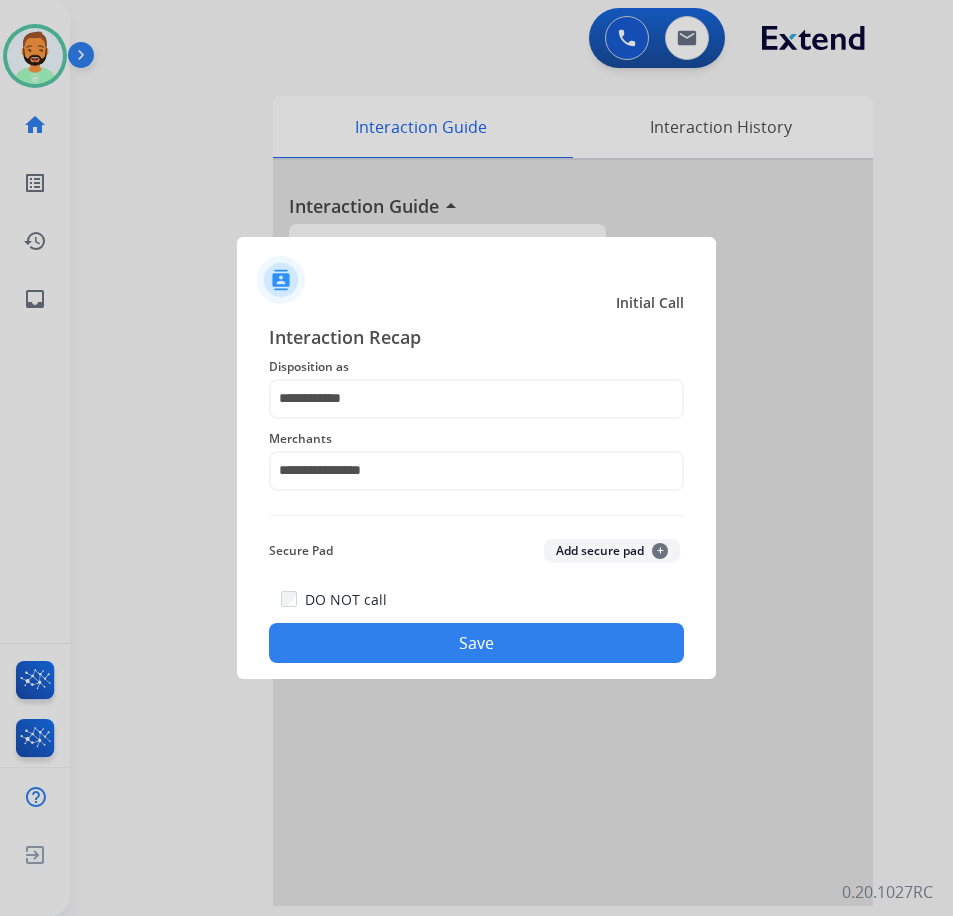 click on "DO NOT call   Save" 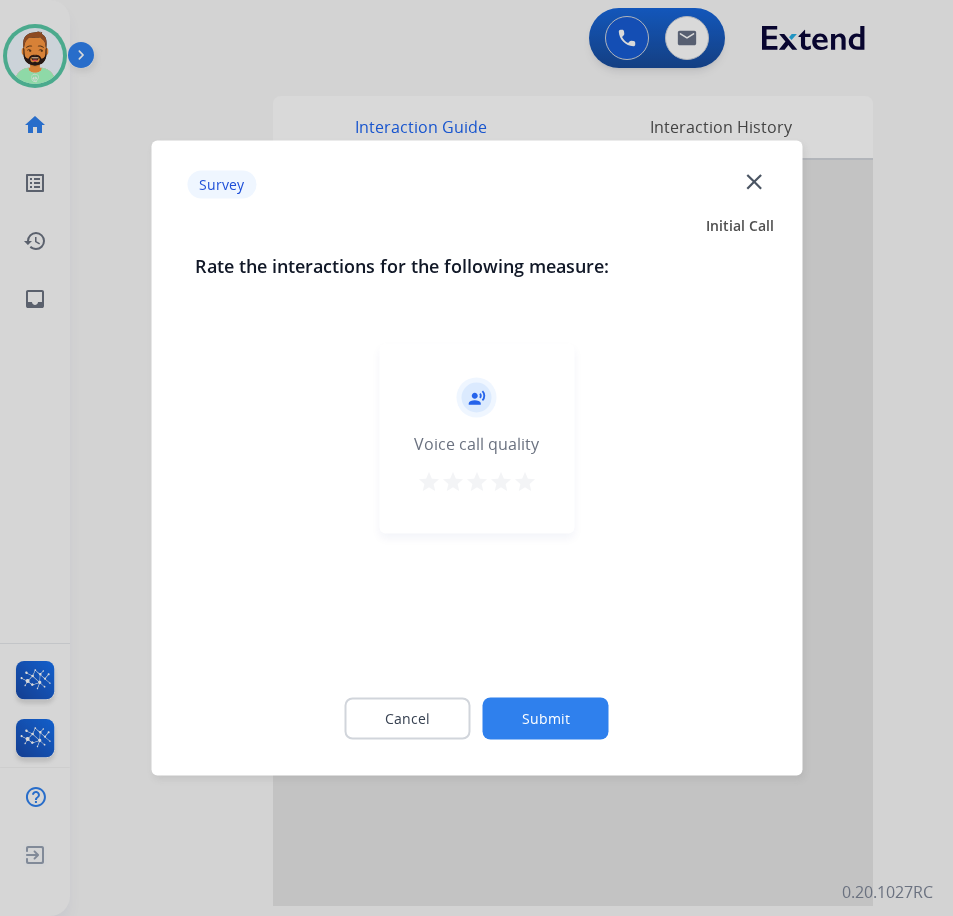 click on "Submit" 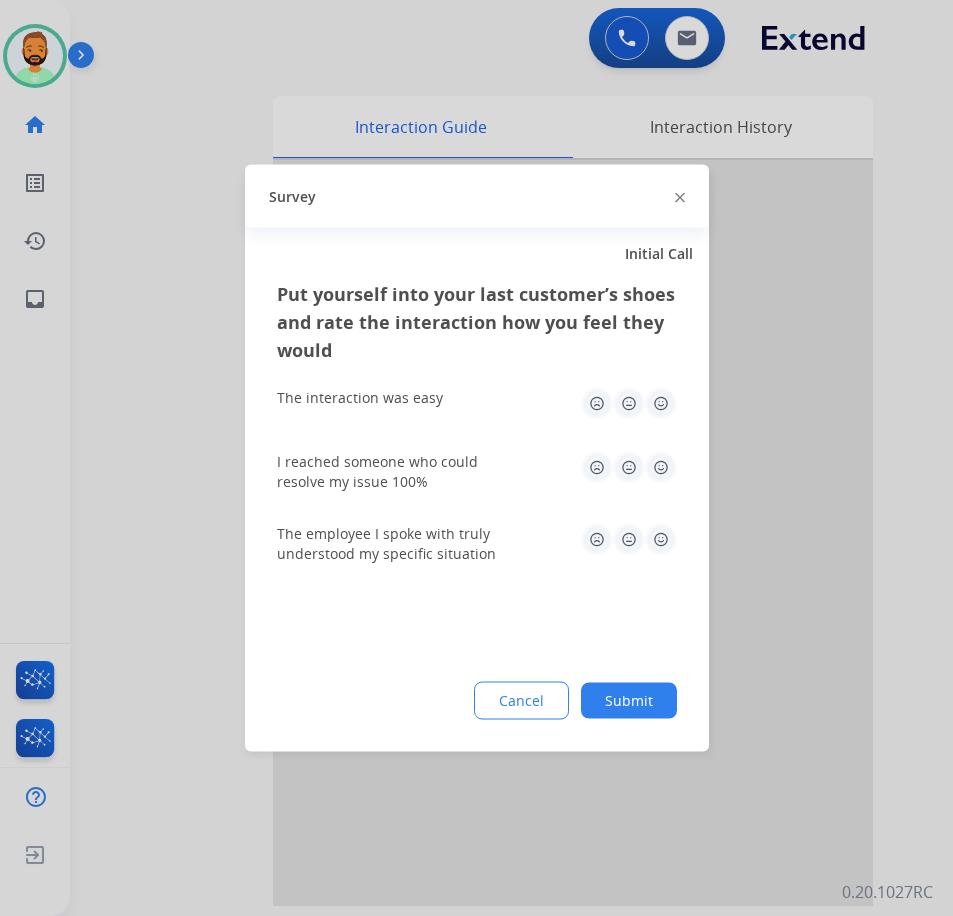 click on "Submit" 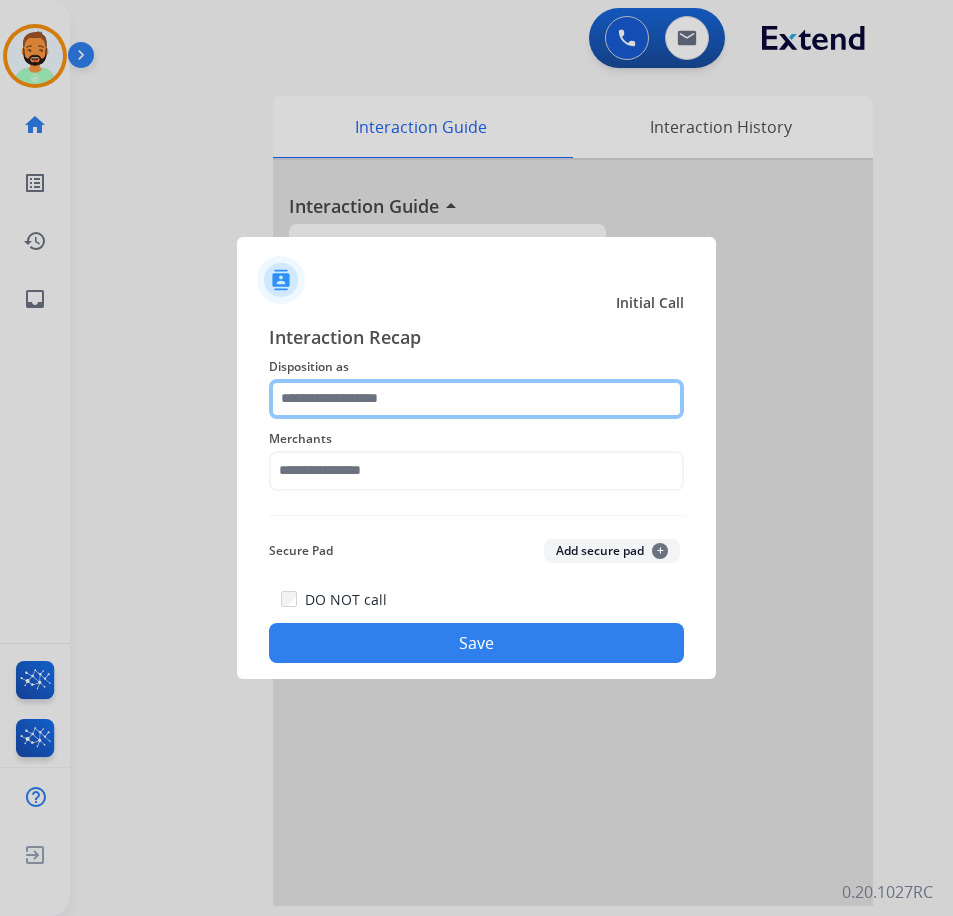 click 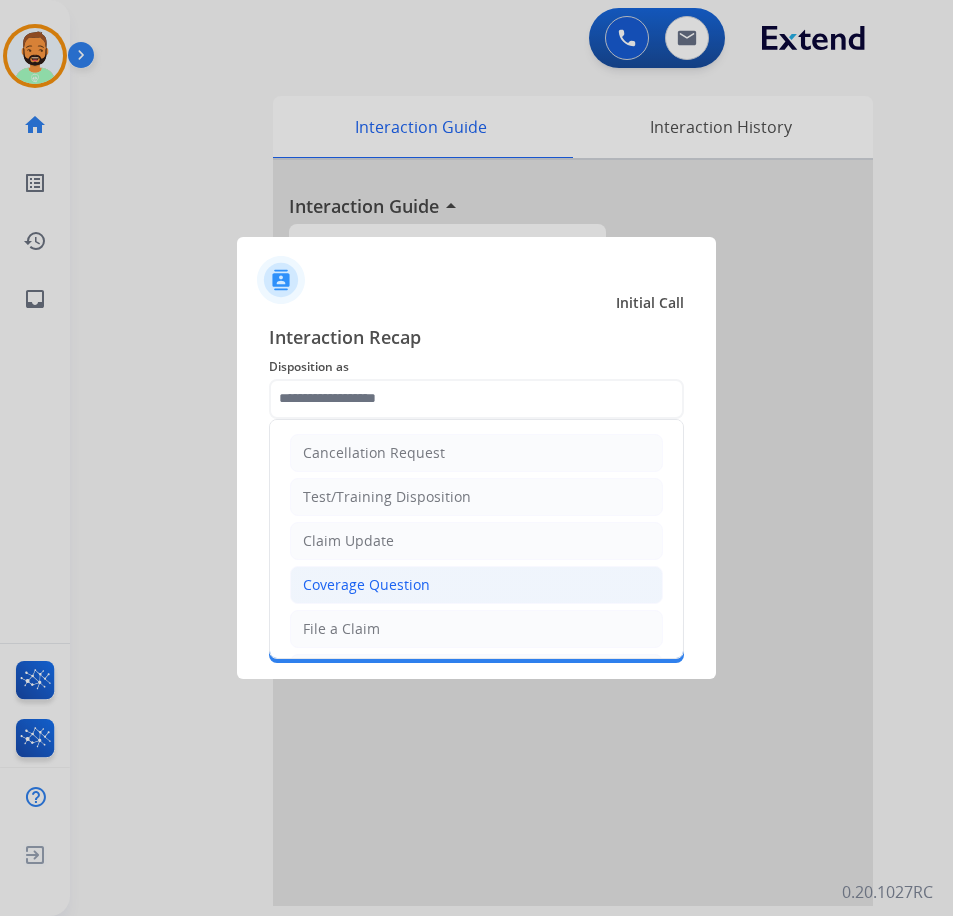 click on "Coverage Question" 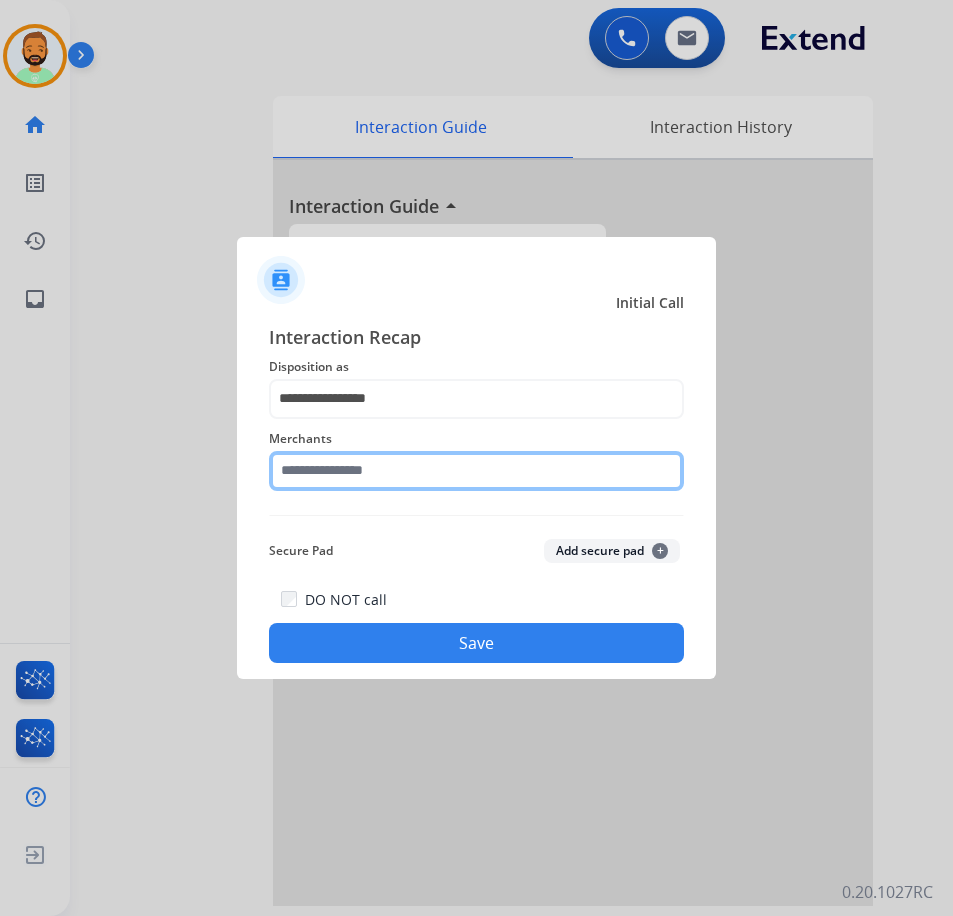 click 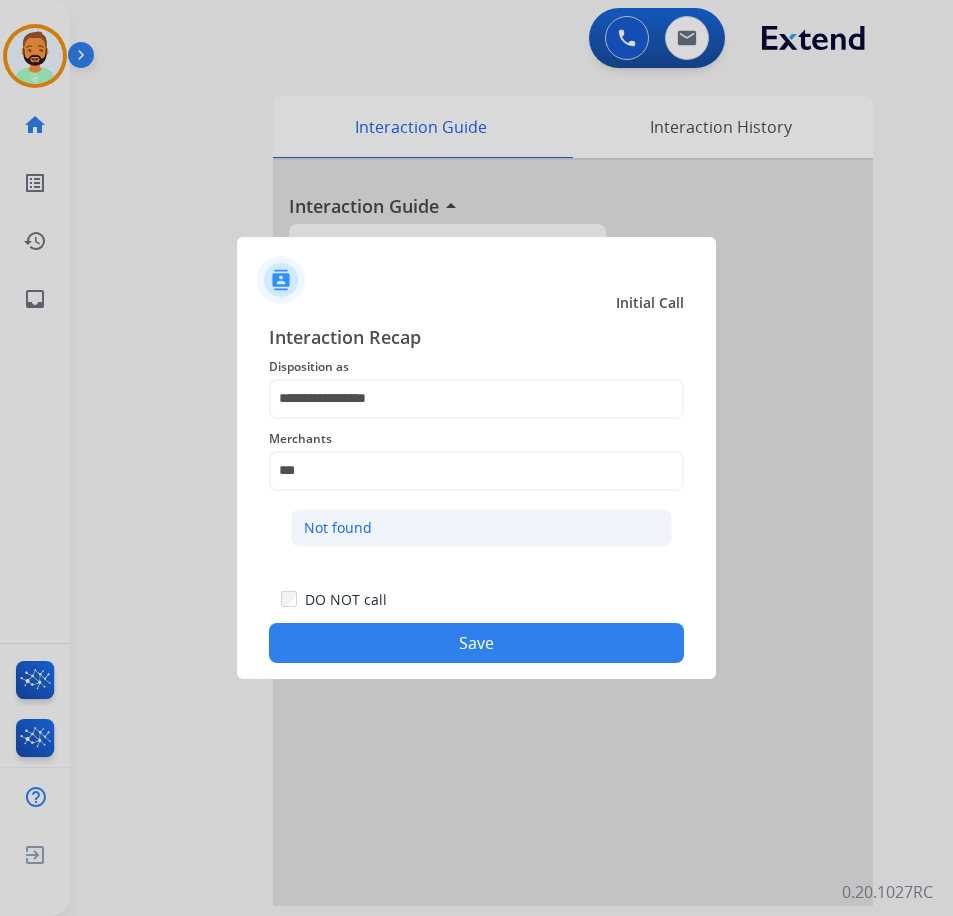 click on "Not found" 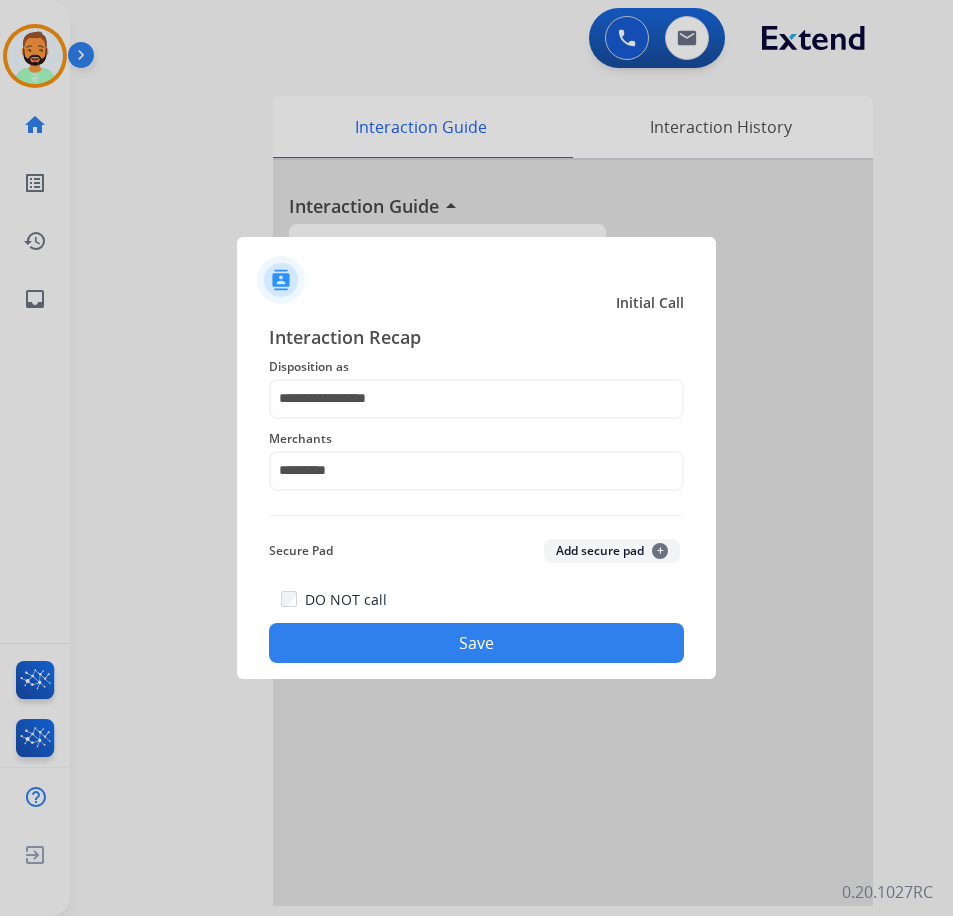 click on "Save" 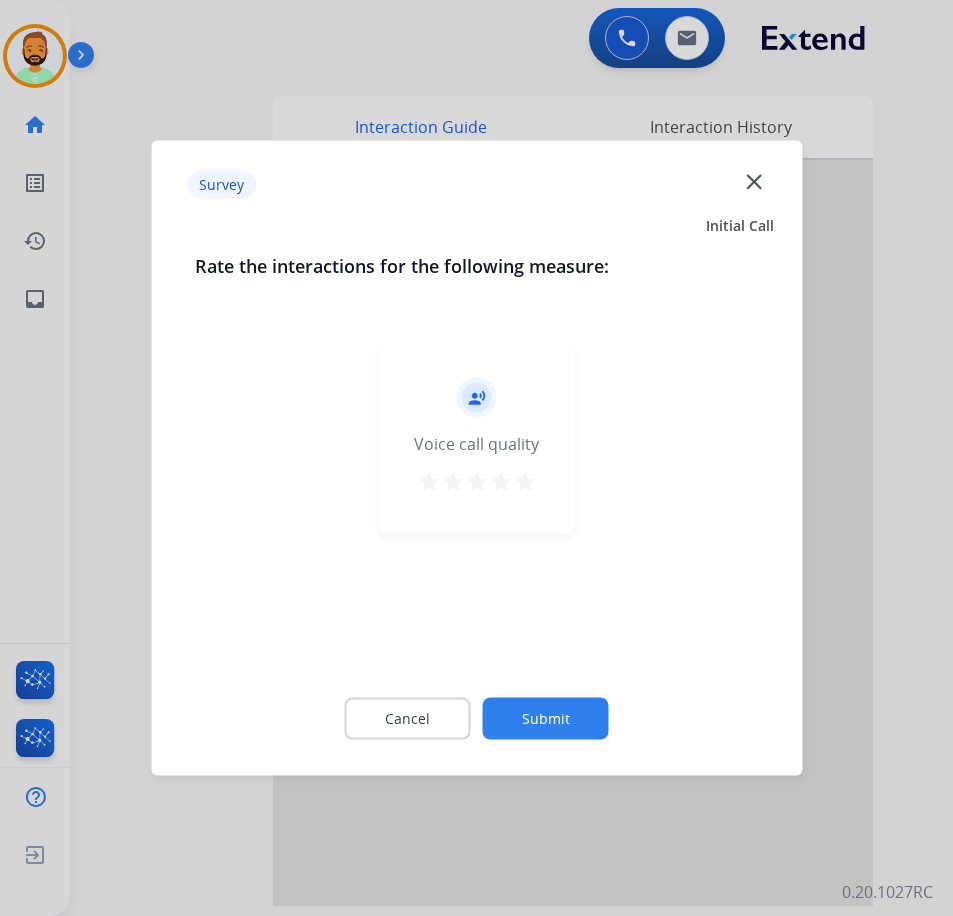 click on "Submit" 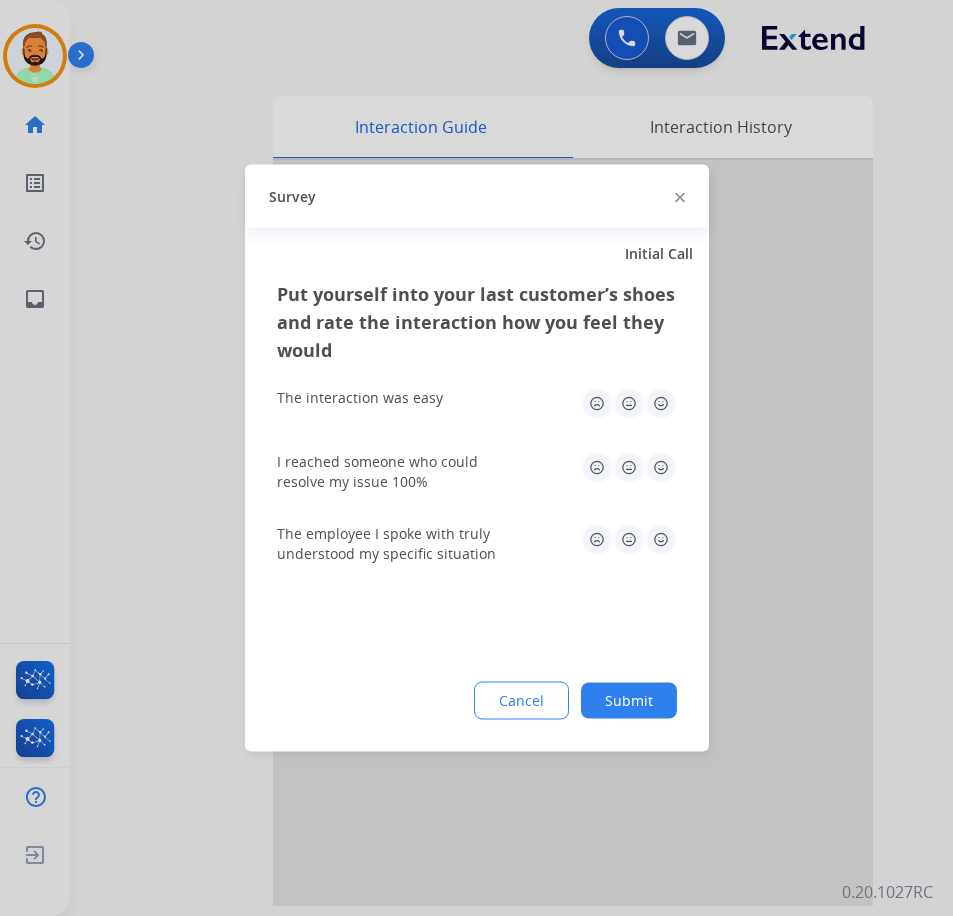 click on "Submit" 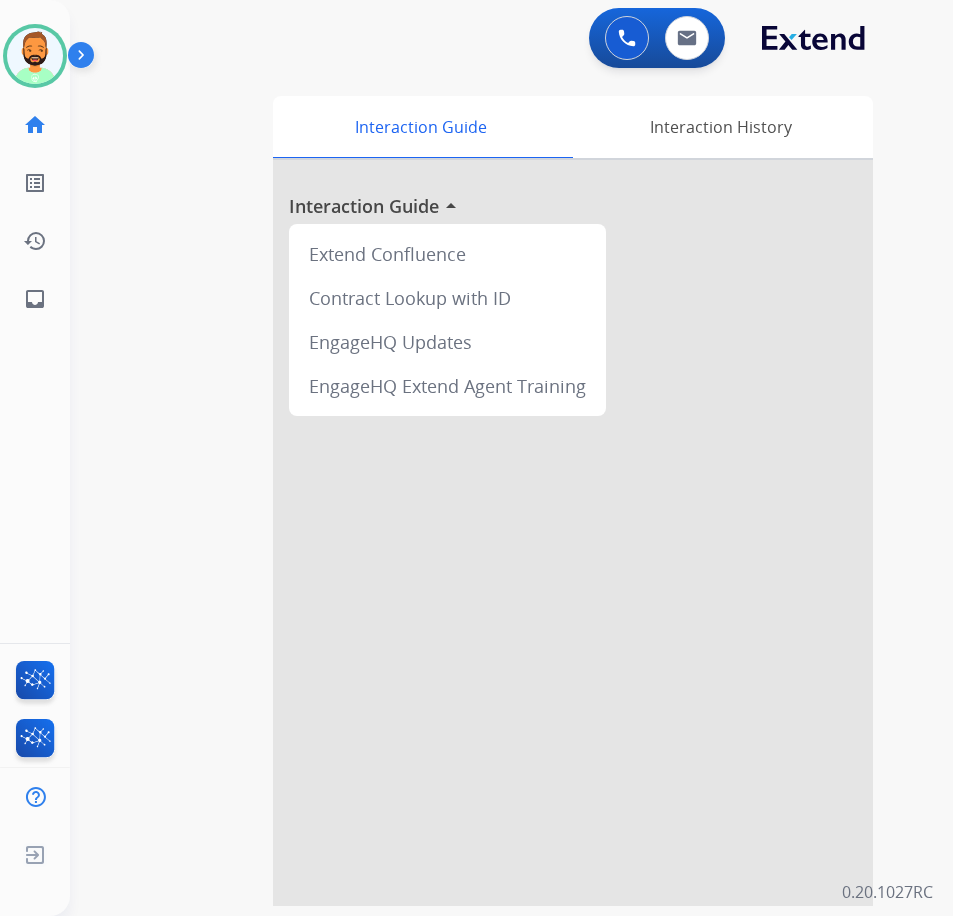 click at bounding box center [573, 533] 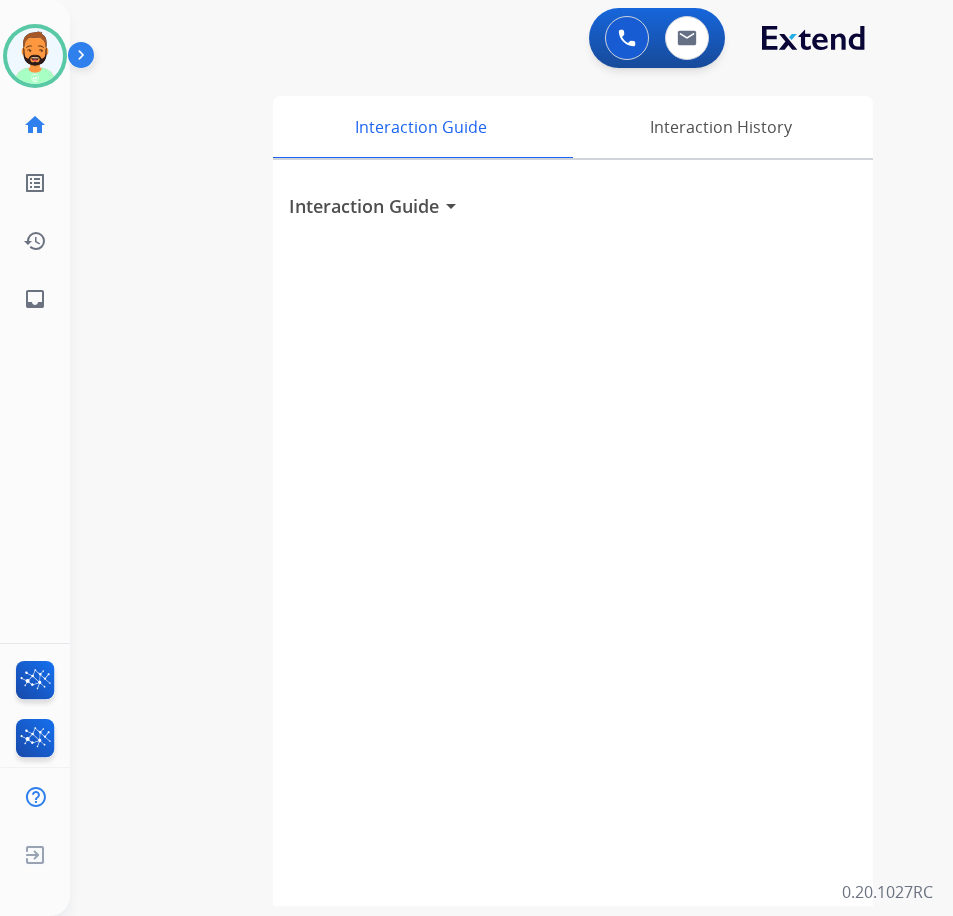 click on "0 Voice Interactions  0  Email Interactions swap_horiz Break voice bridge close_fullscreen Connect 3-Way Call merge_type Separate 3-Way Call  Interaction Guide   Interaction History  Interaction Guide arrow_drop_down 0.20.1027RC" at bounding box center [511, 458] 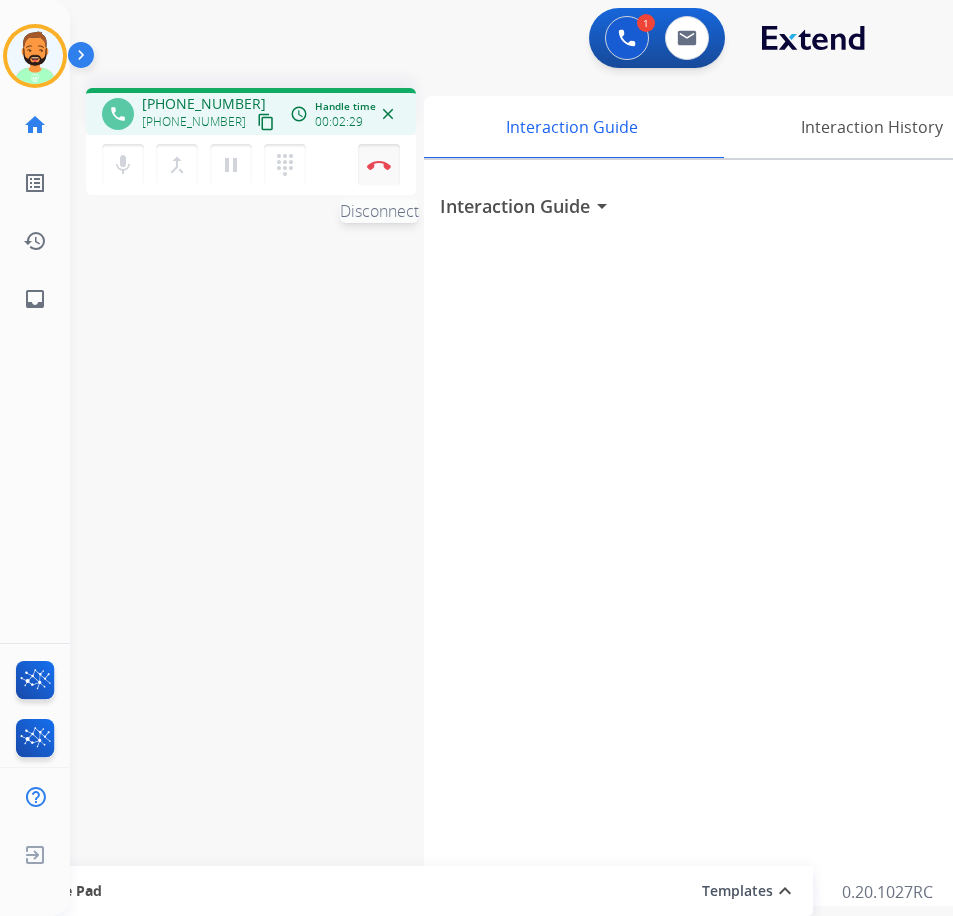 click on "Disconnect" at bounding box center [379, 165] 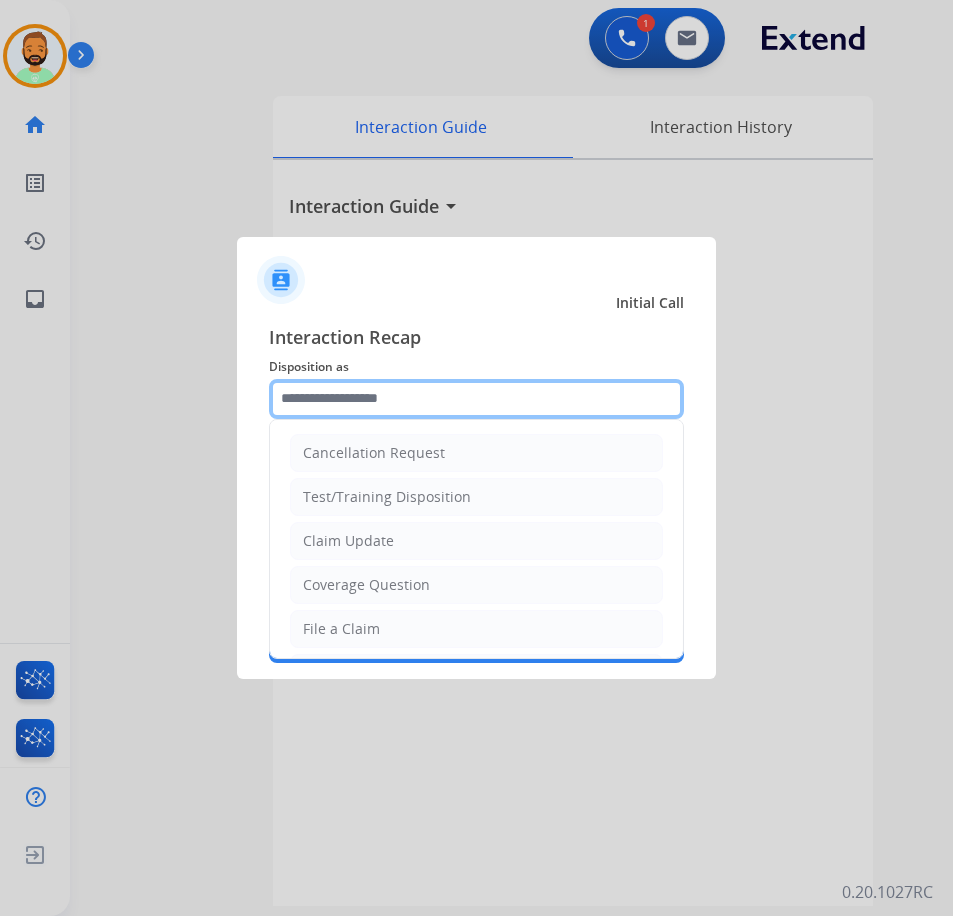 click 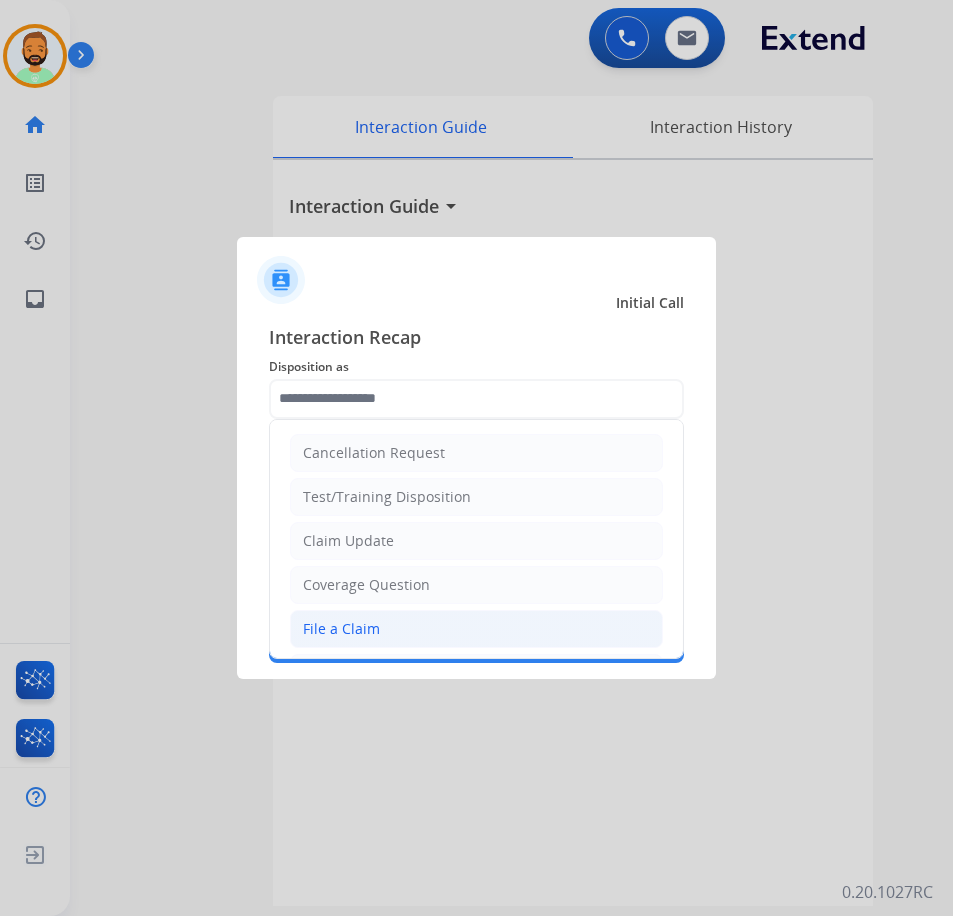 click on "File a Claim" 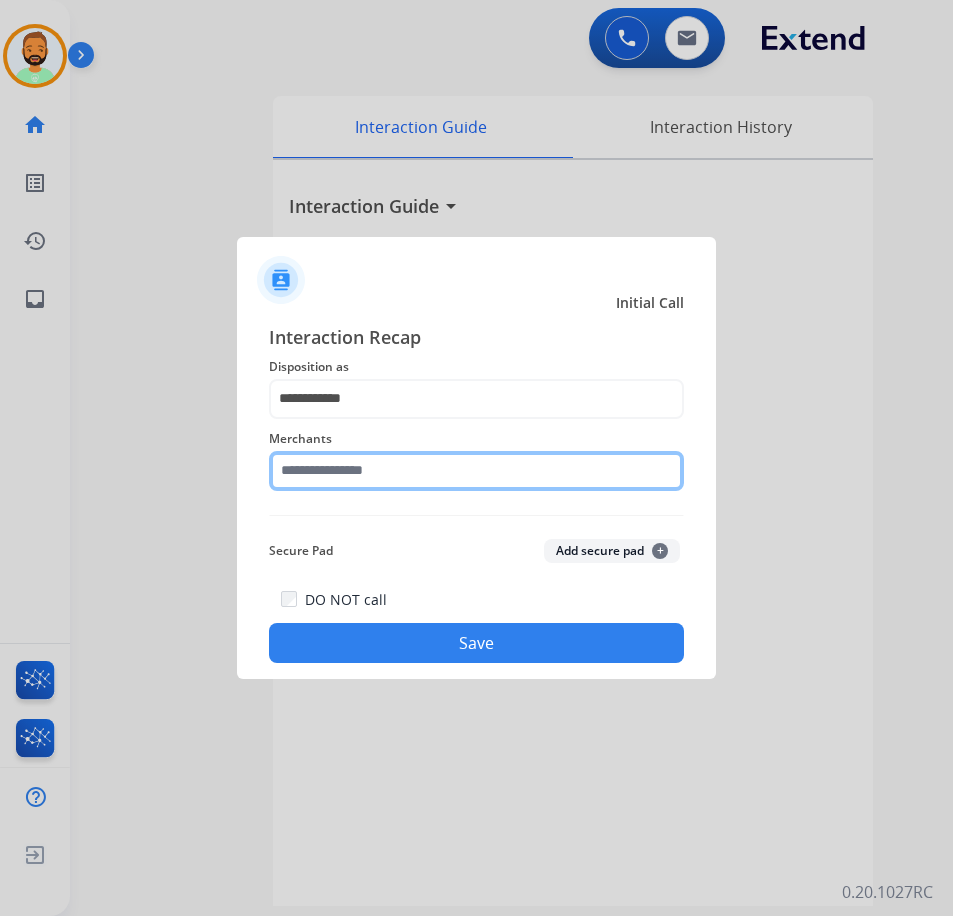 click 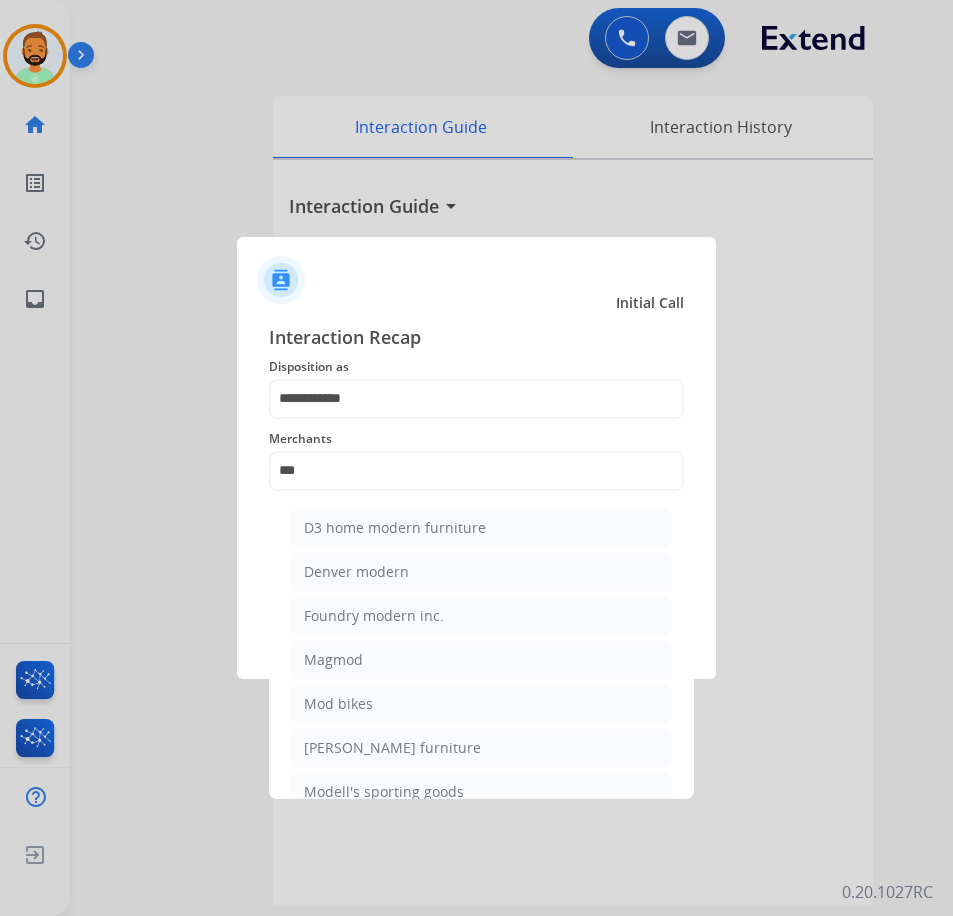 drag, startPoint x: 432, startPoint y: 751, endPoint x: 448, endPoint y: 750, distance: 16.03122 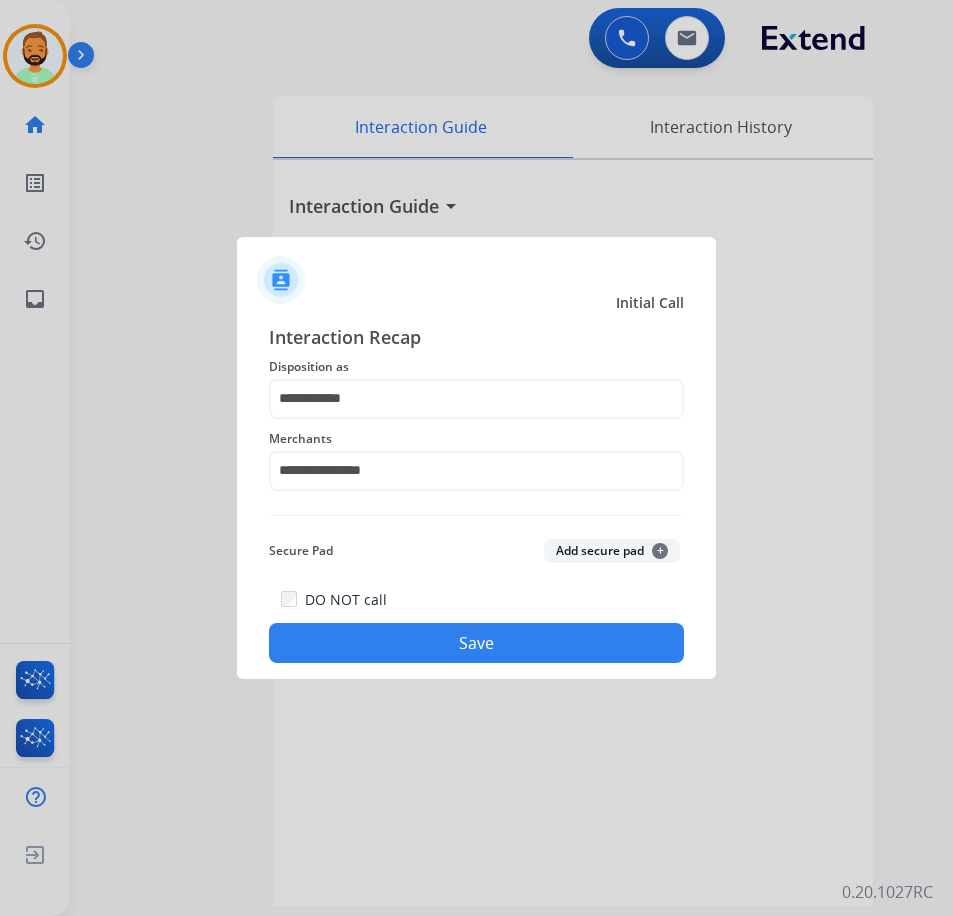 click on "Save" 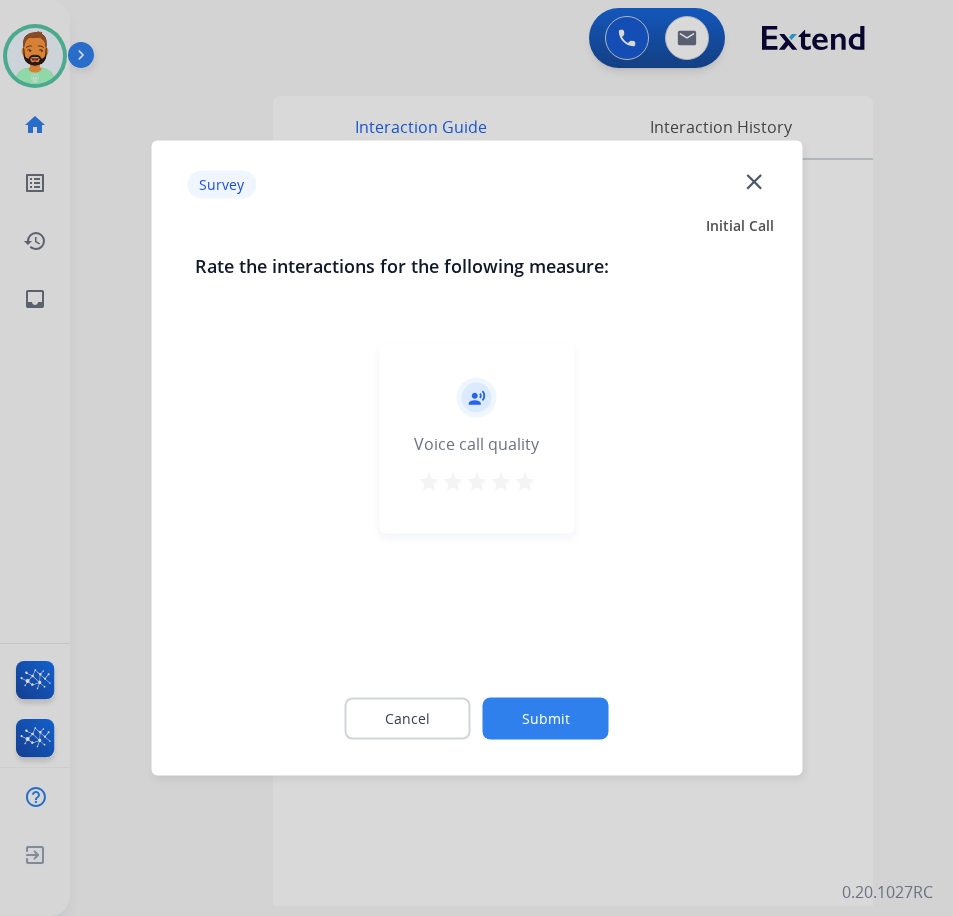 click on "Submit" 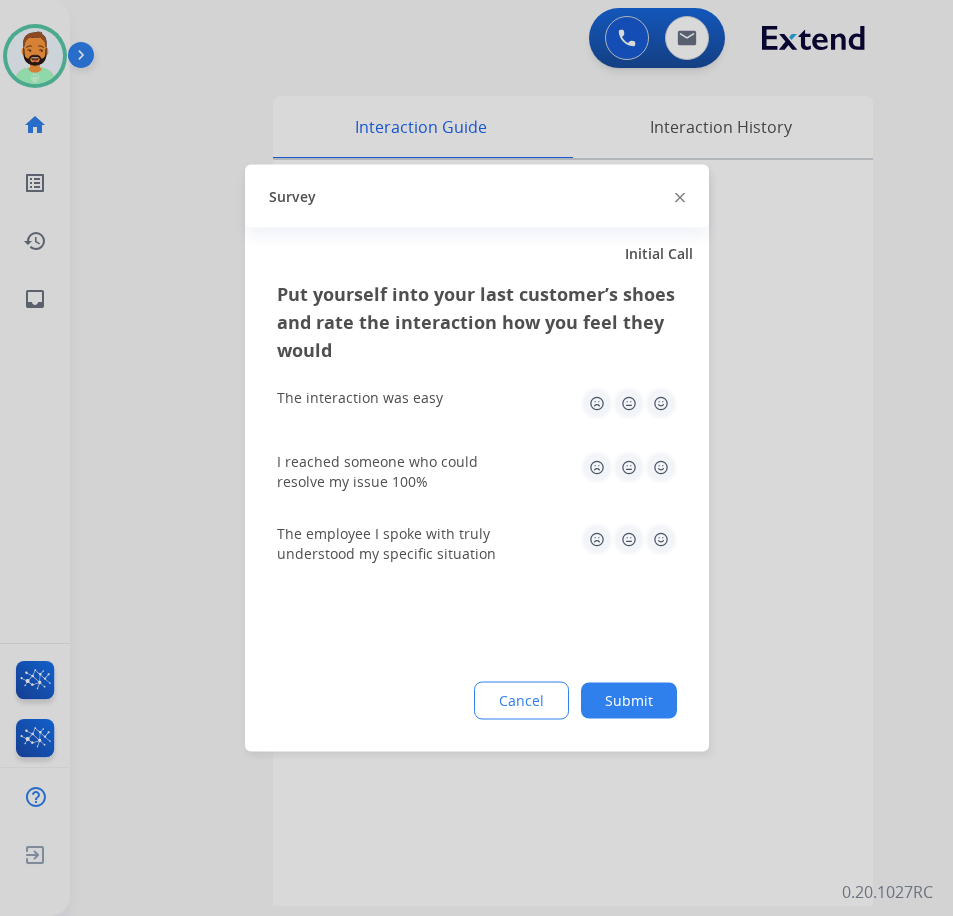 click on "Submit" 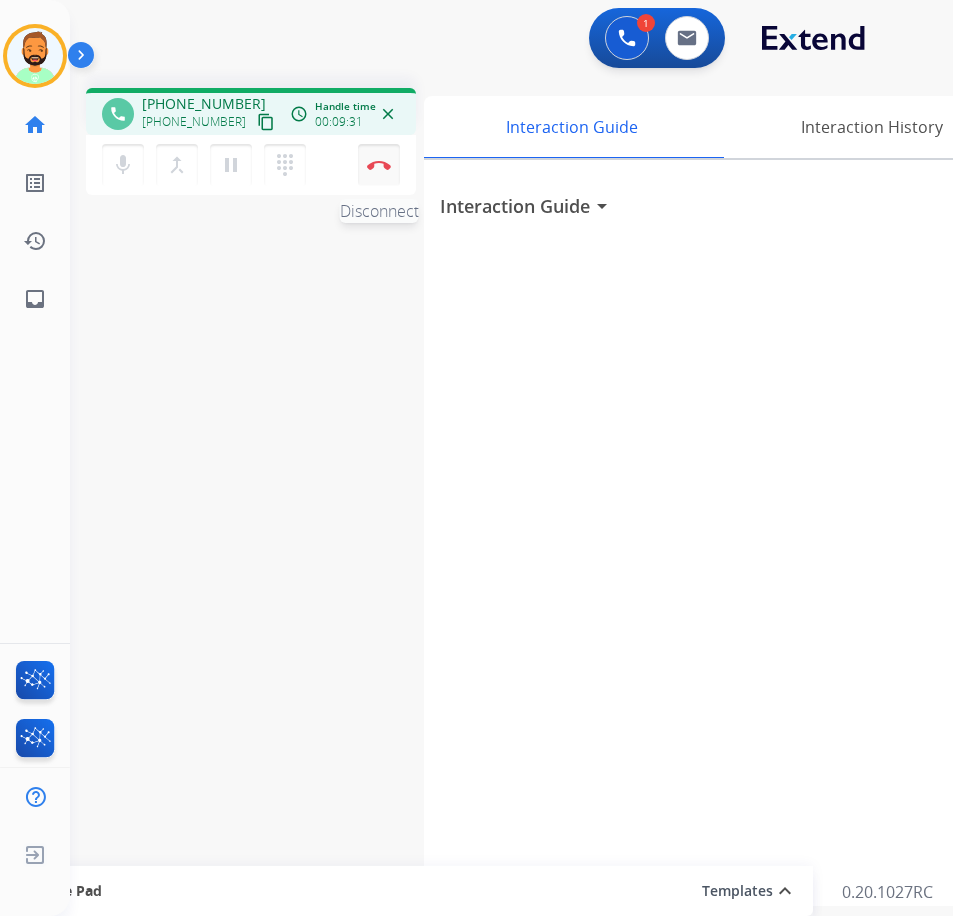 drag, startPoint x: 383, startPoint y: 163, endPoint x: 387, endPoint y: 176, distance: 13.601471 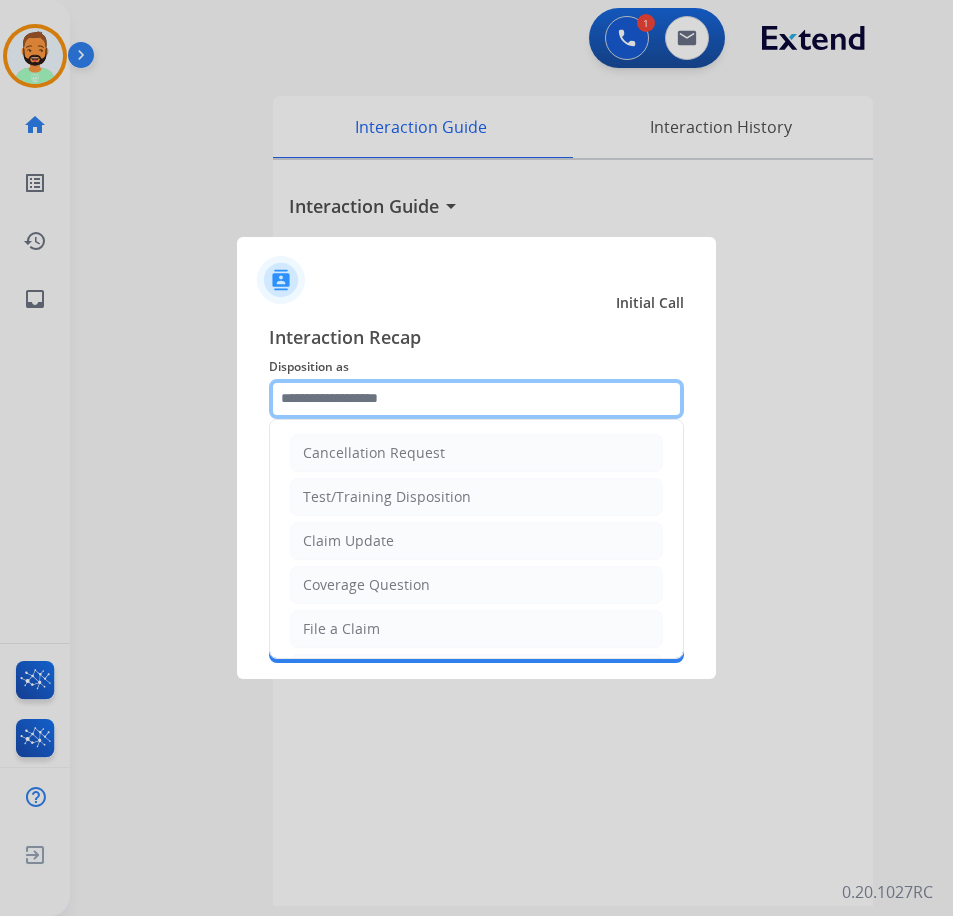 drag, startPoint x: 439, startPoint y: 391, endPoint x: 449, endPoint y: 393, distance: 10.198039 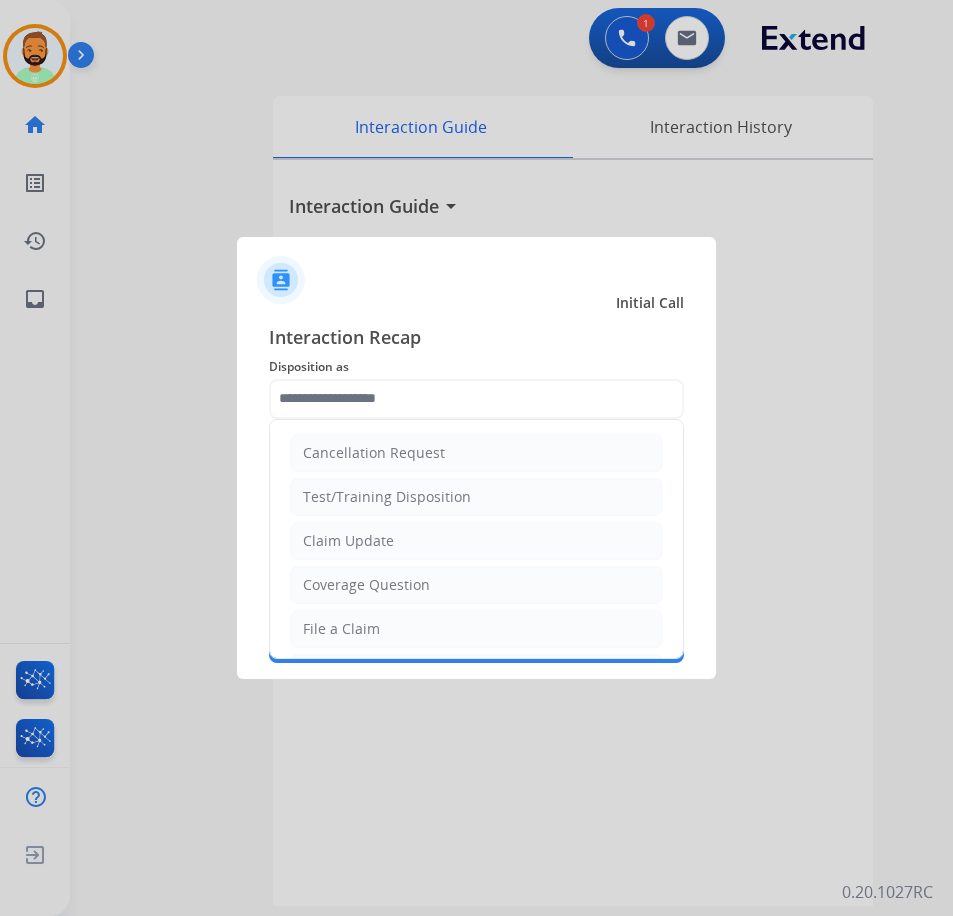 click on "File a Claim" 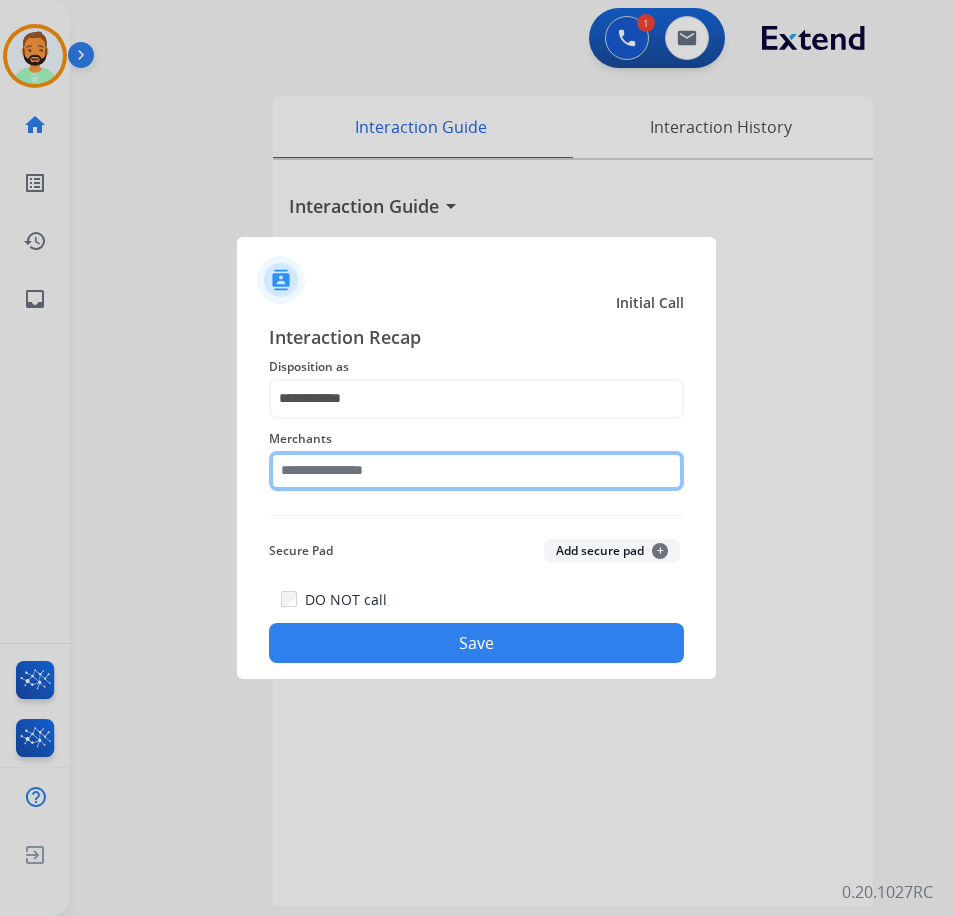 click 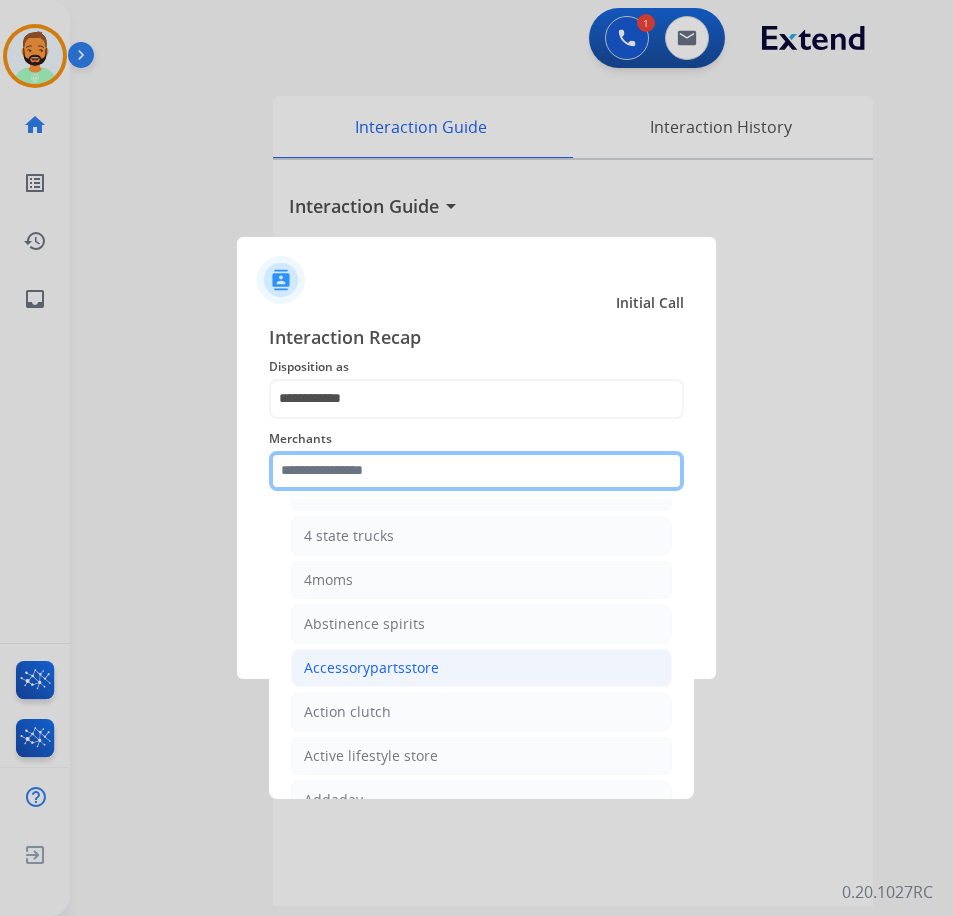 scroll, scrollTop: 0, scrollLeft: 0, axis: both 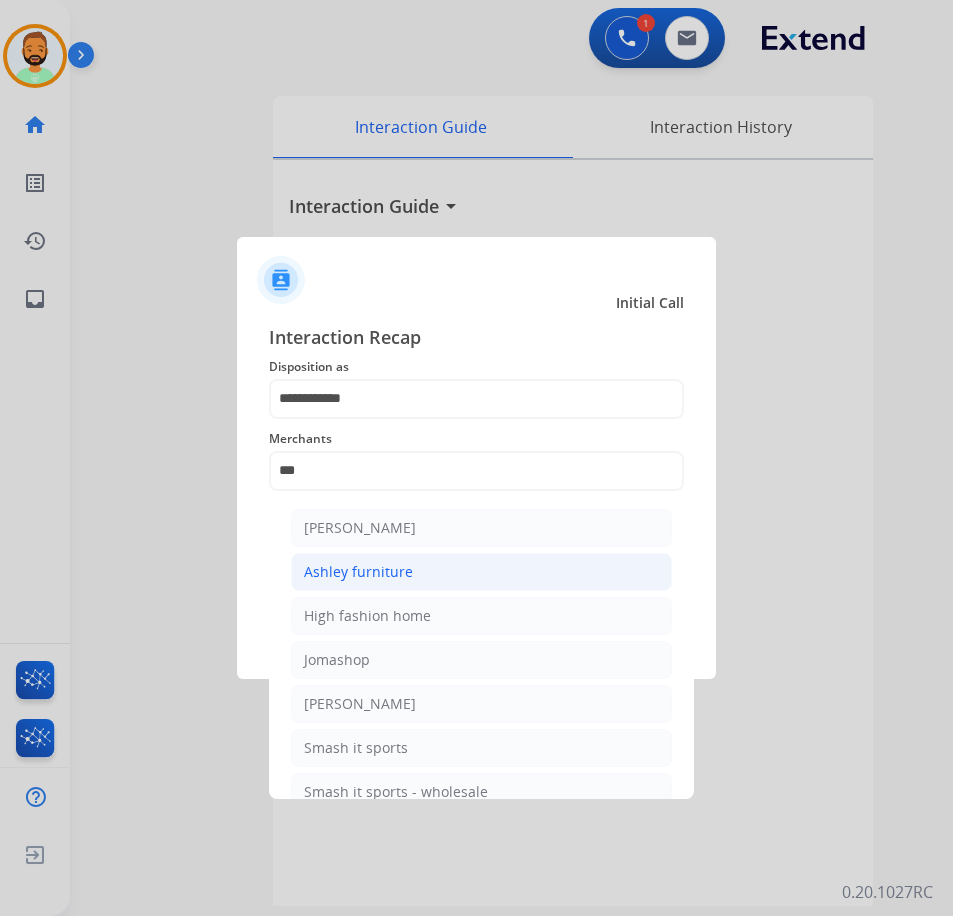 click on "Ashley furniture" 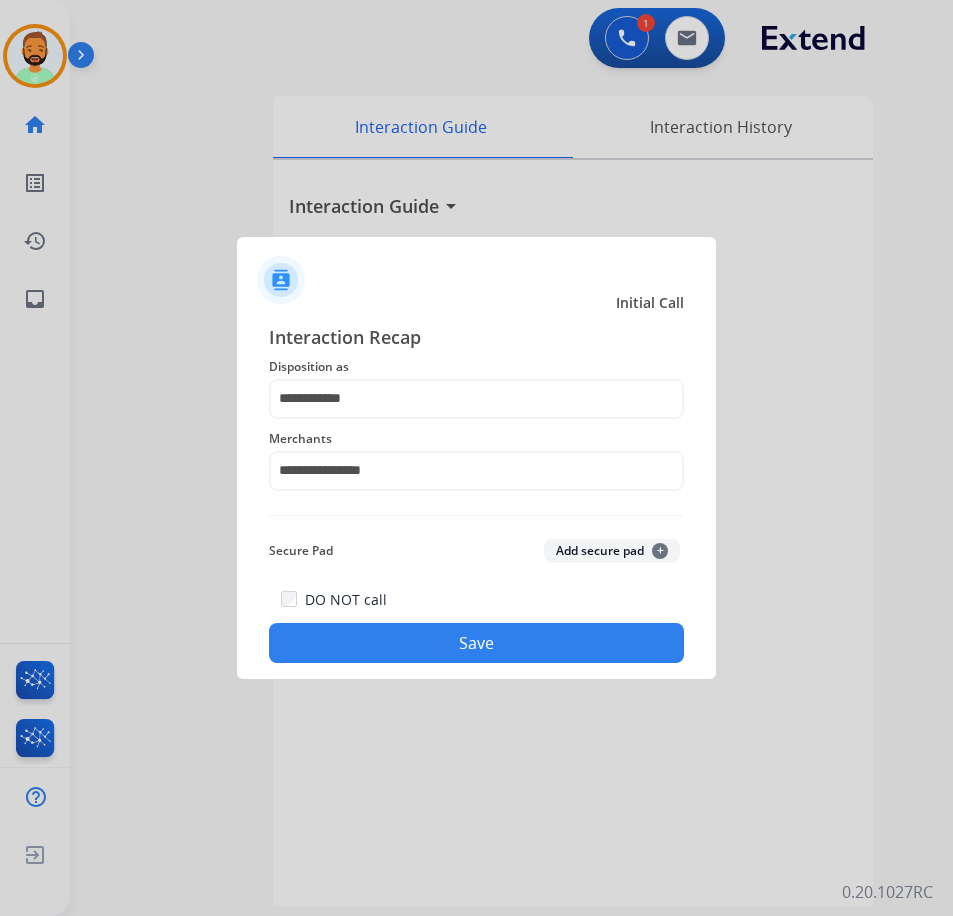 click on "Save" 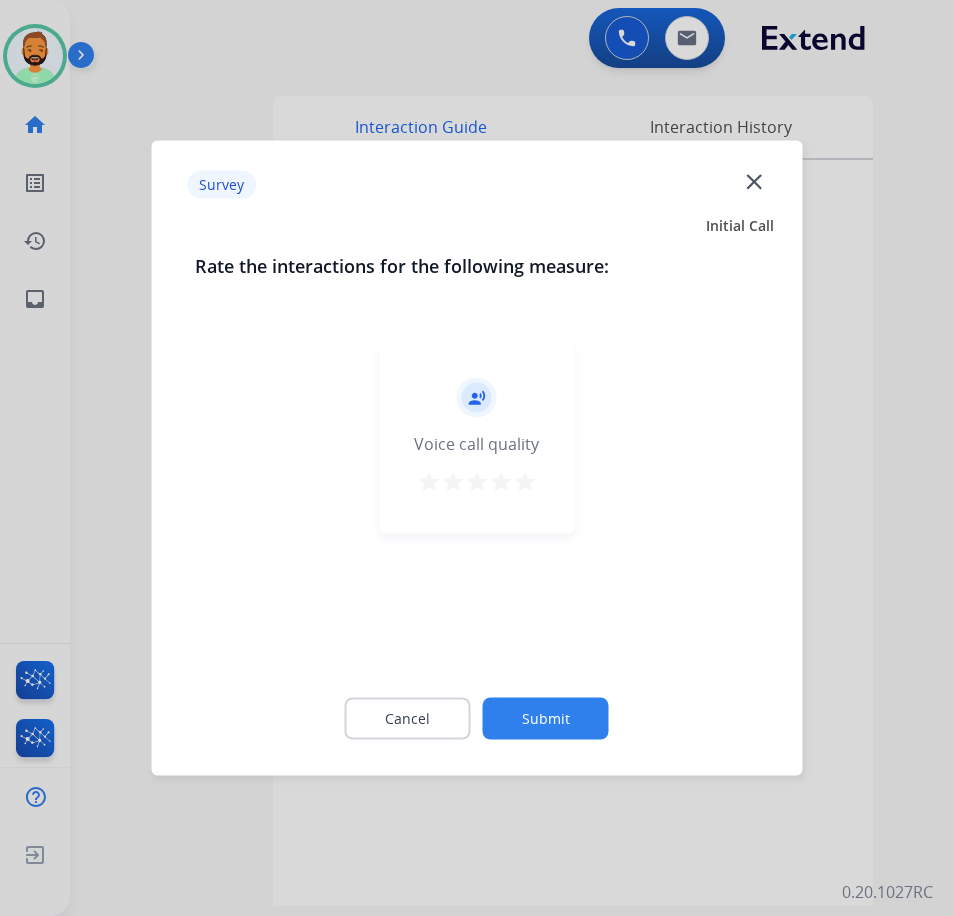 click on "Submit" 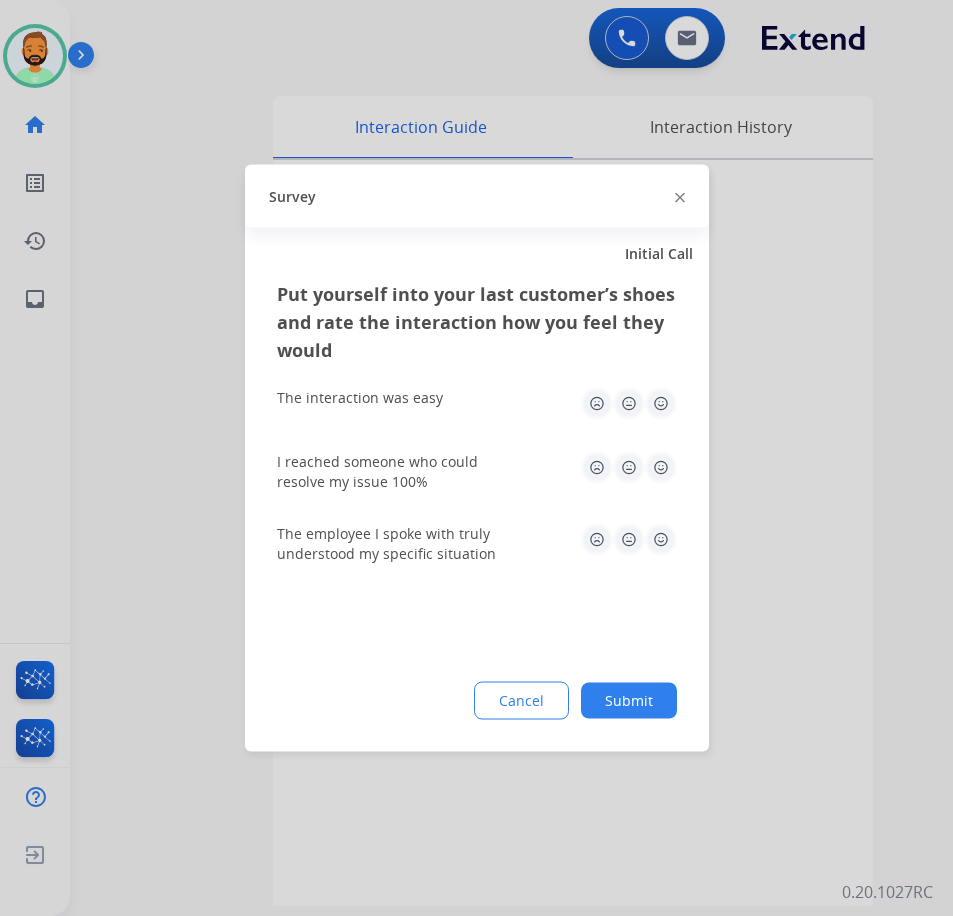 click on "Submit" 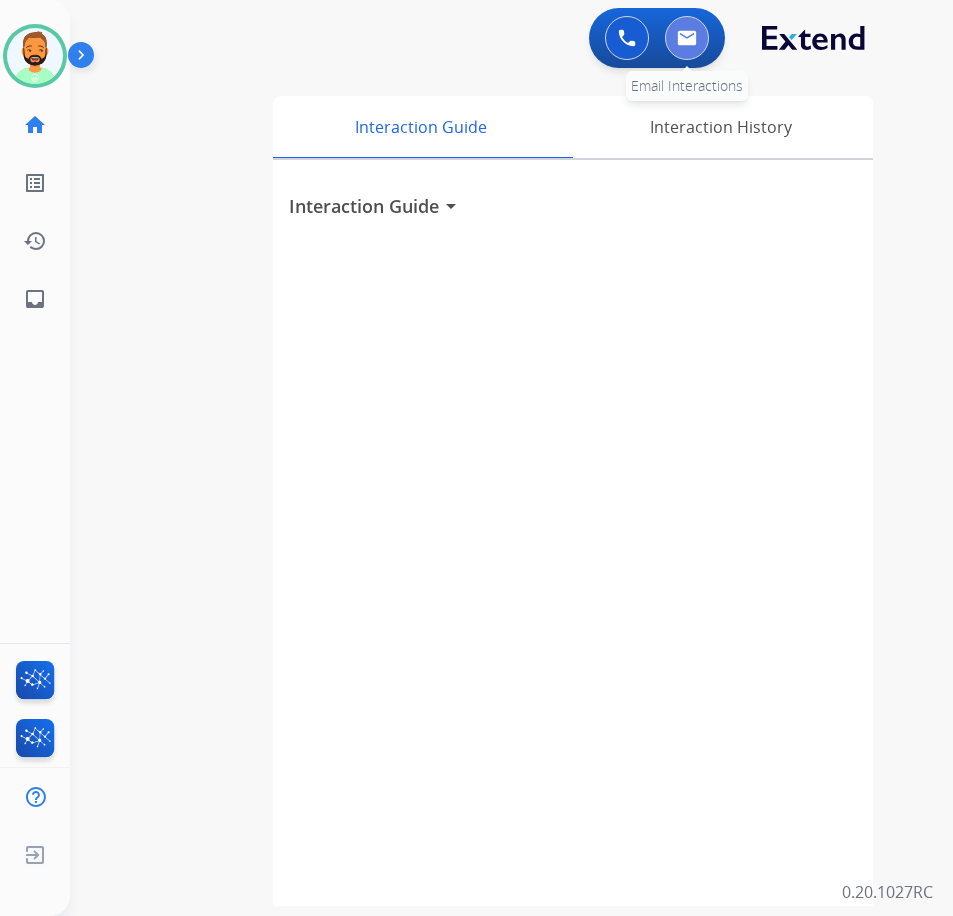 click at bounding box center (687, 38) 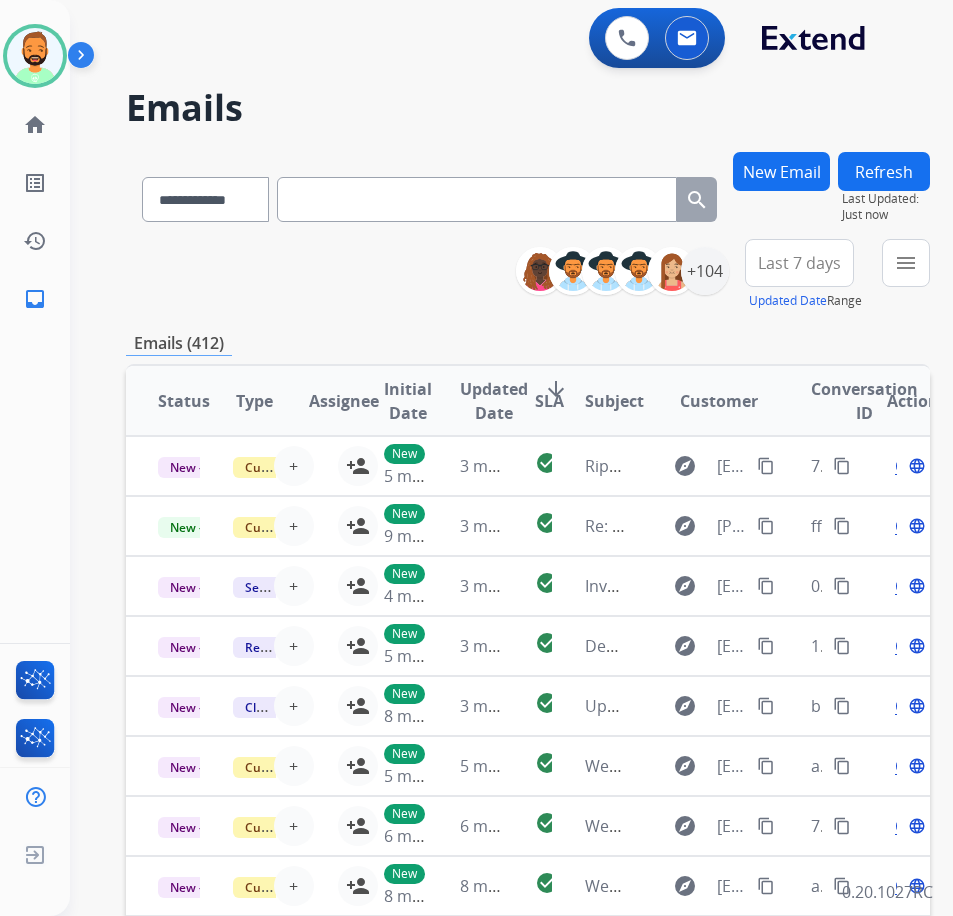 paste on "**********" 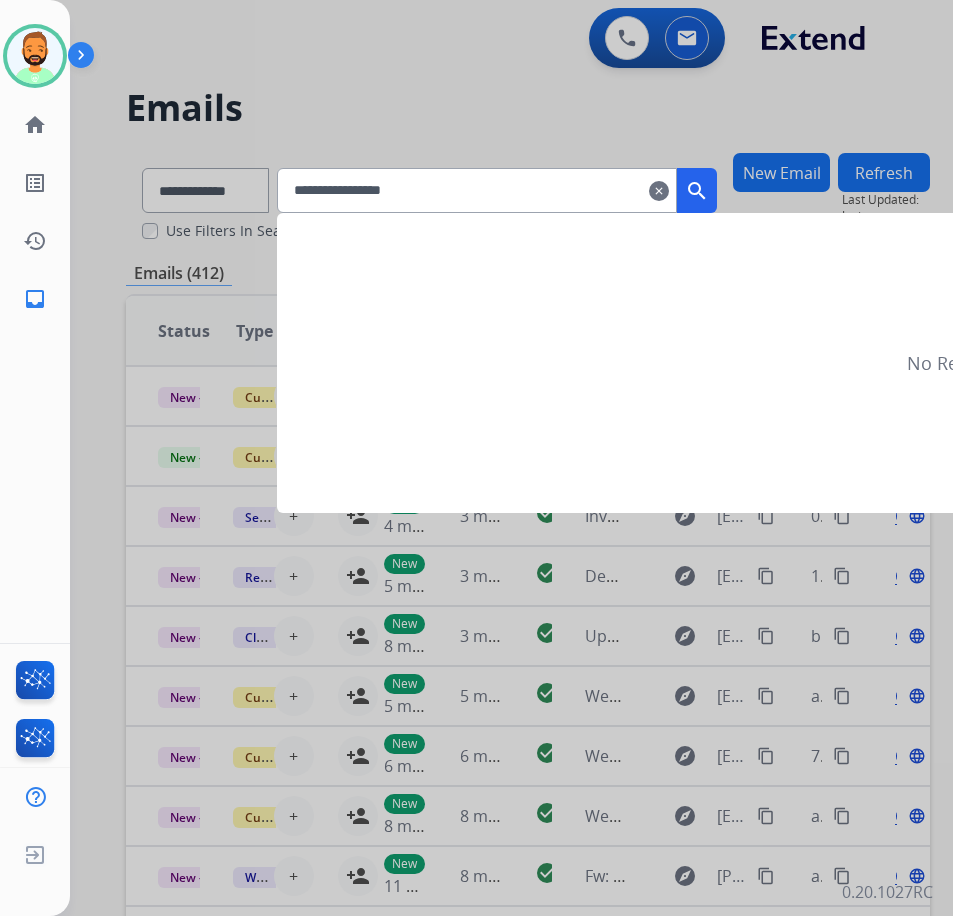 type on "**********" 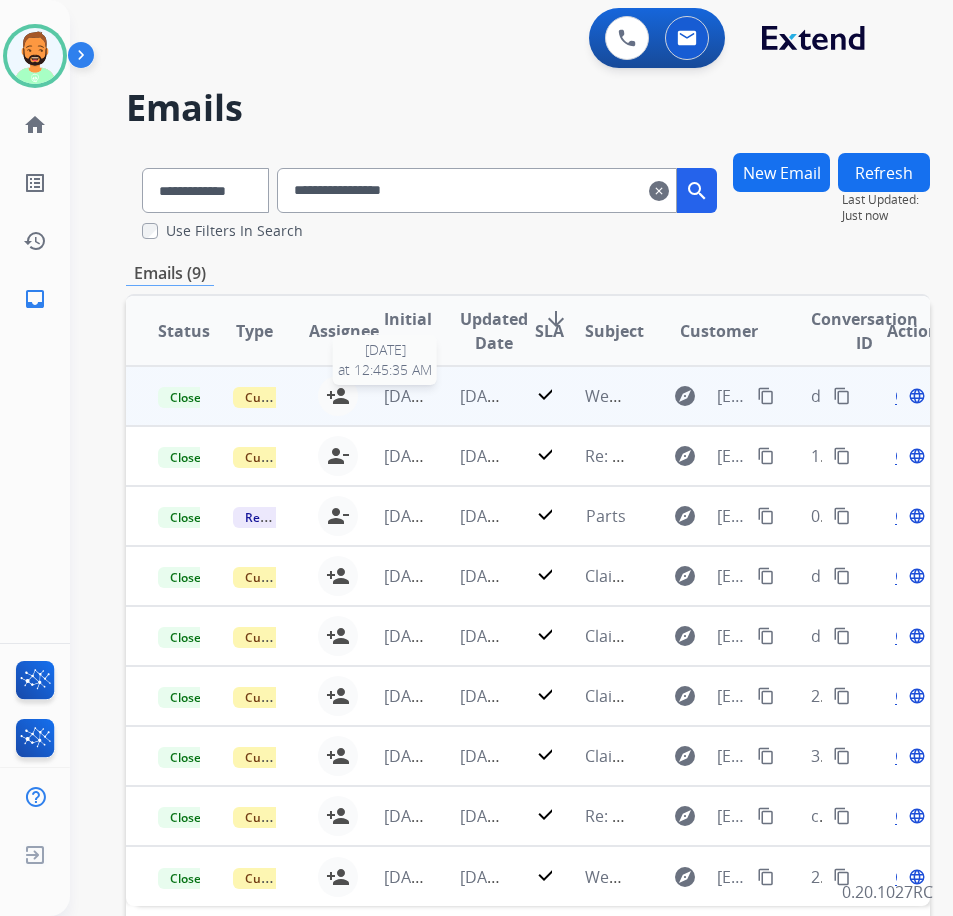click on "[DATE]" at bounding box center [409, 396] 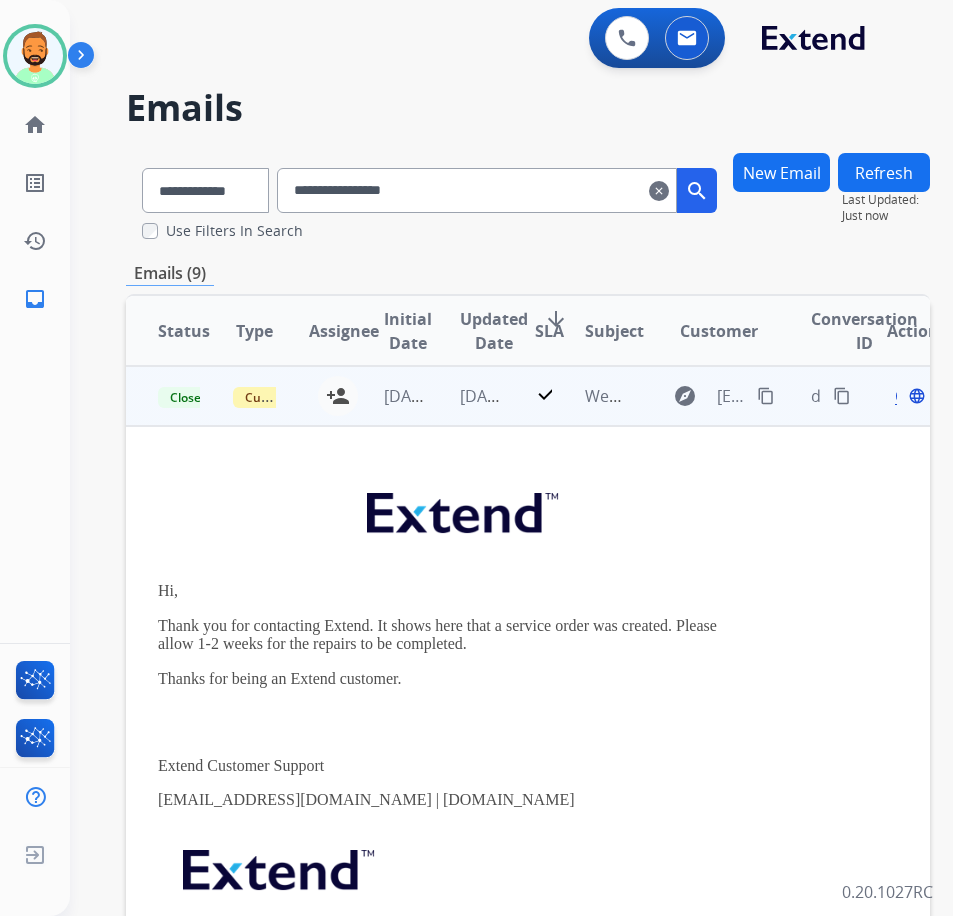 click on "Open language" at bounding box center (908, 396) 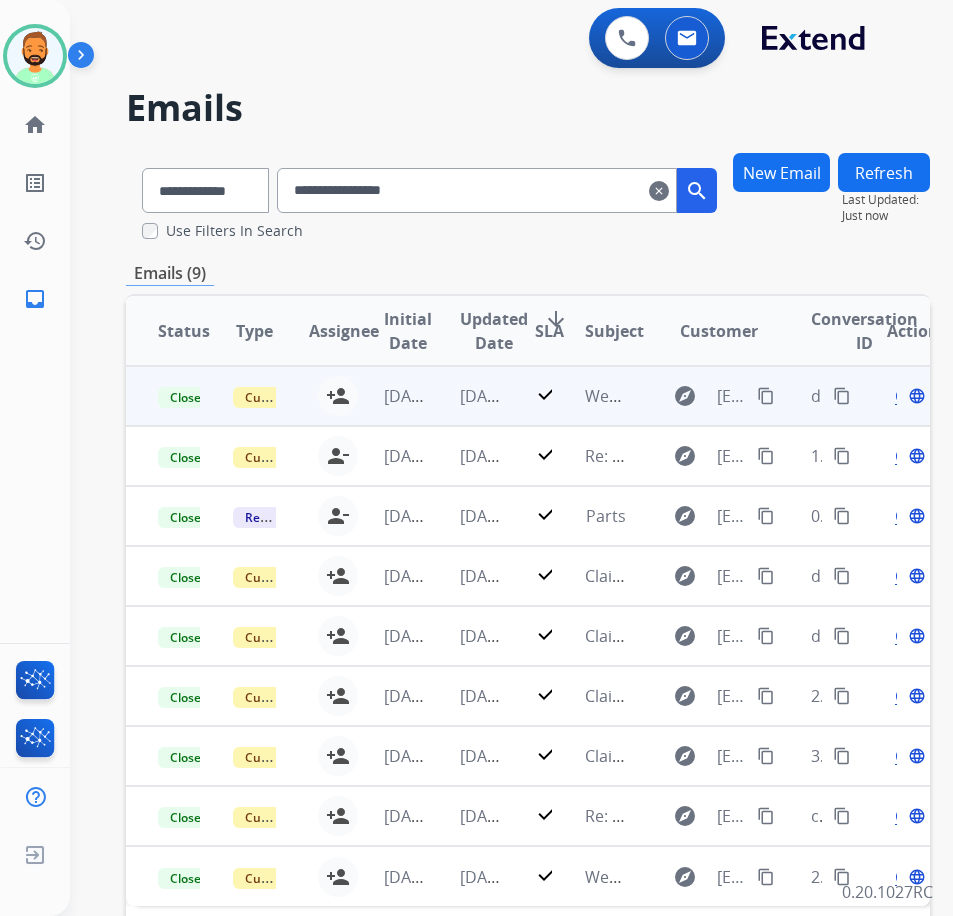 click on "Open" at bounding box center (915, 396) 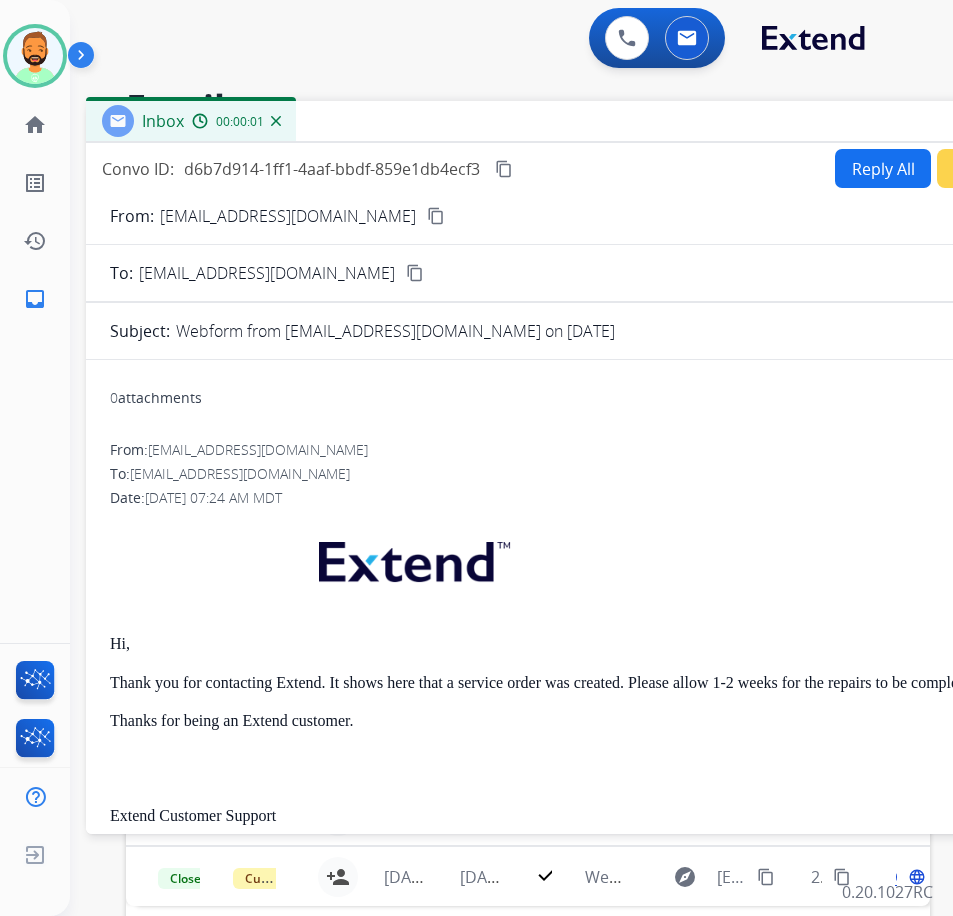 drag, startPoint x: 359, startPoint y: 142, endPoint x: 540, endPoint y: 121, distance: 182.21416 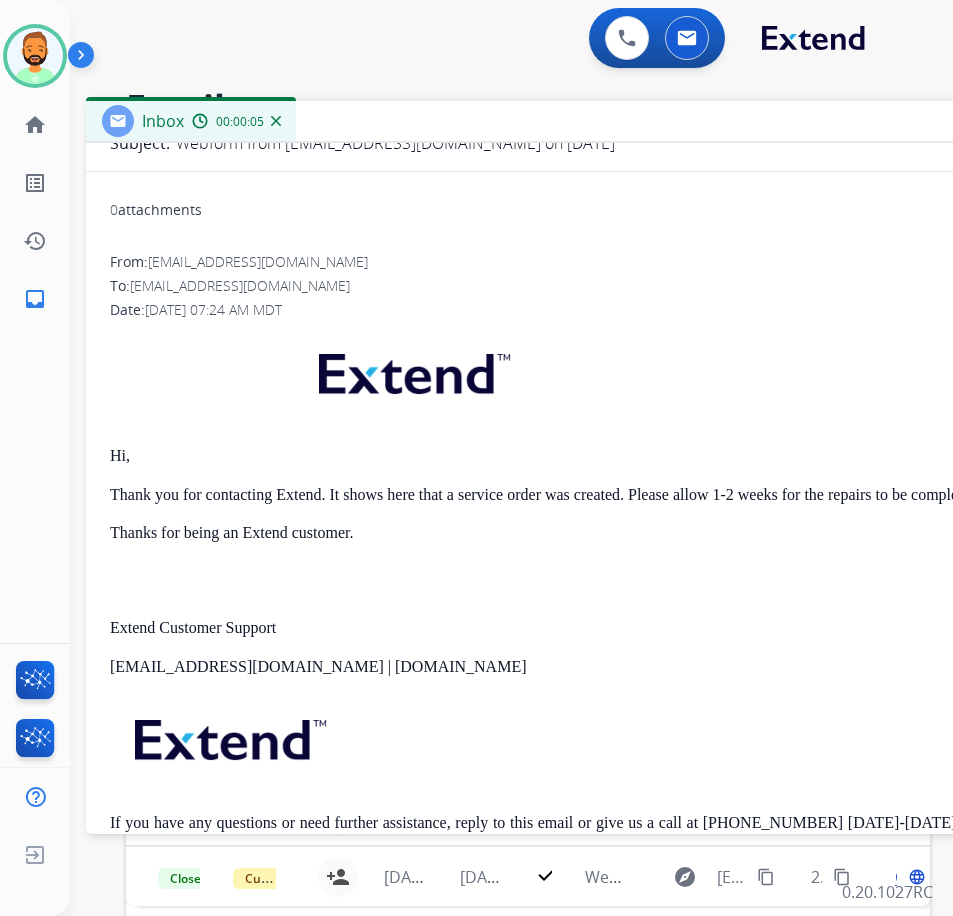 scroll, scrollTop: 376, scrollLeft: 0, axis: vertical 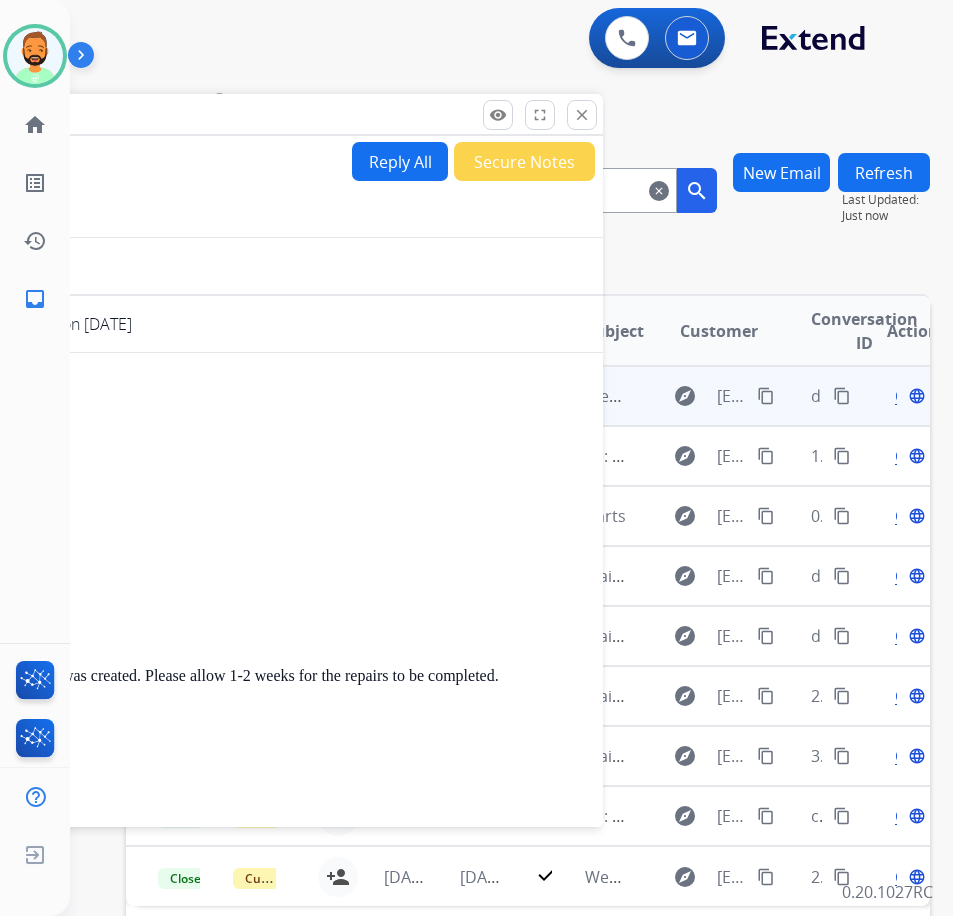 drag, startPoint x: 513, startPoint y: 119, endPoint x: 196, endPoint y: 118, distance: 317.0016 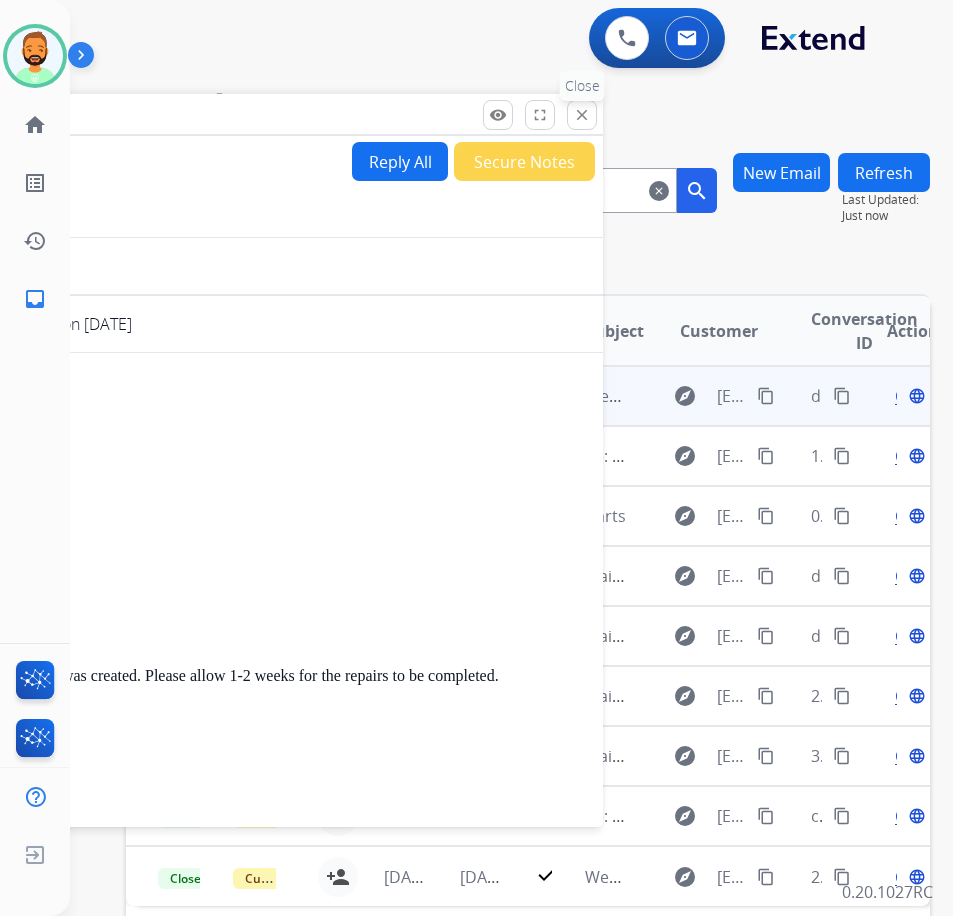 click on "close" at bounding box center [582, 115] 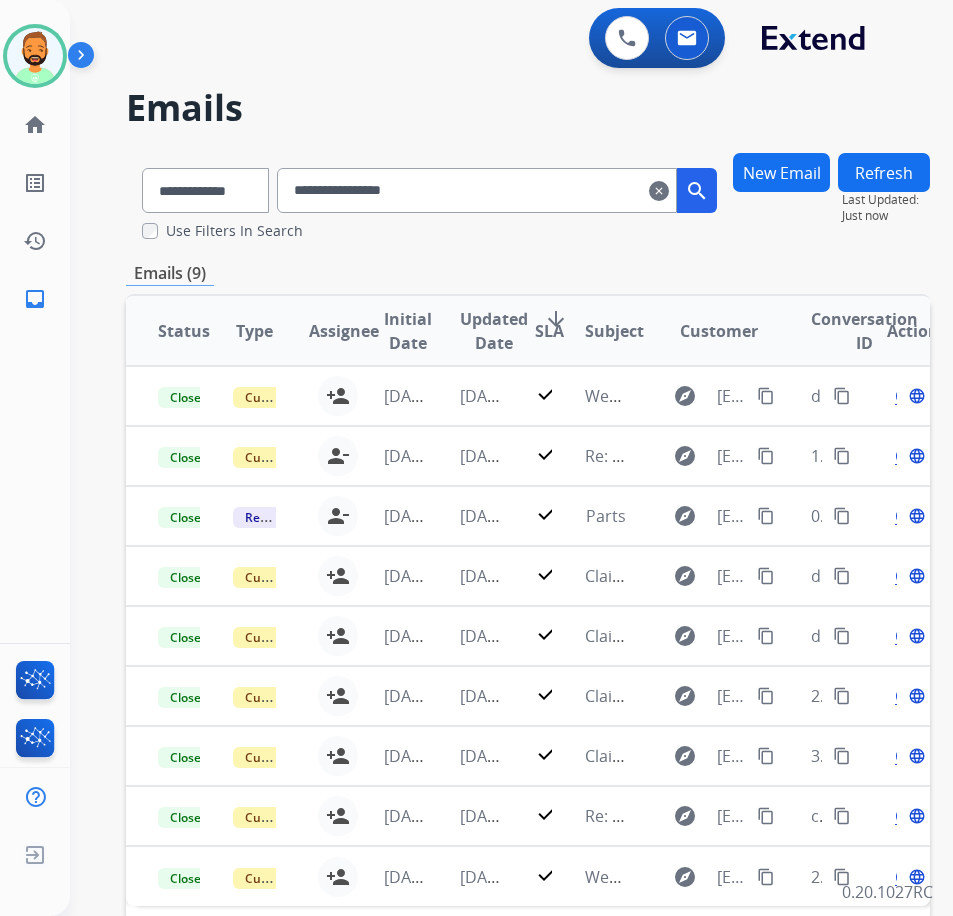 click on "New Email" at bounding box center (781, 172) 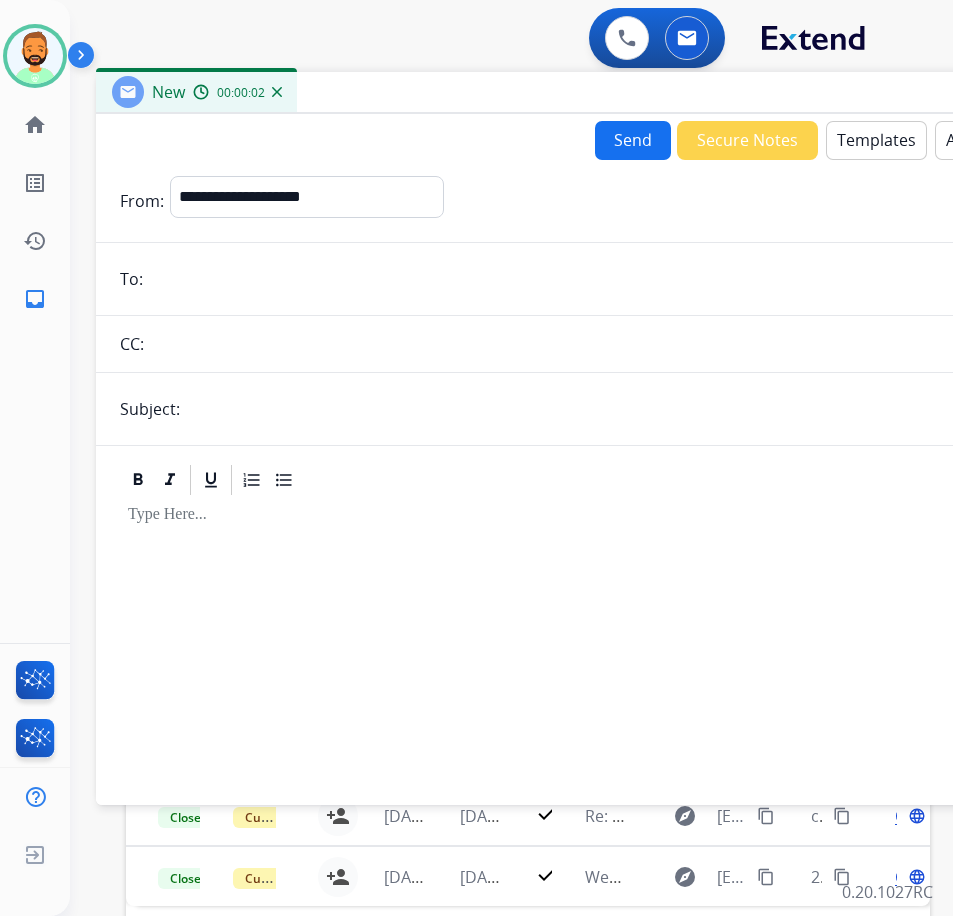 drag, startPoint x: 222, startPoint y: 155, endPoint x: 413, endPoint y: 105, distance: 197.43607 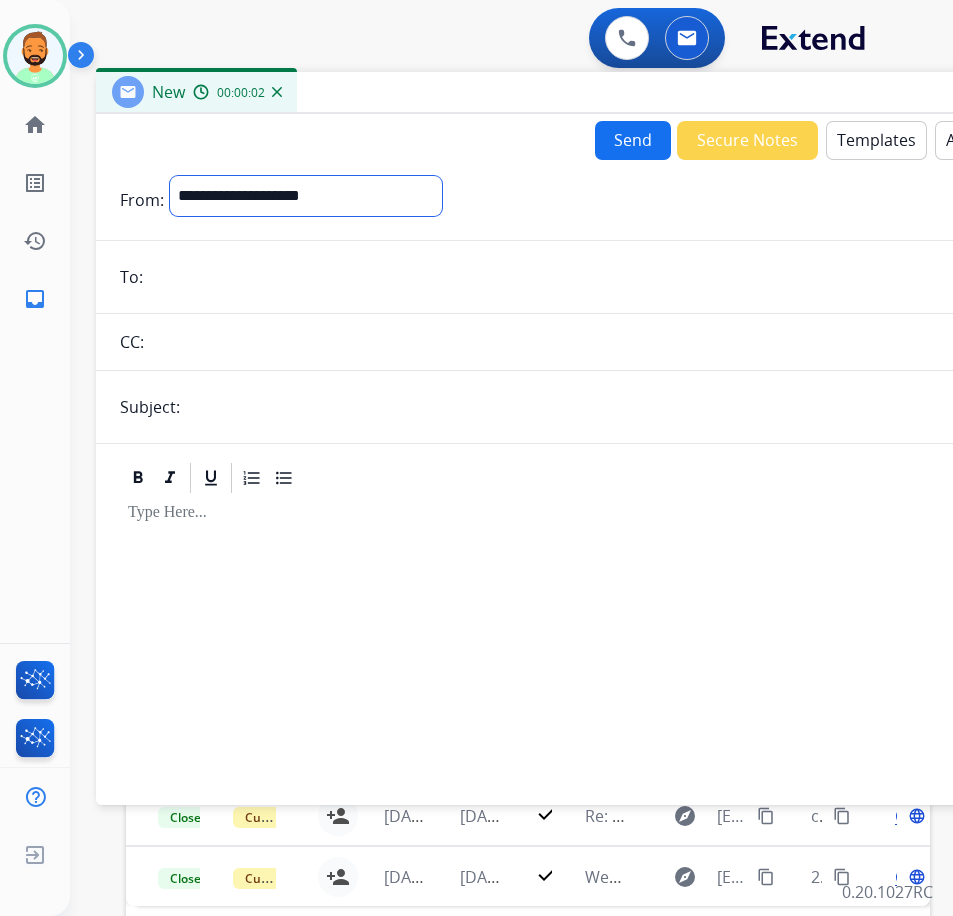 click on "**********" at bounding box center (306, 196) 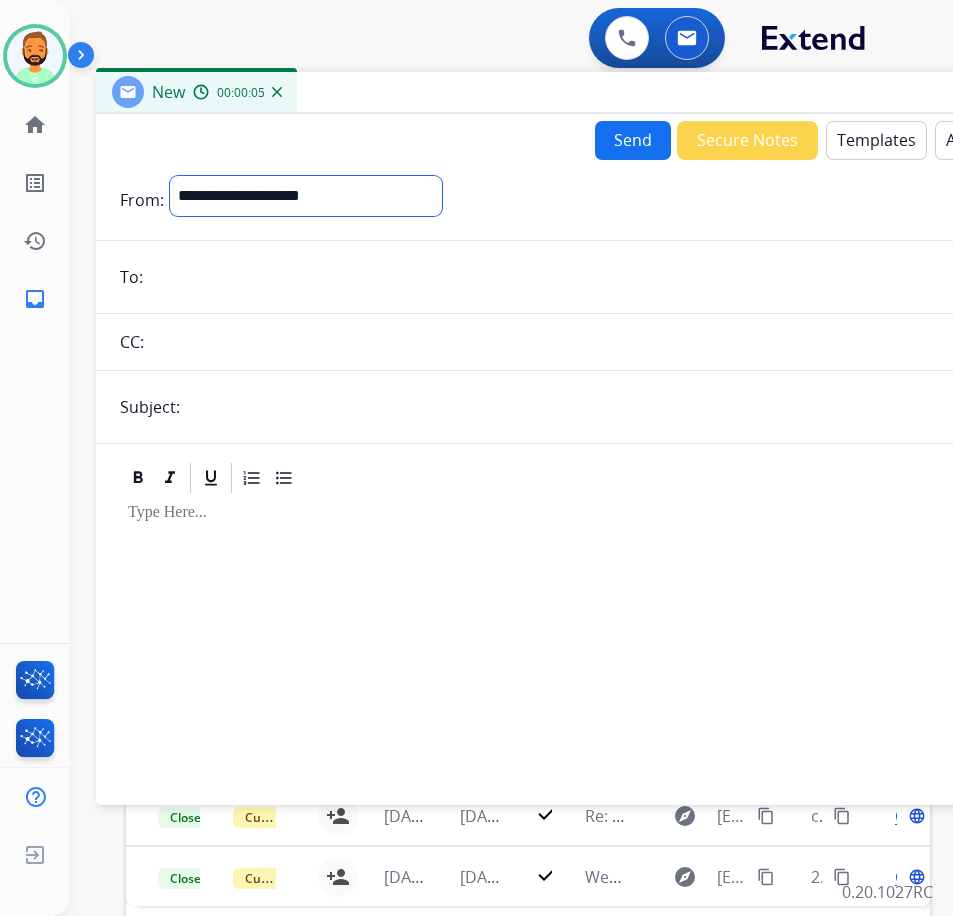 select on "**********" 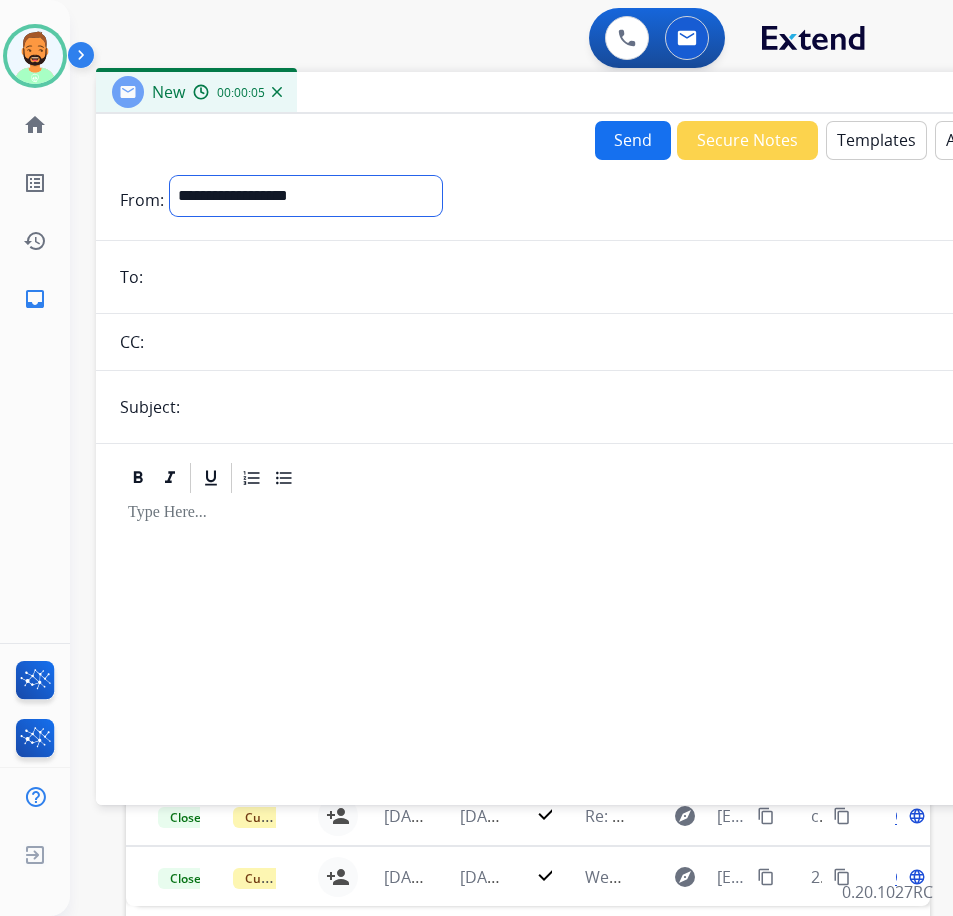 click on "**********" at bounding box center (306, 196) 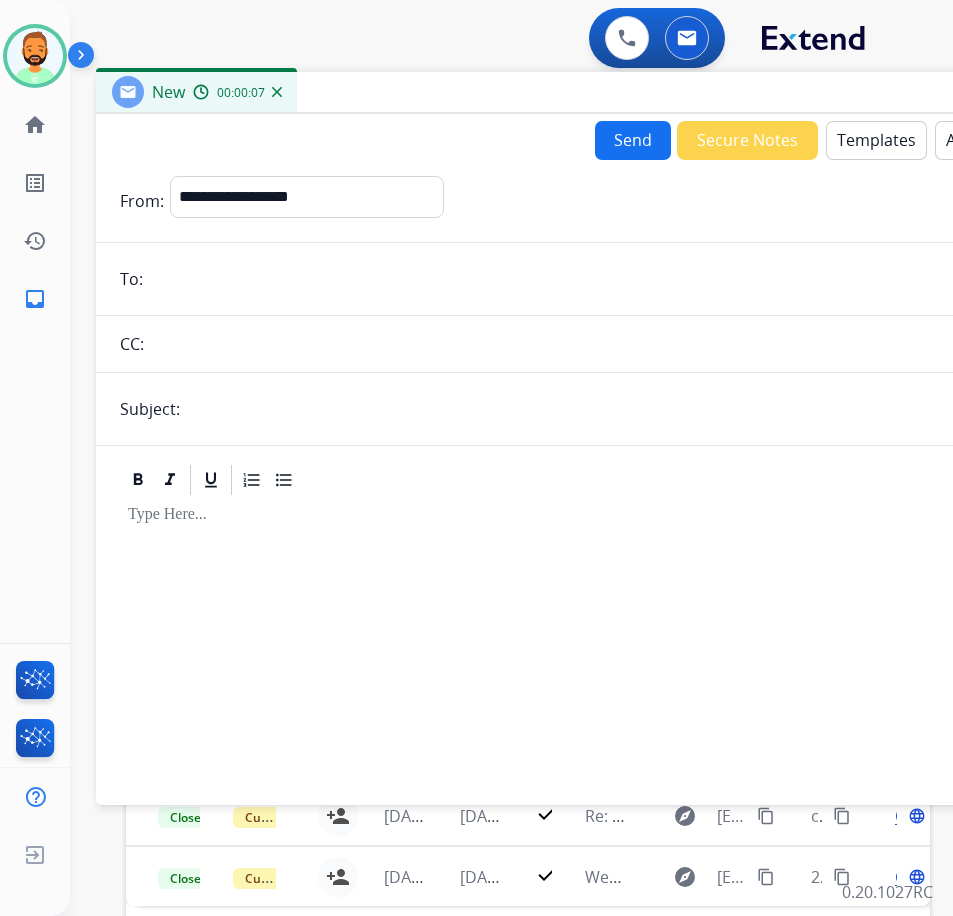 paste on "**********" 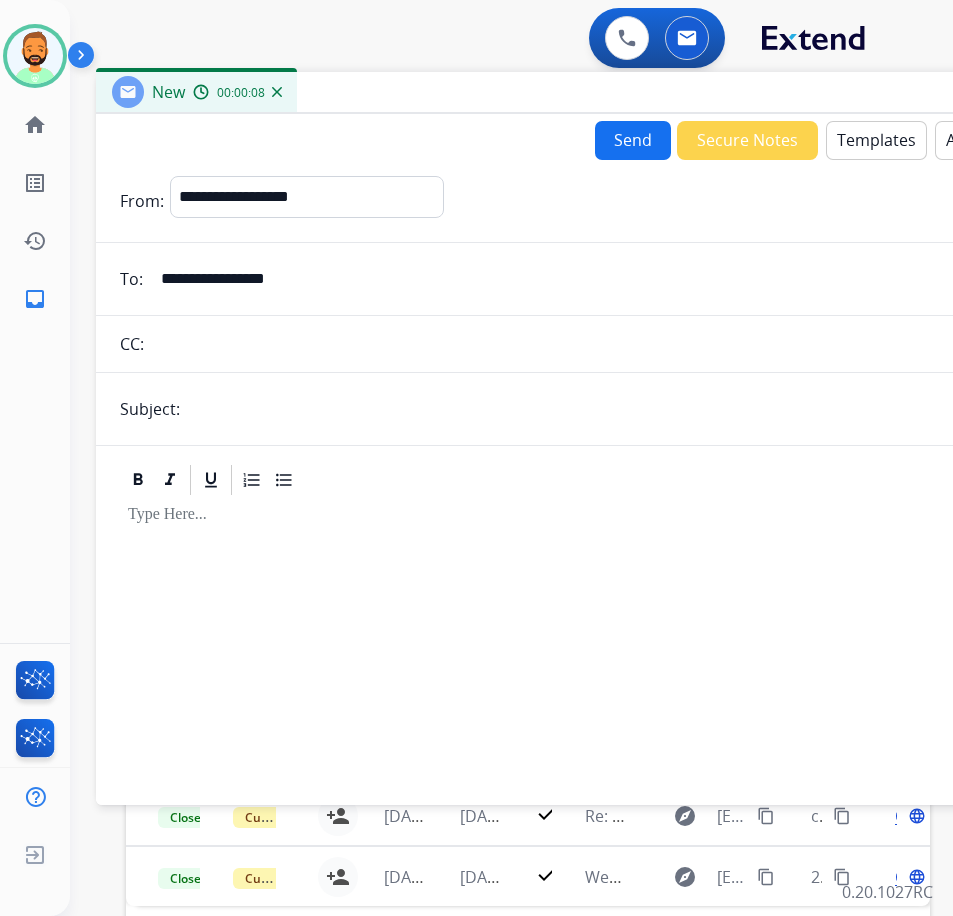 type on "**********" 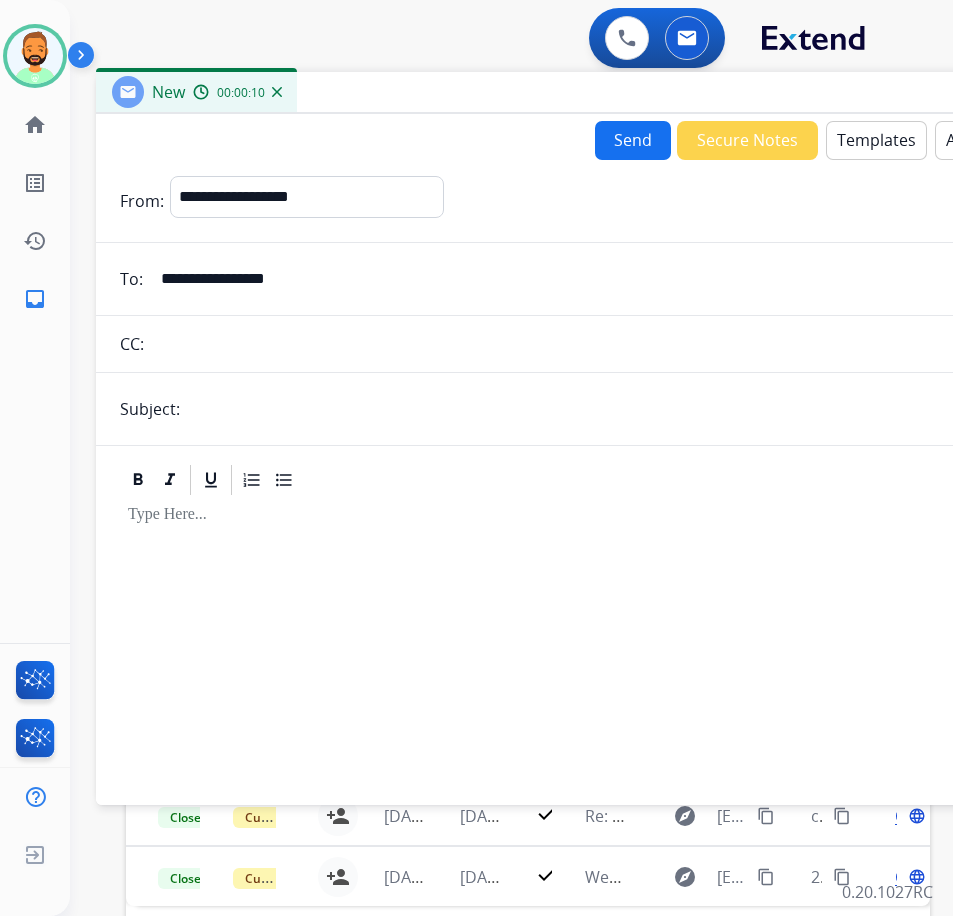 type on "*****" 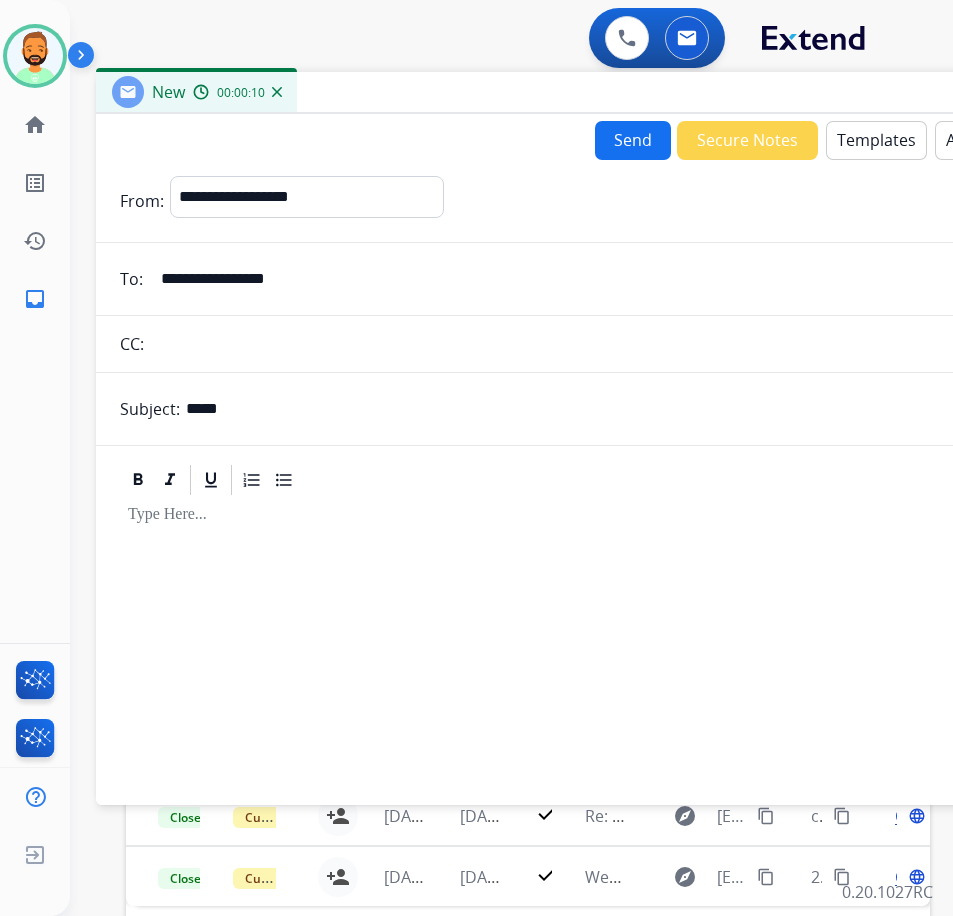 click at bounding box center (596, 641) 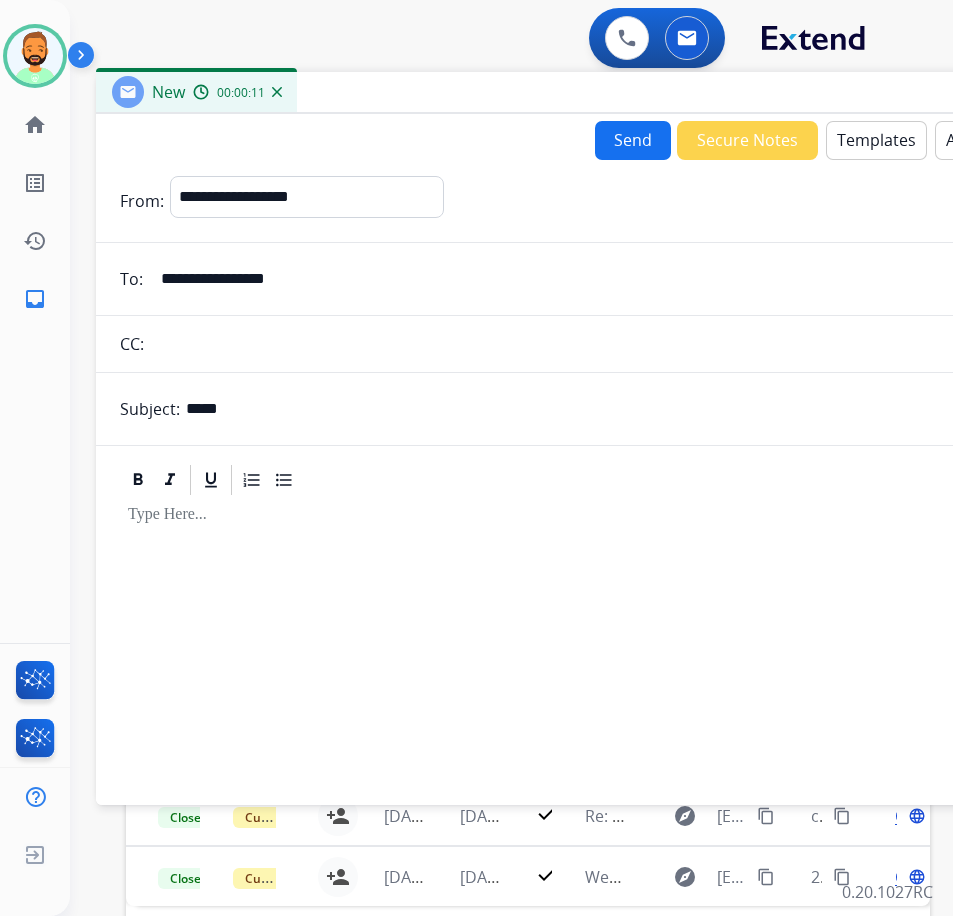 click on "Templates" at bounding box center [876, 140] 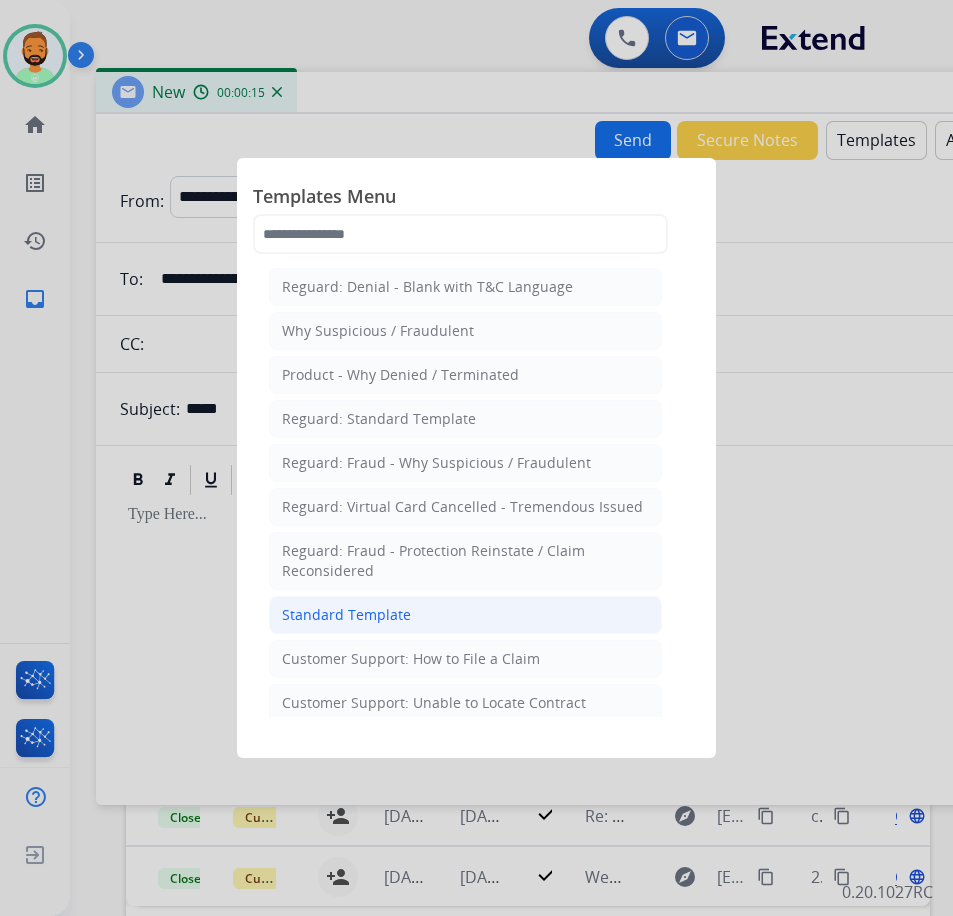 click on "Standard Template" 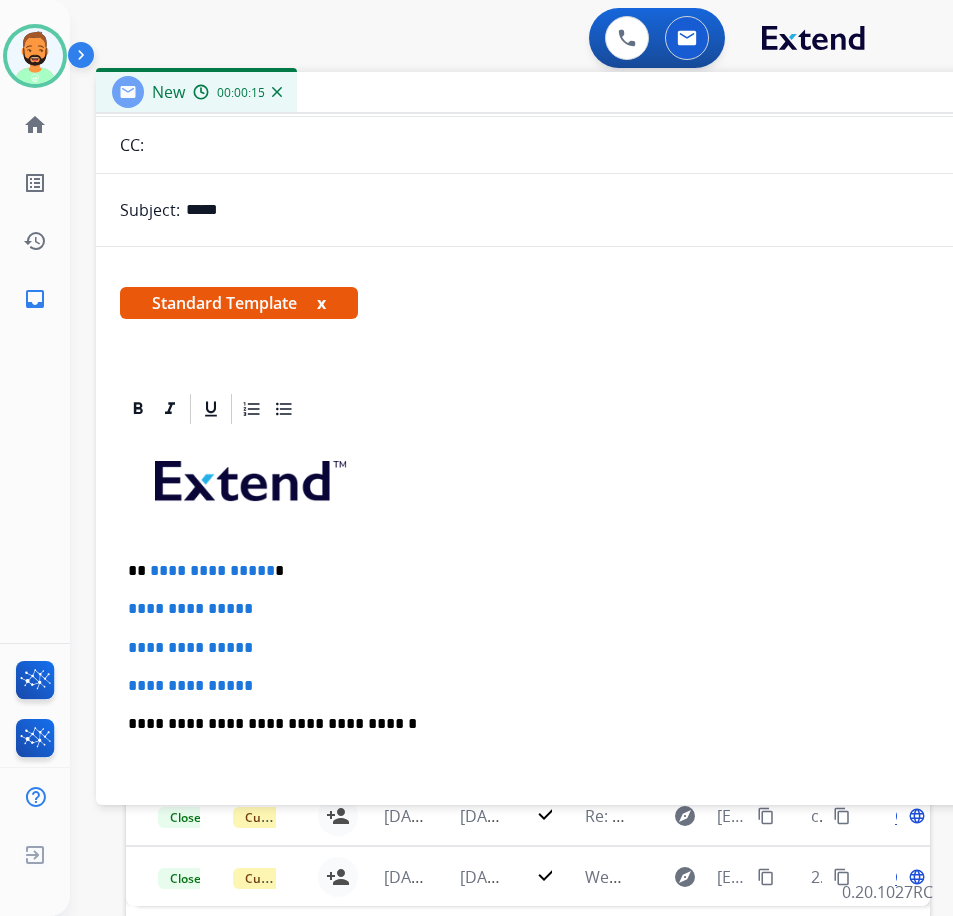 scroll, scrollTop: 200, scrollLeft: 0, axis: vertical 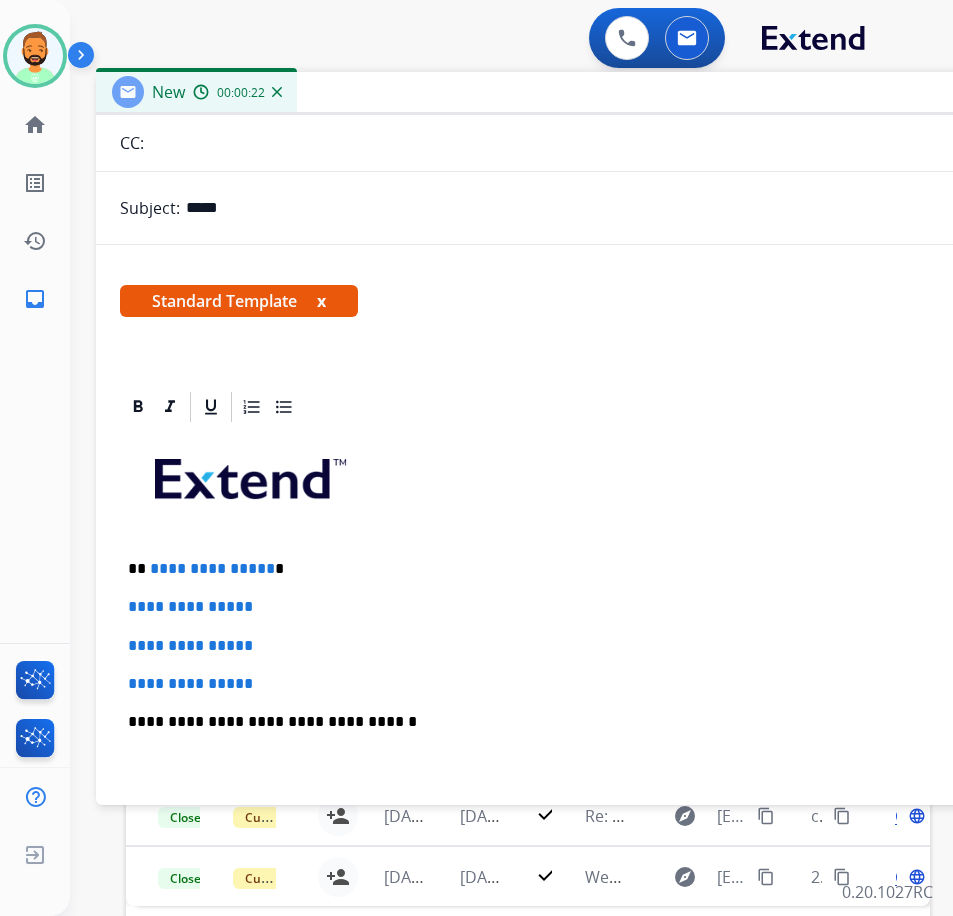 click on "**********" at bounding box center [588, 569] 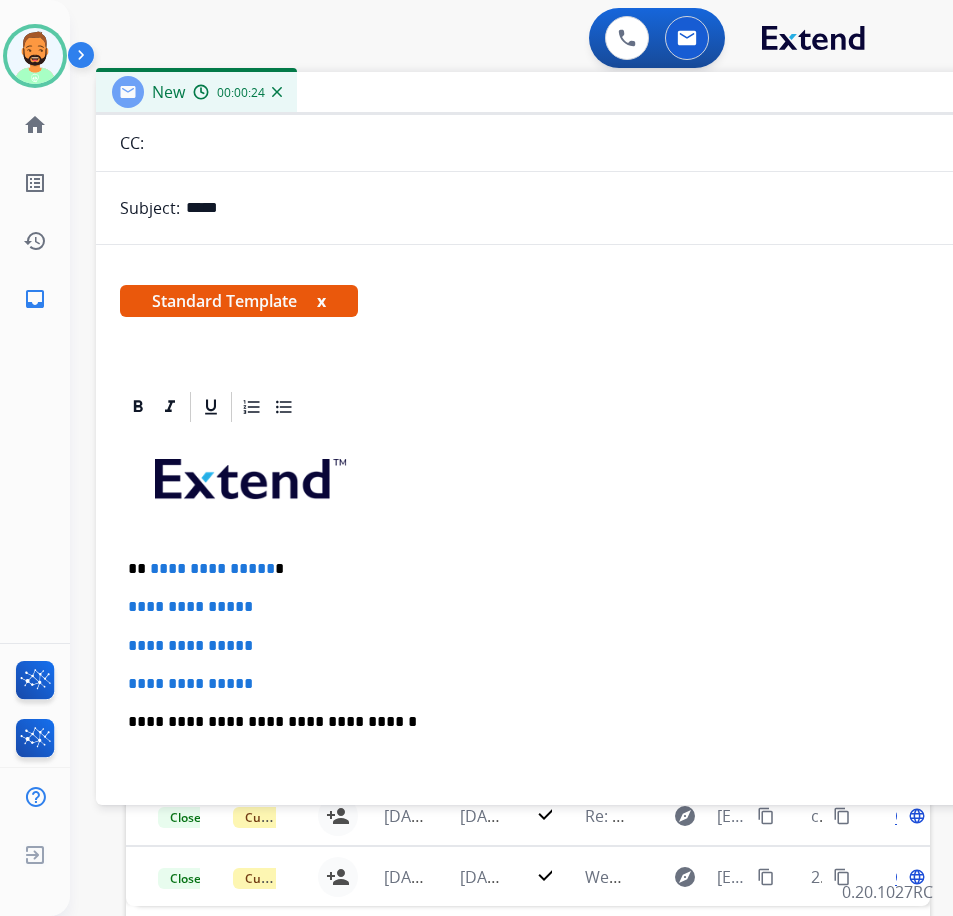type 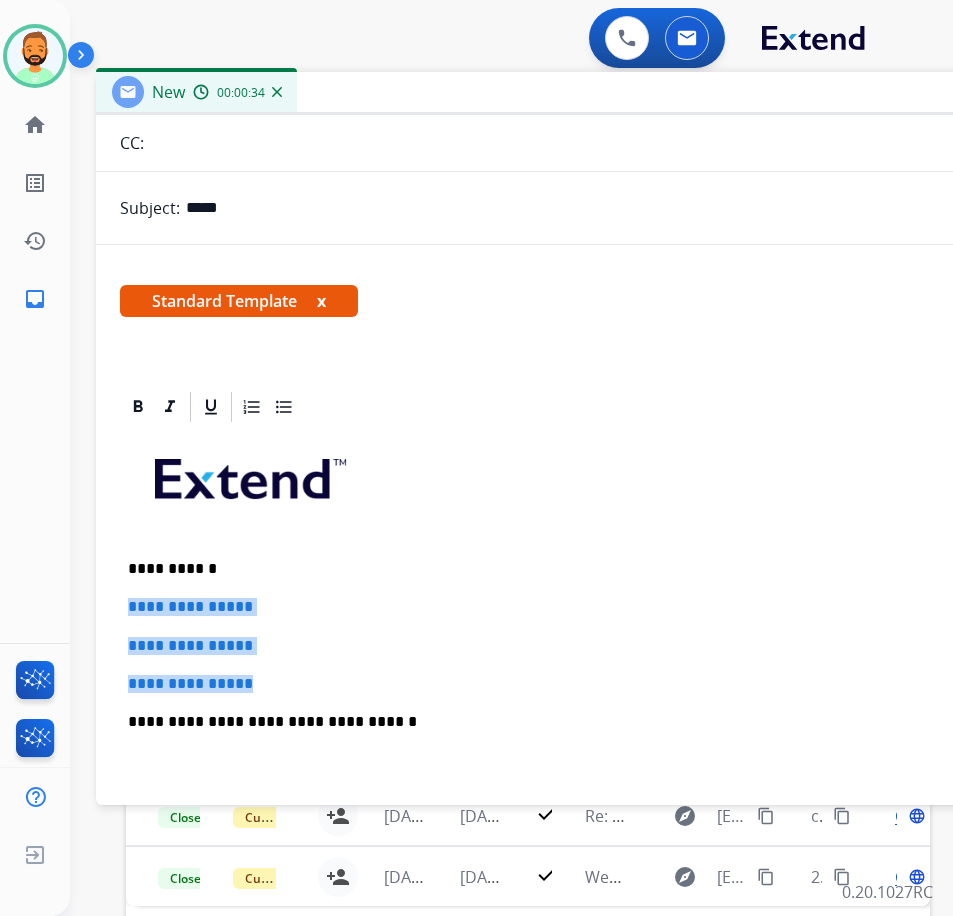 drag, startPoint x: 295, startPoint y: 681, endPoint x: 81, endPoint y: 615, distance: 223.94643 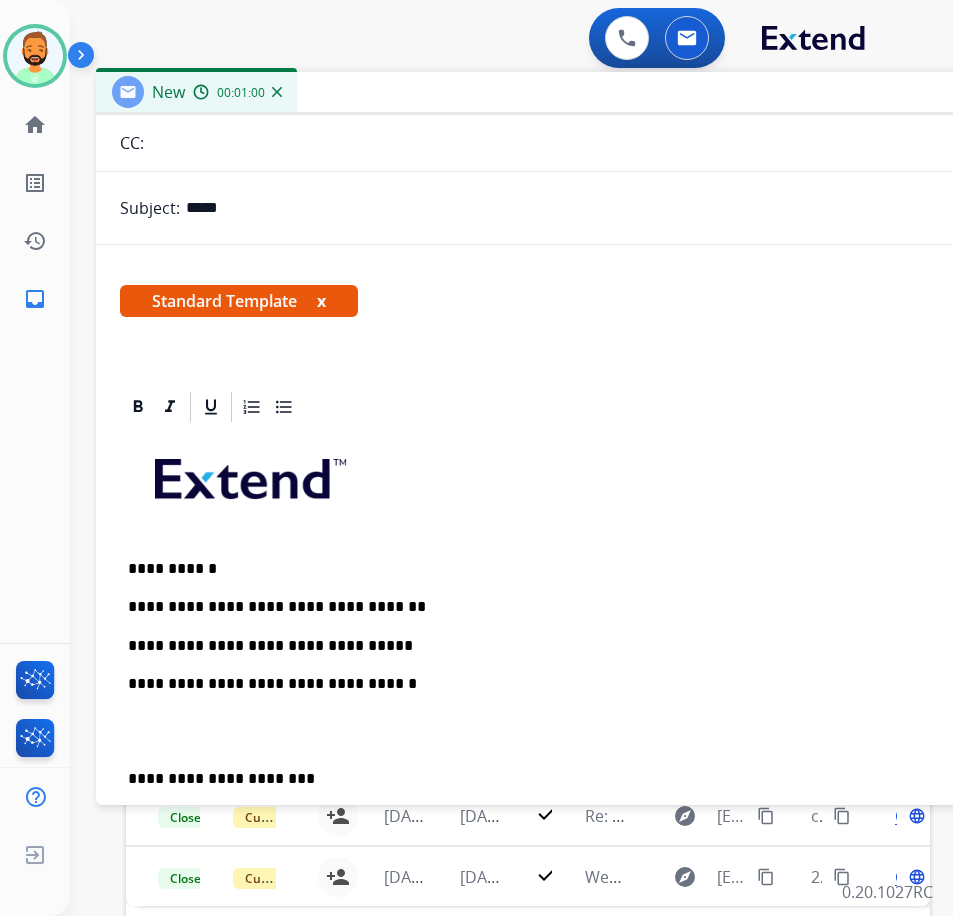 click on "**********" at bounding box center (588, 646) 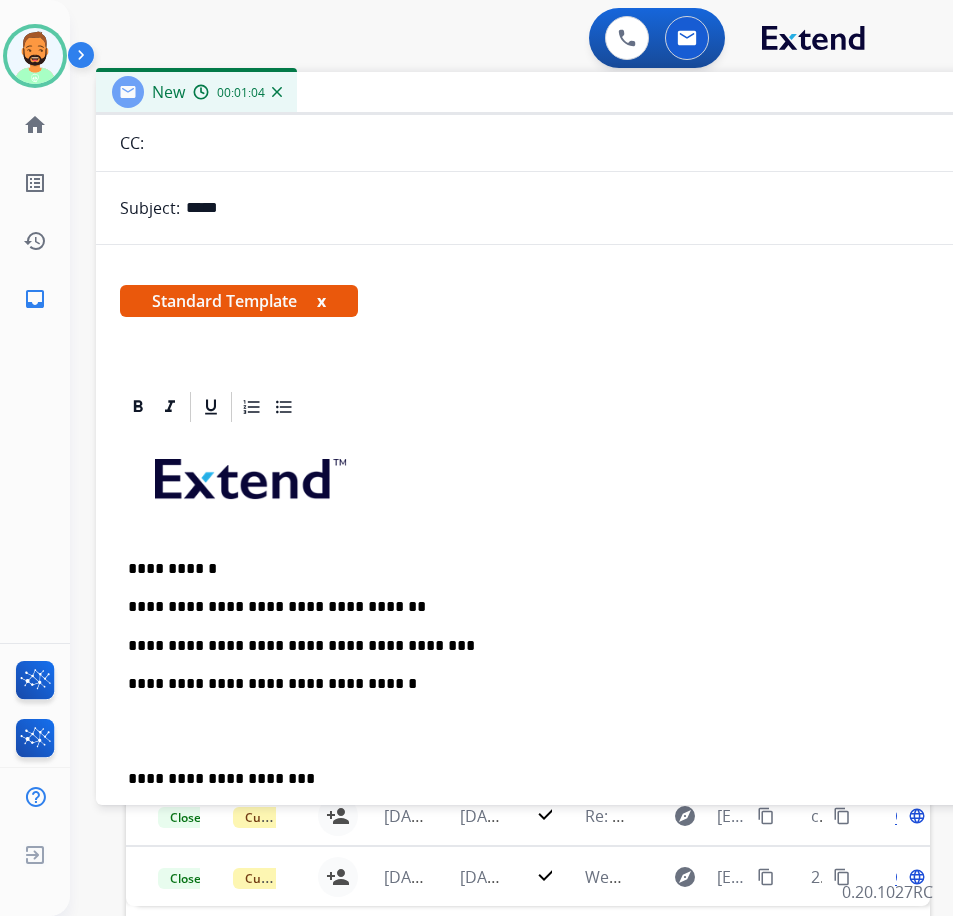click on "**********" at bounding box center (596, 750) 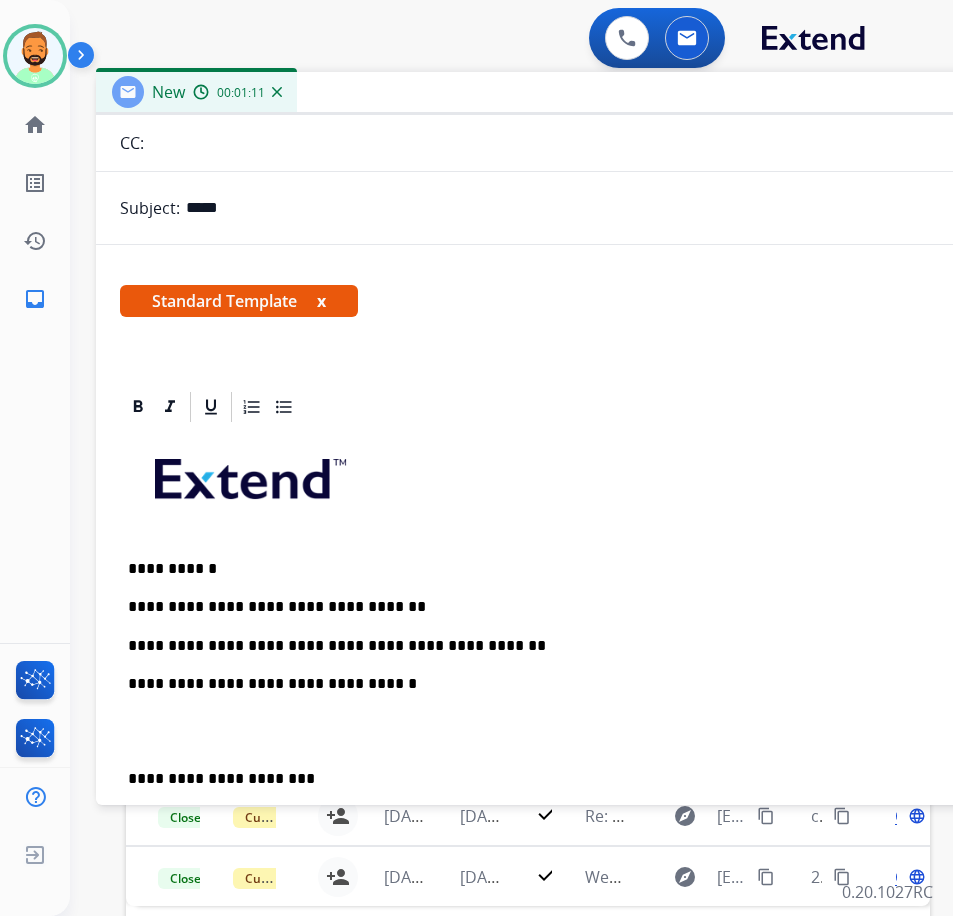 click on "**********" at bounding box center [596, 730] 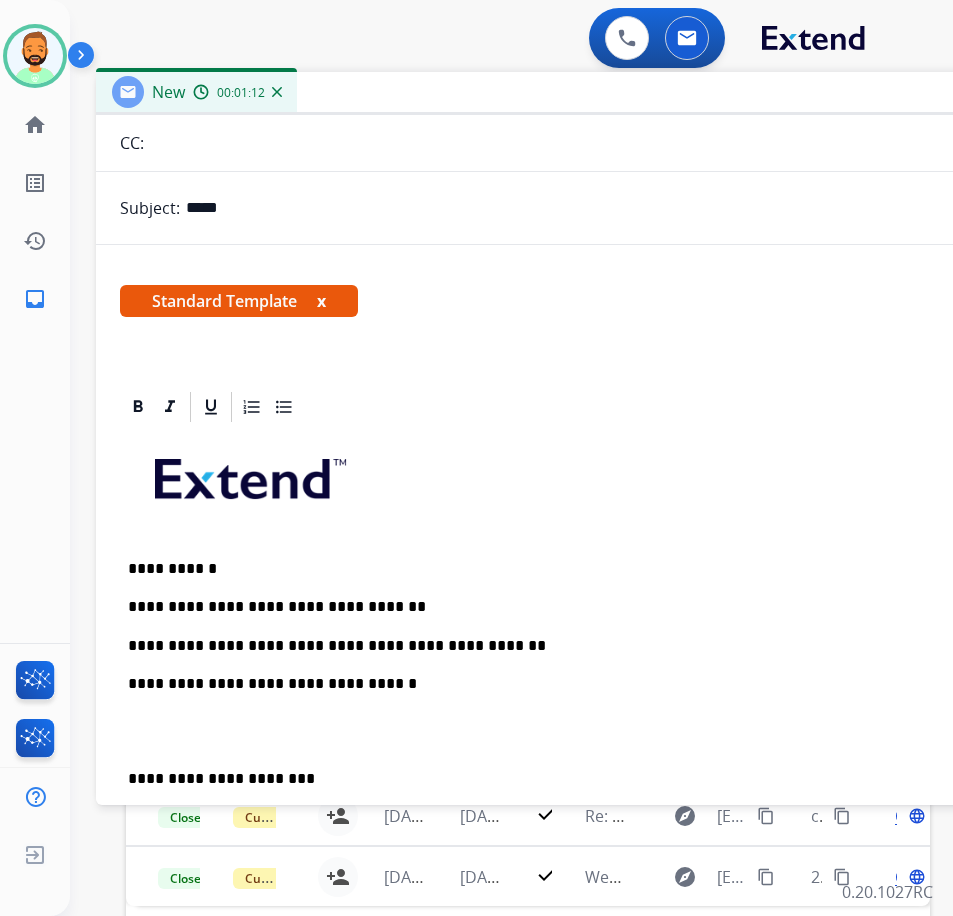 click on "**********" at bounding box center [588, 779] 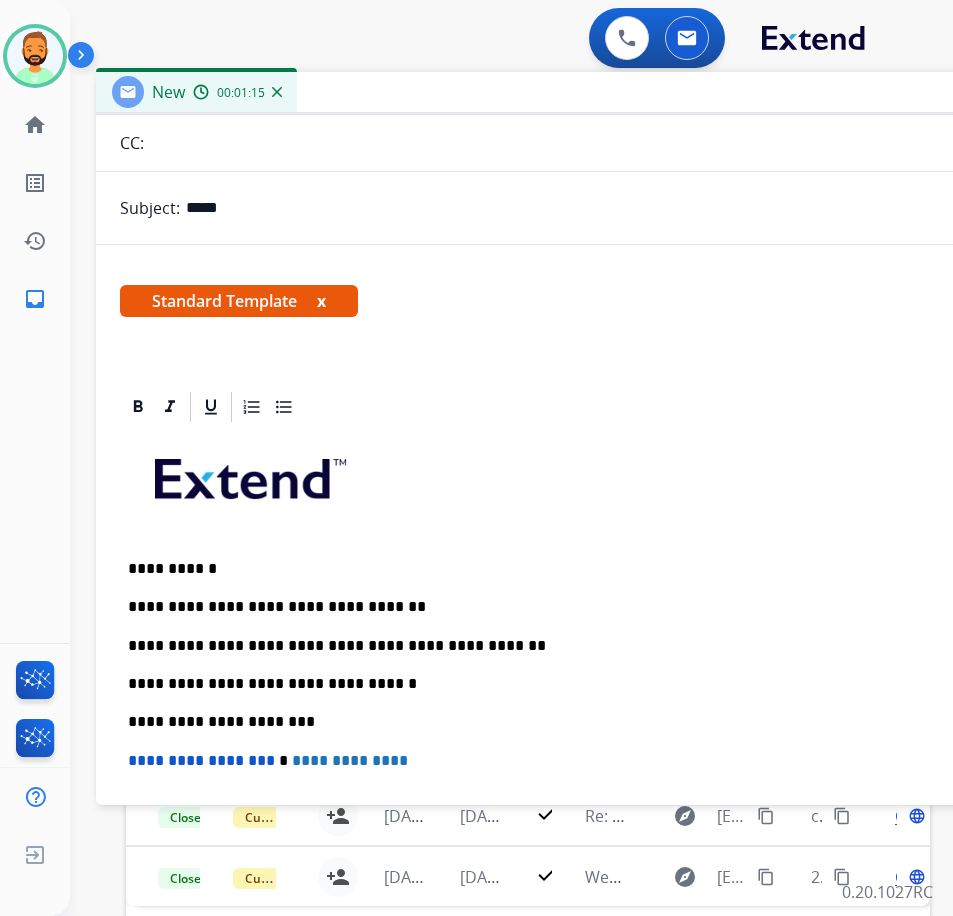 scroll, scrollTop: 0, scrollLeft: 0, axis: both 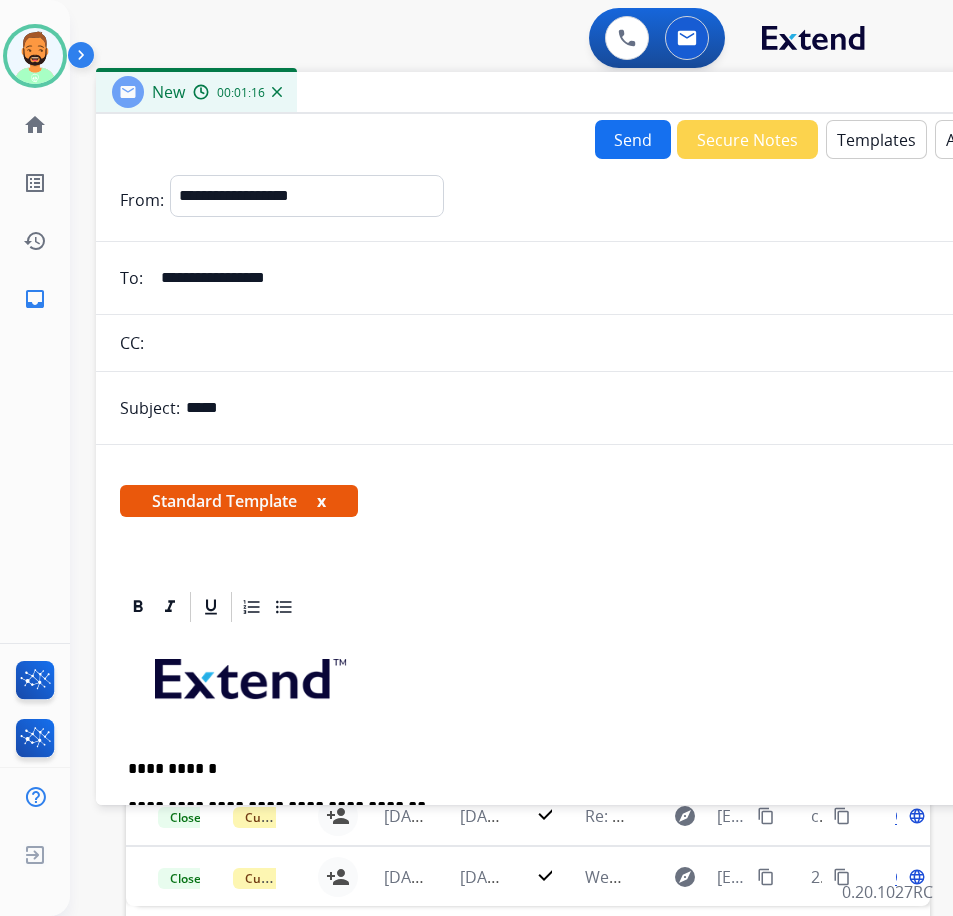 click on "Send" at bounding box center (633, 139) 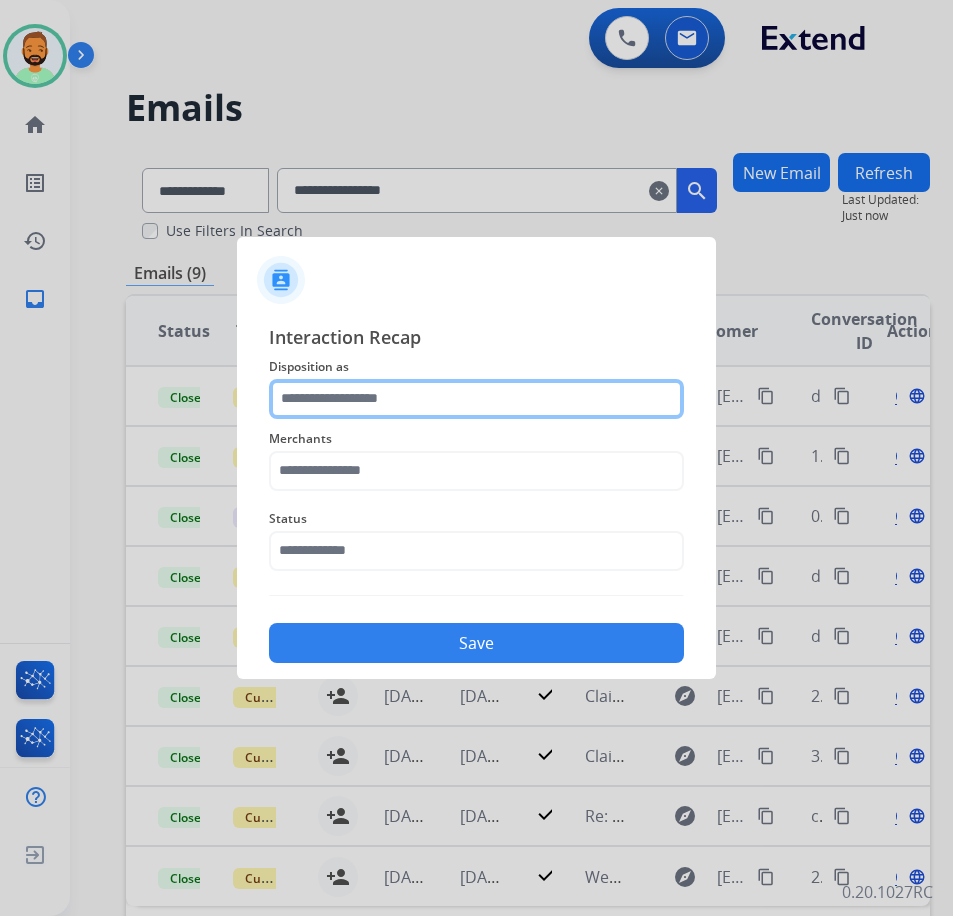 click 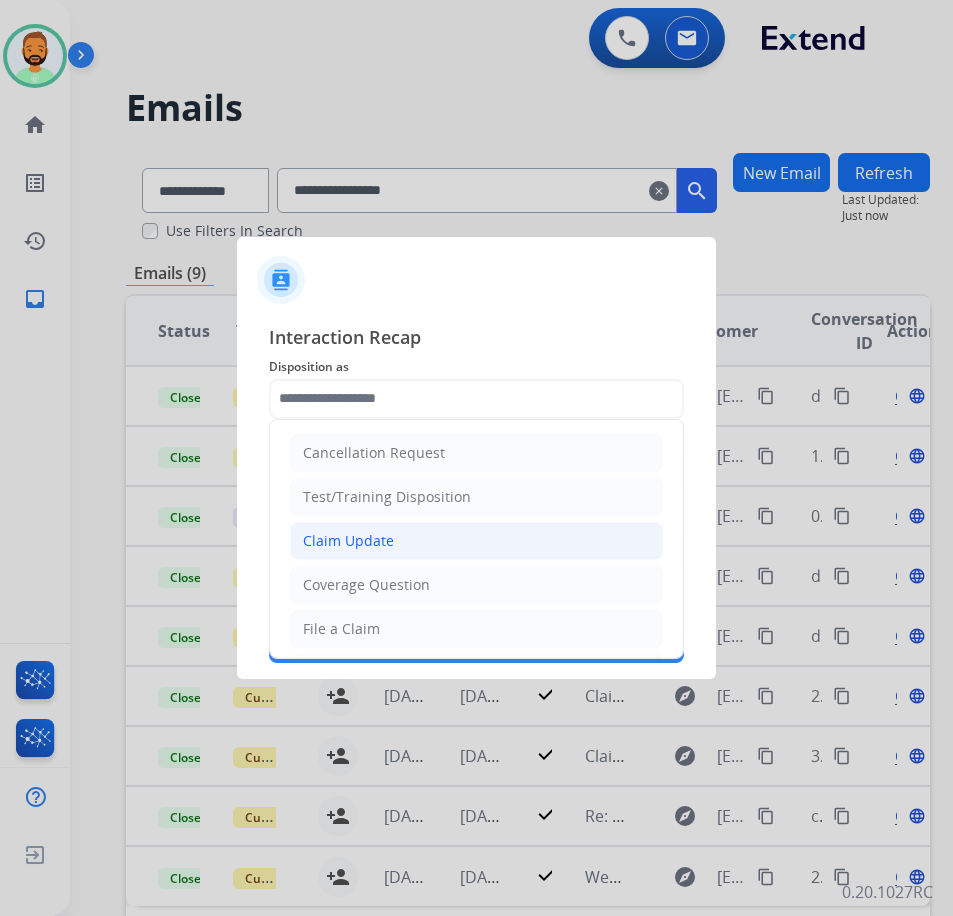 click on "Claim Update" 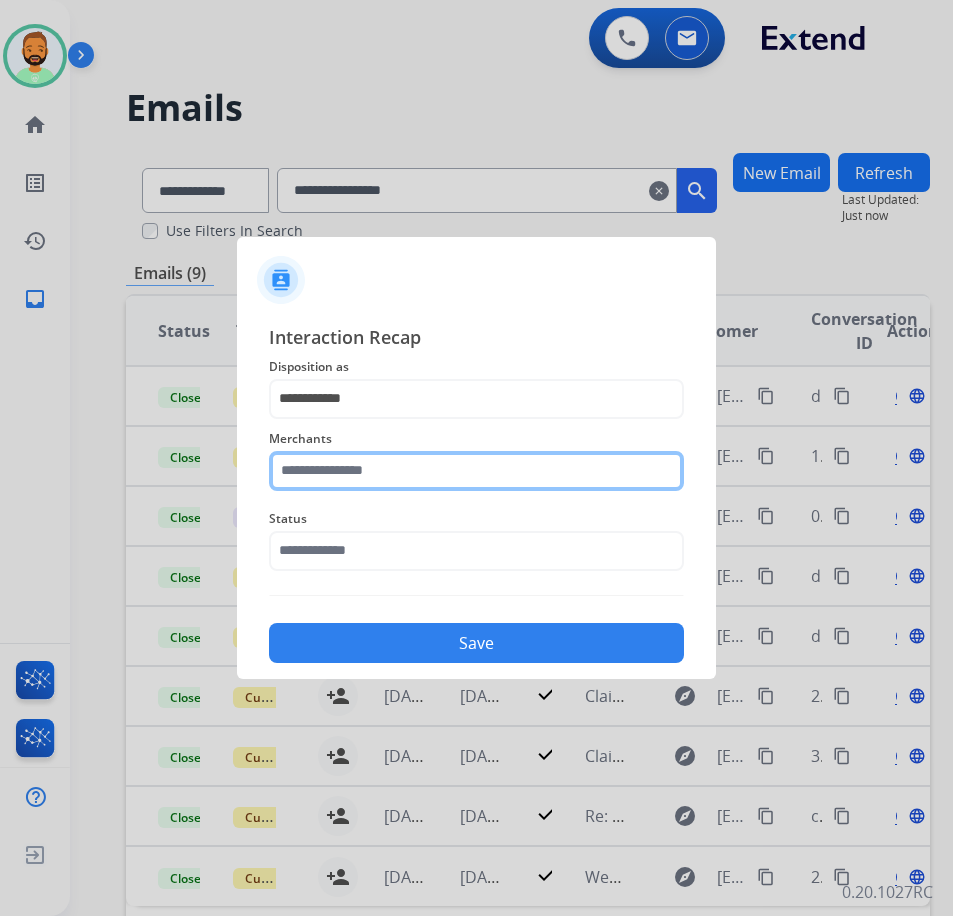 click 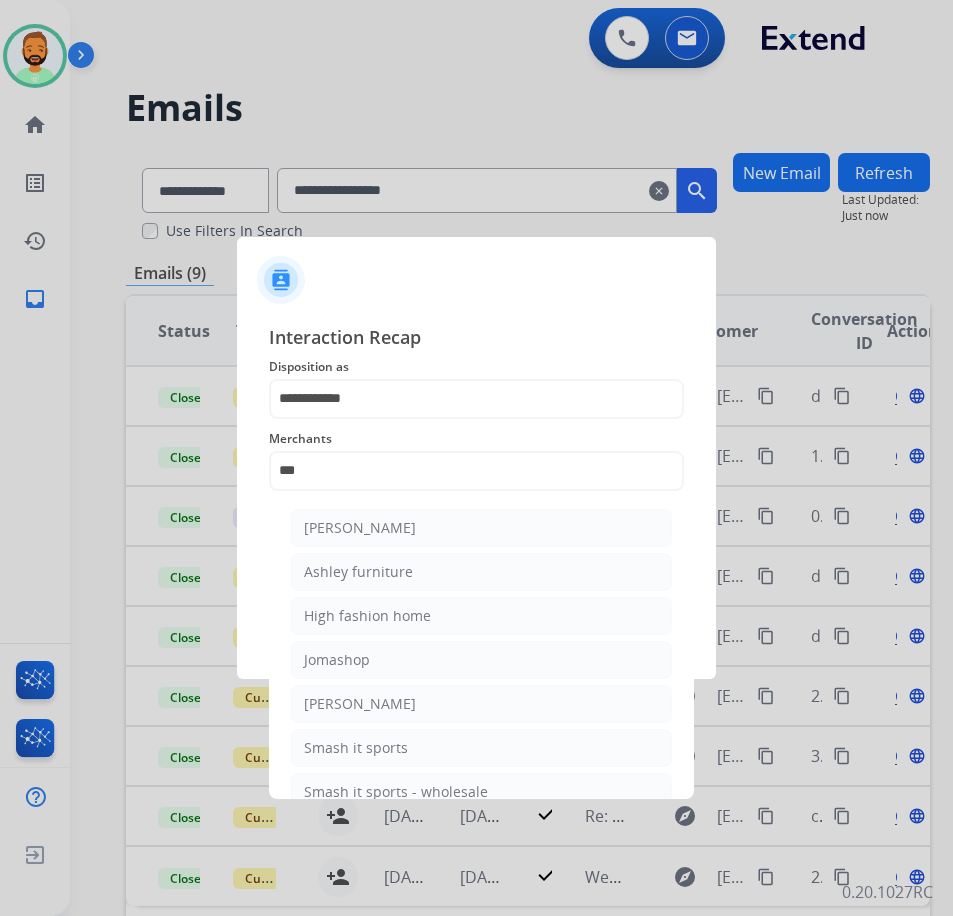 click on "[PERSON_NAME]" 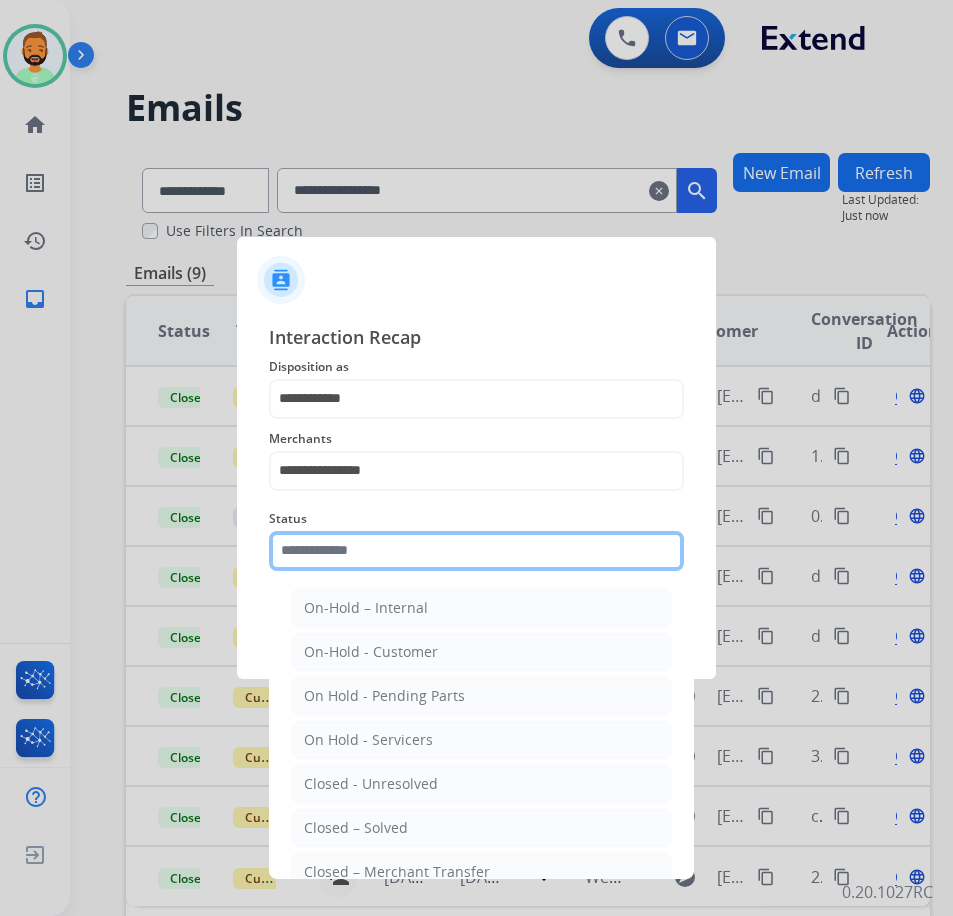 click 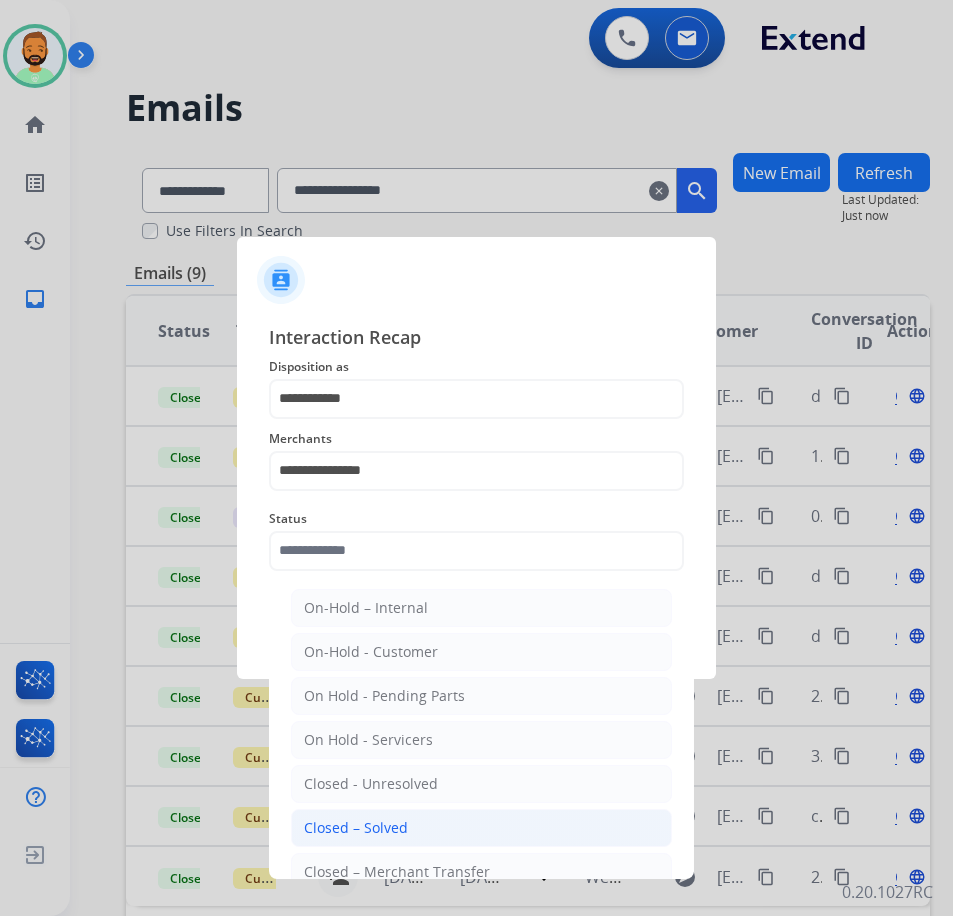 drag, startPoint x: 425, startPoint y: 831, endPoint x: 435, endPoint y: 799, distance: 33.526108 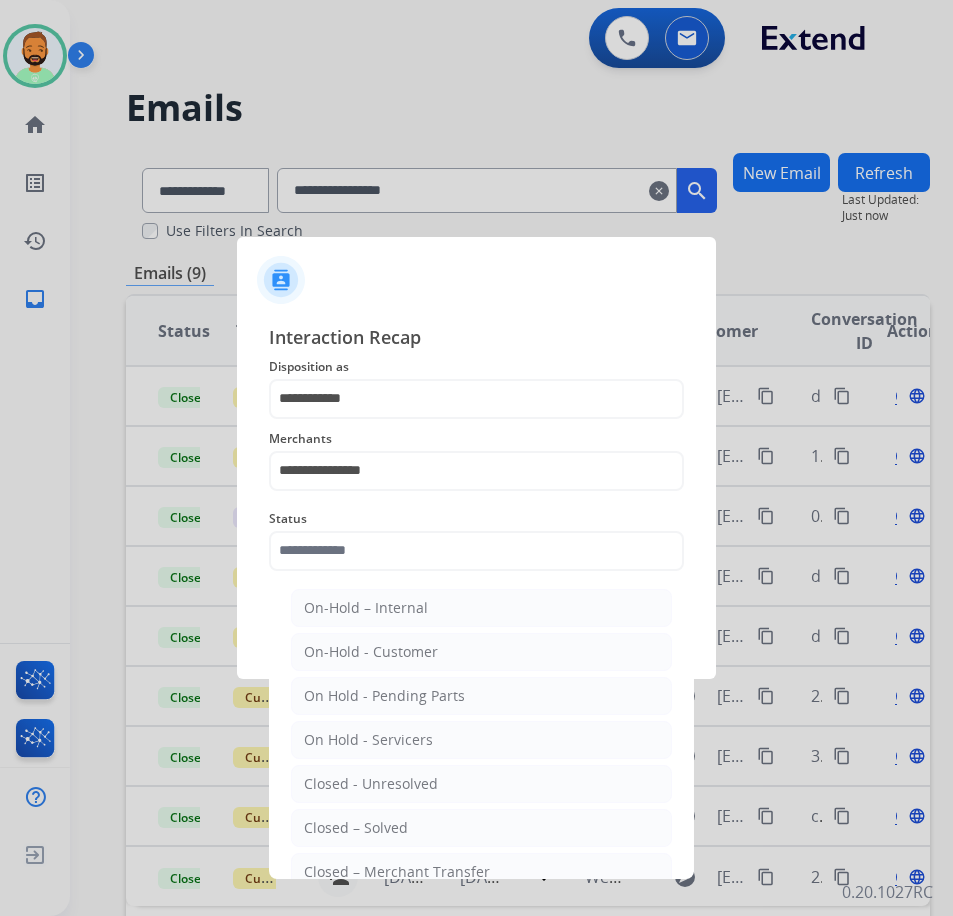 click on "Closed – Solved" 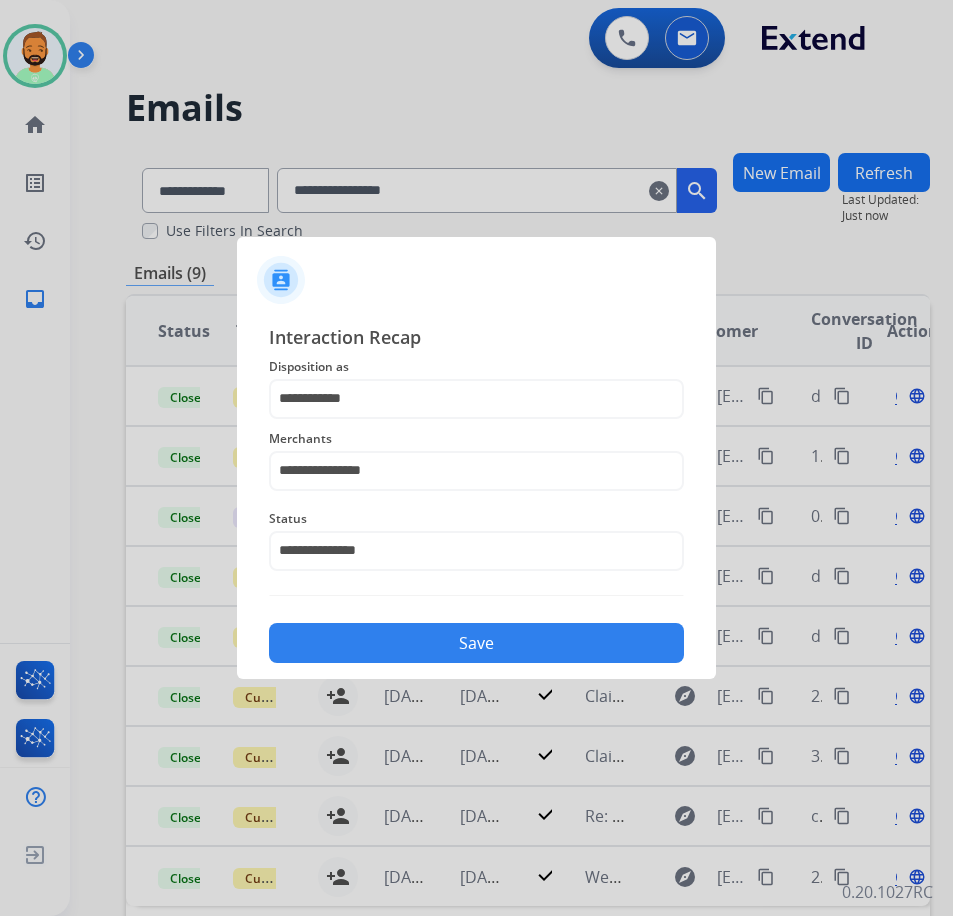 click on "Save" 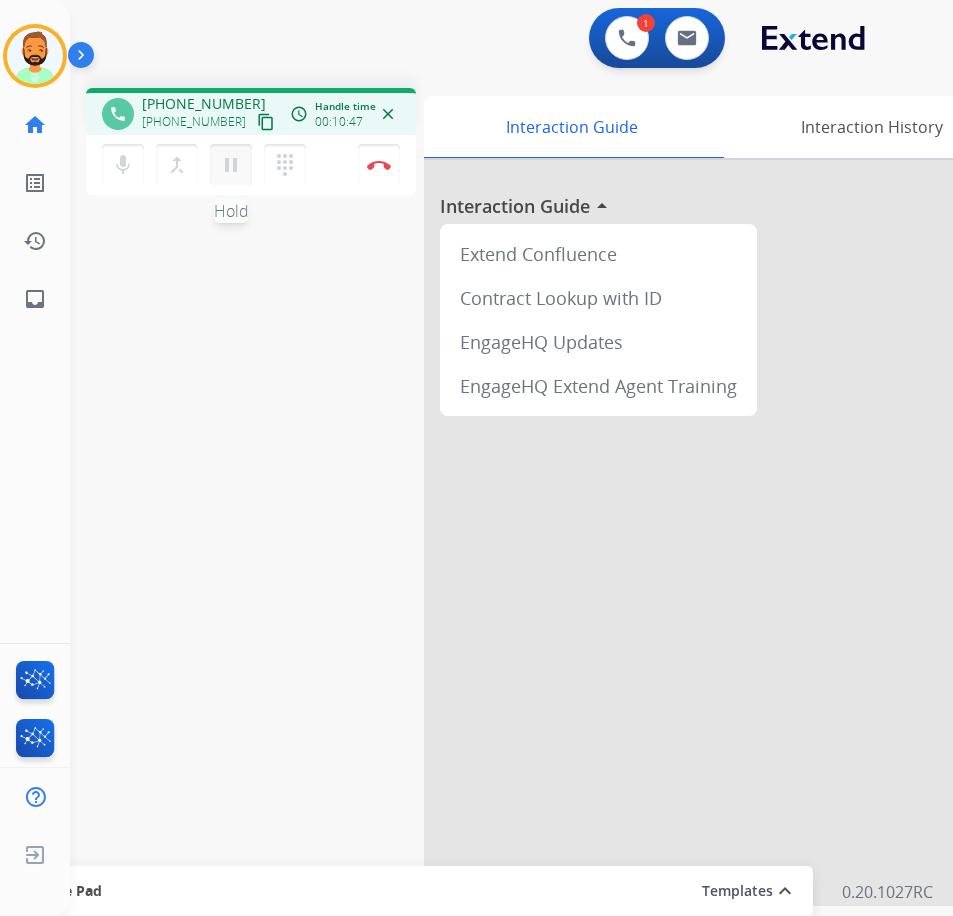 click on "pause" at bounding box center [231, 165] 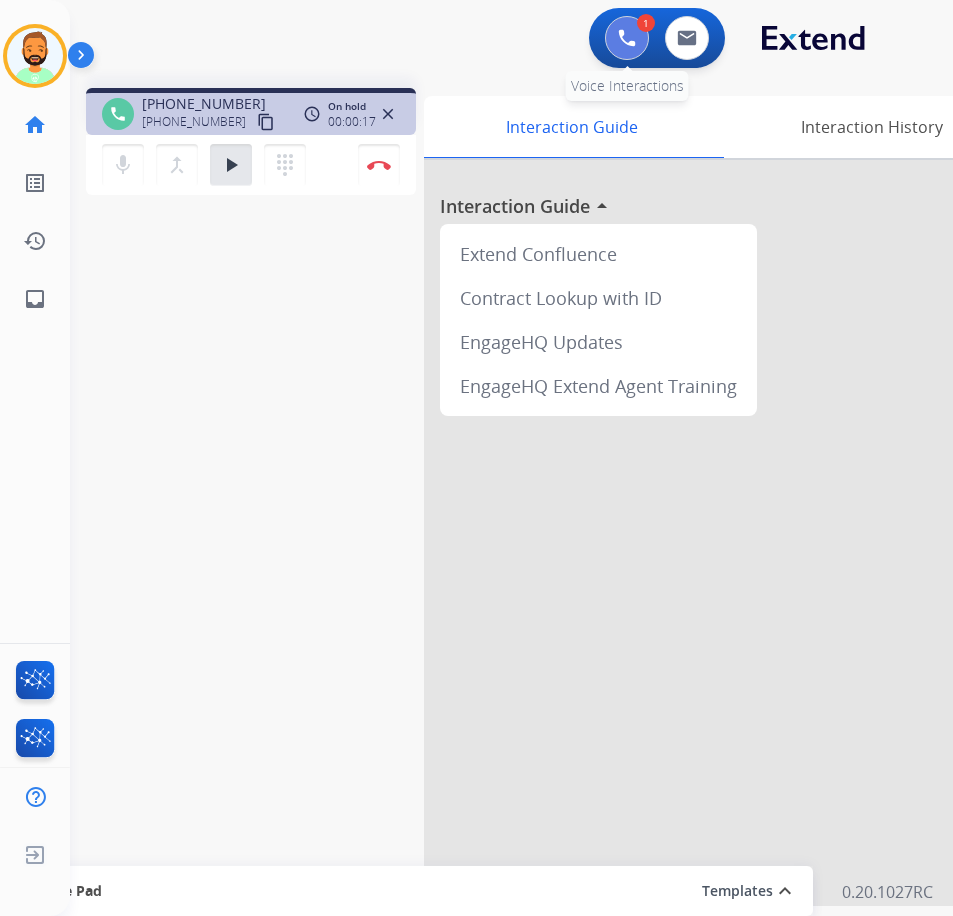 click at bounding box center (627, 38) 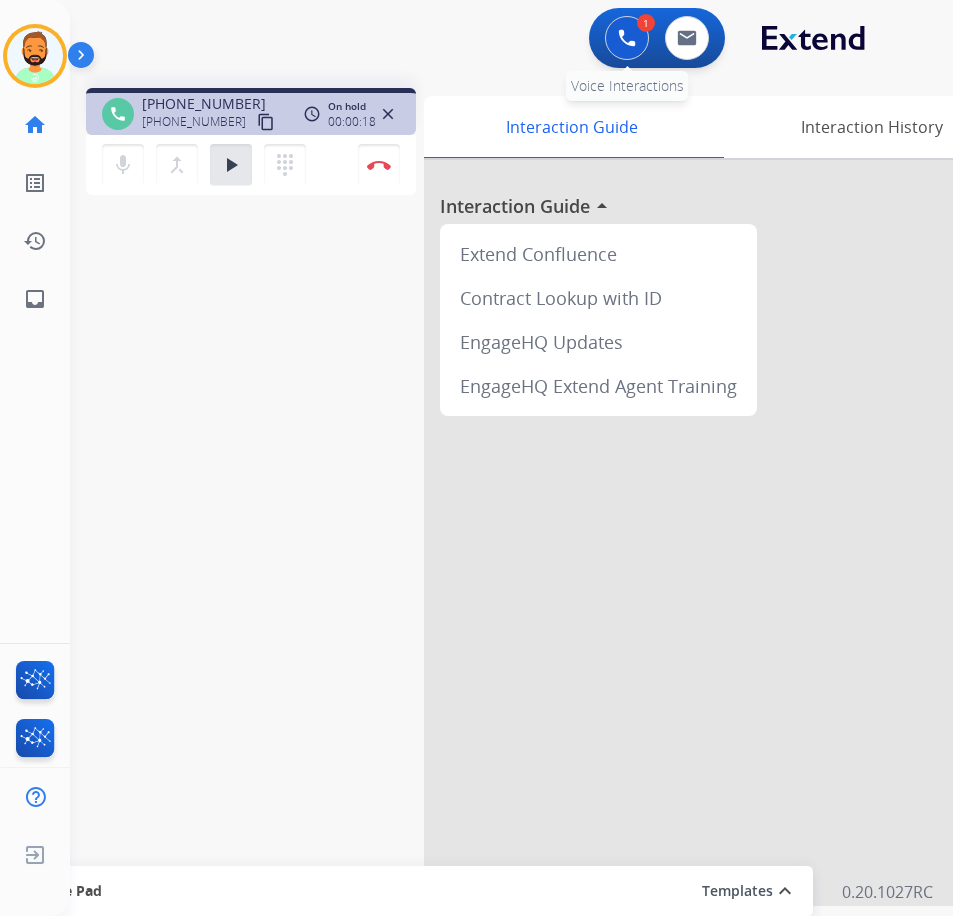 click at bounding box center [627, 38] 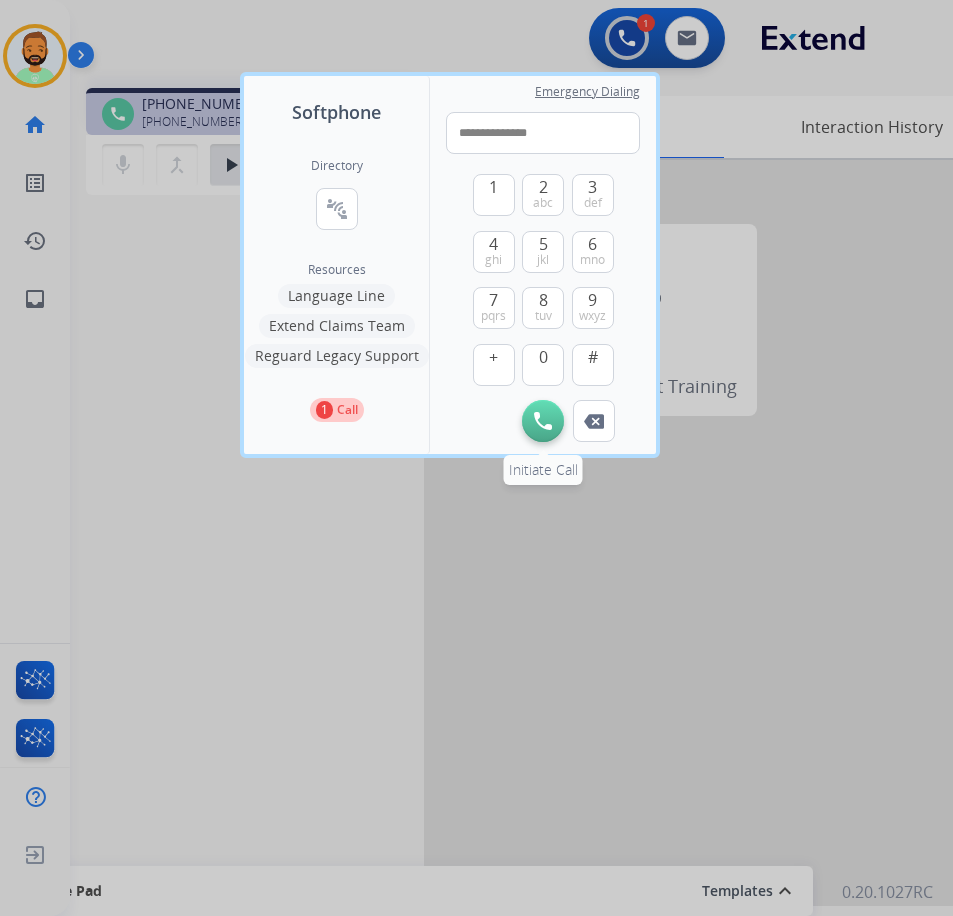 type on "**********" 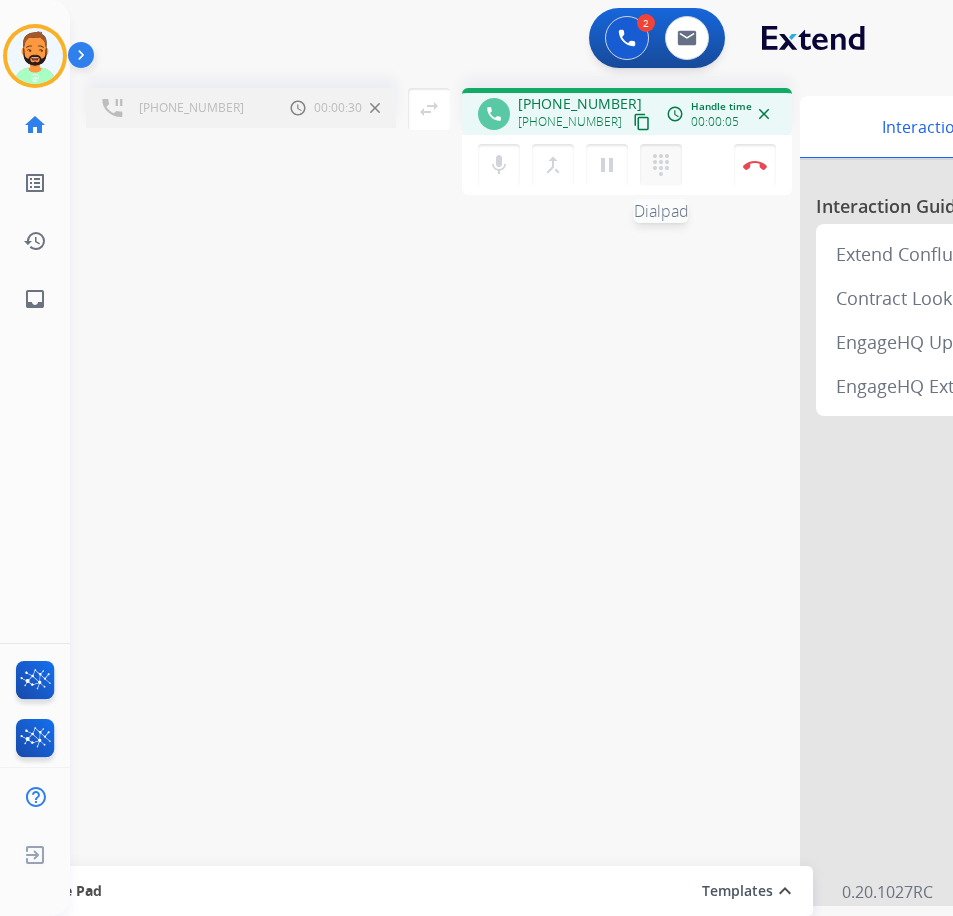 click on "dialpad Dialpad" at bounding box center (661, 165) 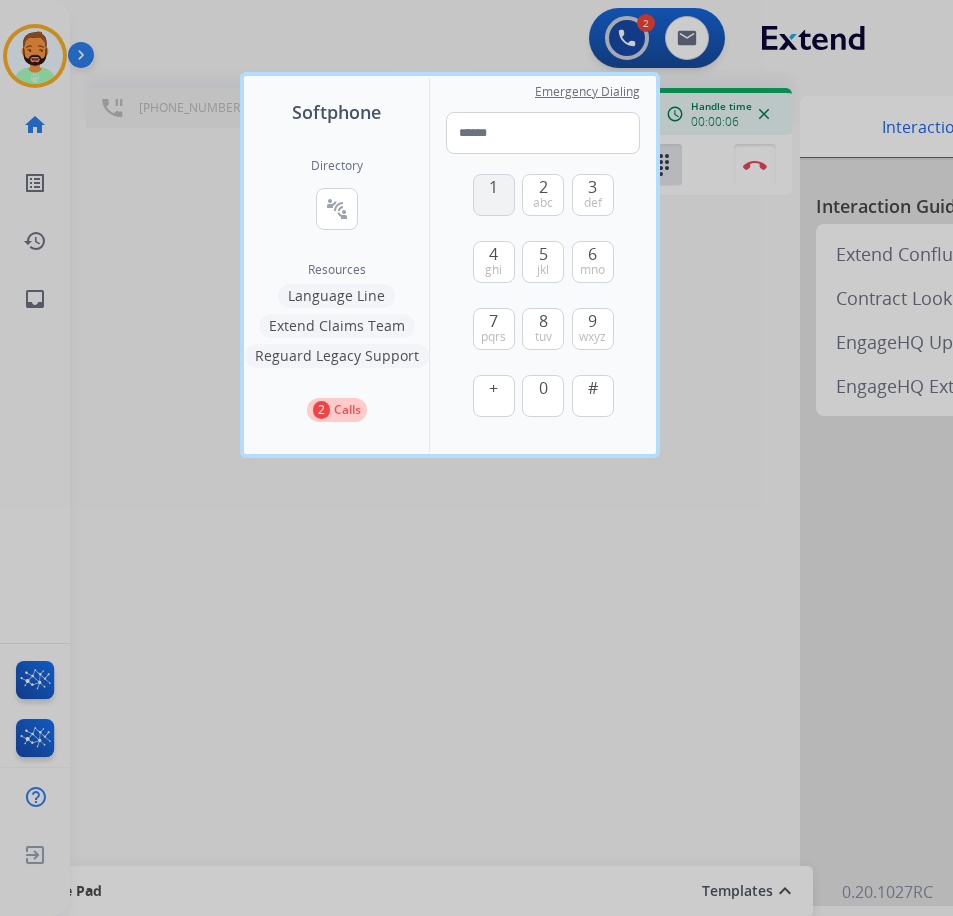 click on "1" at bounding box center [494, 195] 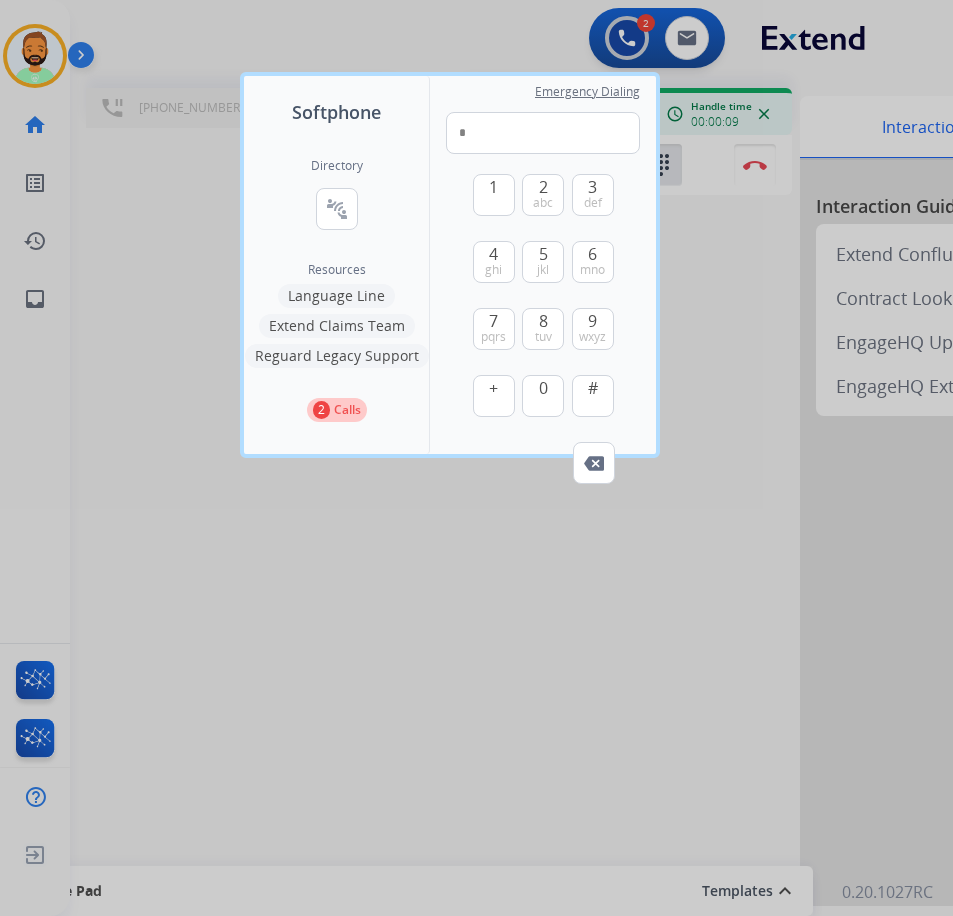 click at bounding box center [476, 458] 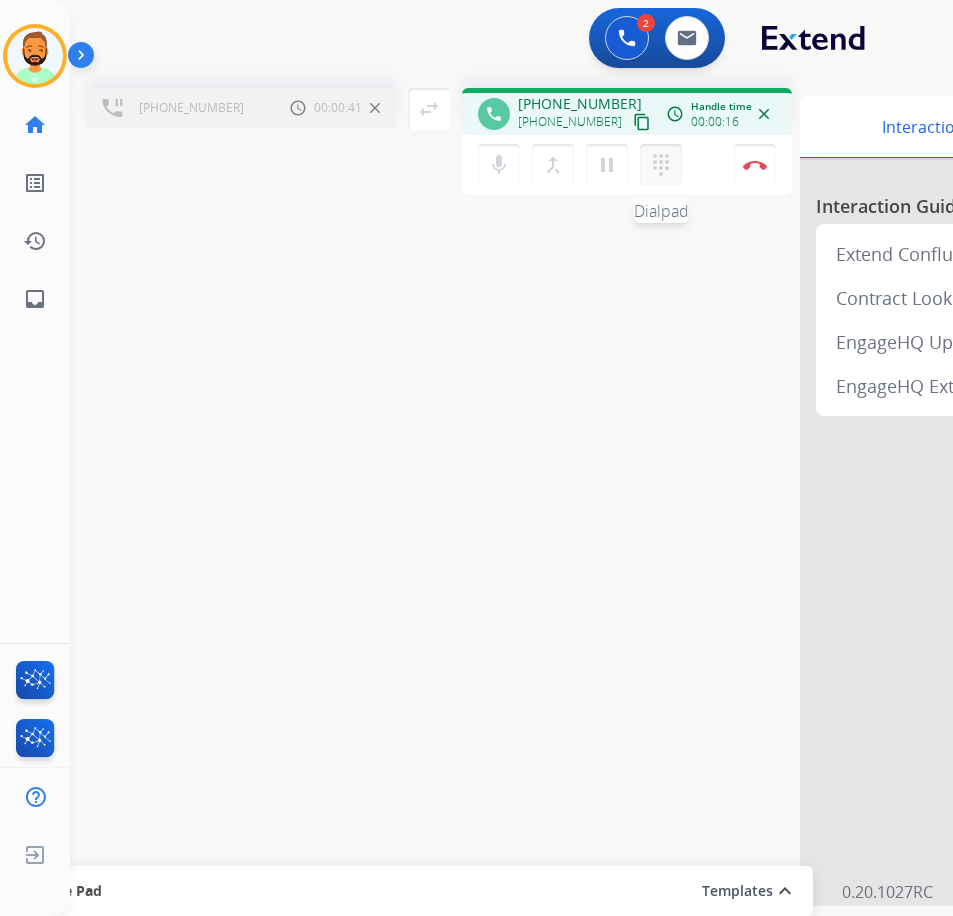 click on "dialpad" at bounding box center (661, 165) 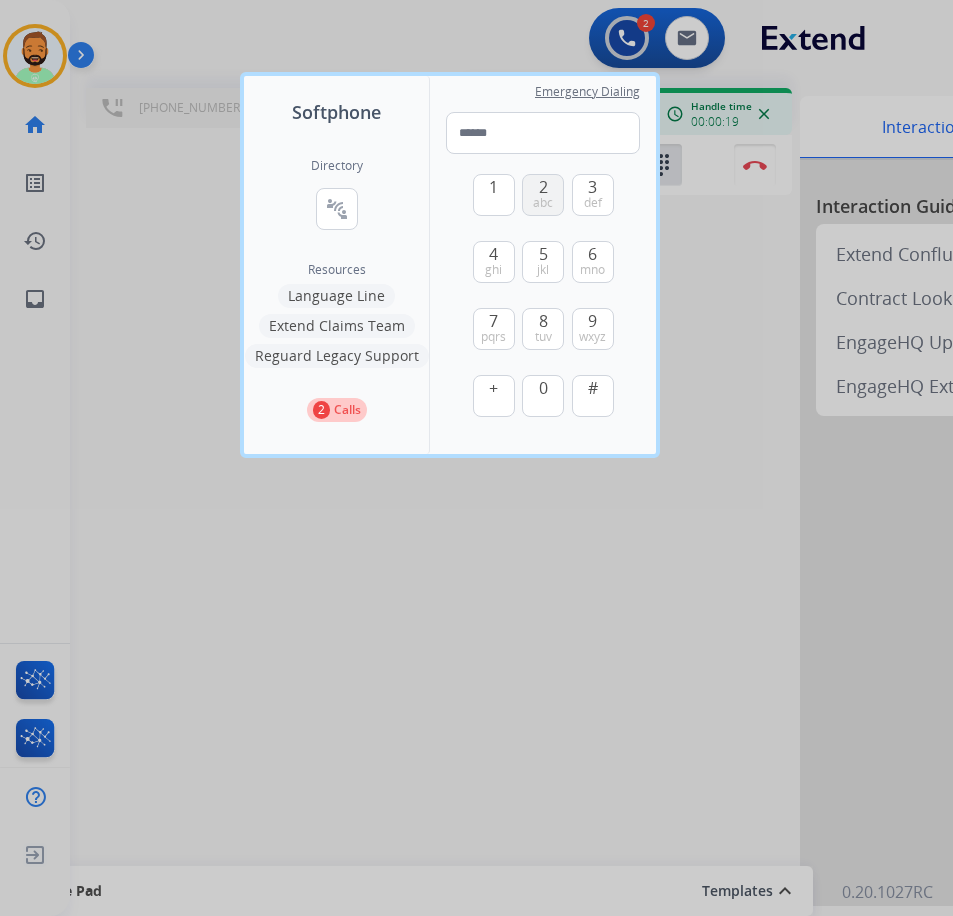 click on "2" at bounding box center [543, 187] 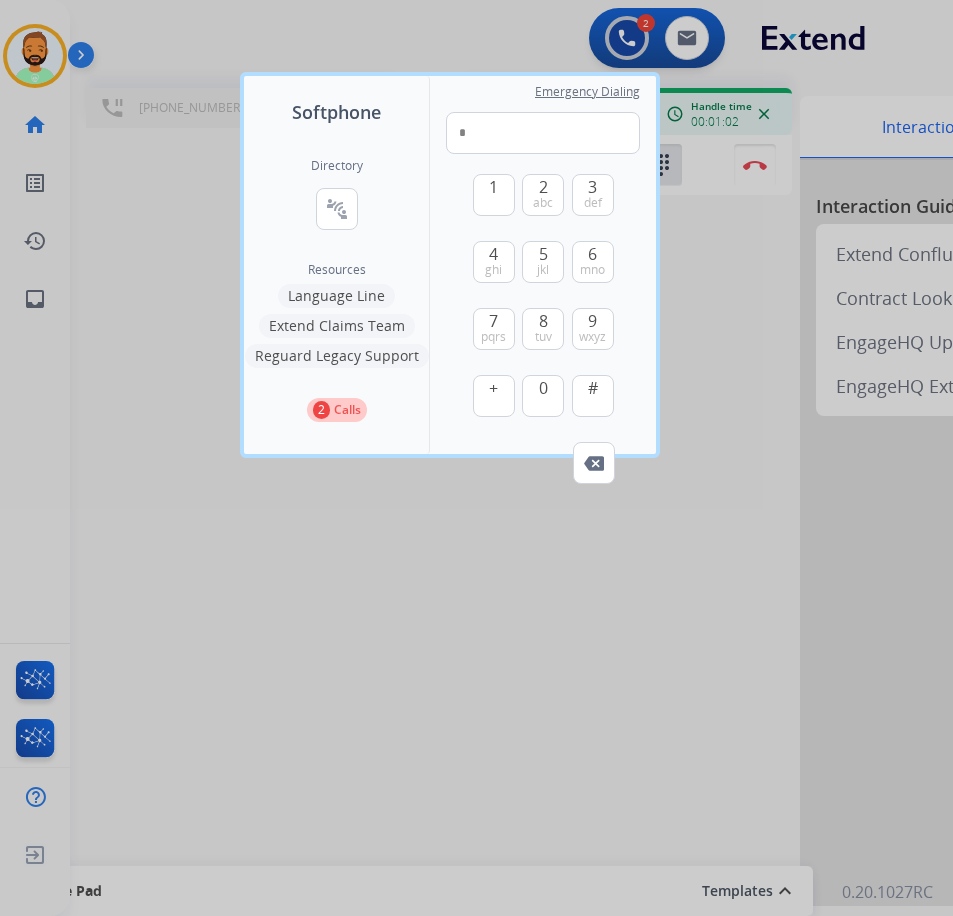 scroll, scrollTop: 0, scrollLeft: 0, axis: both 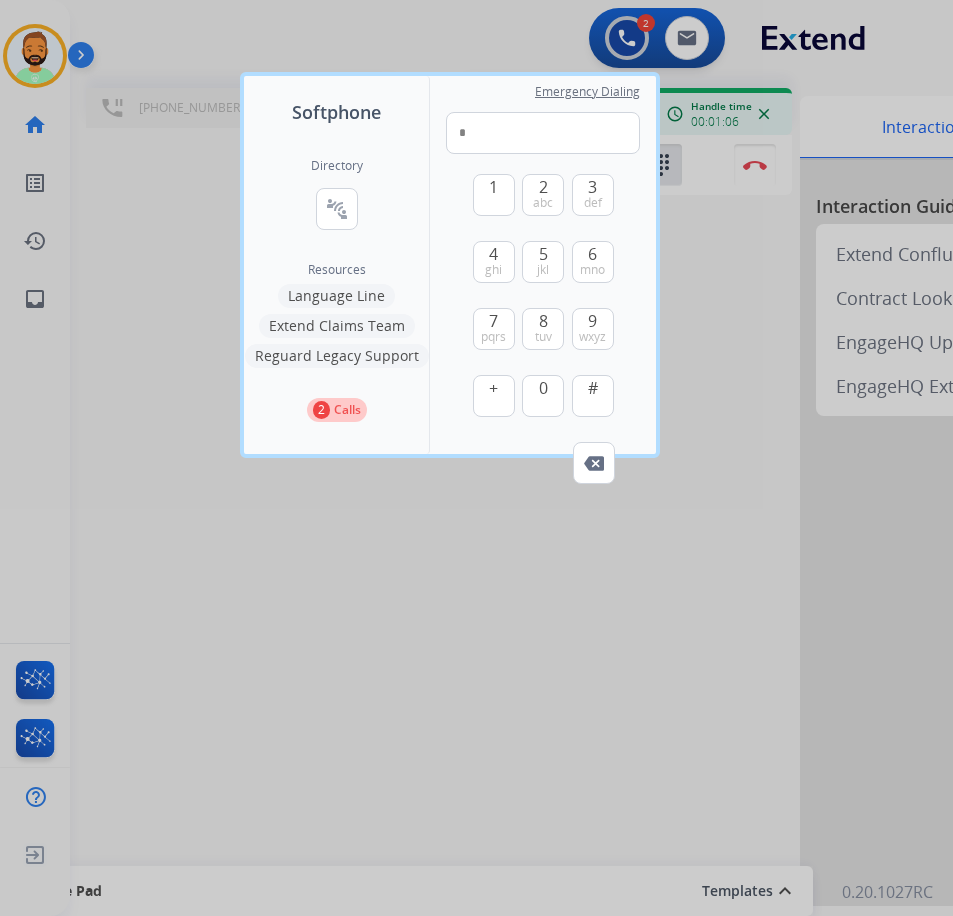 click at bounding box center (476, 458) 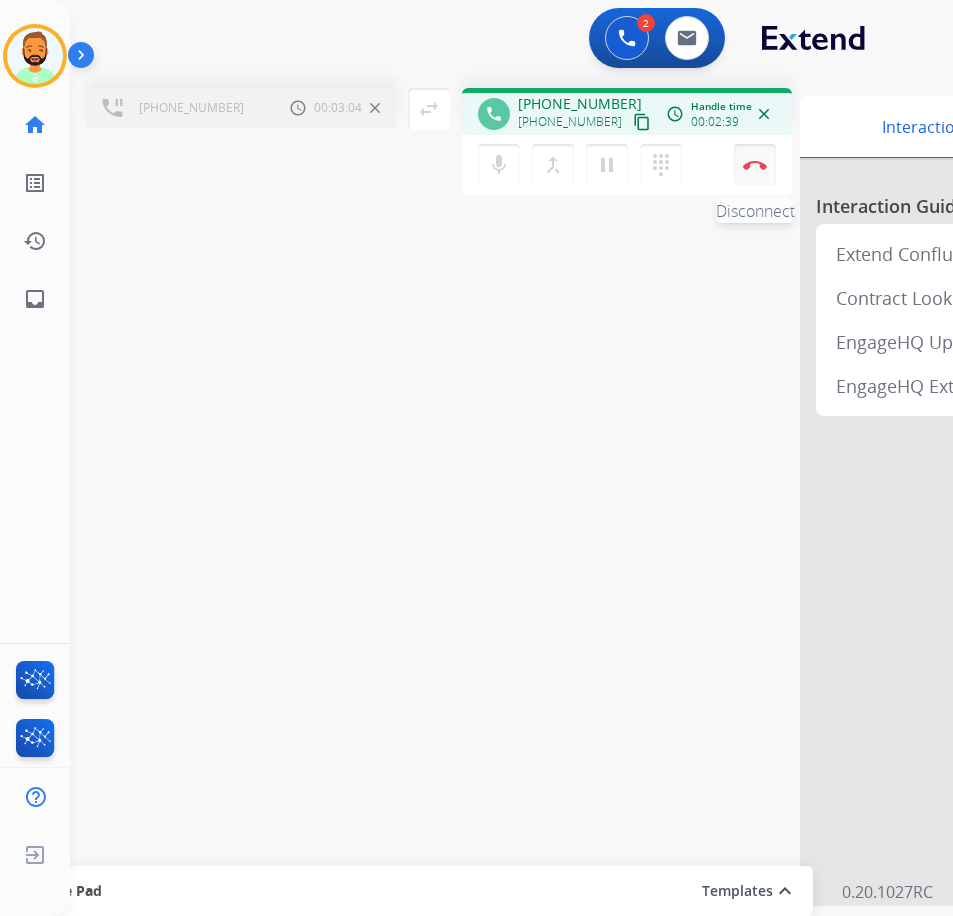 click on "Disconnect" at bounding box center (755, 165) 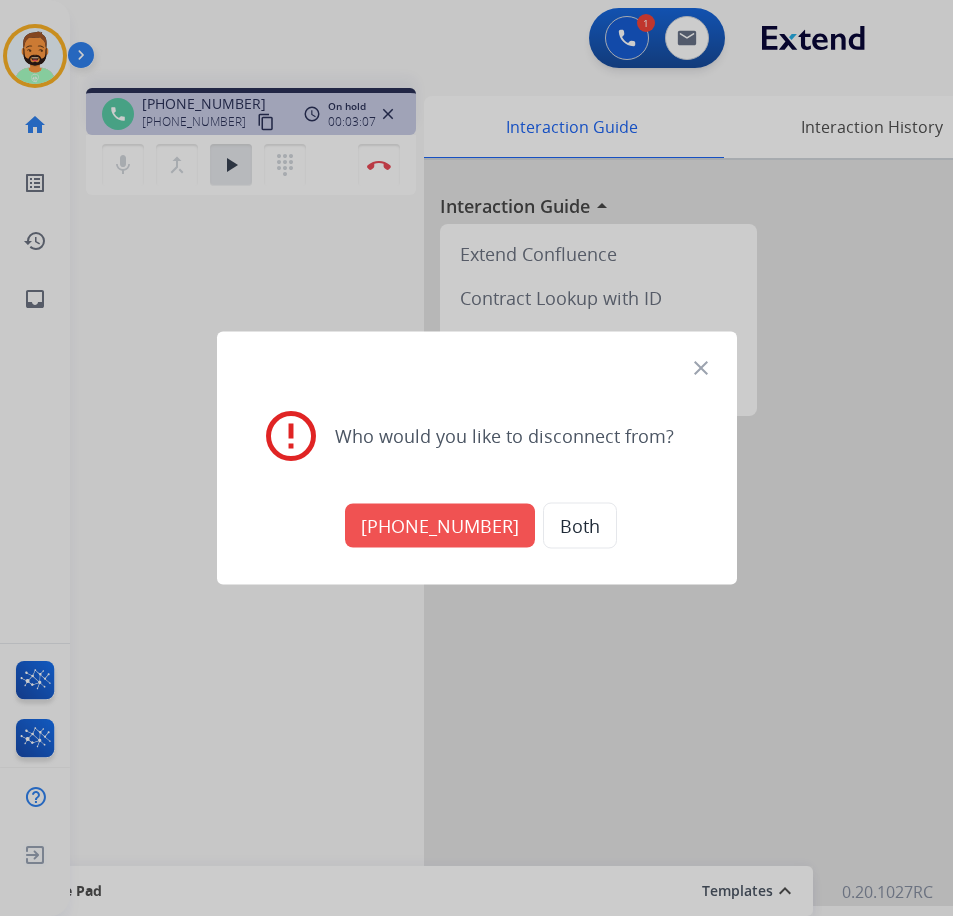 click on "[PHONE_NUMBER]" at bounding box center [440, 526] 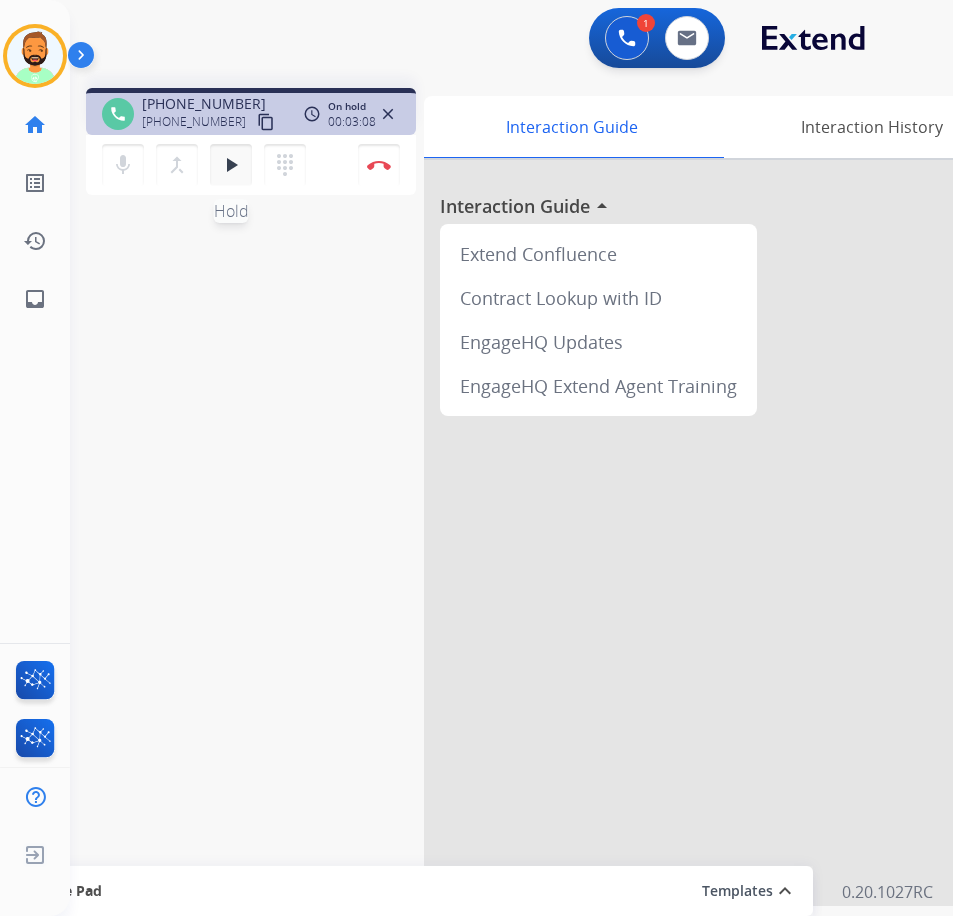 click on "play_arrow" at bounding box center (231, 165) 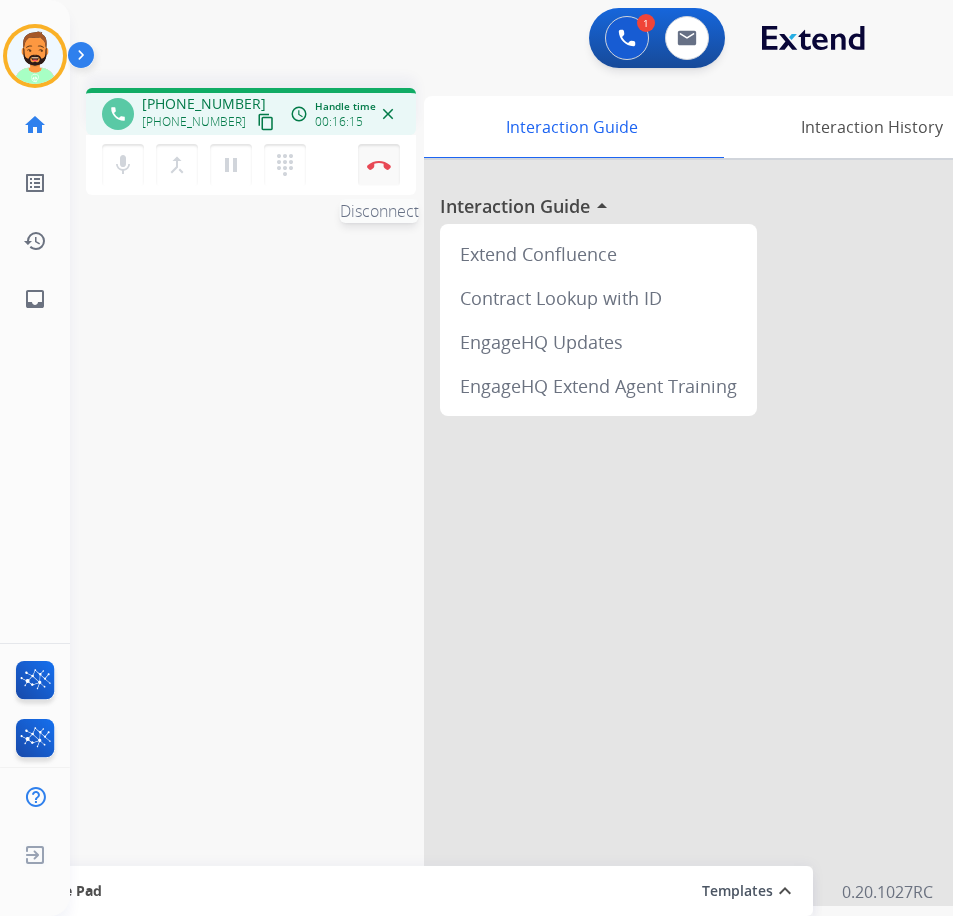 click on "Disconnect" at bounding box center [379, 165] 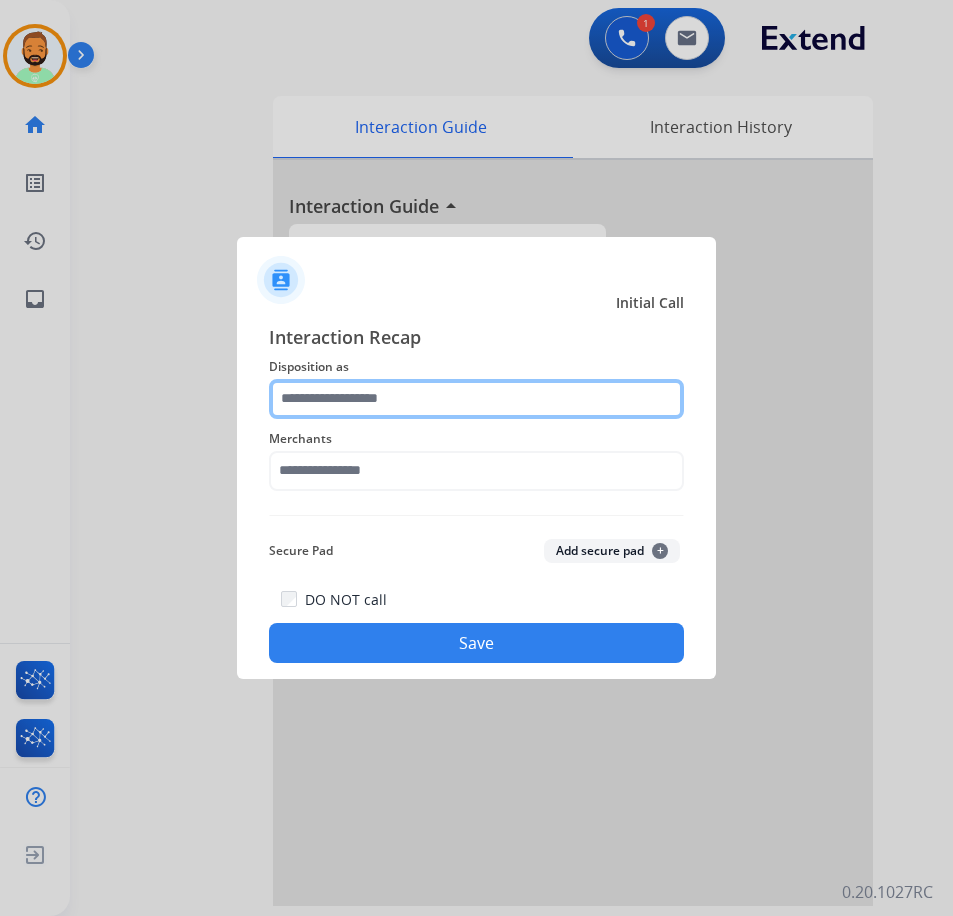click 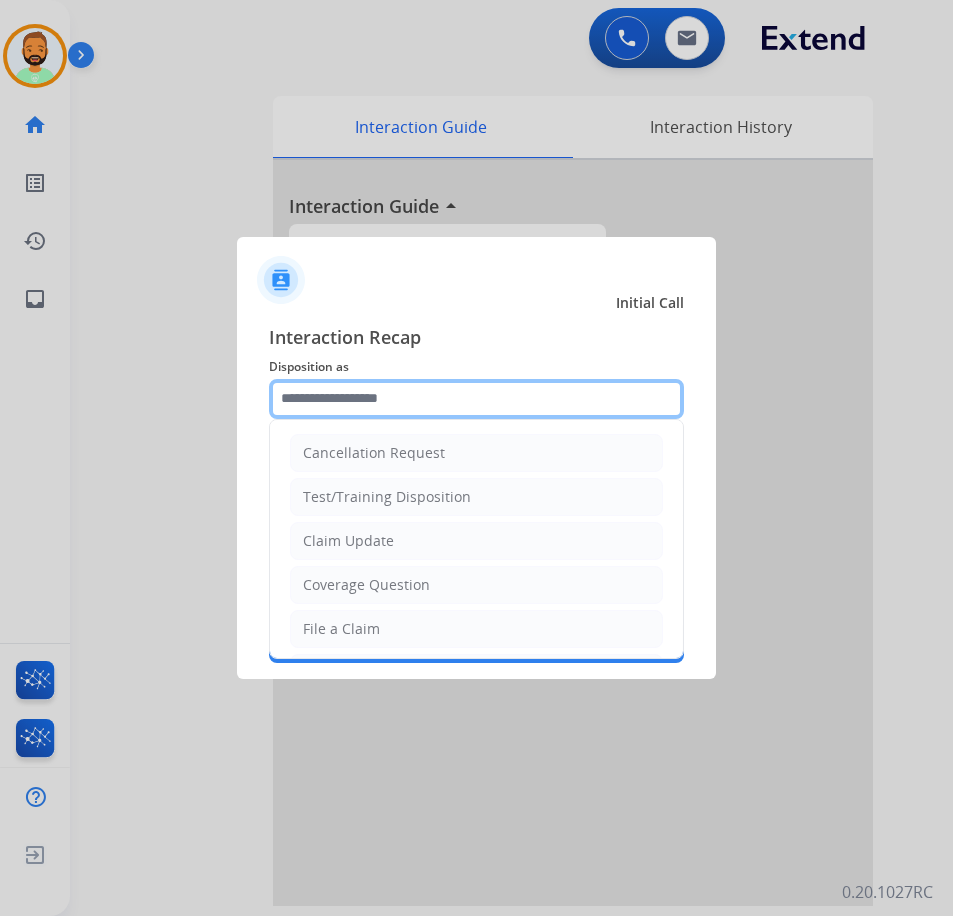 click 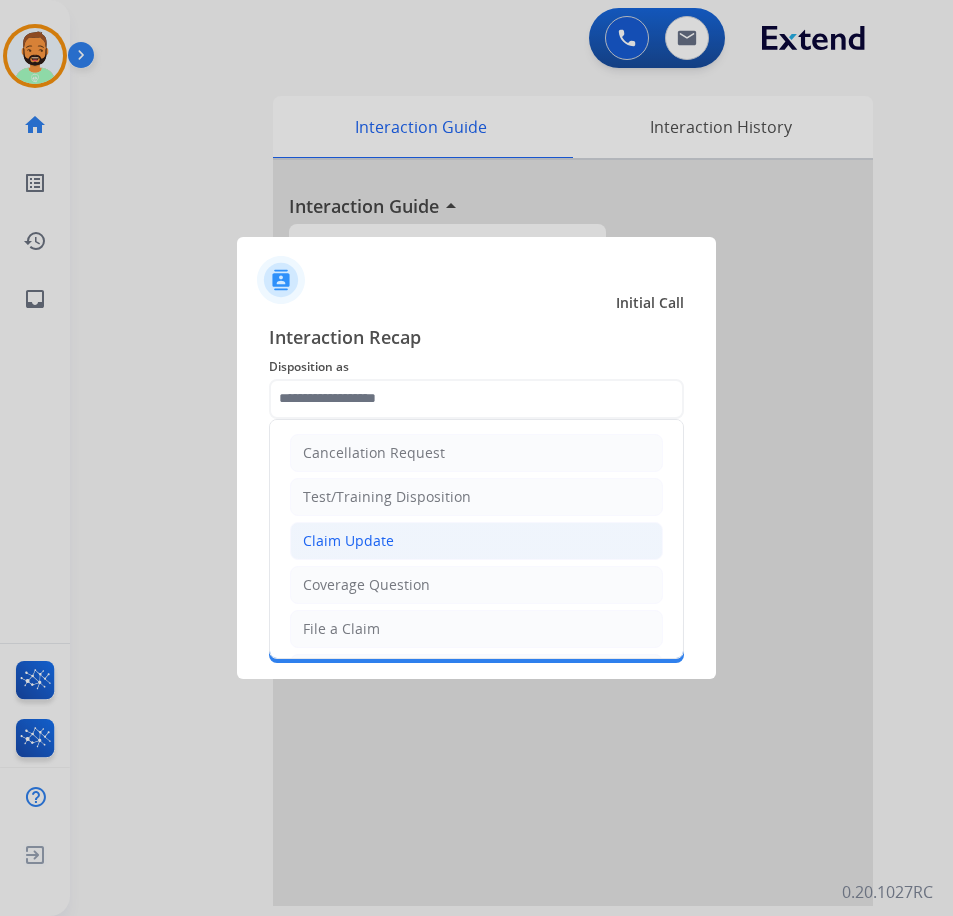 click on "Claim Update" 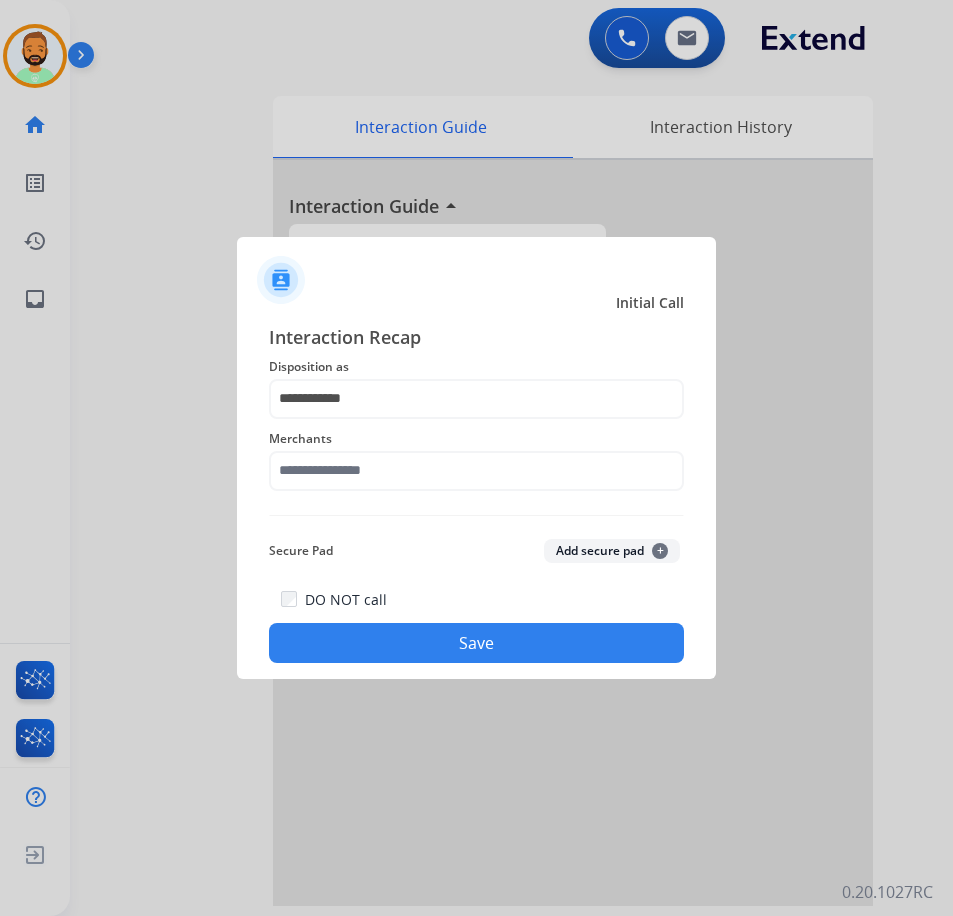 click on "**********" 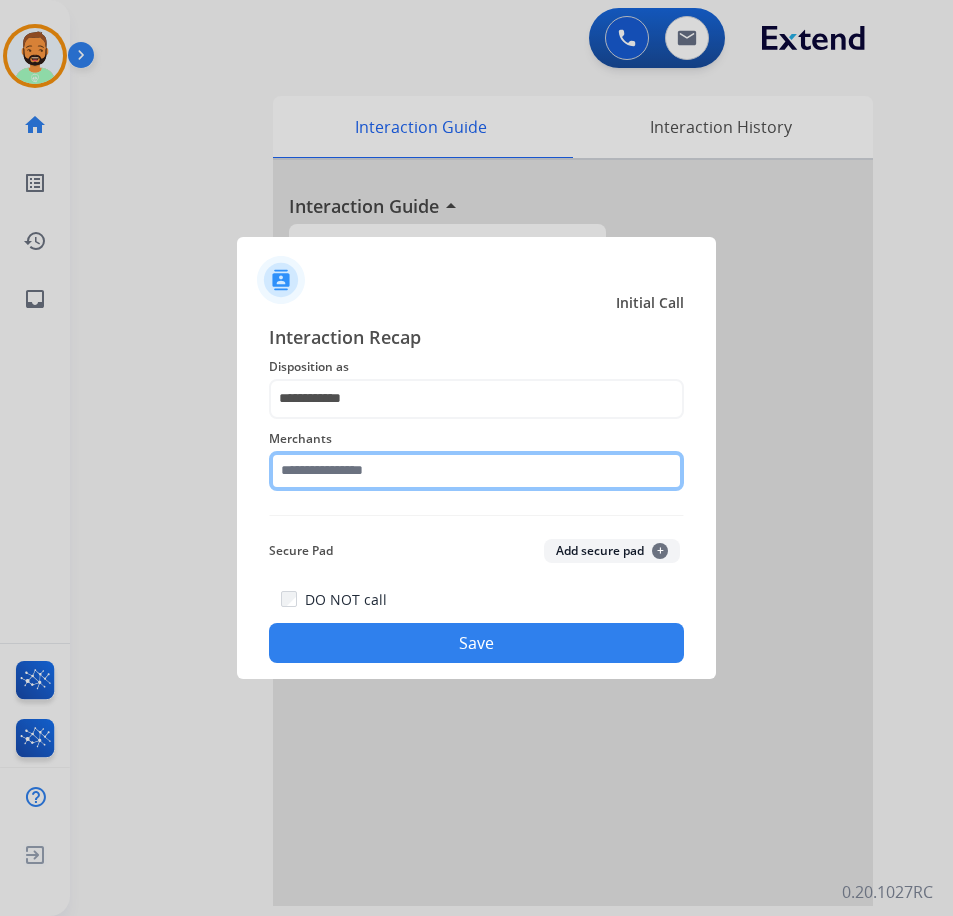 click 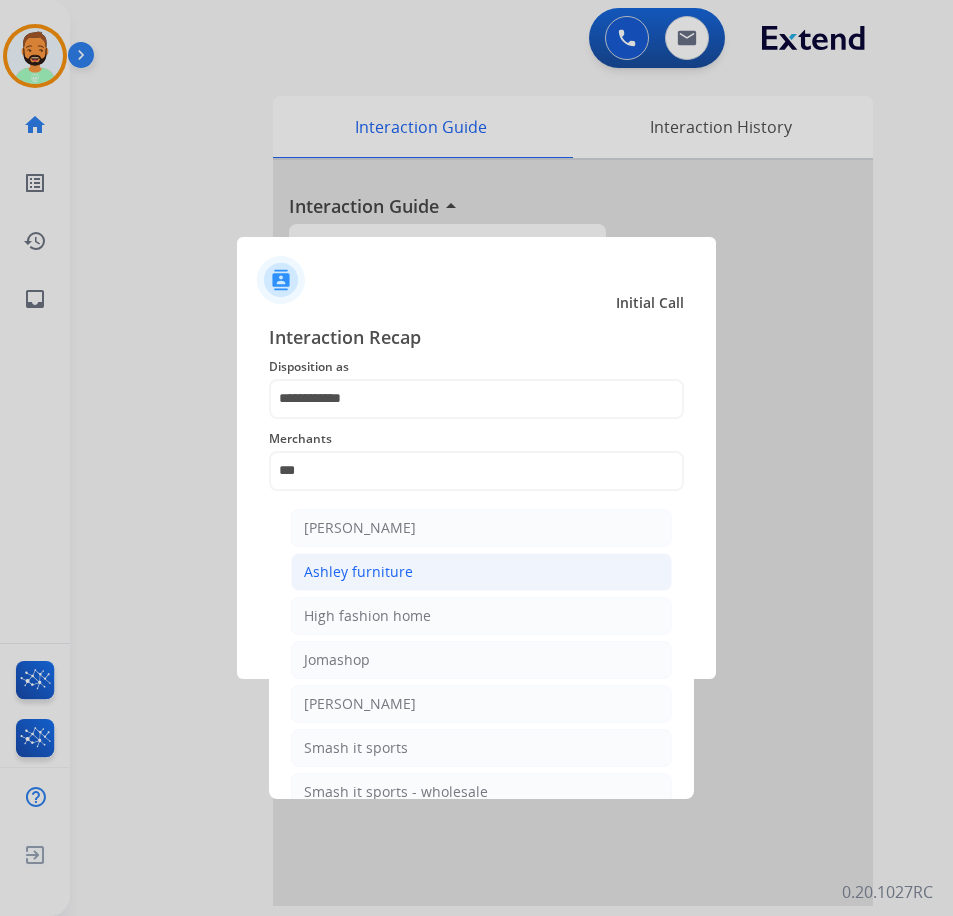 click on "Ashley furniture" 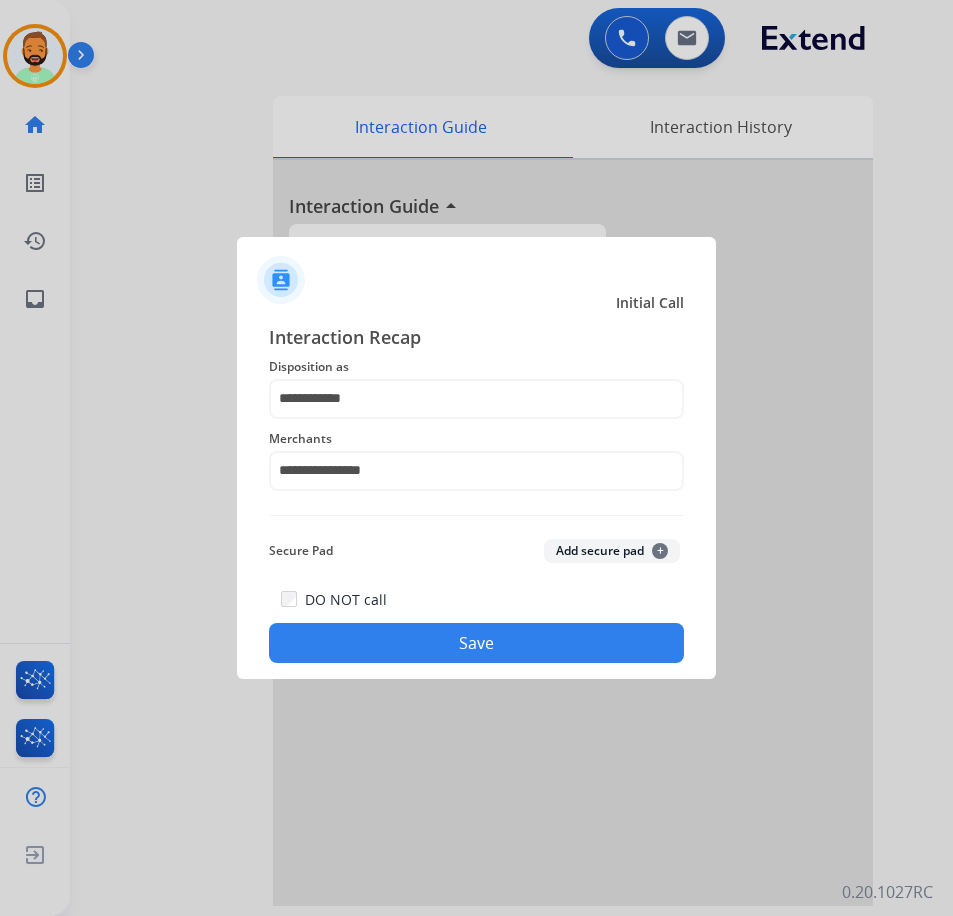 click on "Save" 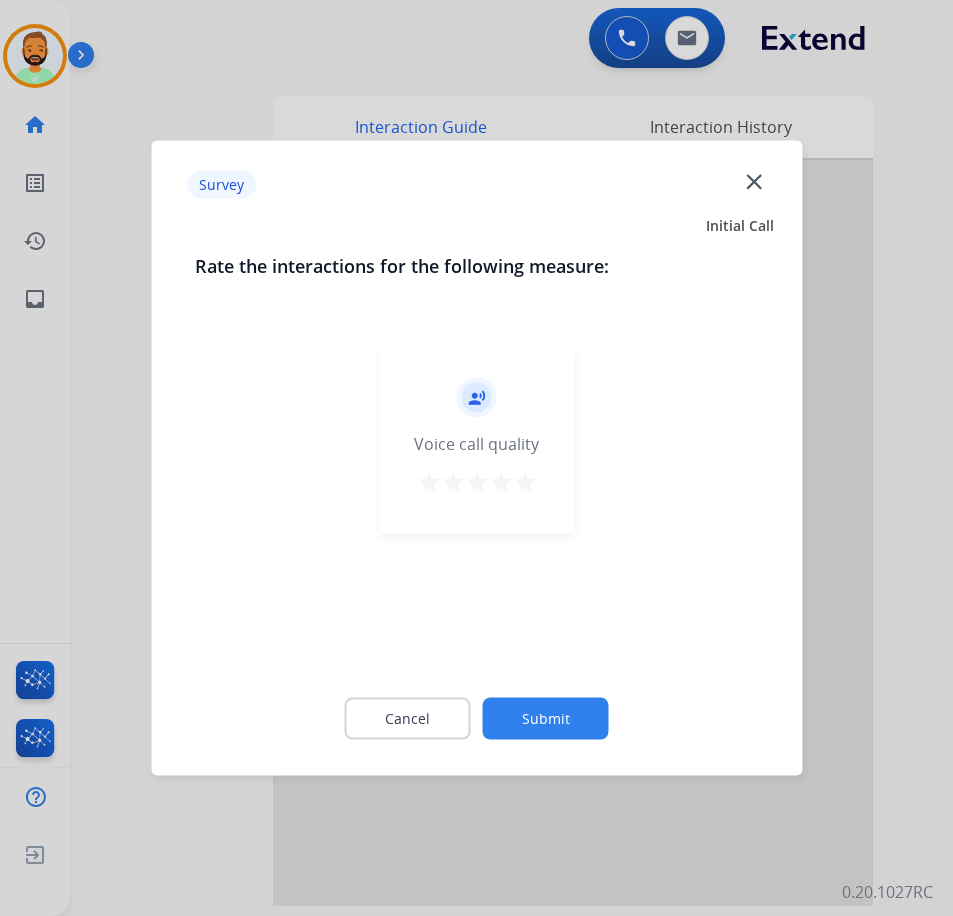 click on "Submit" 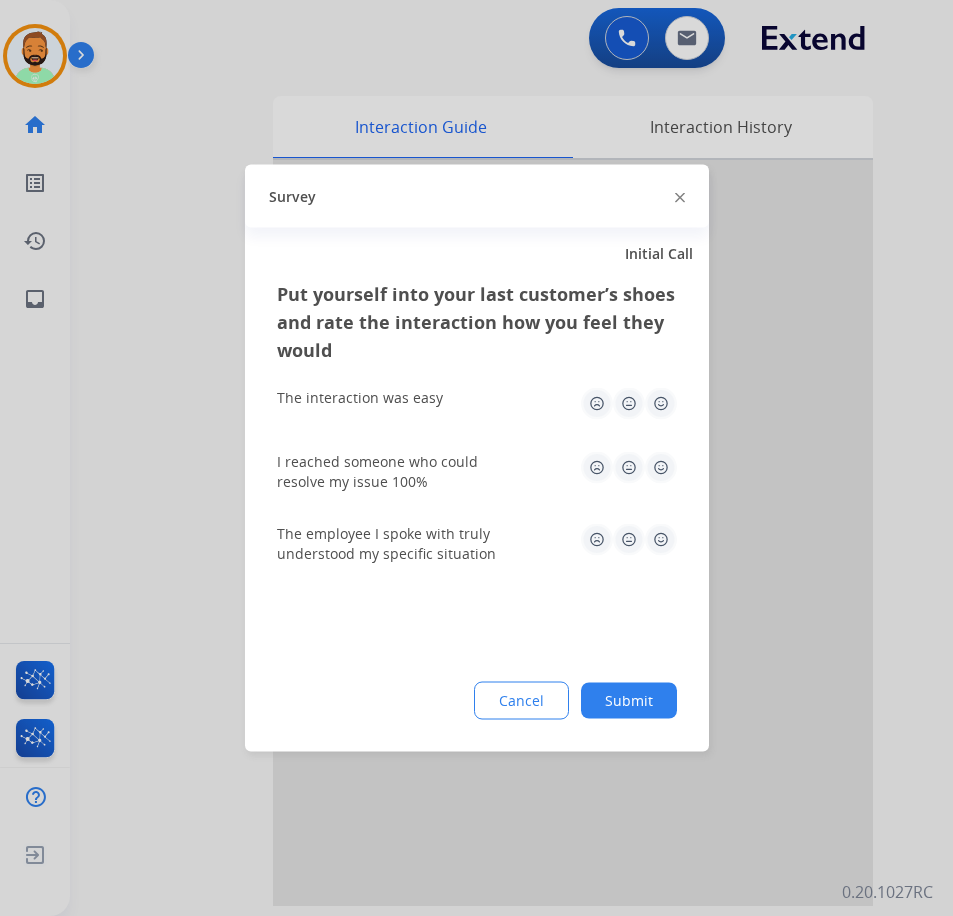 click on "Submit" 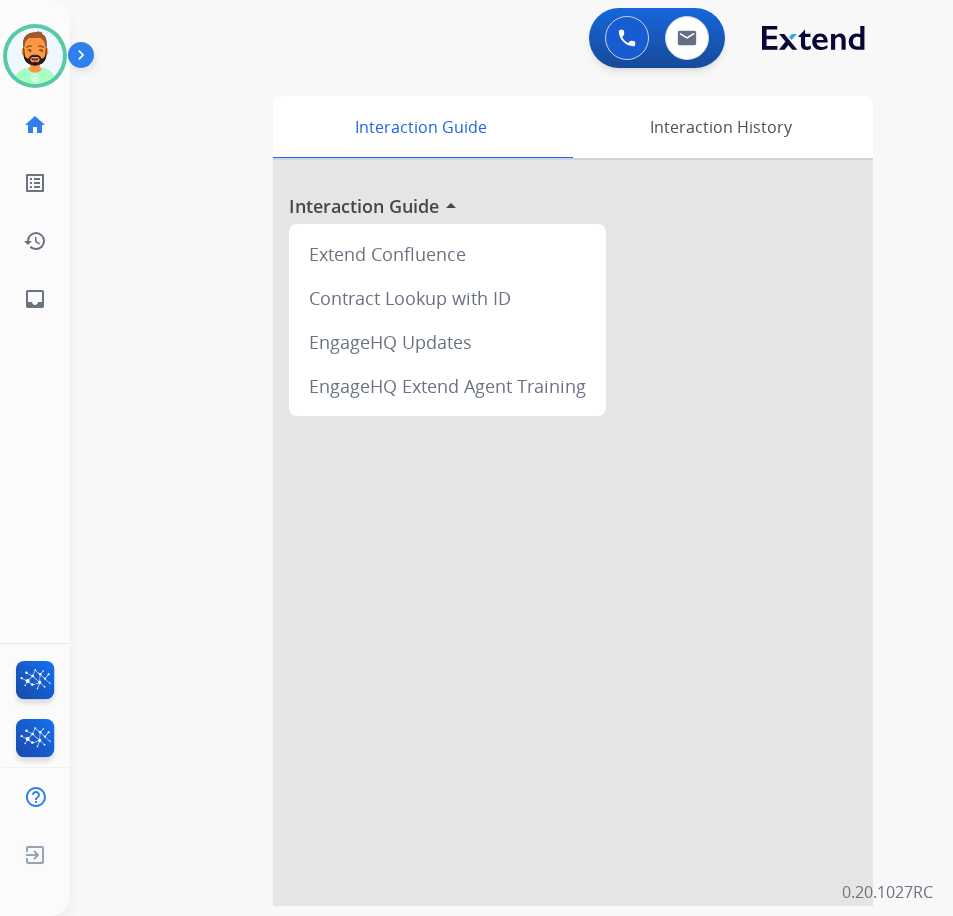 click at bounding box center (85, 59) 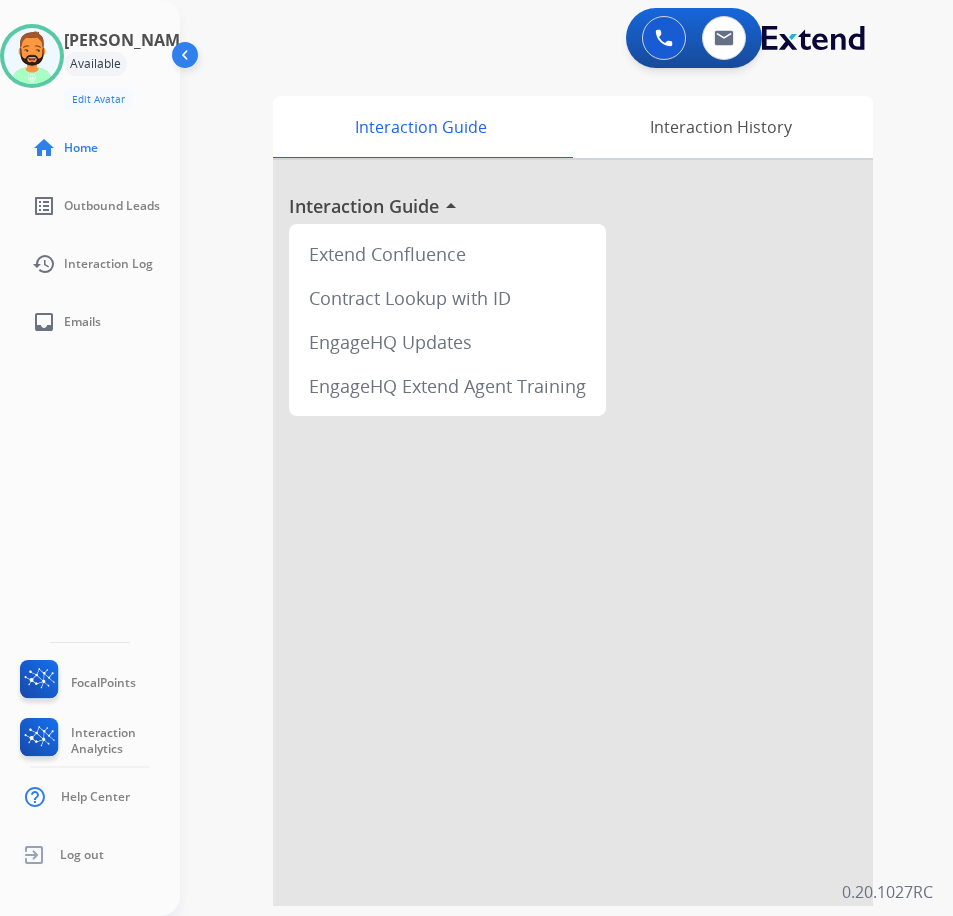 drag, startPoint x: 182, startPoint y: 59, endPoint x: 167, endPoint y: 53, distance: 16.155495 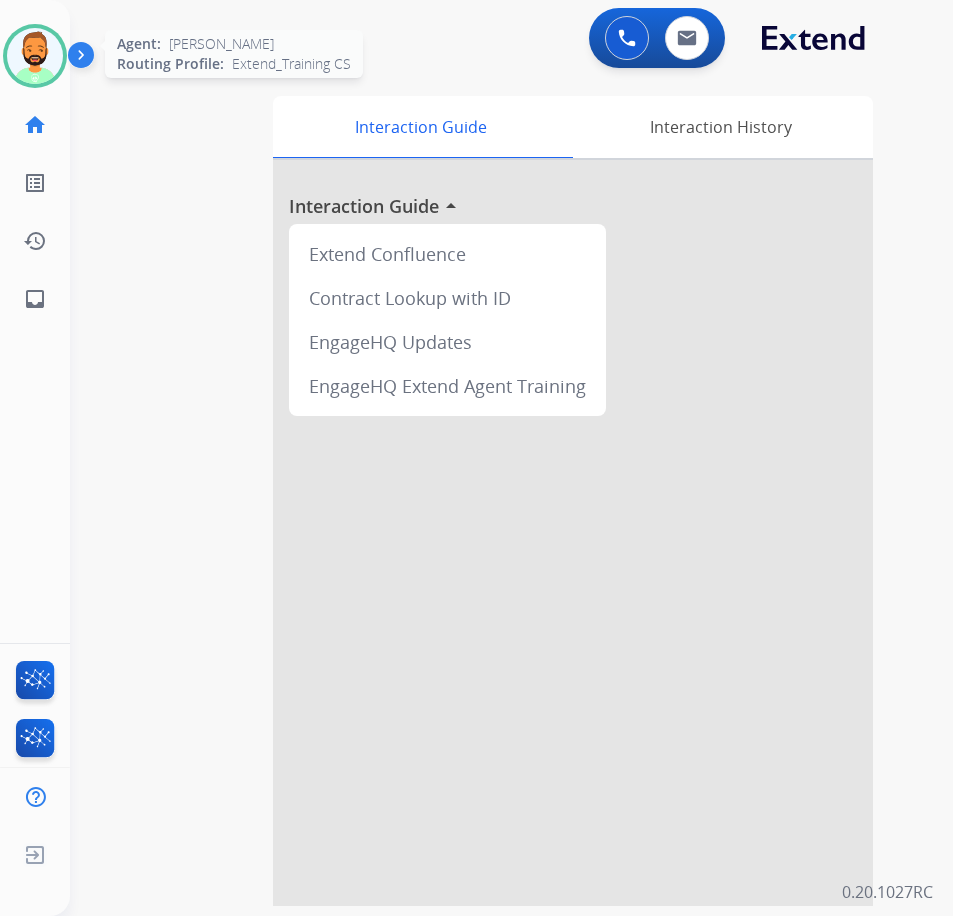 click at bounding box center (35, 56) 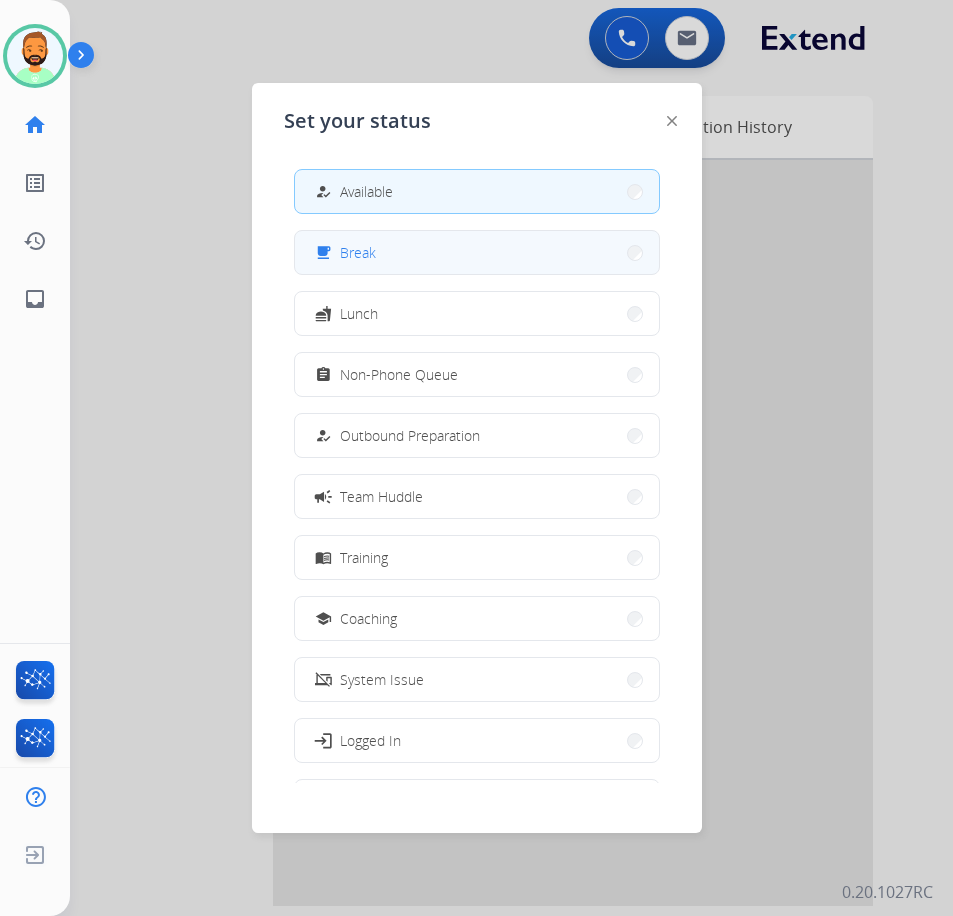 click on "free_breakfast Break" at bounding box center [477, 252] 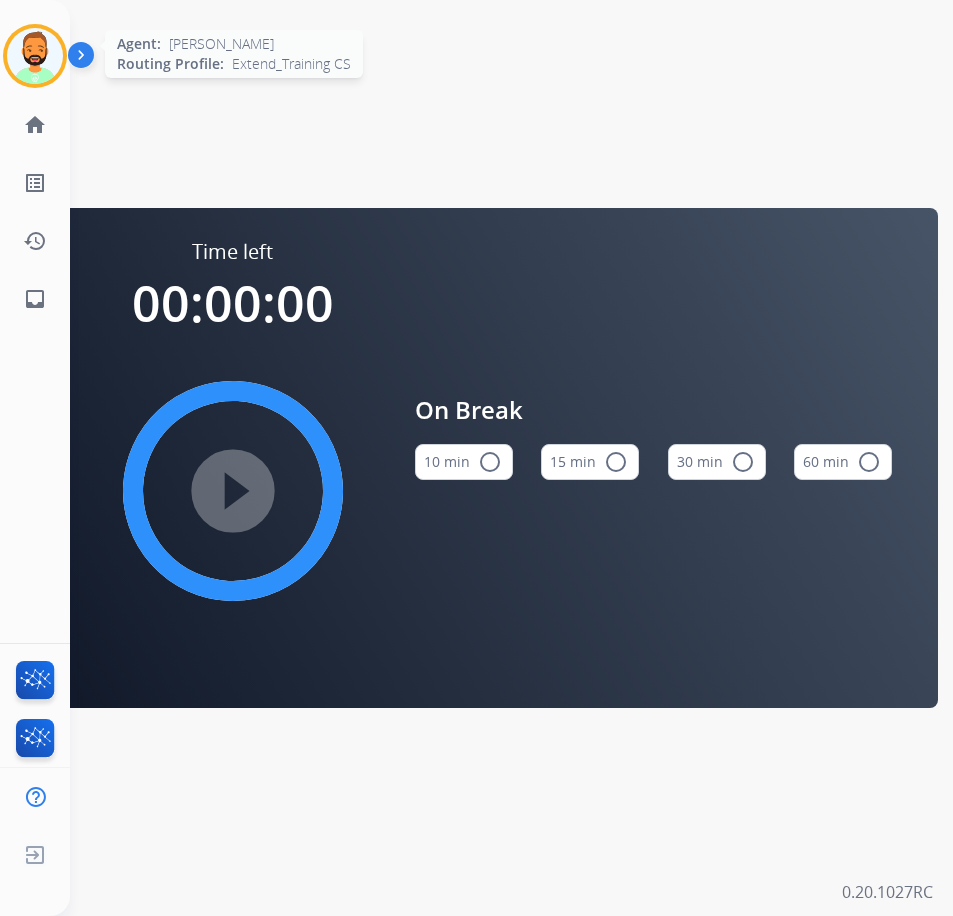 click at bounding box center [35, 56] 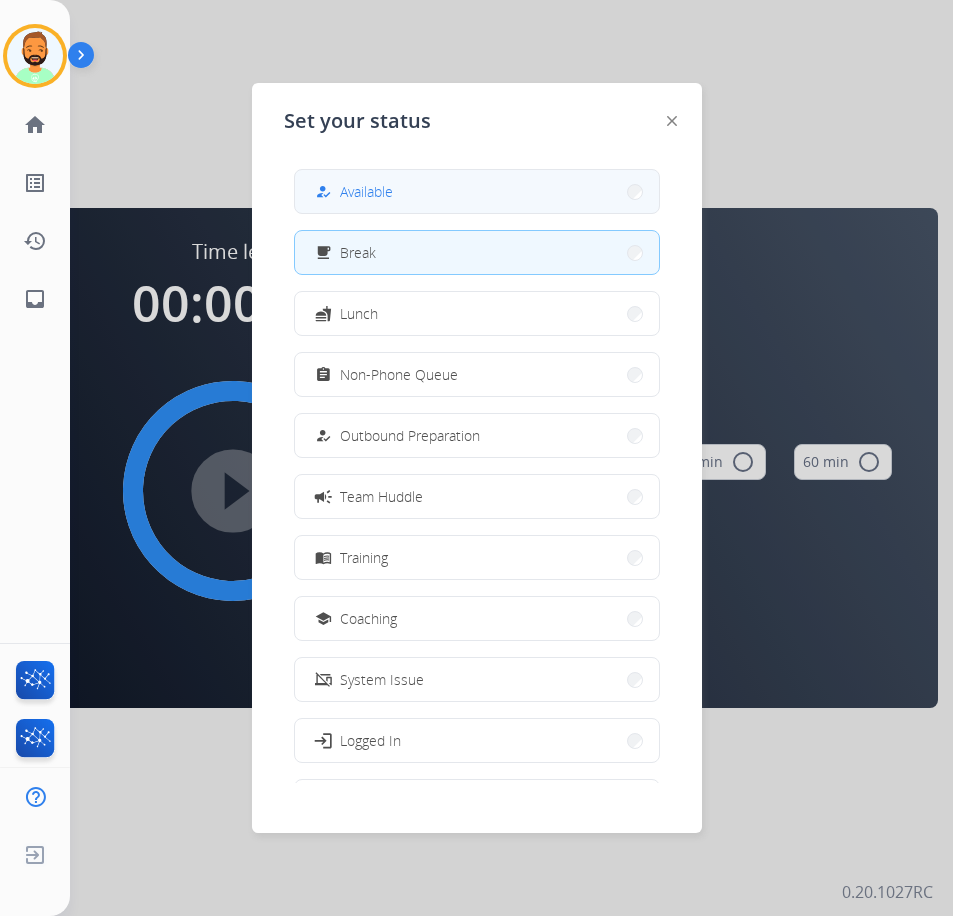click on "how_to_reg Available" at bounding box center [477, 191] 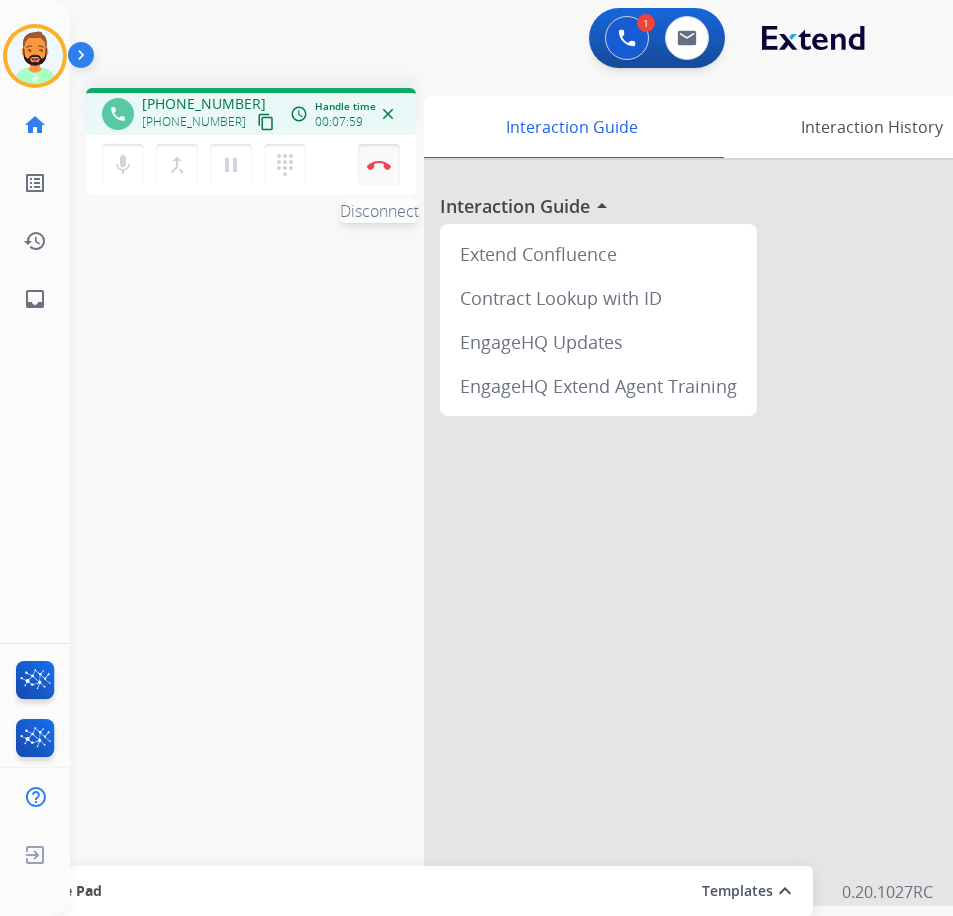 click on "Disconnect" at bounding box center [379, 165] 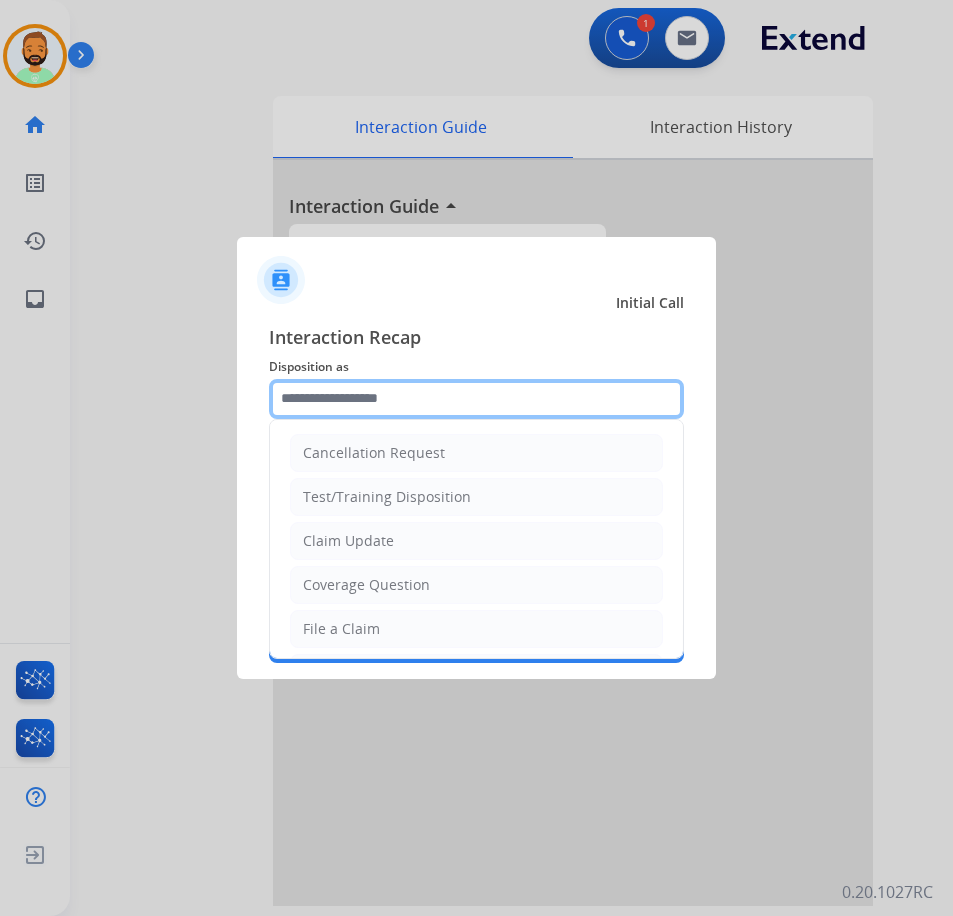 click 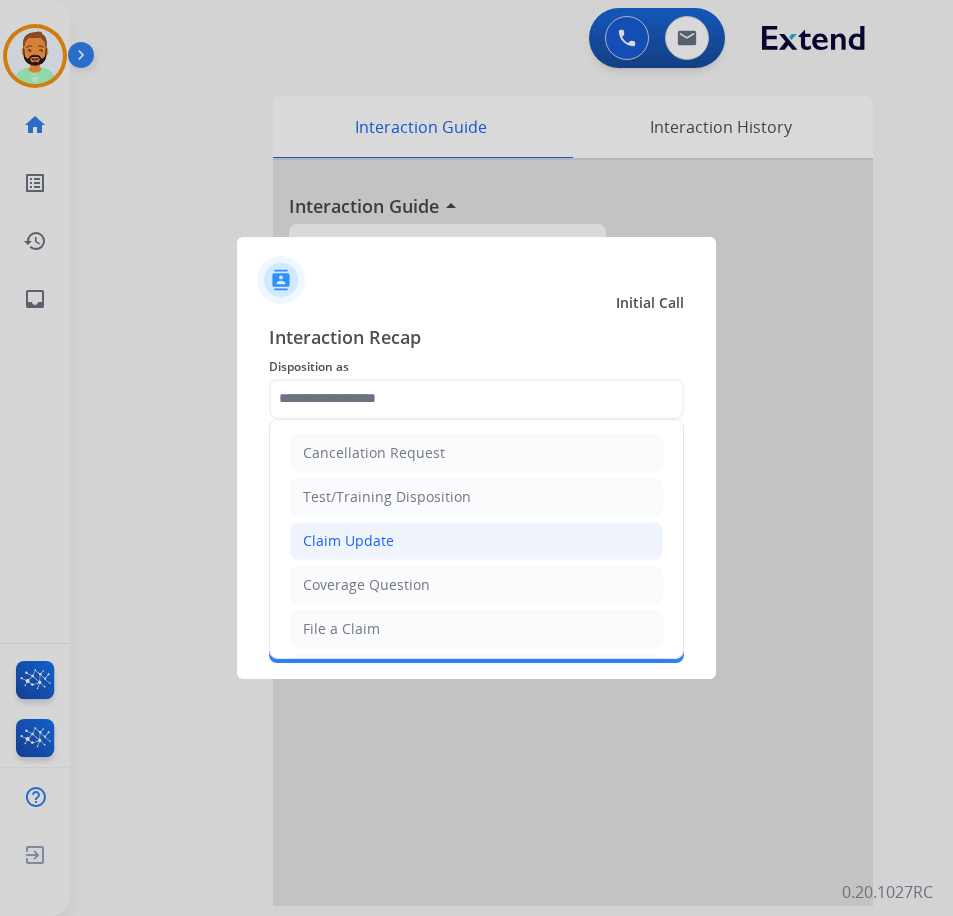 click on "Claim Update" 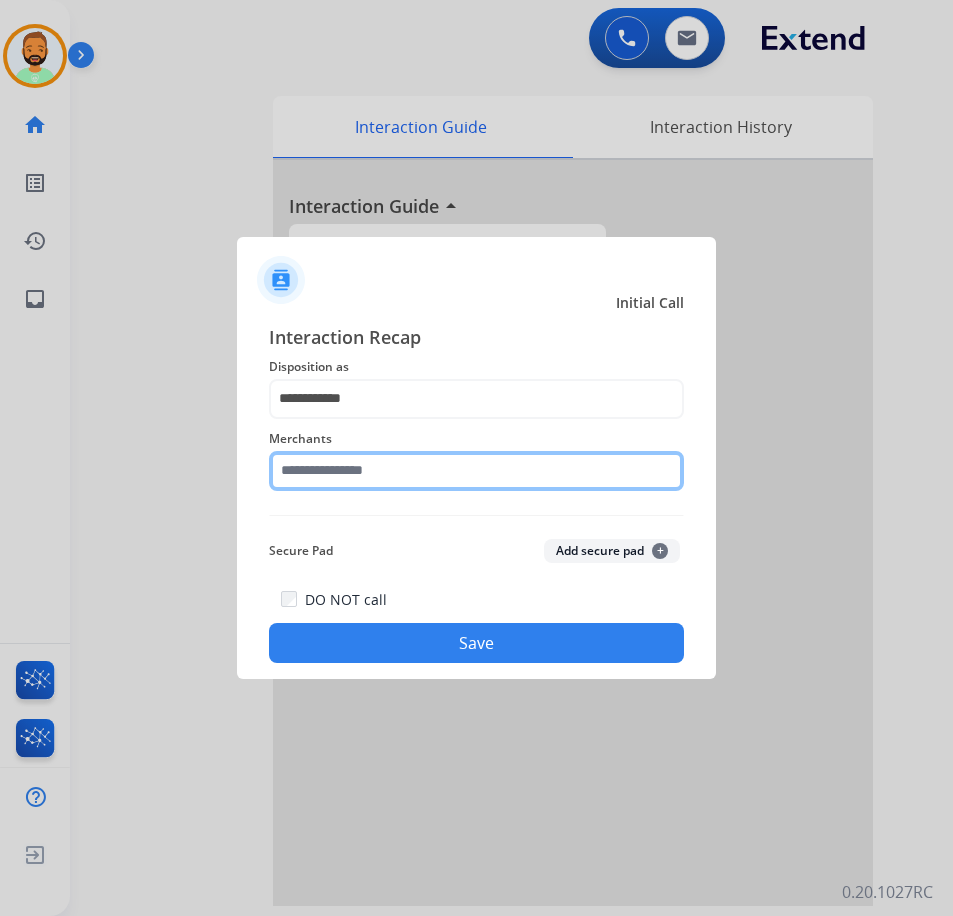 click 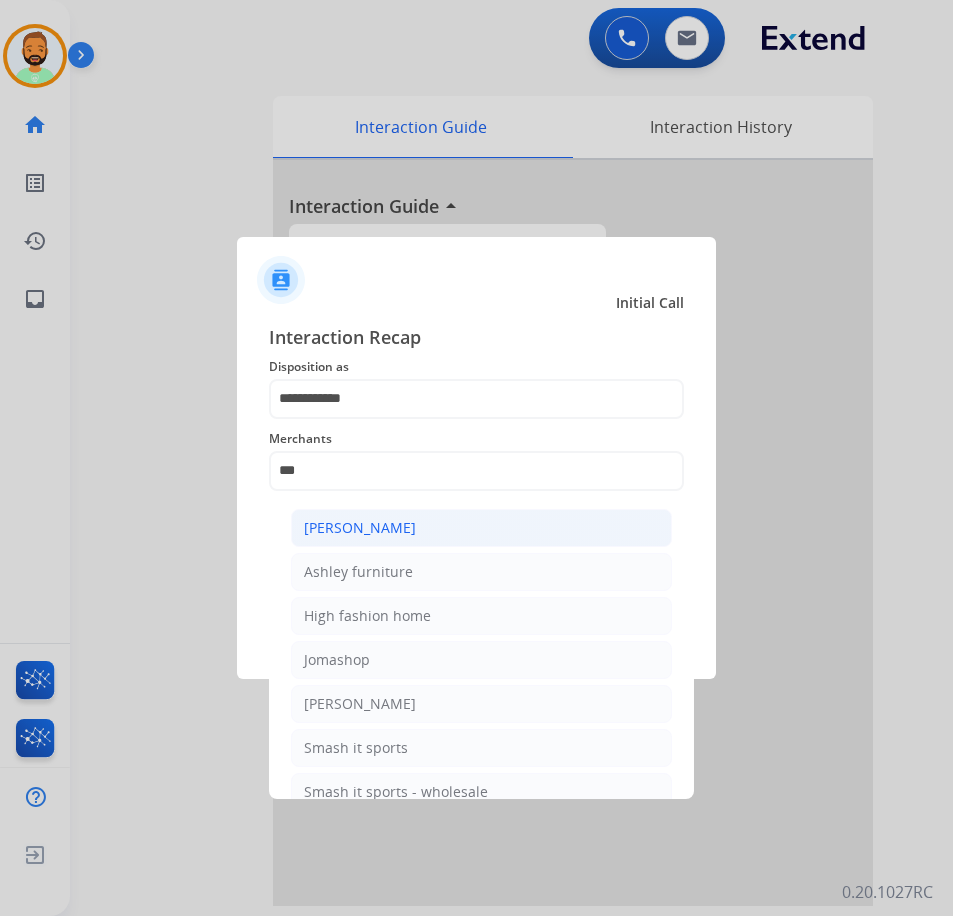 click on "[PERSON_NAME]" 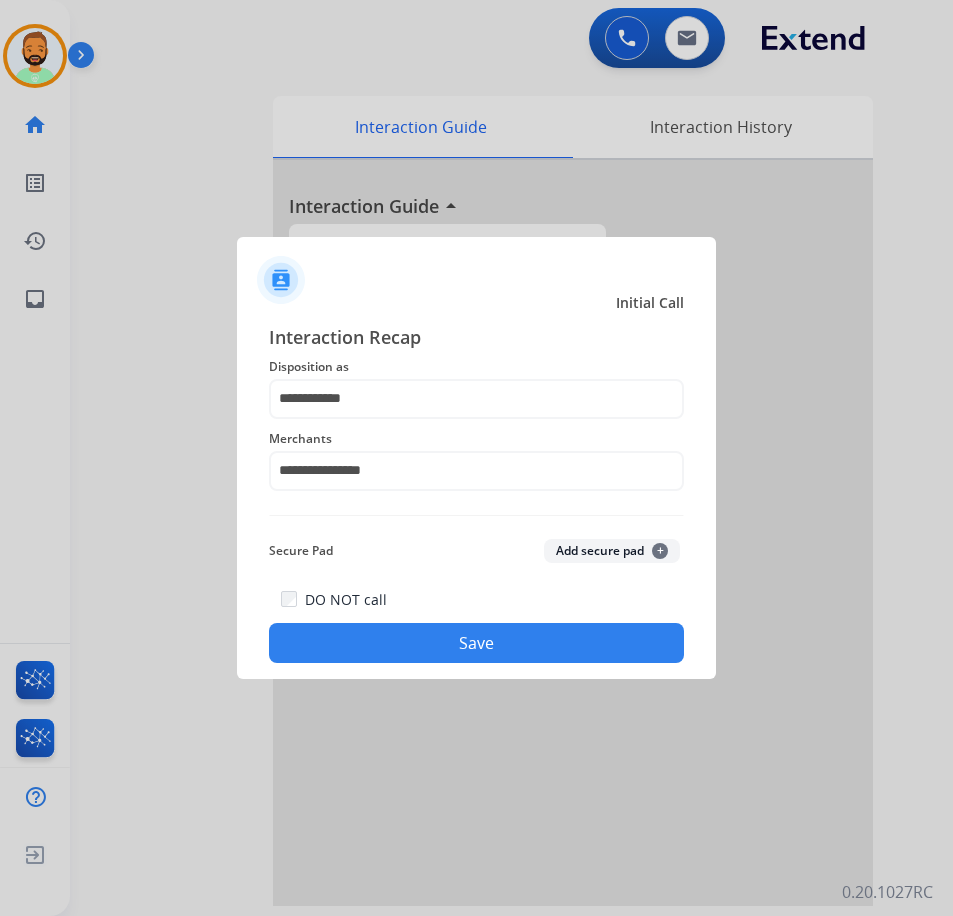 click on "DO NOT call   Save" 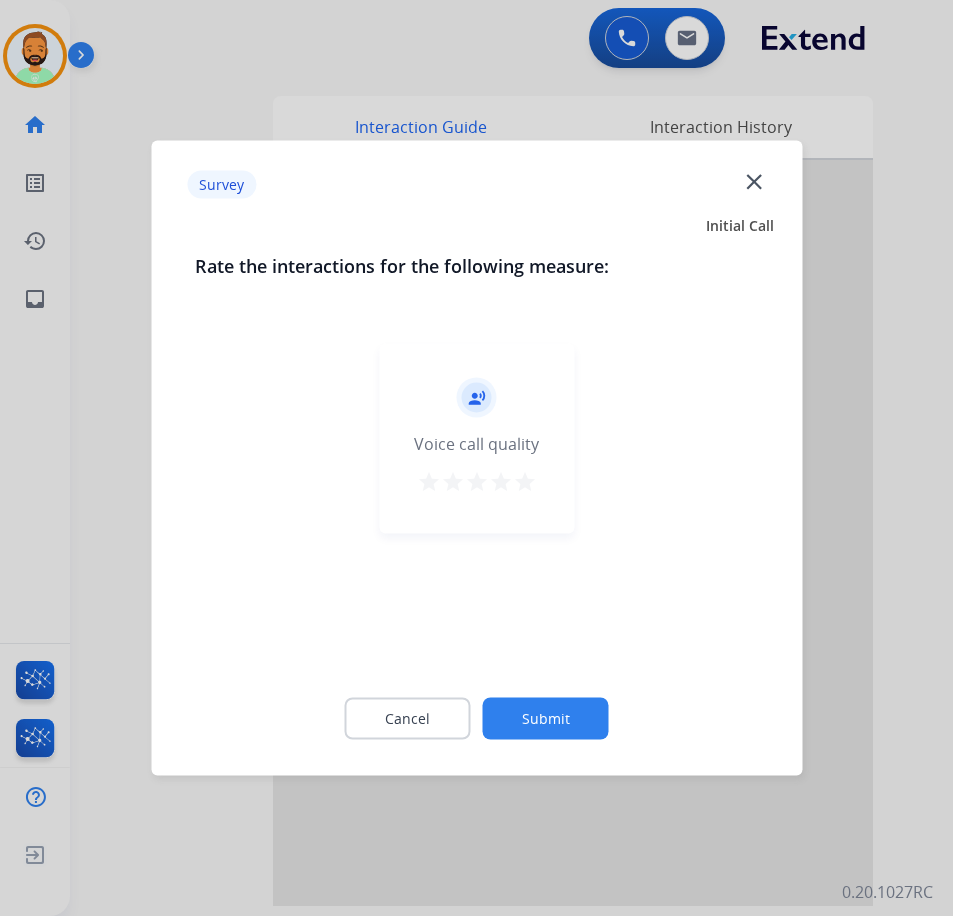 click on "Submit" 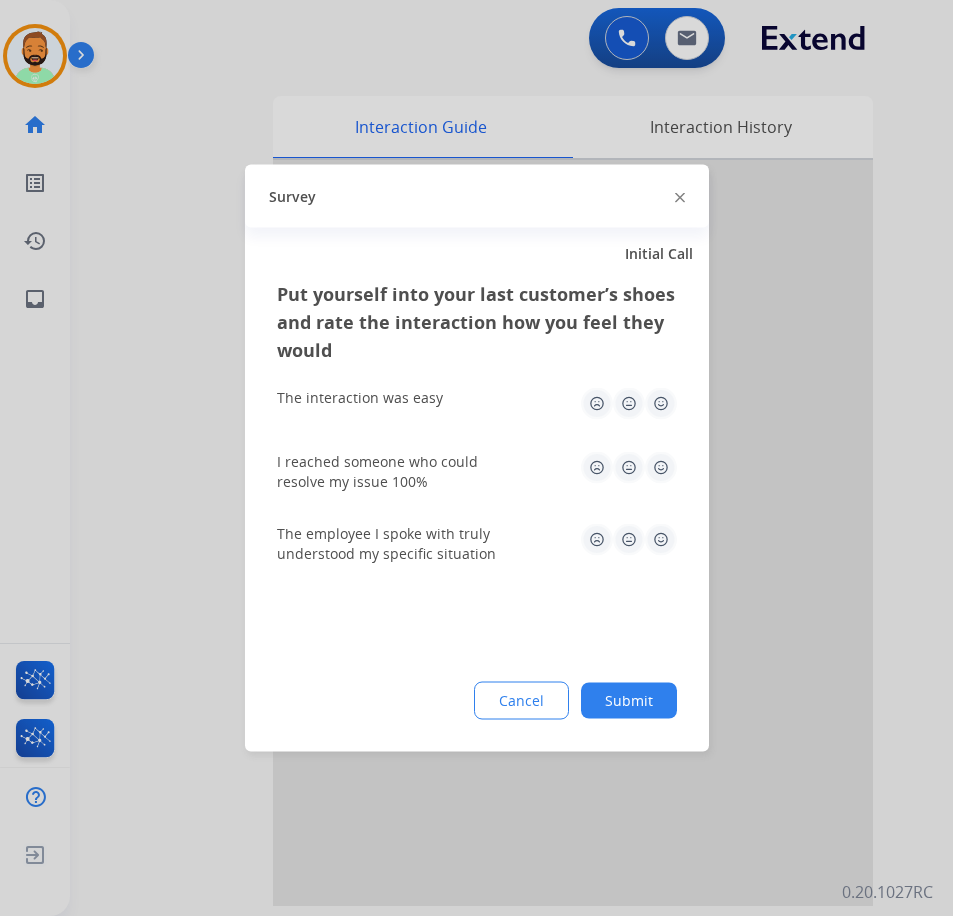 click on "Submit" 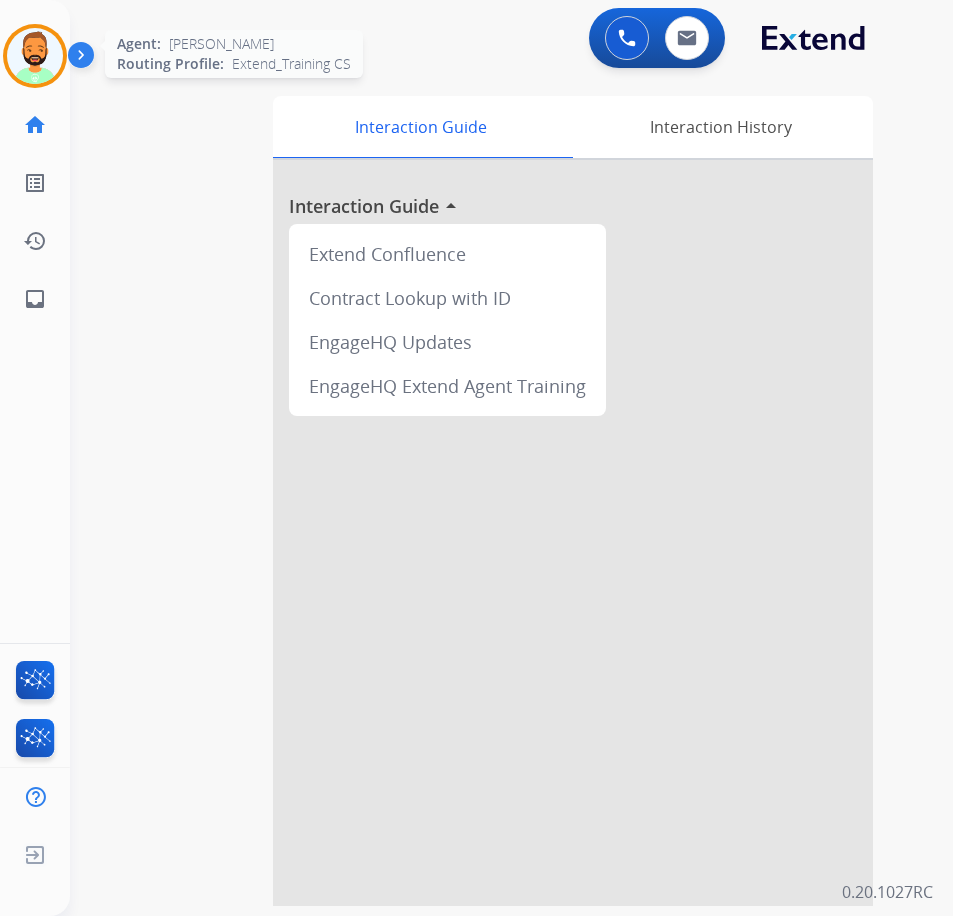 click at bounding box center [35, 56] 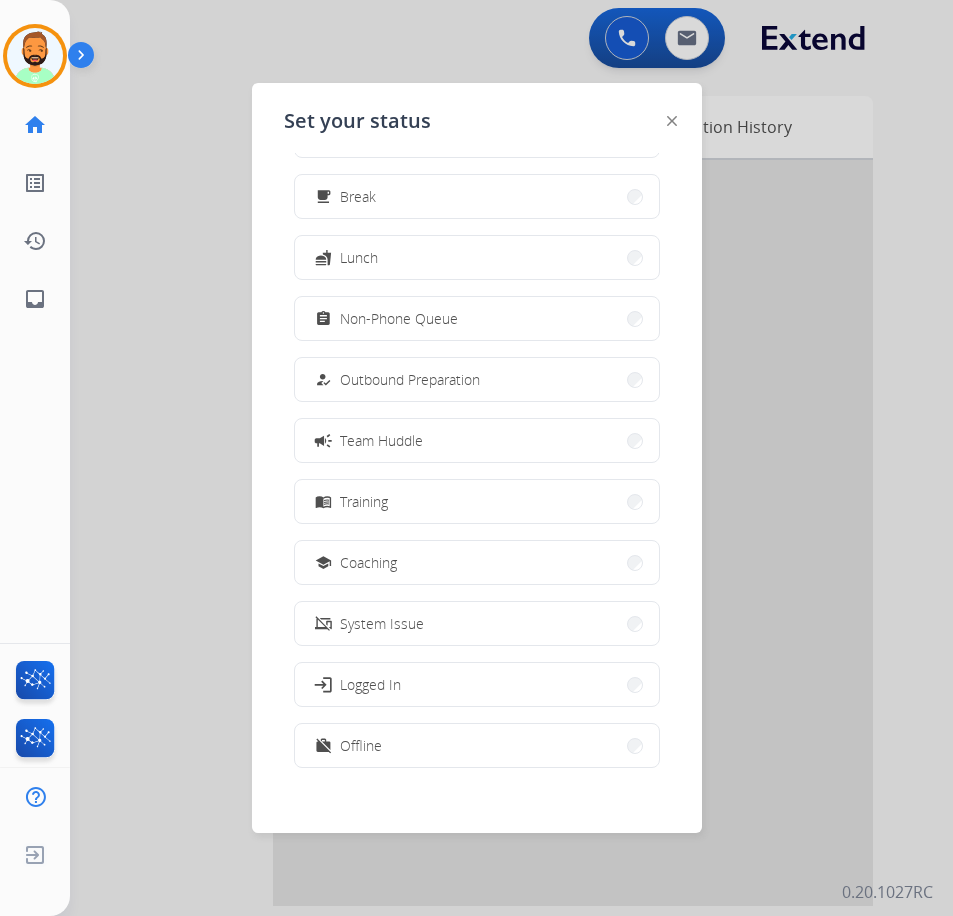 scroll, scrollTop: 67, scrollLeft: 0, axis: vertical 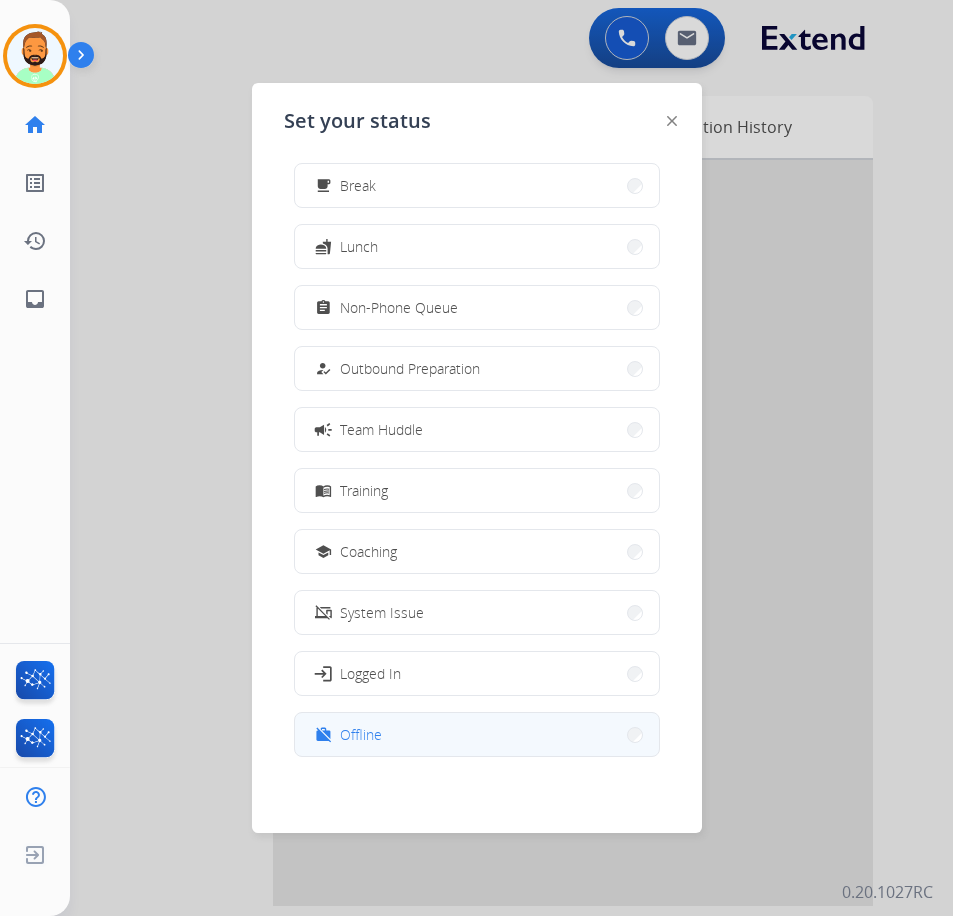 click on "work_off Offline" at bounding box center [477, 734] 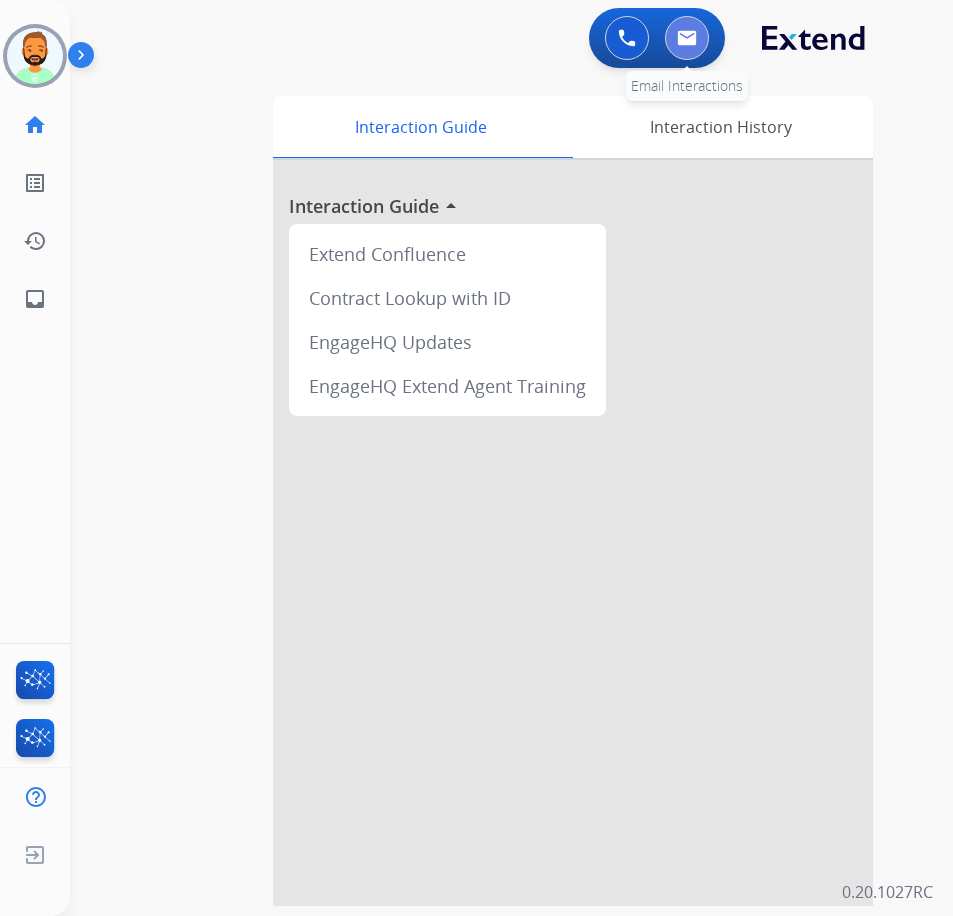 click at bounding box center (687, 38) 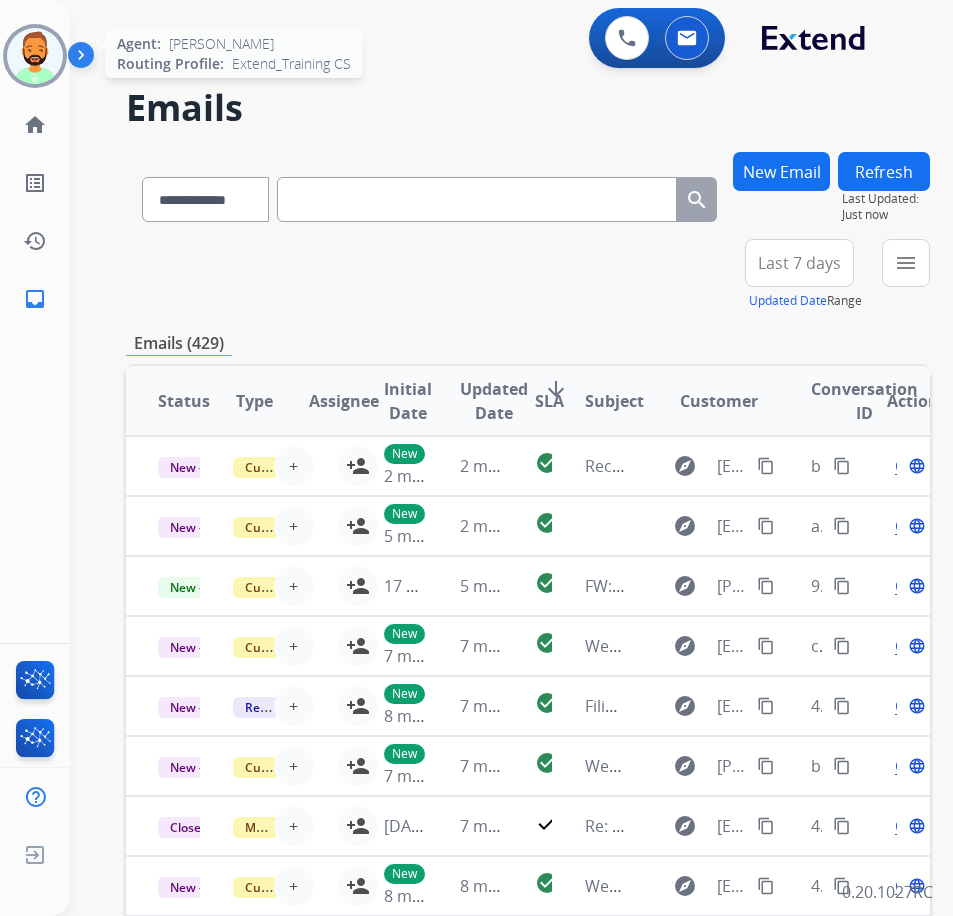 click at bounding box center [35, 56] 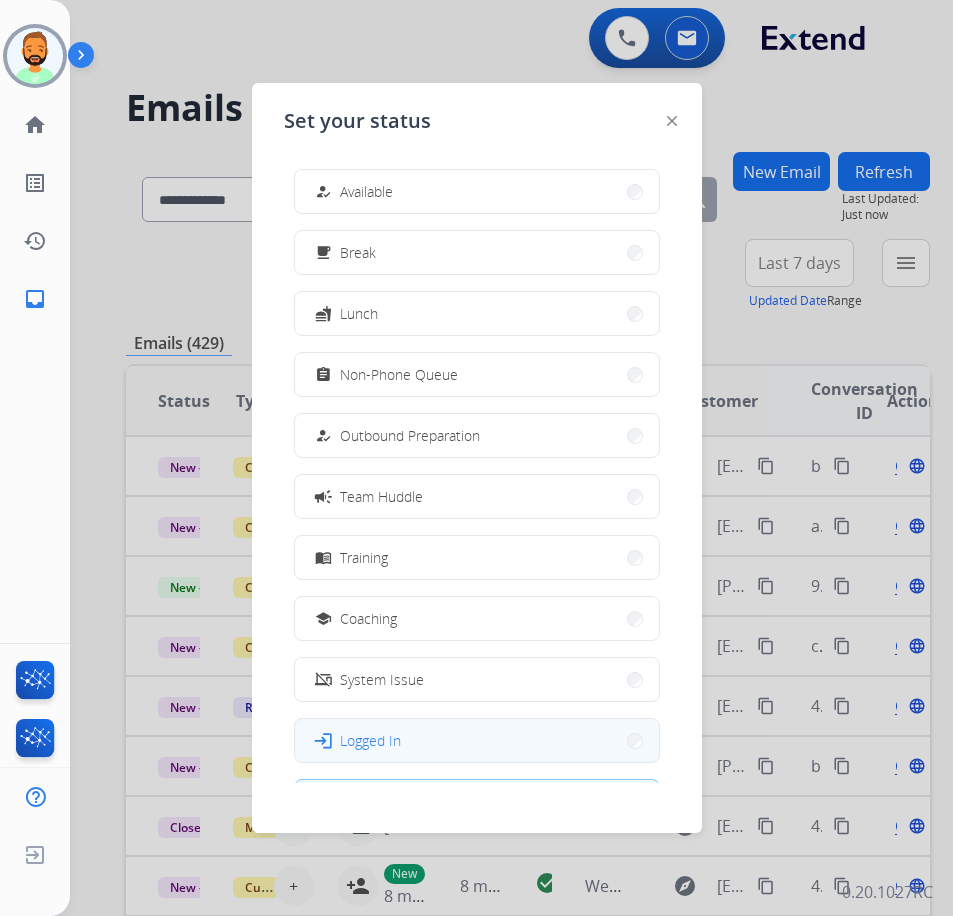 scroll, scrollTop: 67, scrollLeft: 0, axis: vertical 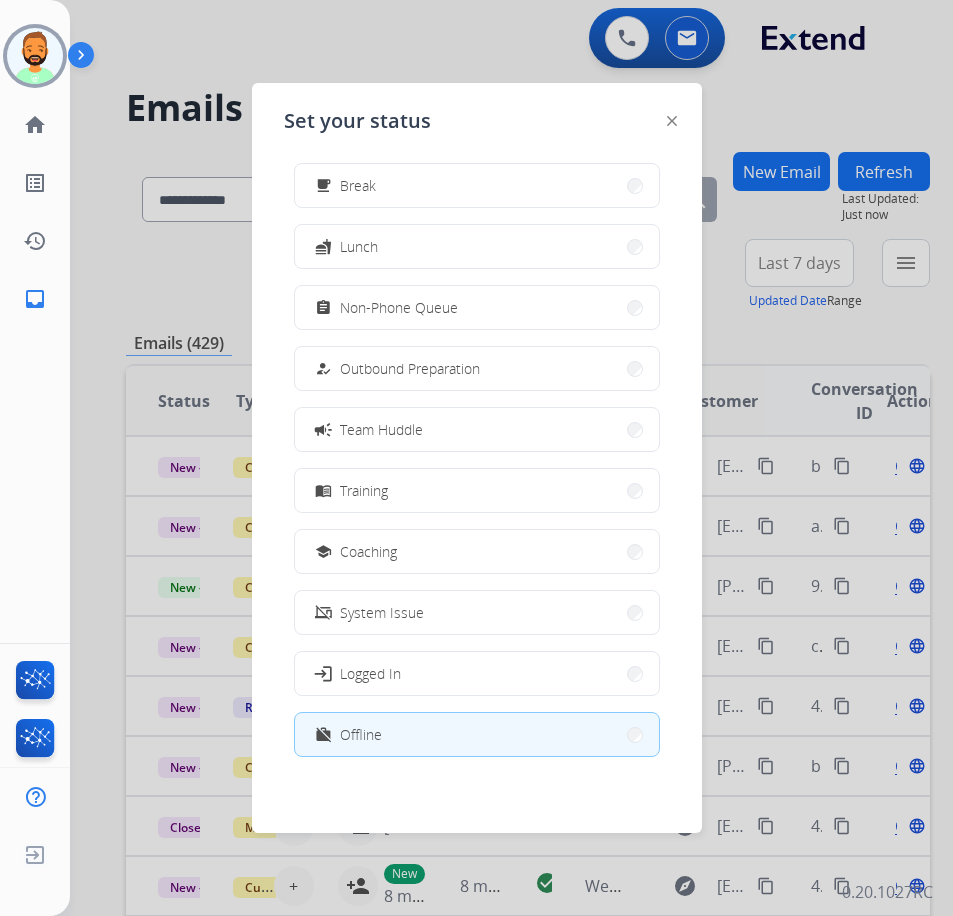 click on "work_off Offline" at bounding box center (477, 734) 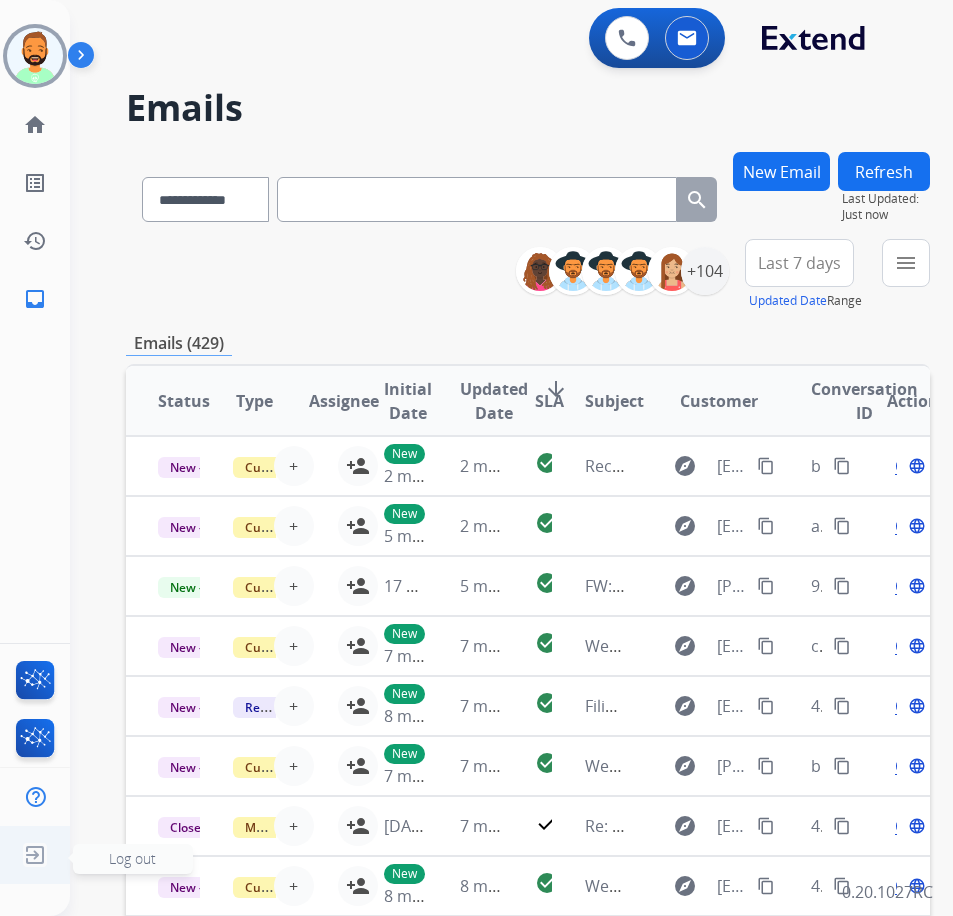 click on "Log out" 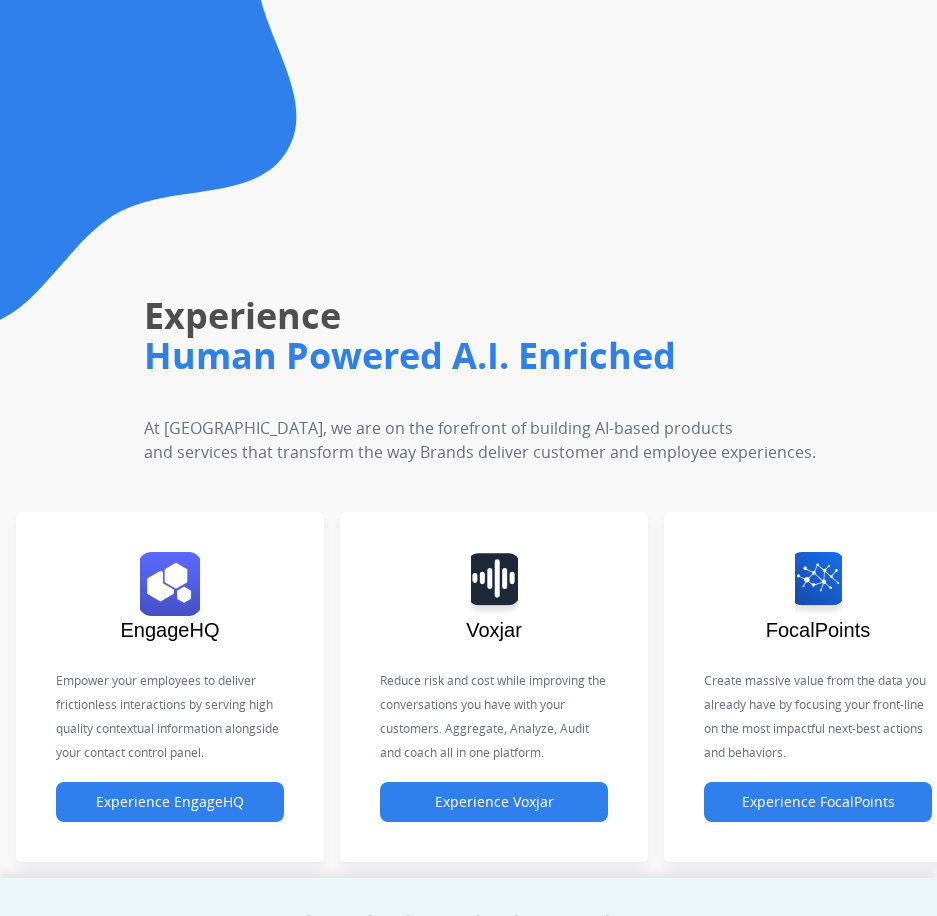 scroll, scrollTop: 0, scrollLeft: 0, axis: both 